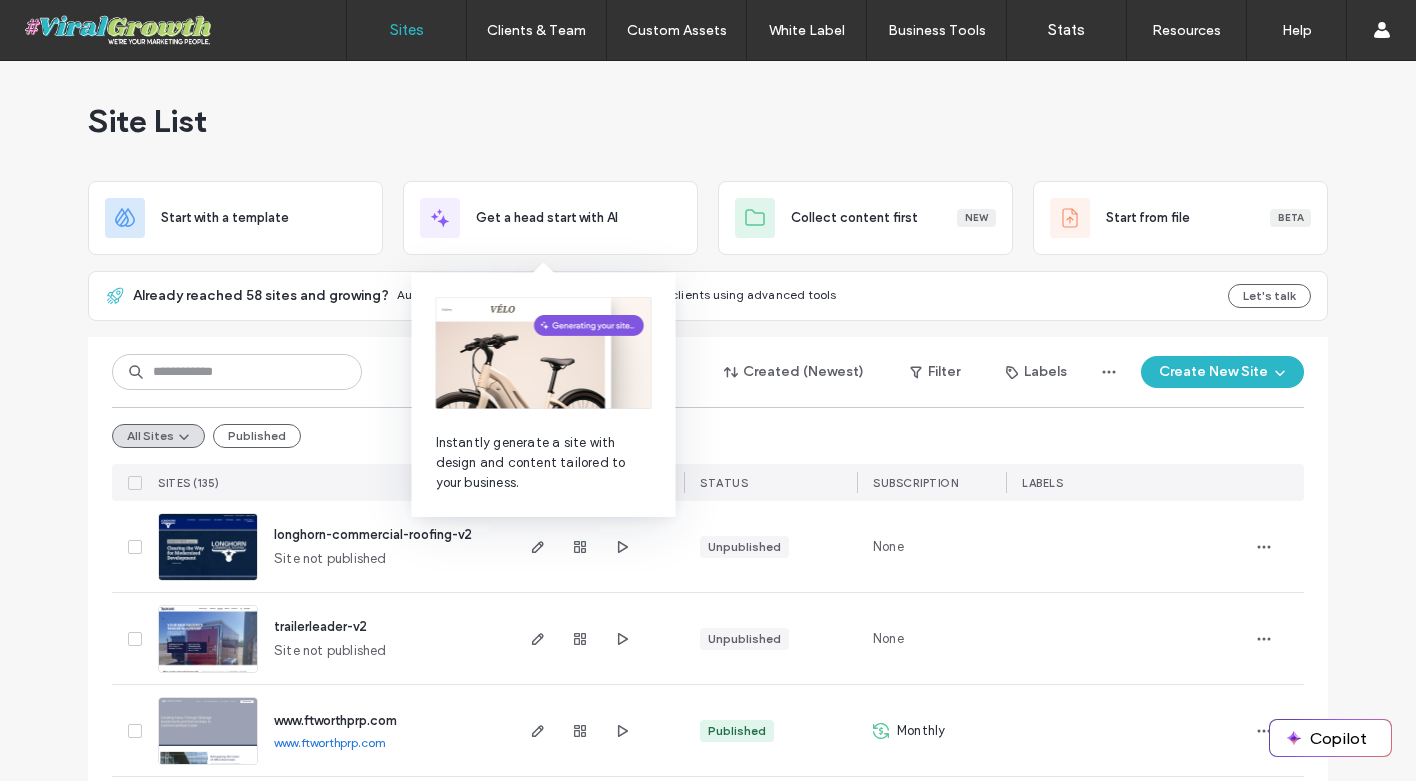 scroll, scrollTop: 0, scrollLeft: 0, axis: both 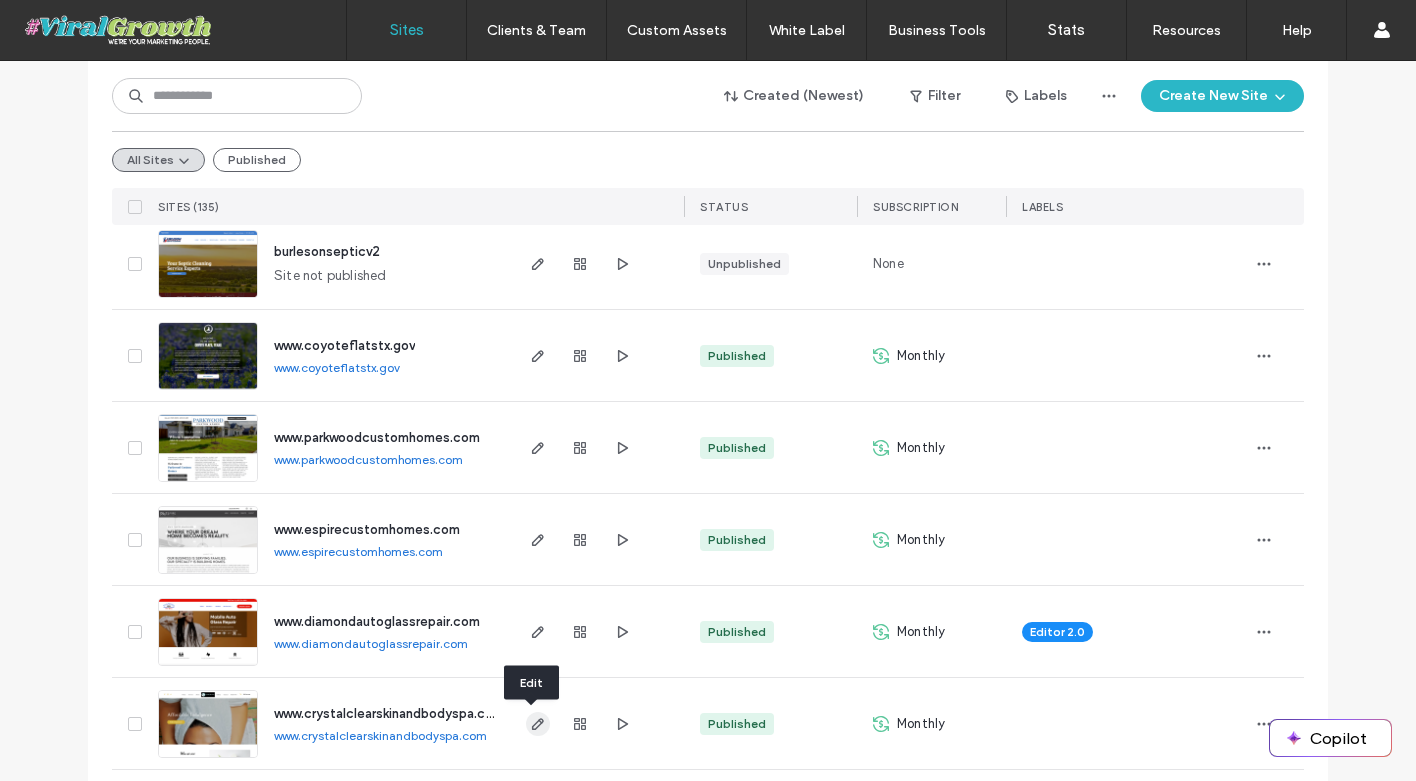 click 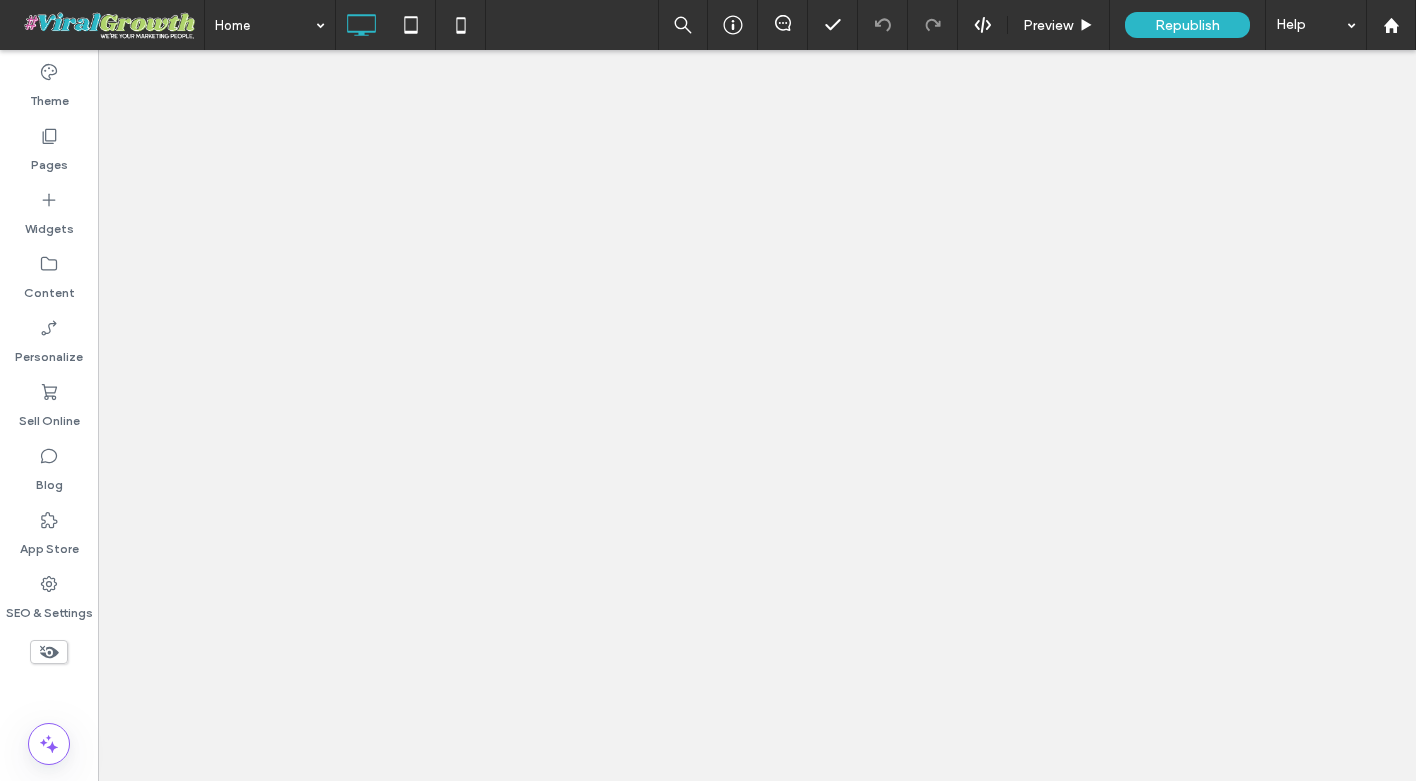 scroll, scrollTop: 0, scrollLeft: 0, axis: both 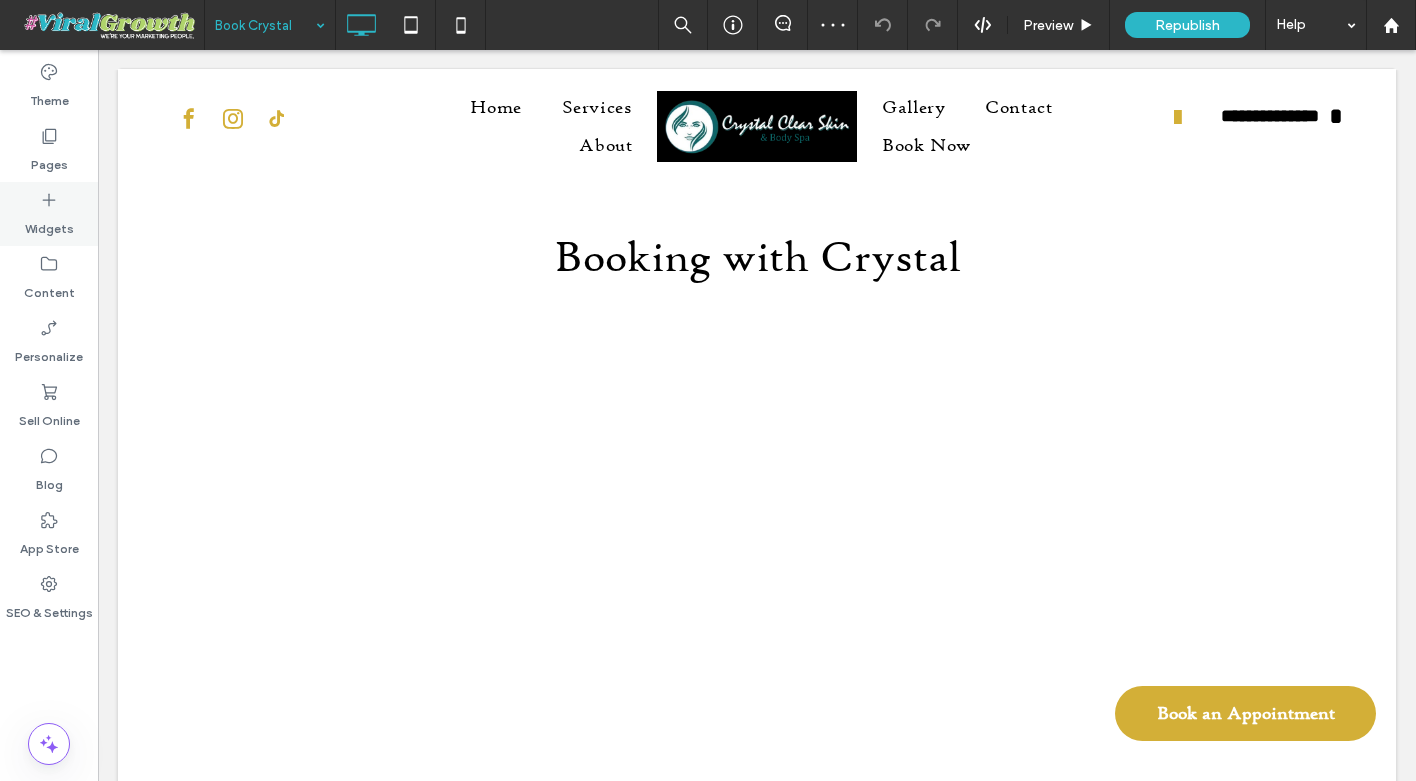 click on "Widgets" at bounding box center [49, 224] 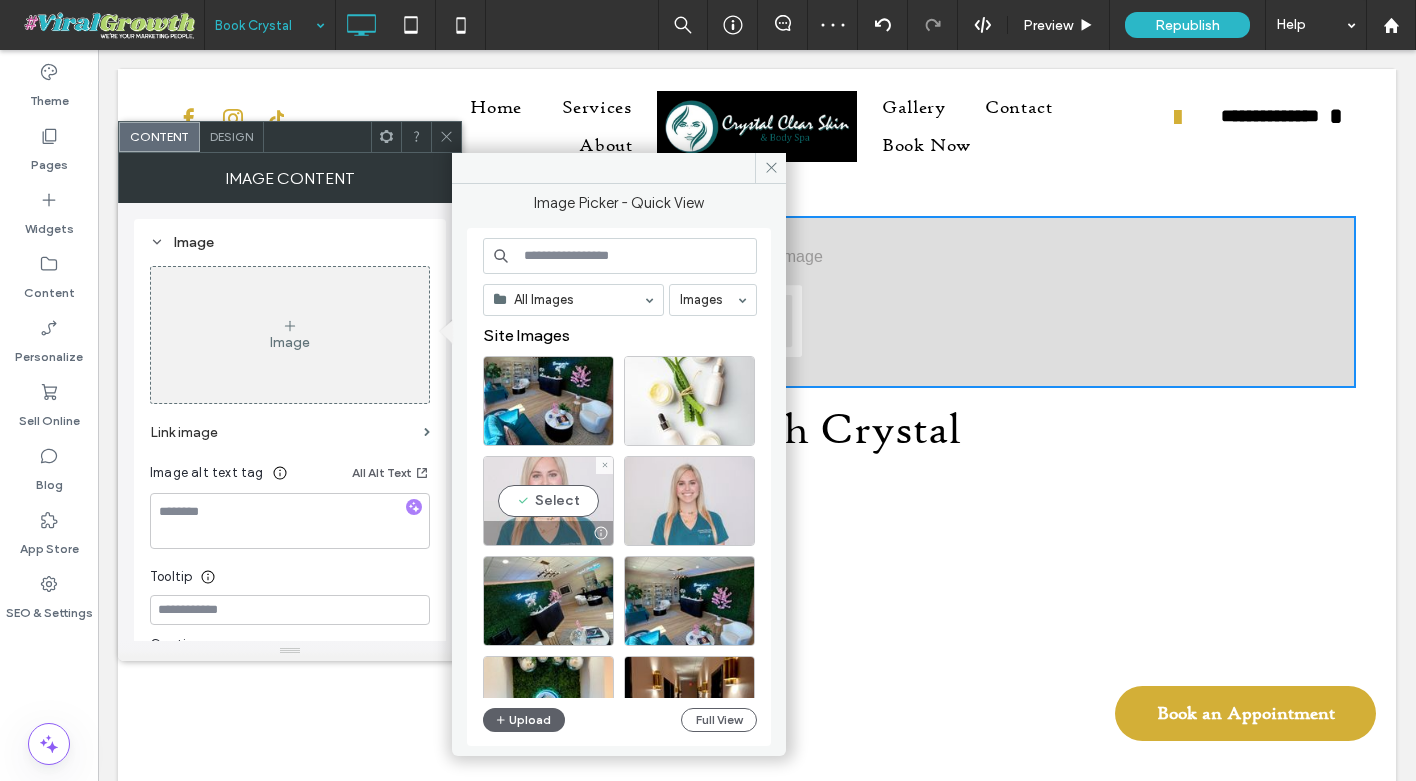 click on "Select" at bounding box center (548, 501) 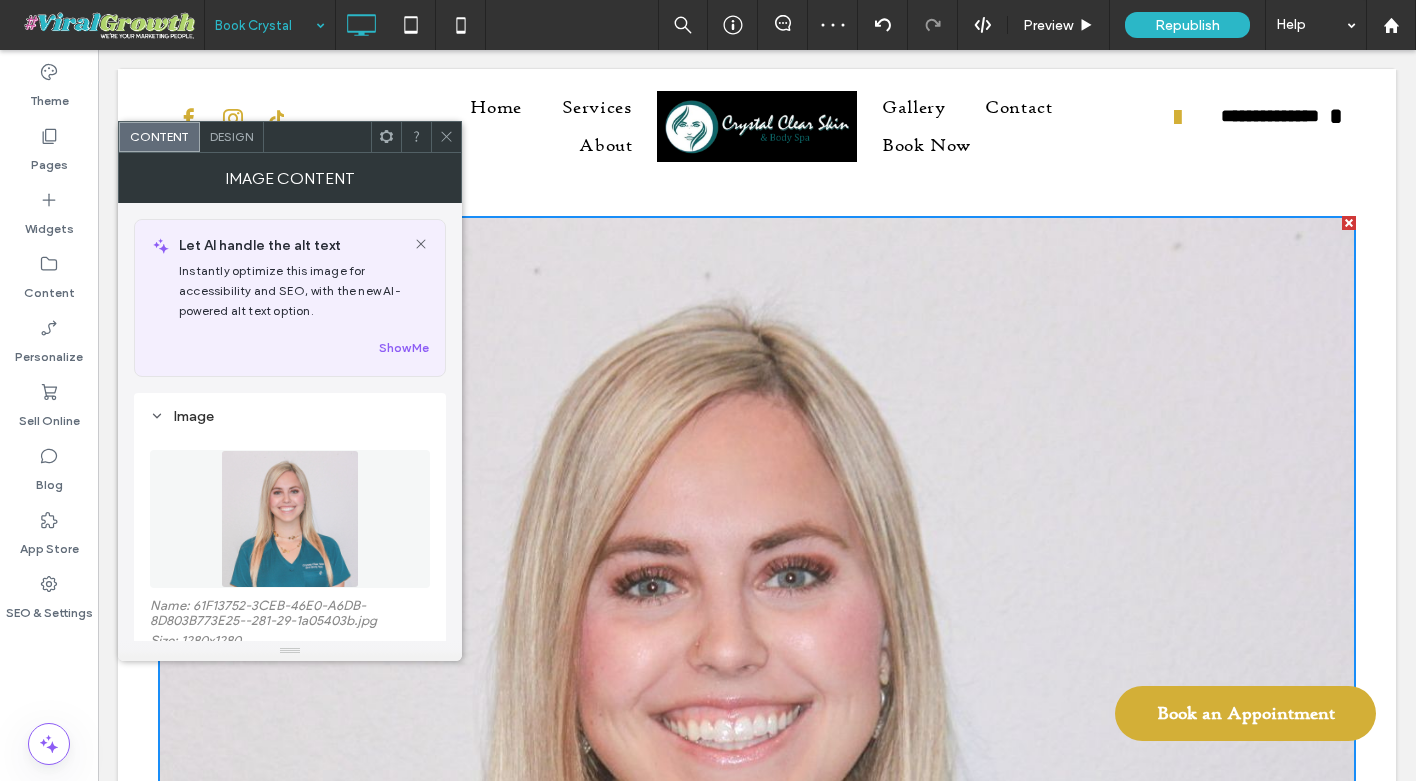 click on "Design" at bounding box center (231, 136) 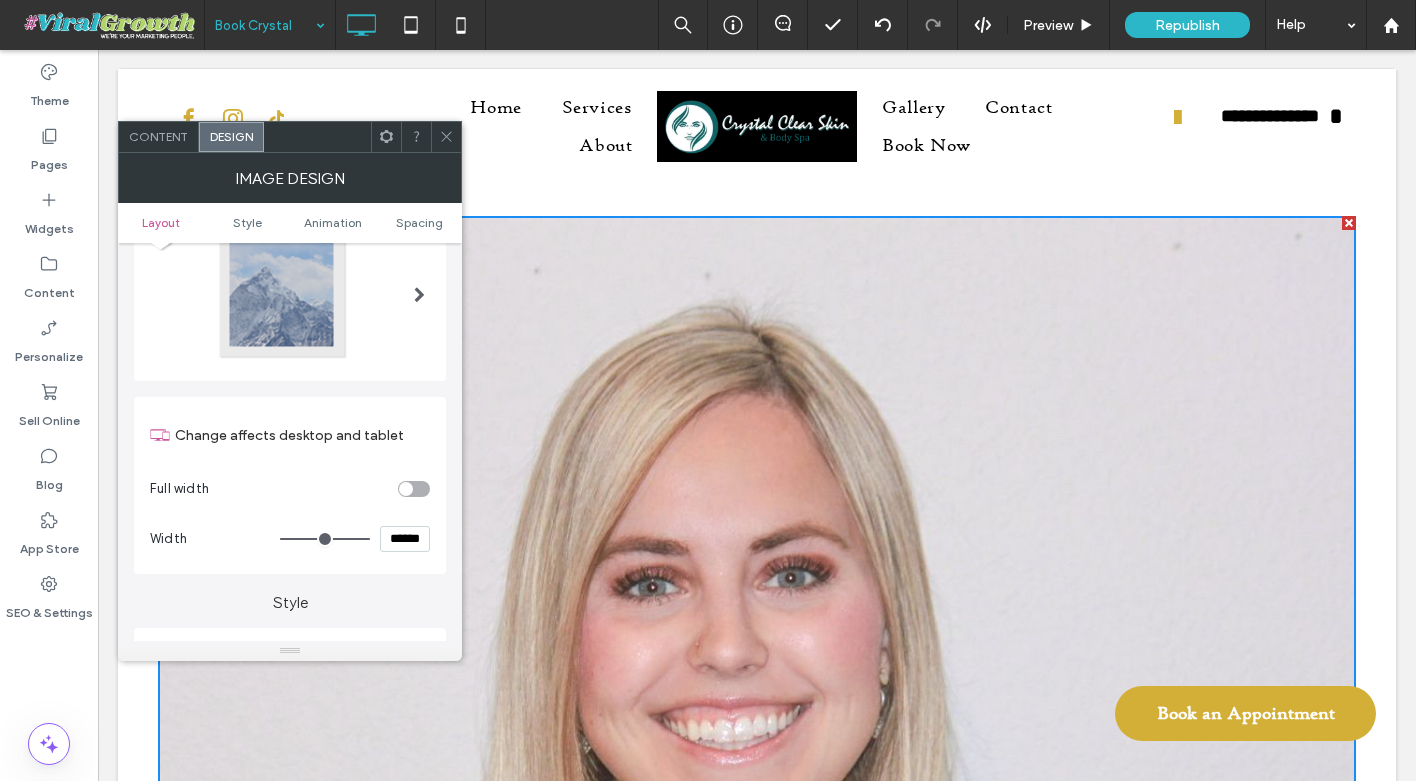 scroll, scrollTop: 126, scrollLeft: 0, axis: vertical 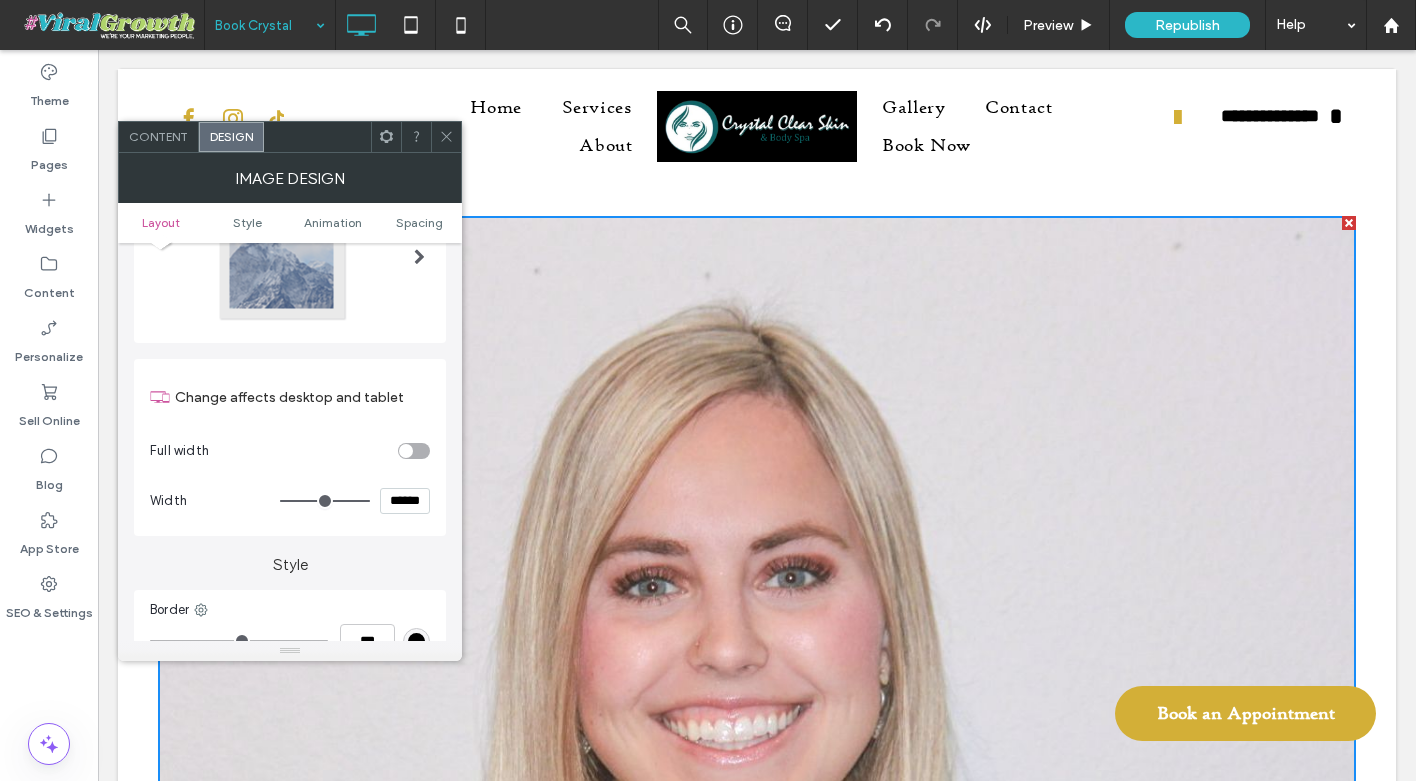 type on "****" 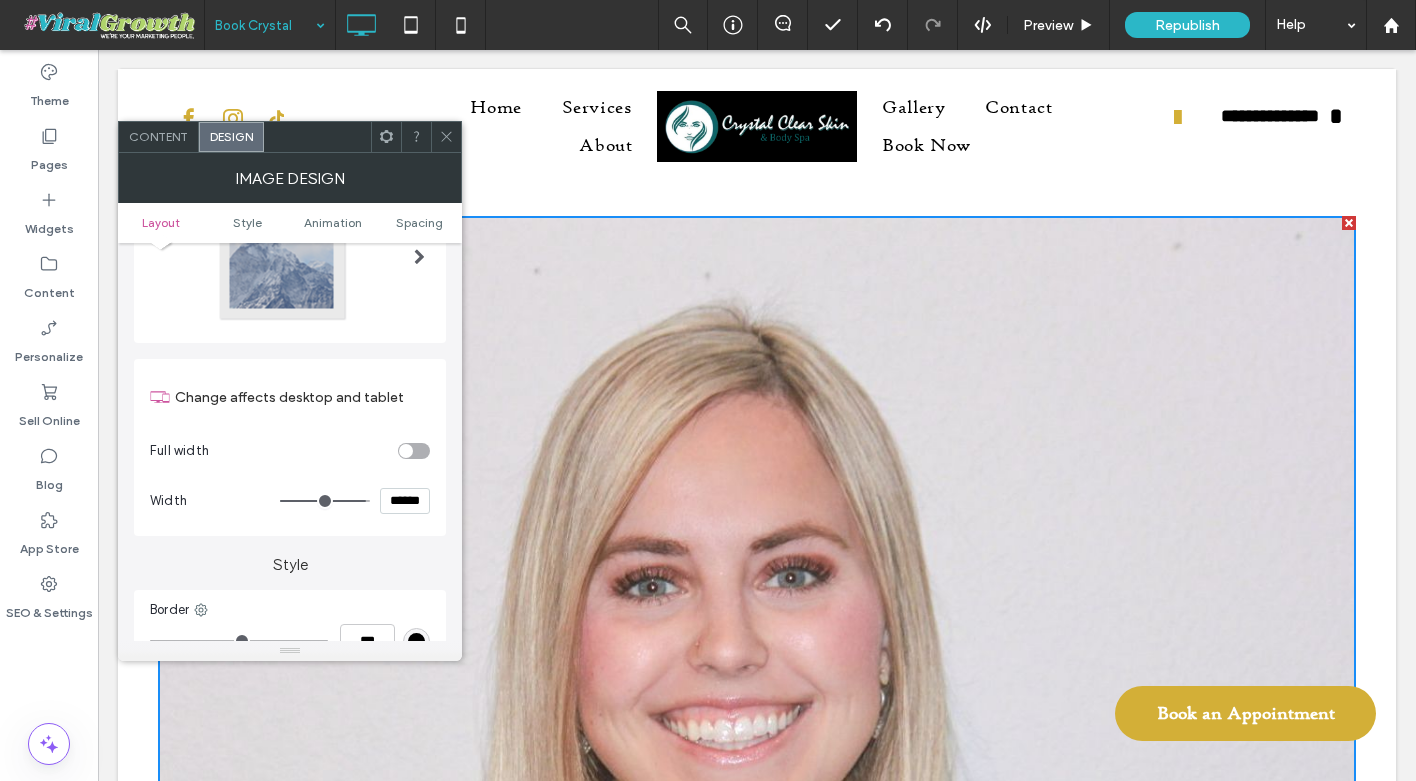 type on "****" 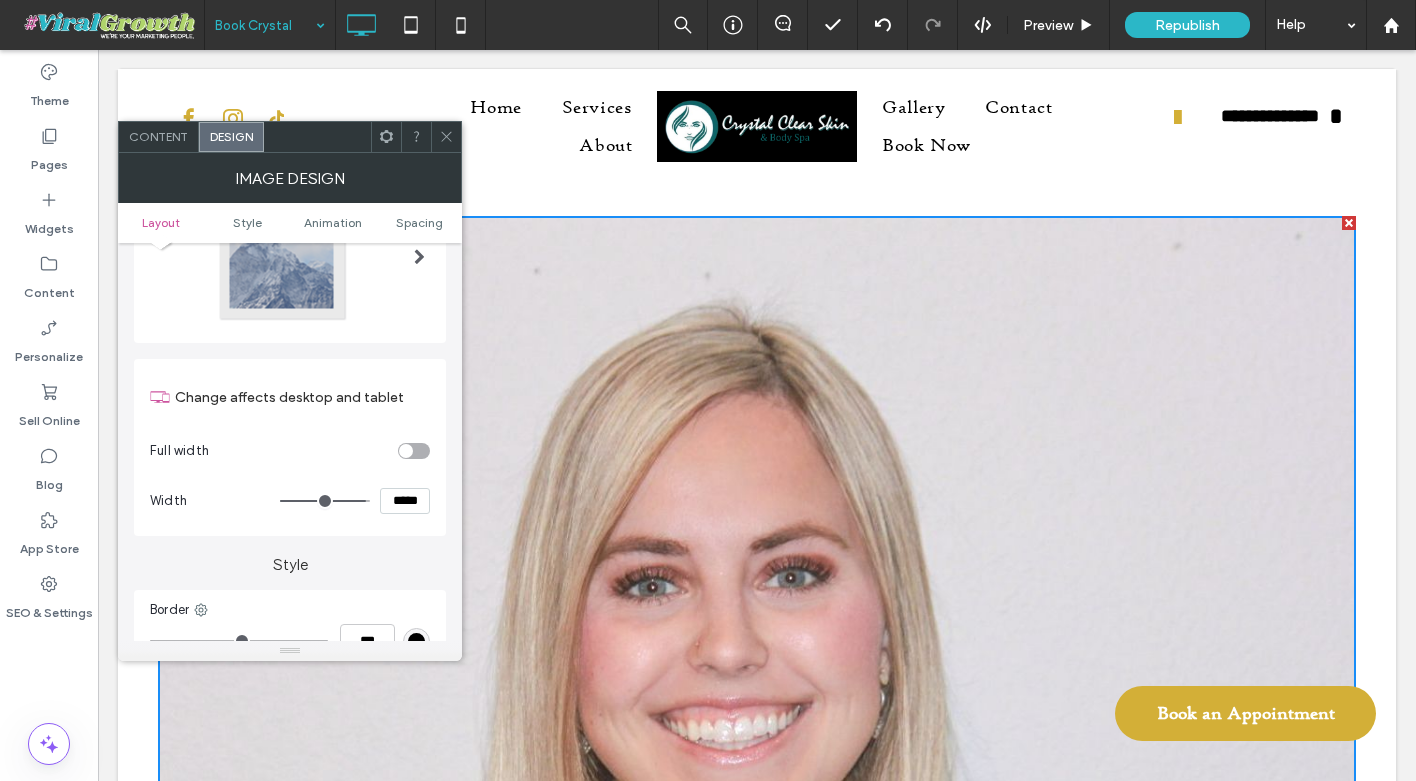 type on "***" 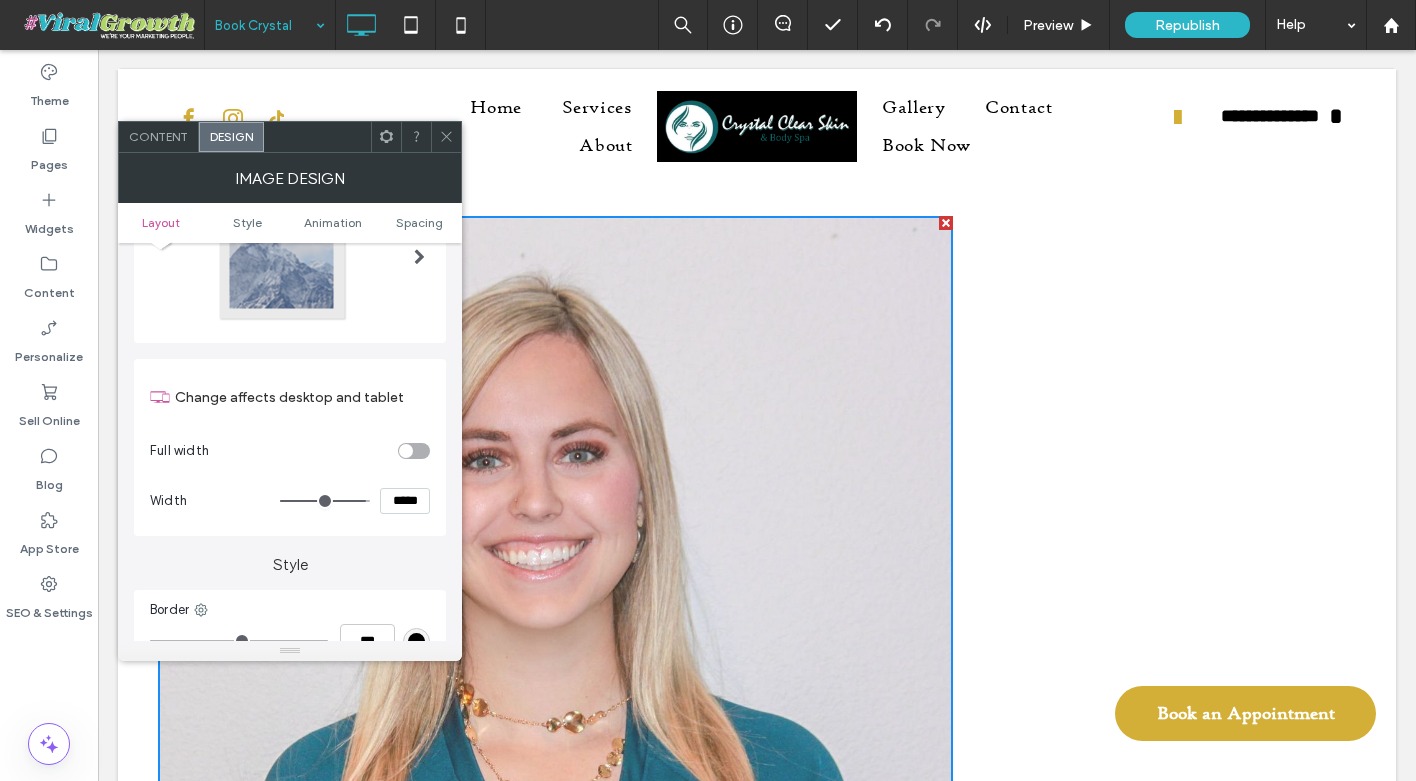 type on "***" 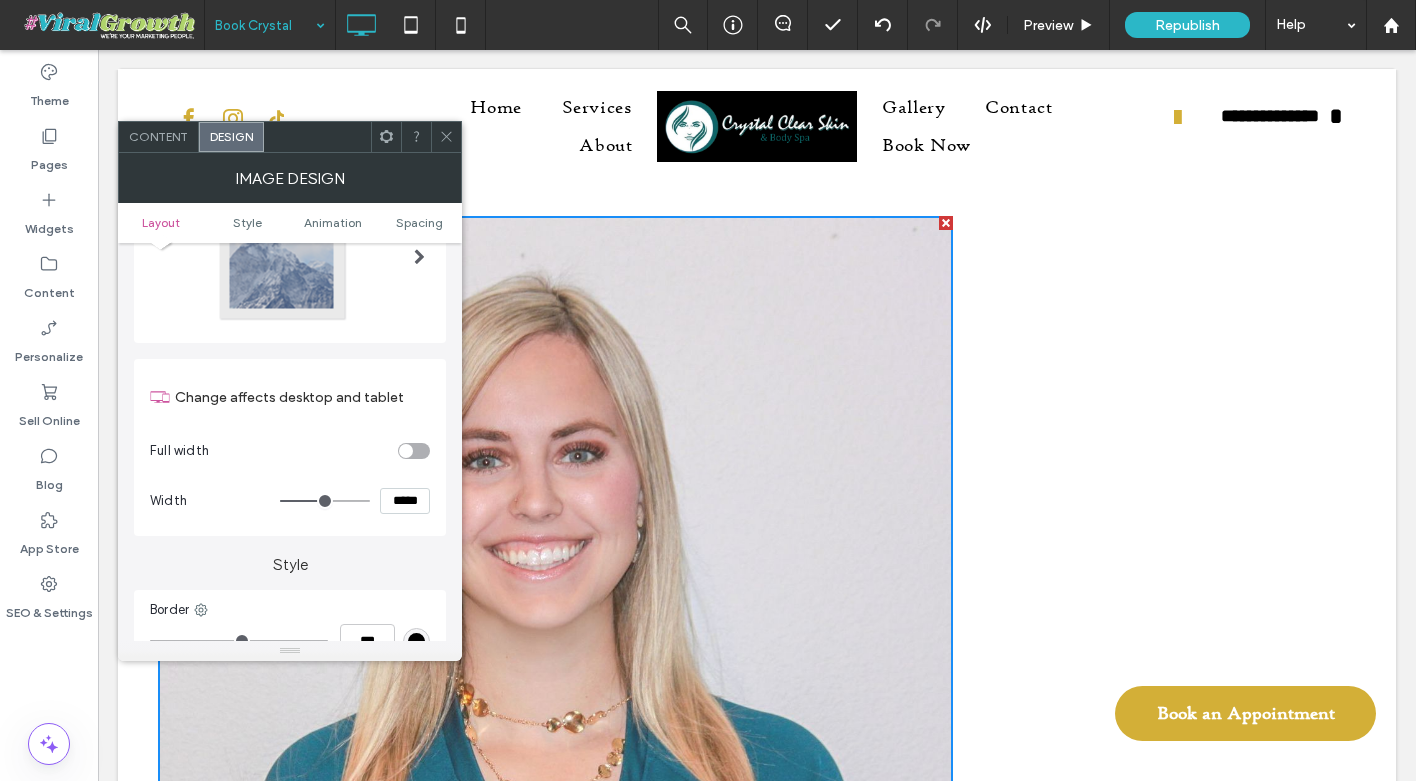 type on "***" 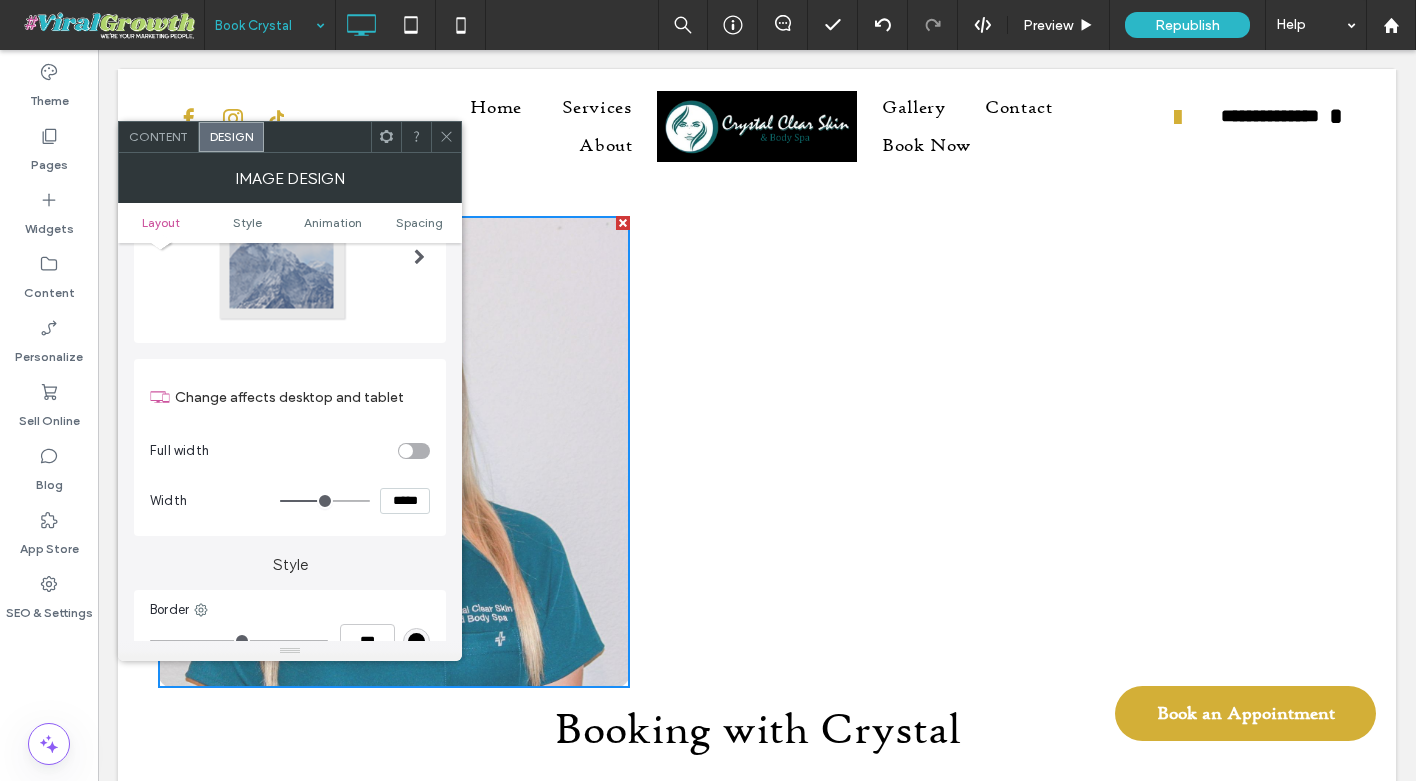 type on "***" 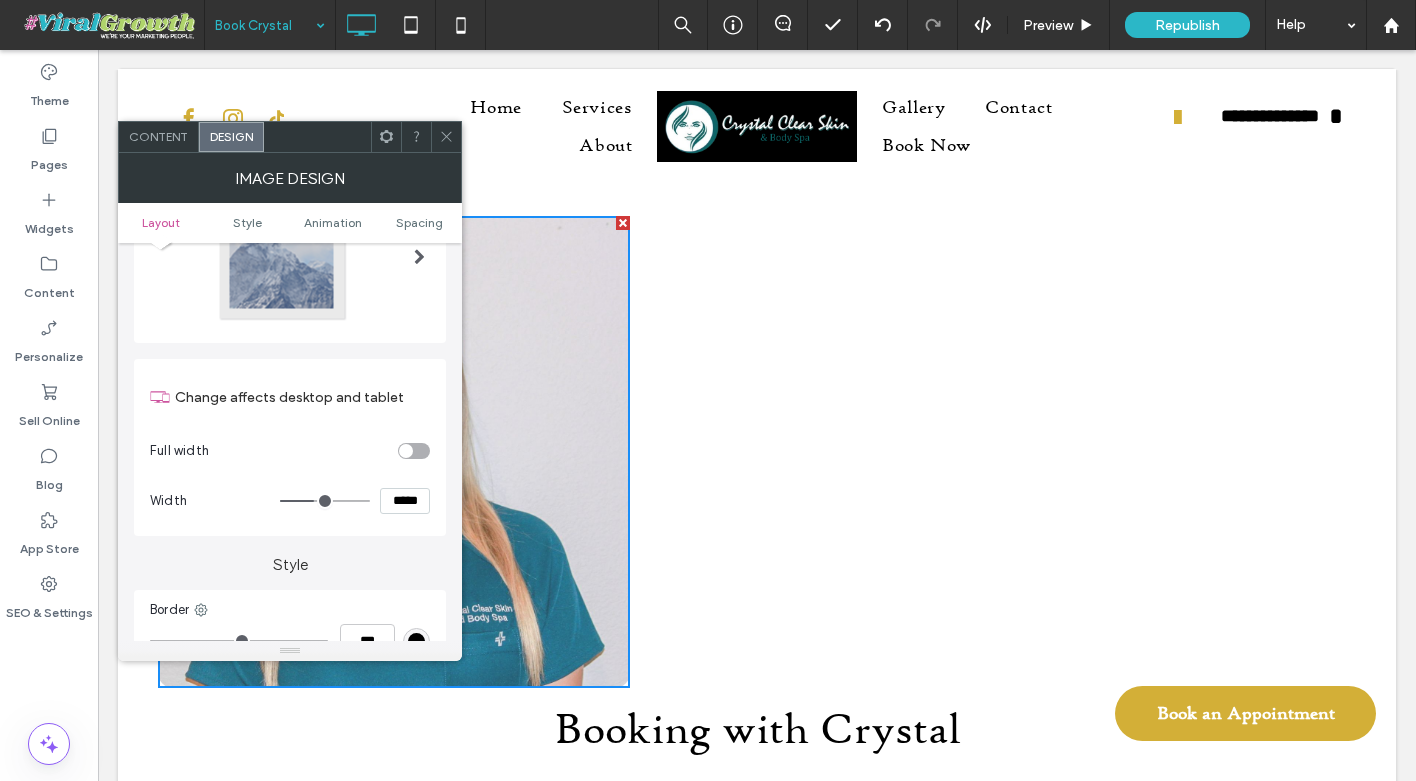 type on "***" 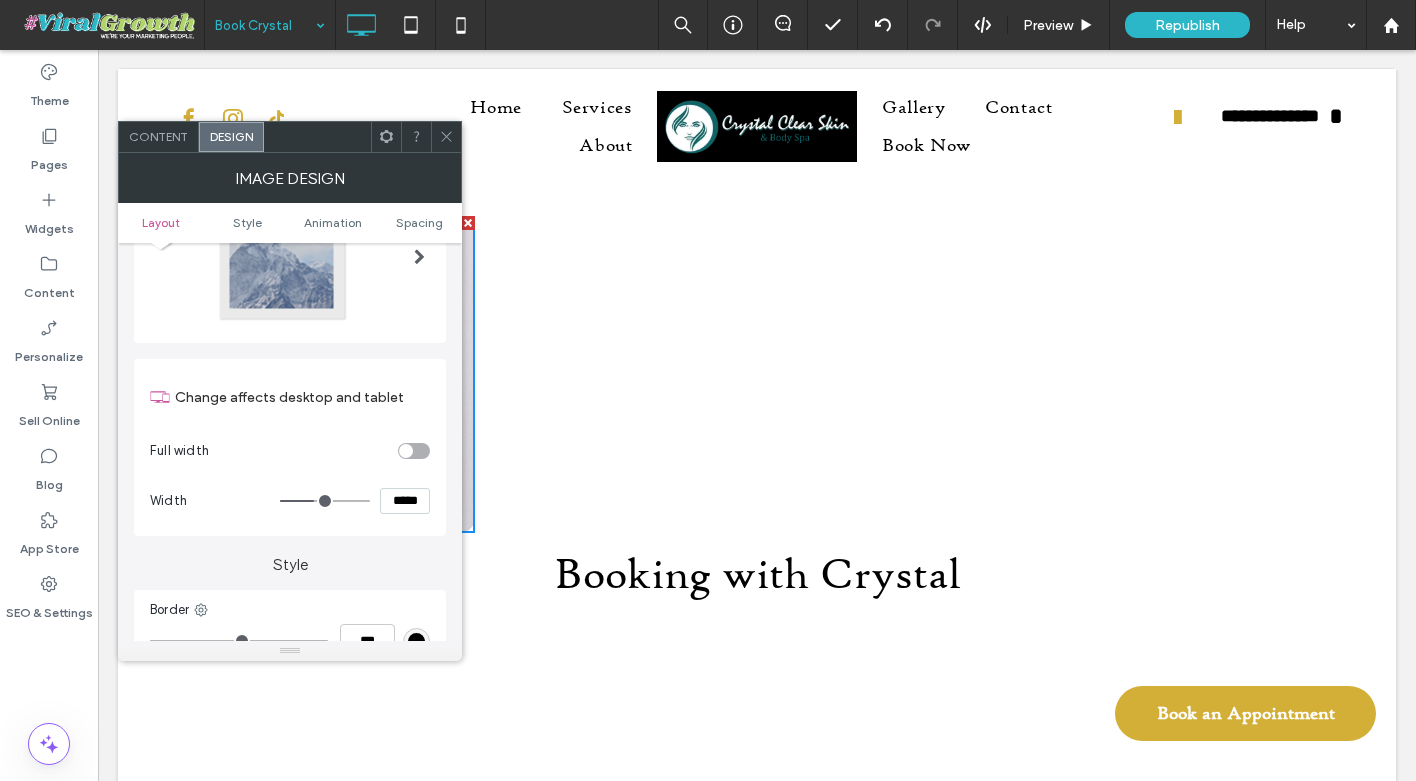 type on "***" 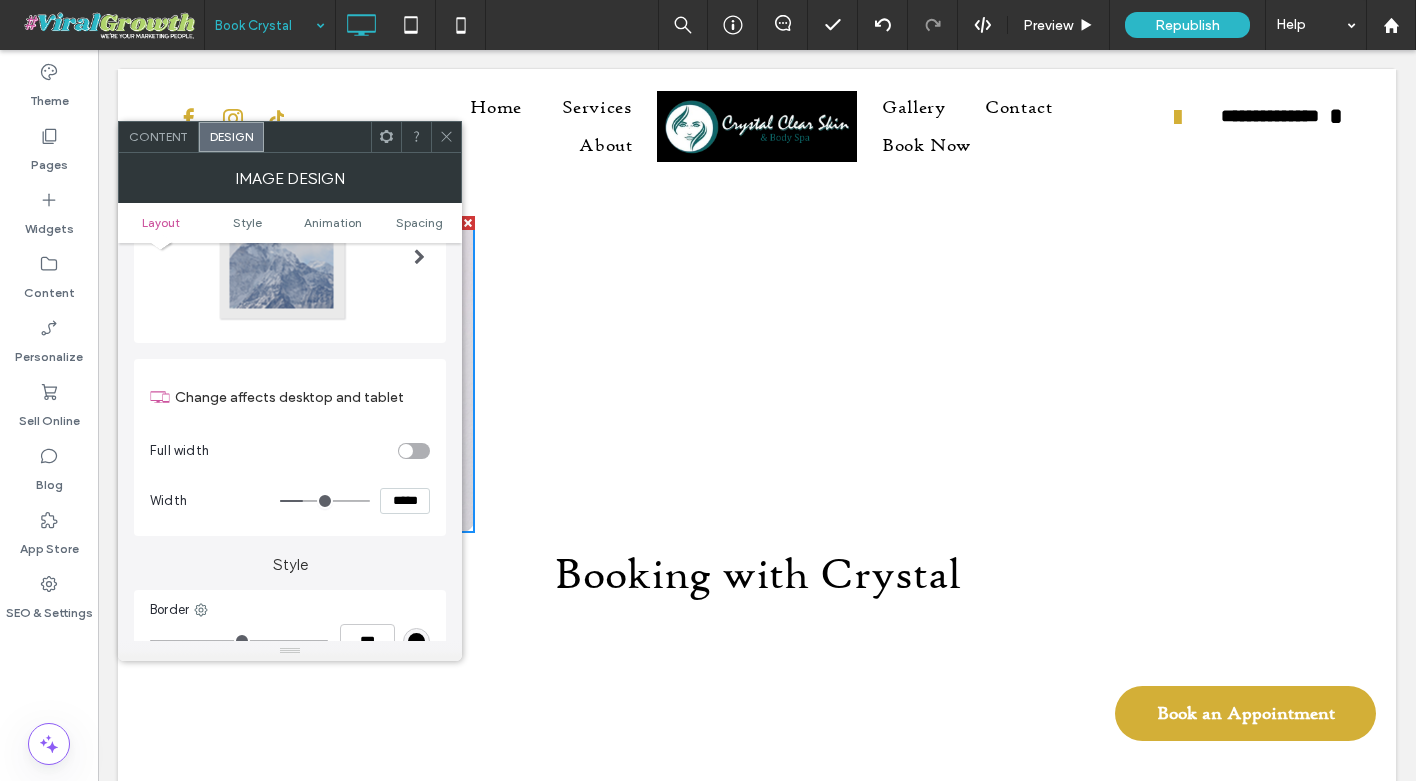 type on "***" 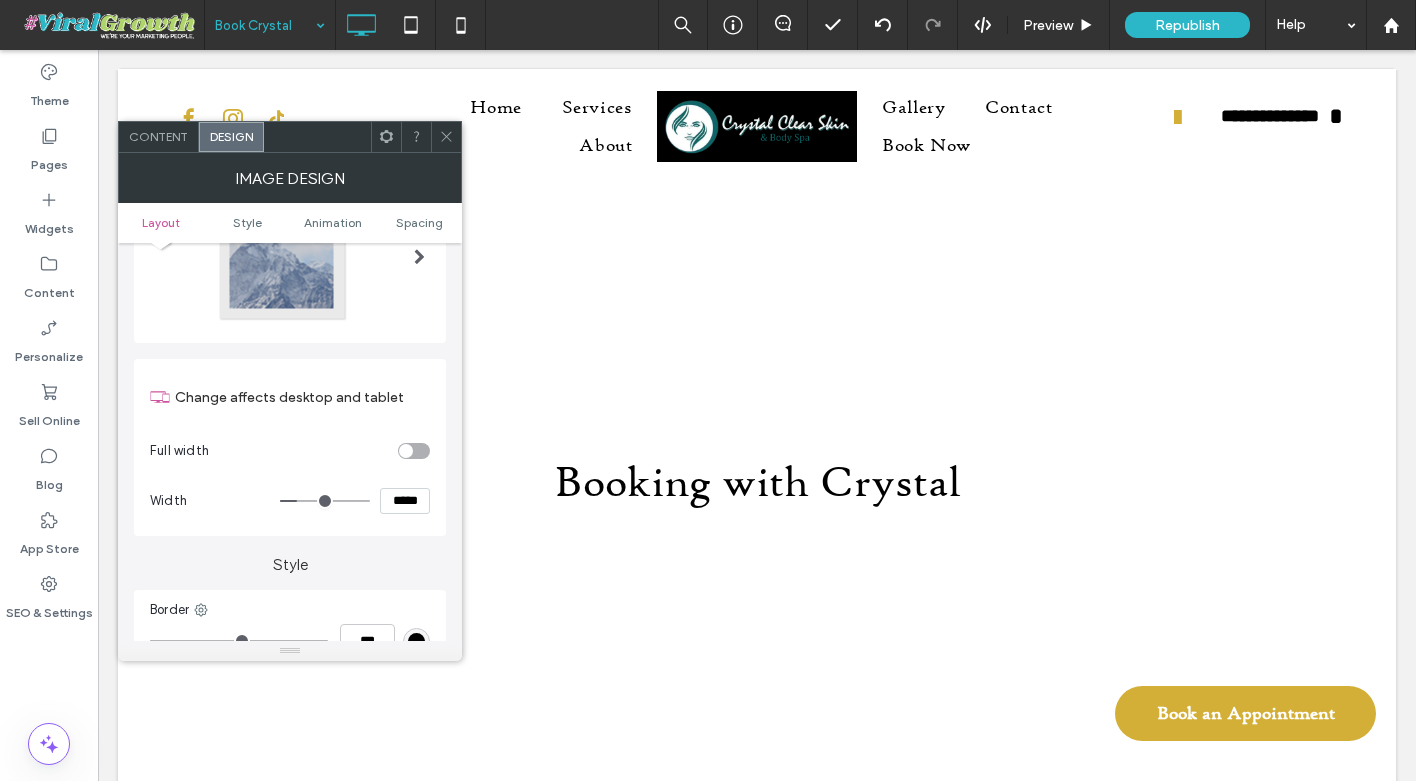 drag, startPoint x: 360, startPoint y: 497, endPoint x: 301, endPoint y: 506, distance: 59.682495 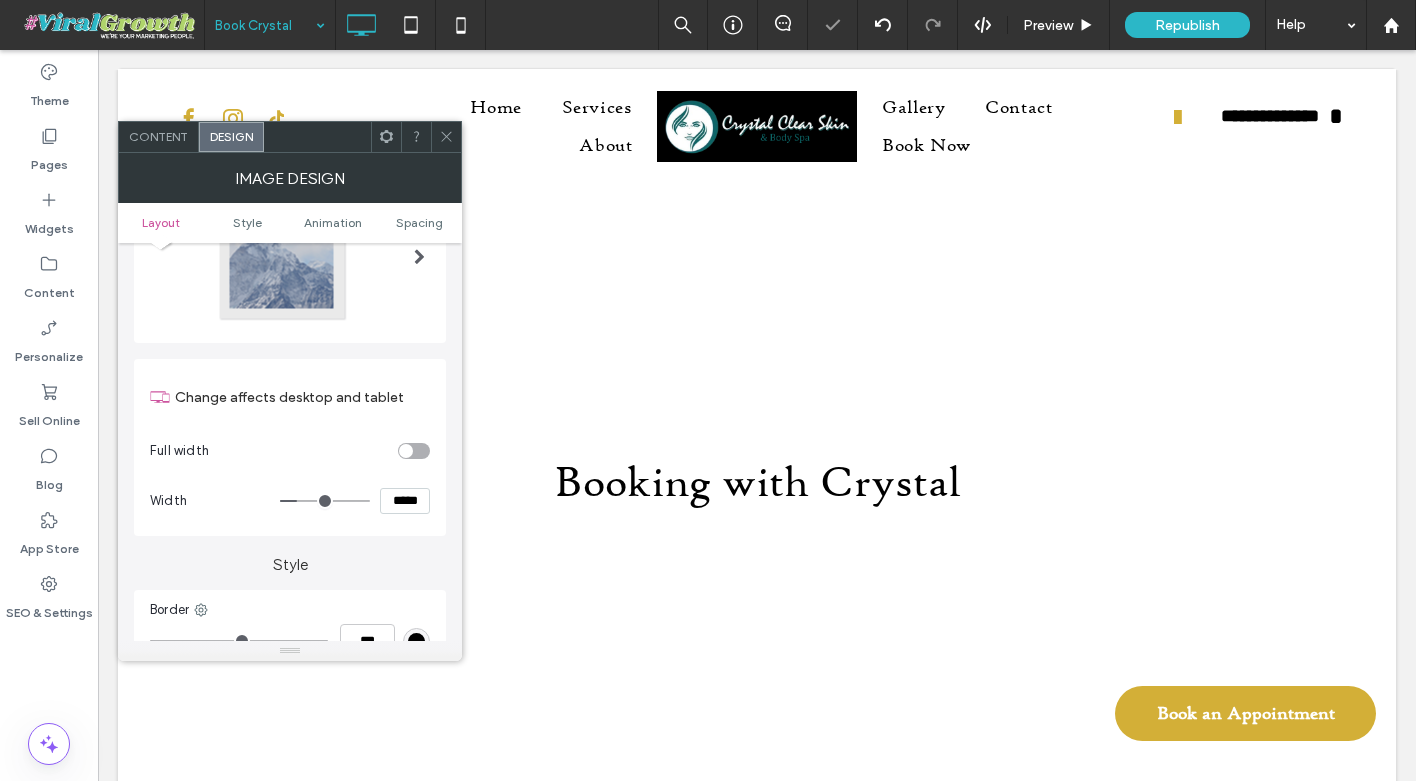 drag, startPoint x: 407, startPoint y: 500, endPoint x: 374, endPoint y: 500, distance: 33 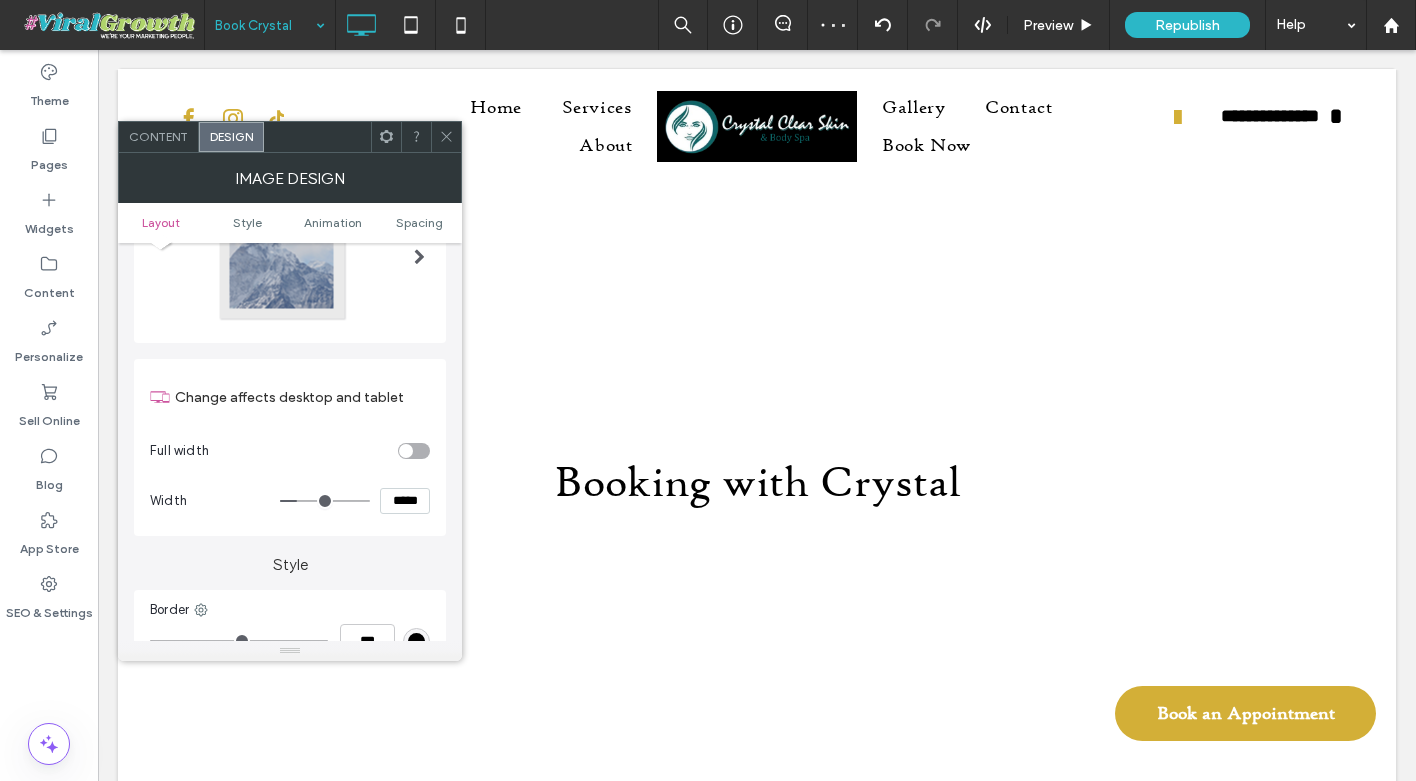 type on "*****" 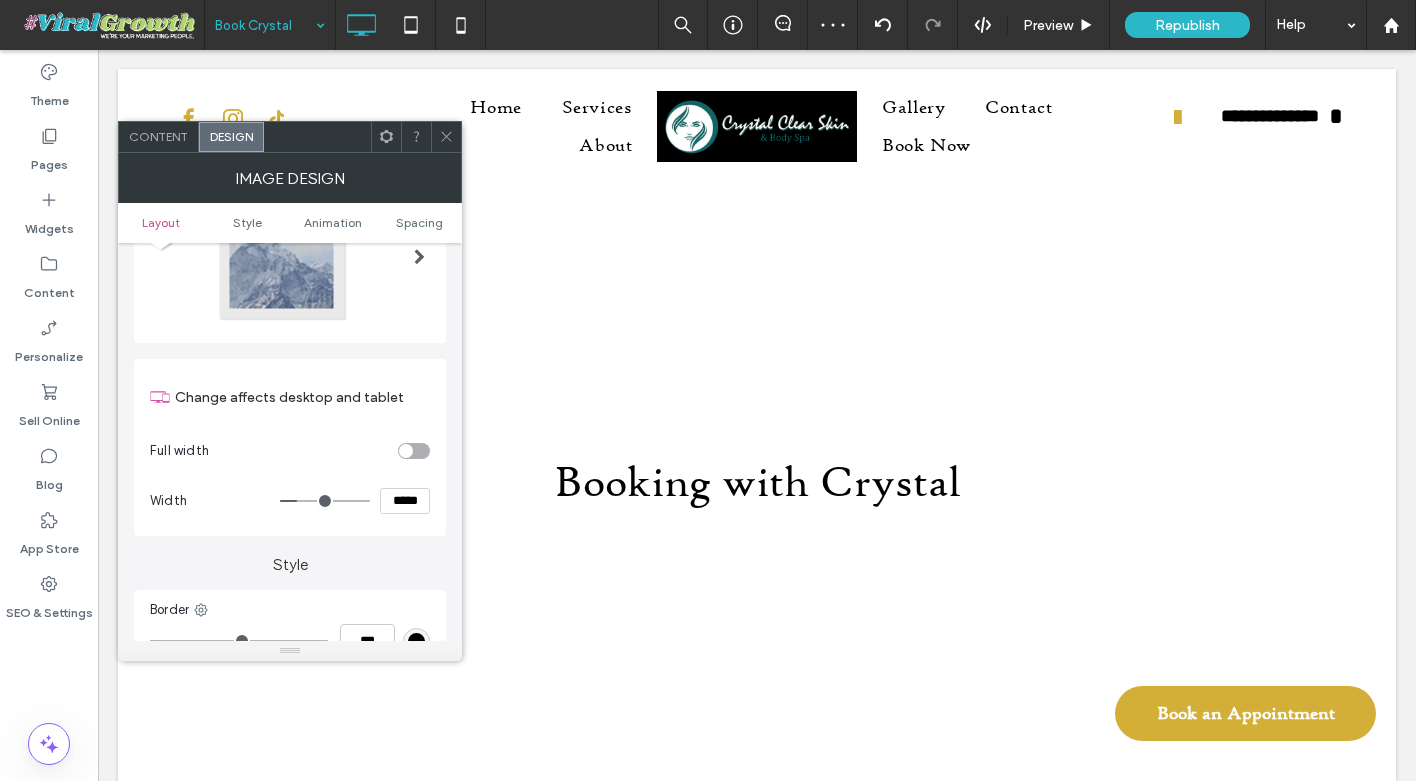 type on "***" 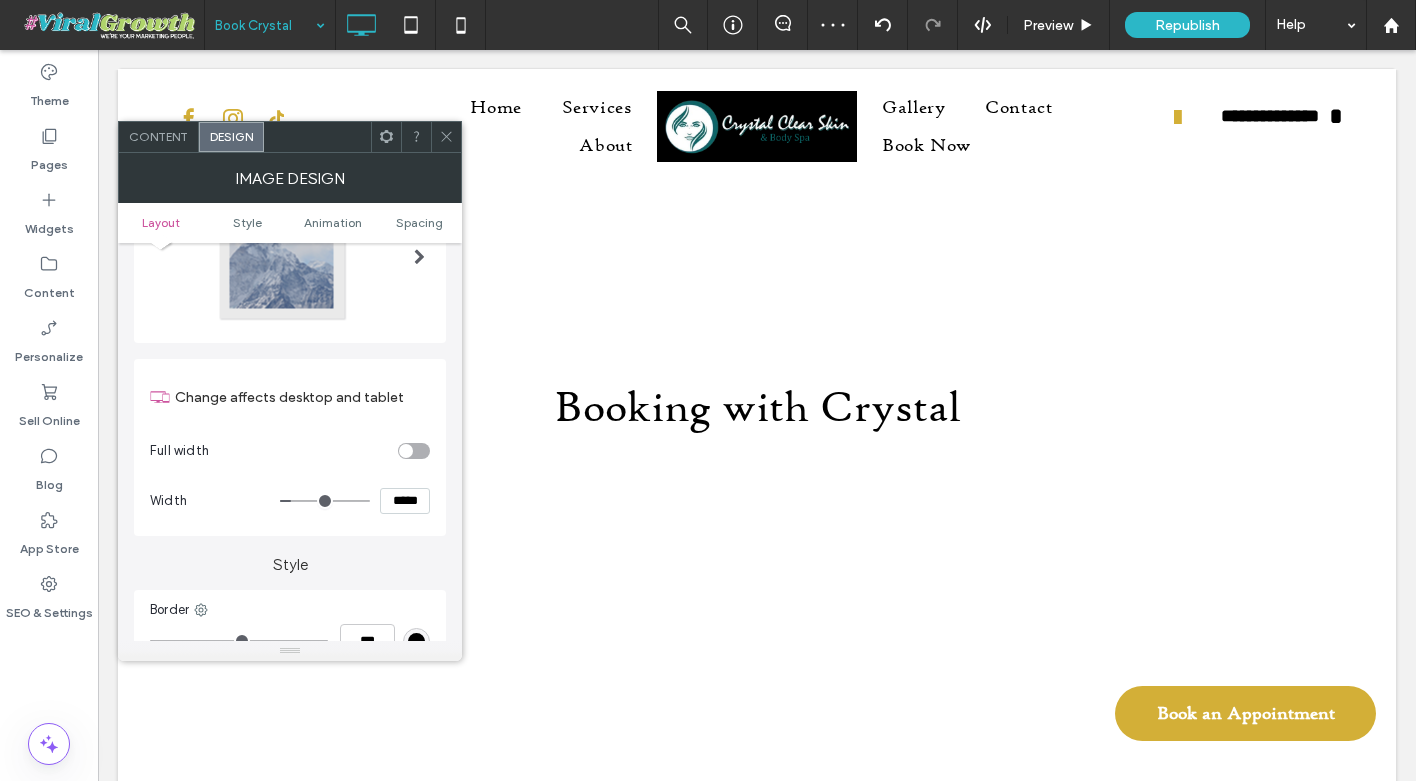 click on "Change affects desktop and tablet" at bounding box center (302, 397) 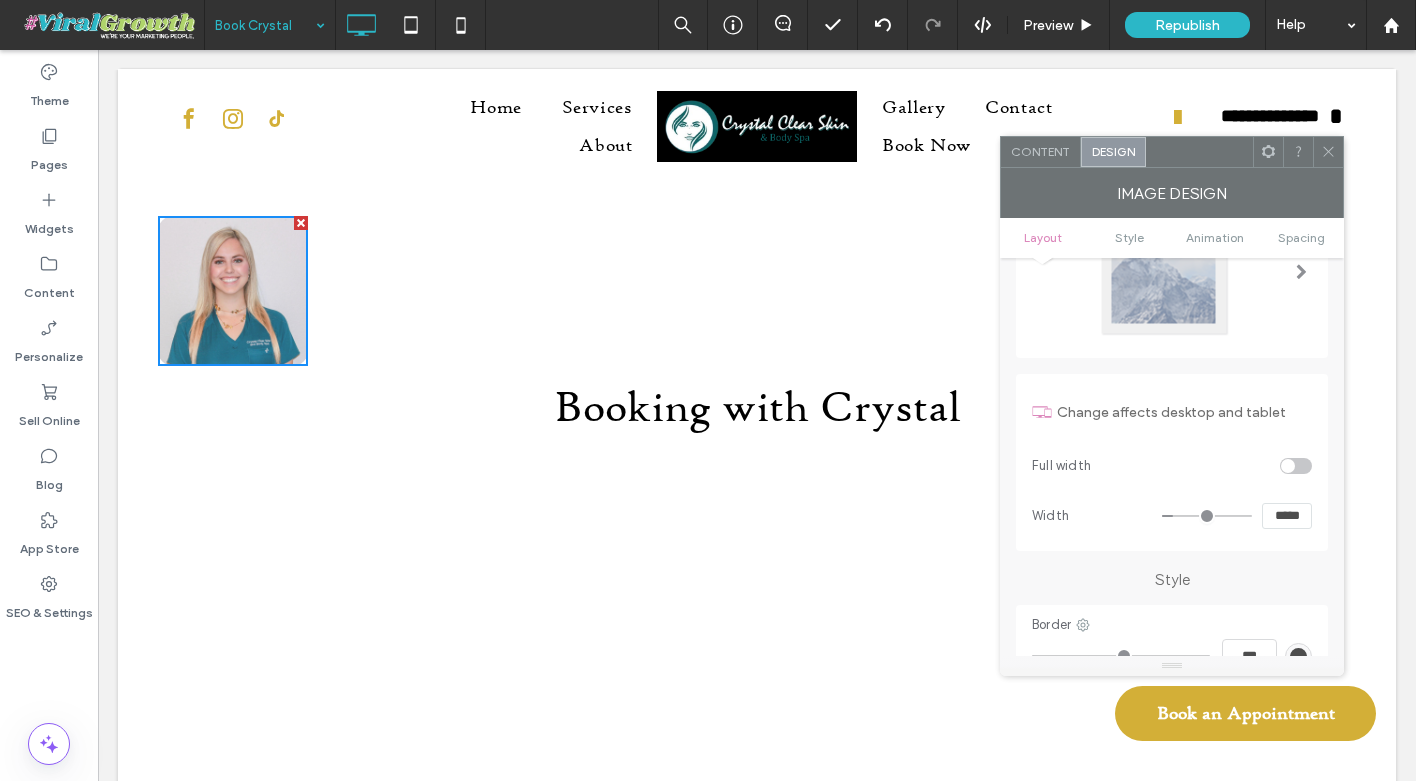 drag, startPoint x: 334, startPoint y: 133, endPoint x: 1216, endPoint y: 148, distance: 882.12756 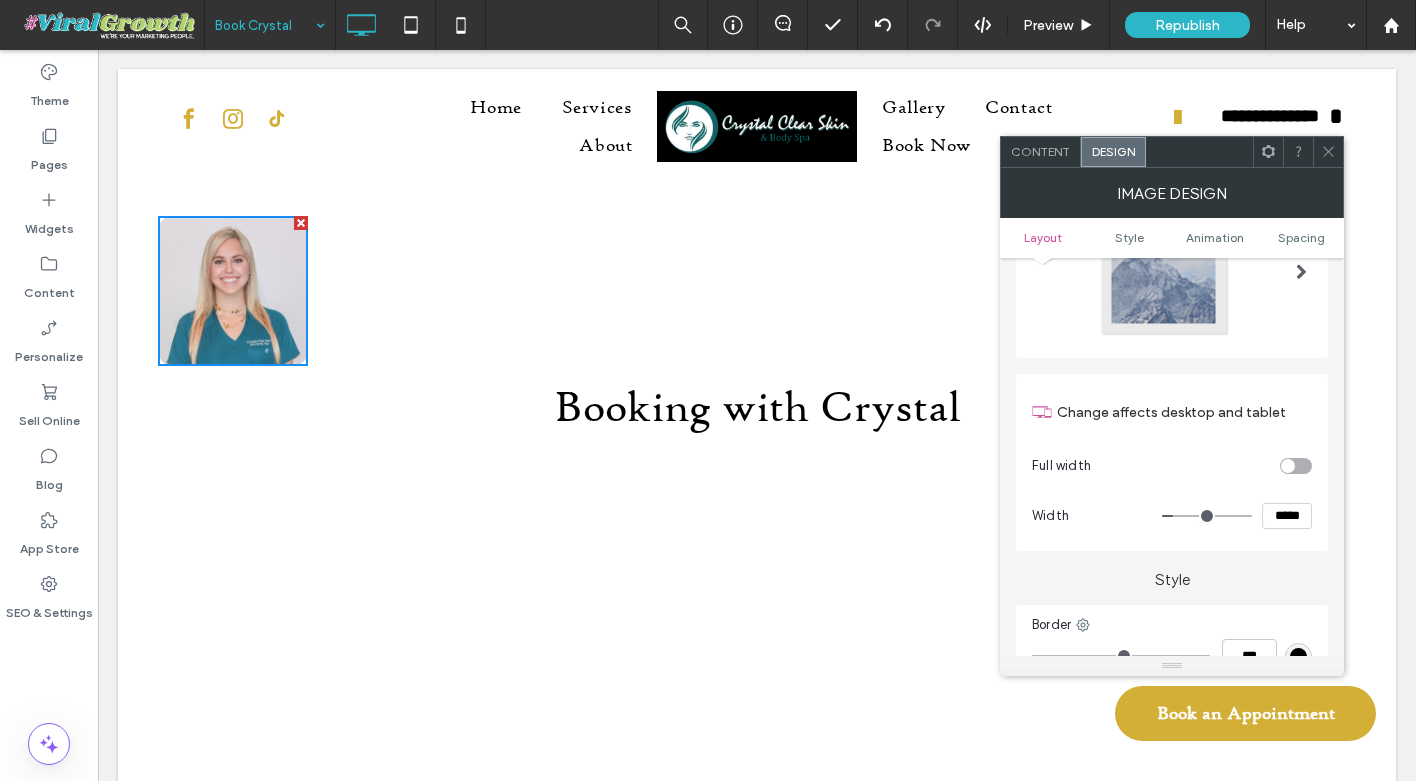 click 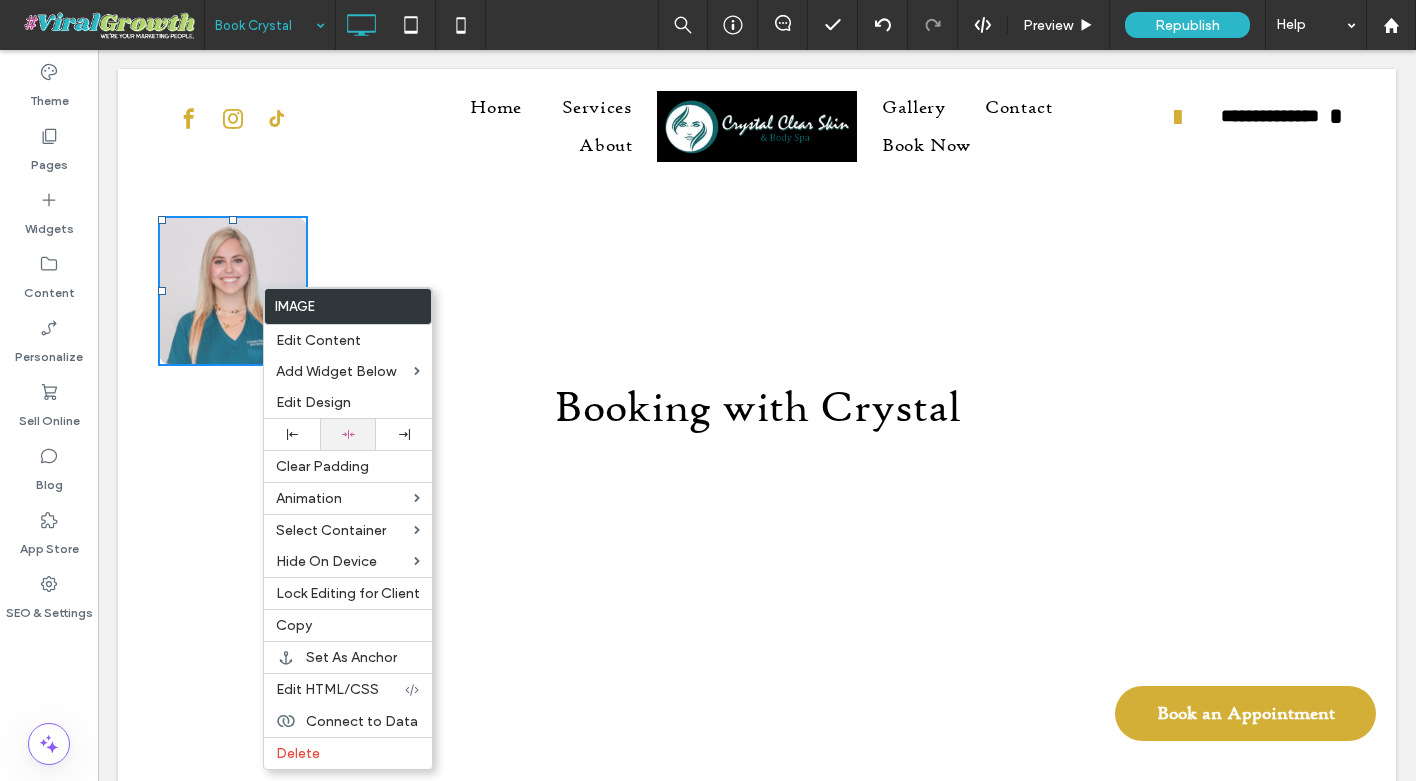click at bounding box center [348, 434] 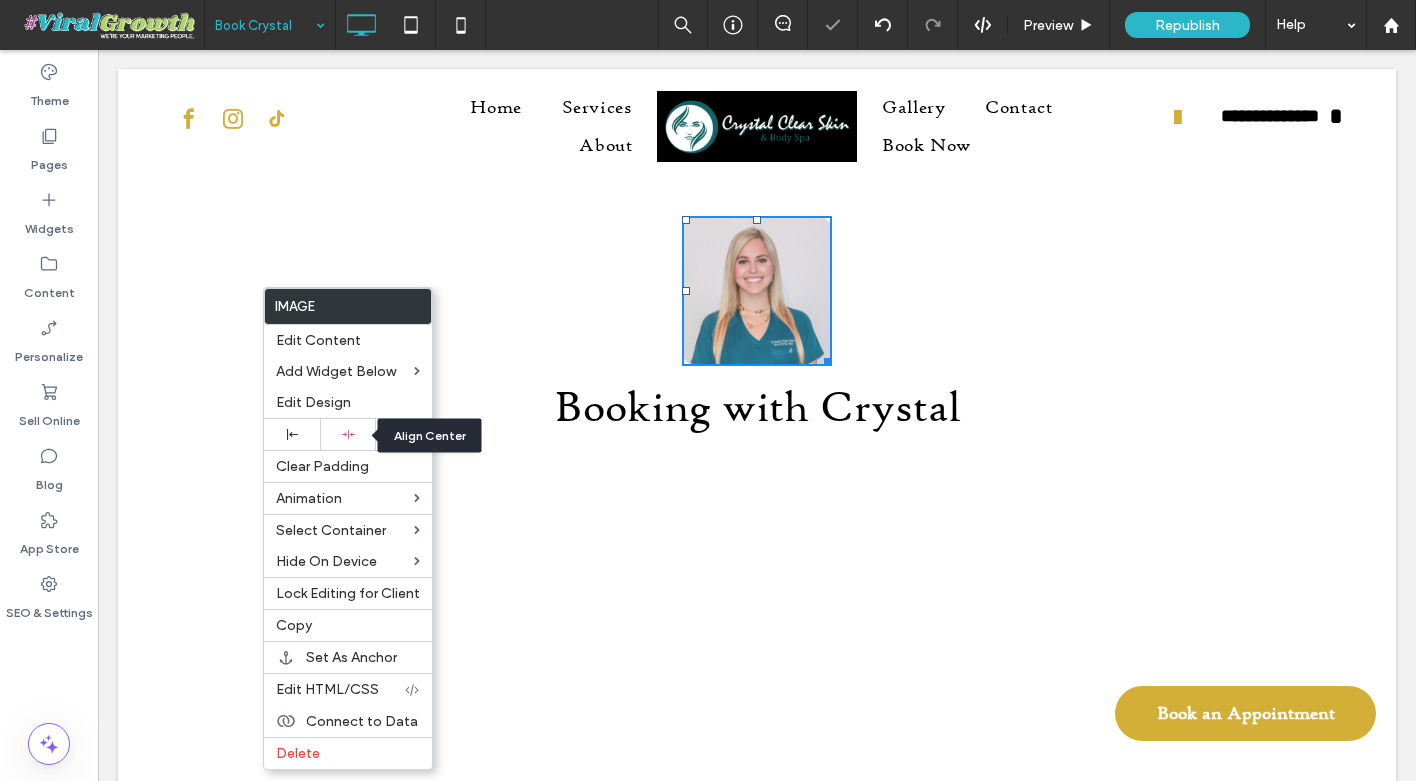 click on "Booking with Crystal
Click To Paste" at bounding box center [757, 2255] 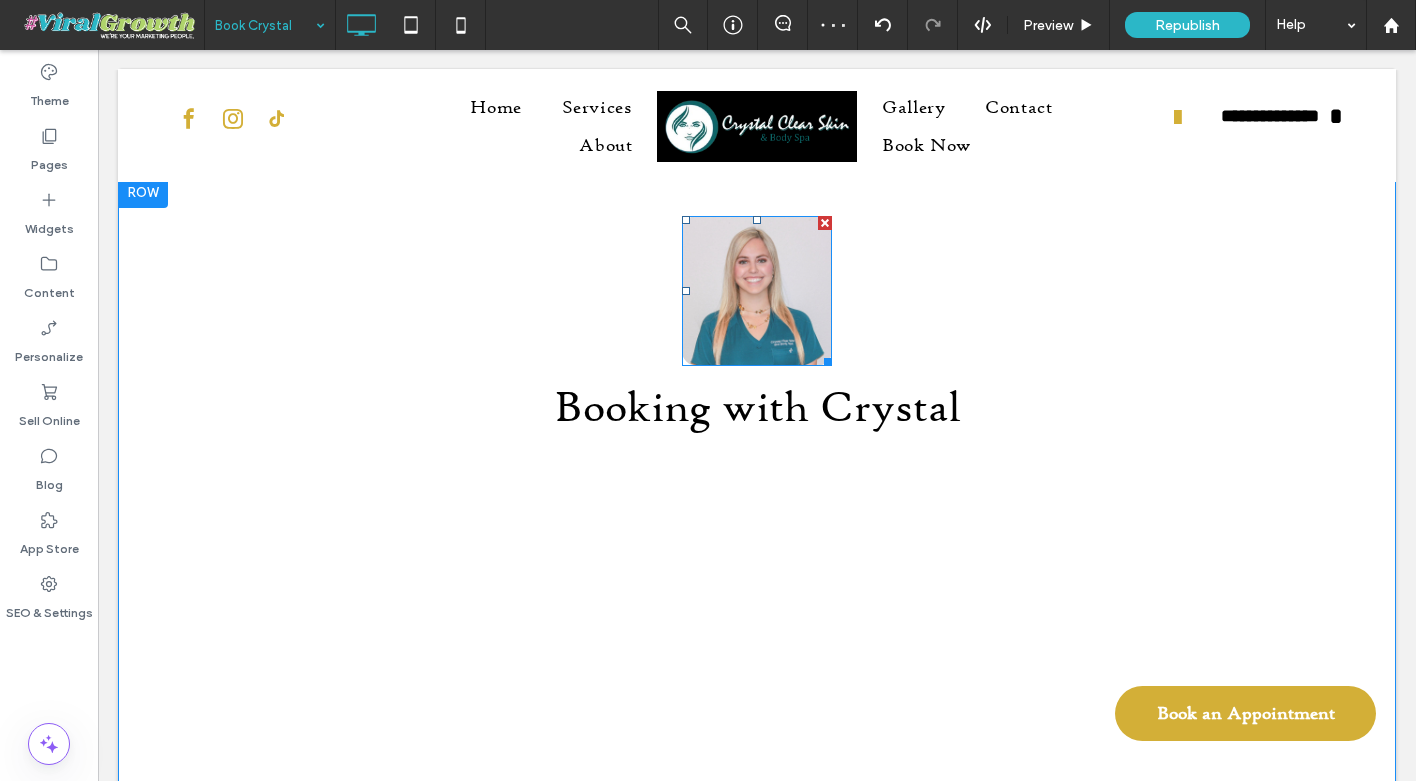 click at bounding box center [757, 291] 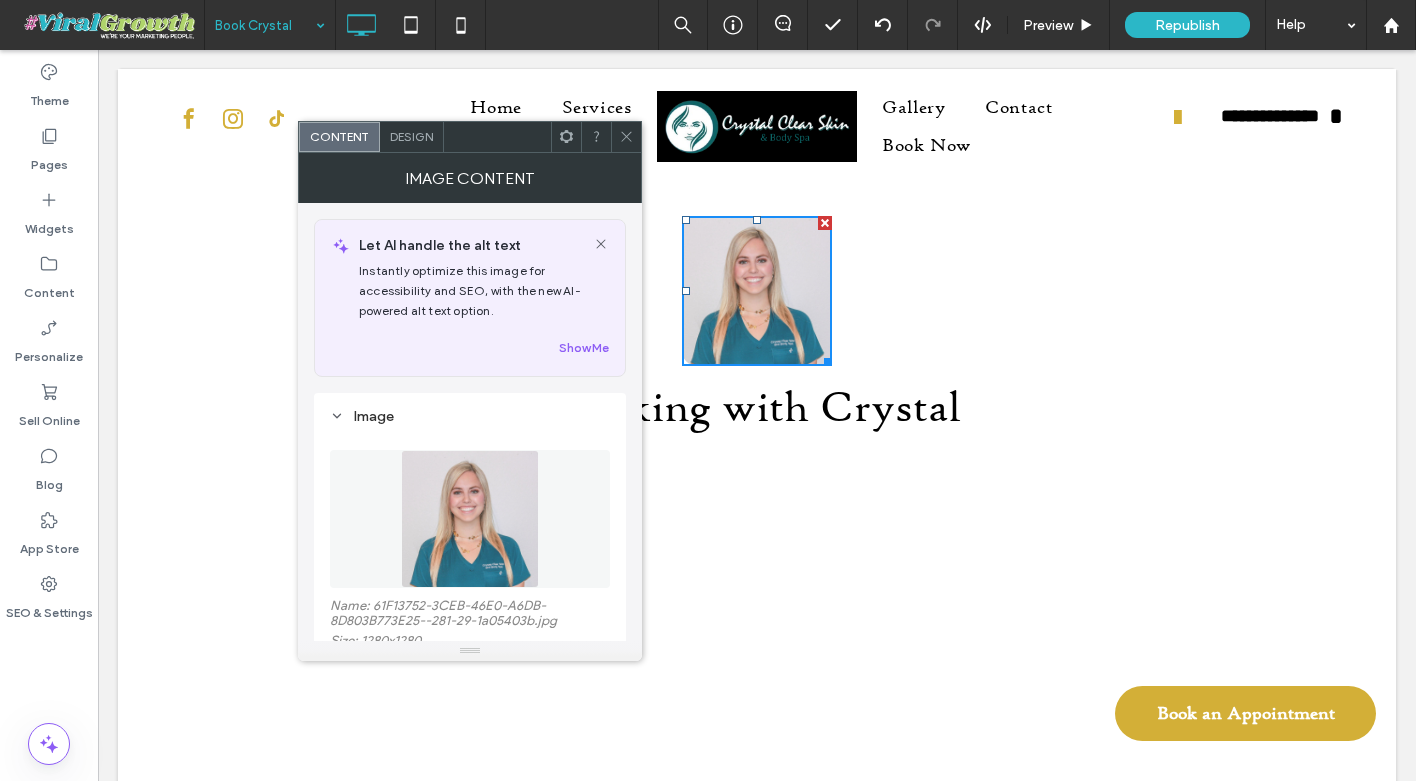 click on "Design" at bounding box center (411, 136) 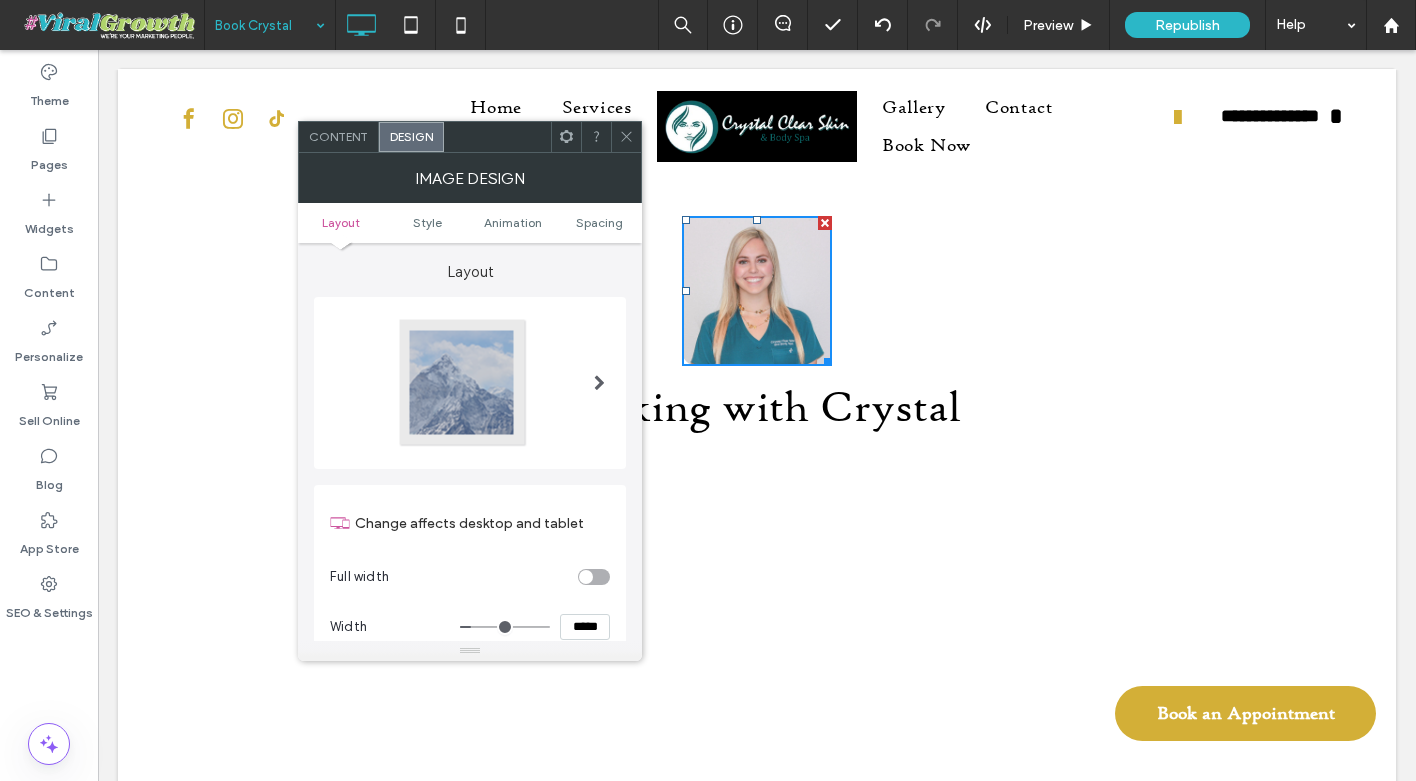 click 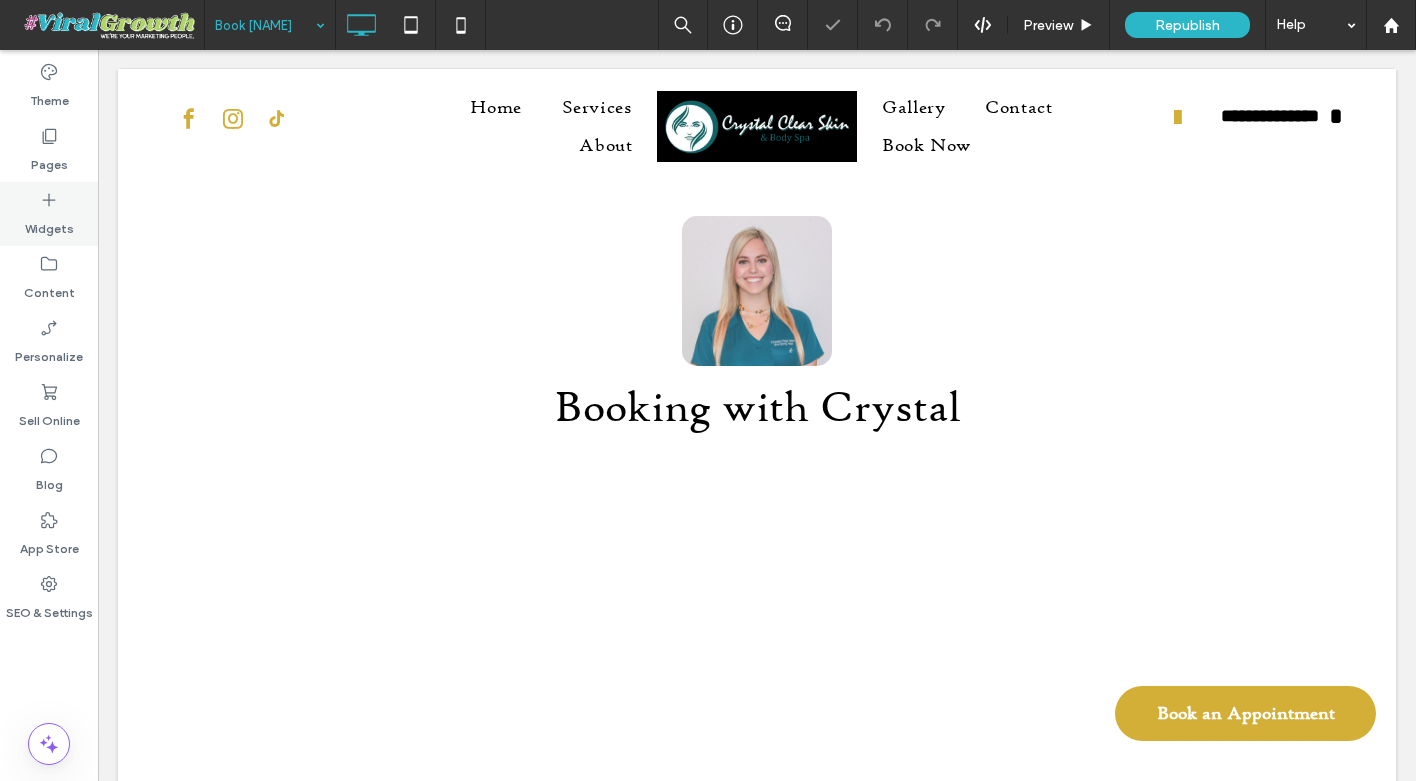 click on "Widgets" at bounding box center [49, 224] 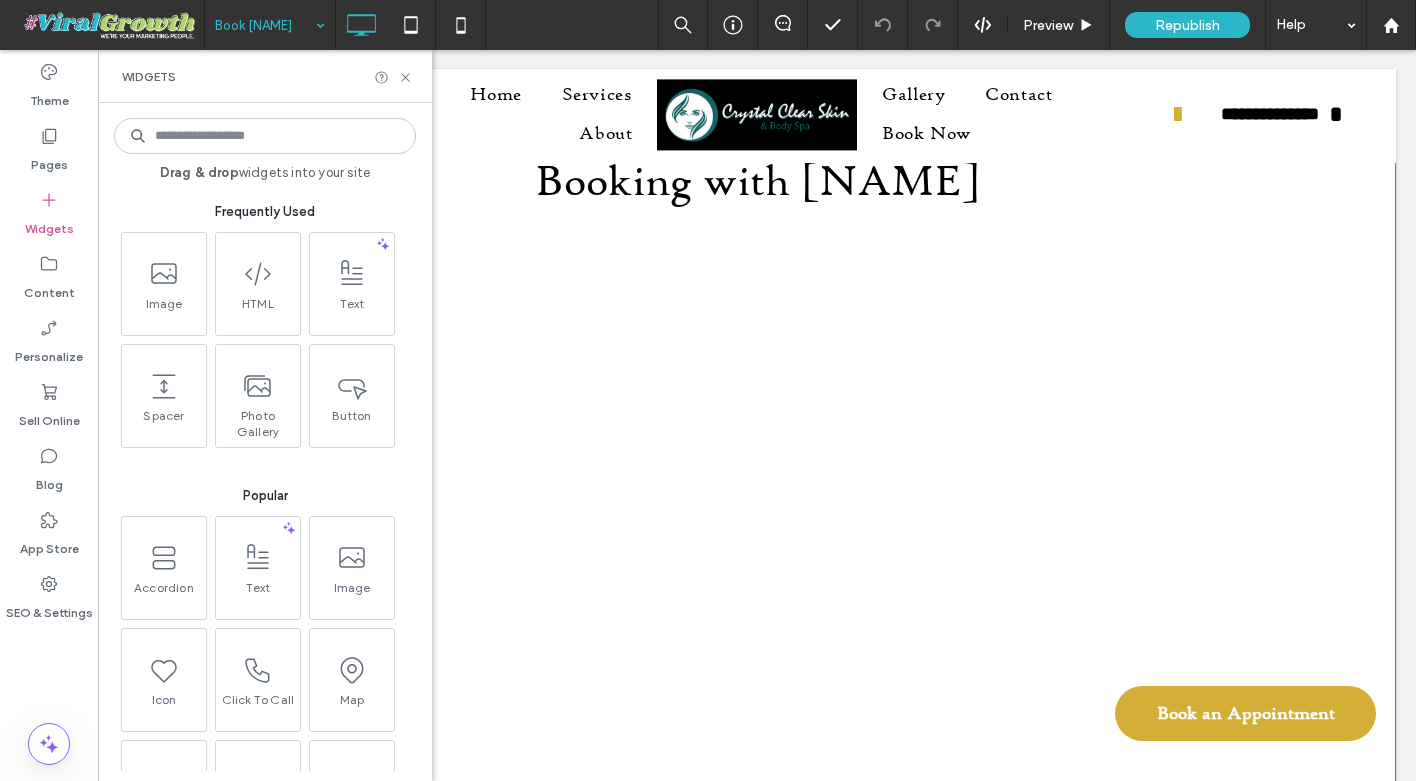 scroll, scrollTop: 0, scrollLeft: 0, axis: both 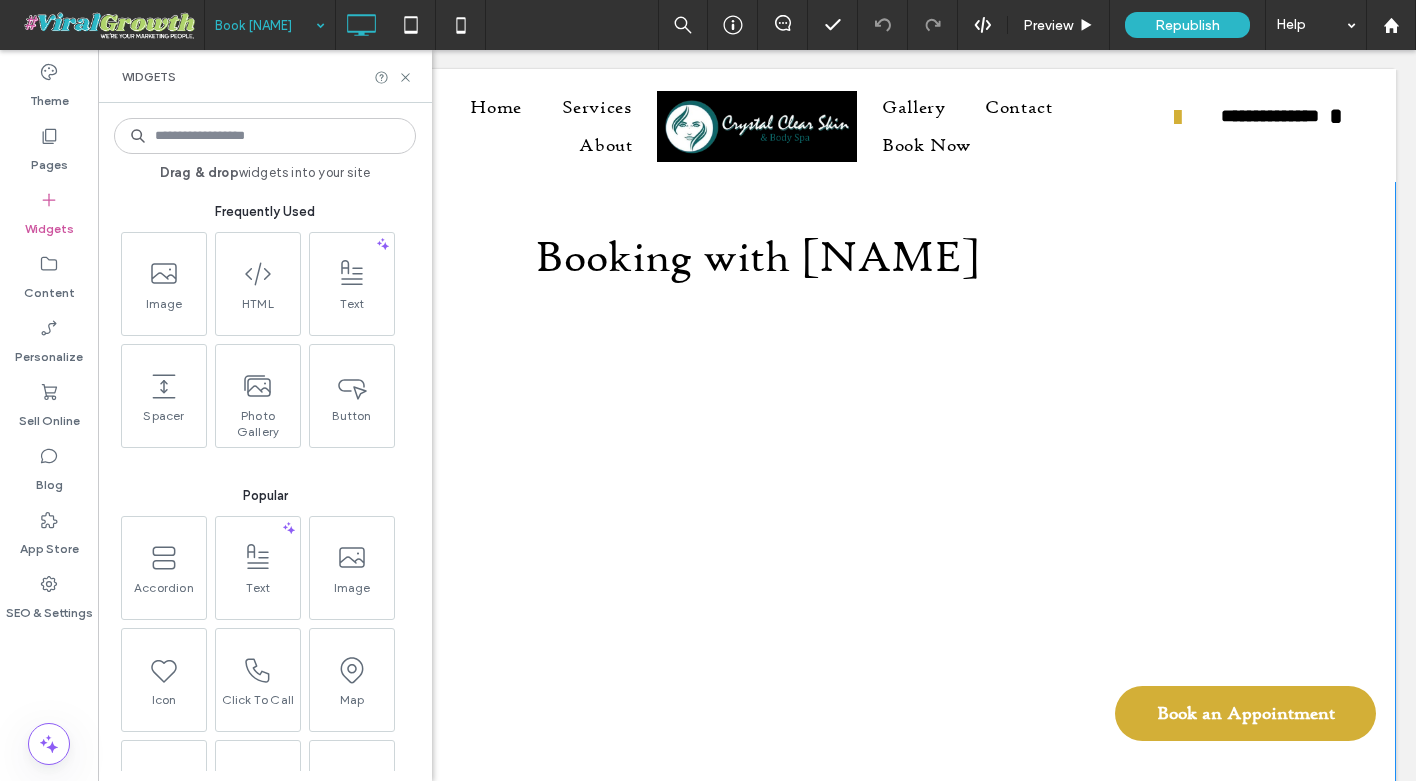 click on "Booking with Alysia
Click To Paste
Row + Add Section" at bounding box center [757, 668] 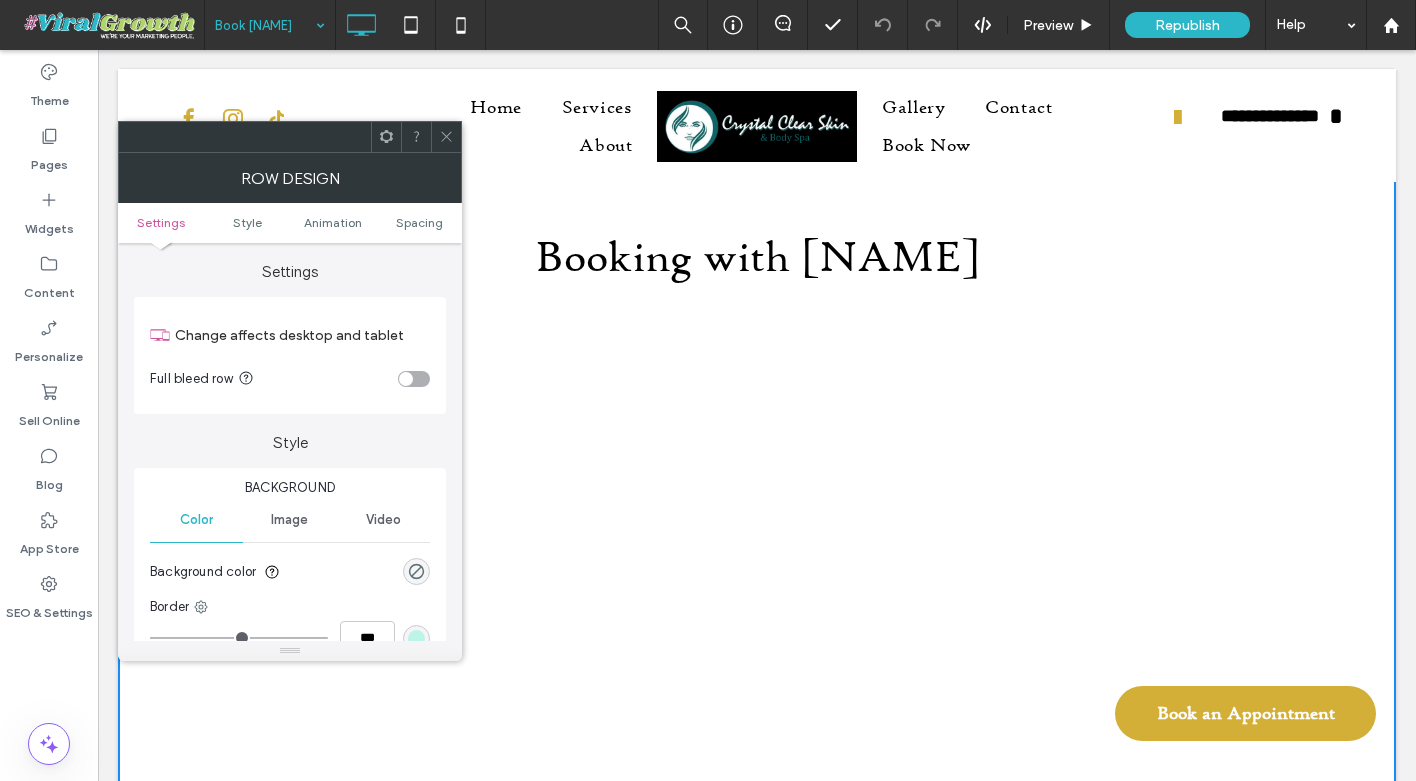 click 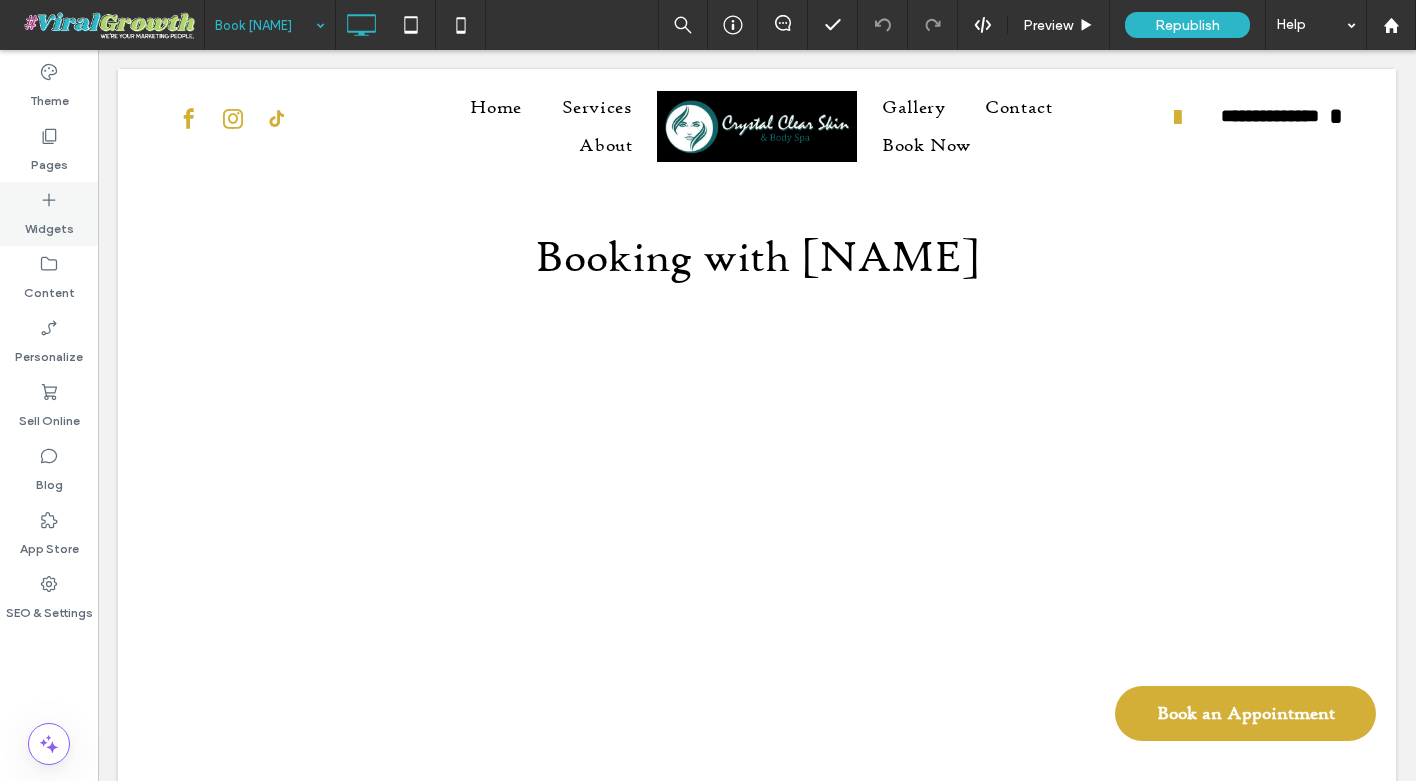 click 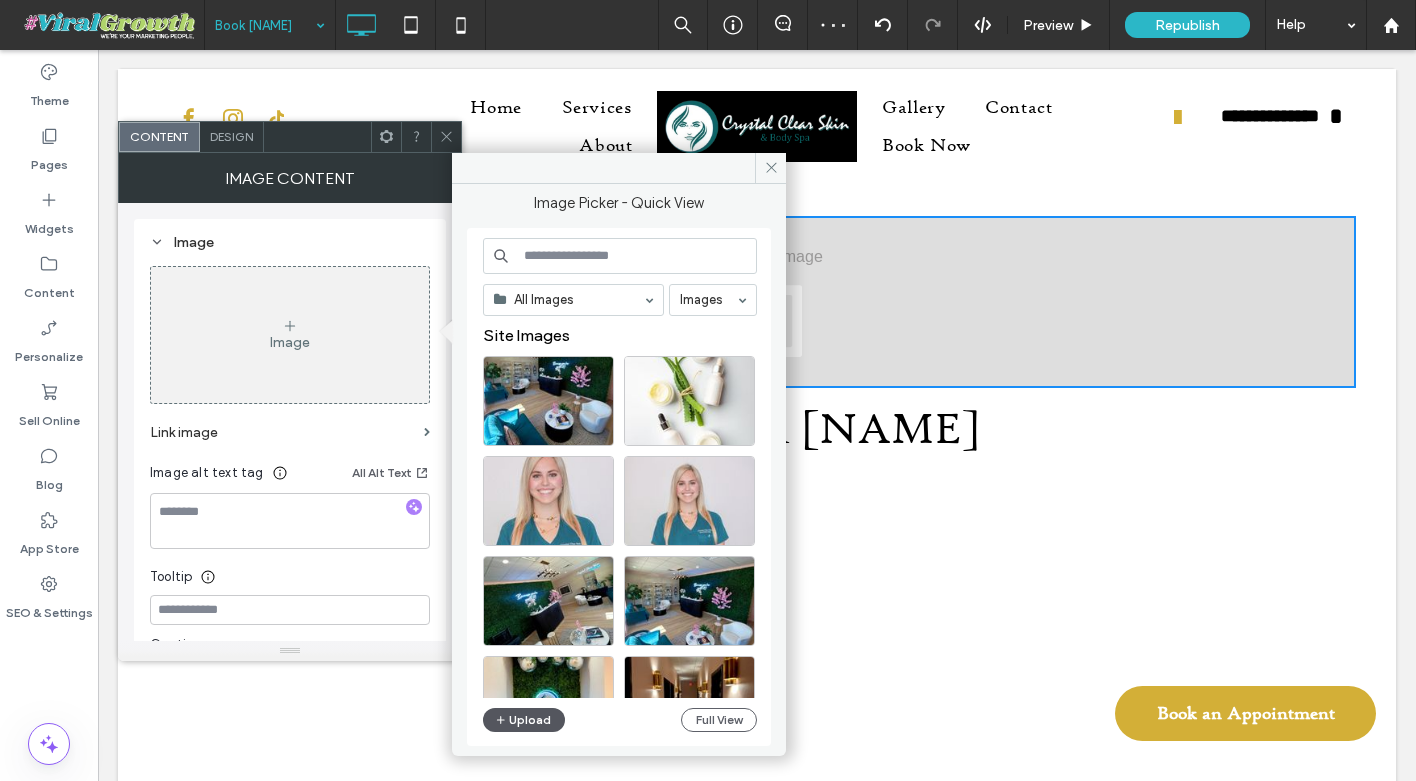 click on "Upload" at bounding box center (524, 720) 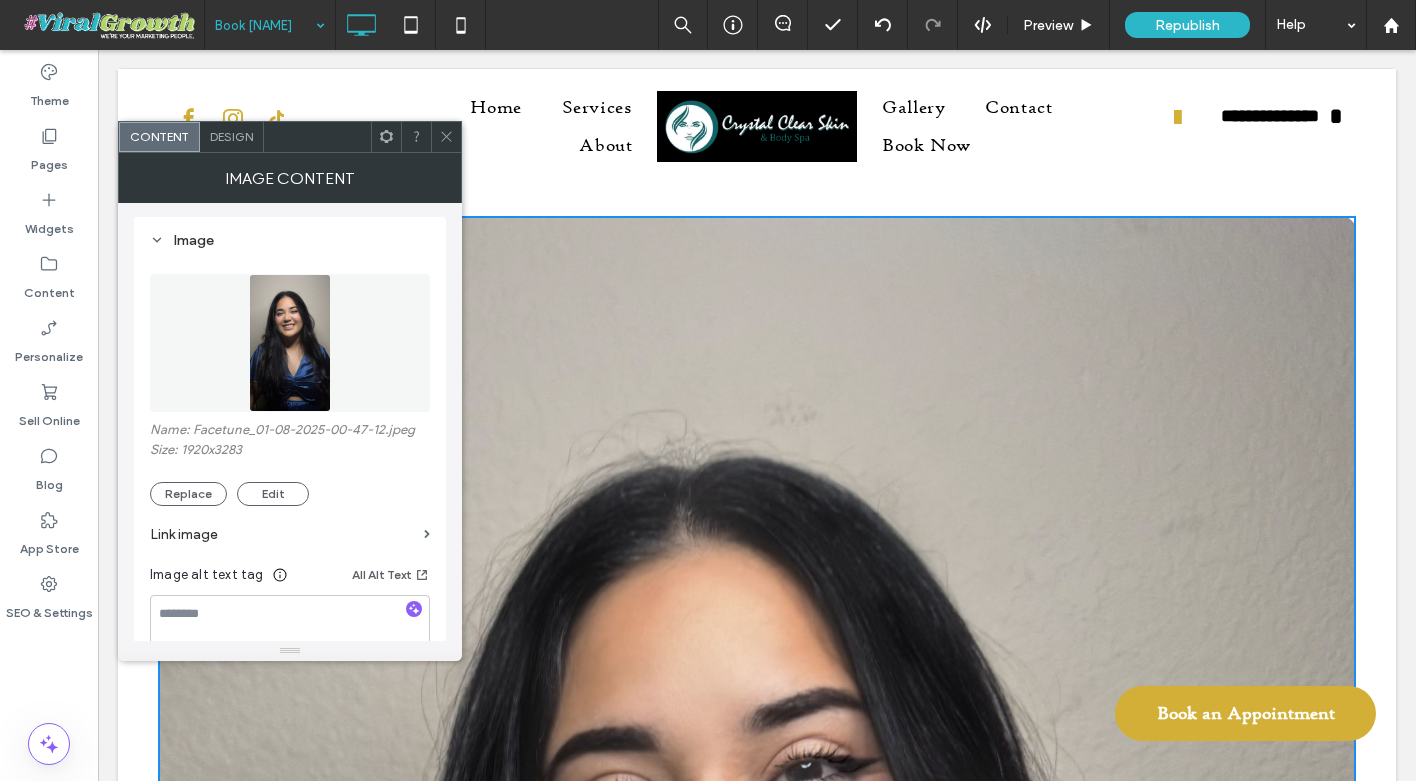 scroll, scrollTop: 222, scrollLeft: 0, axis: vertical 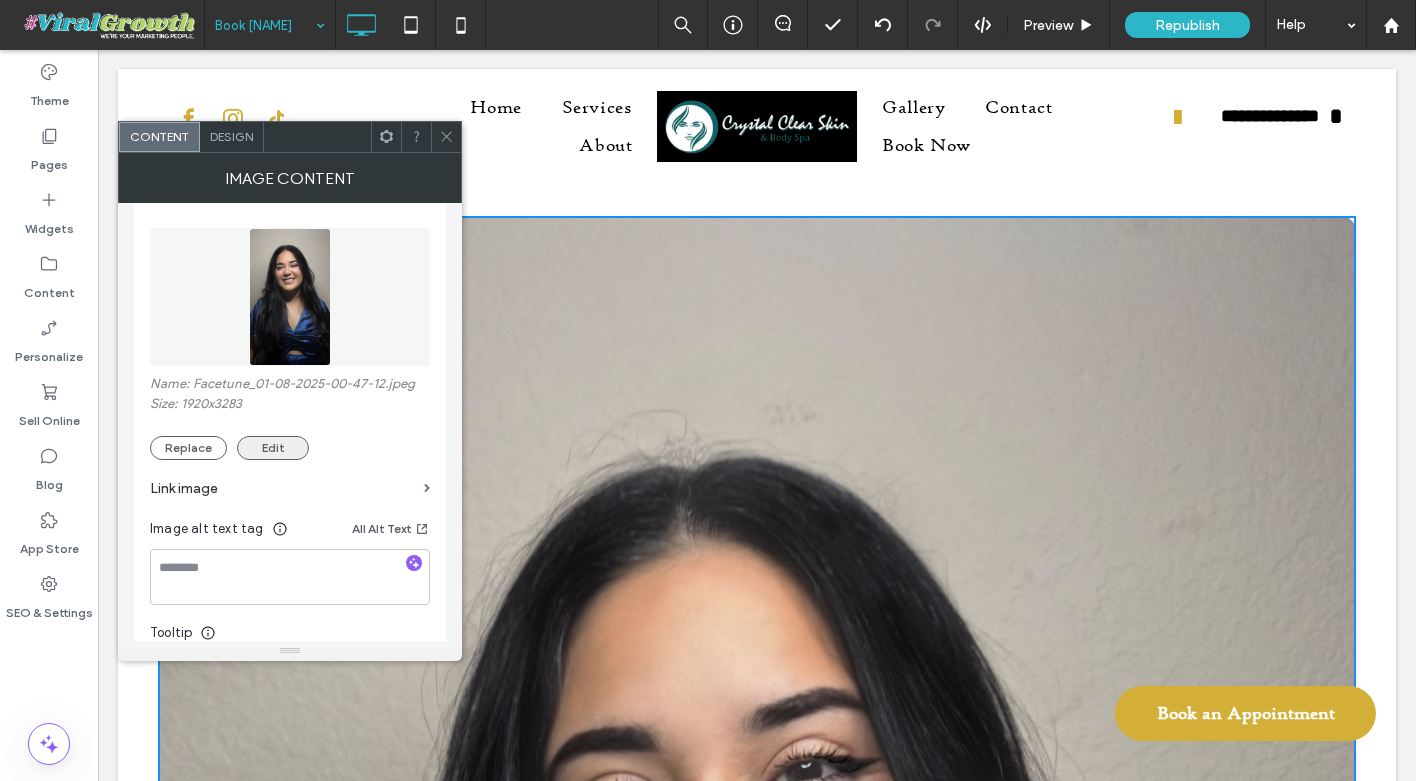click on "Edit" at bounding box center [273, 448] 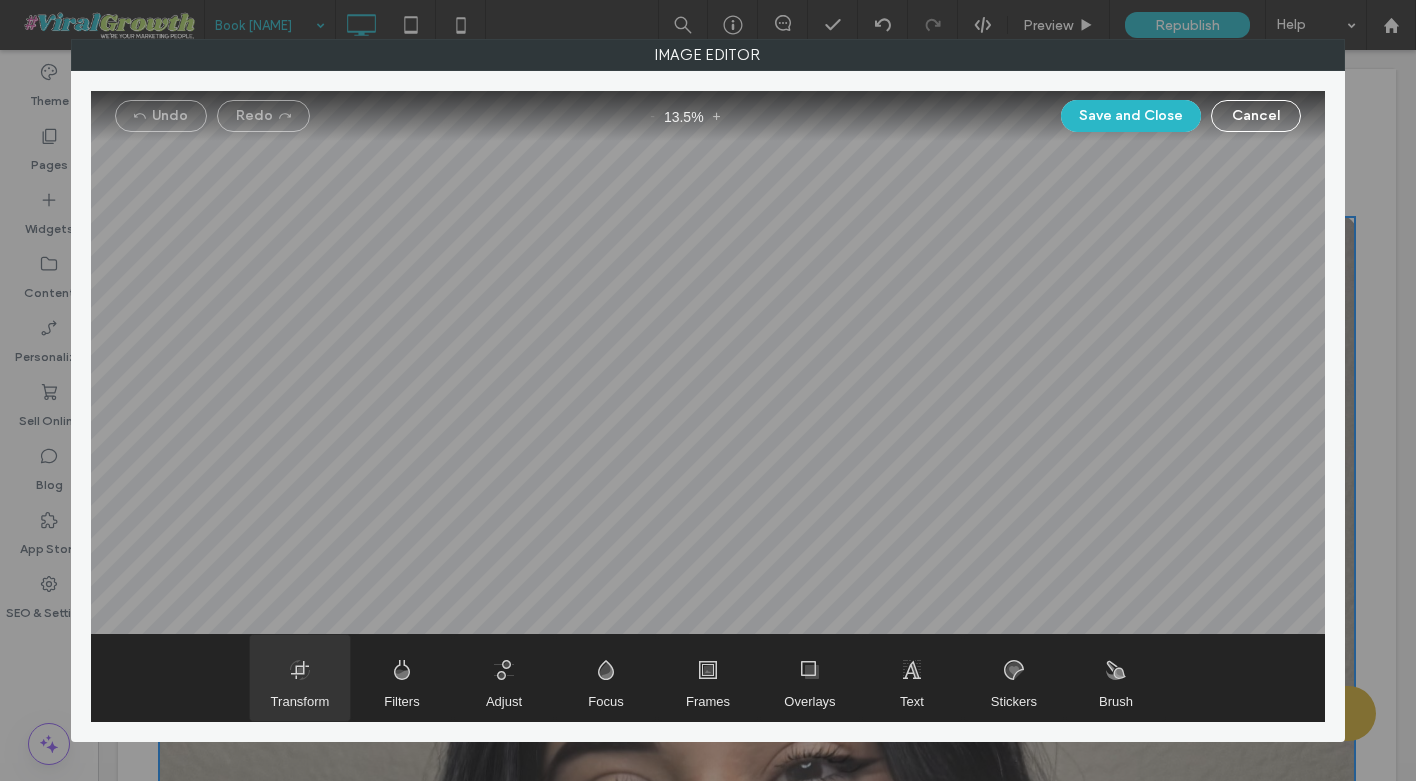 click at bounding box center (300, 678) 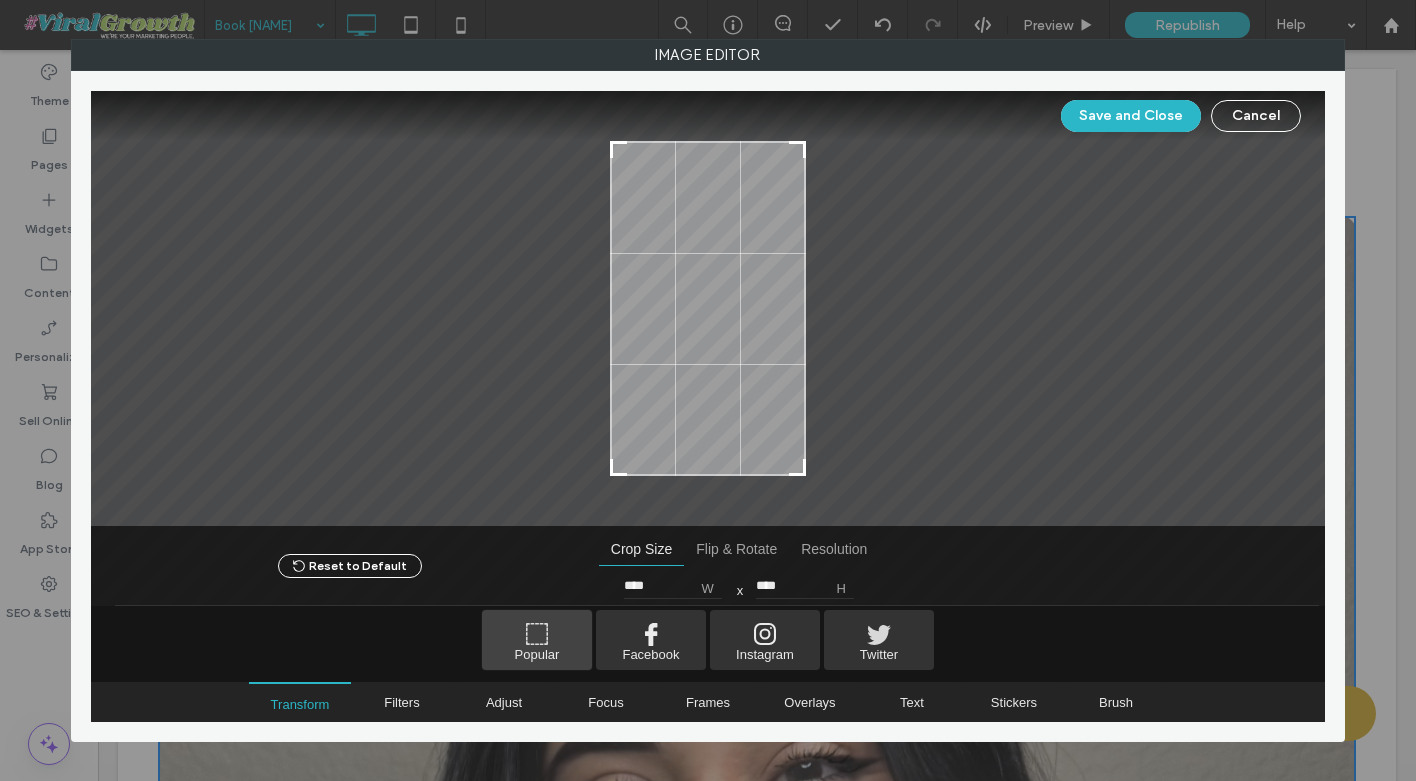 click at bounding box center (537, 640) 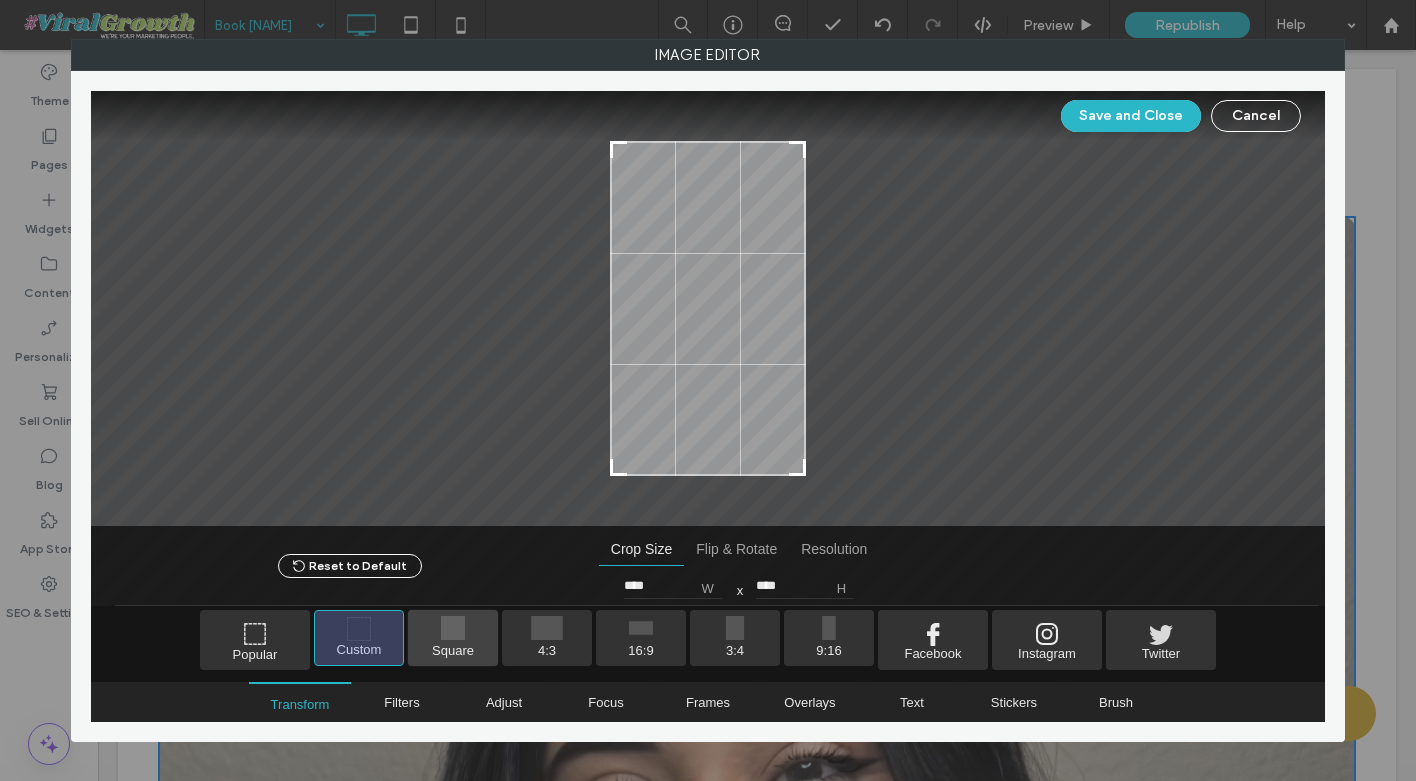 click at bounding box center [453, 638] 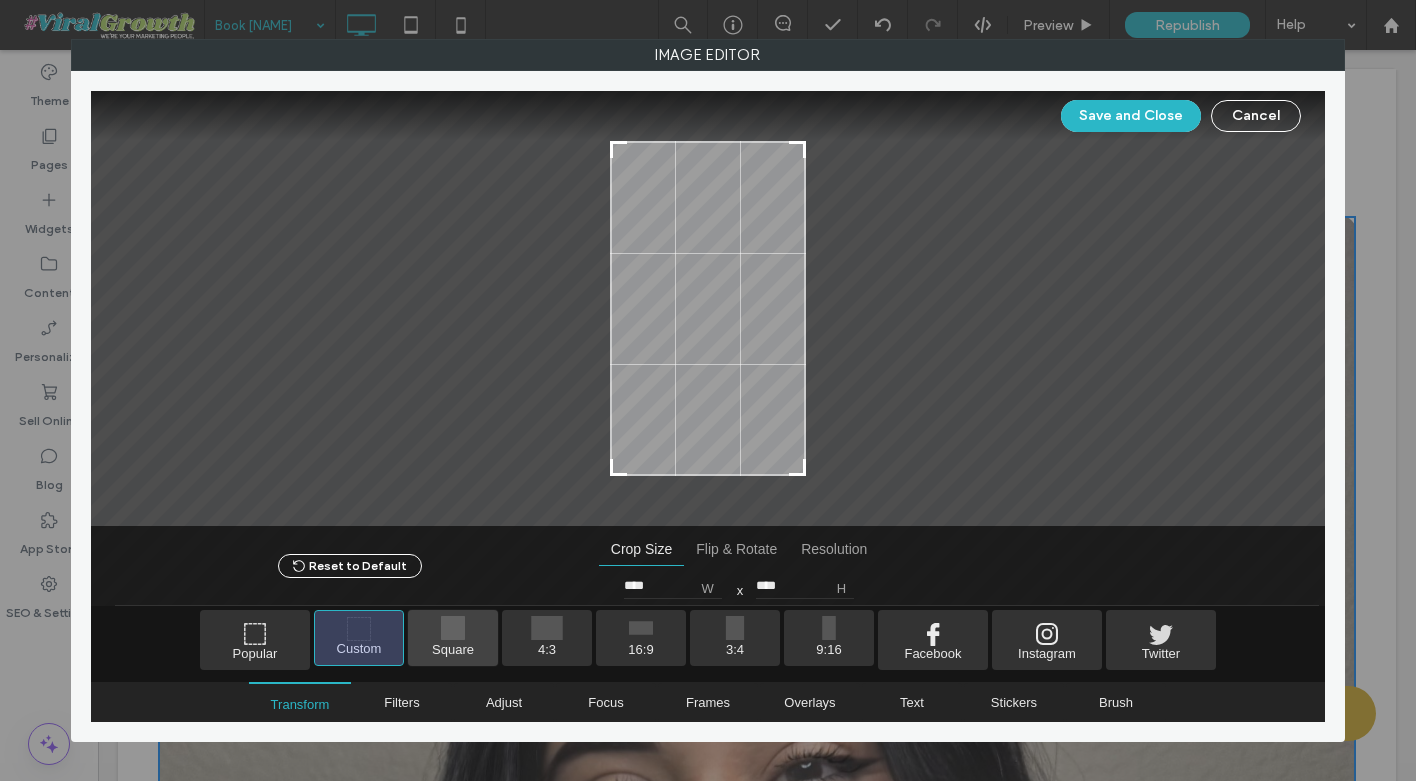 type on "****" 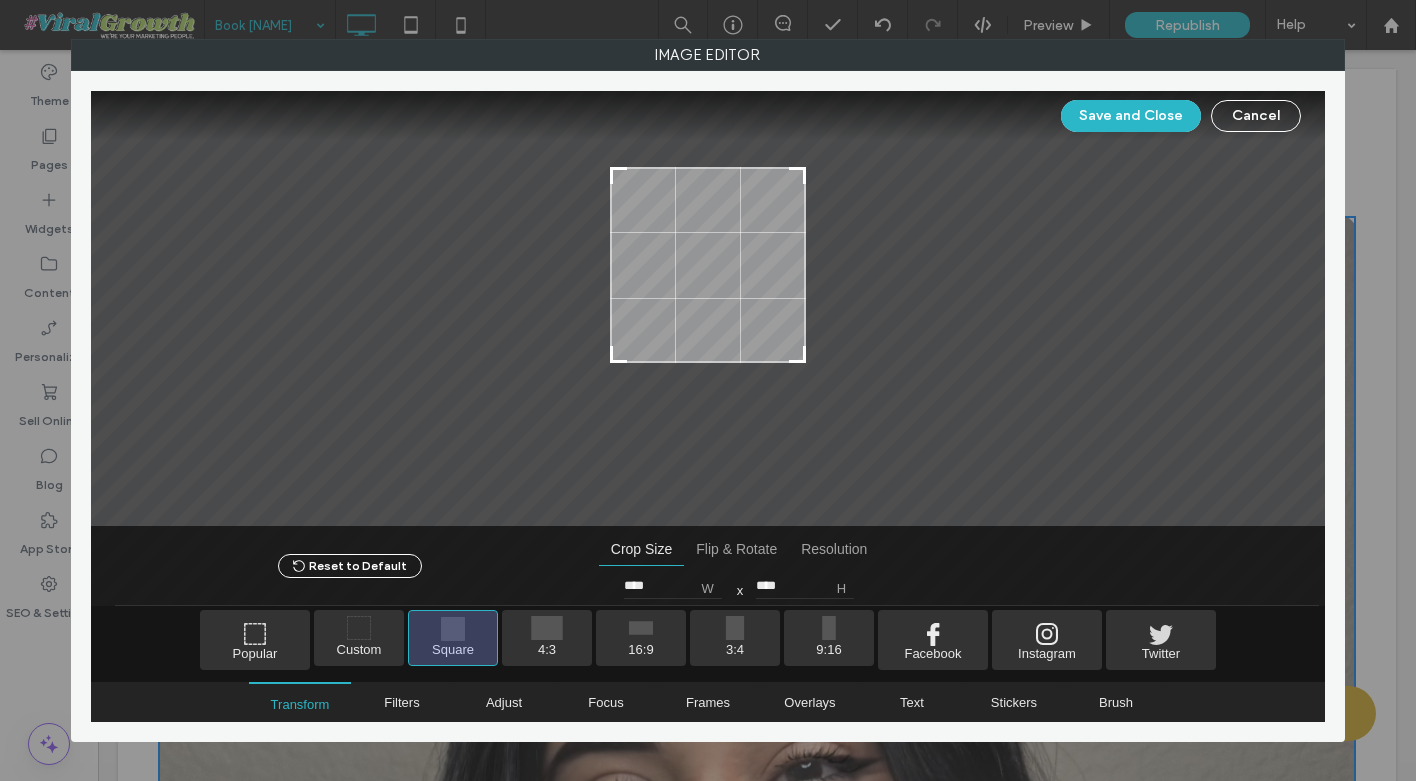 drag, startPoint x: 720, startPoint y: 363, endPoint x: 755, endPoint y: 319, distance: 56.22277 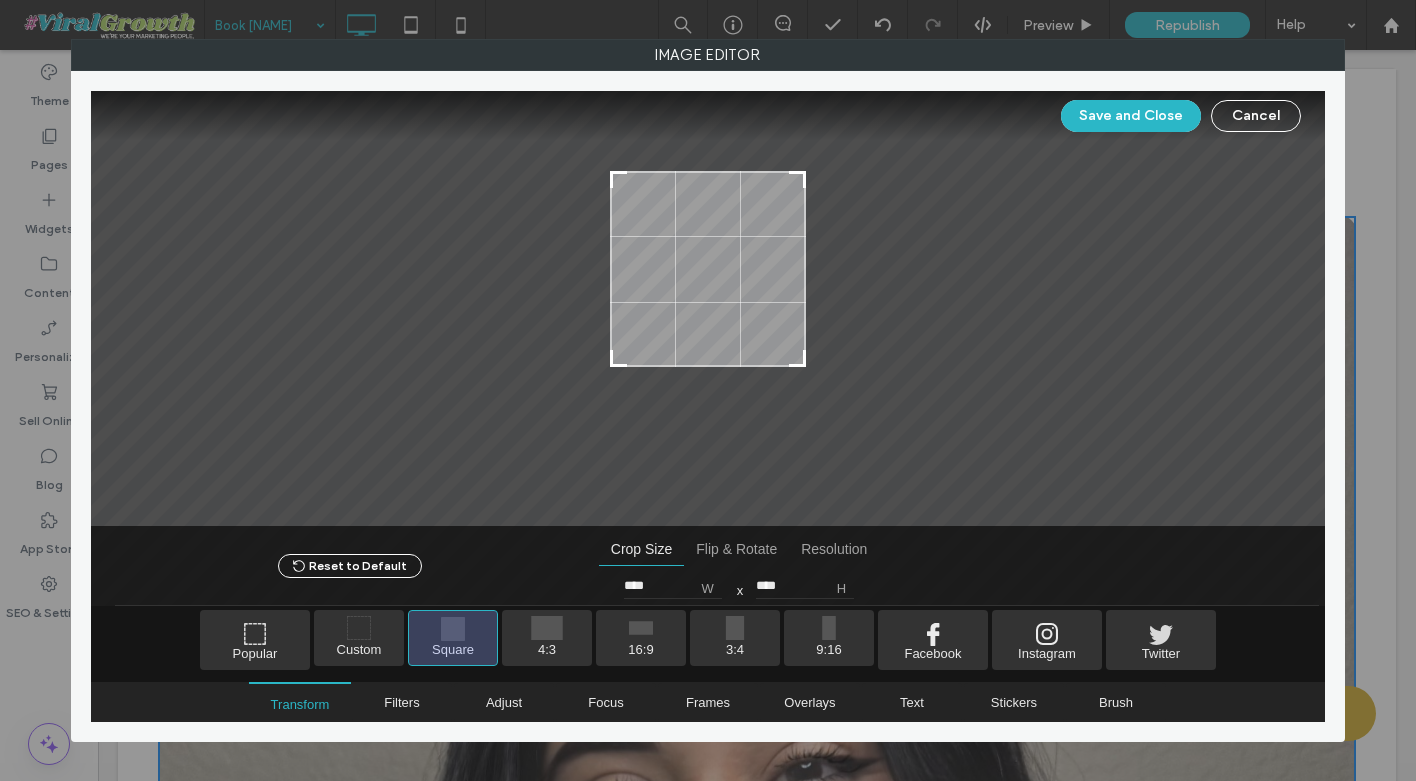 click at bounding box center [708, 269] 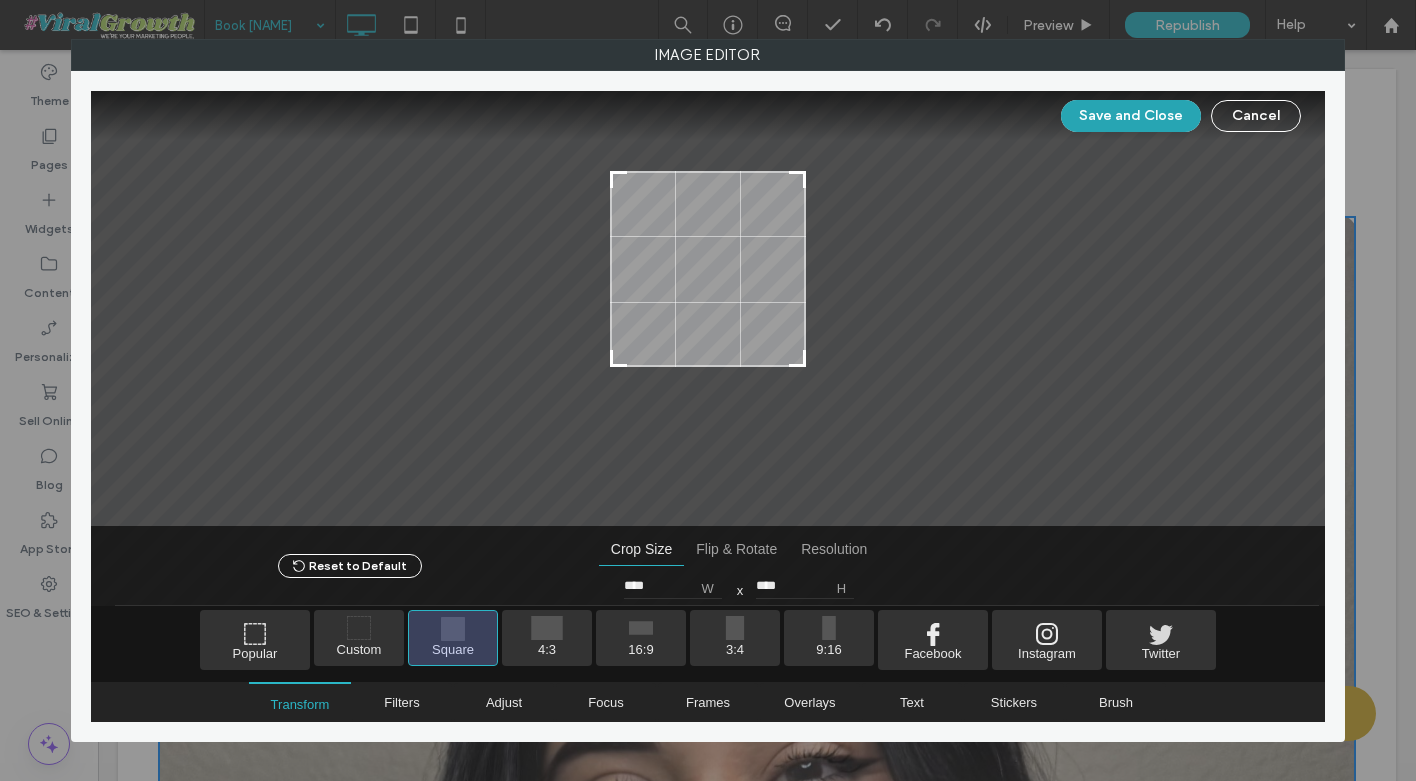 click on "Save and Close" at bounding box center (1131, 116) 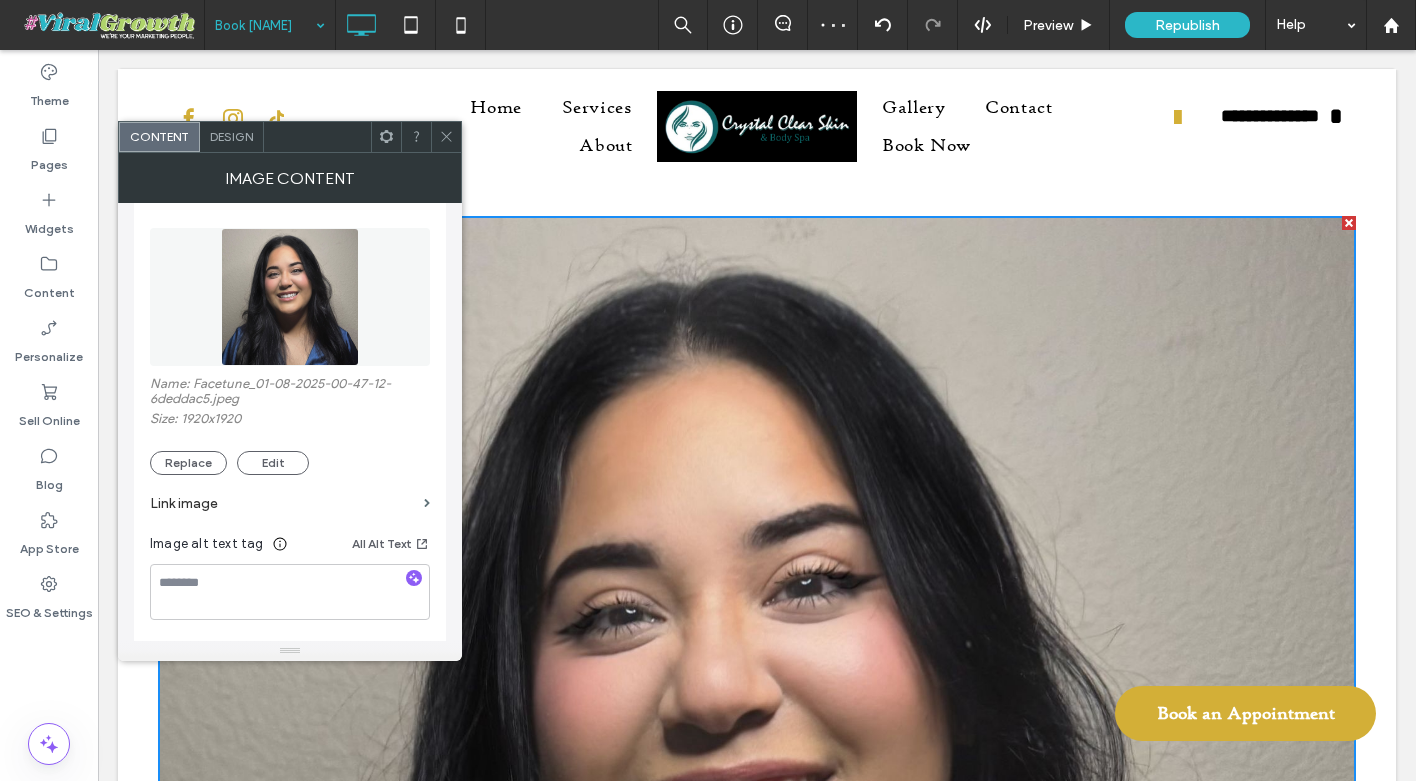 click on "Design" at bounding box center (231, 136) 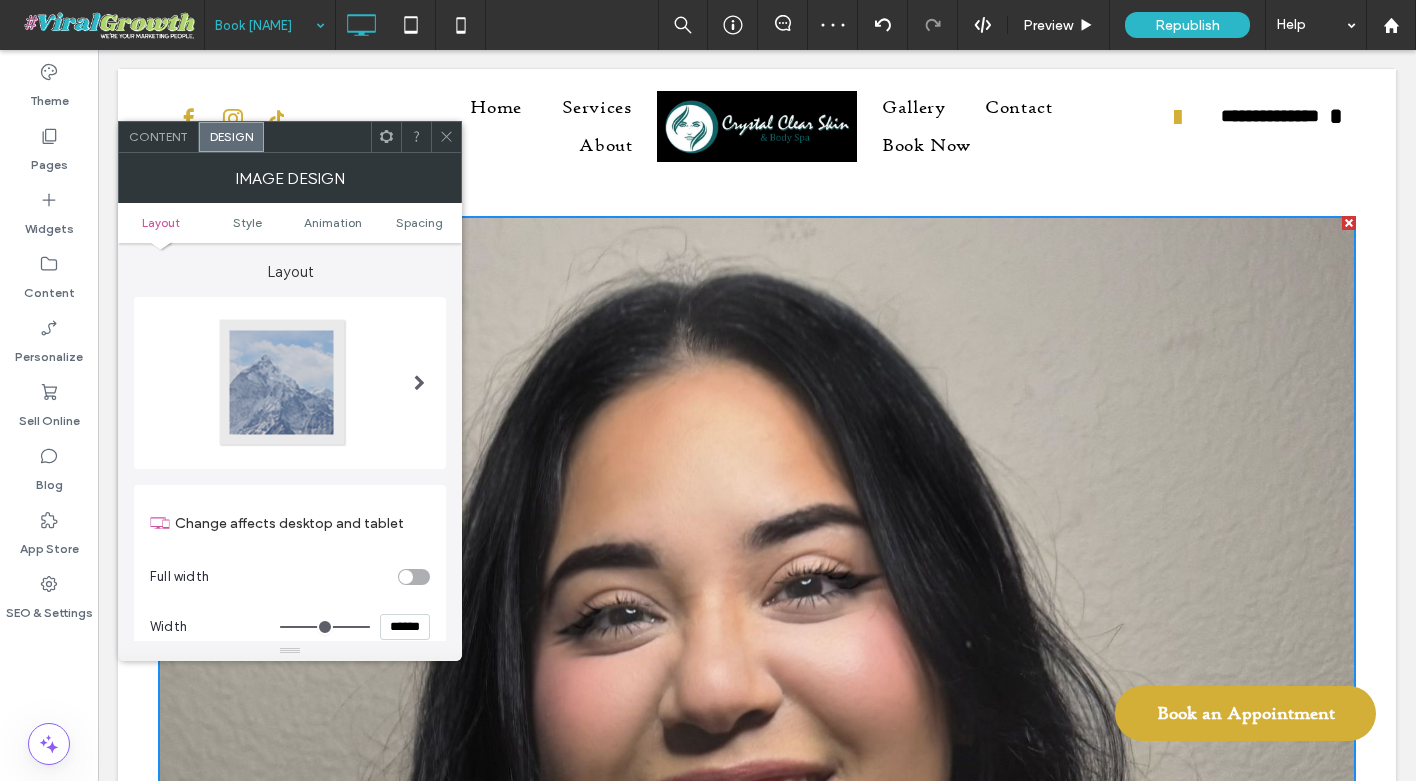 click on "******" at bounding box center (405, 627) 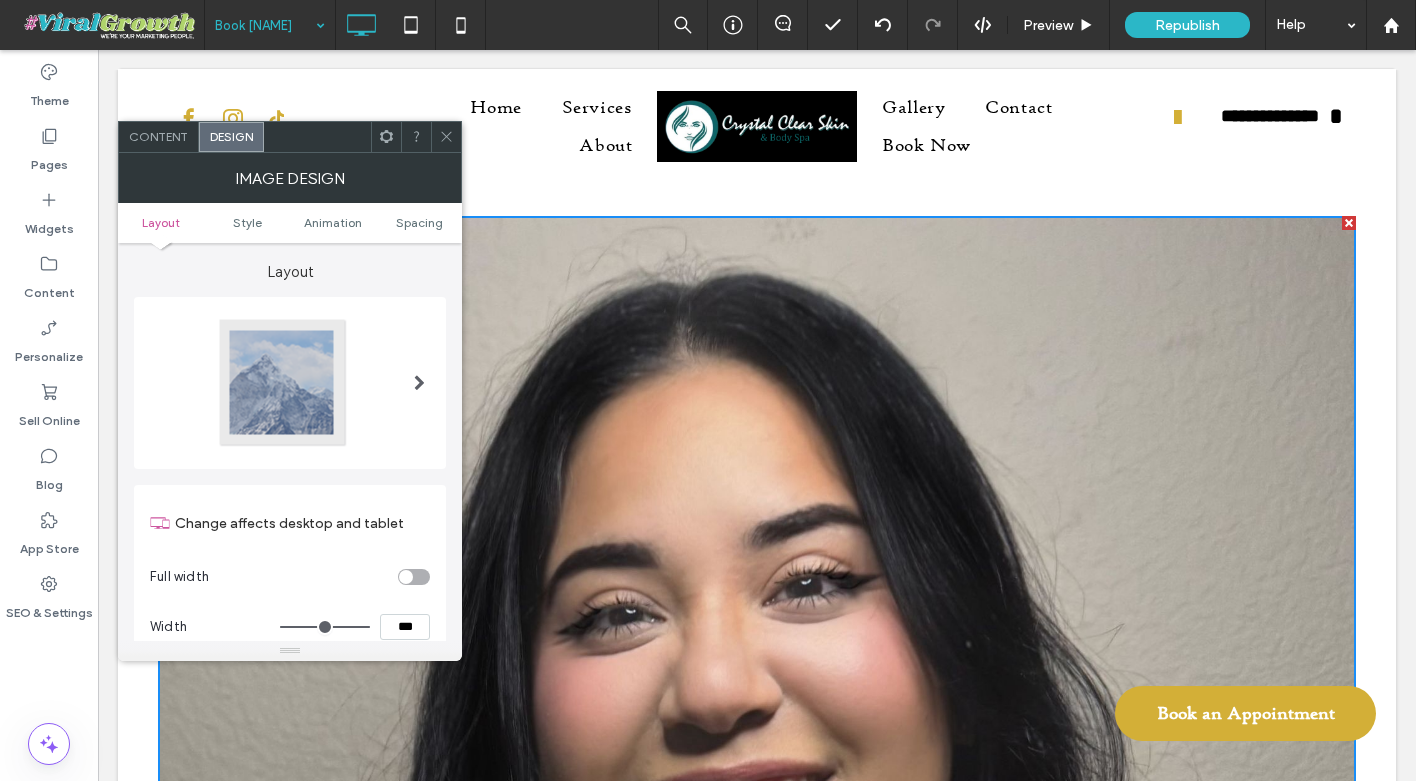 type on "*****" 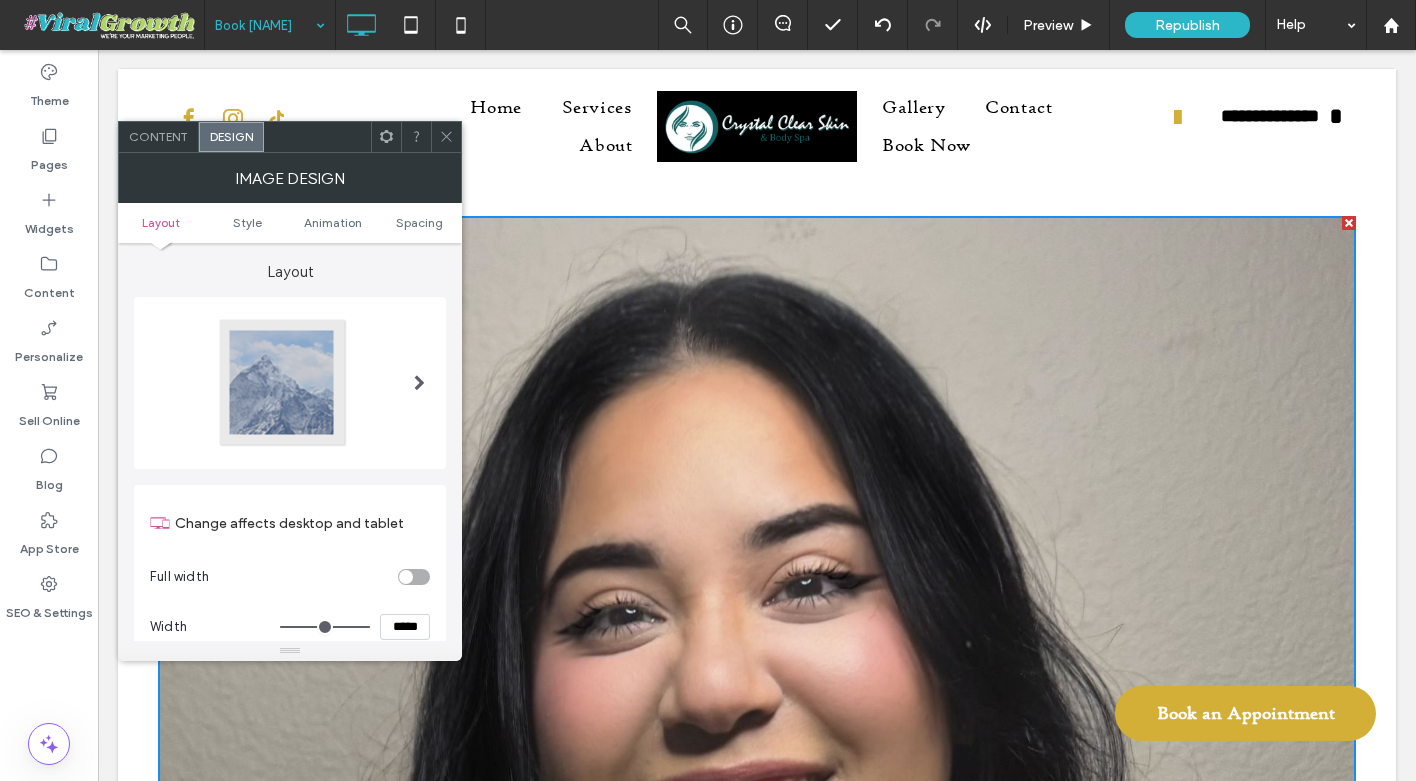 type on "***" 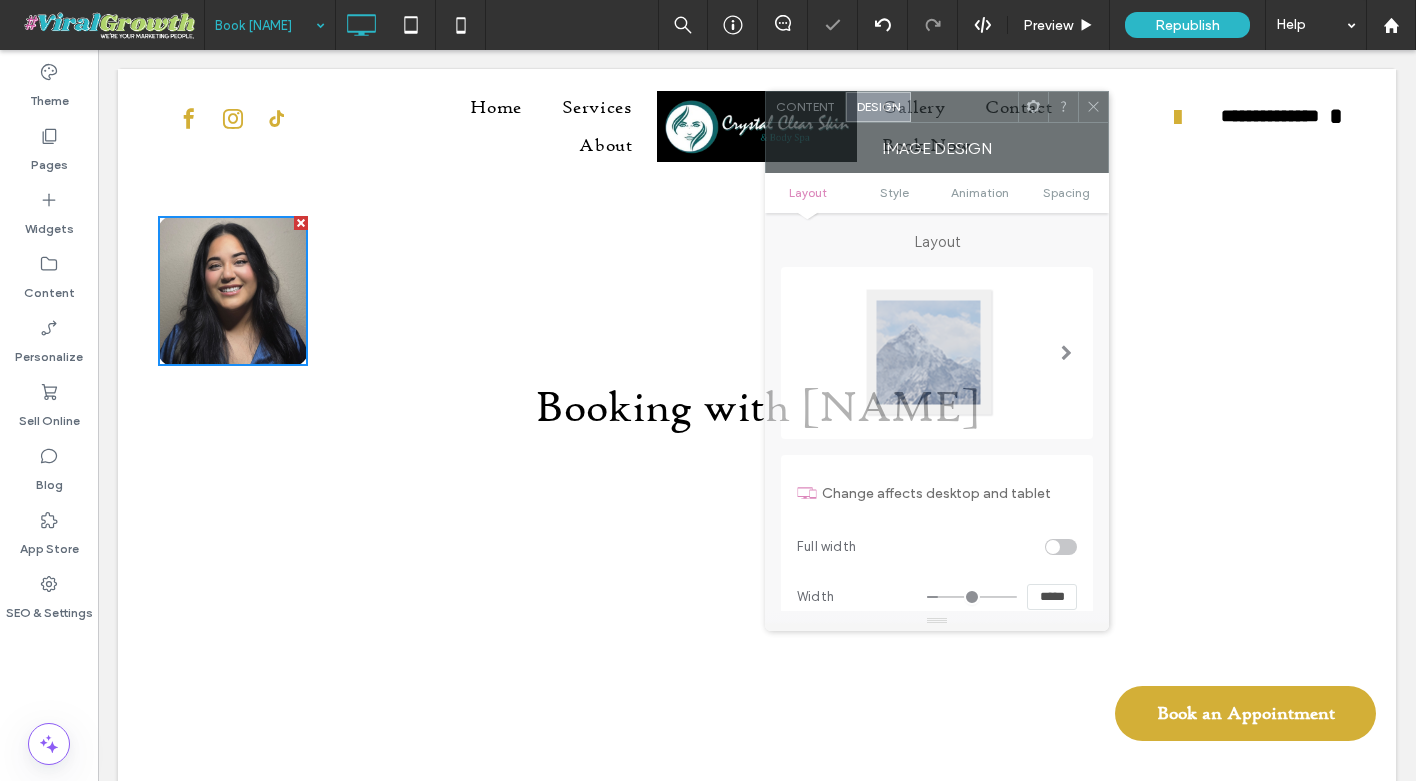 drag, startPoint x: 306, startPoint y: 140, endPoint x: 953, endPoint y: 111, distance: 647.6496 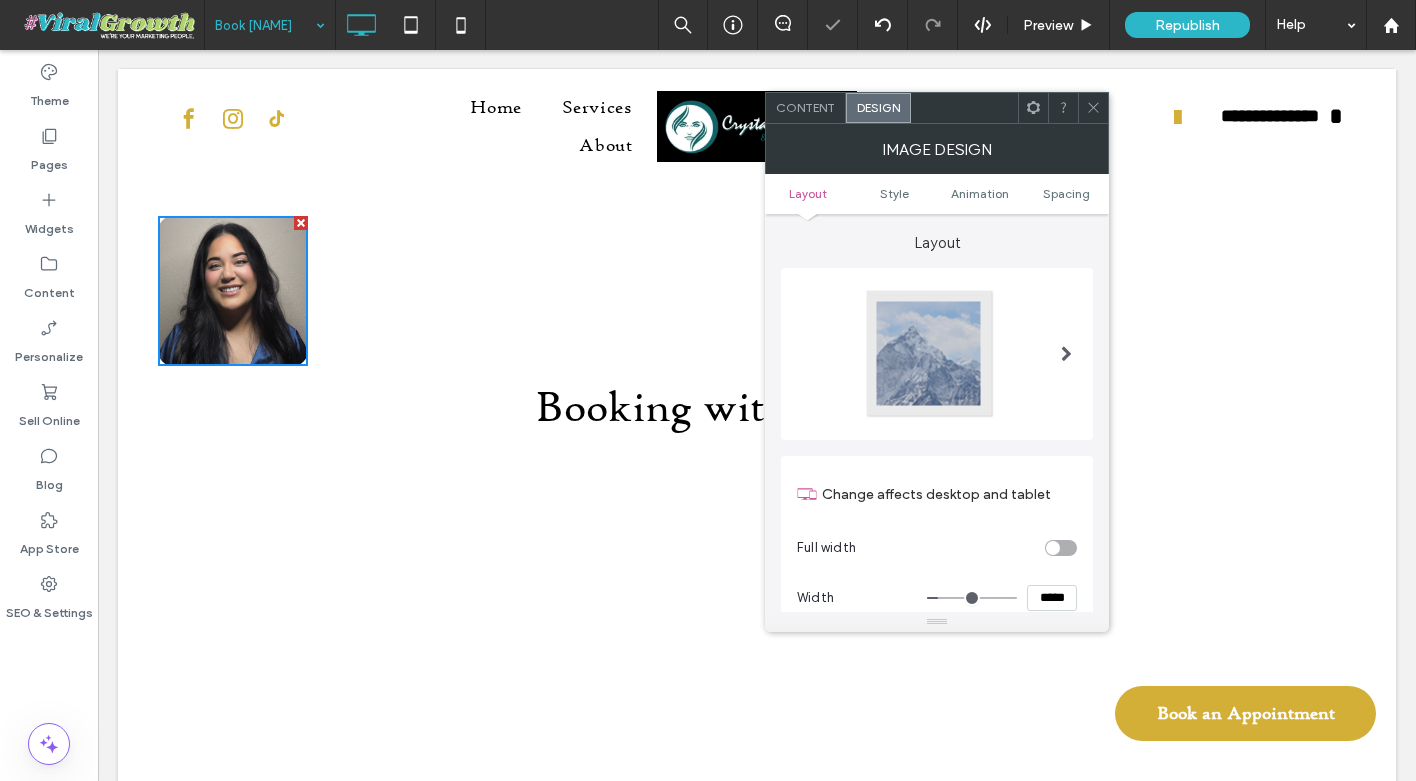 click 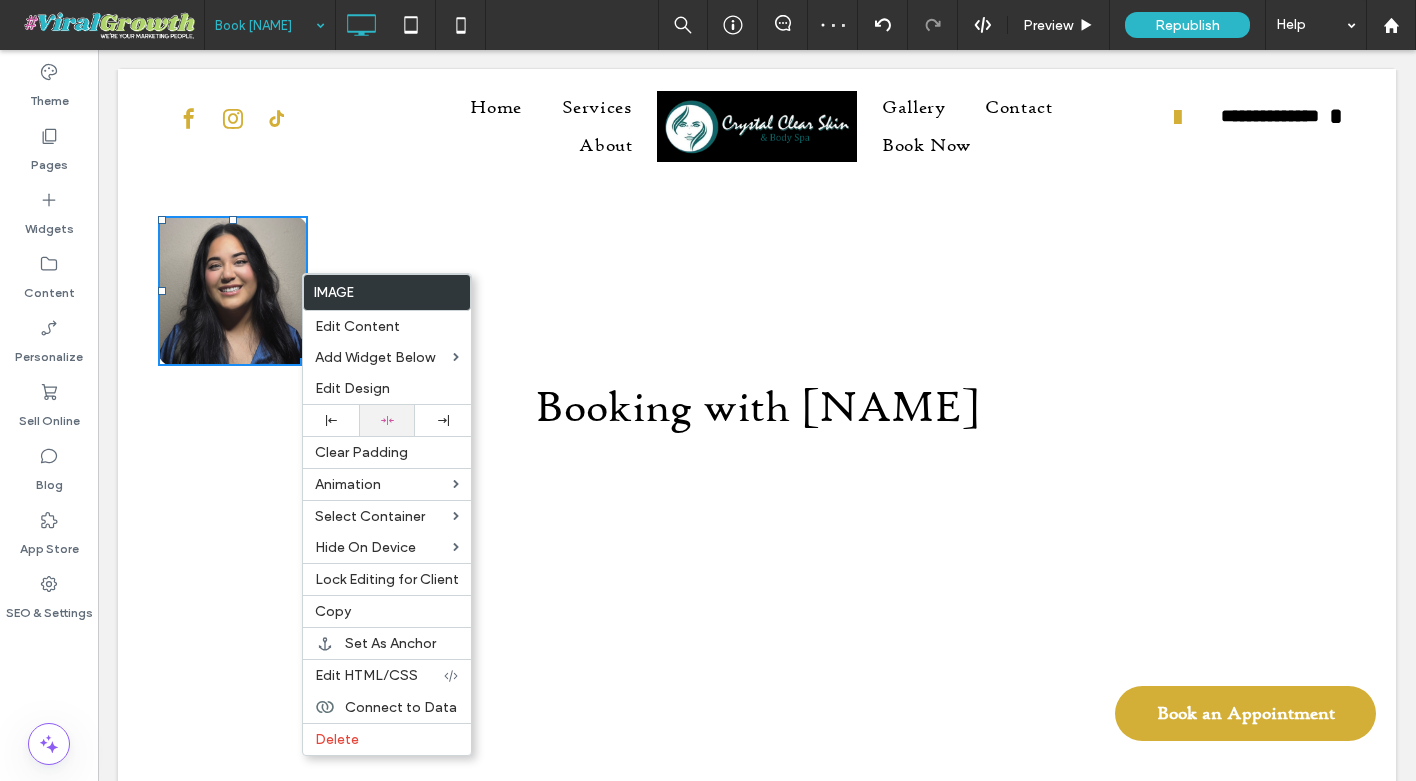 click 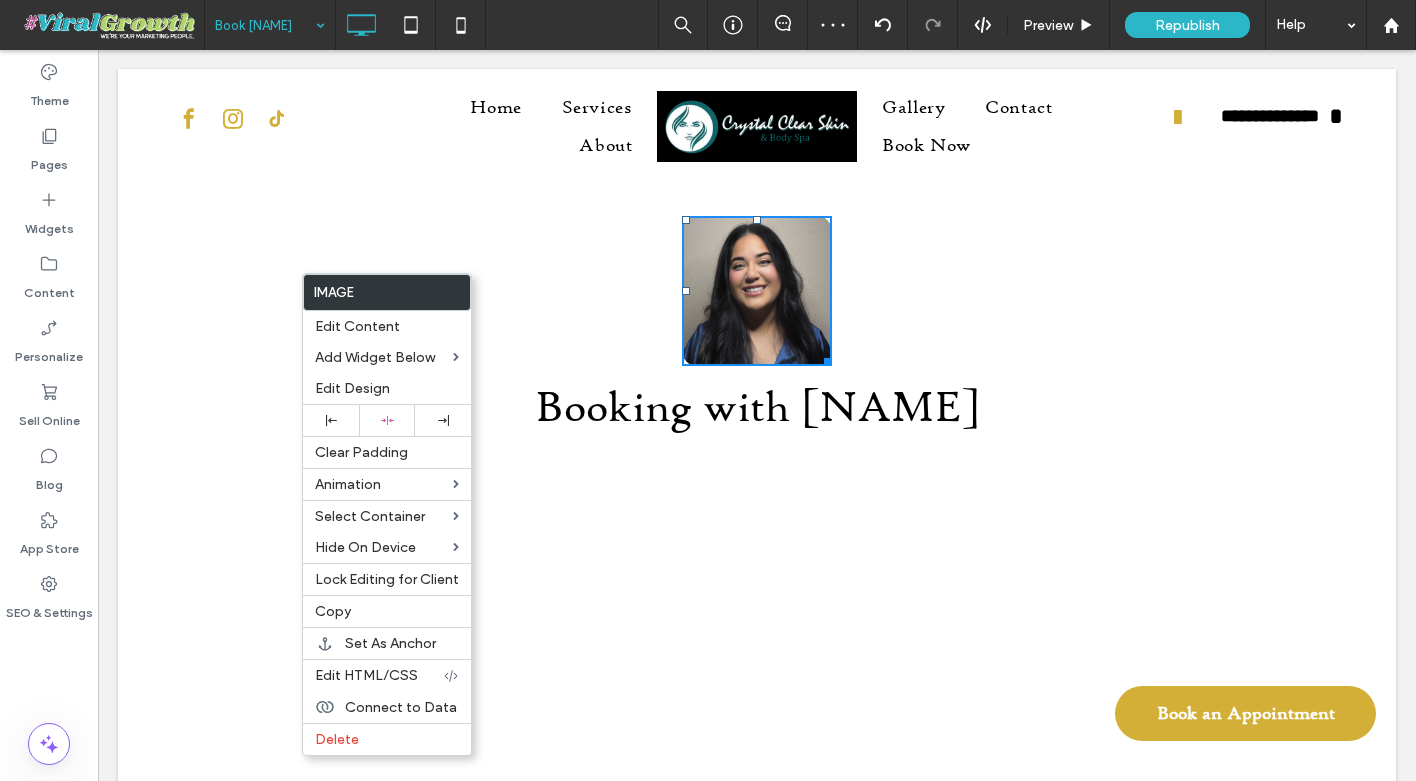 click on "Booking with Alysia
Click To Paste" at bounding box center (757, 738) 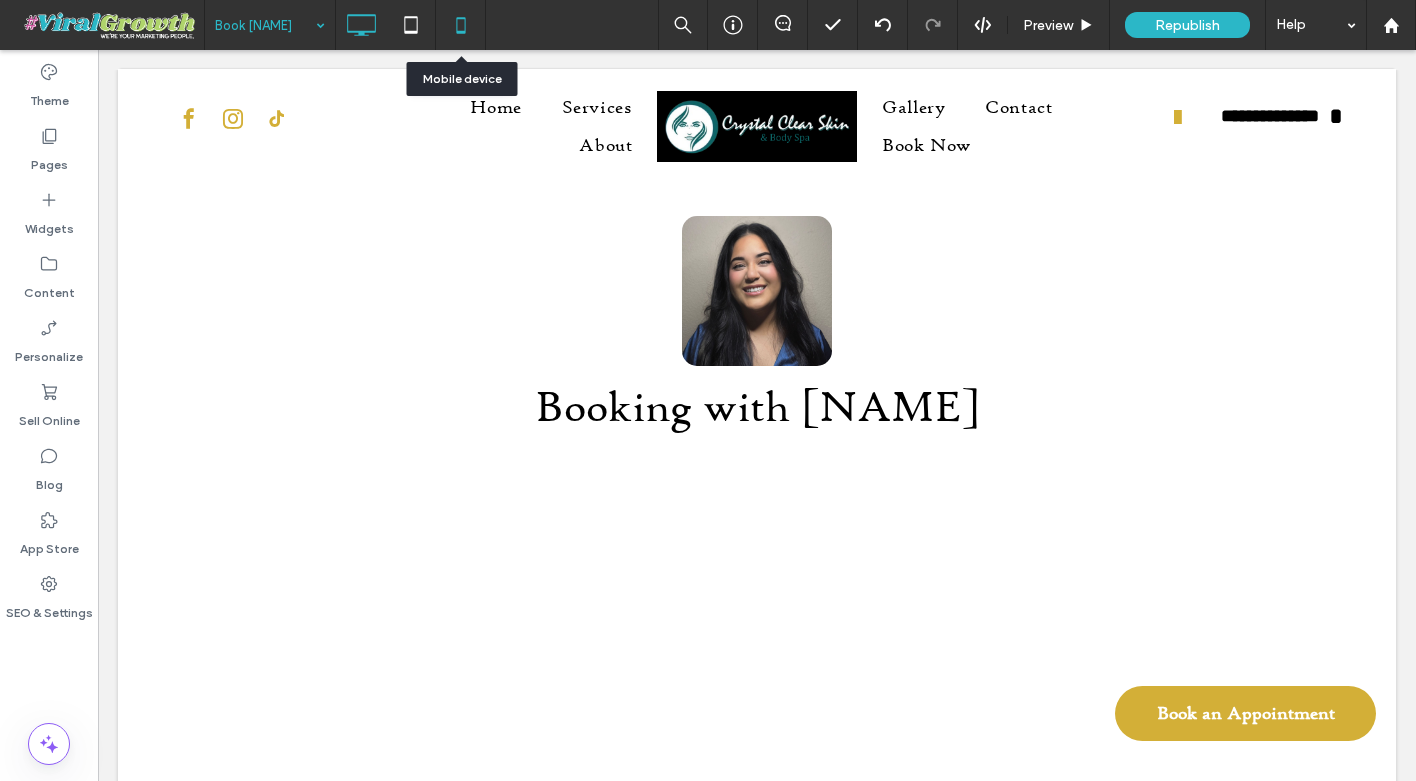 click 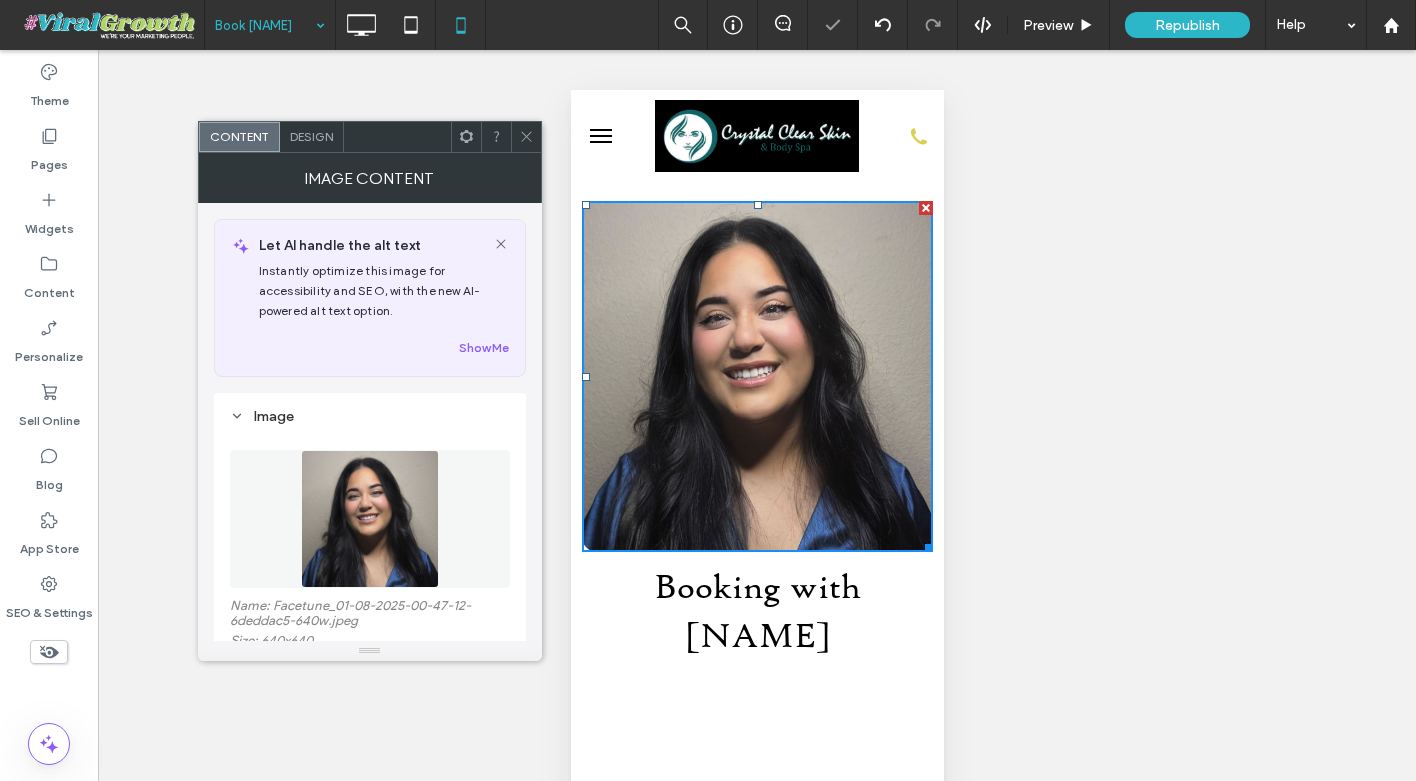 scroll, scrollTop: 0, scrollLeft: 0, axis: both 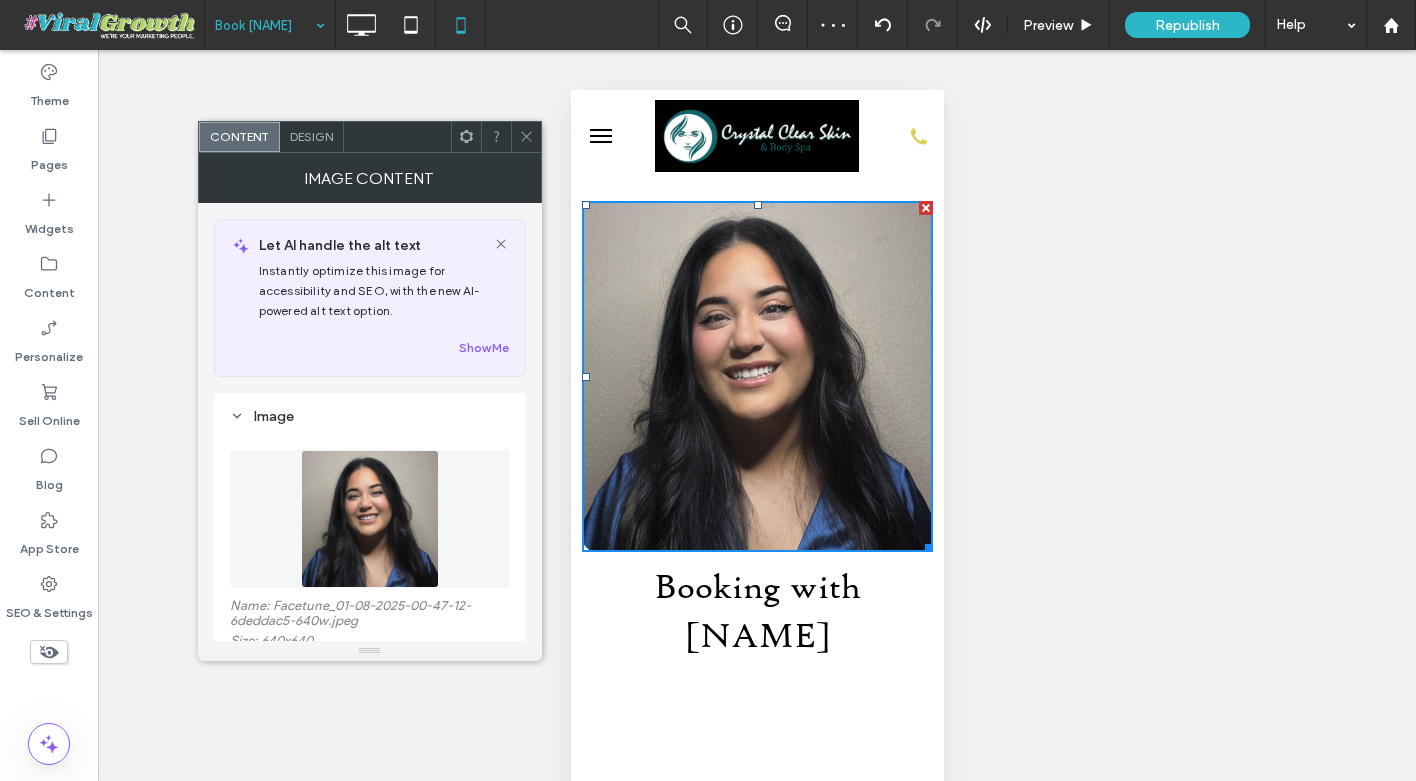 click on "Design" at bounding box center [311, 136] 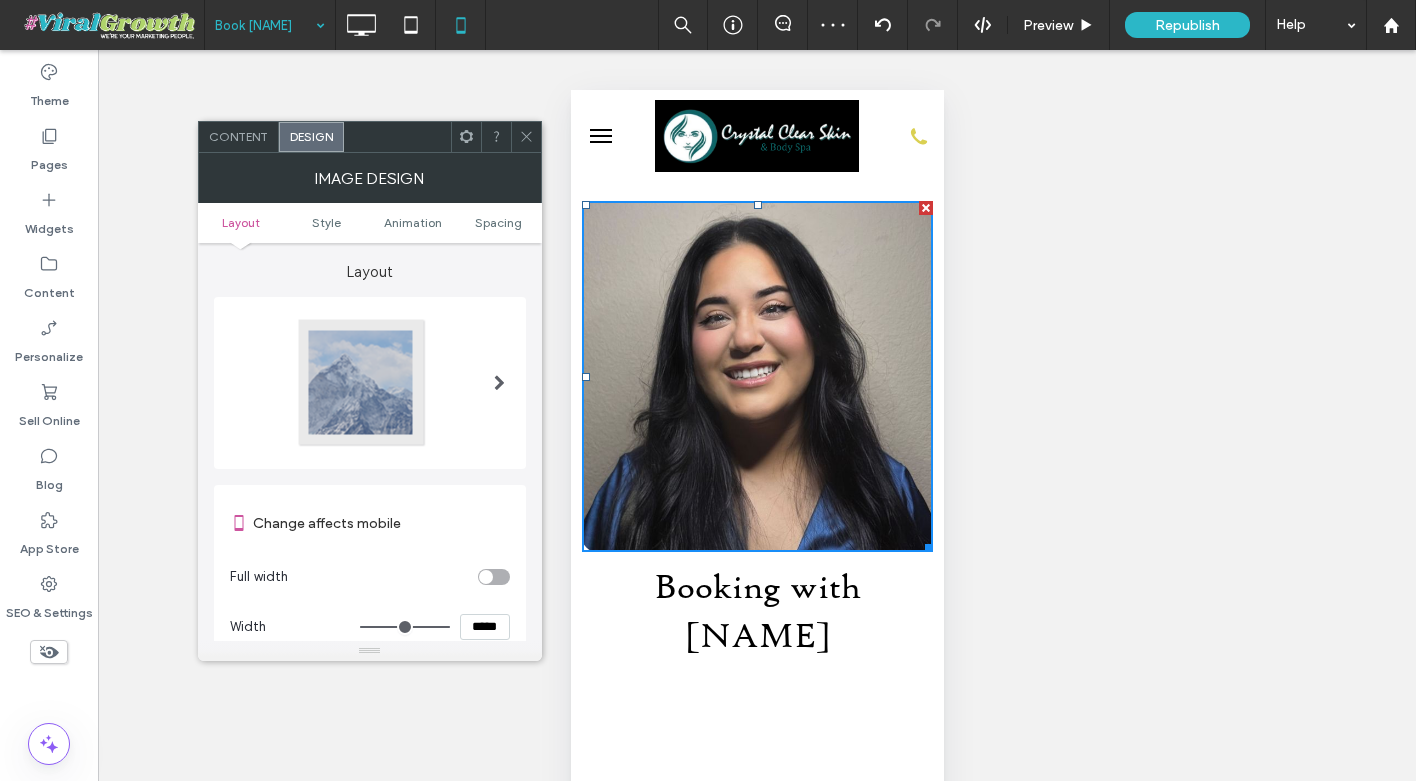 click on "*****" at bounding box center [485, 627] 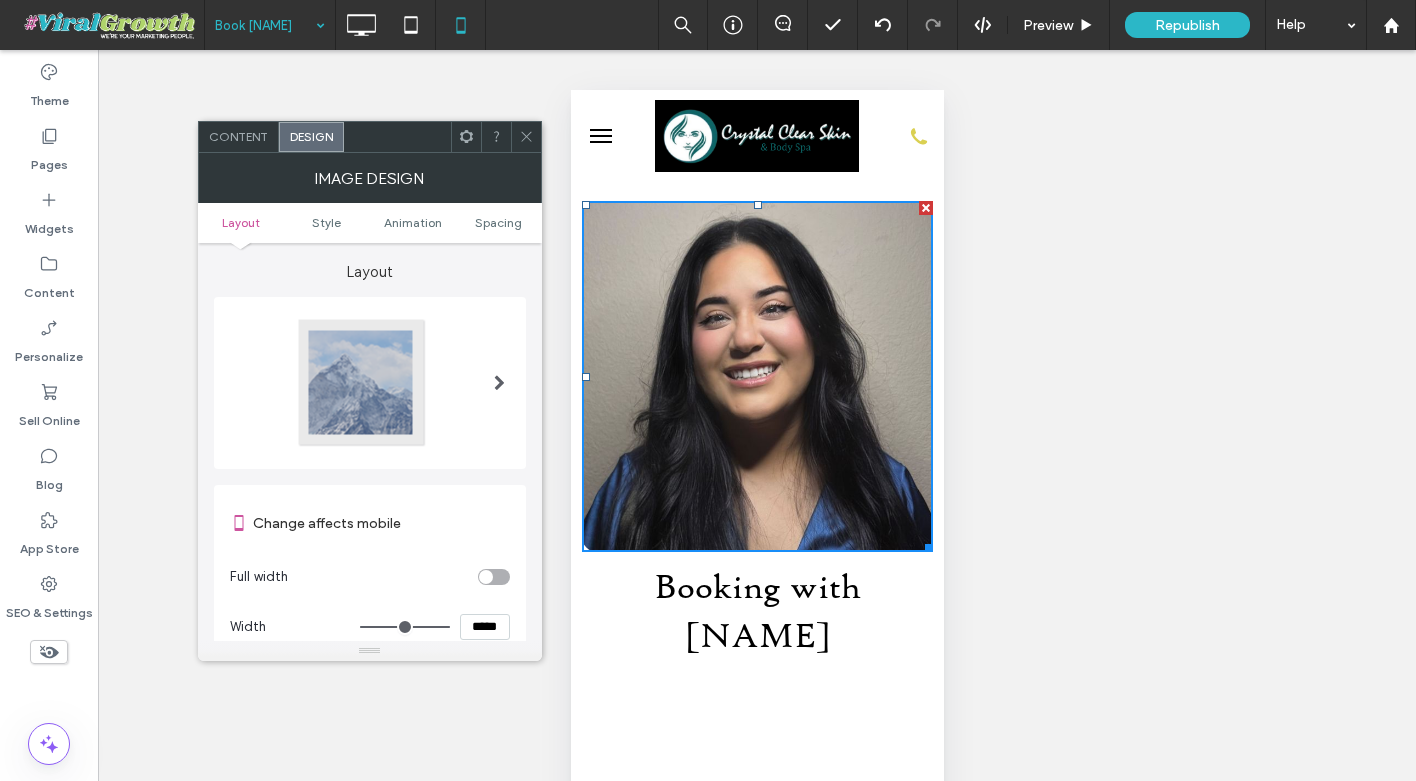 type on "*****" 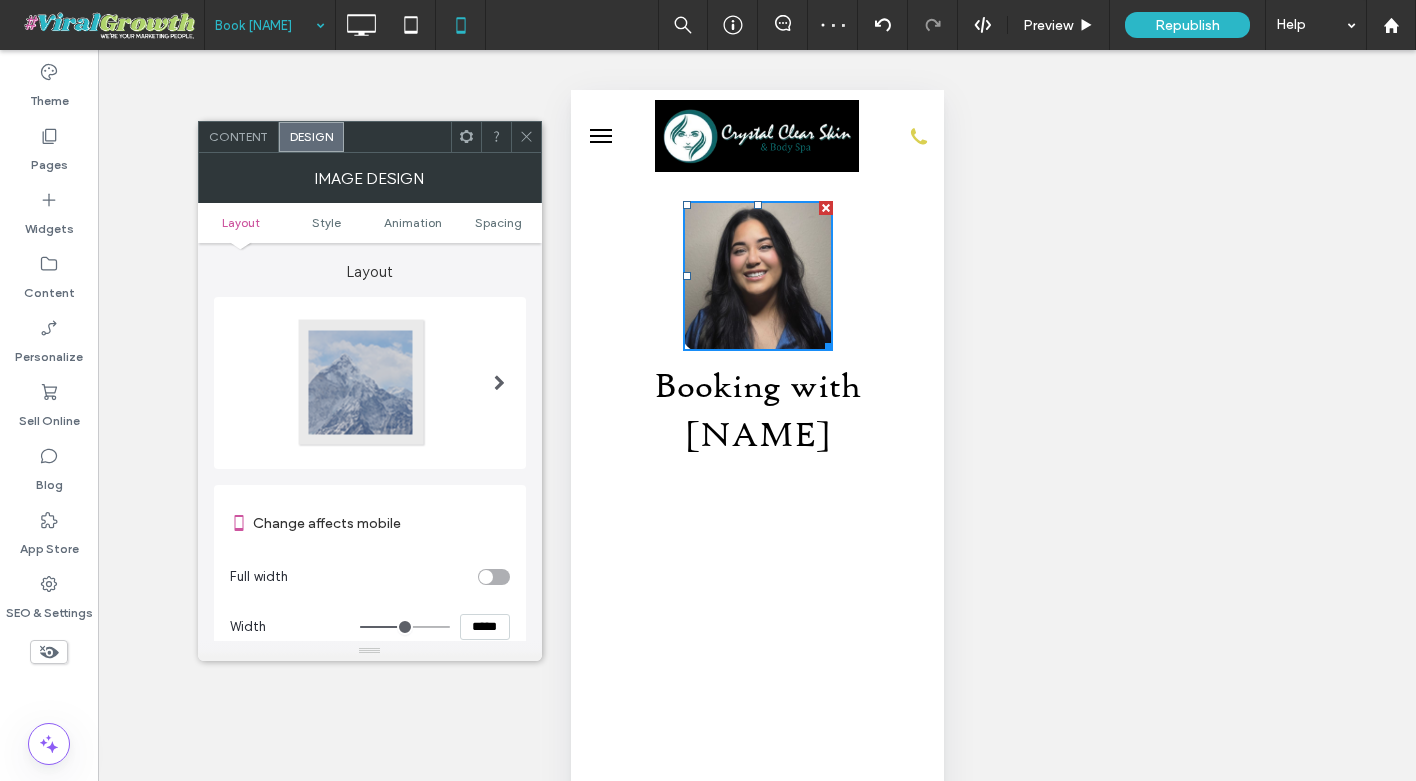 type on "*****" 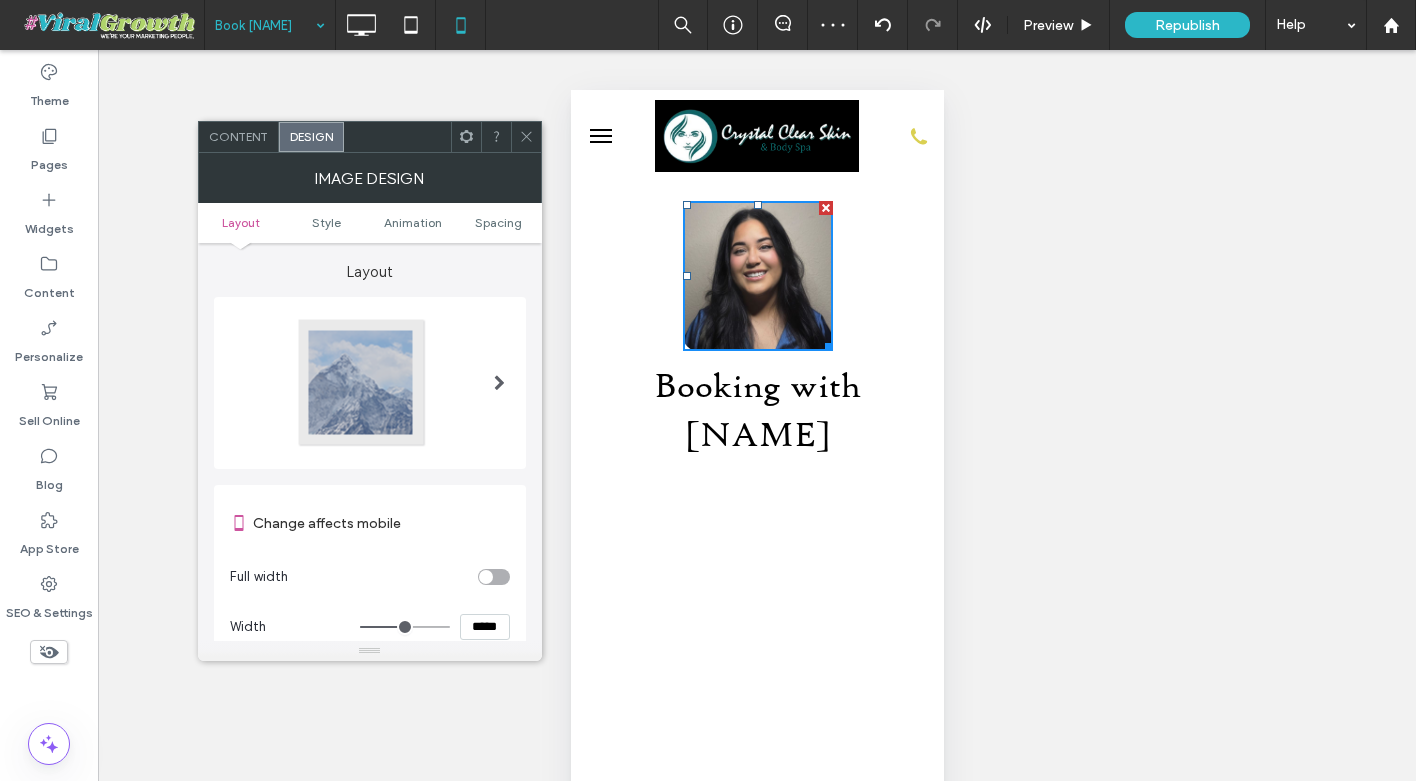 type on "***" 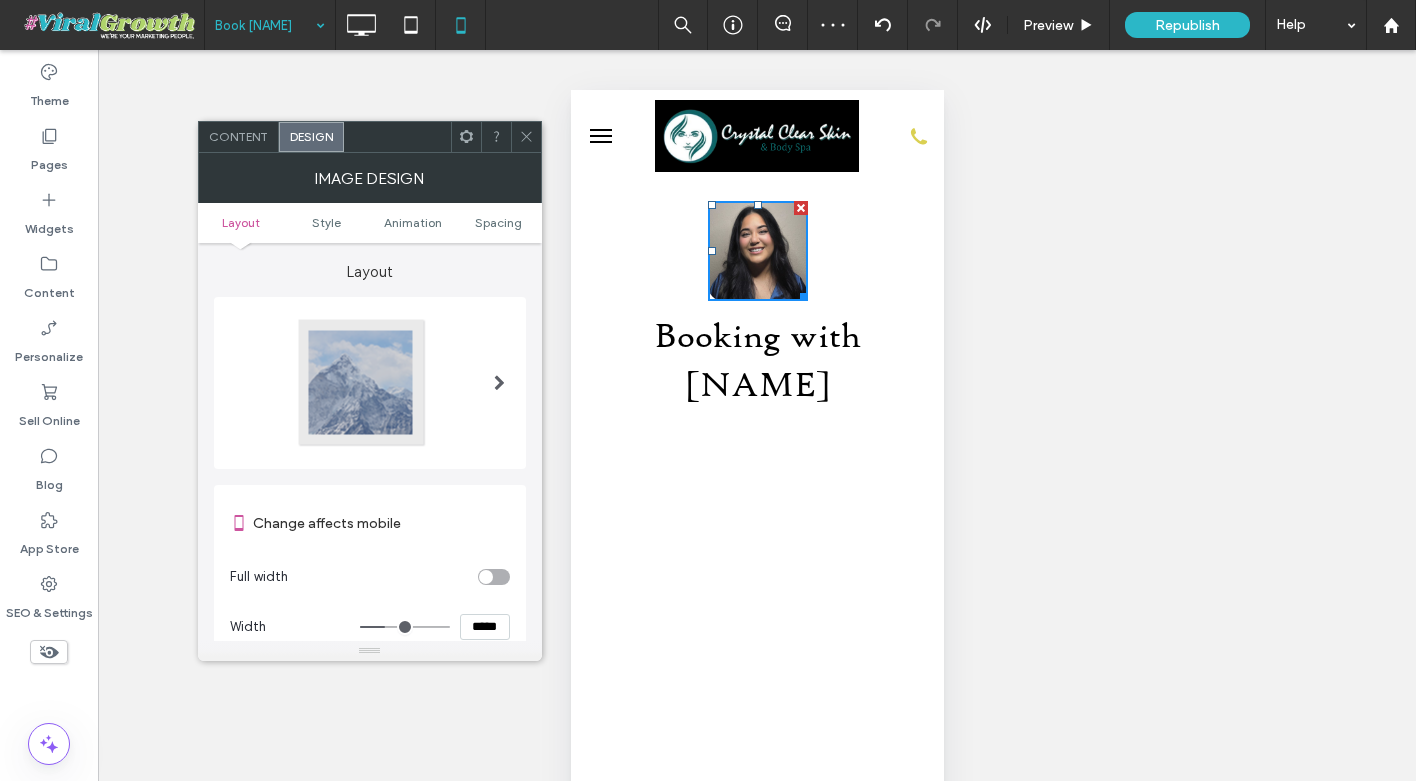 click 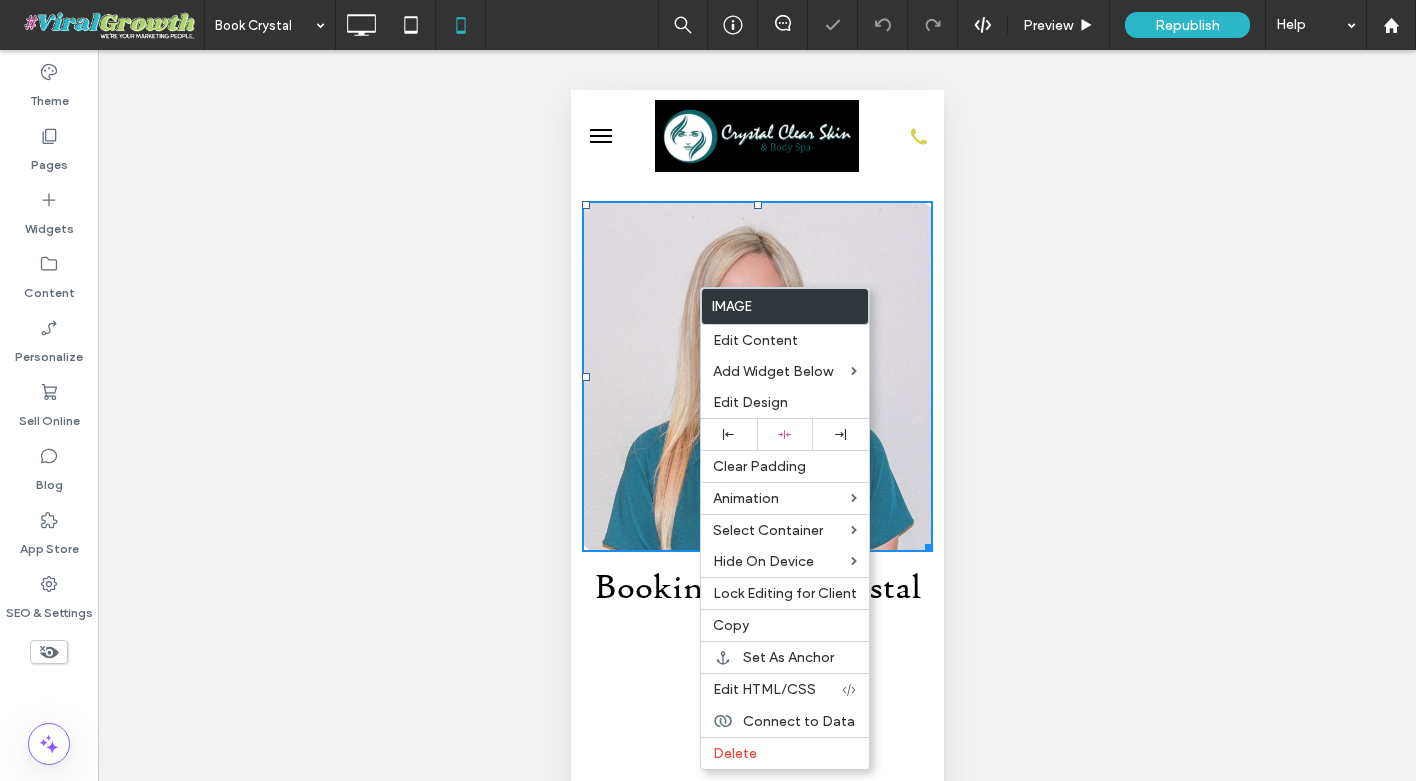scroll, scrollTop: 0, scrollLeft: 0, axis: both 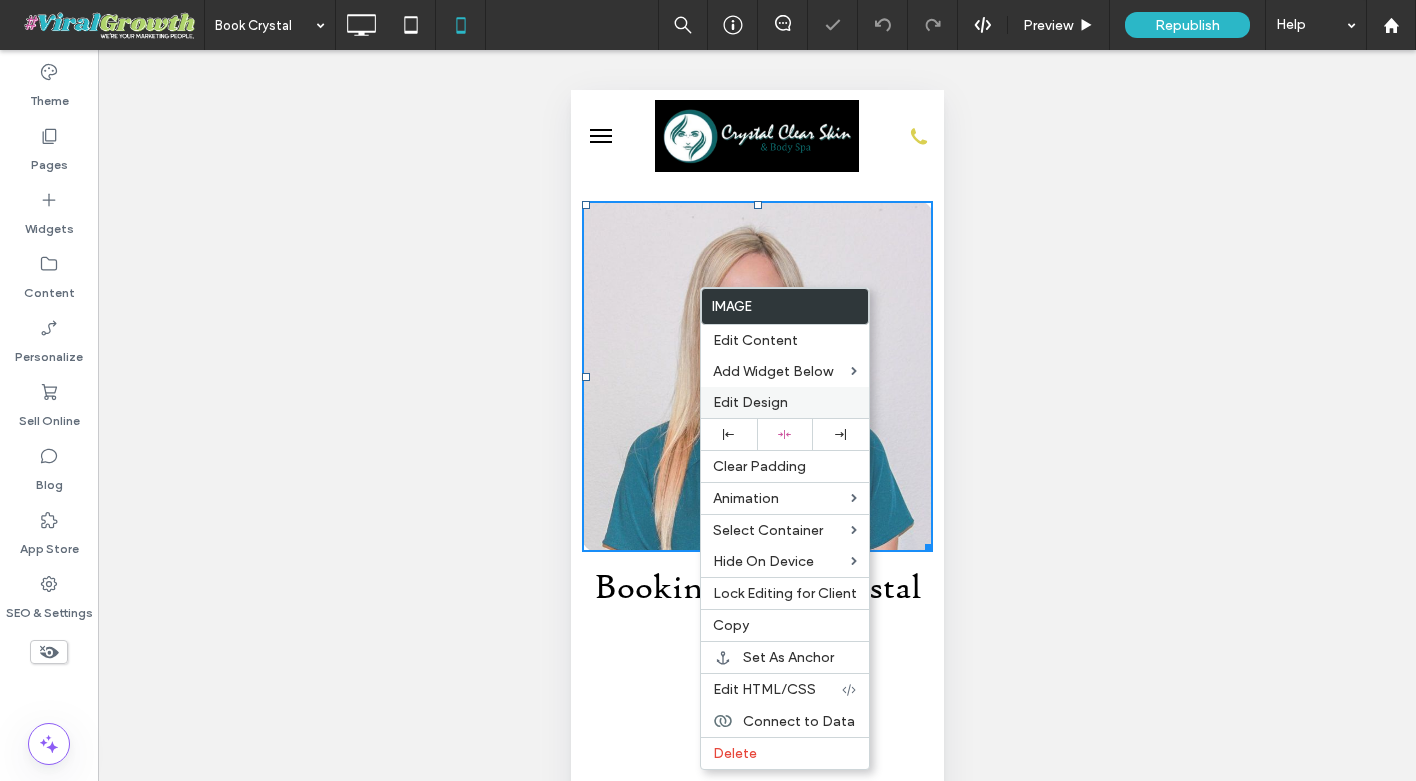 click on "Edit Design" at bounding box center [750, 402] 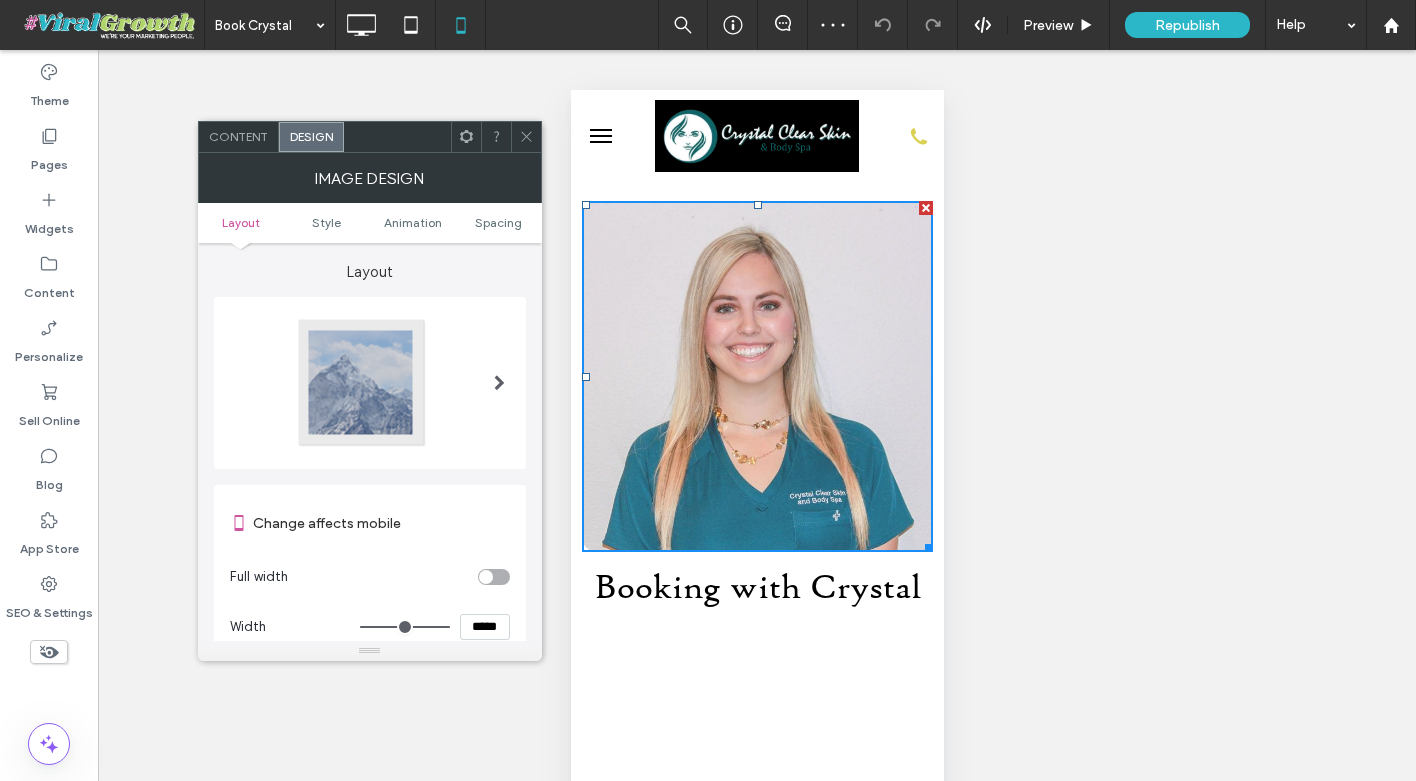 click on "*****" at bounding box center [485, 627] 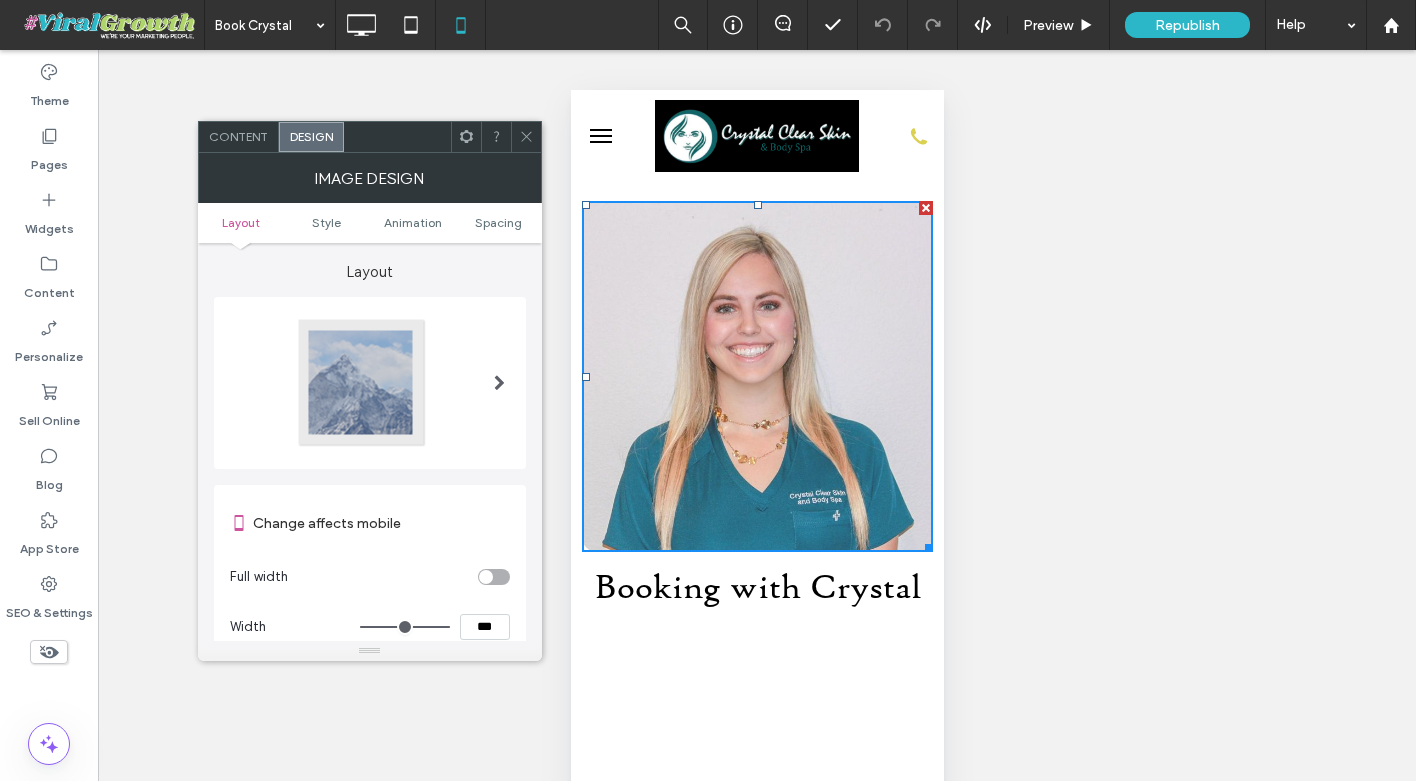 type on "*****" 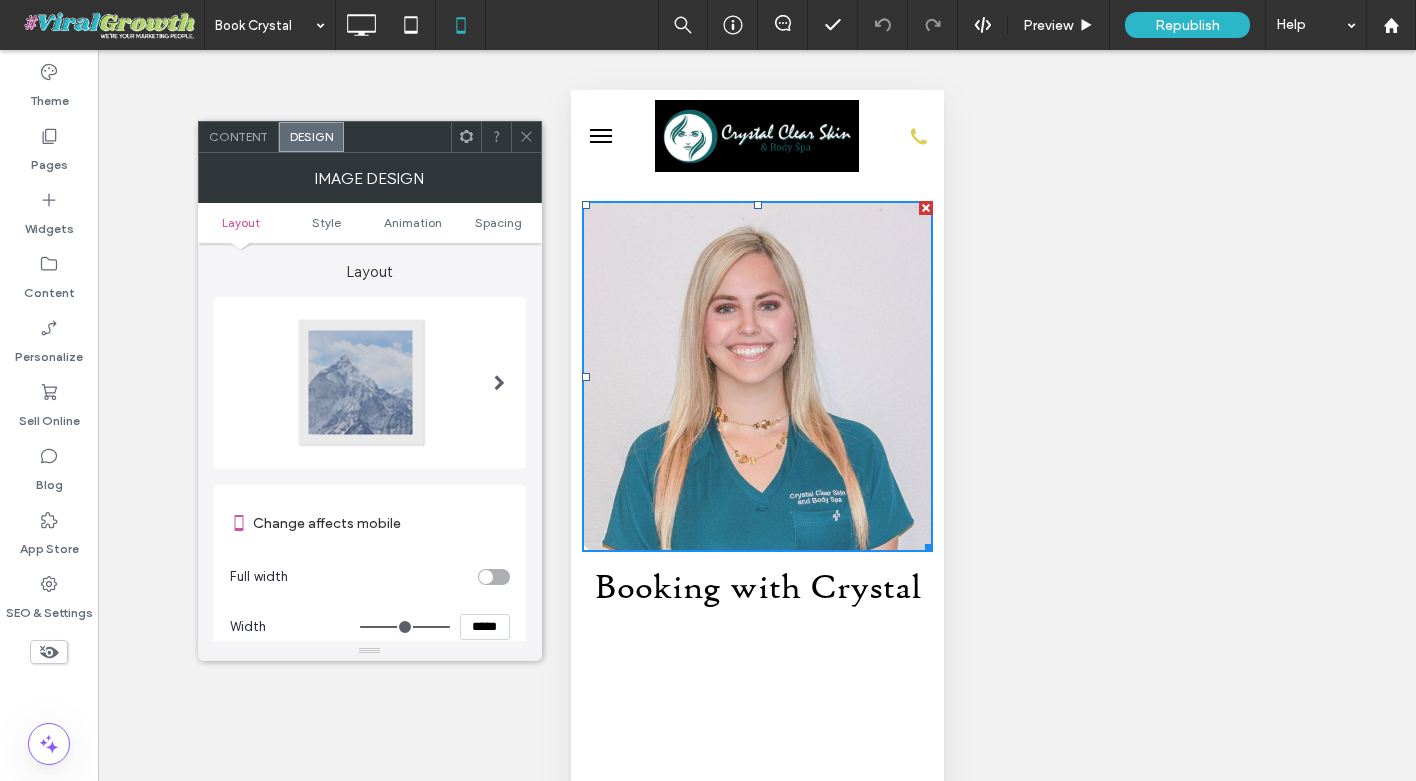 type on "***" 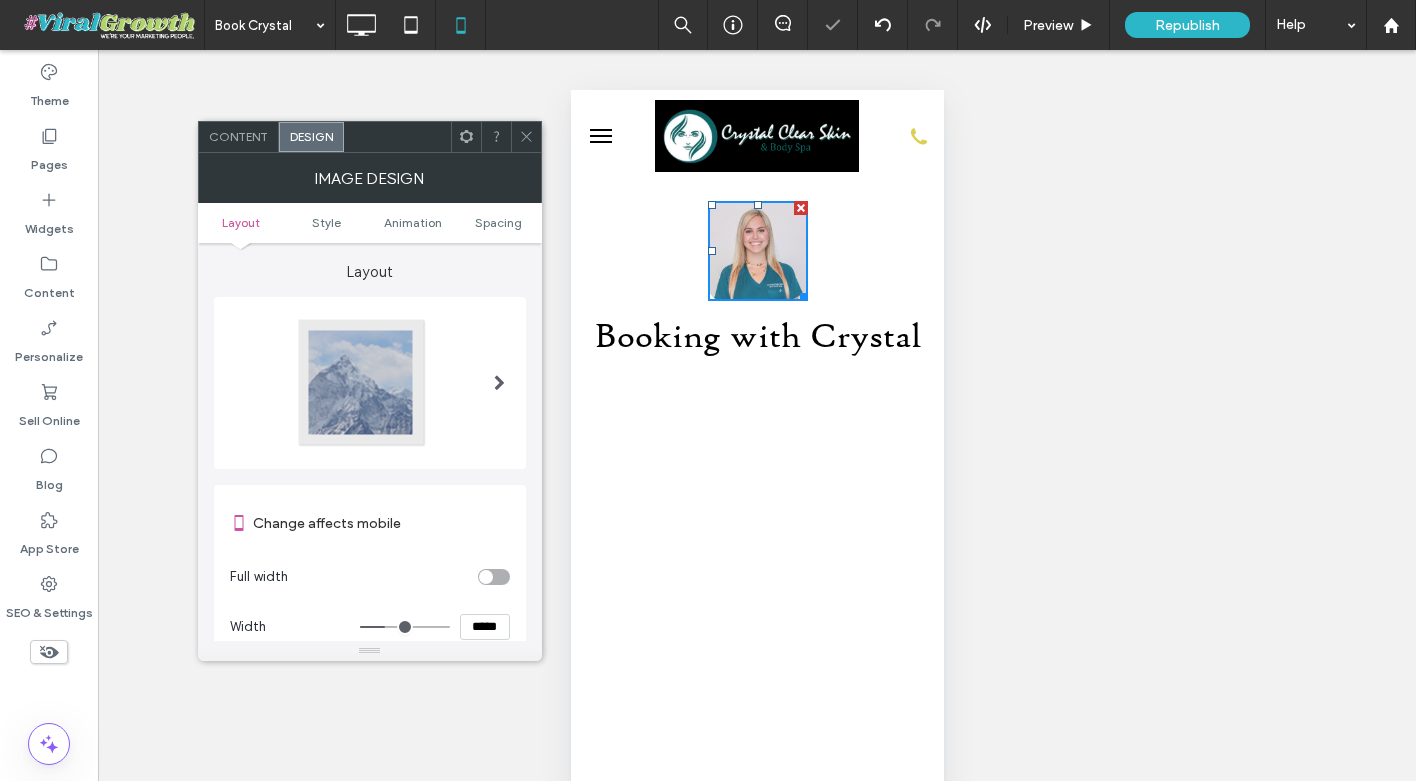 click 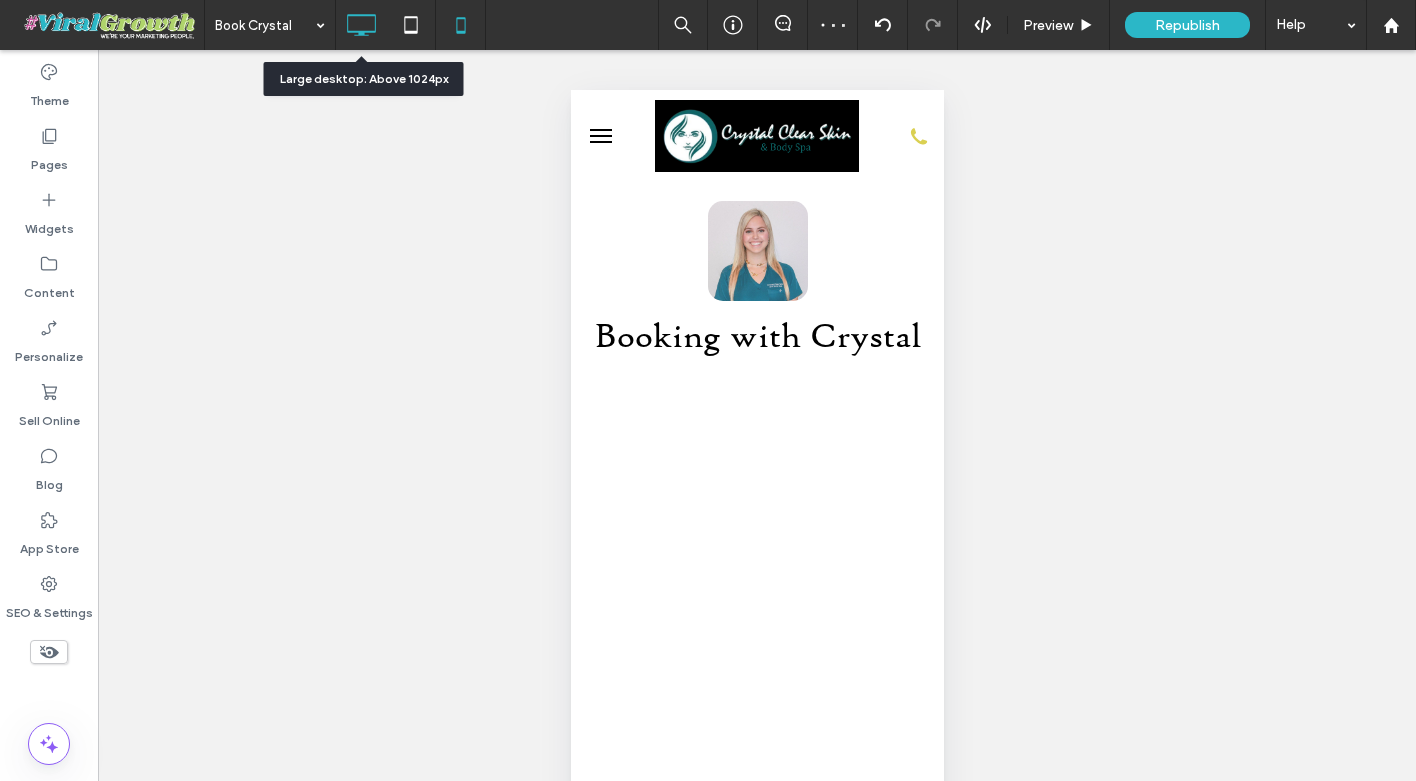 click 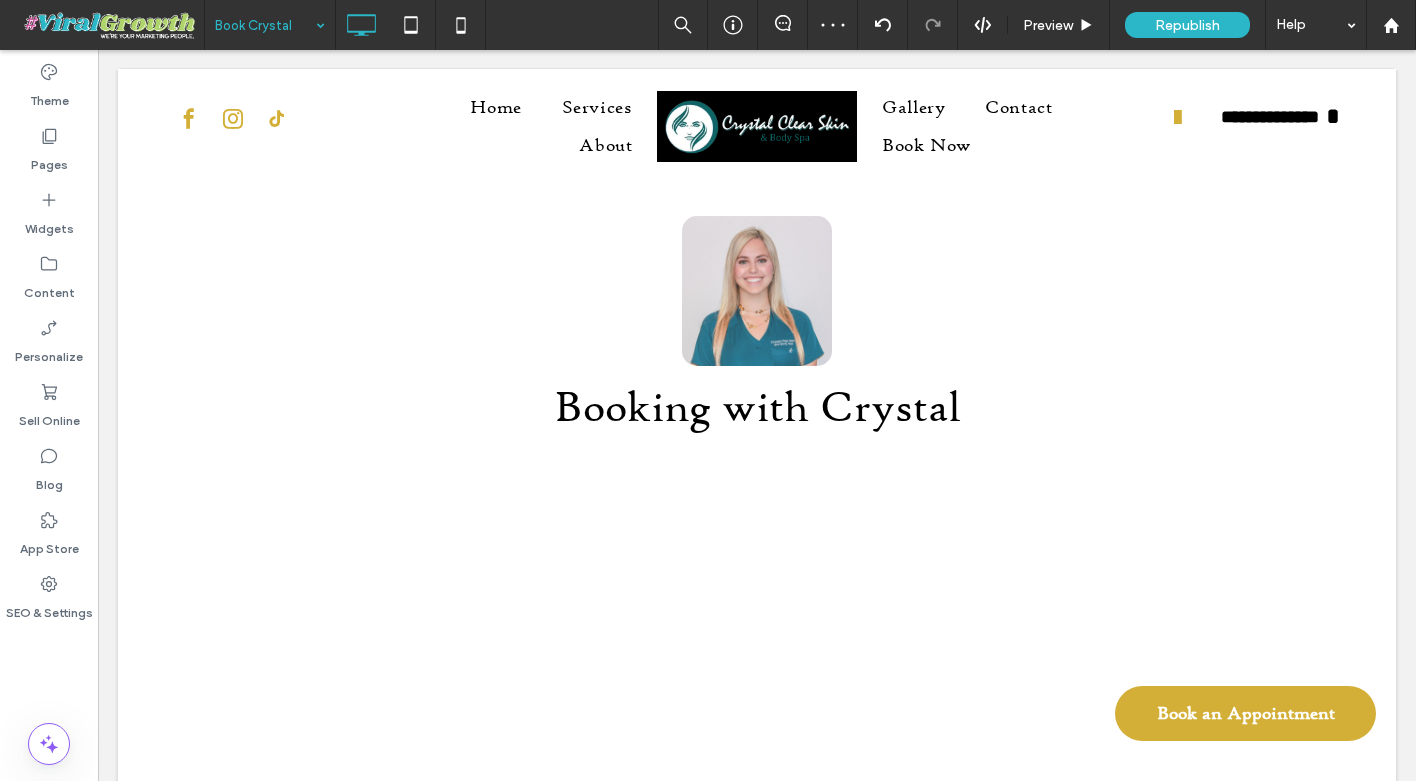 scroll, scrollTop: 0, scrollLeft: 0, axis: both 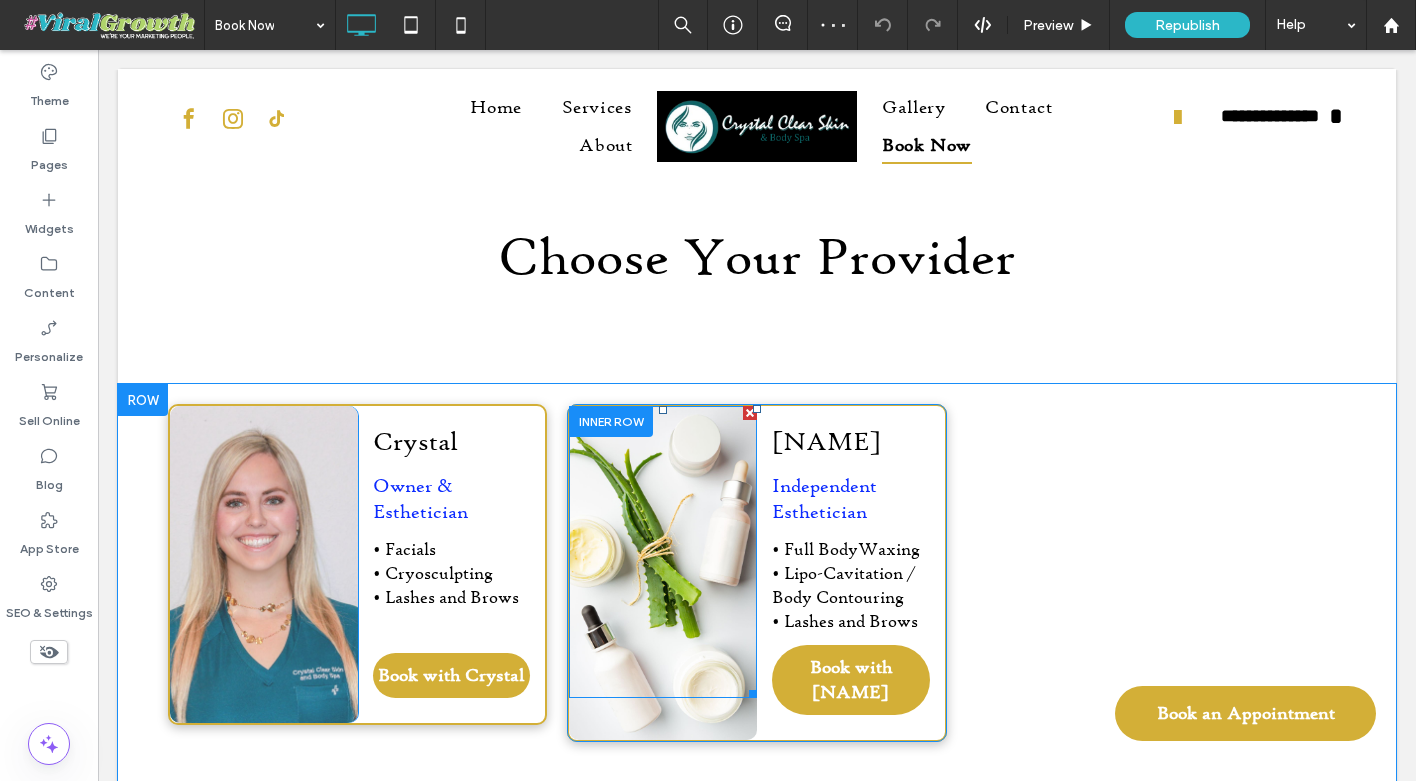 click at bounding box center [663, 552] 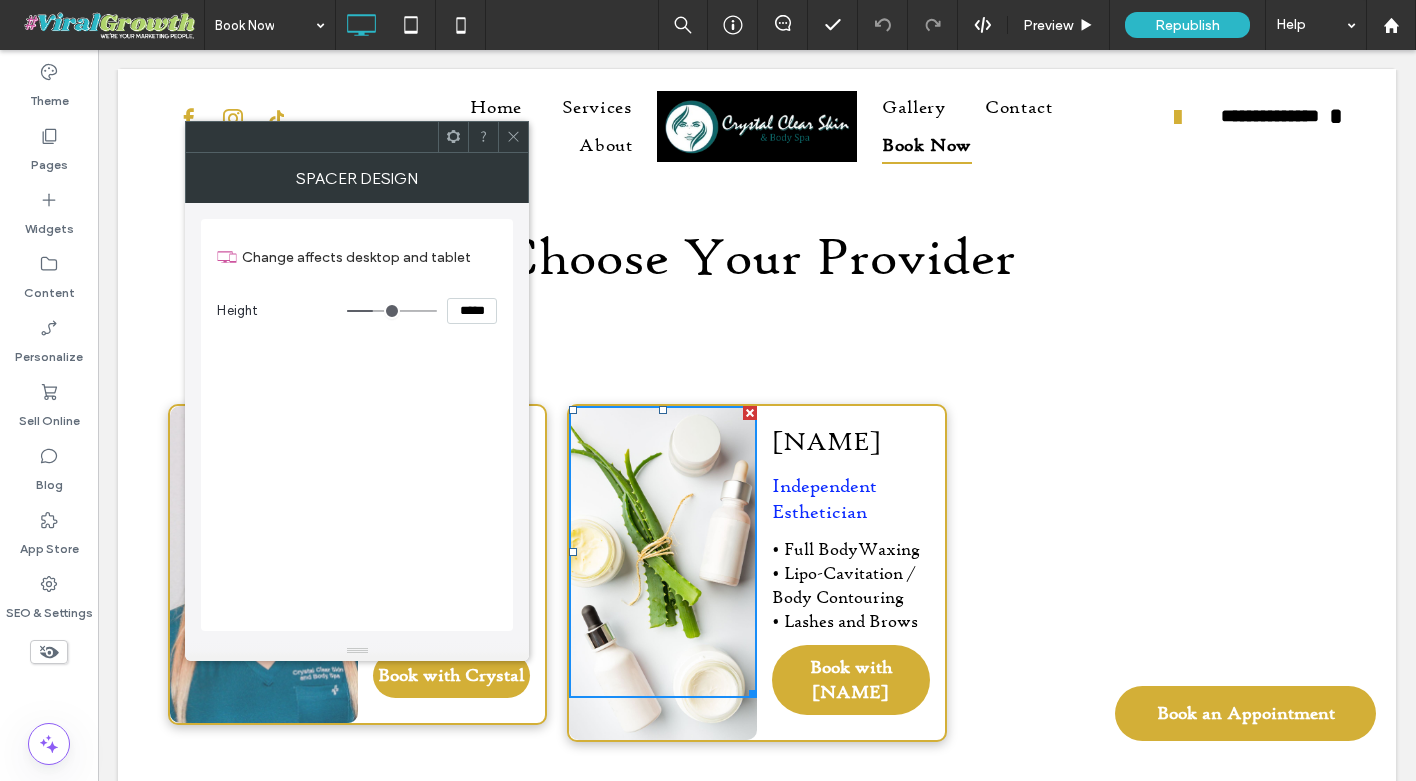 click at bounding box center (513, 137) 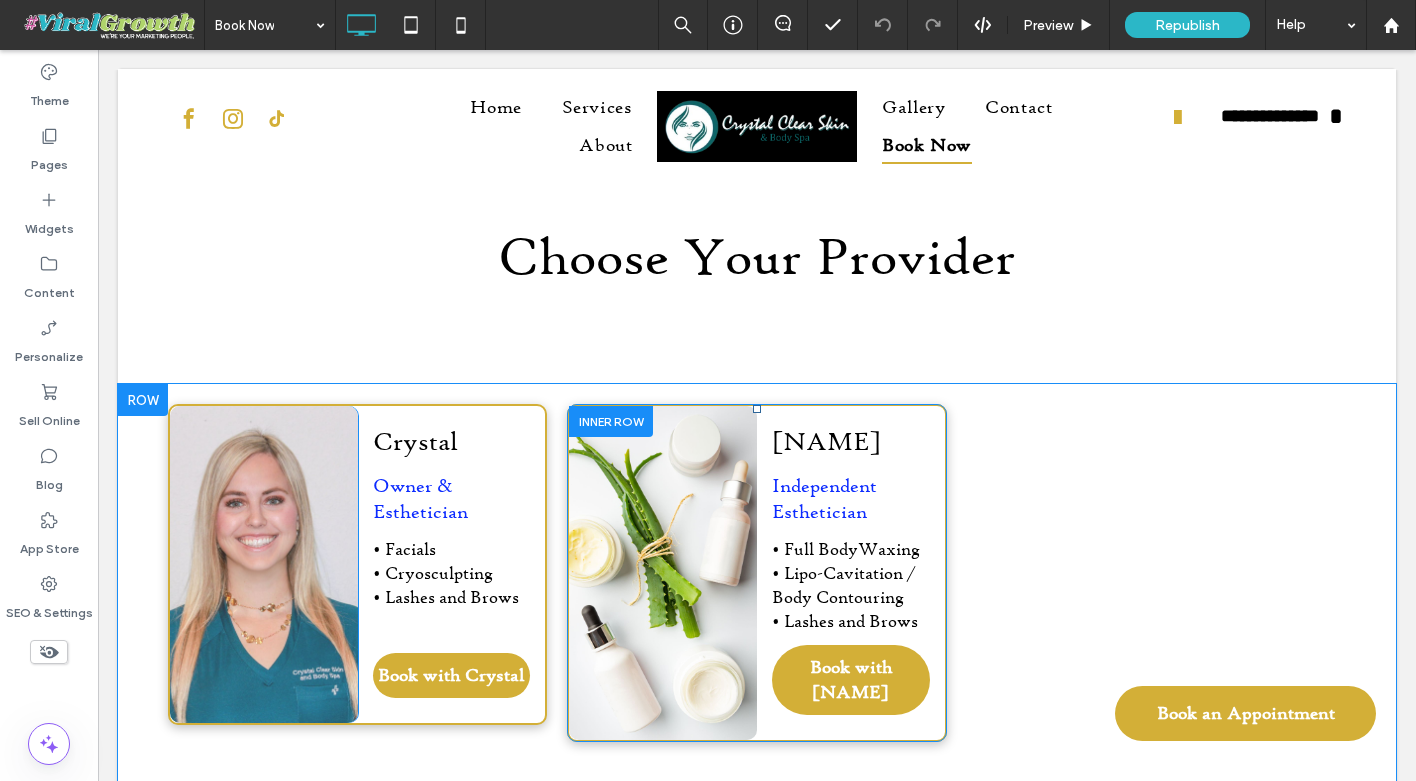 click at bounding box center (611, 421) 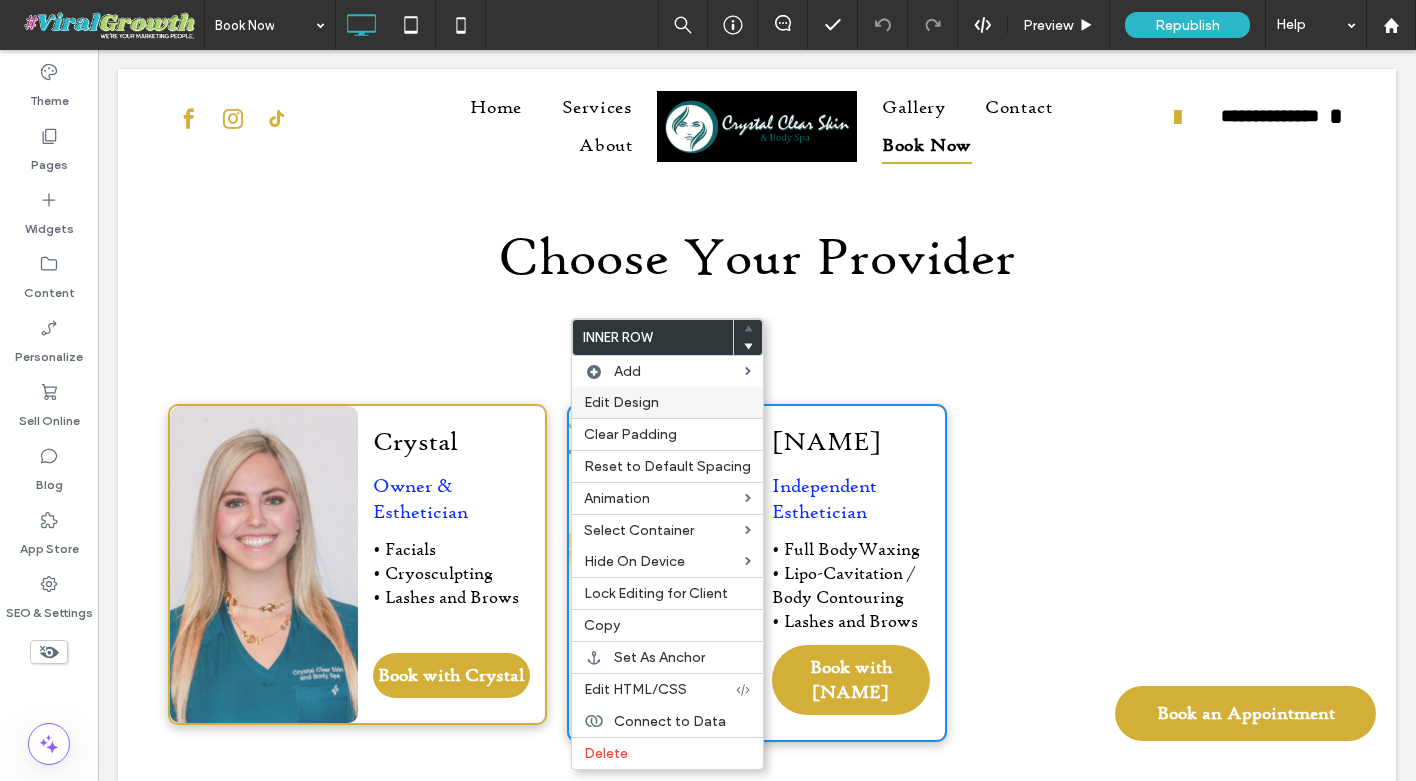 click on "Edit Design" at bounding box center (621, 402) 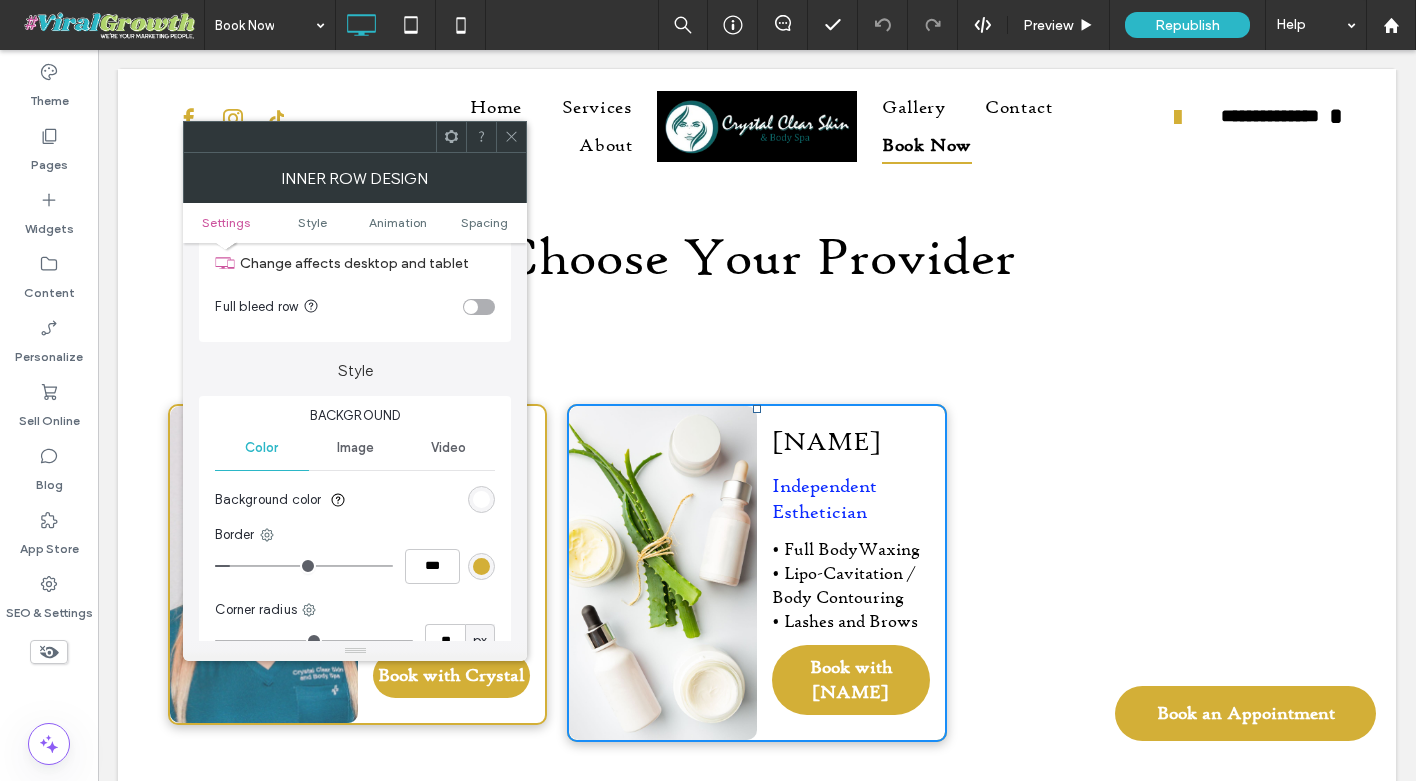 scroll, scrollTop: 99, scrollLeft: 0, axis: vertical 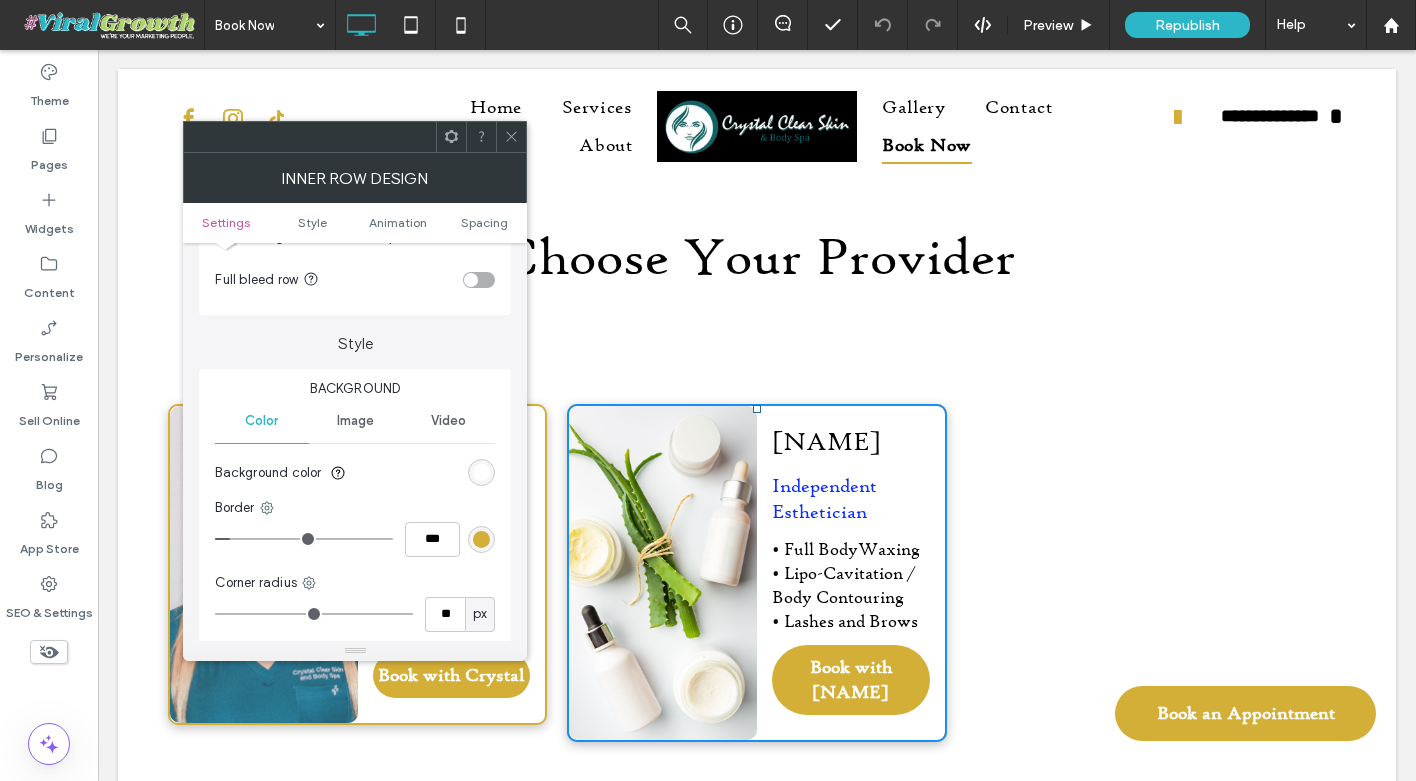 click on "Image" at bounding box center [355, 421] 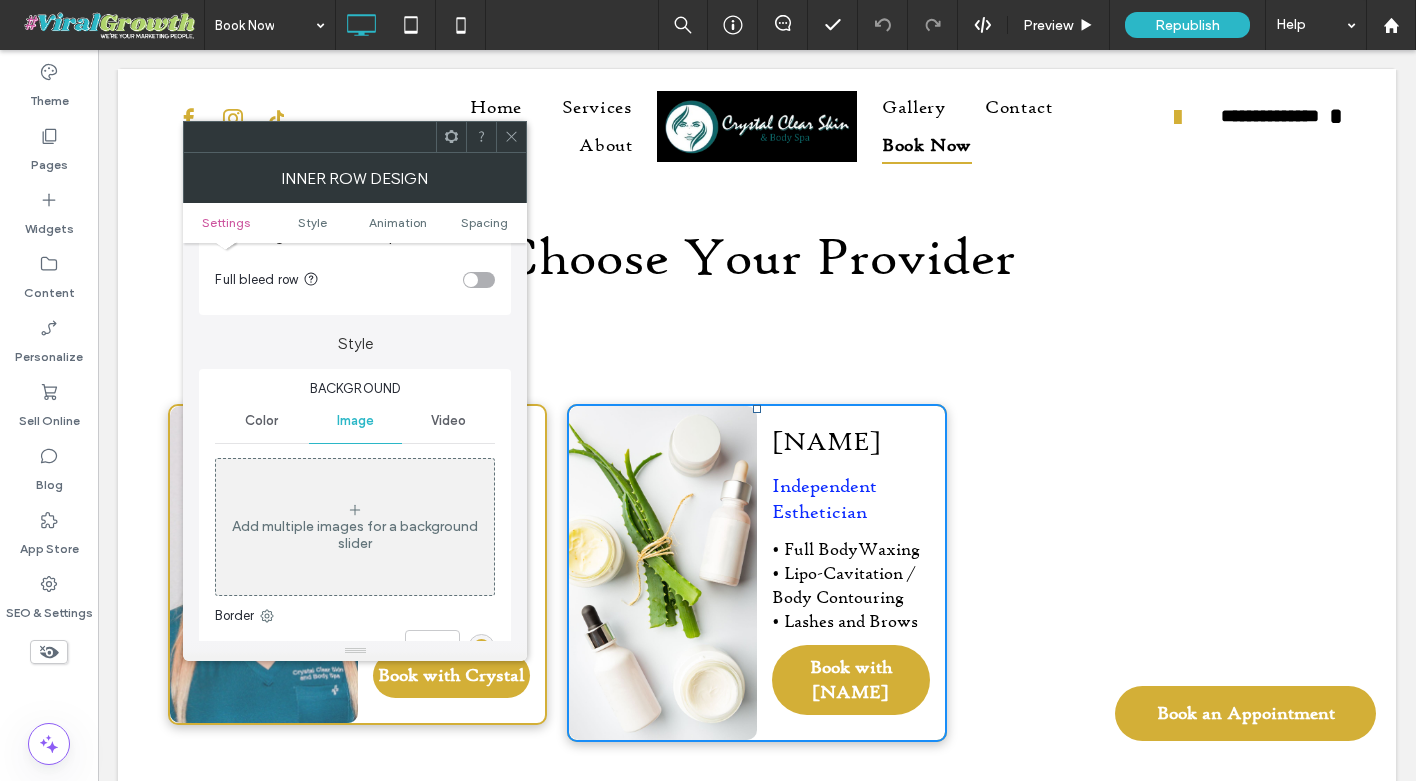 click at bounding box center [511, 137] 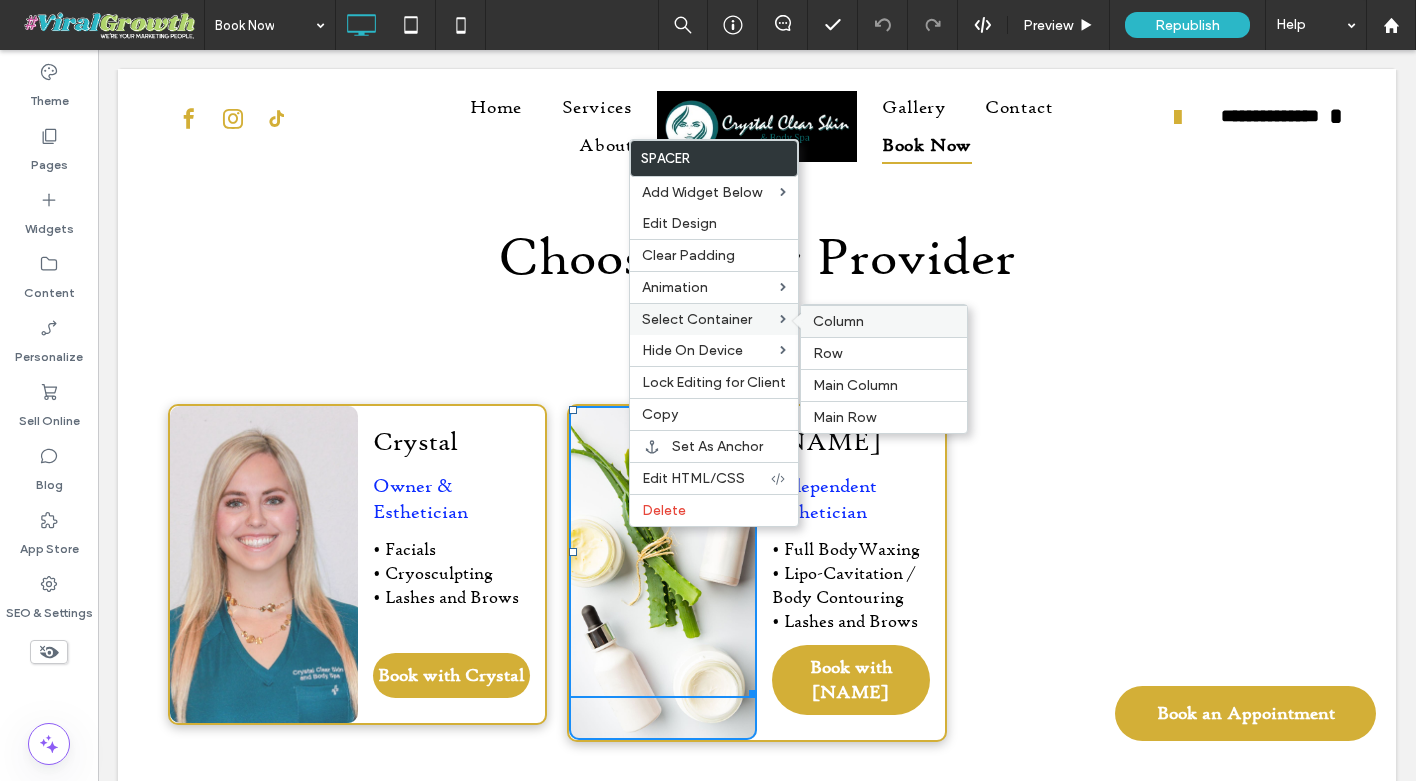 click on "Column" at bounding box center [838, 321] 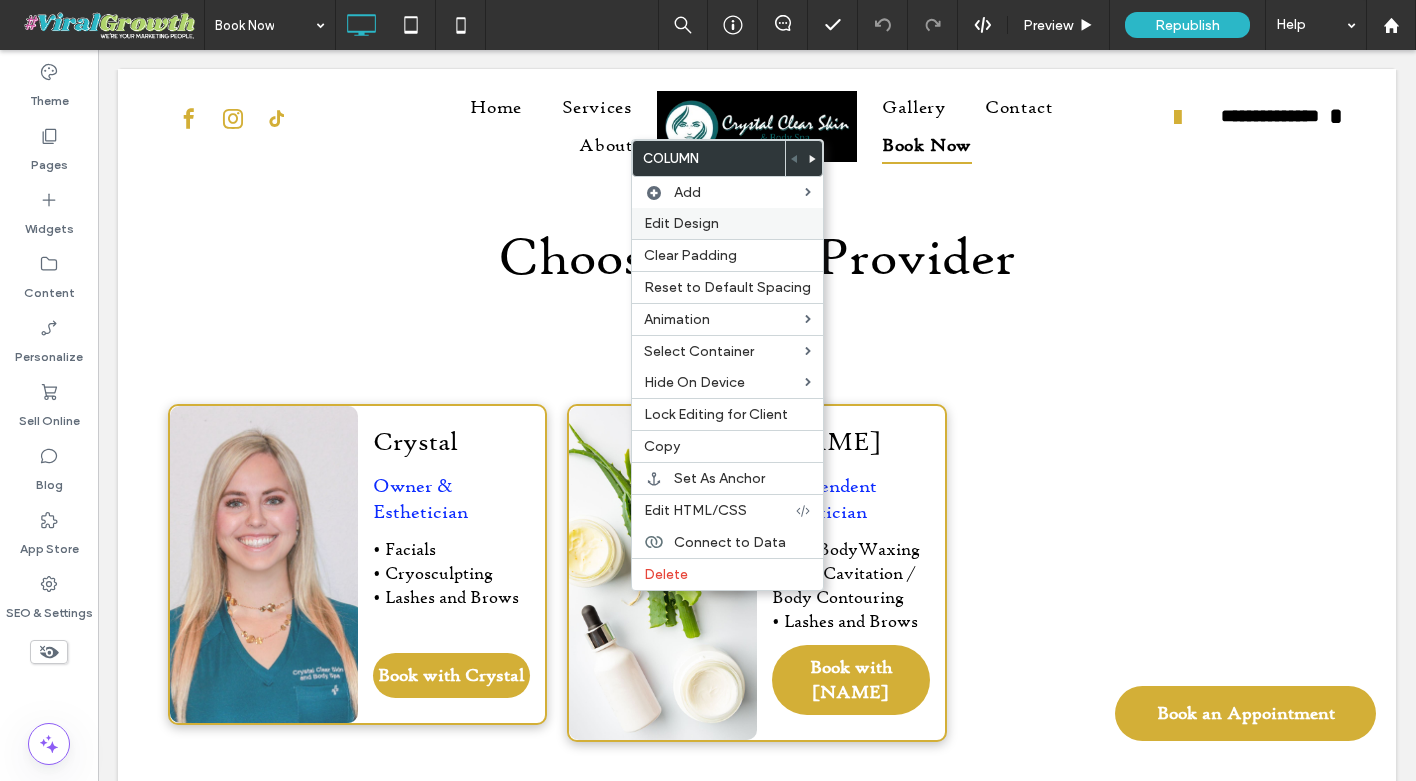 click on "Edit Design" at bounding box center [681, 223] 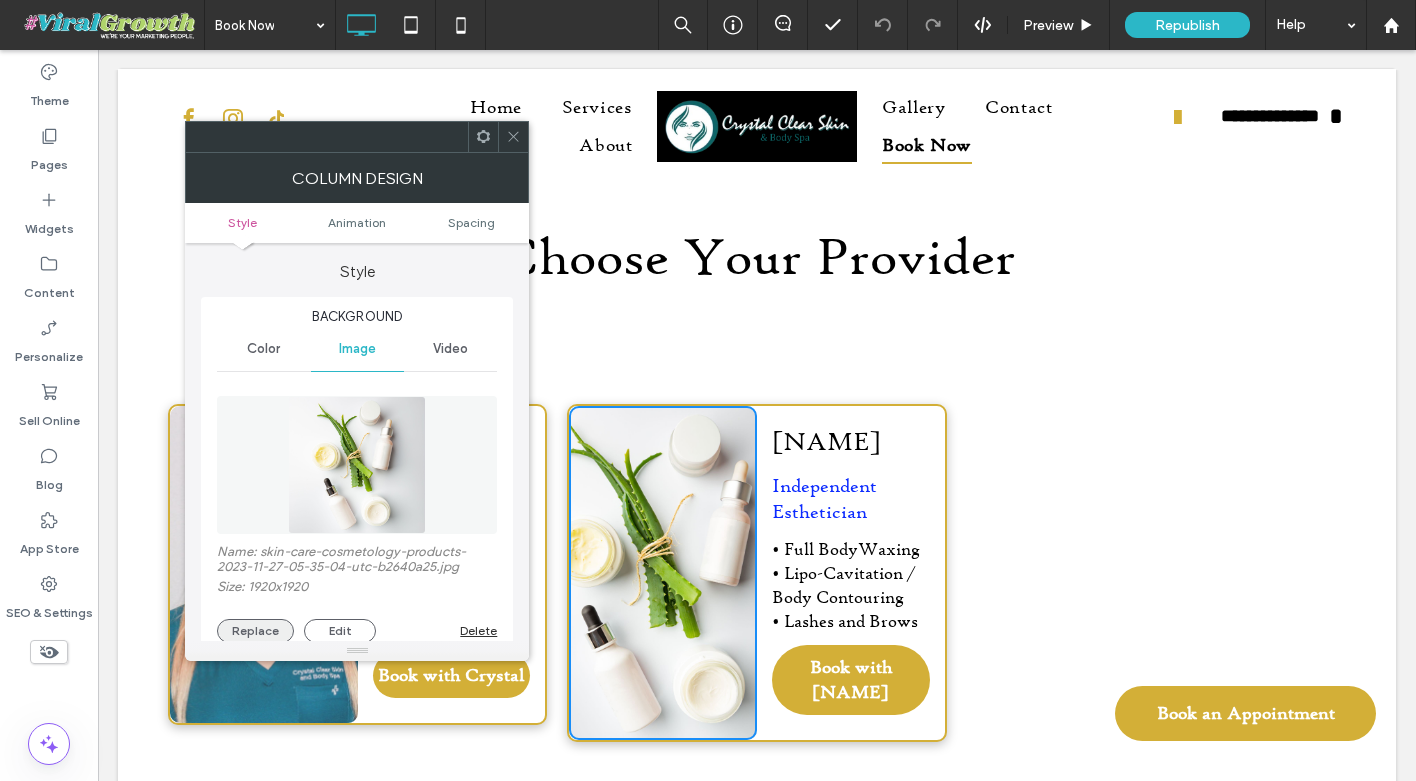 click on "Replace" at bounding box center (255, 631) 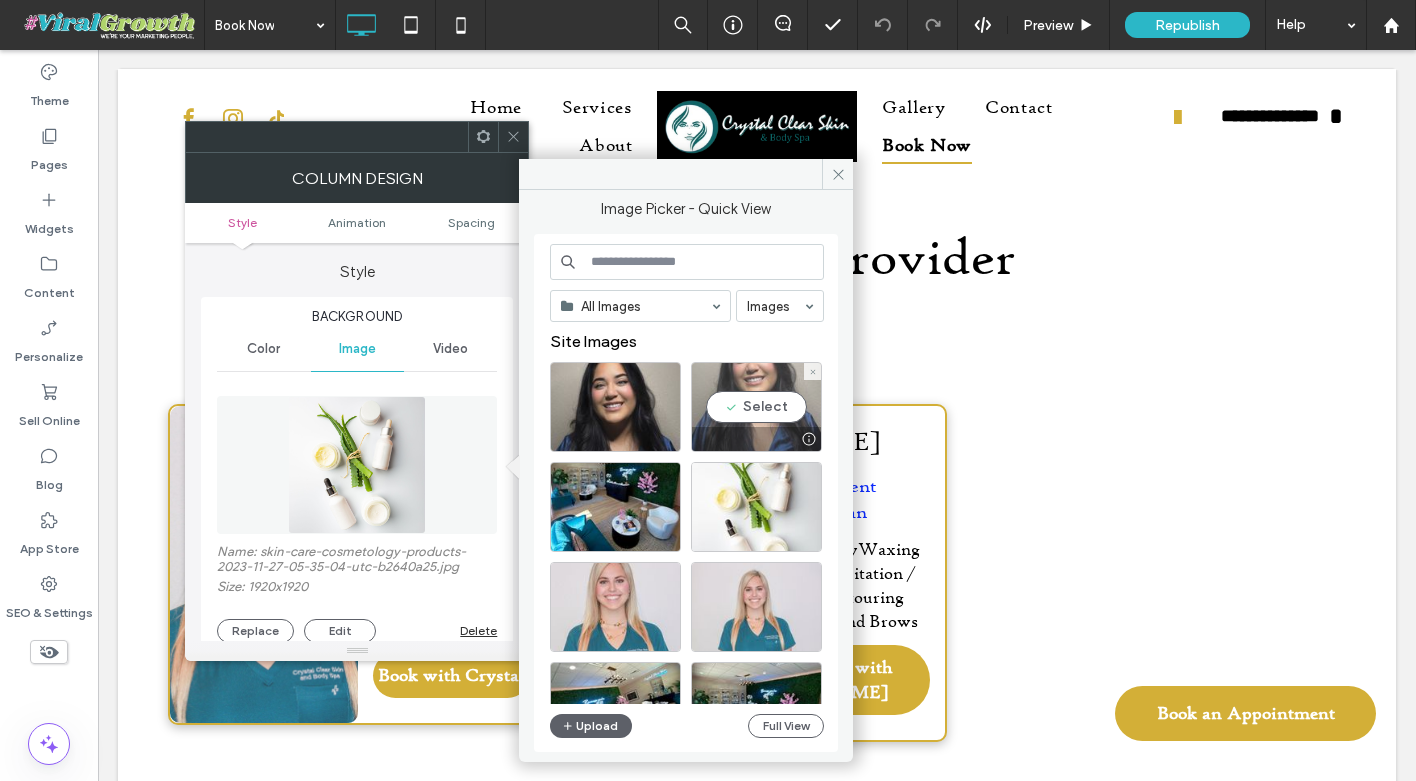 click on "Select" at bounding box center (756, 407) 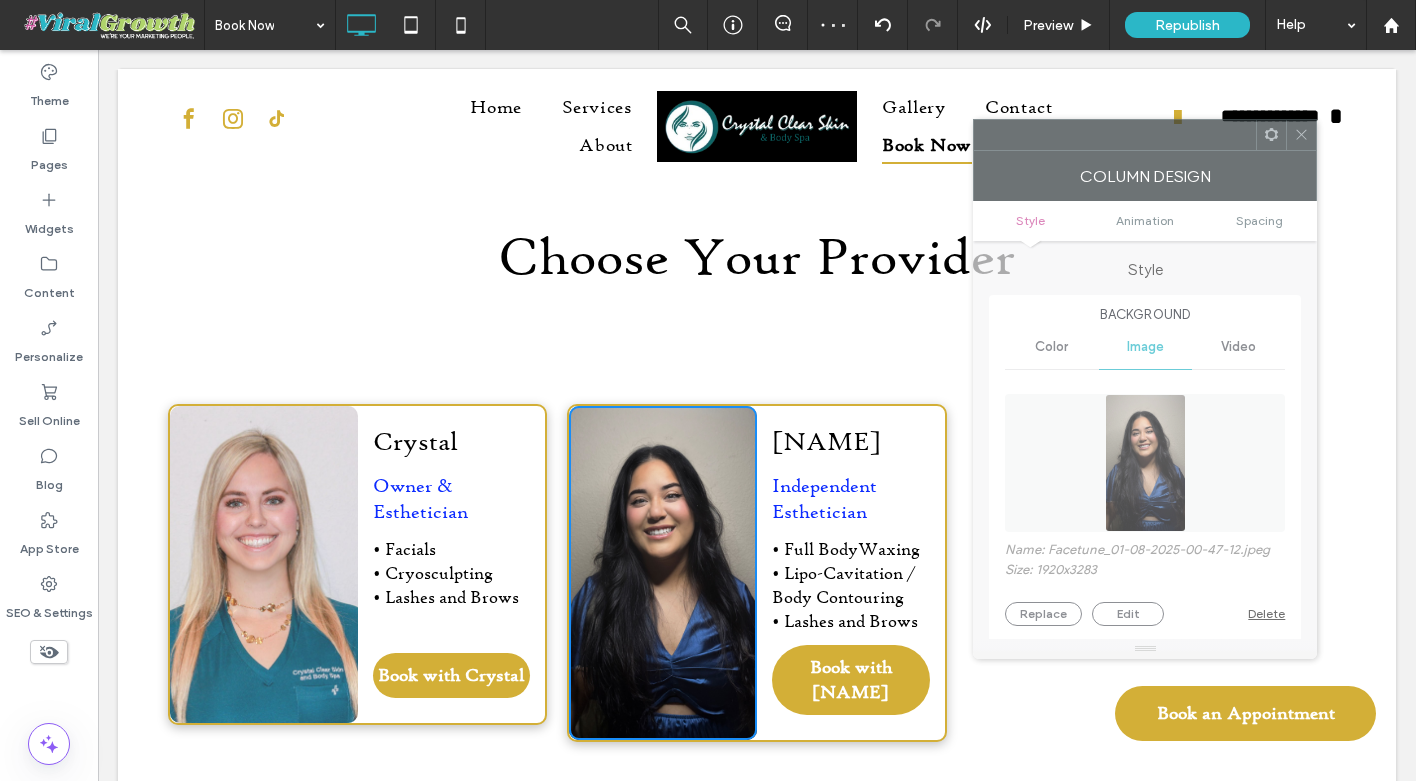 drag, startPoint x: 399, startPoint y: 136, endPoint x: 1183, endPoint y: 135, distance: 784.0006 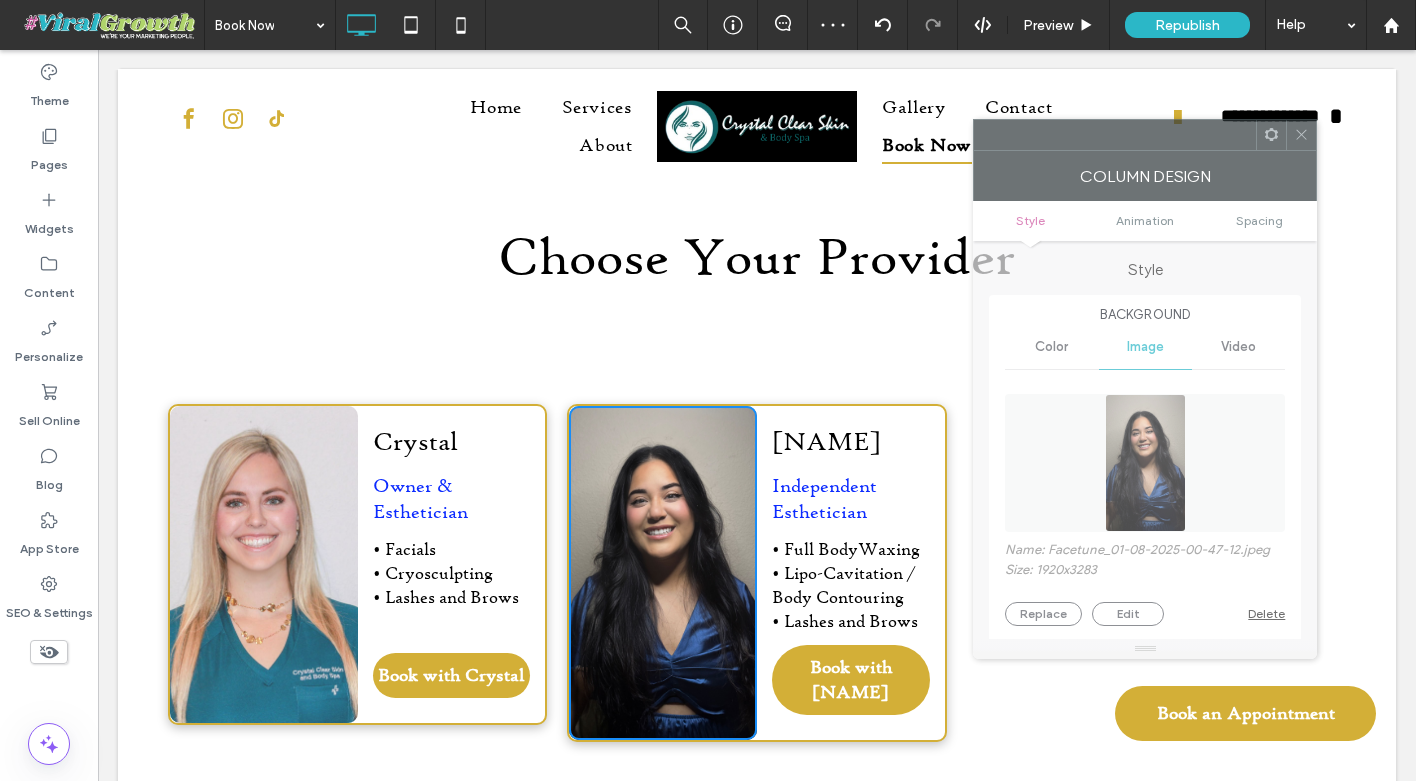 click at bounding box center (1115, 135) 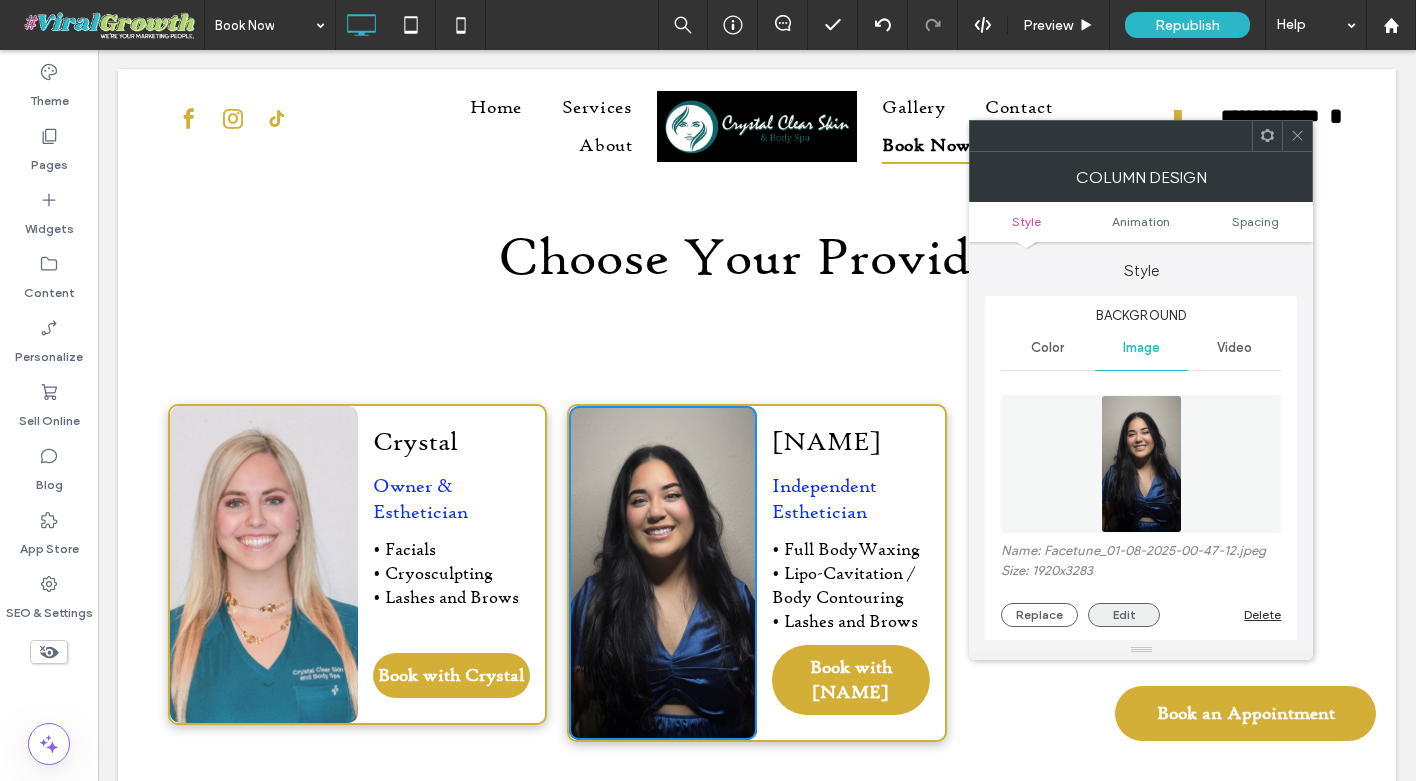 click on "Edit" at bounding box center [1124, 615] 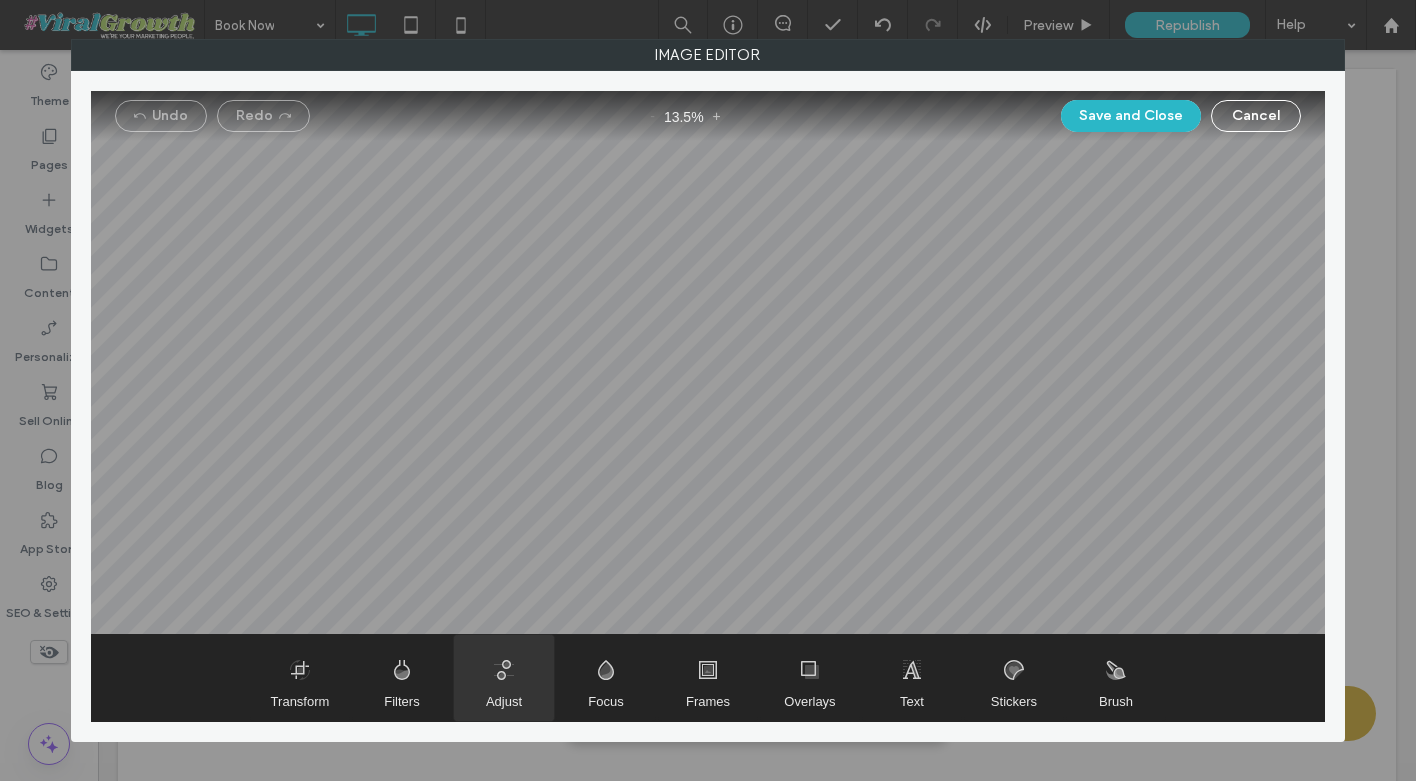click at bounding box center (504, 678) 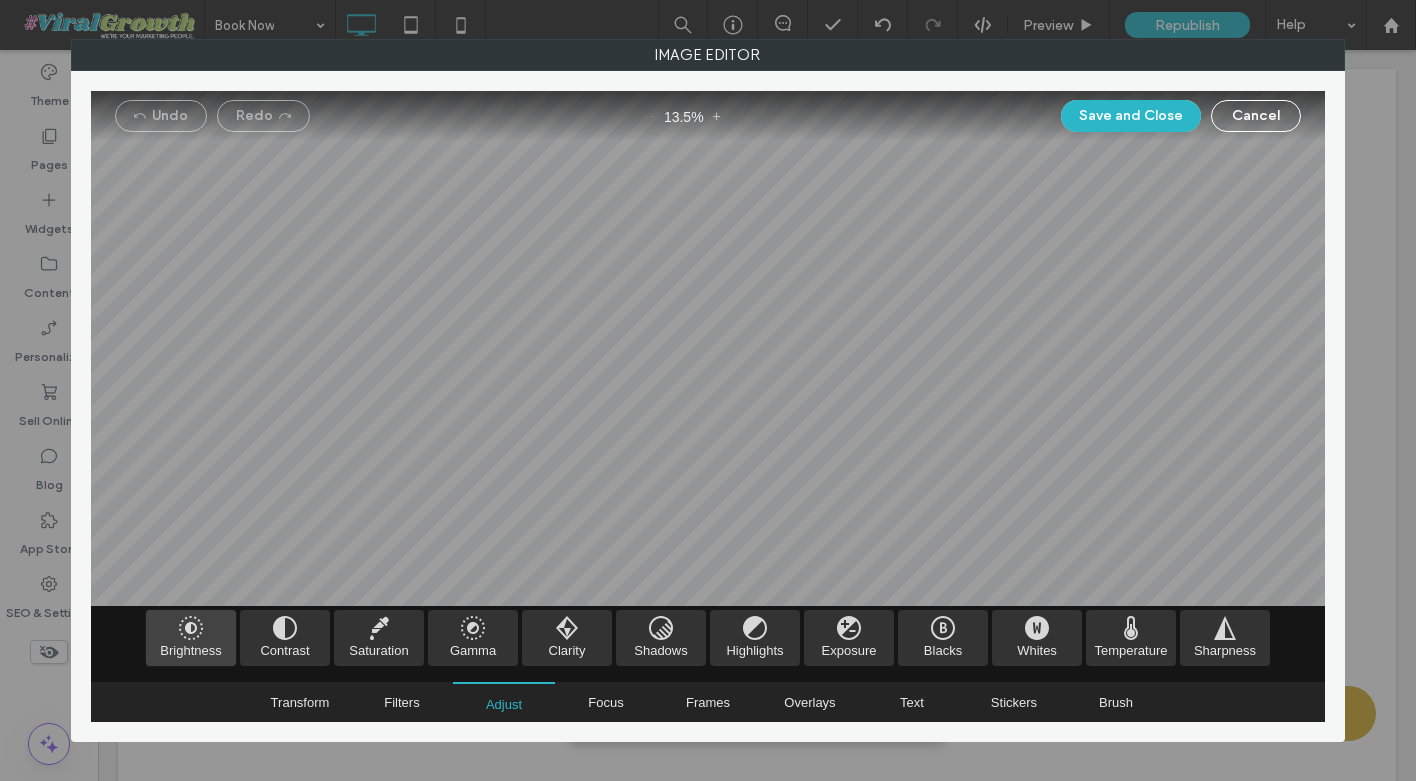 click at bounding box center [191, 638] 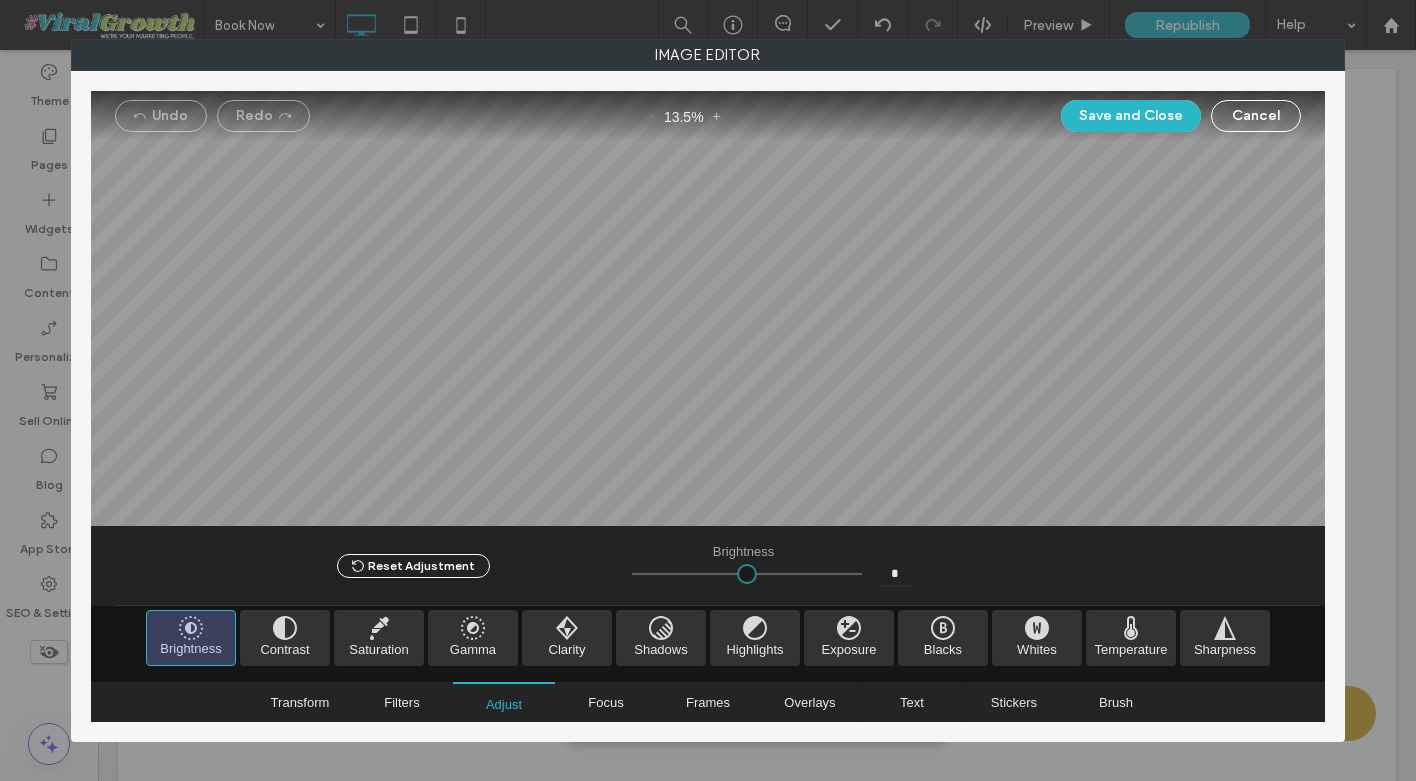 type on "****" 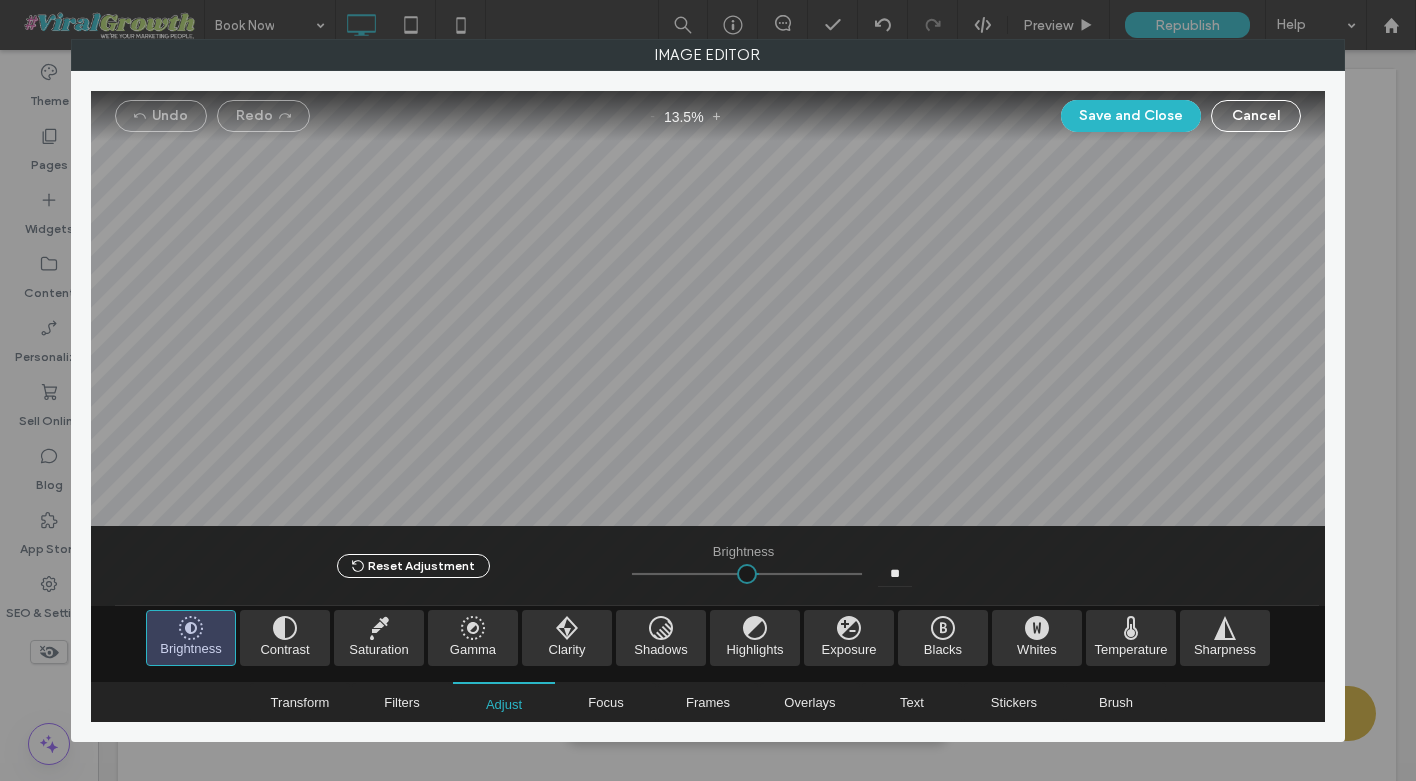 type on "****" 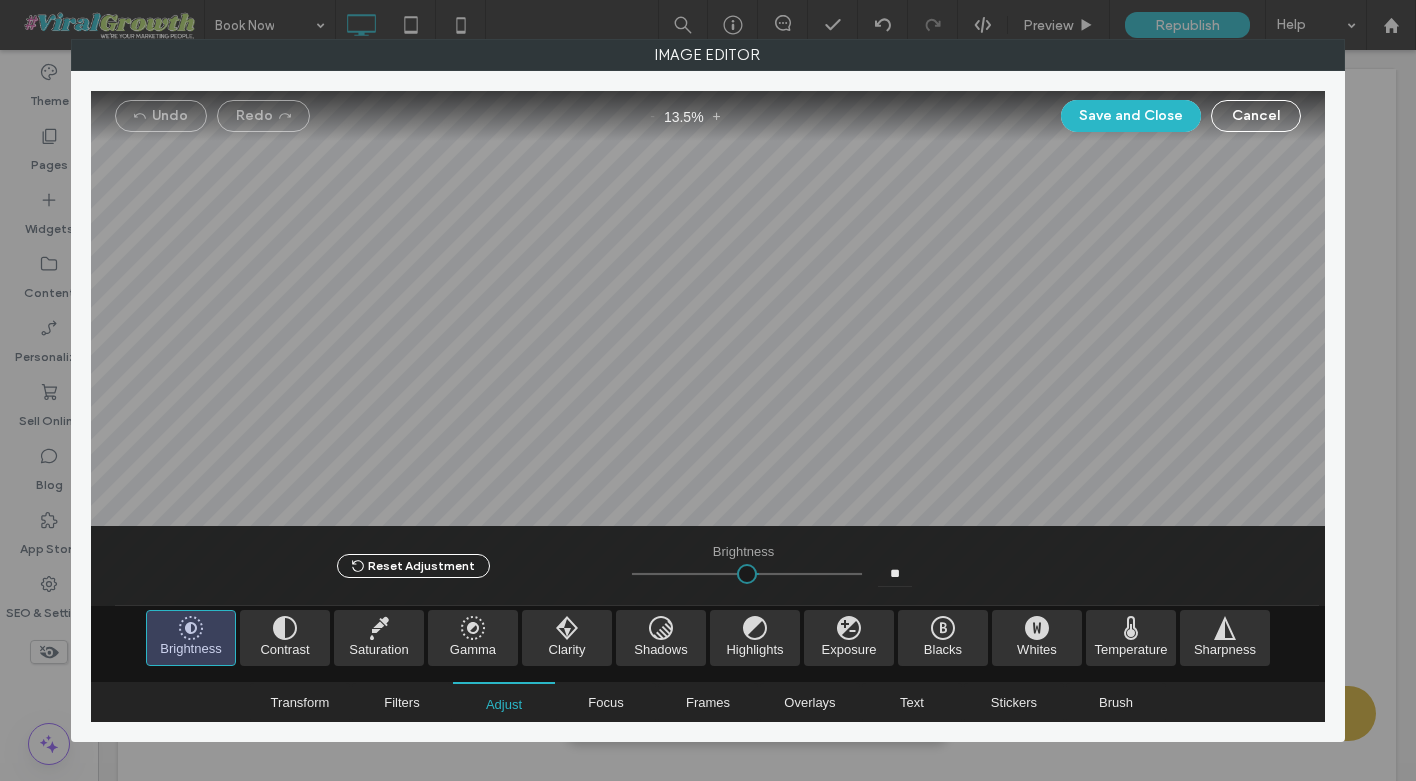 type on "**" 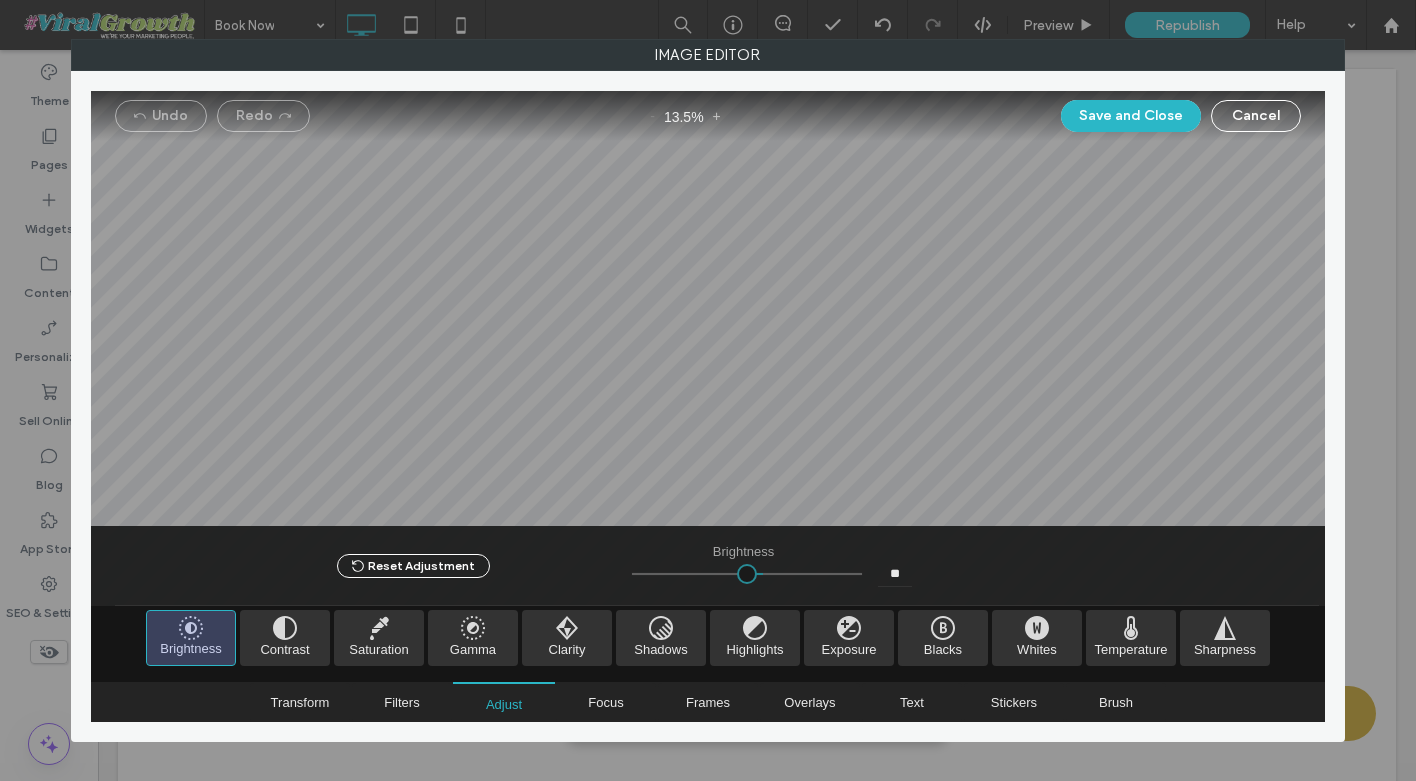 type on "****" 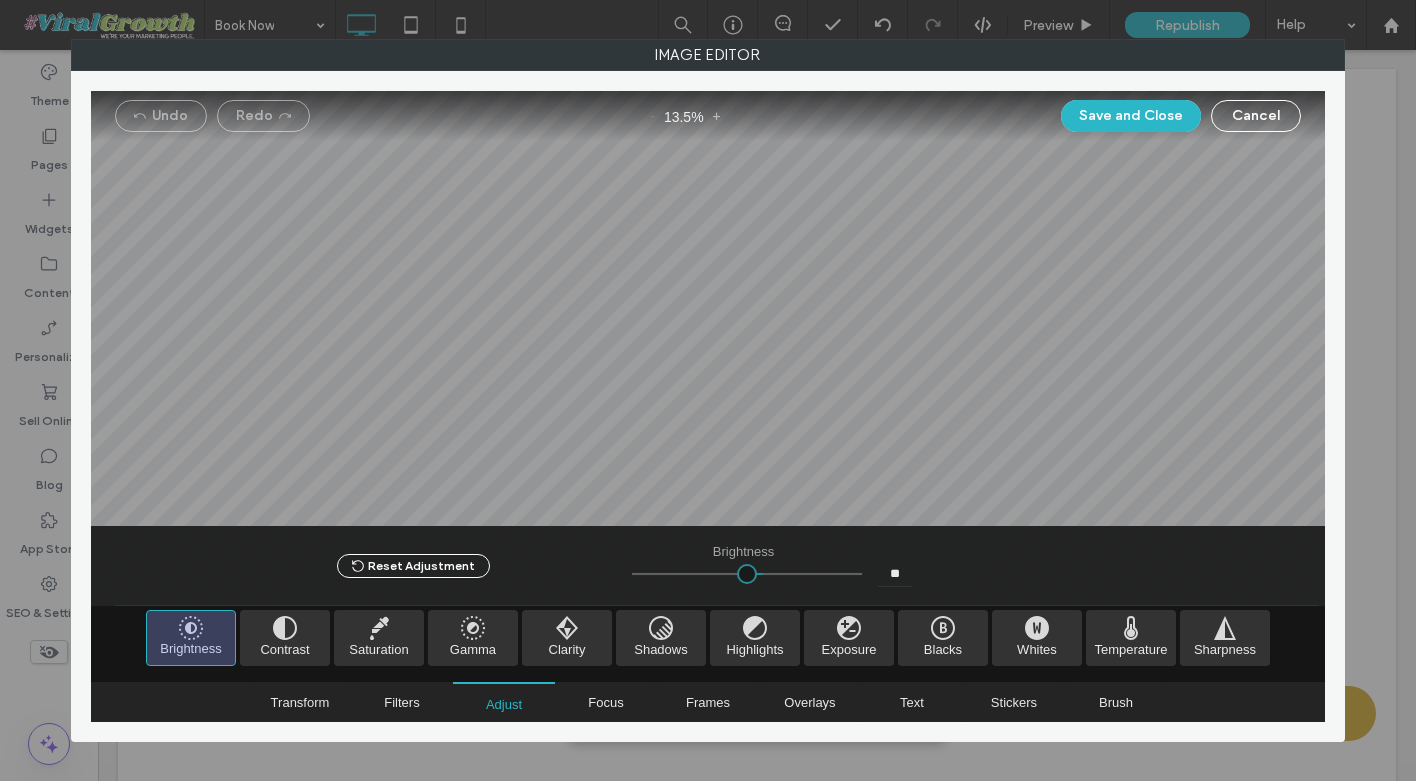 type on "**" 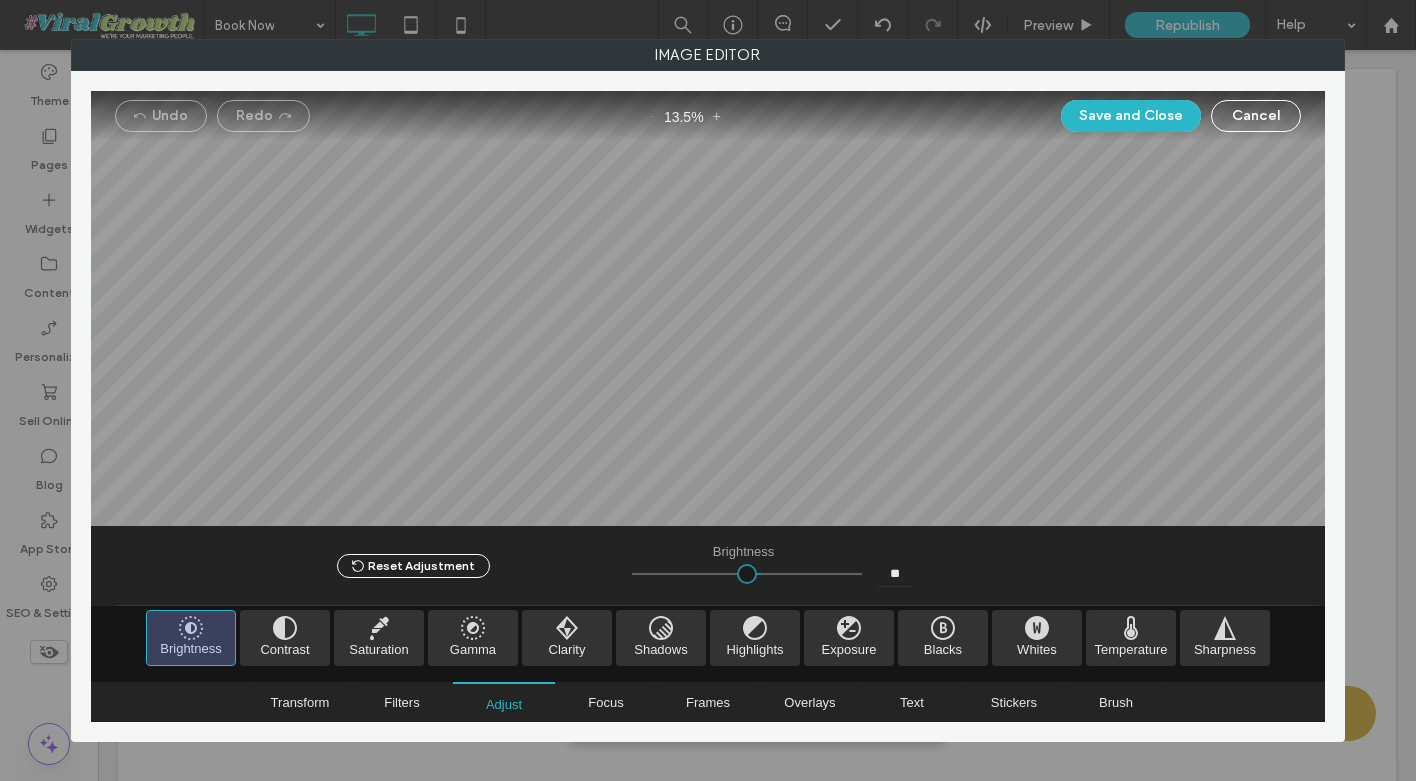type on "****" 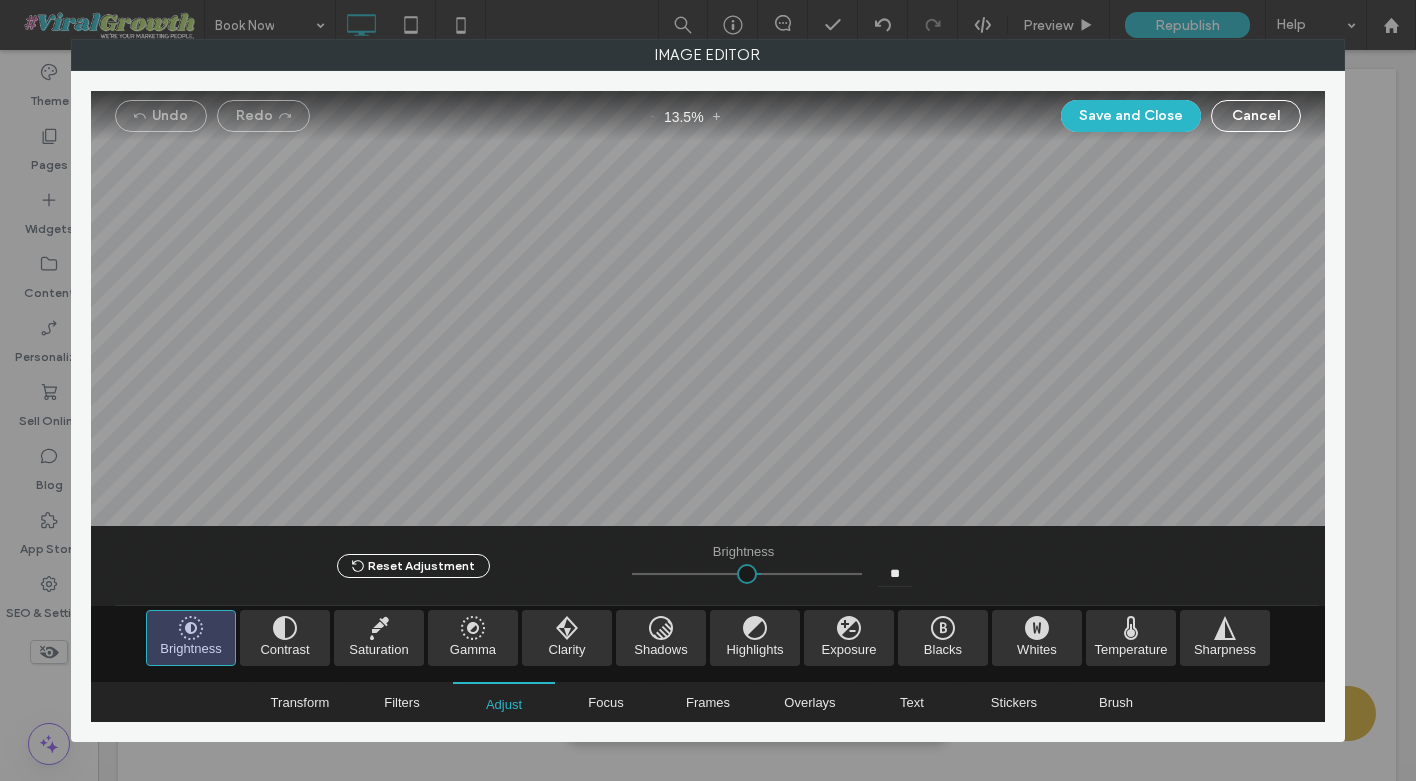 type on "**" 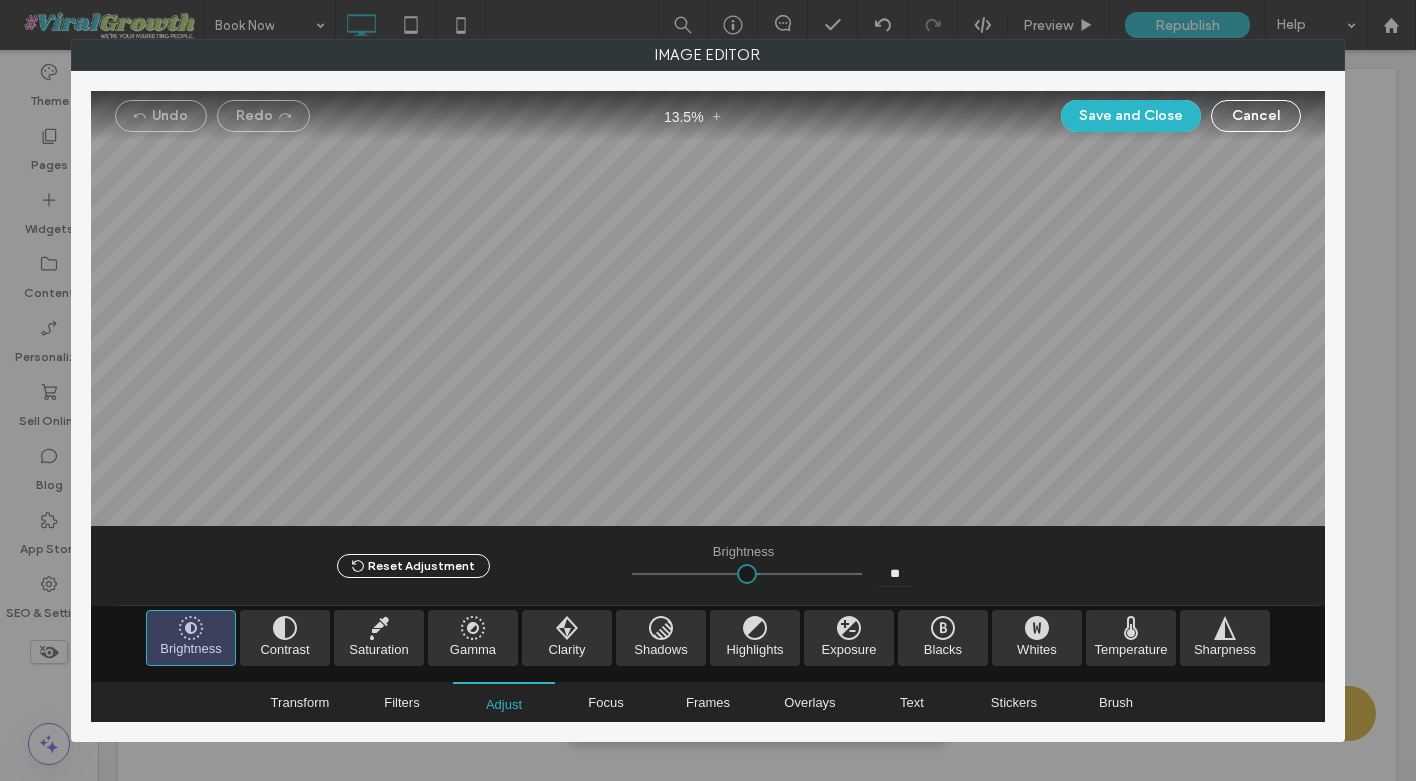 type on "***" 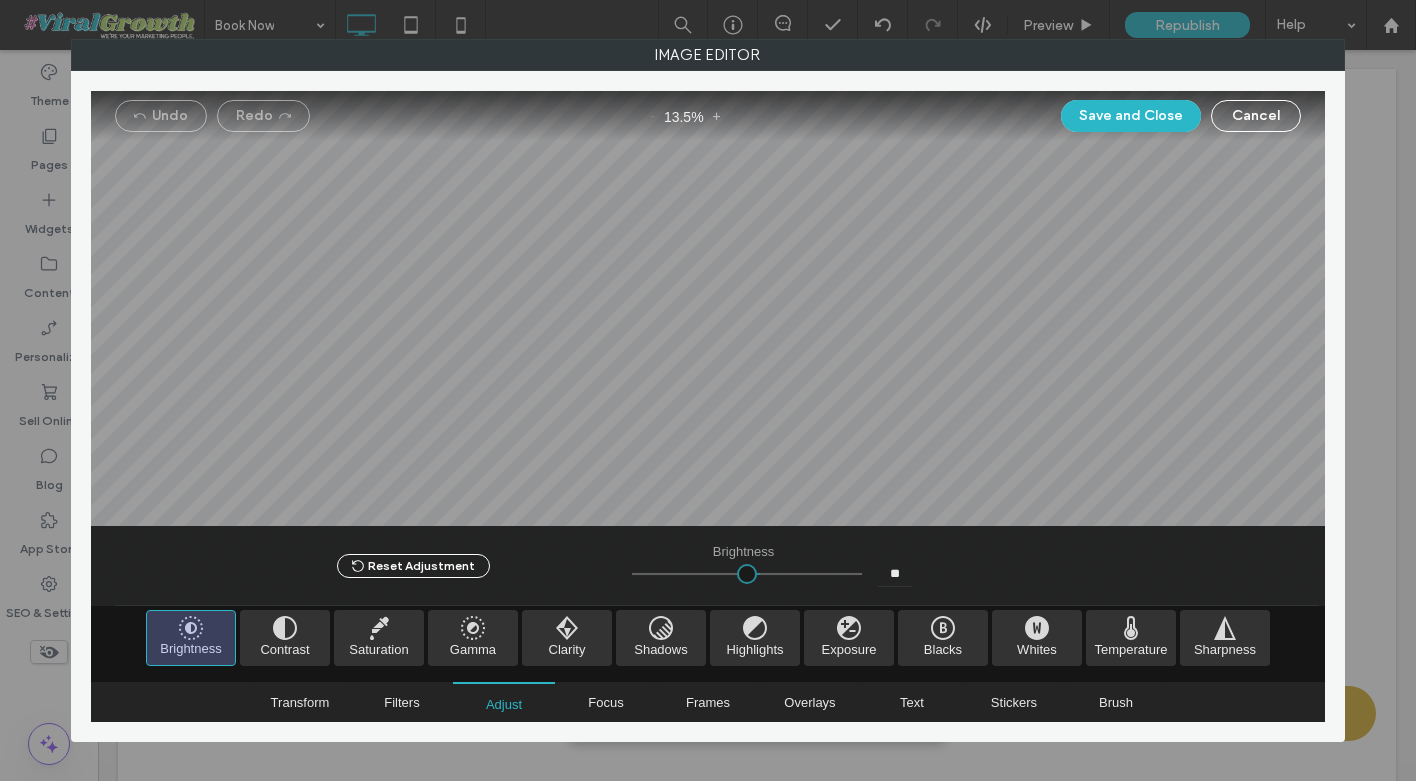 type on "**" 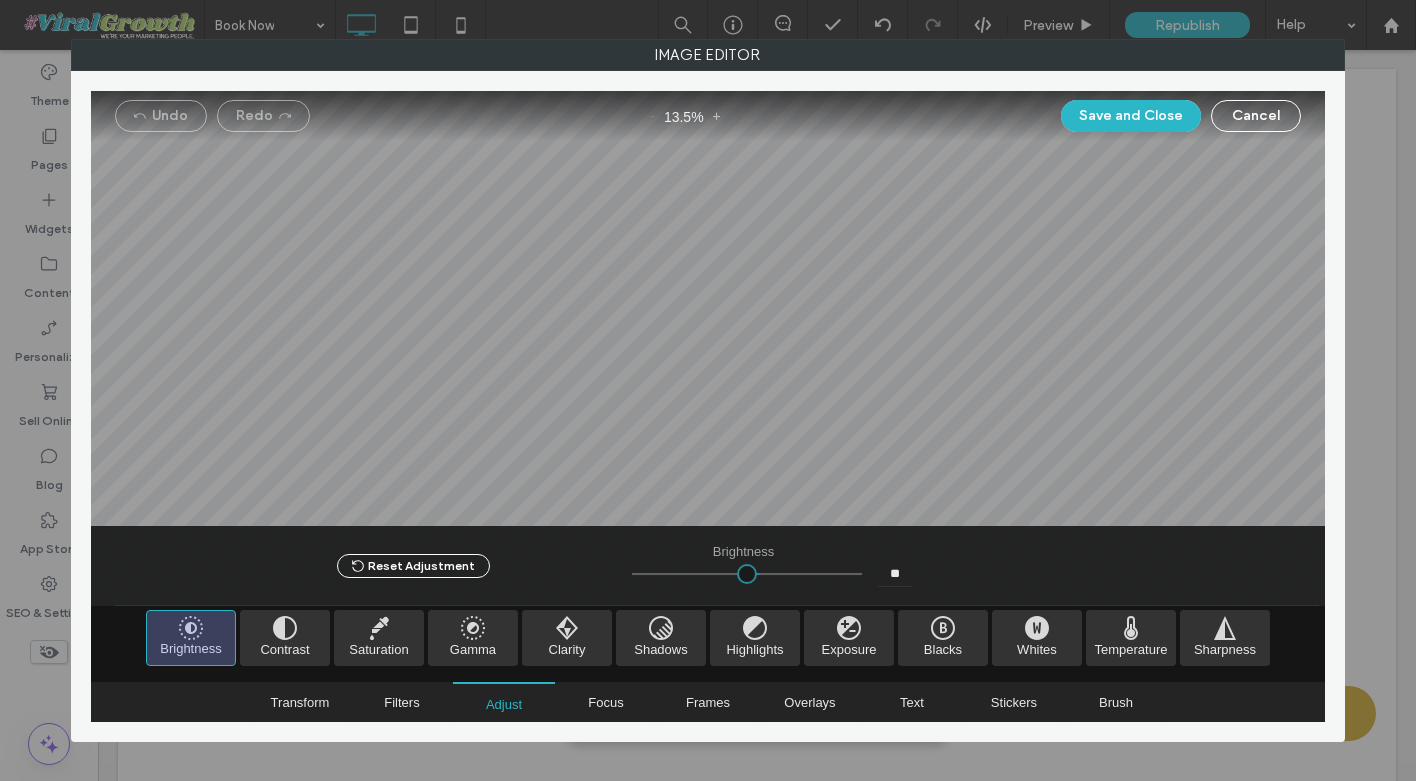 type on "****" 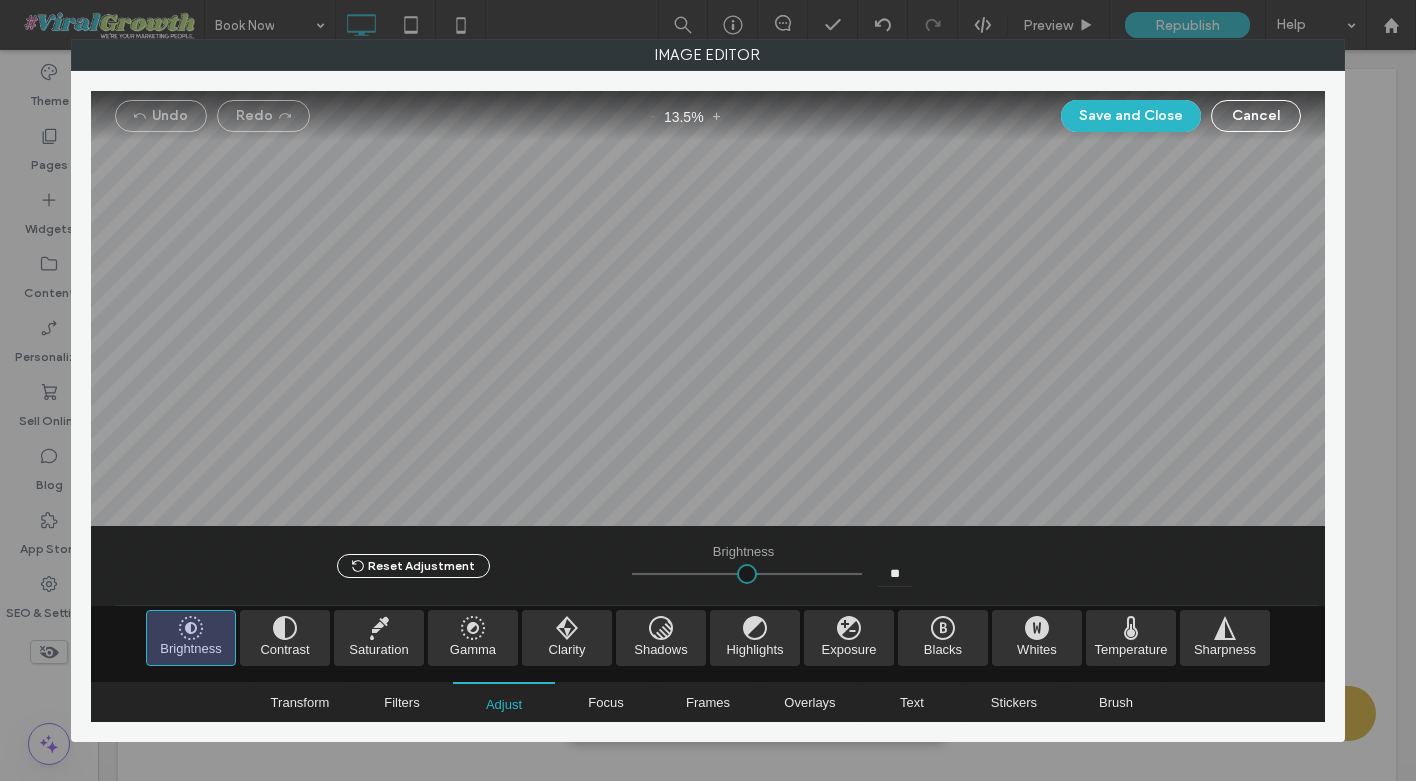 type on "*" 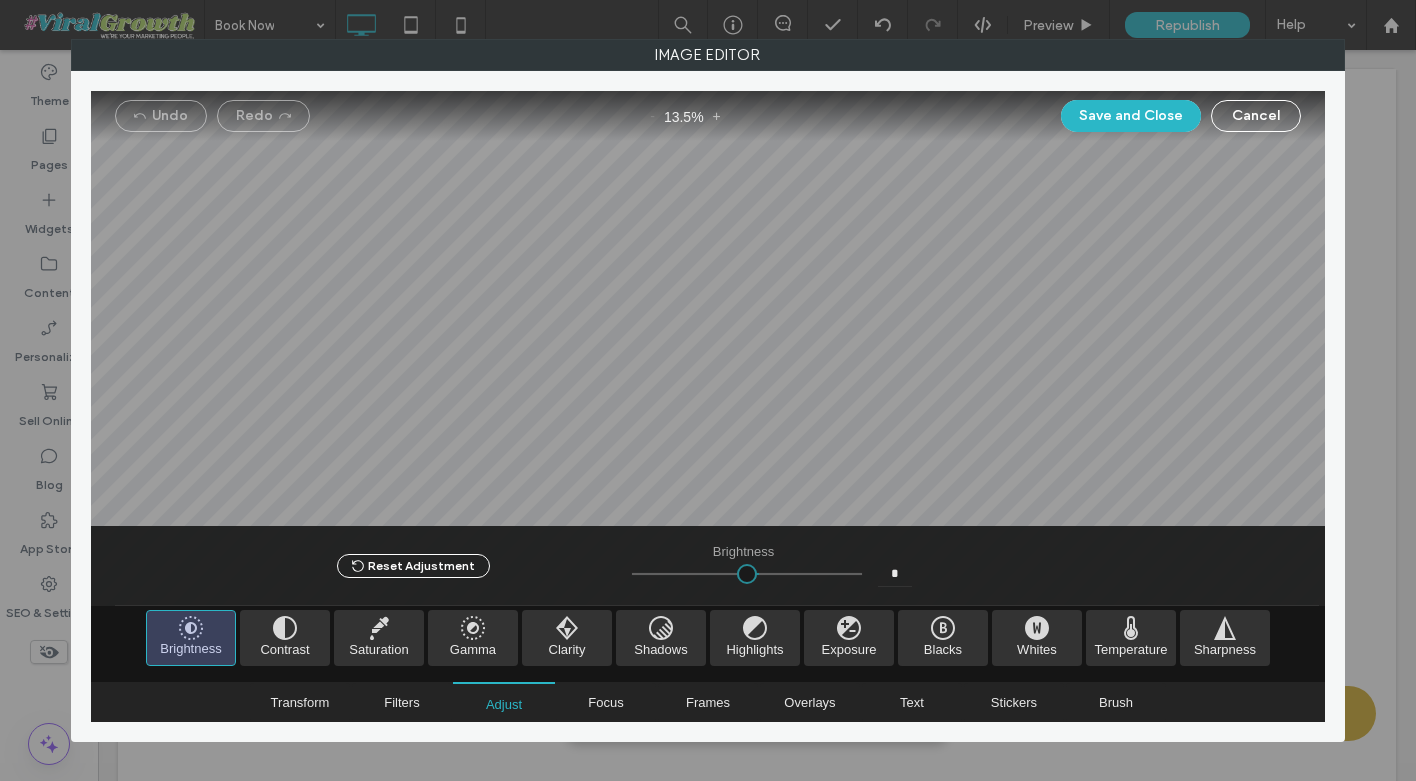 type on "****" 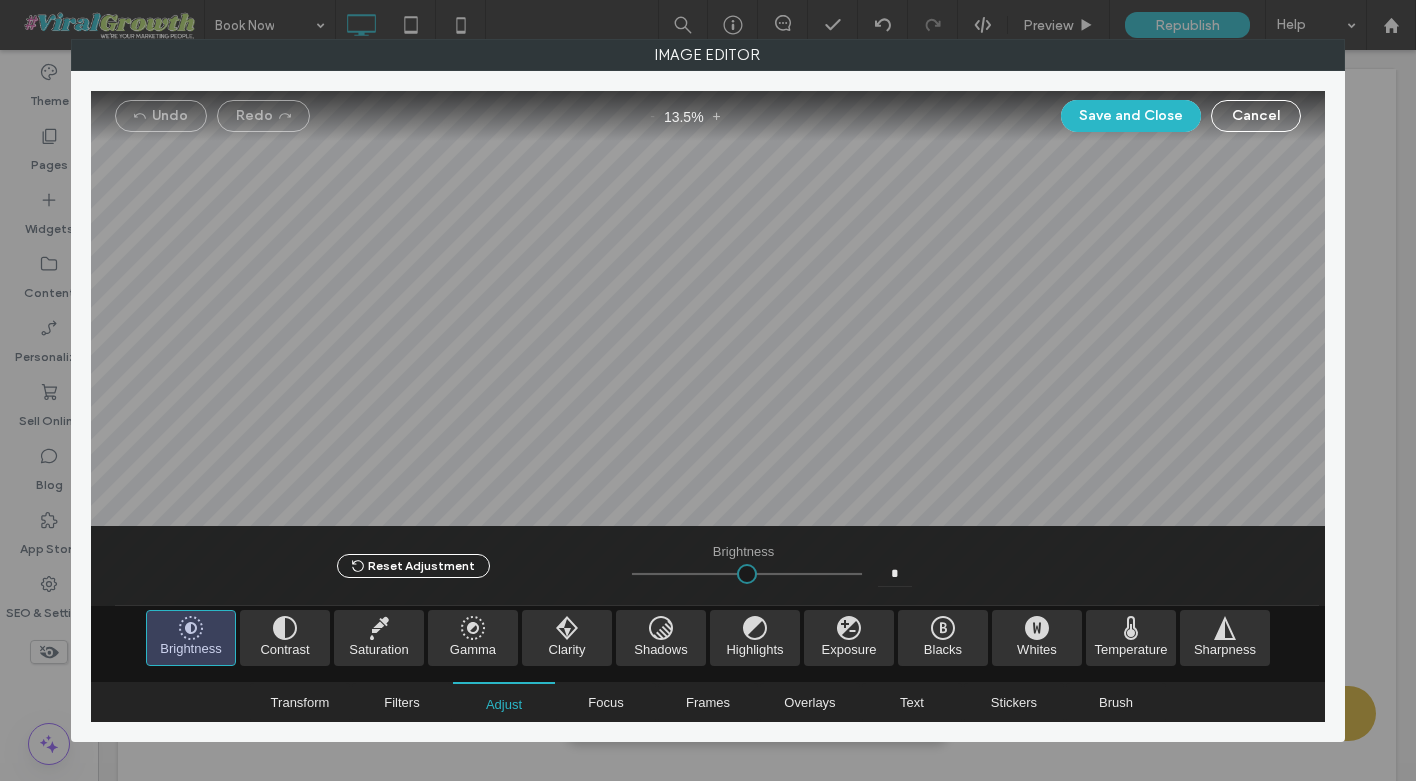 type on "****" 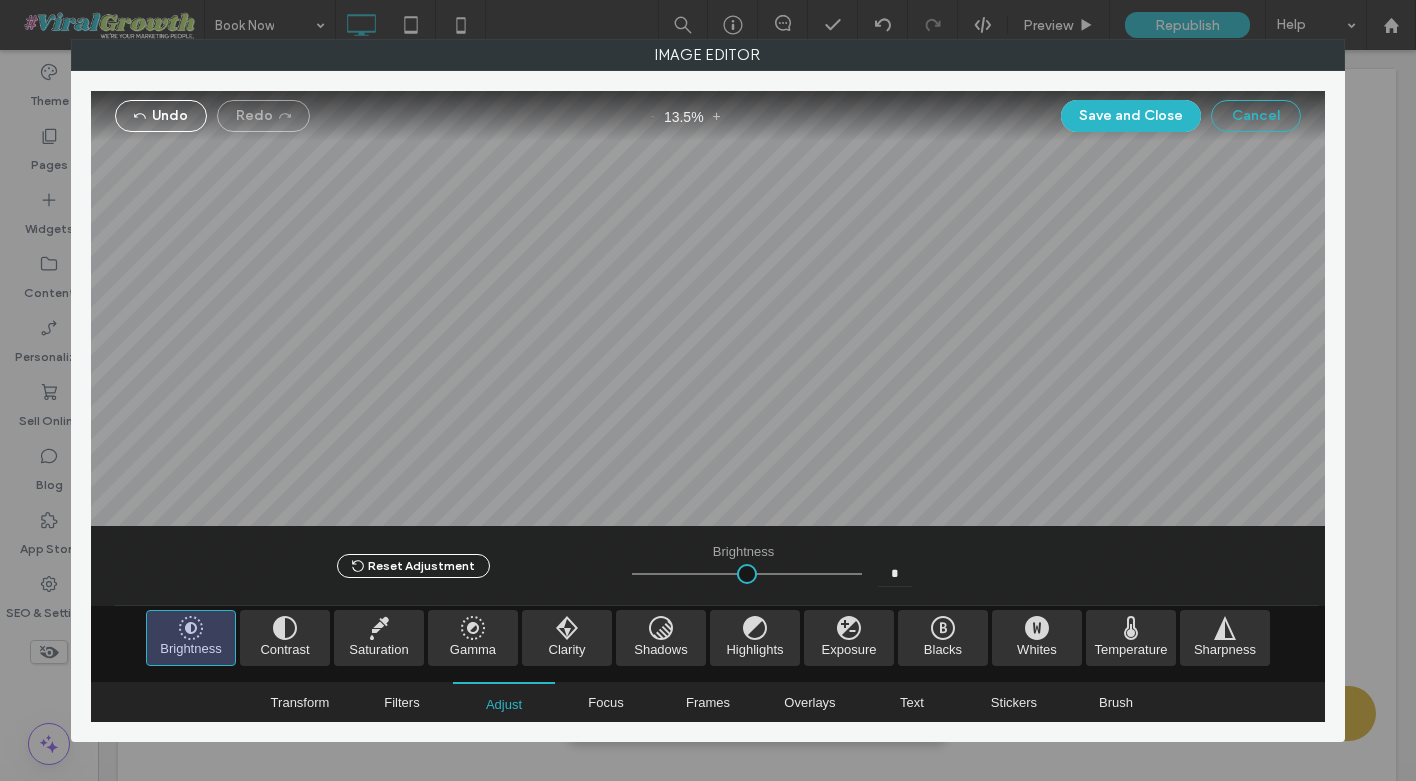 click on "Cancel" at bounding box center (1256, 116) 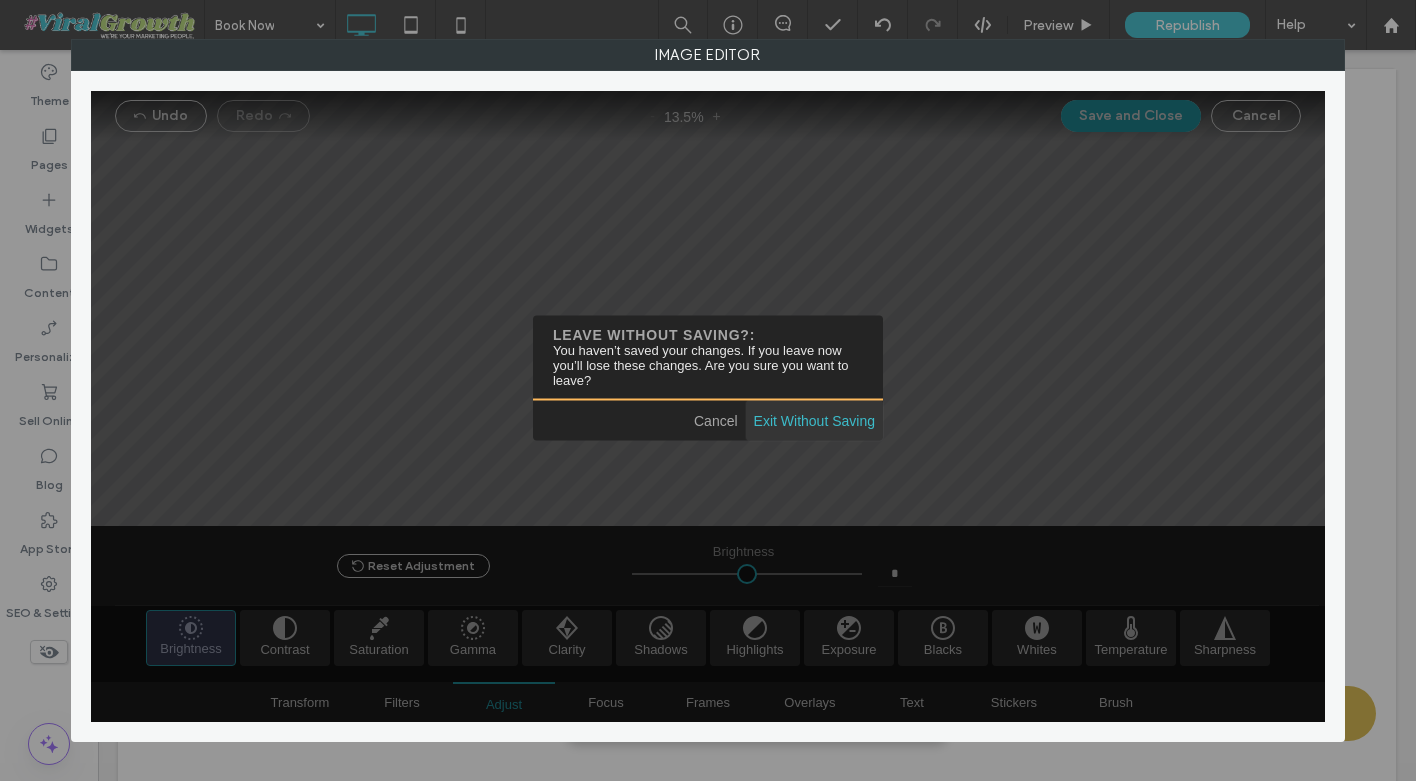 click at bounding box center [814, 421] 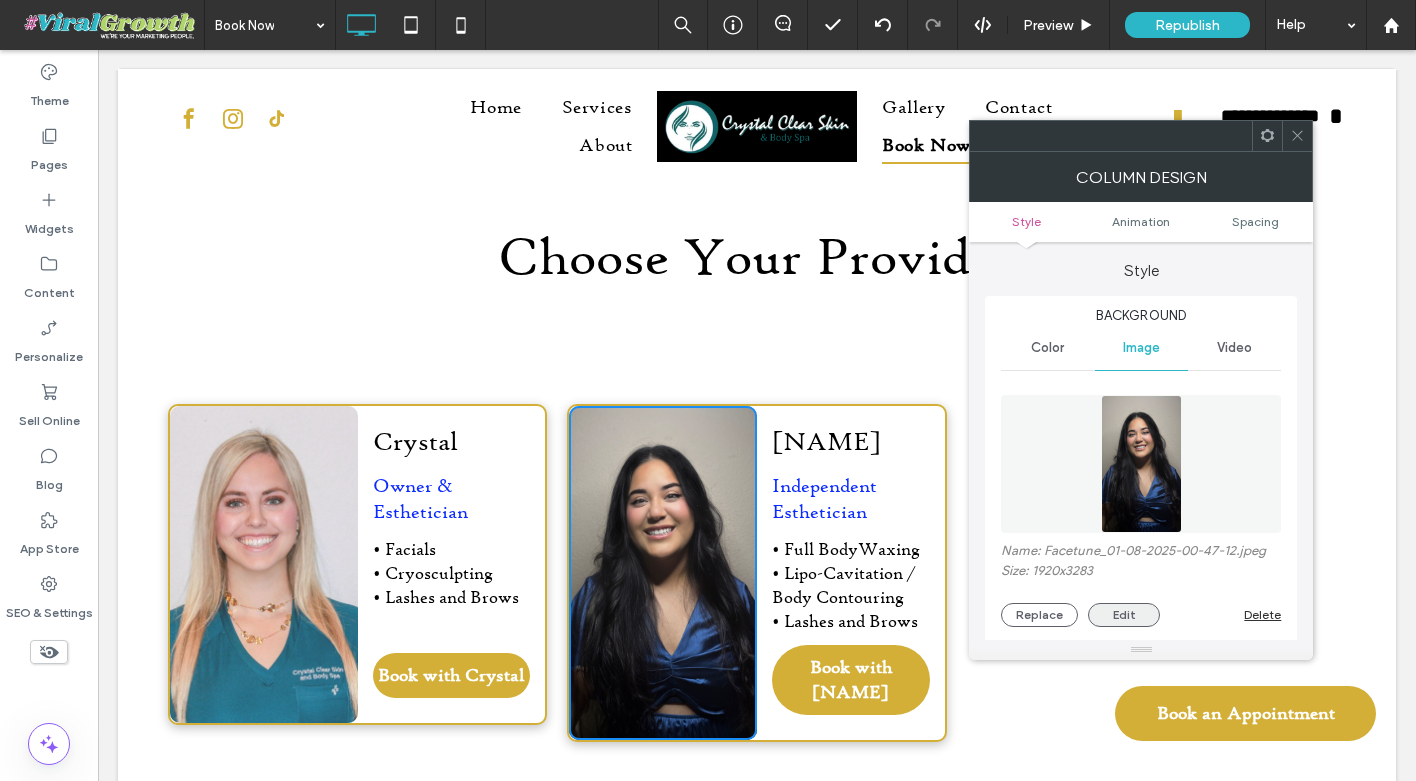 click on "Edit" at bounding box center [1124, 615] 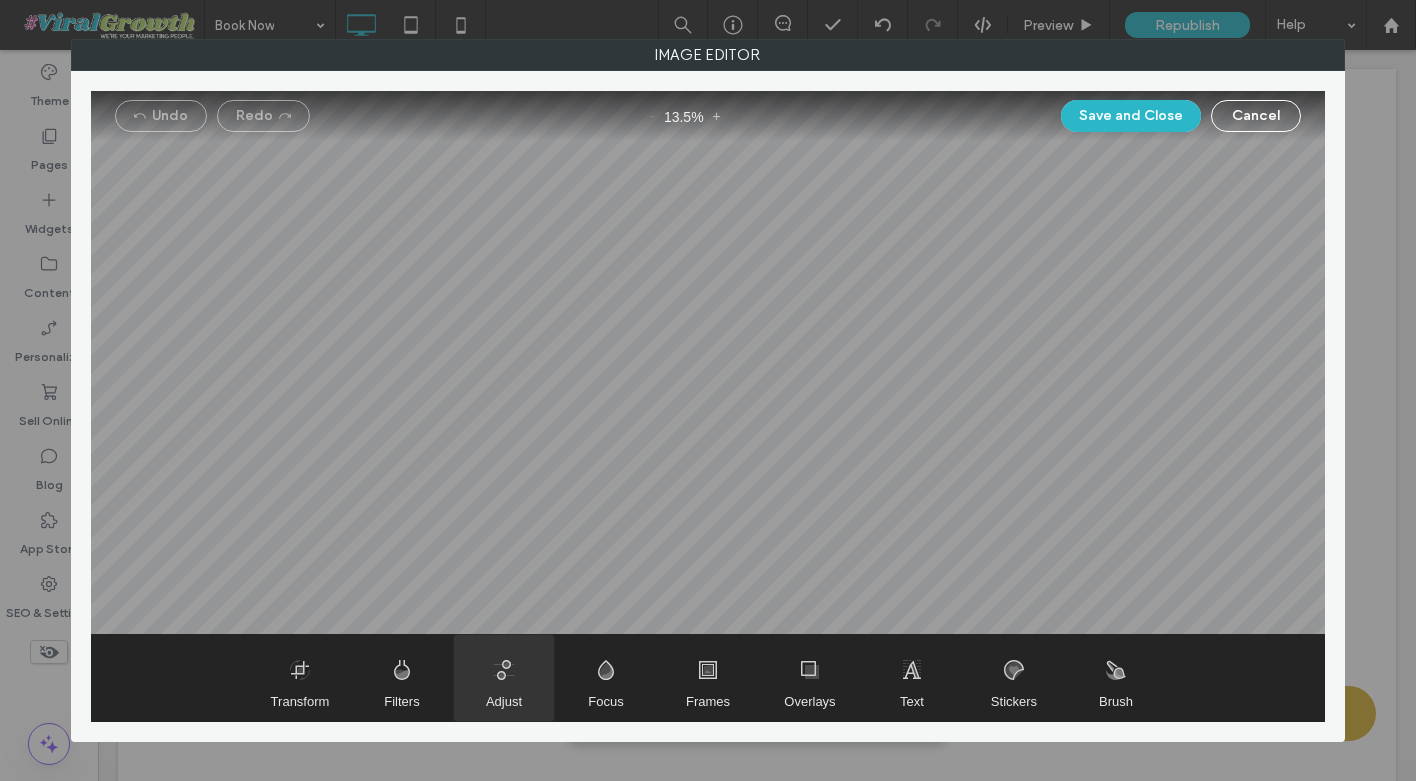 click at bounding box center [504, 678] 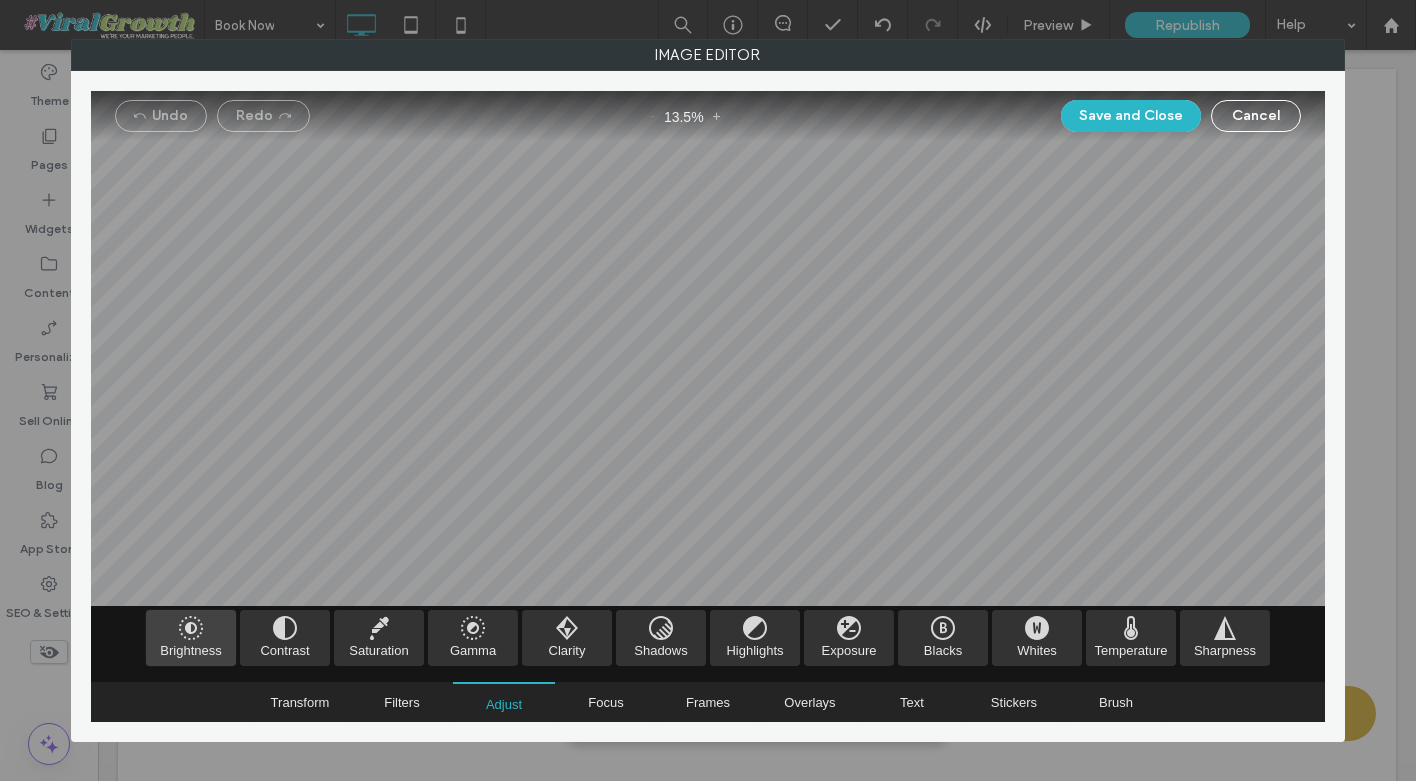 click at bounding box center (191, 638) 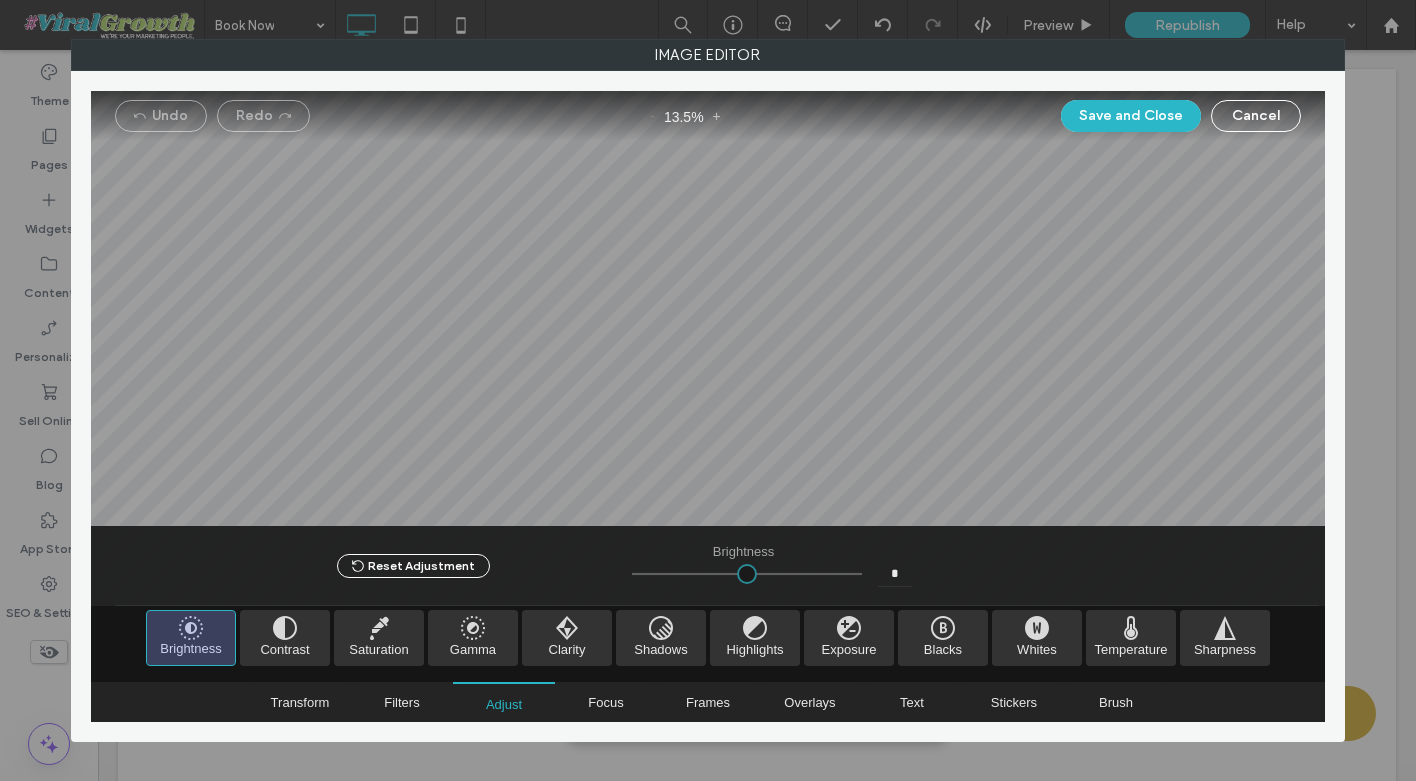 type on "****" 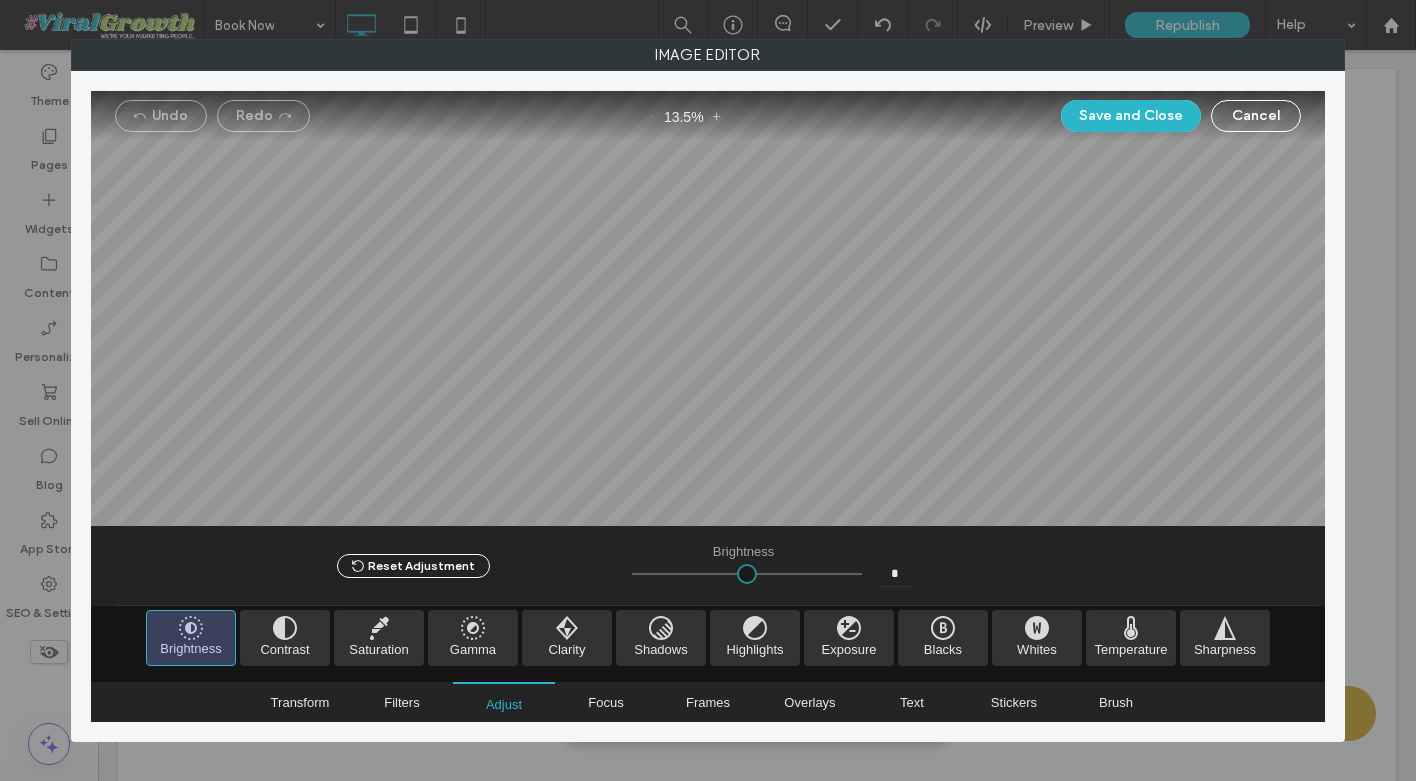 type on "*" 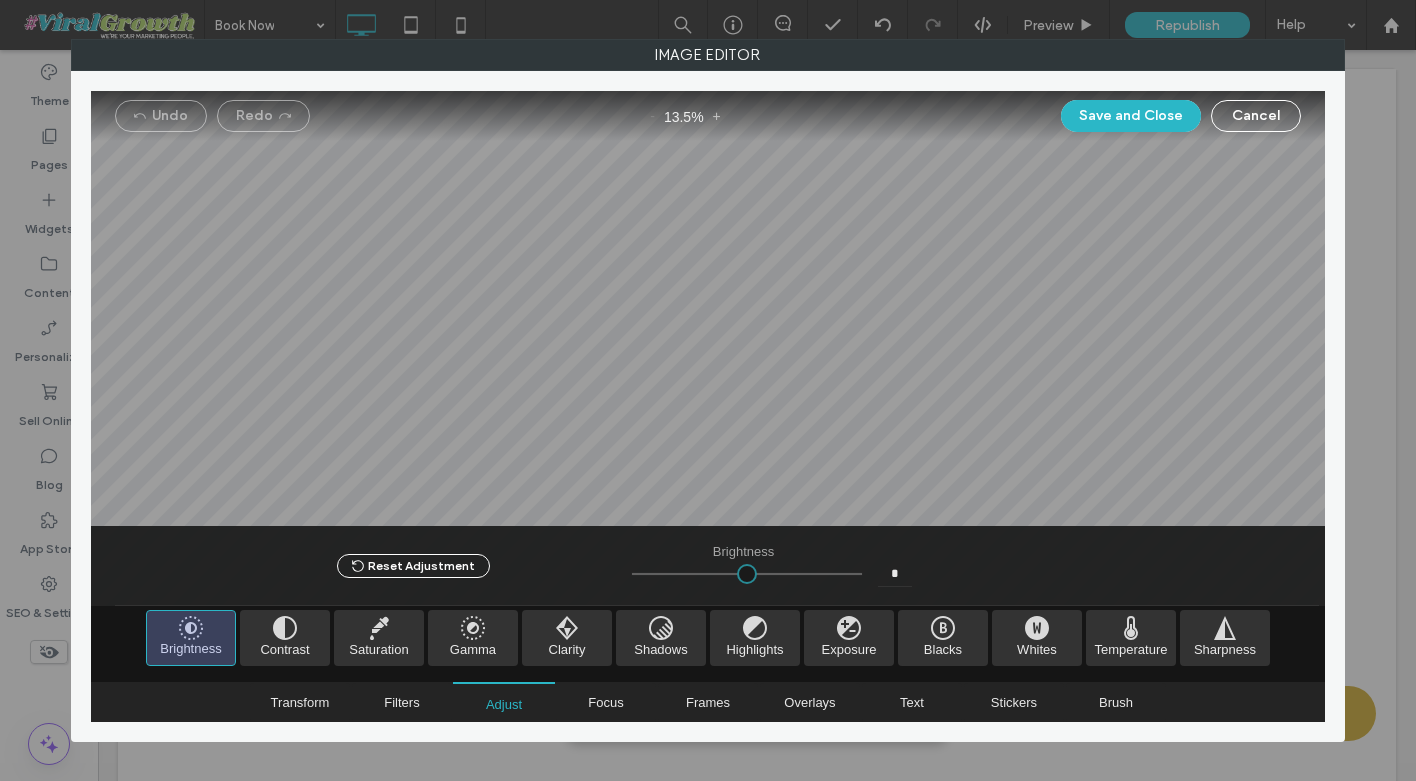 type on "***" 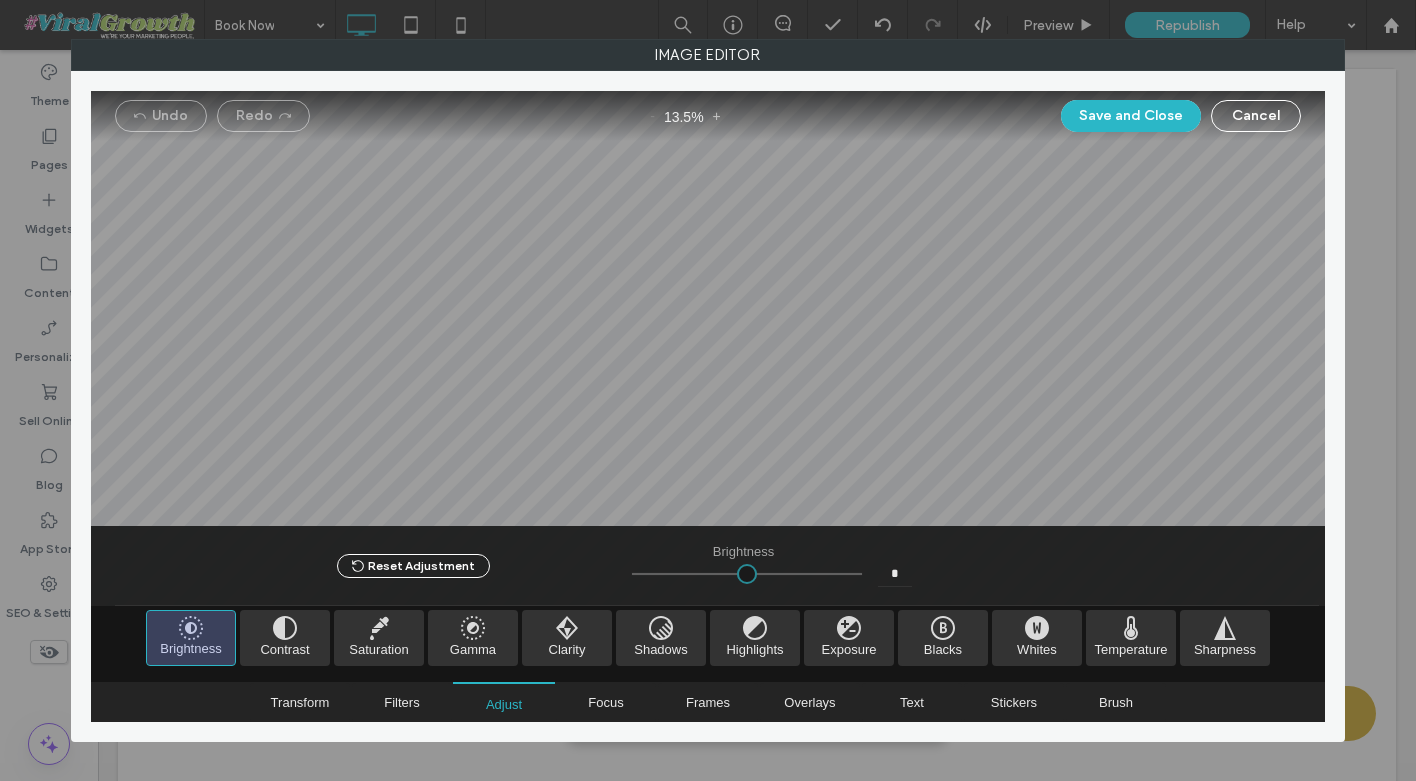 type on "**" 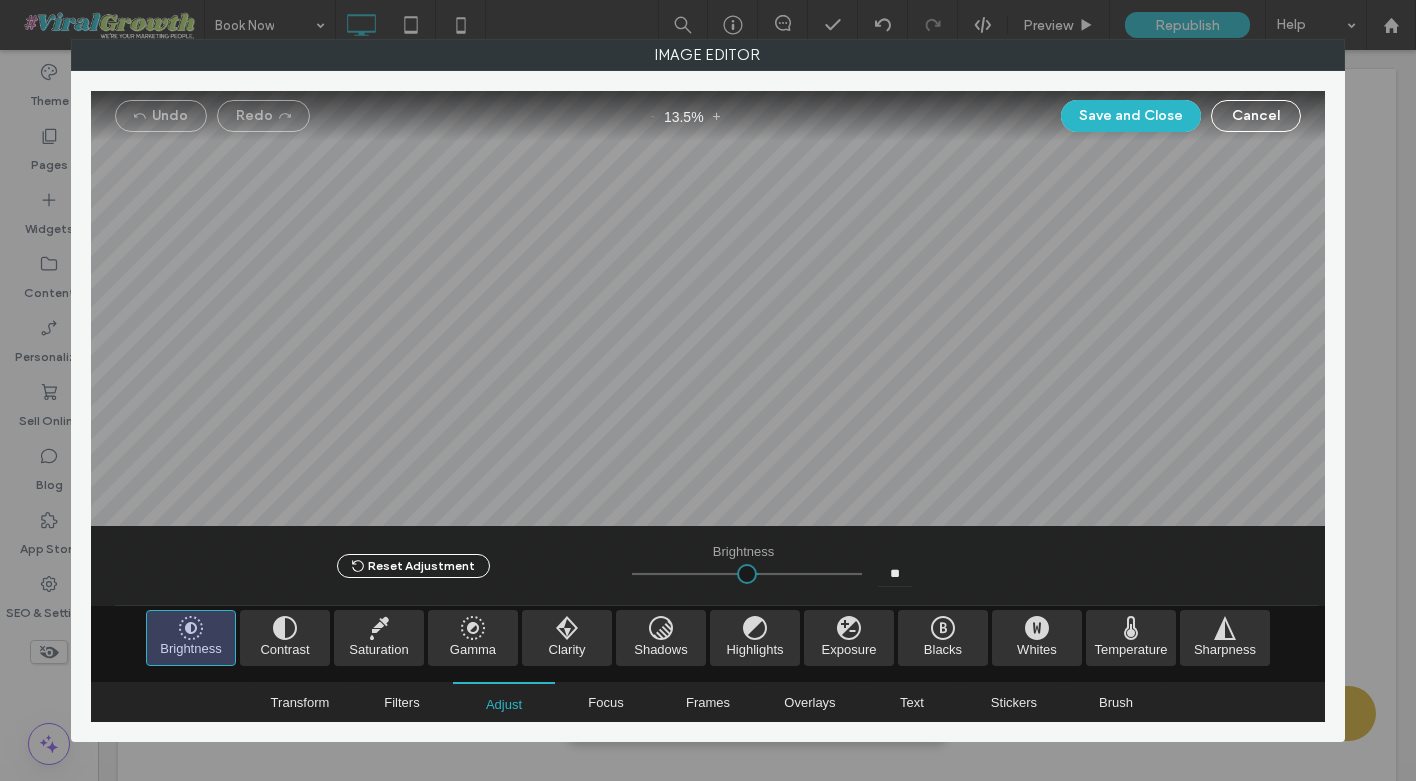 type on "****" 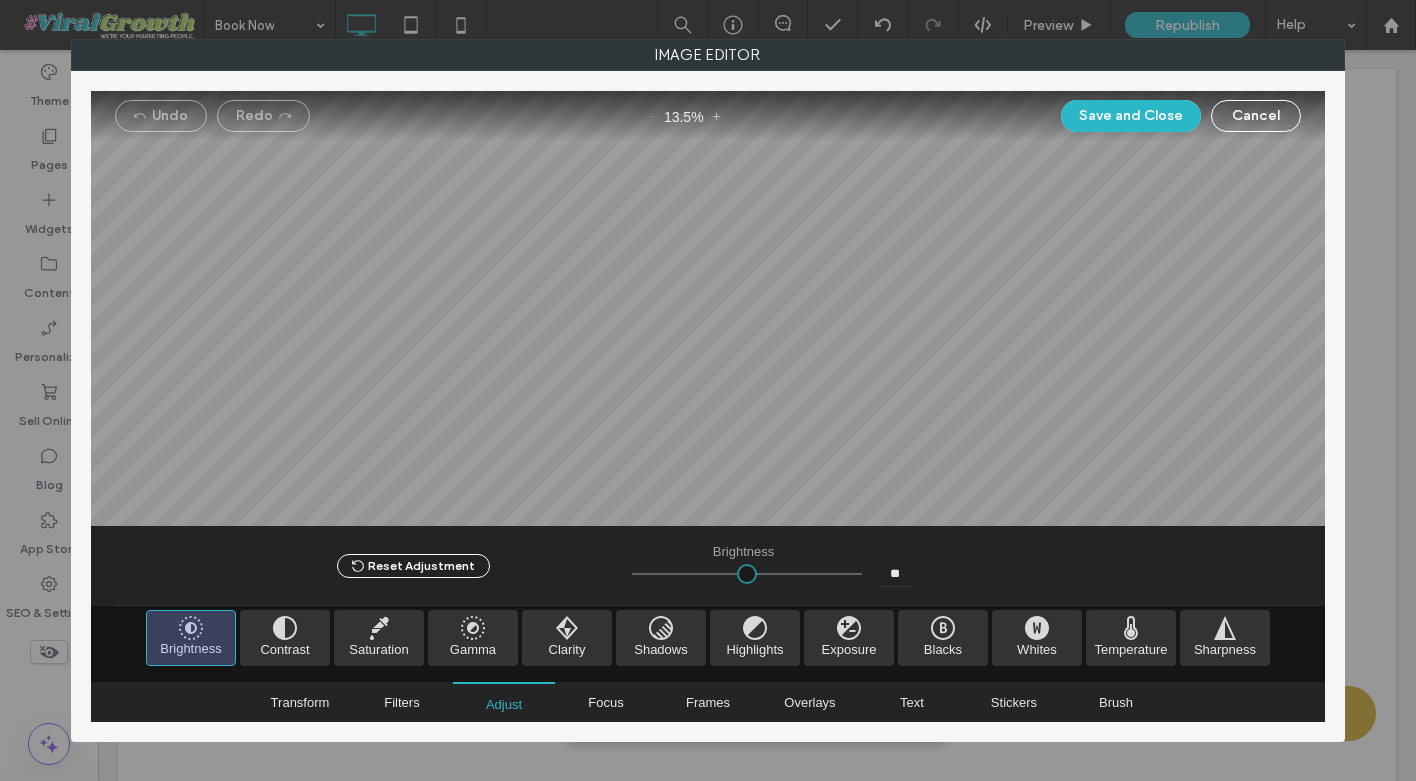 type 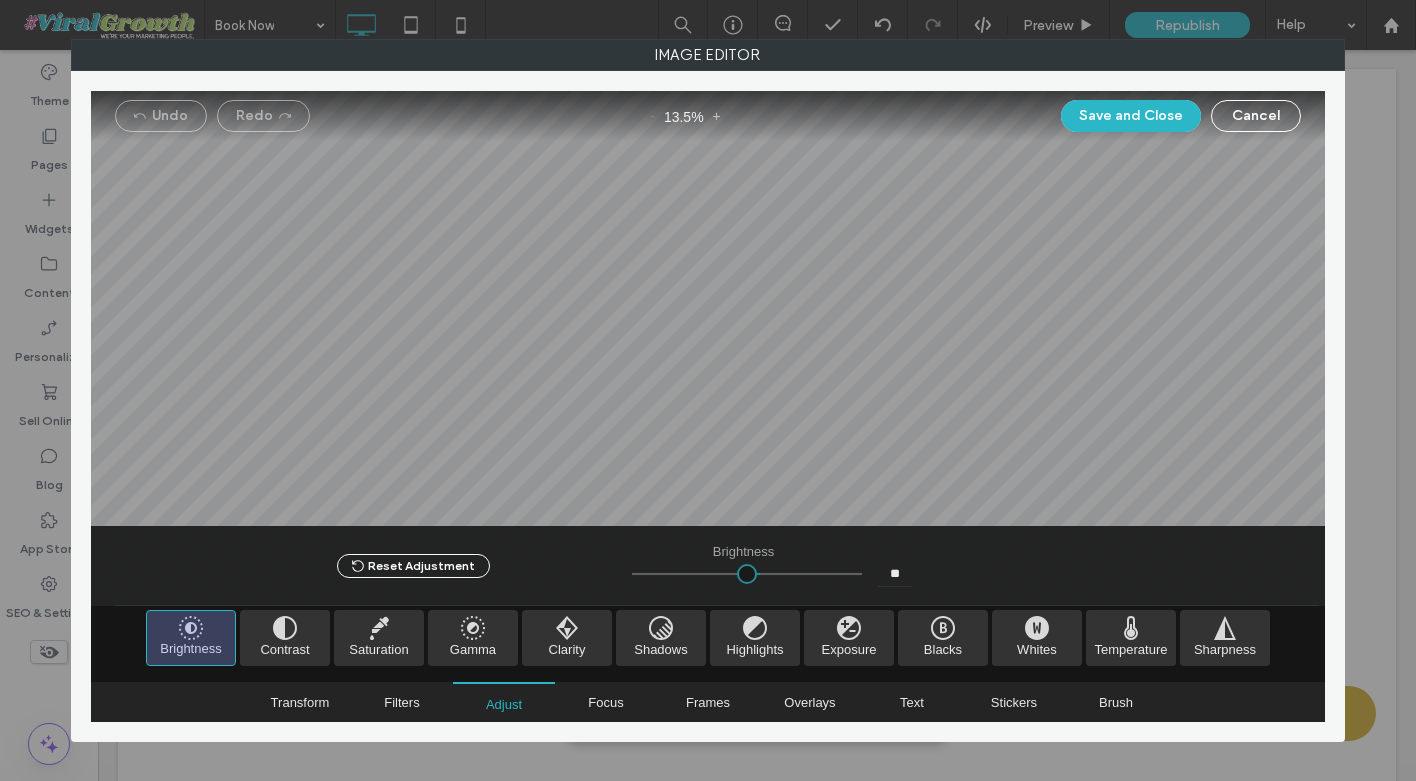 click at bounding box center (747, 574) 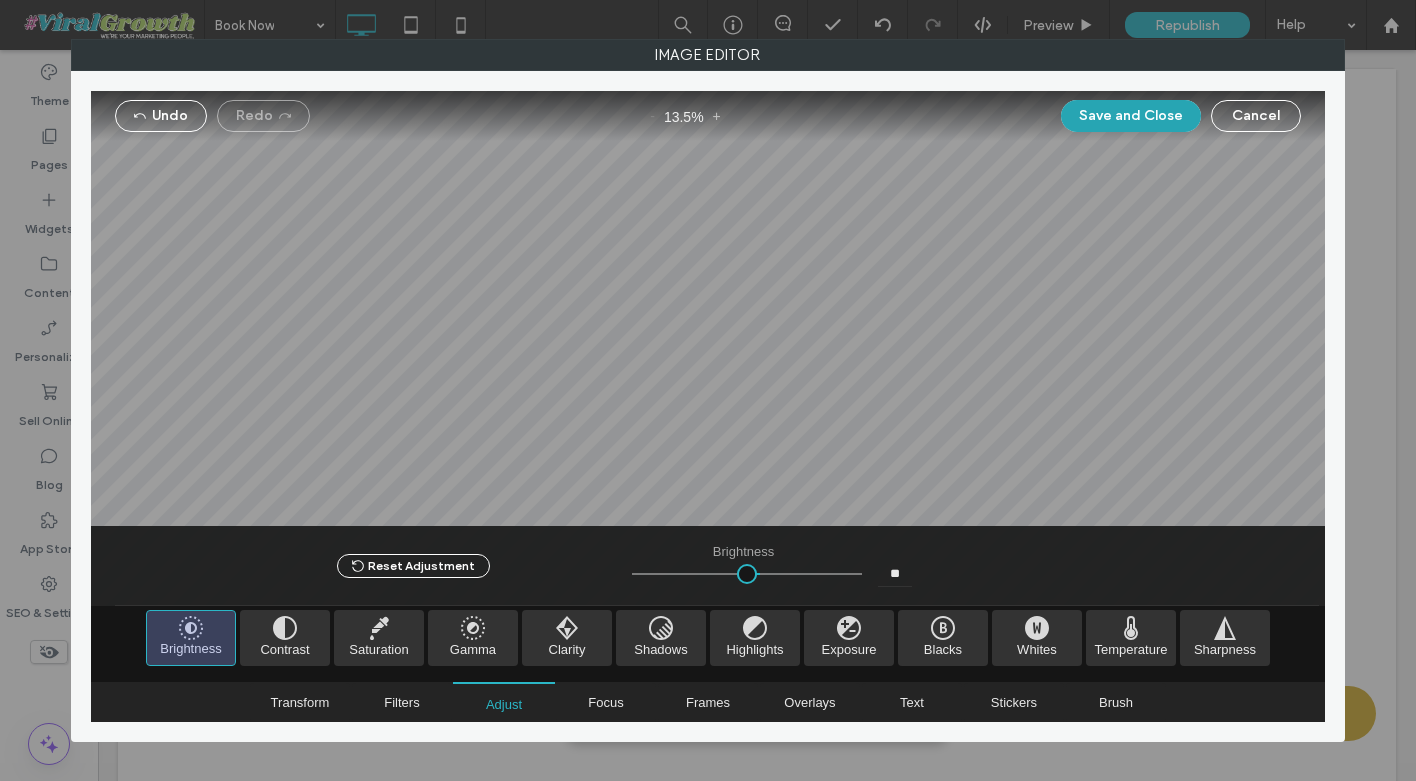 click on "Save and Close" at bounding box center [1131, 116] 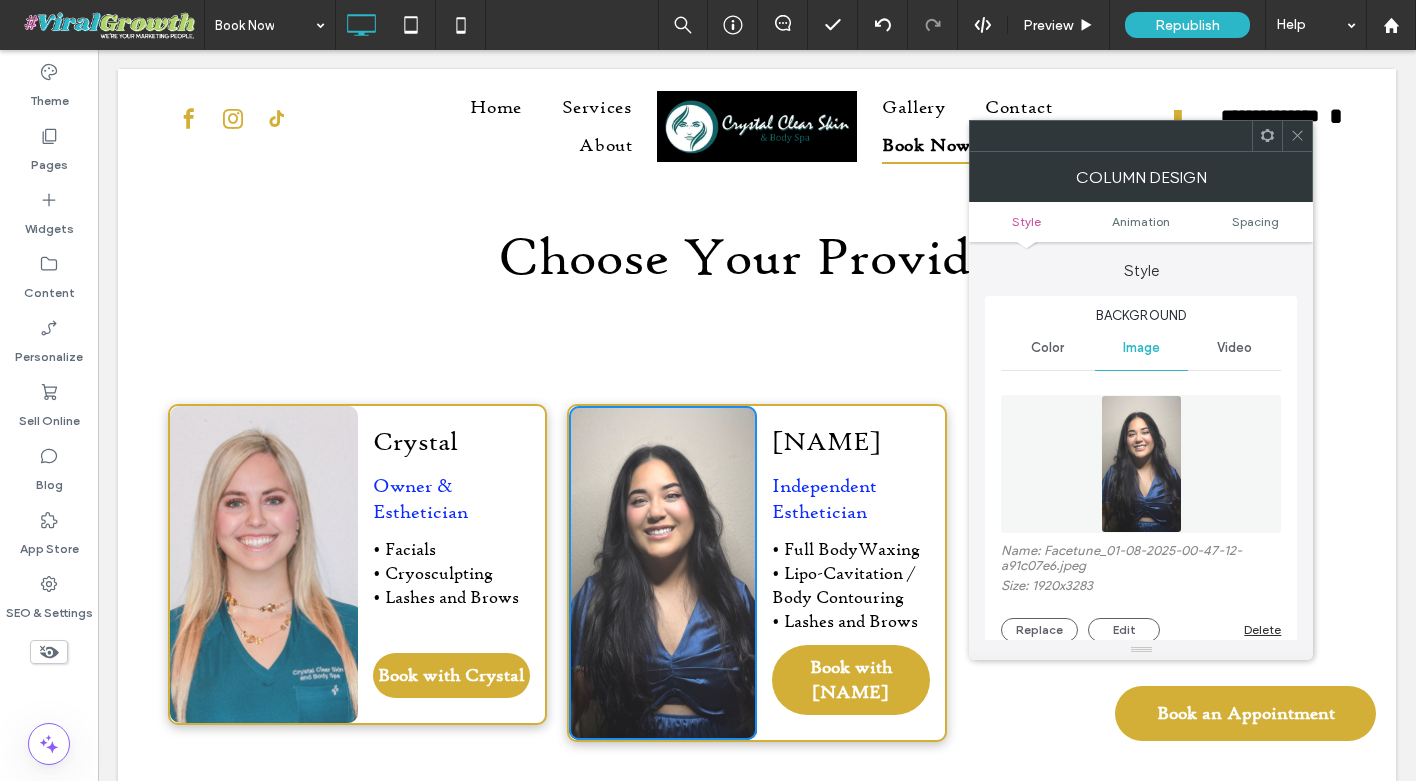 click 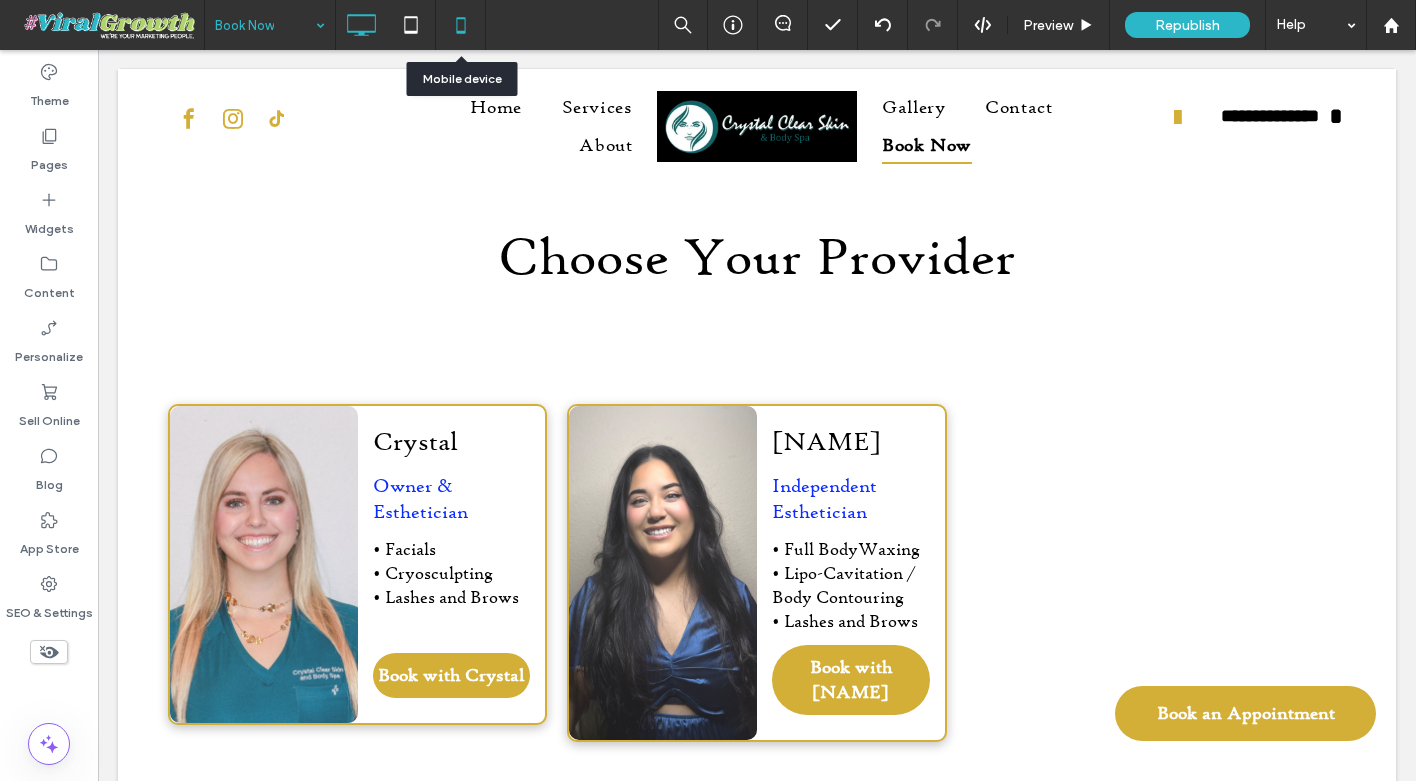 click 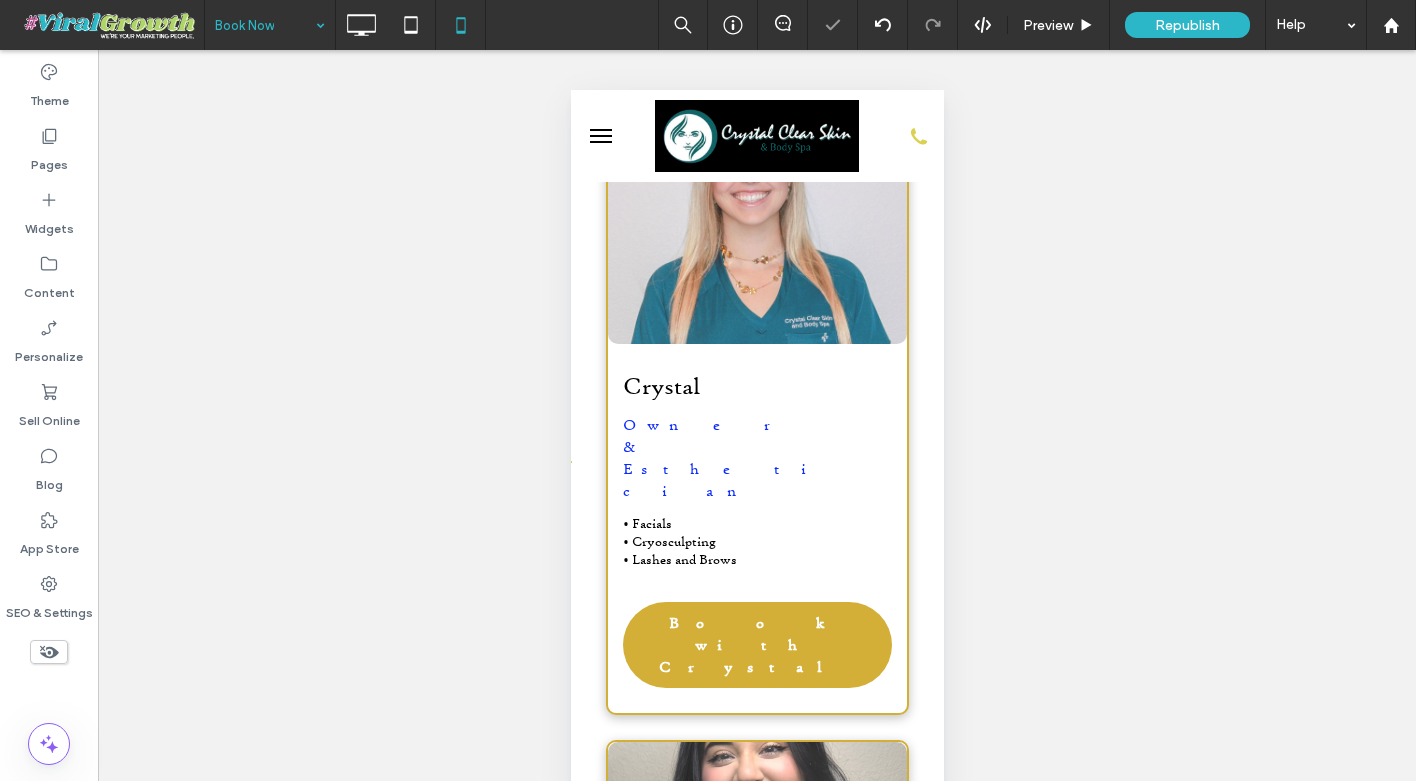 scroll, scrollTop: 529, scrollLeft: 0, axis: vertical 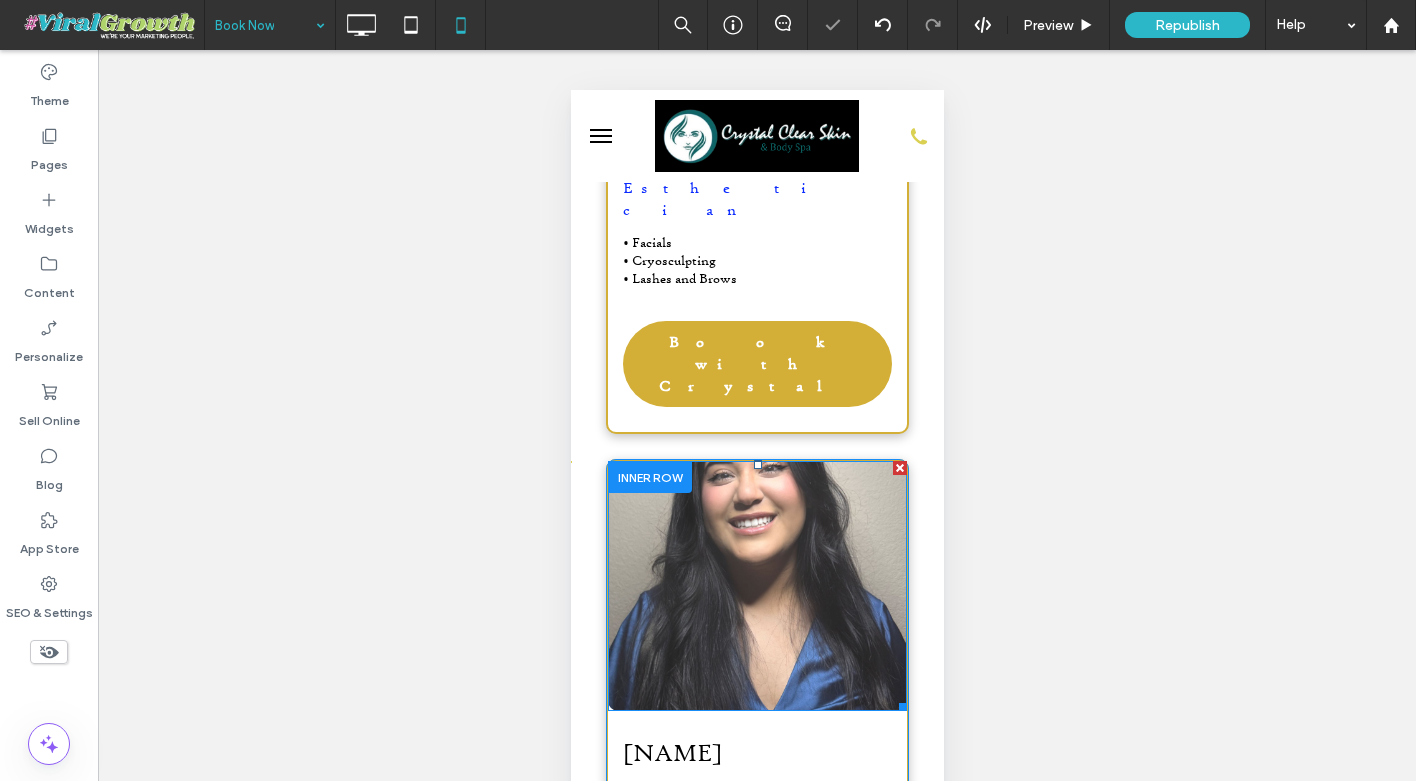click at bounding box center [756, 586] 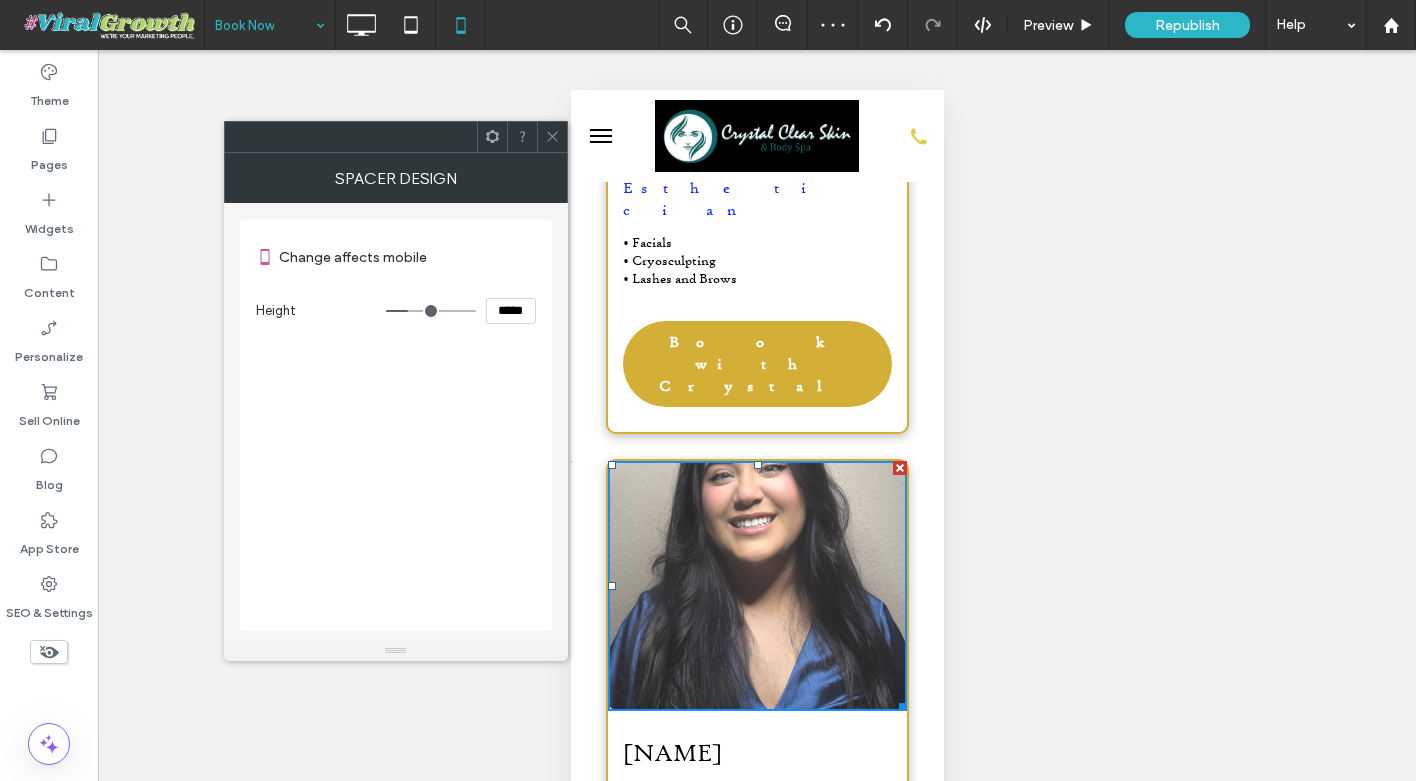 click 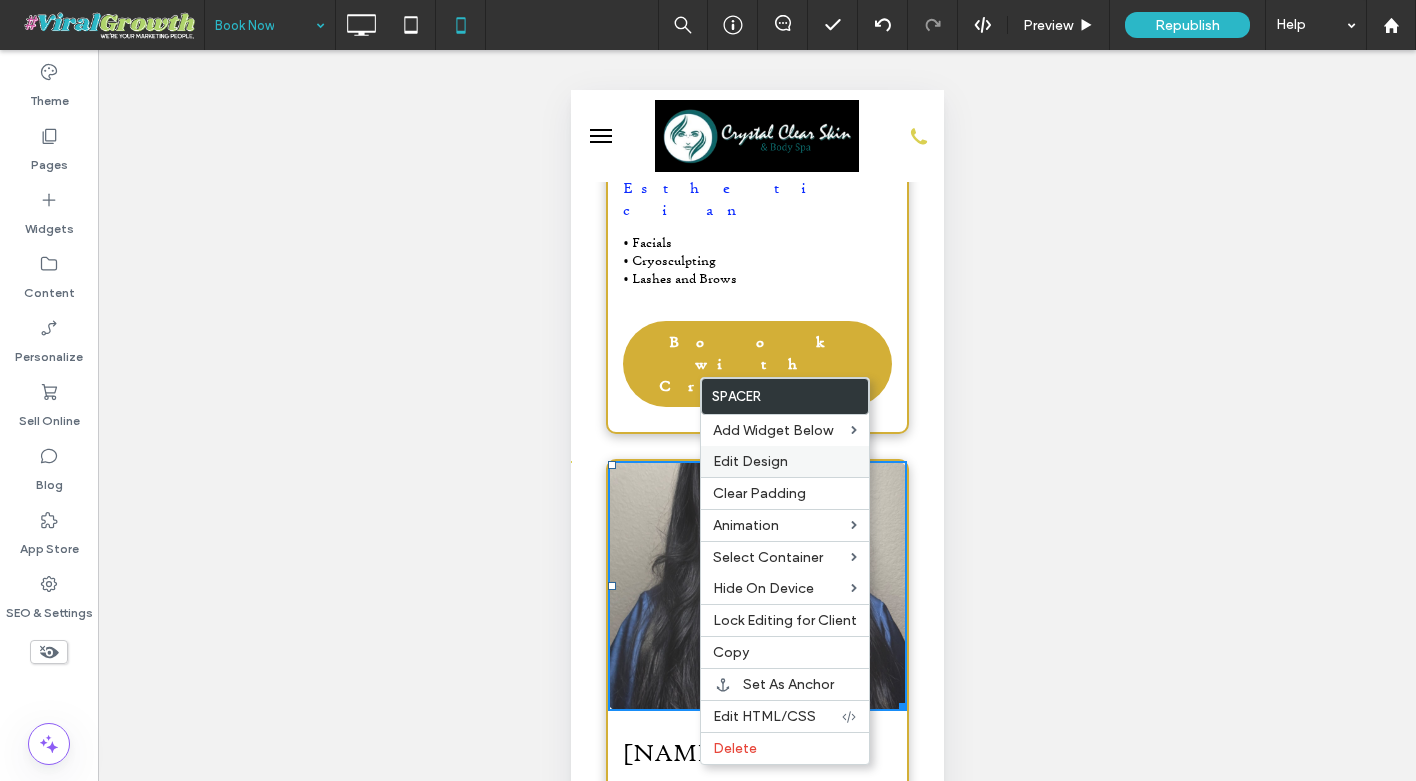 click on "Edit Design" at bounding box center [750, 461] 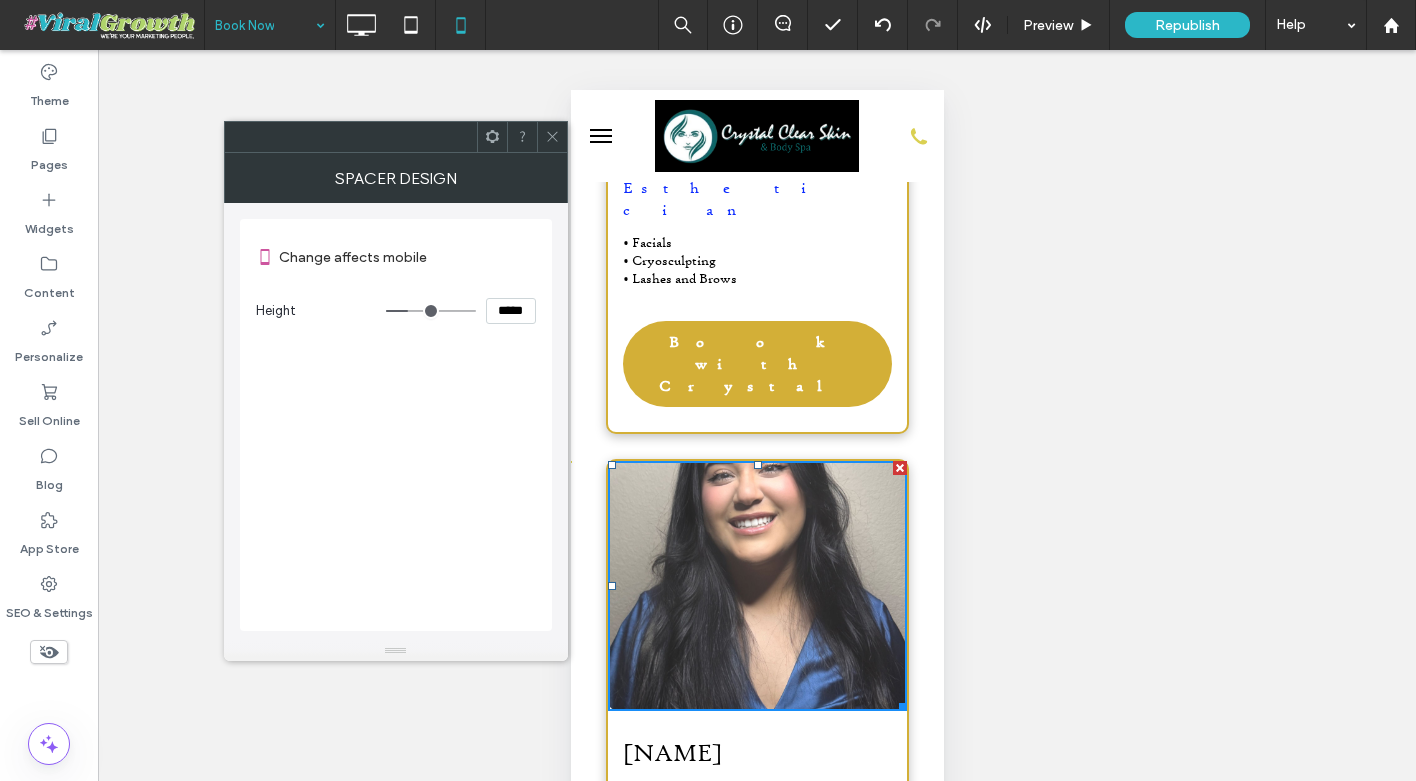 click 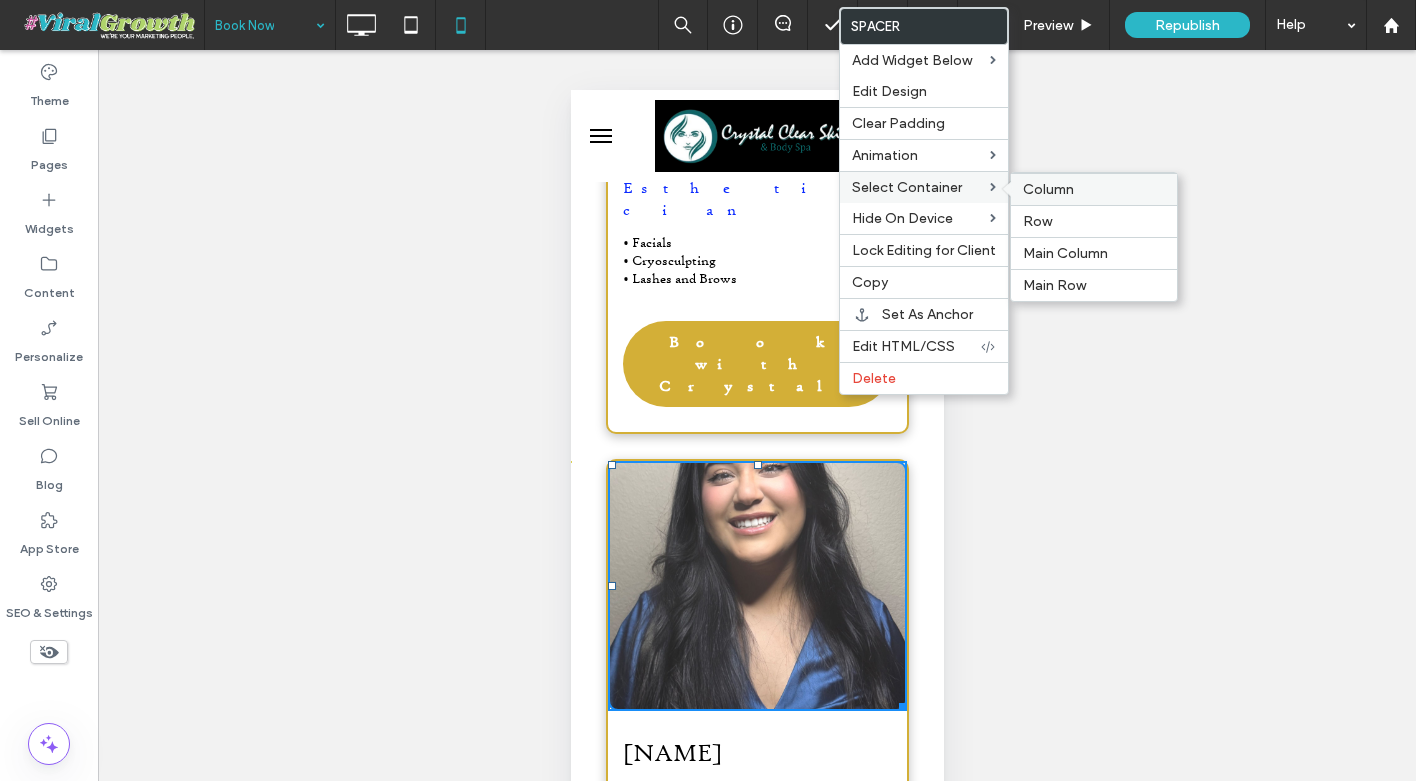 click on "Column" at bounding box center (1094, 189) 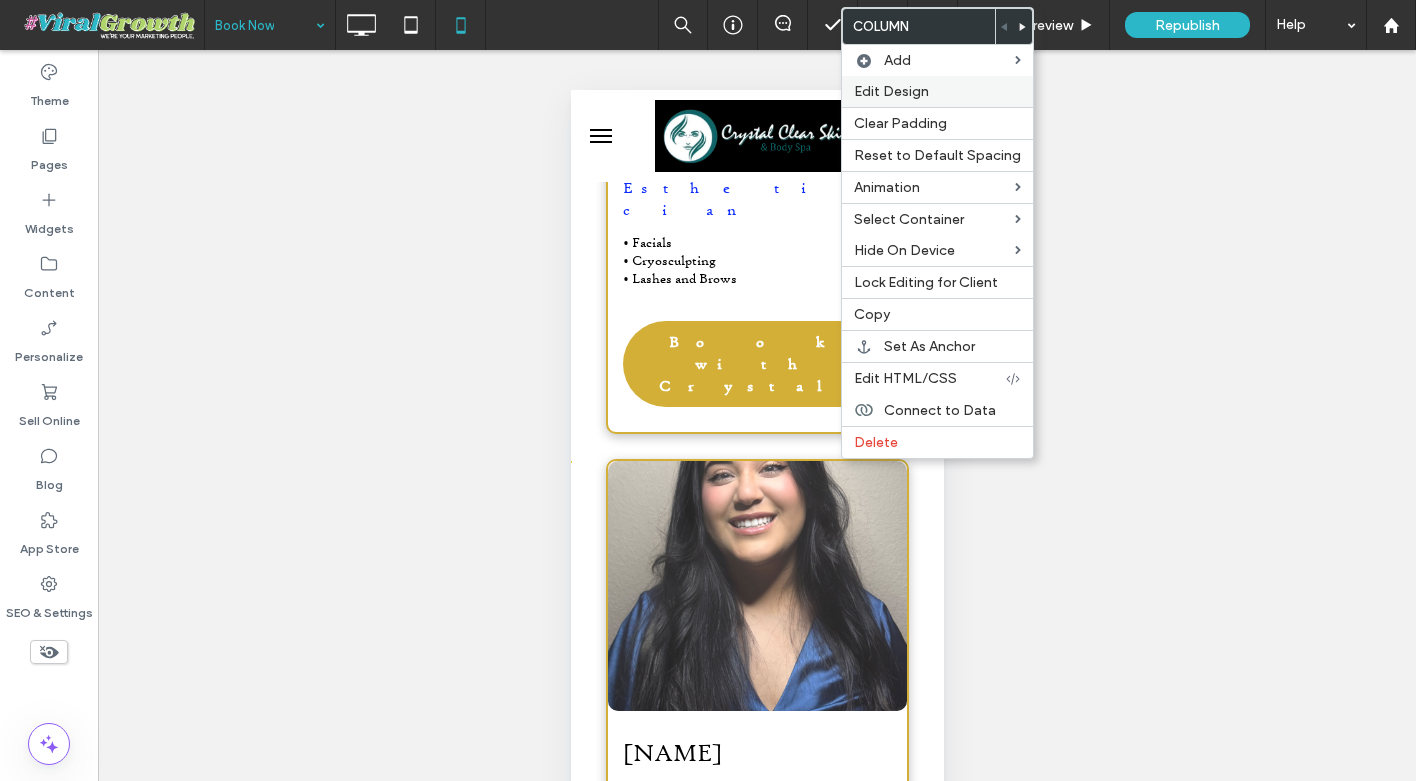 click on "Edit Design" at bounding box center [891, 91] 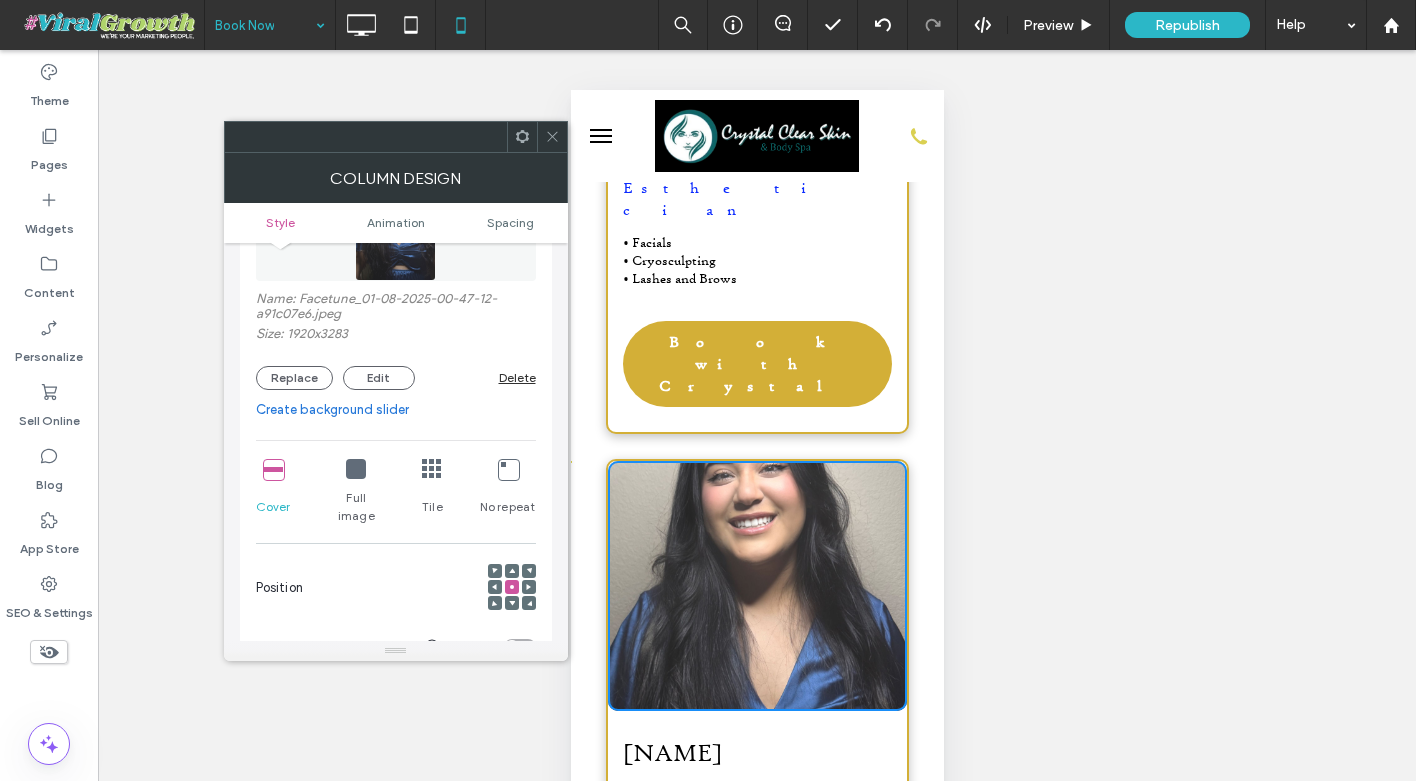 scroll, scrollTop: 254, scrollLeft: 0, axis: vertical 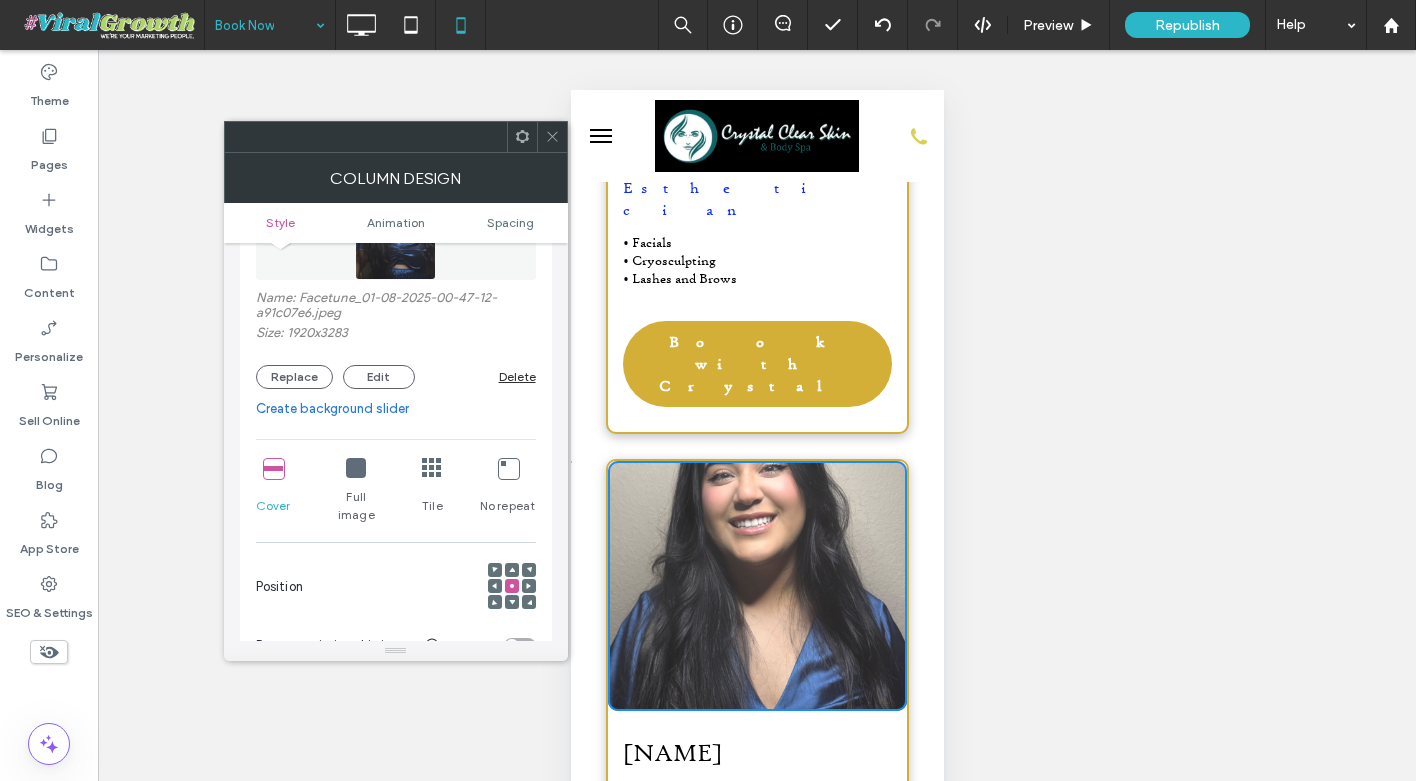 click 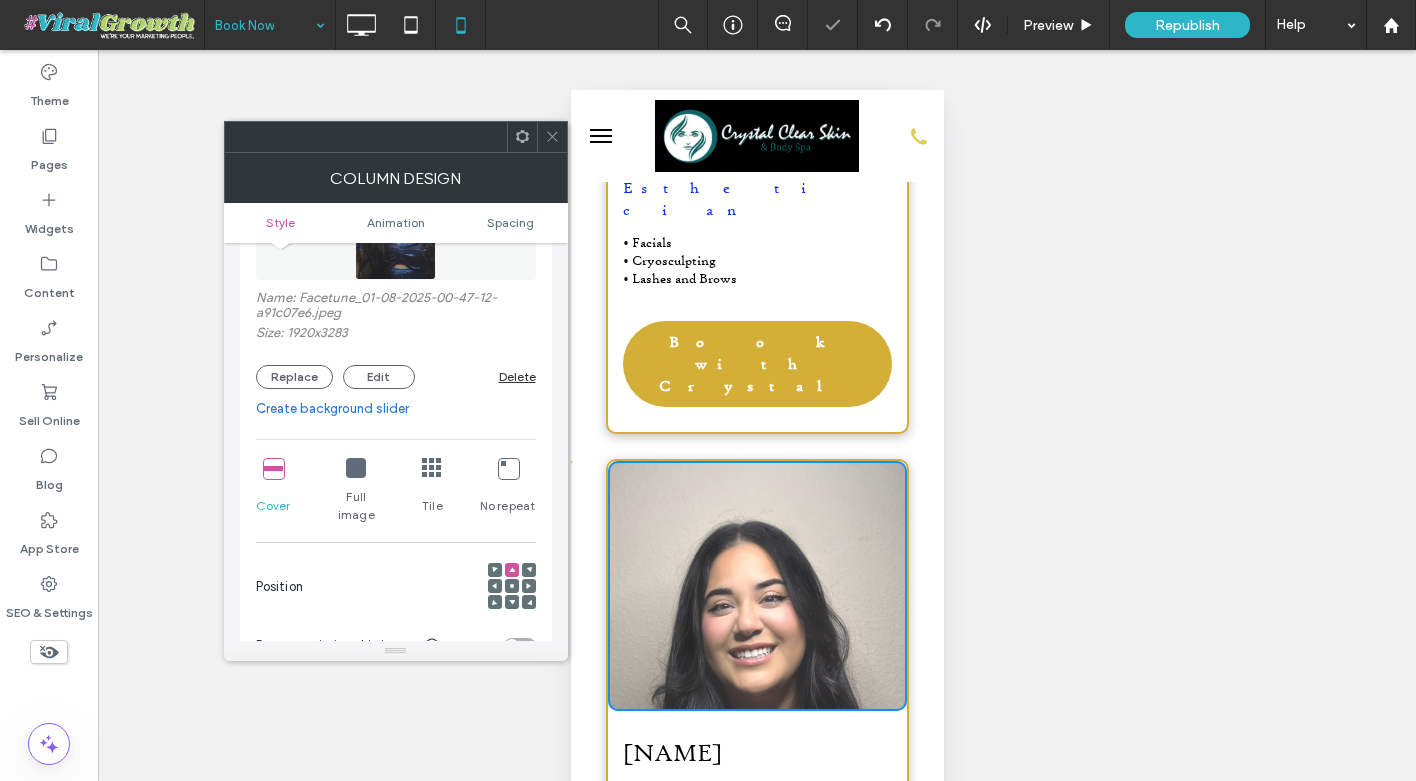 click at bounding box center [512, 586] 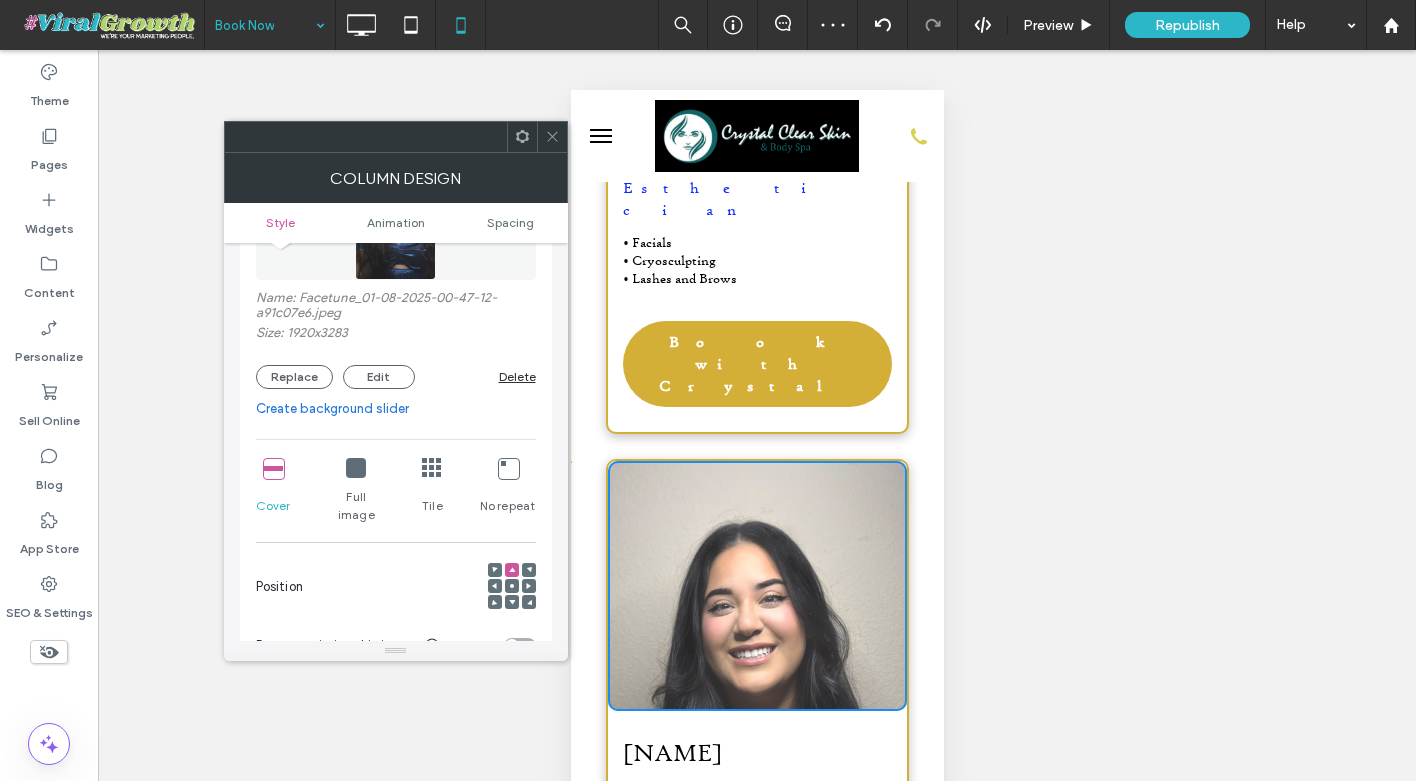 click 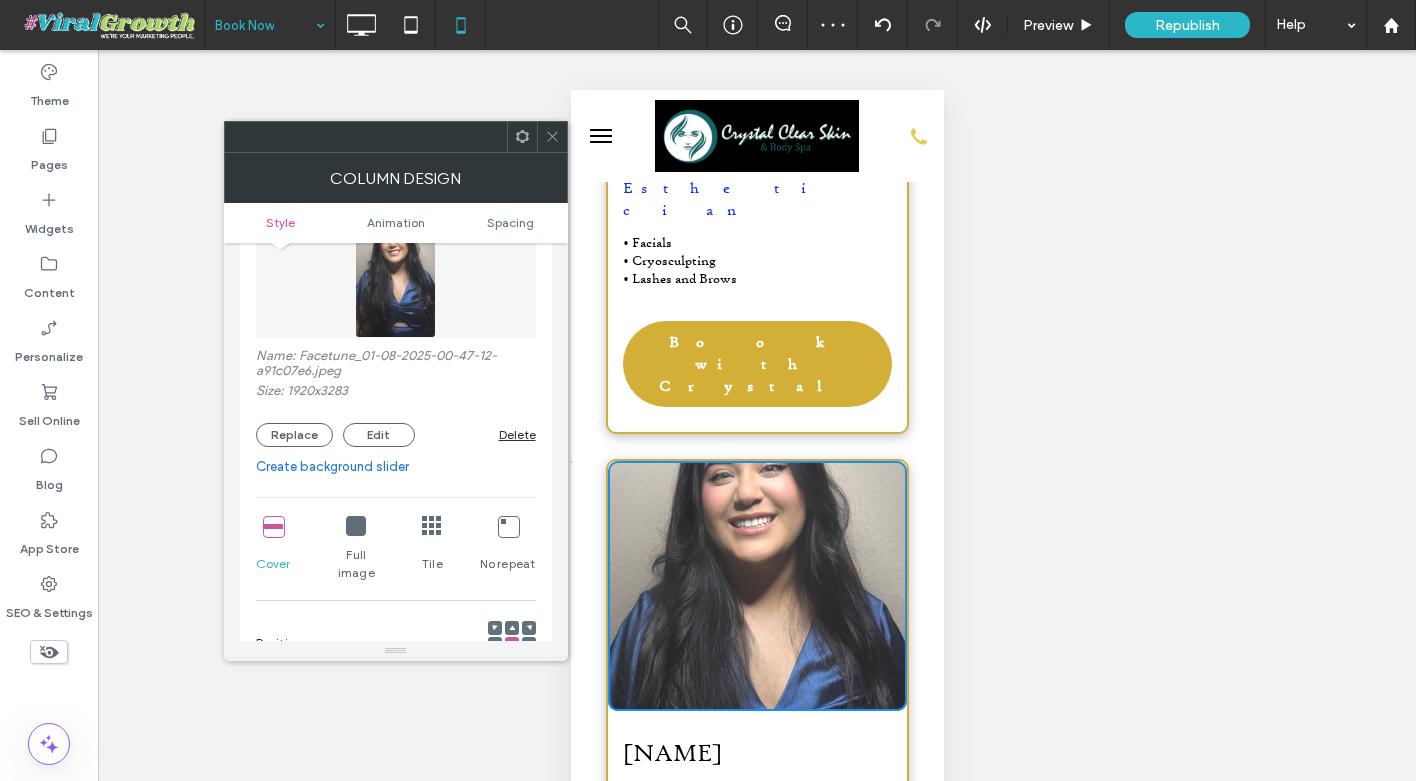 scroll, scrollTop: 192, scrollLeft: 0, axis: vertical 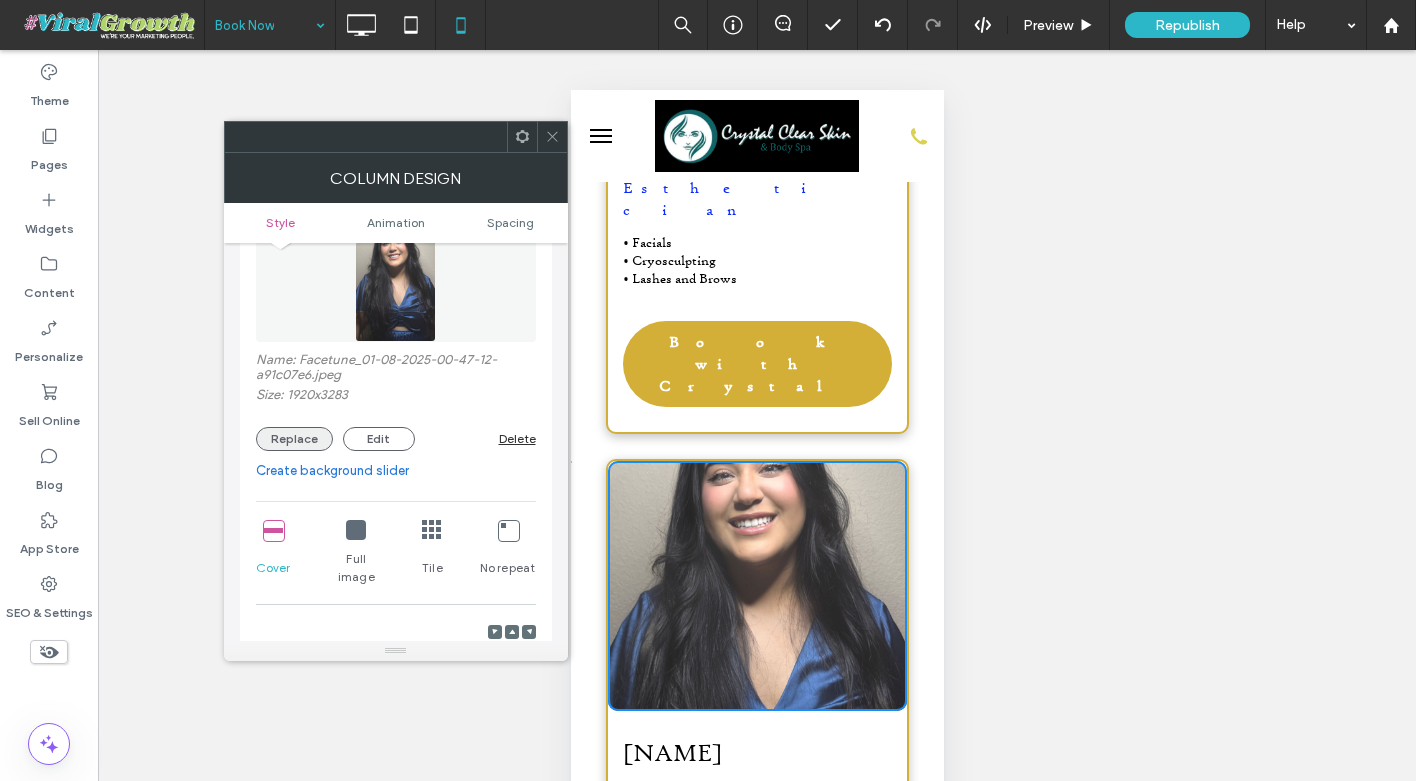 click on "Replace" at bounding box center (294, 439) 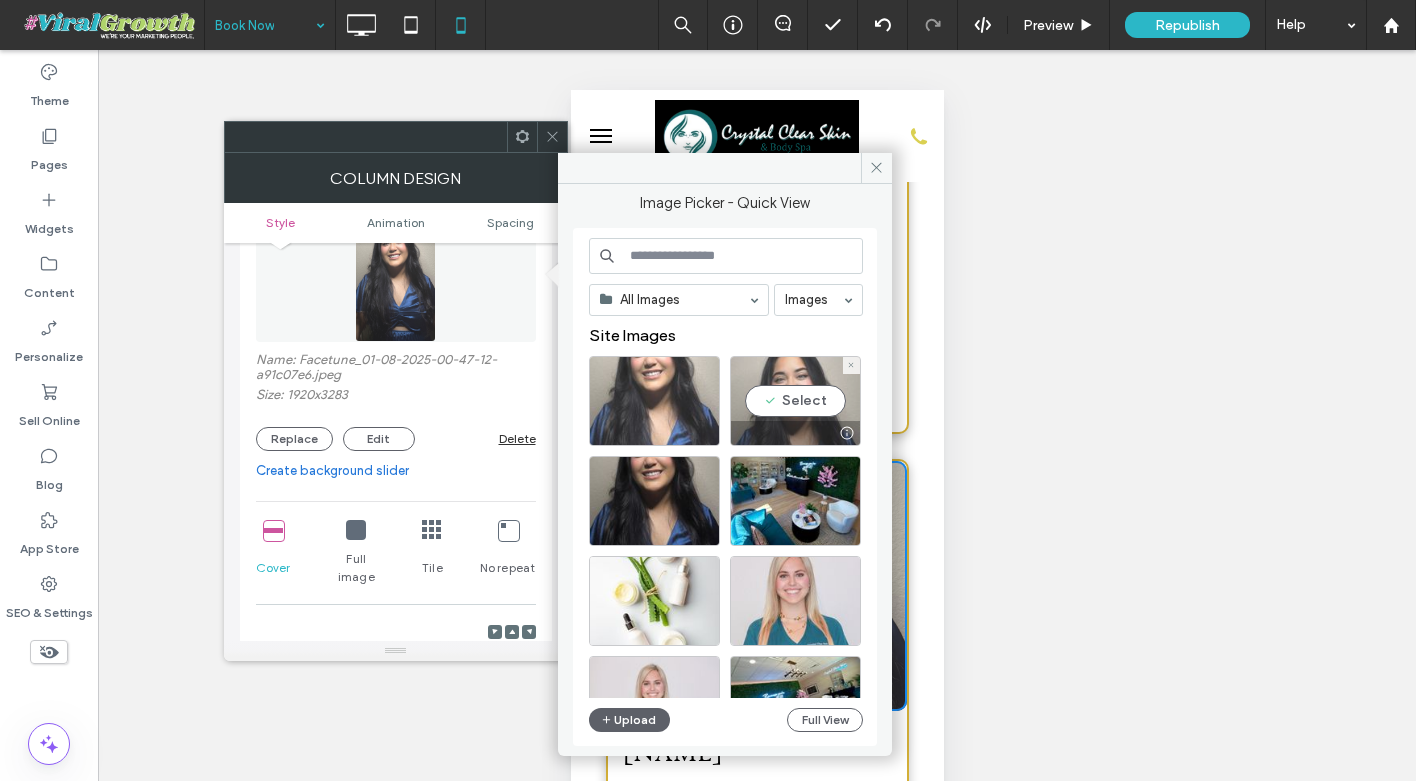 click on "Select" at bounding box center (795, 401) 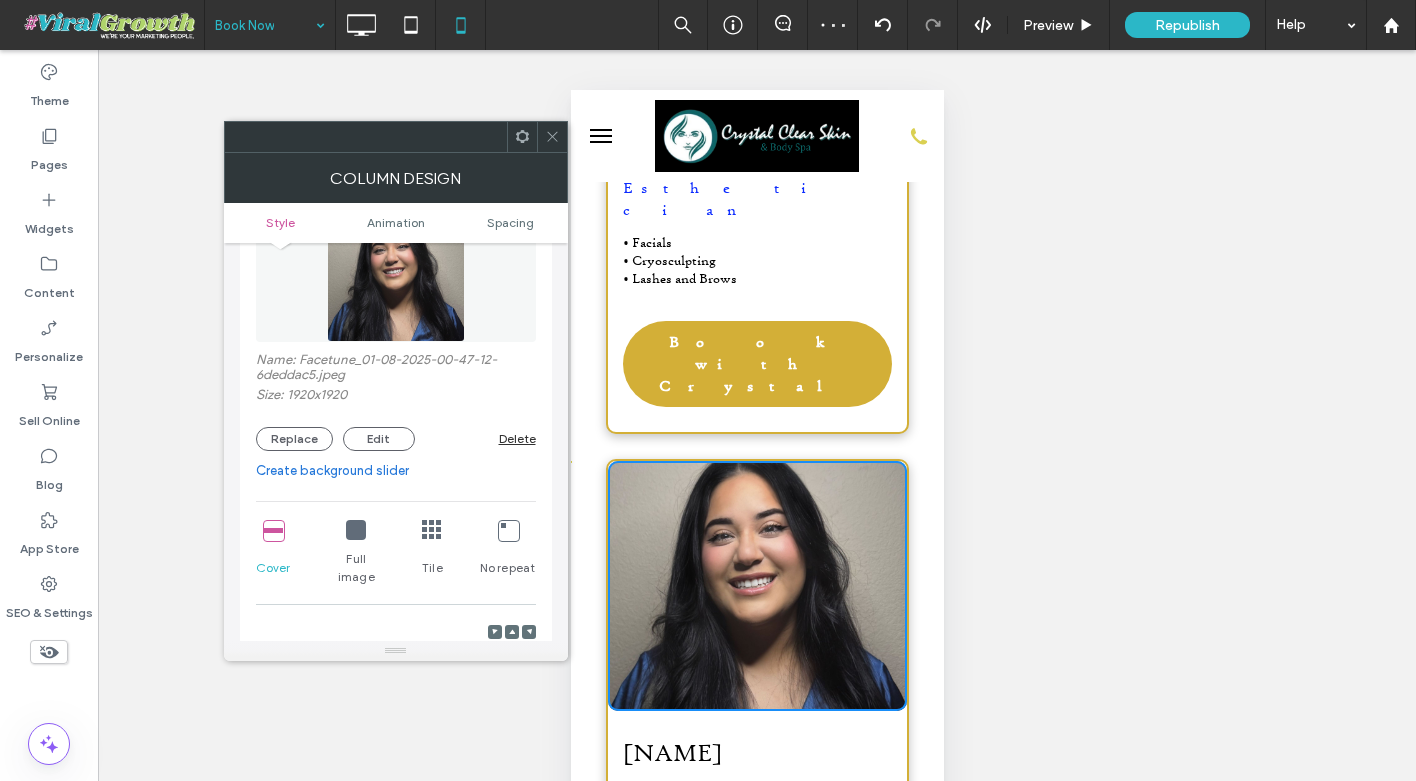click at bounding box center [512, 632] 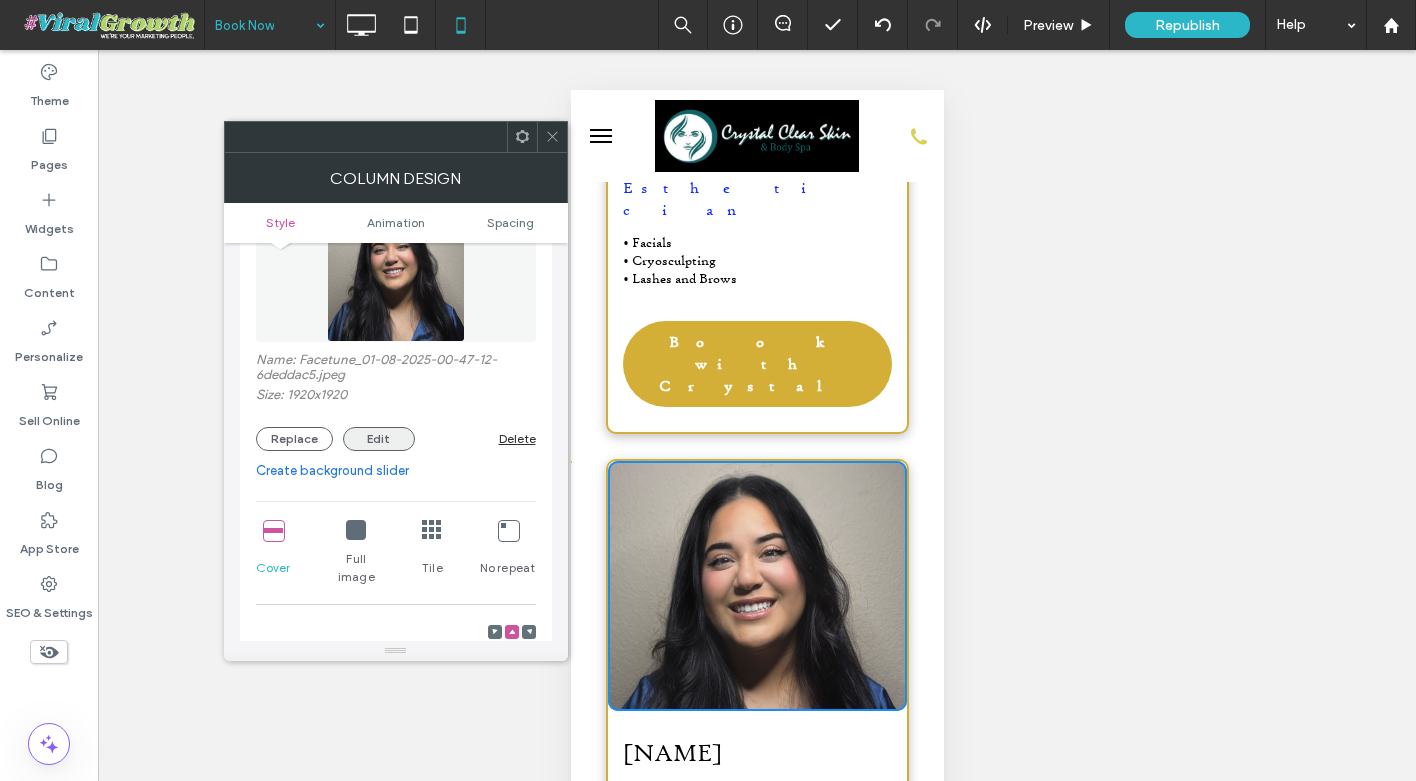click on "Edit" at bounding box center (379, 439) 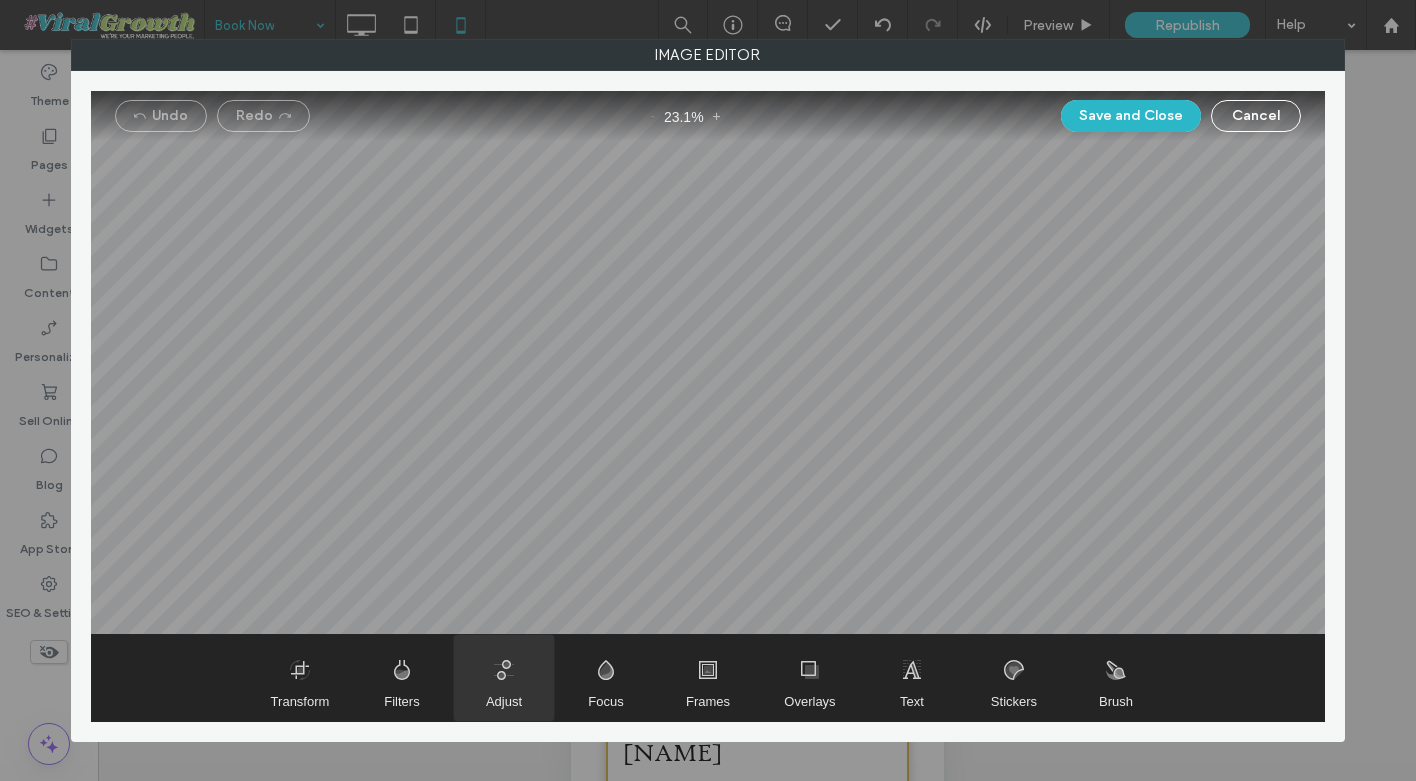 click at bounding box center [504, 678] 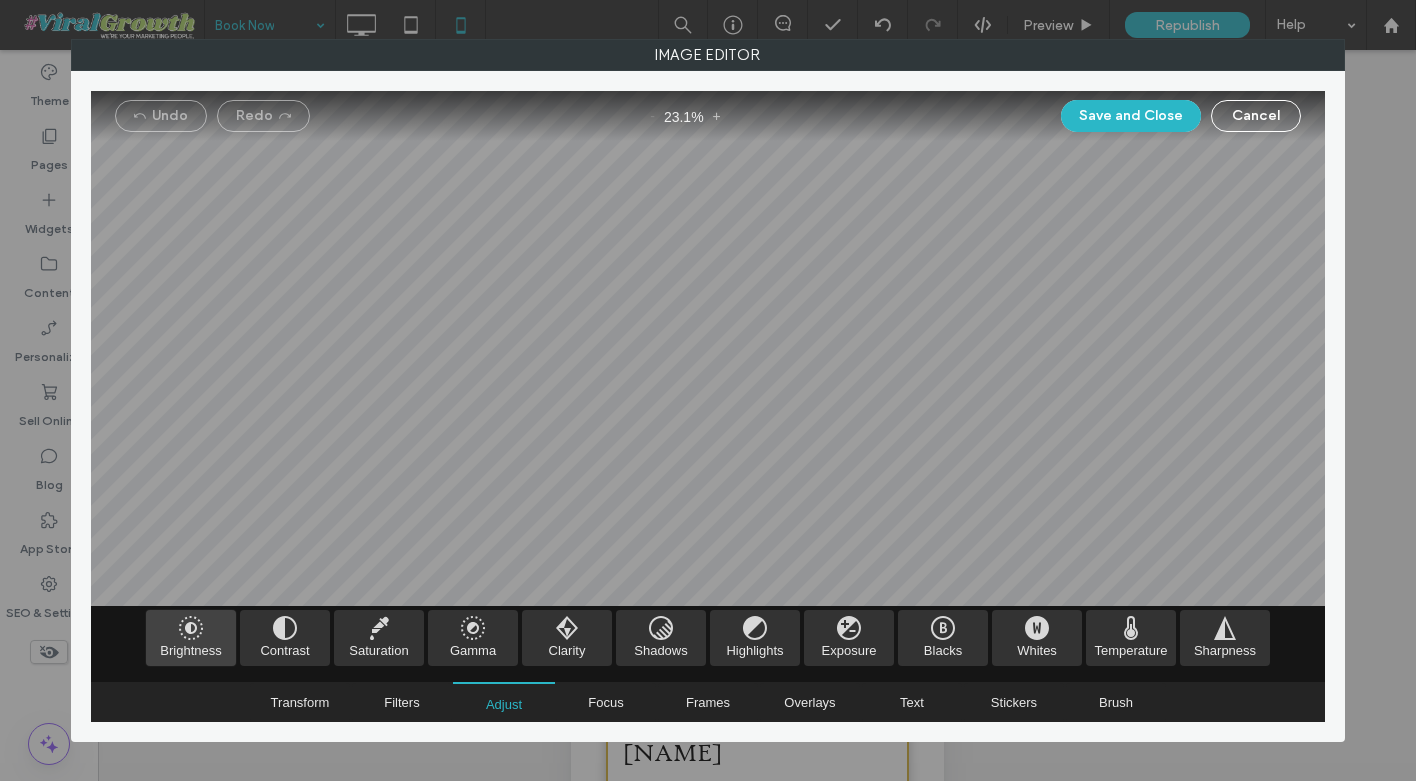 click at bounding box center (191, 638) 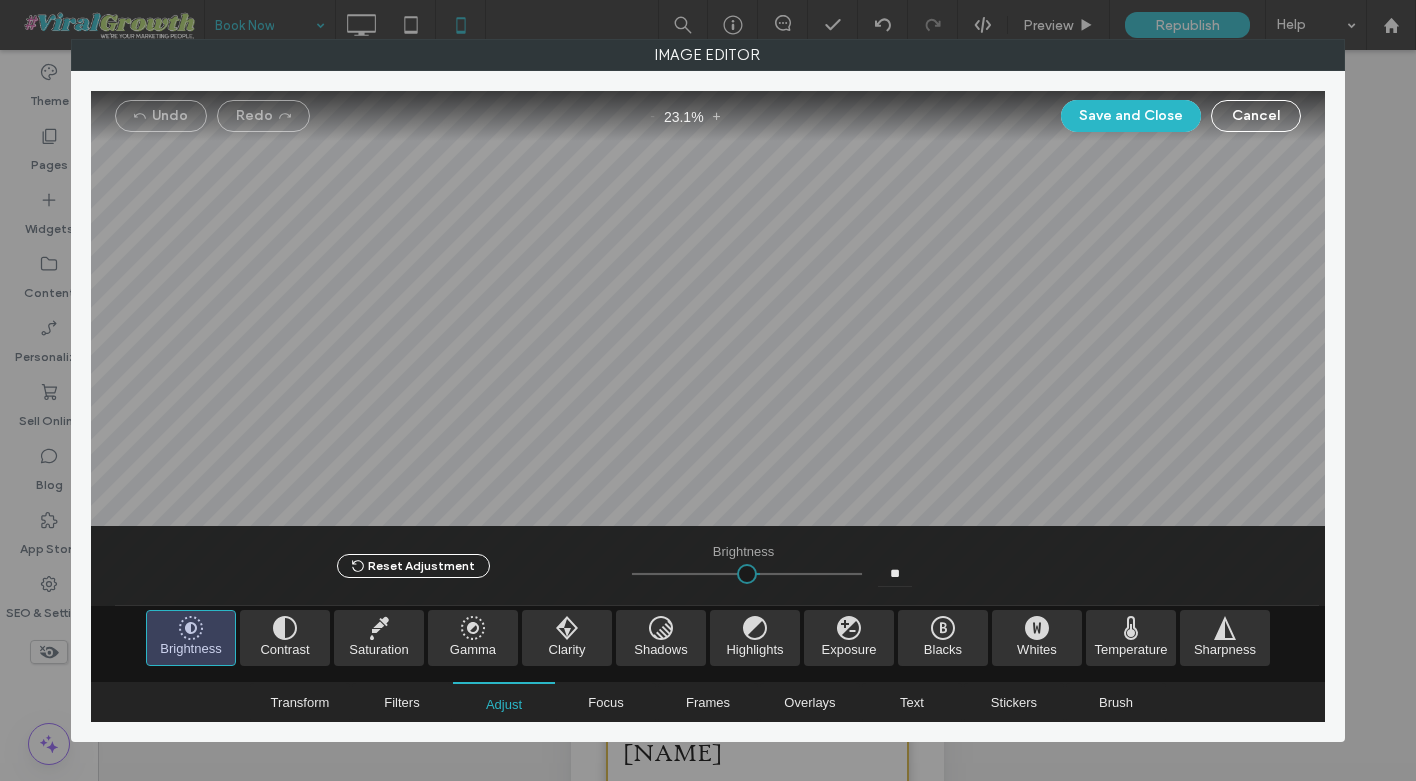 drag, startPoint x: 743, startPoint y: 574, endPoint x: 755, endPoint y: 574, distance: 12 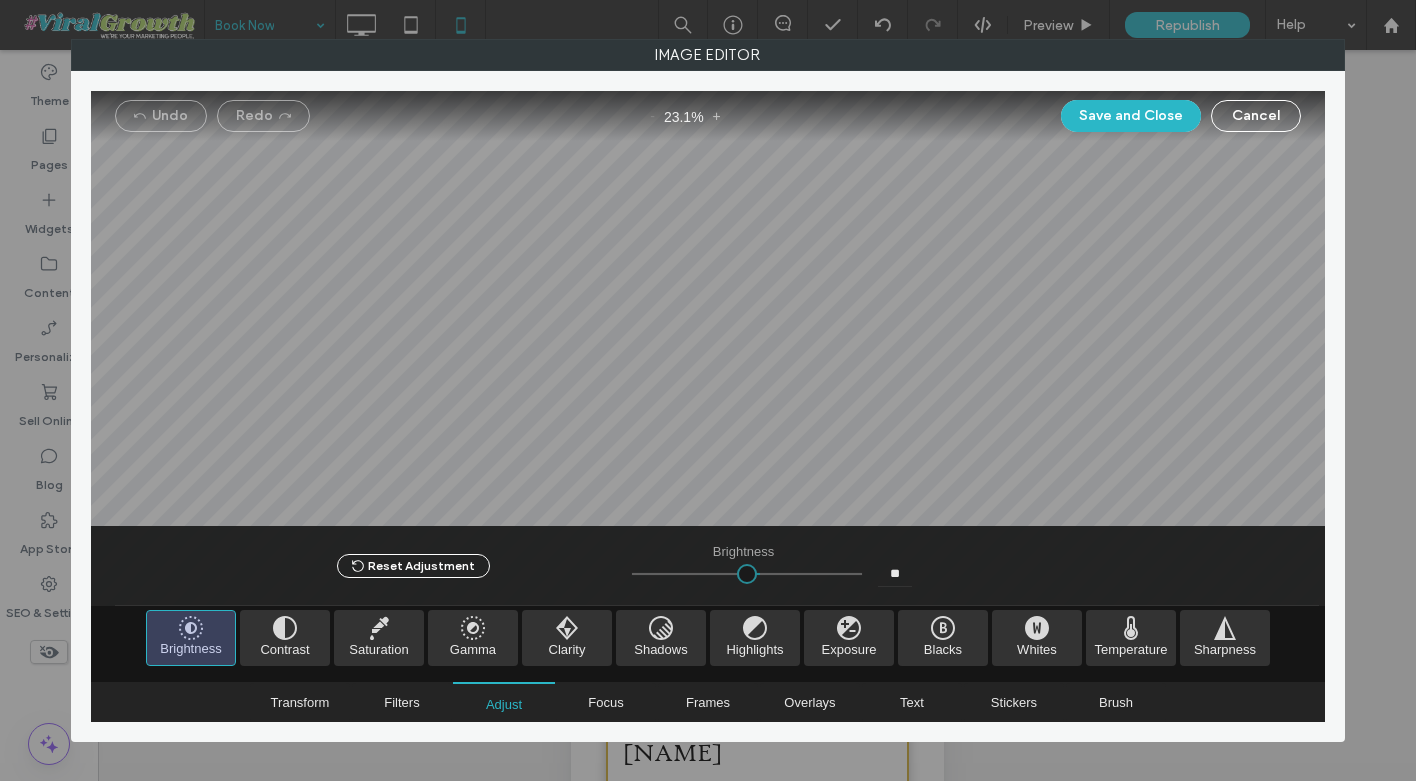 click at bounding box center (747, 574) 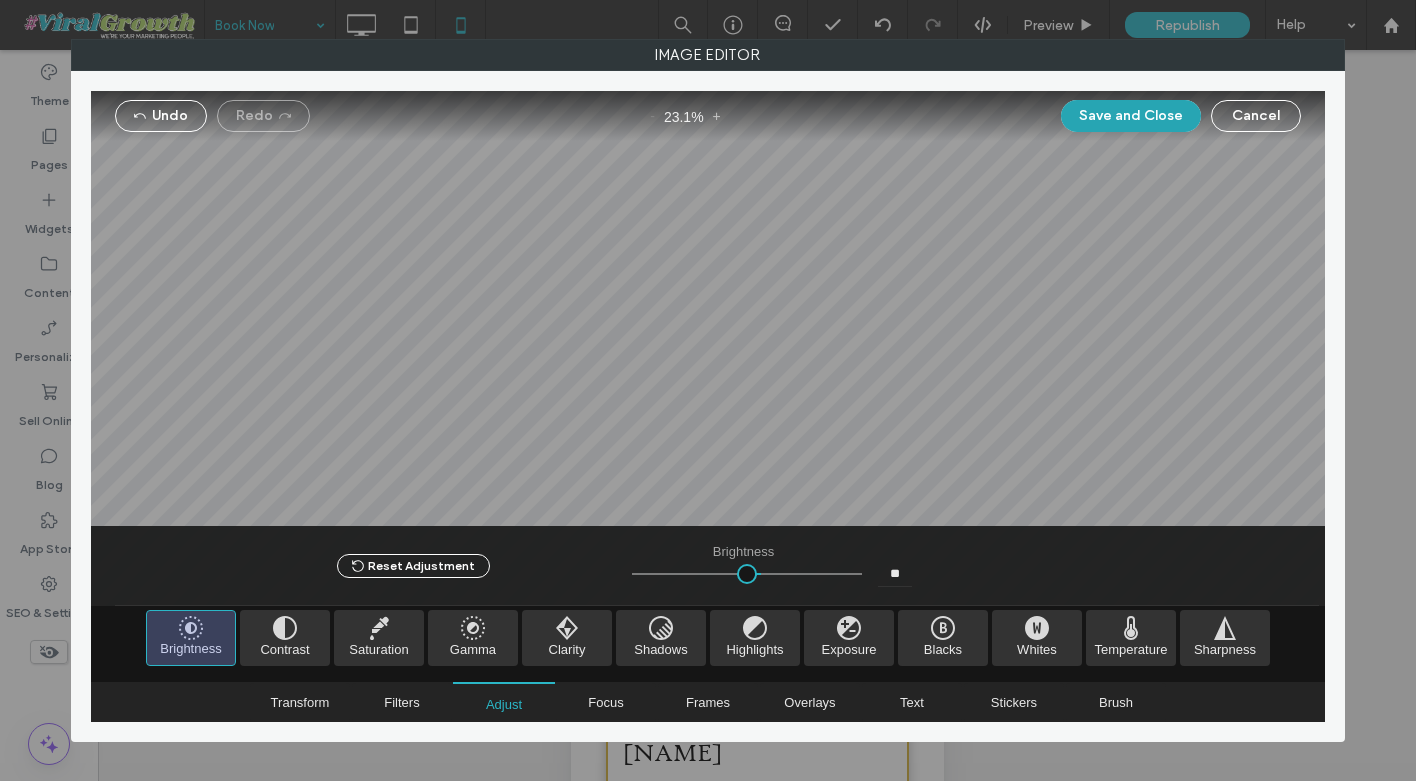 click on "Save and Close" at bounding box center (1131, 116) 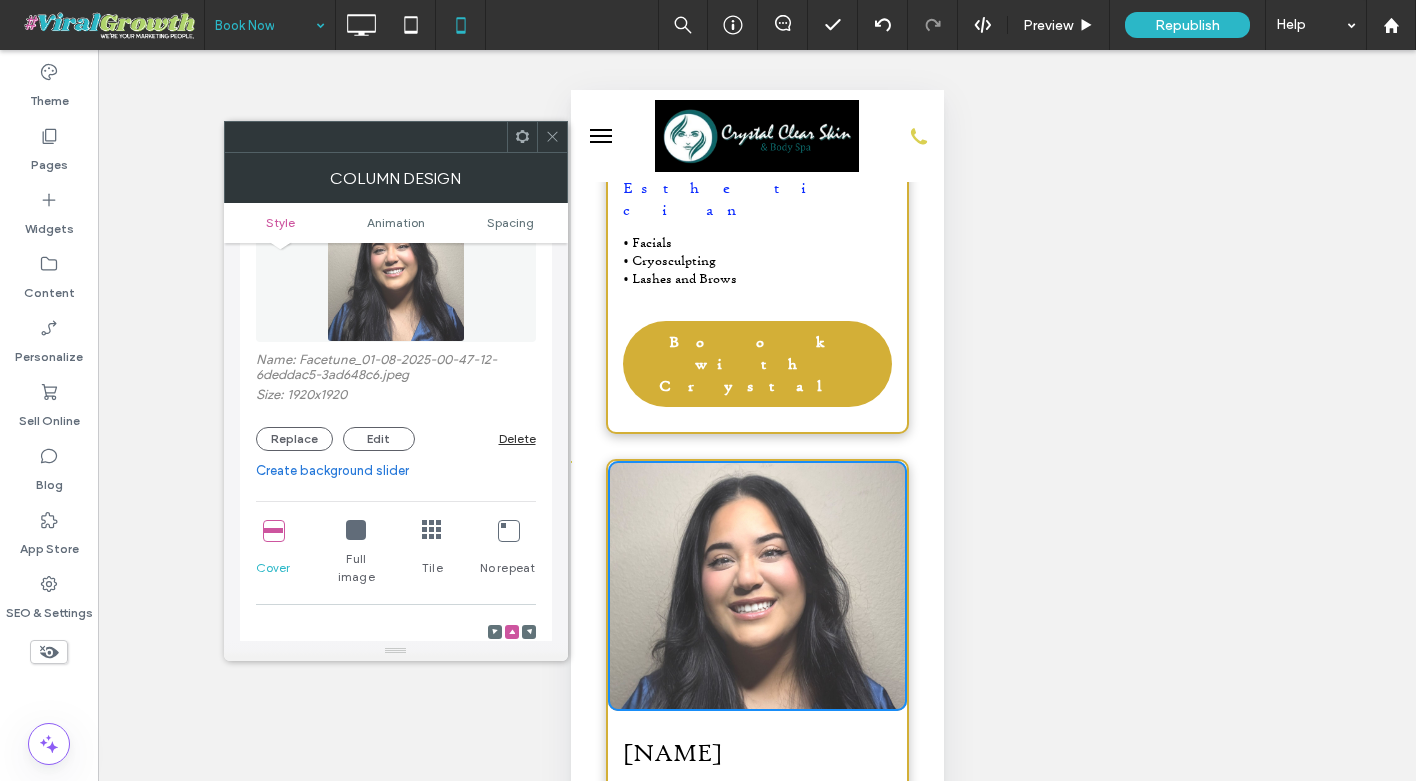 click 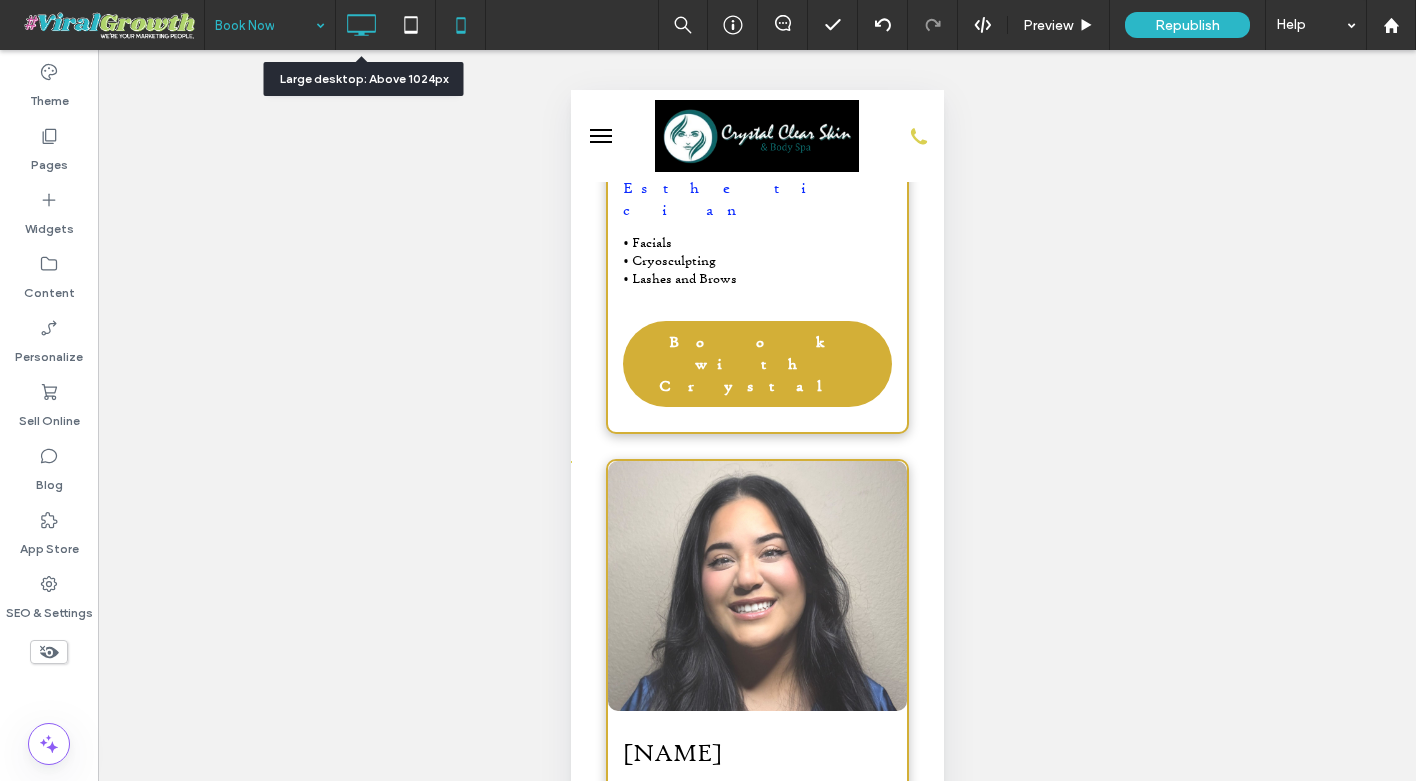 click 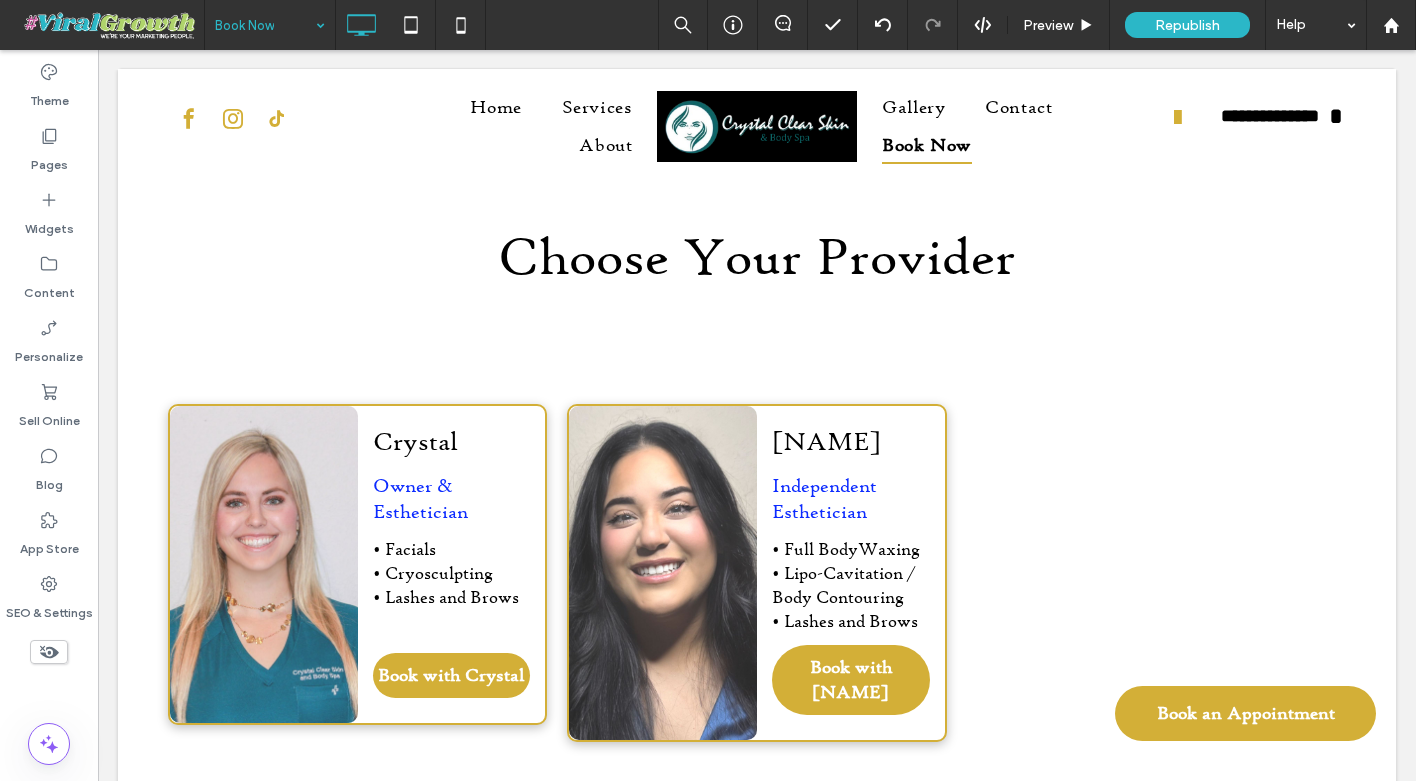 scroll, scrollTop: 0, scrollLeft: 0, axis: both 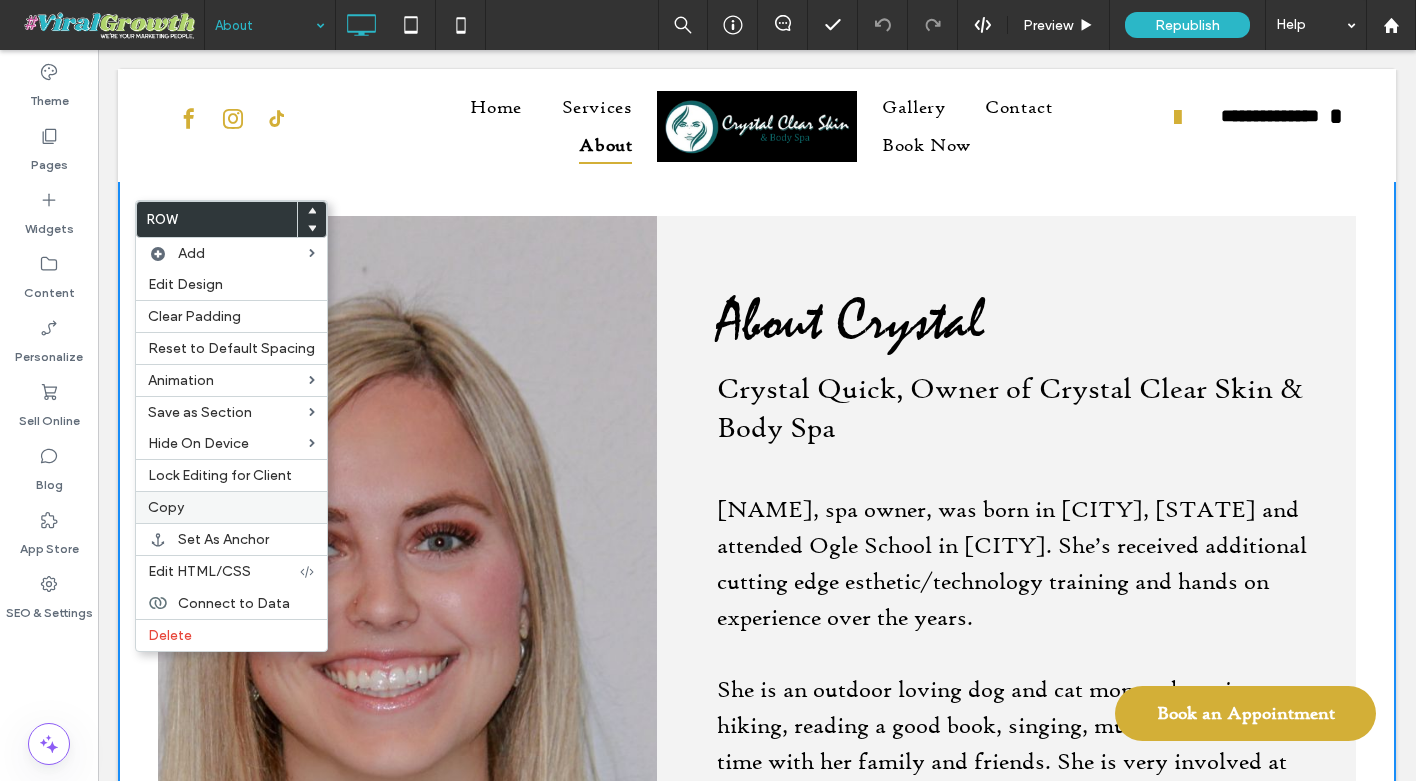 click on "Copy" at bounding box center (231, 507) 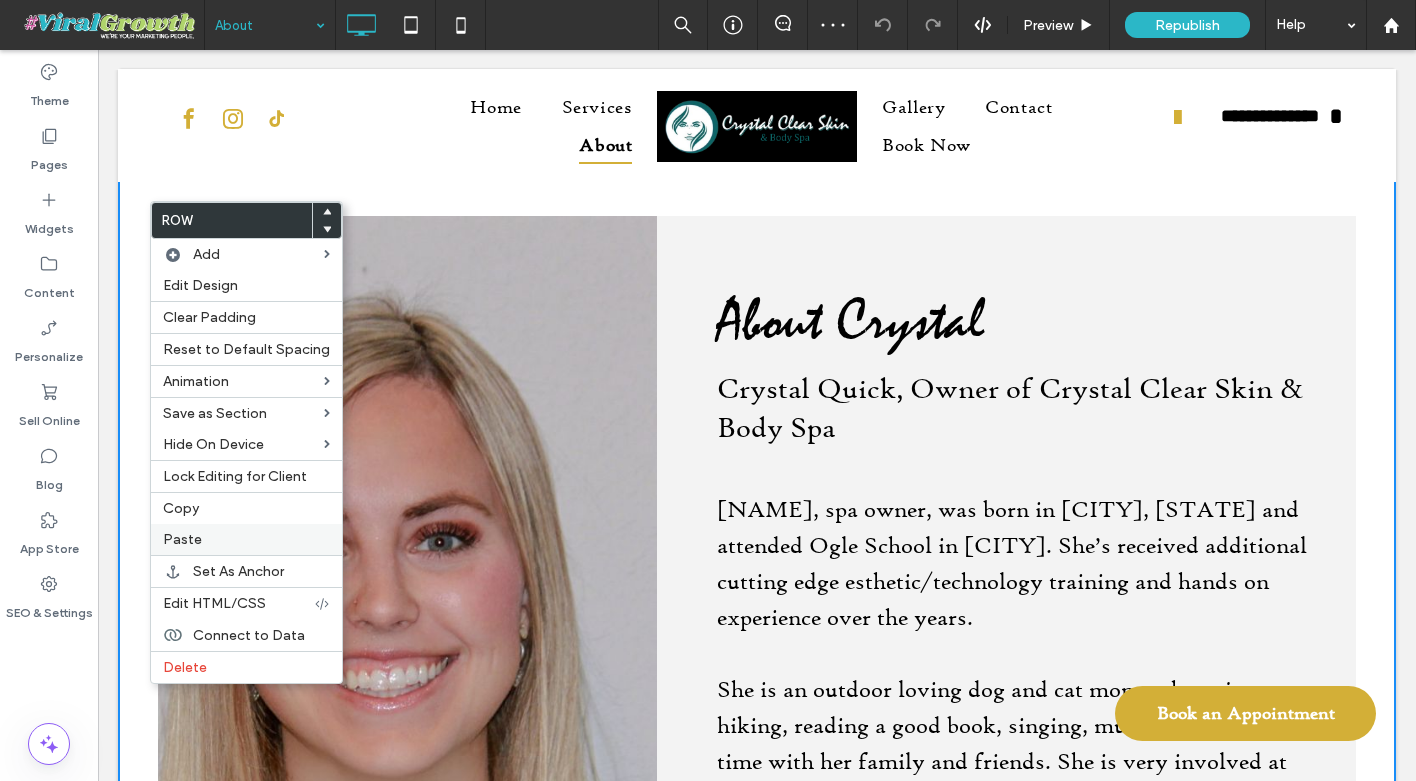 click on "Paste" at bounding box center [246, 539] 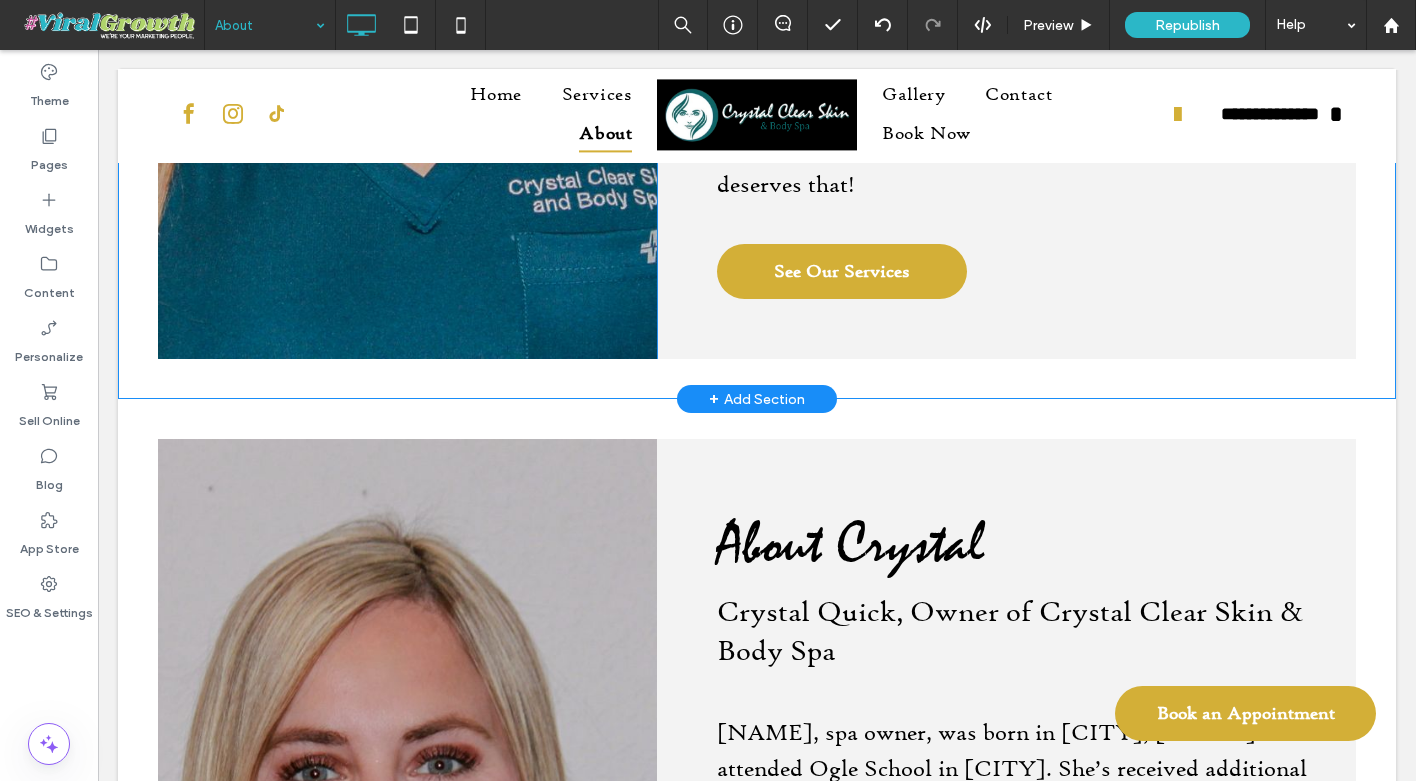 scroll, scrollTop: 924, scrollLeft: 0, axis: vertical 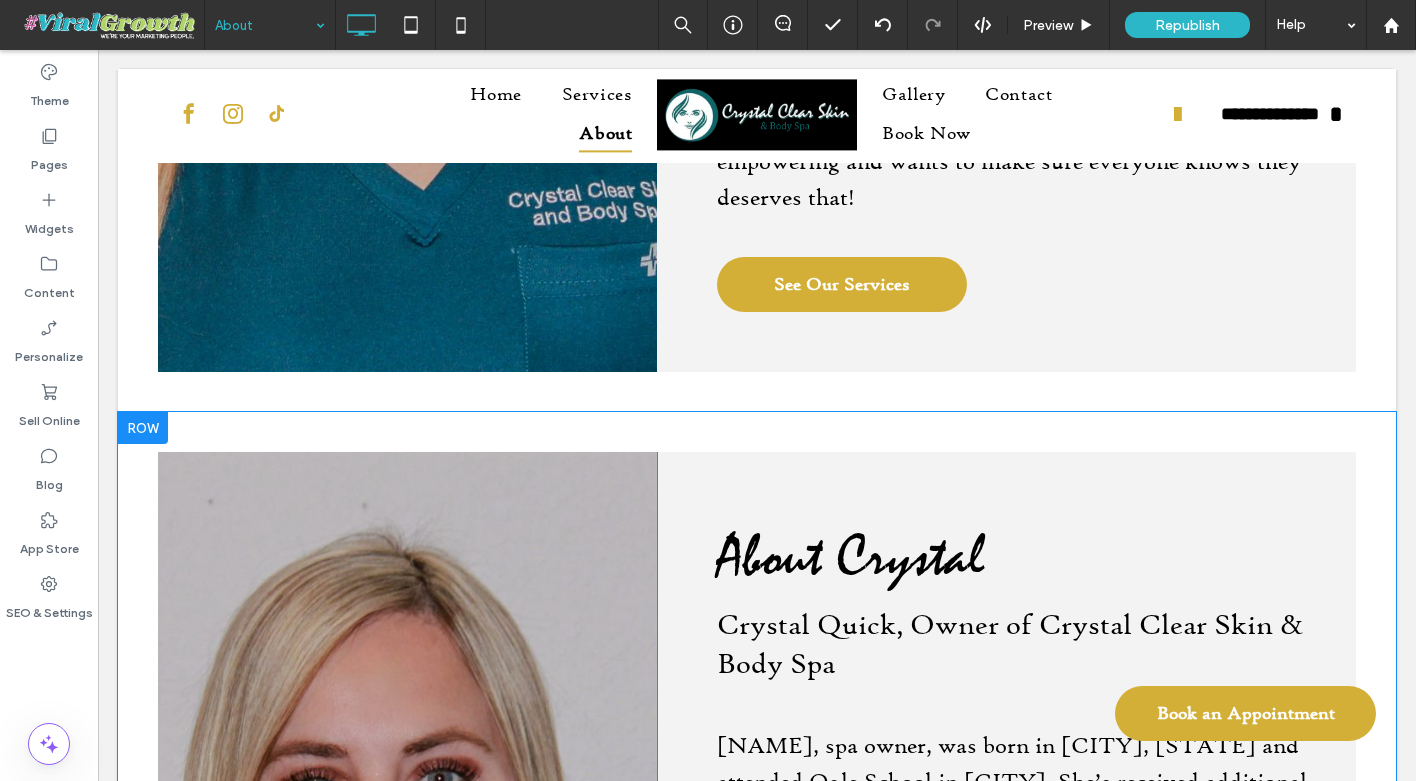 click at bounding box center (143, 428) 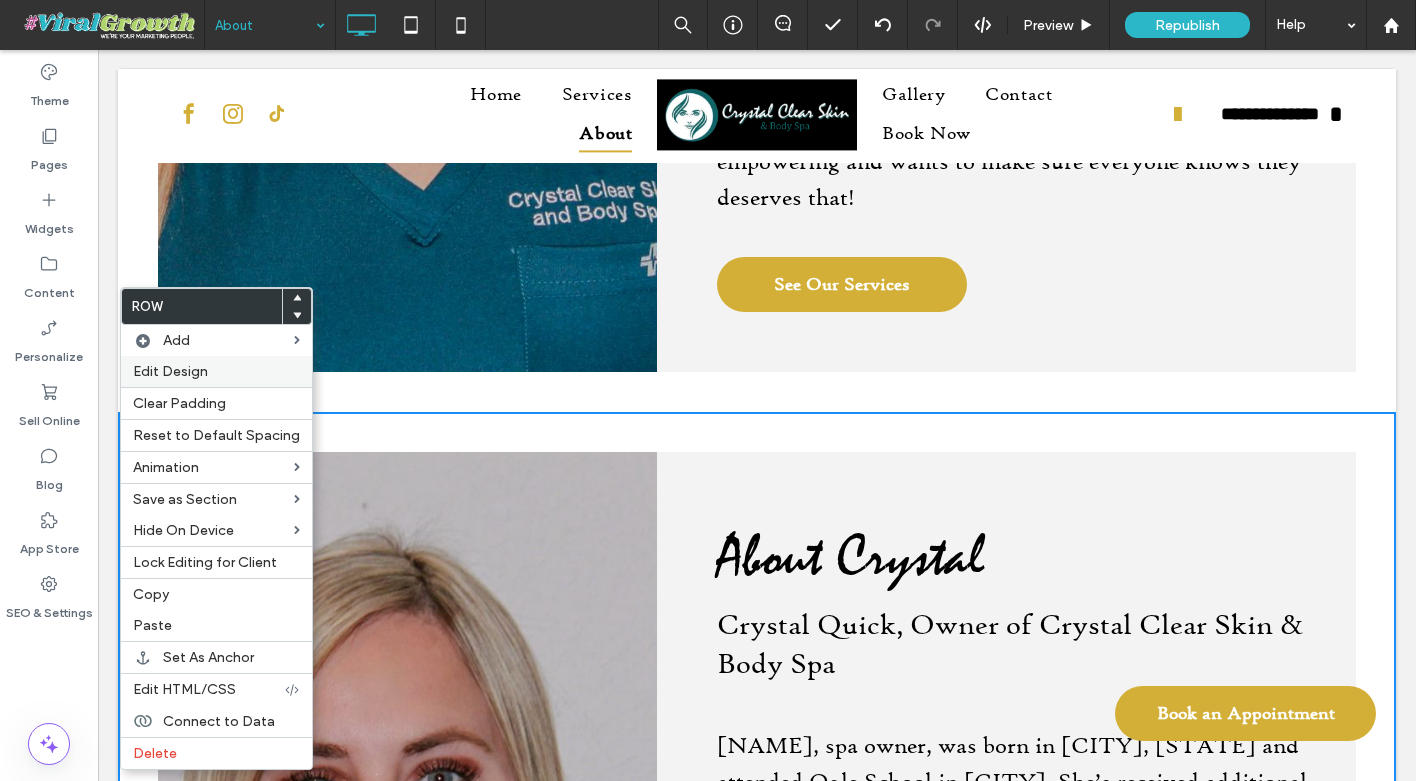 click on "Edit Design" at bounding box center (170, 371) 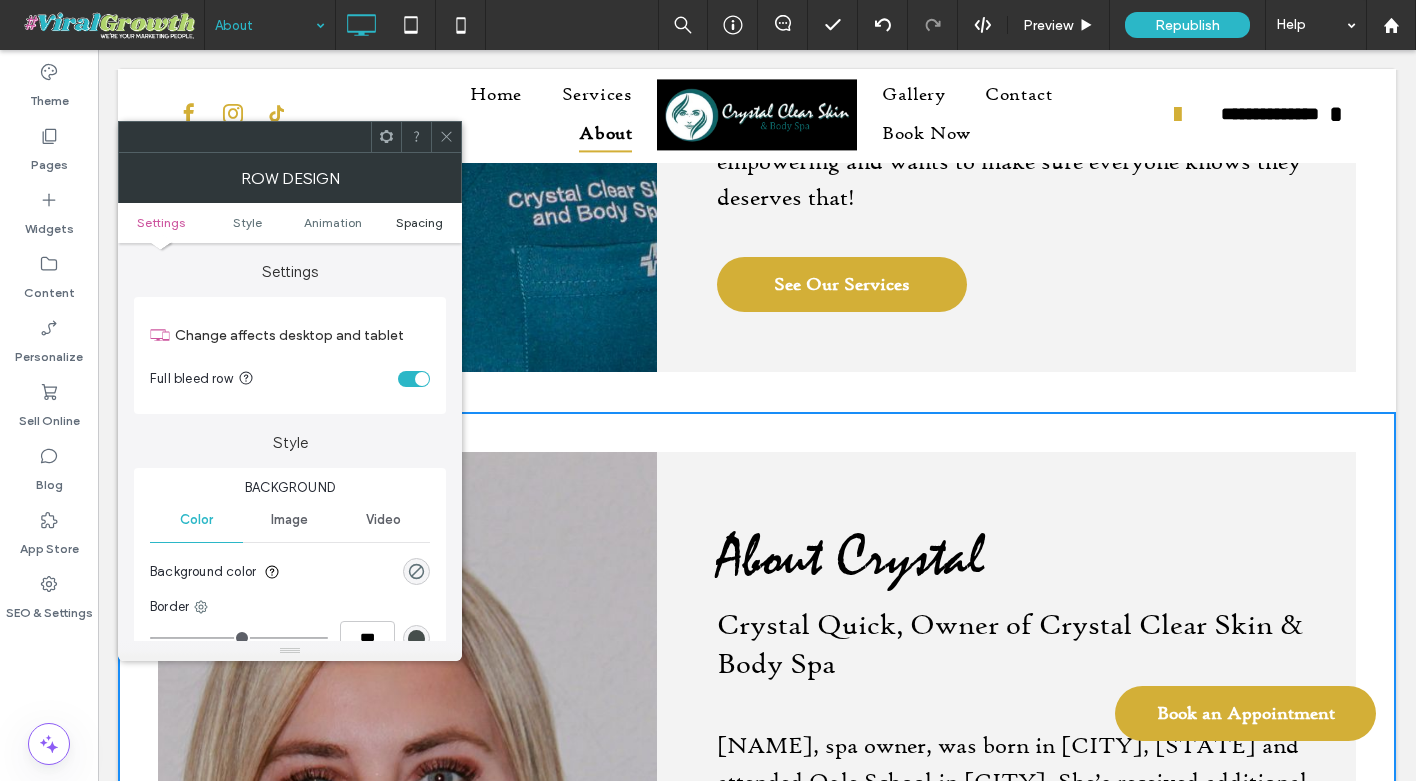 click on "Spacing" at bounding box center (419, 222) 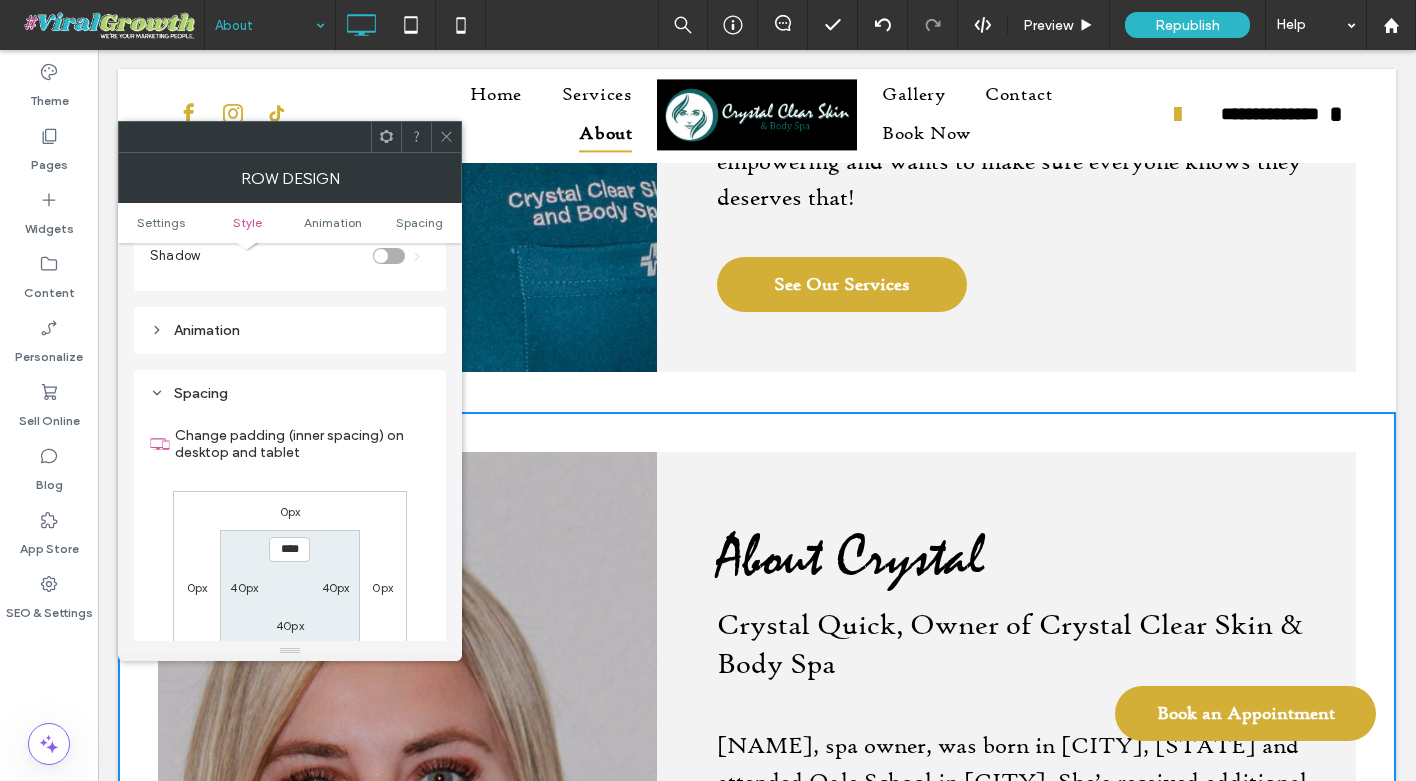 scroll, scrollTop: 566, scrollLeft: 0, axis: vertical 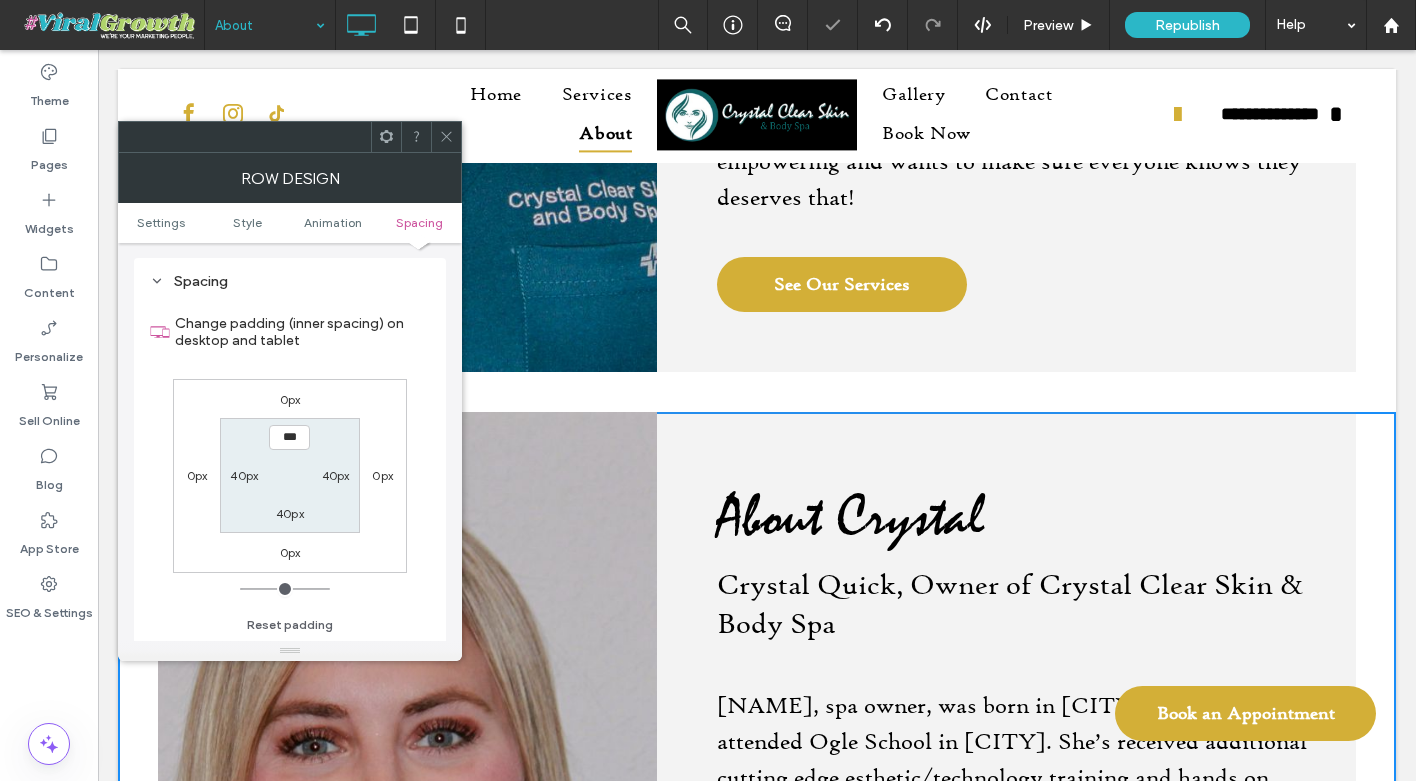 click 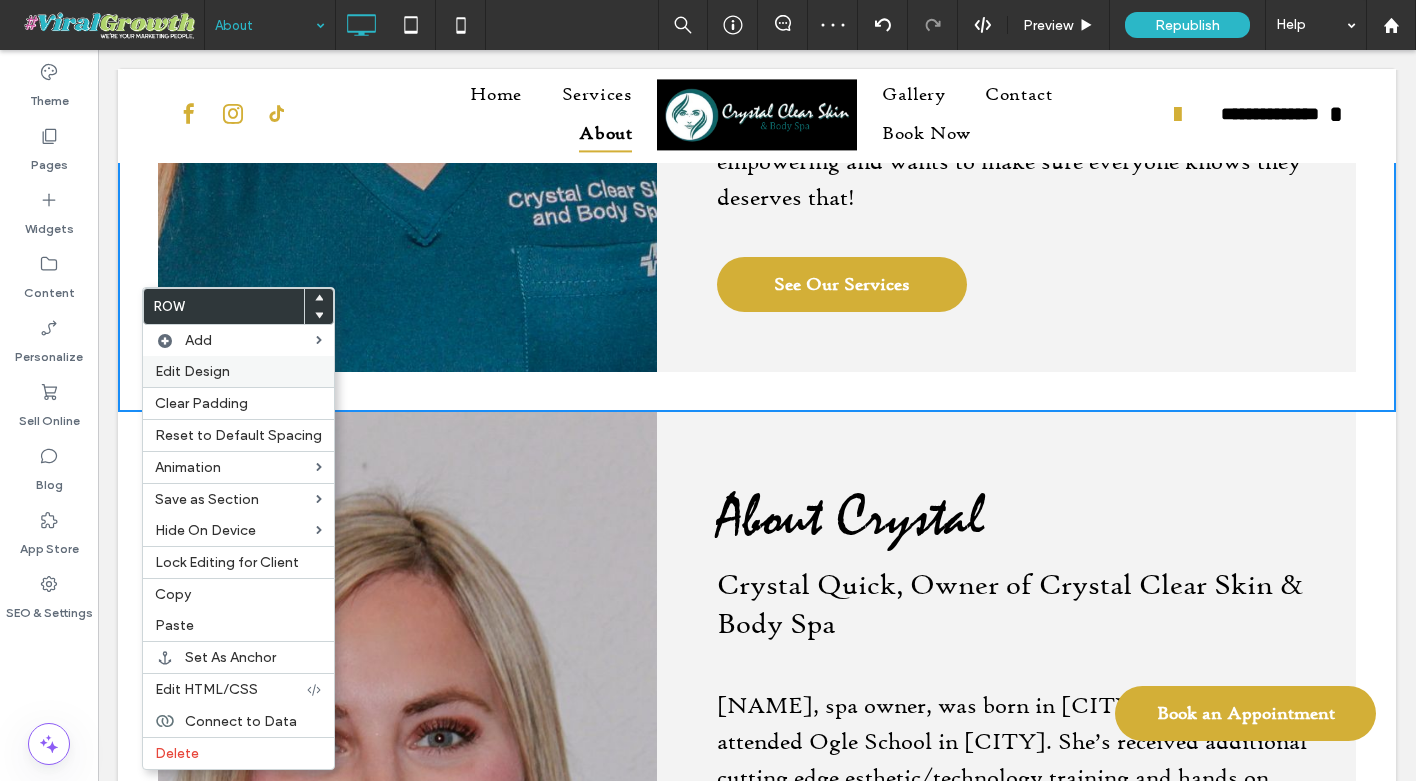 click on "Edit Design" at bounding box center (192, 371) 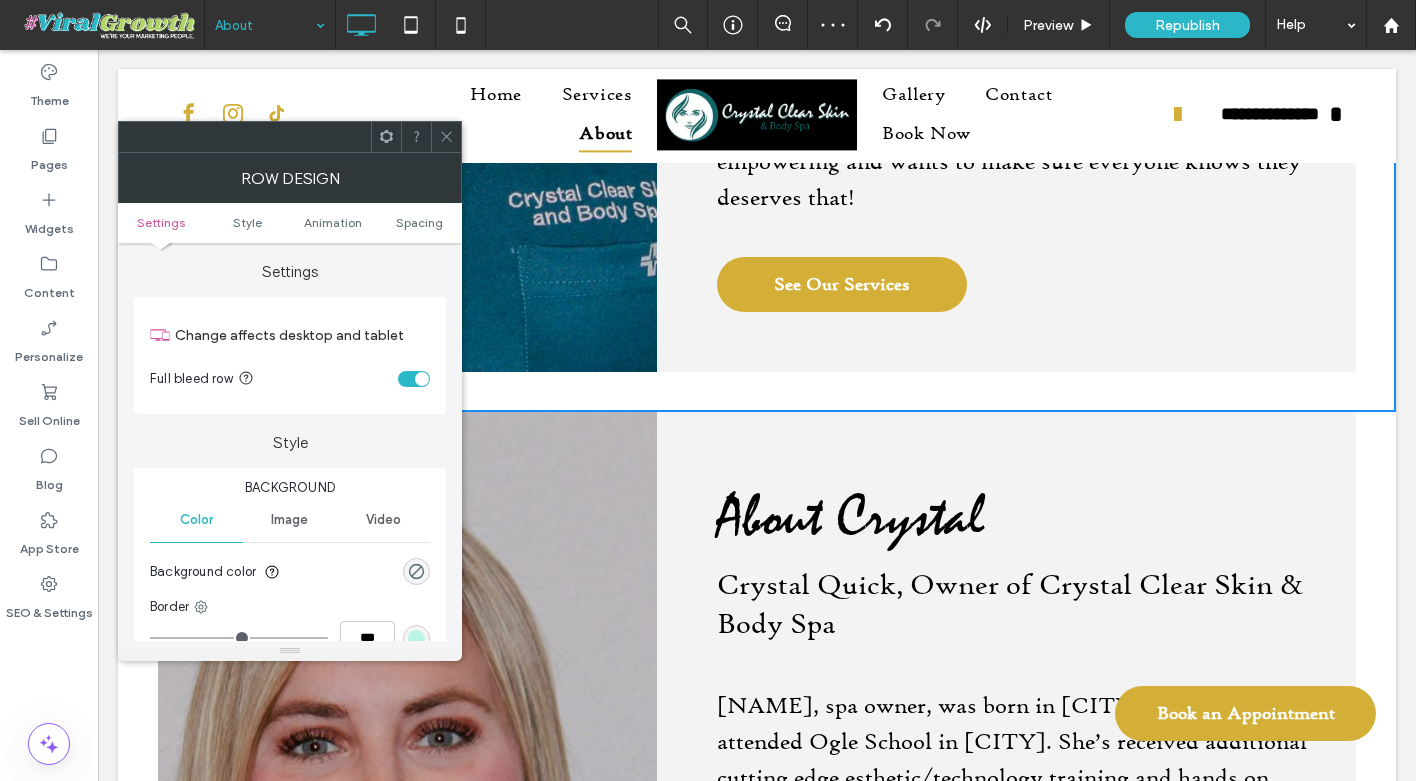 scroll, scrollTop: 0, scrollLeft: 0, axis: both 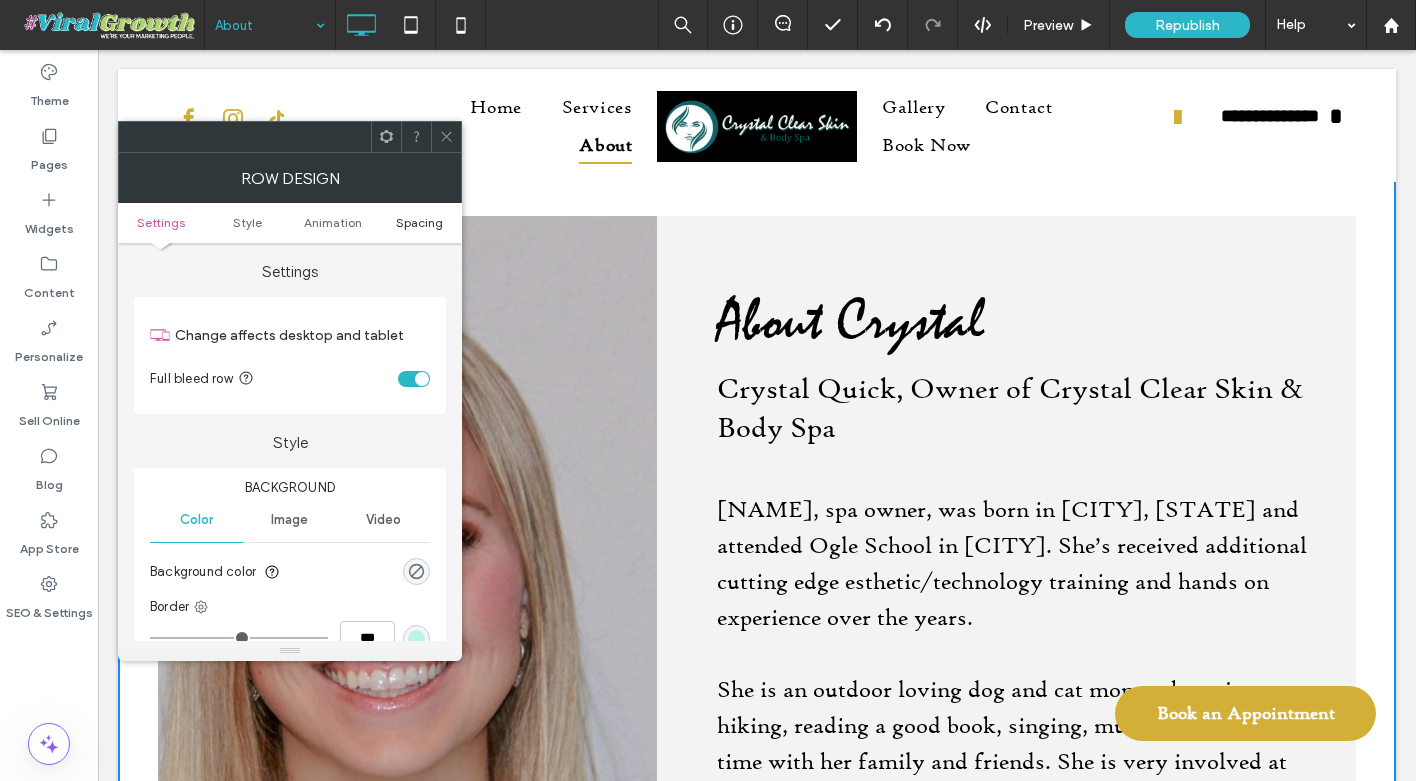 click on "Spacing" at bounding box center [419, 222] 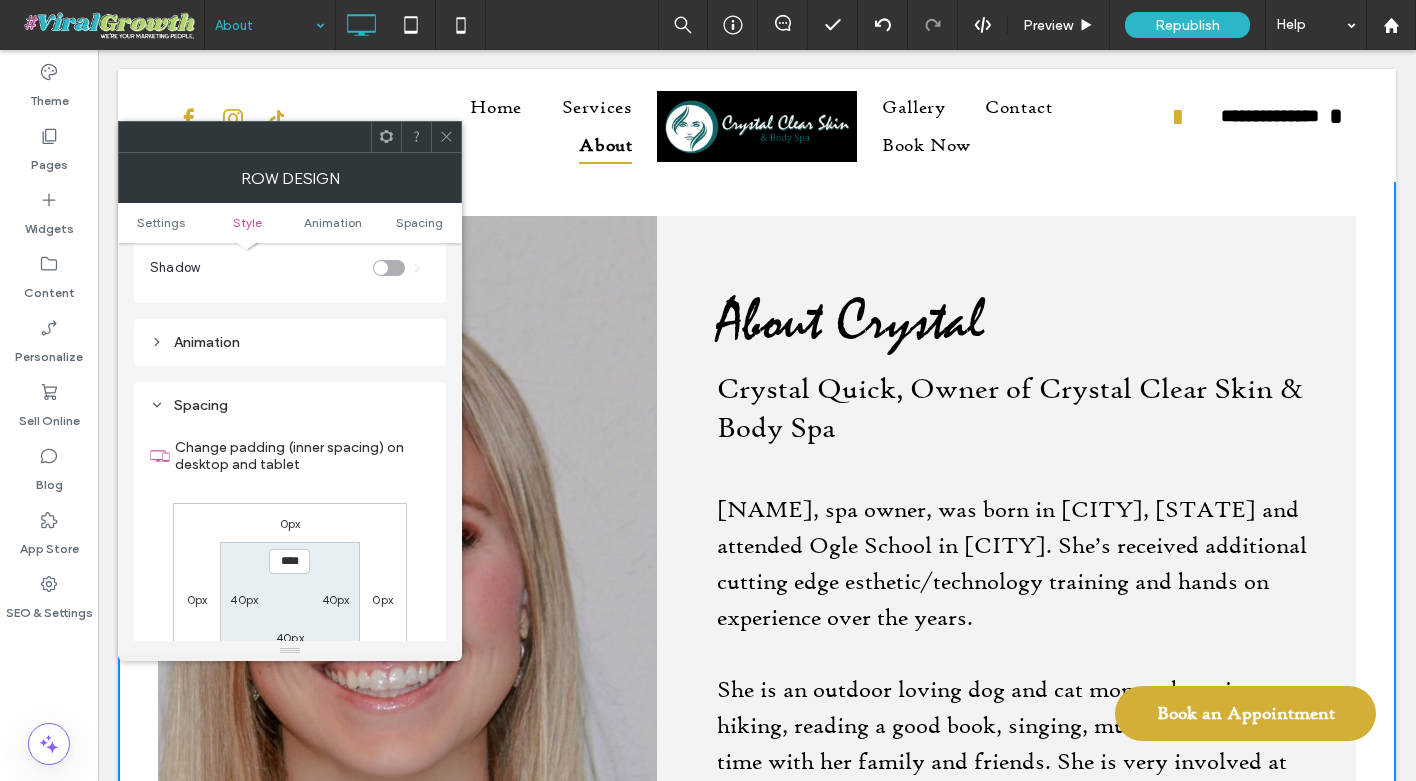 scroll, scrollTop: 566, scrollLeft: 0, axis: vertical 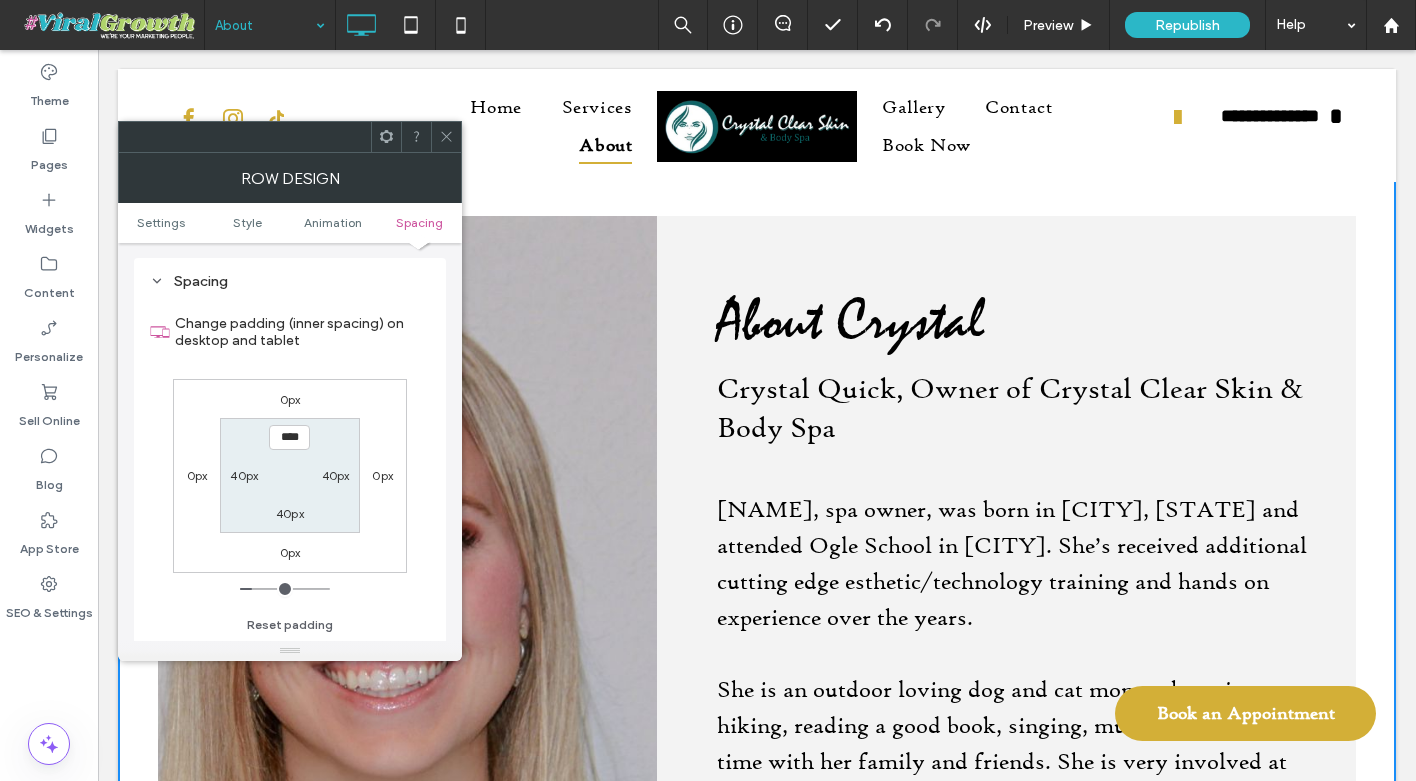 click on "40px" at bounding box center (290, 513) 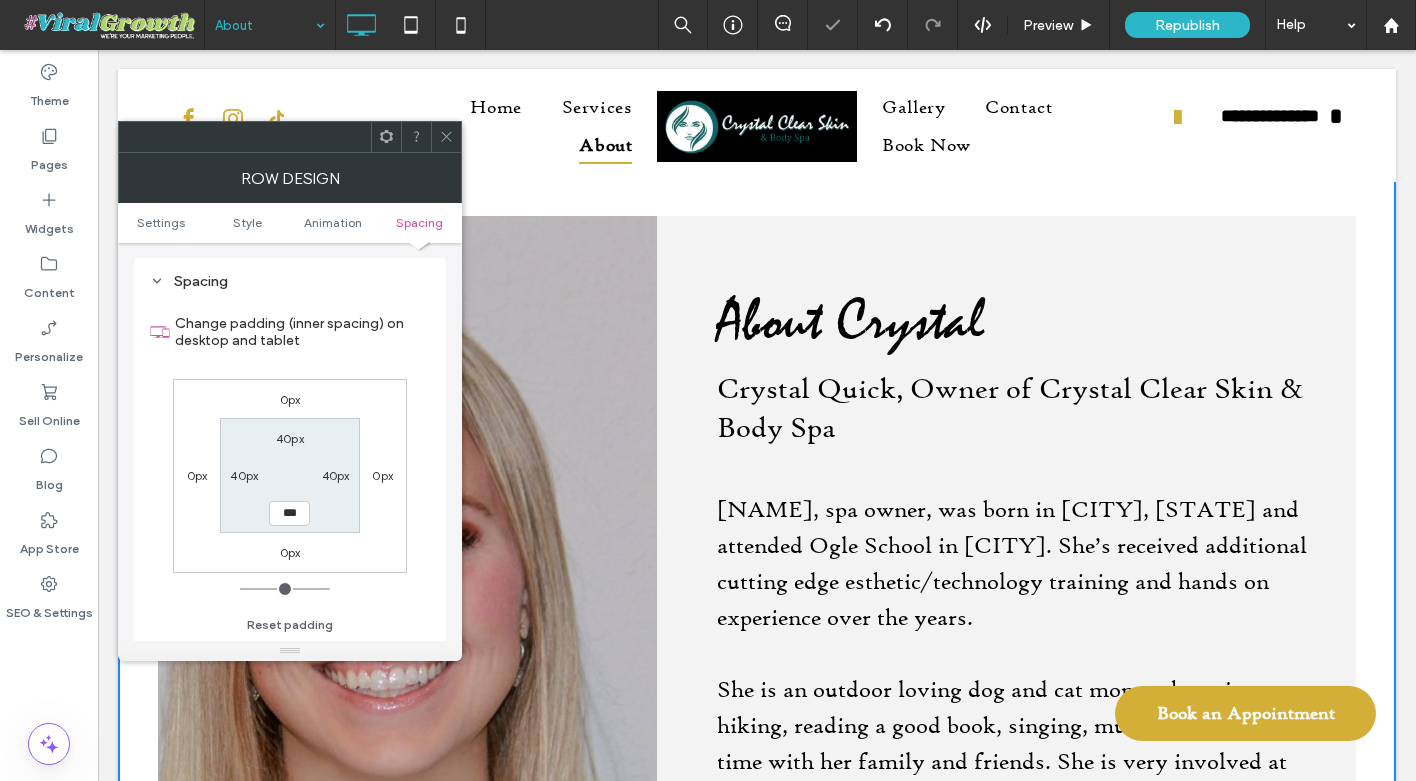 click 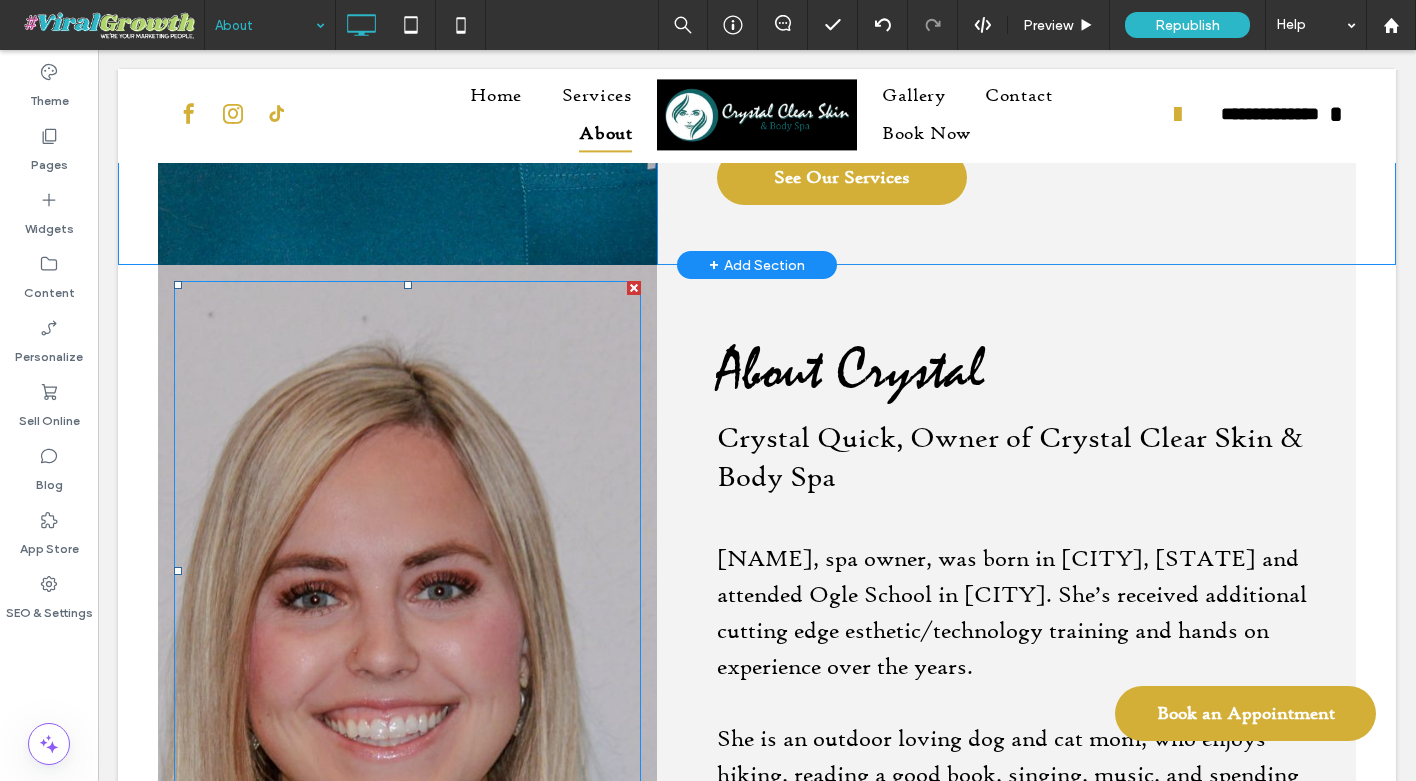 scroll, scrollTop: 1030, scrollLeft: 0, axis: vertical 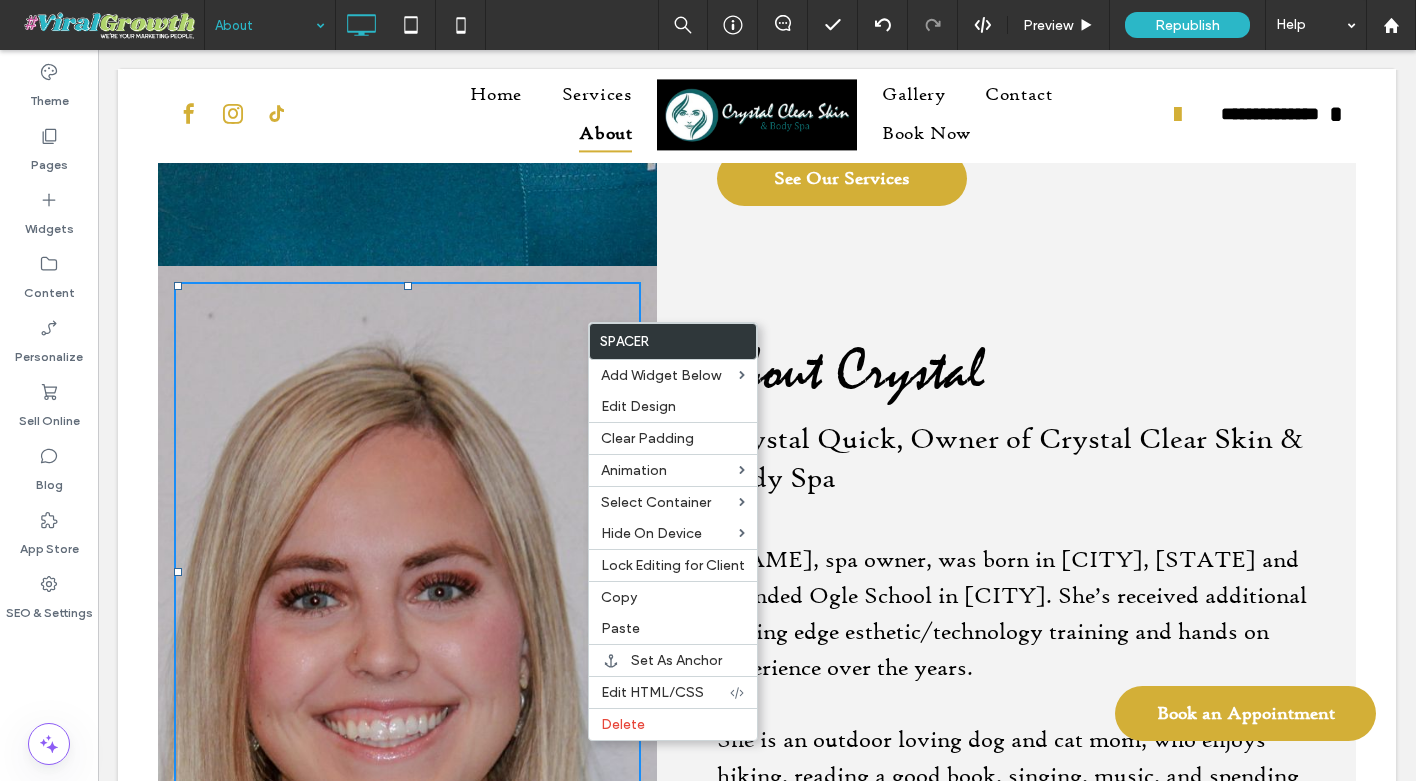 click at bounding box center [407, 572] 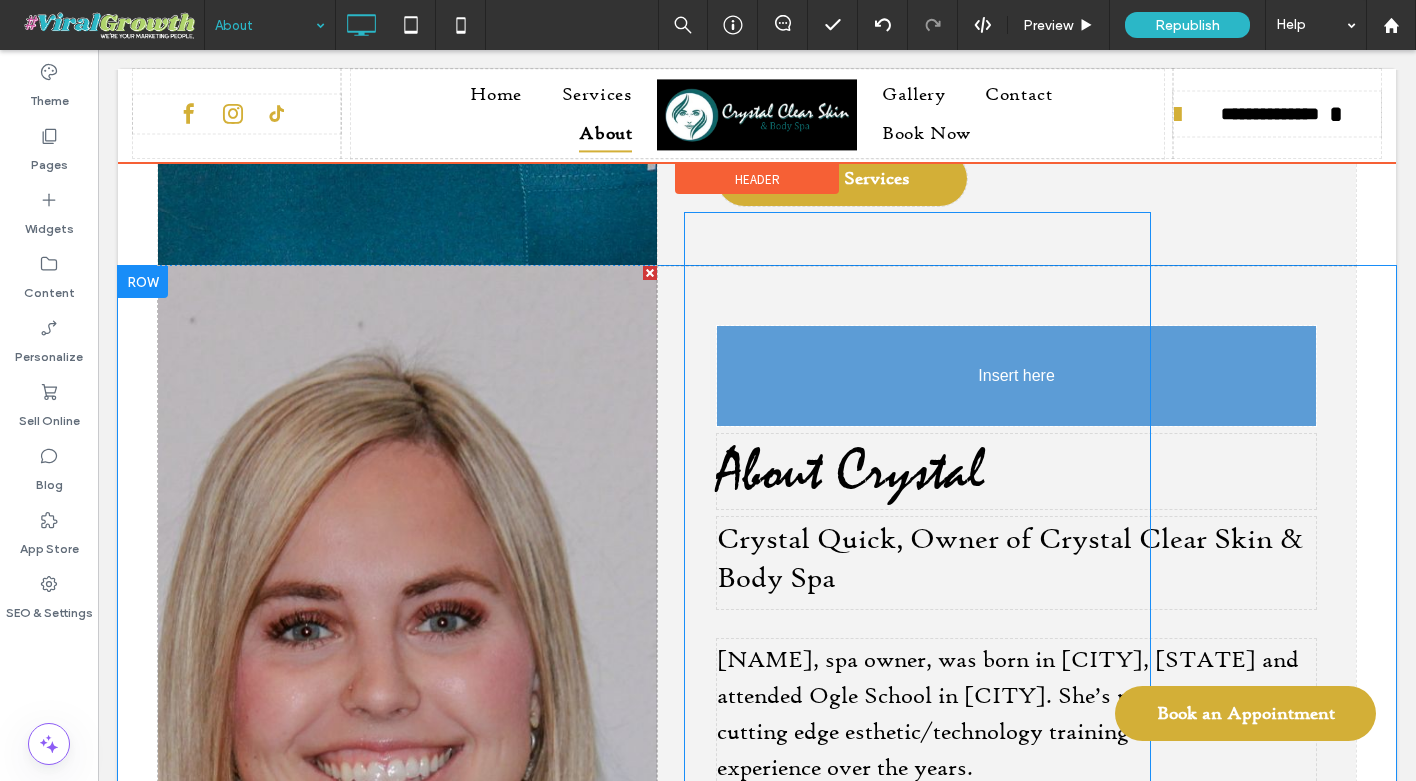 drag, startPoint x: 543, startPoint y: 391, endPoint x: 868, endPoint y: 321, distance: 332.453 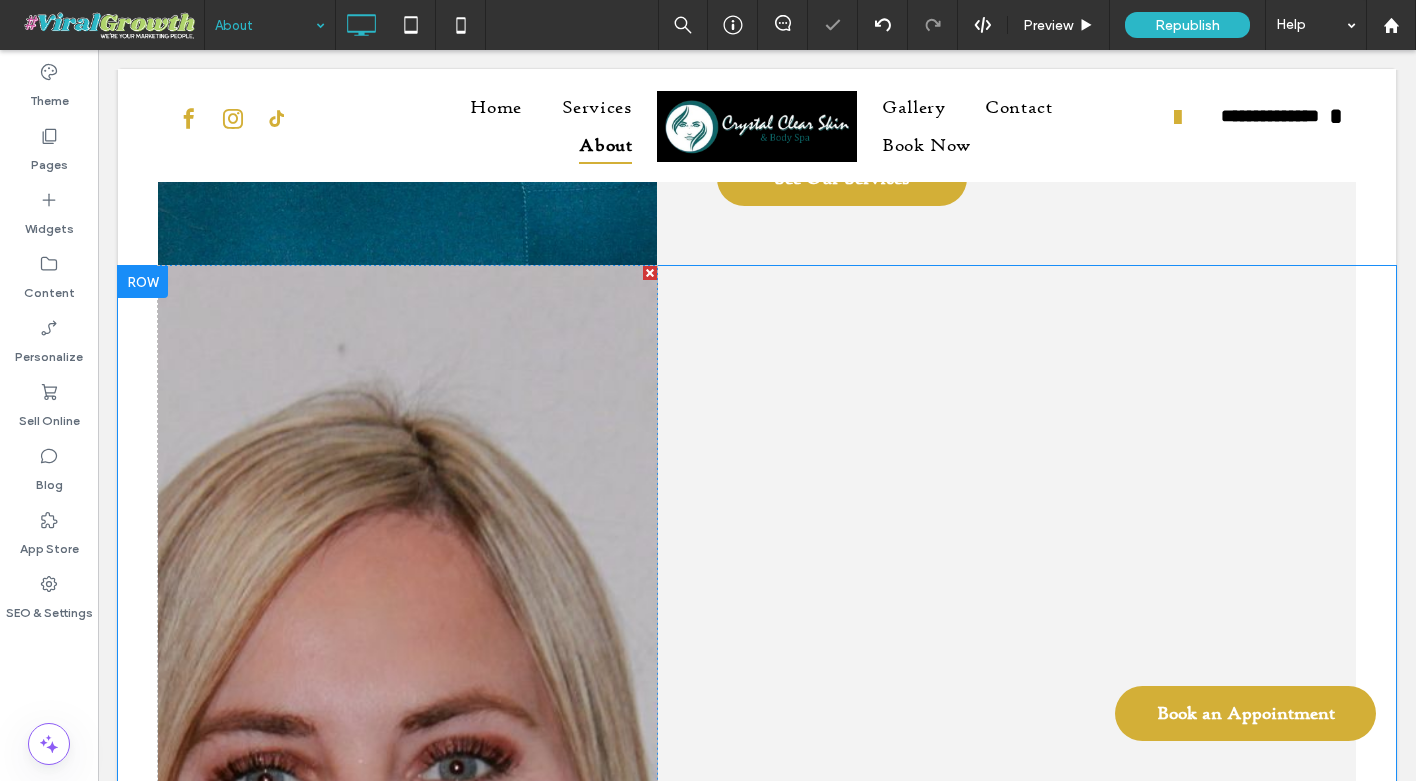 click on "Click To Paste" at bounding box center [407, 1096] 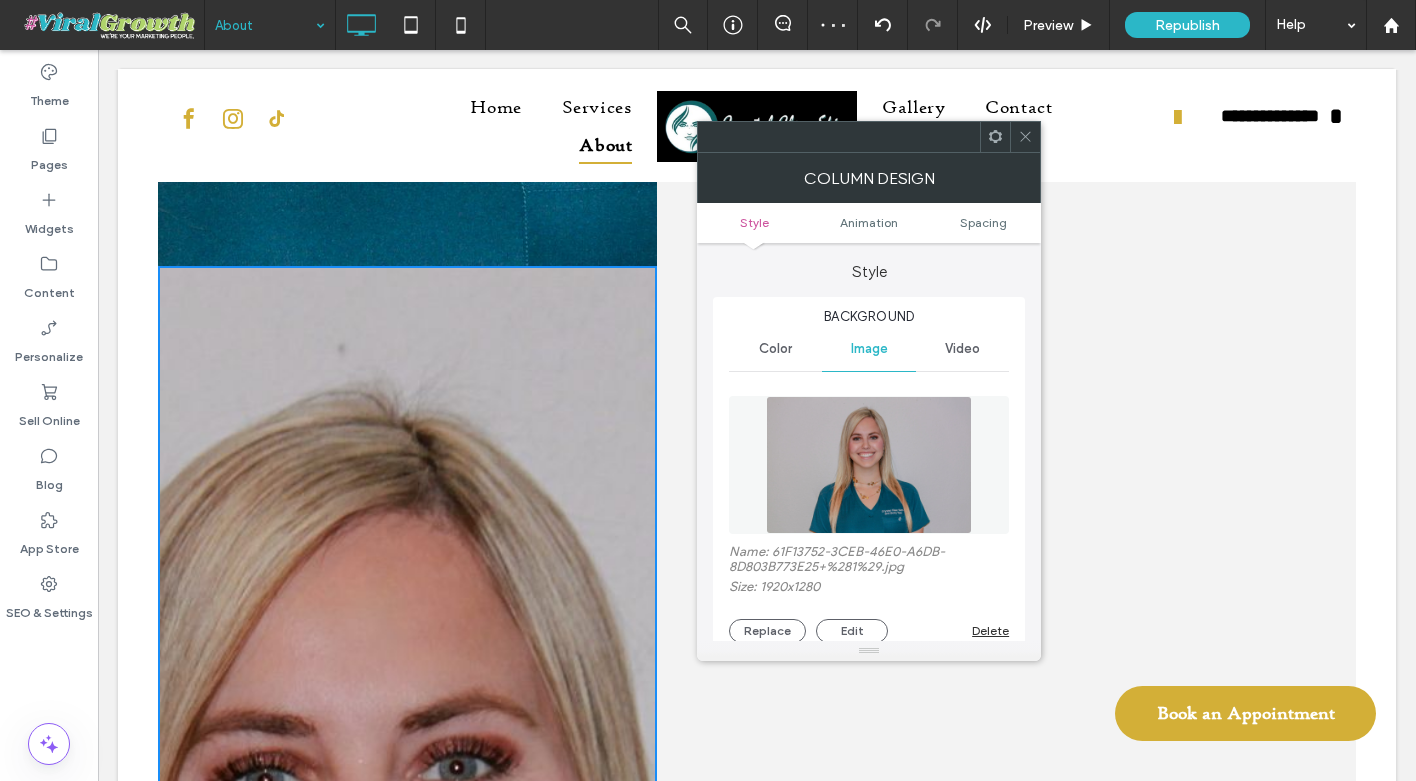 click 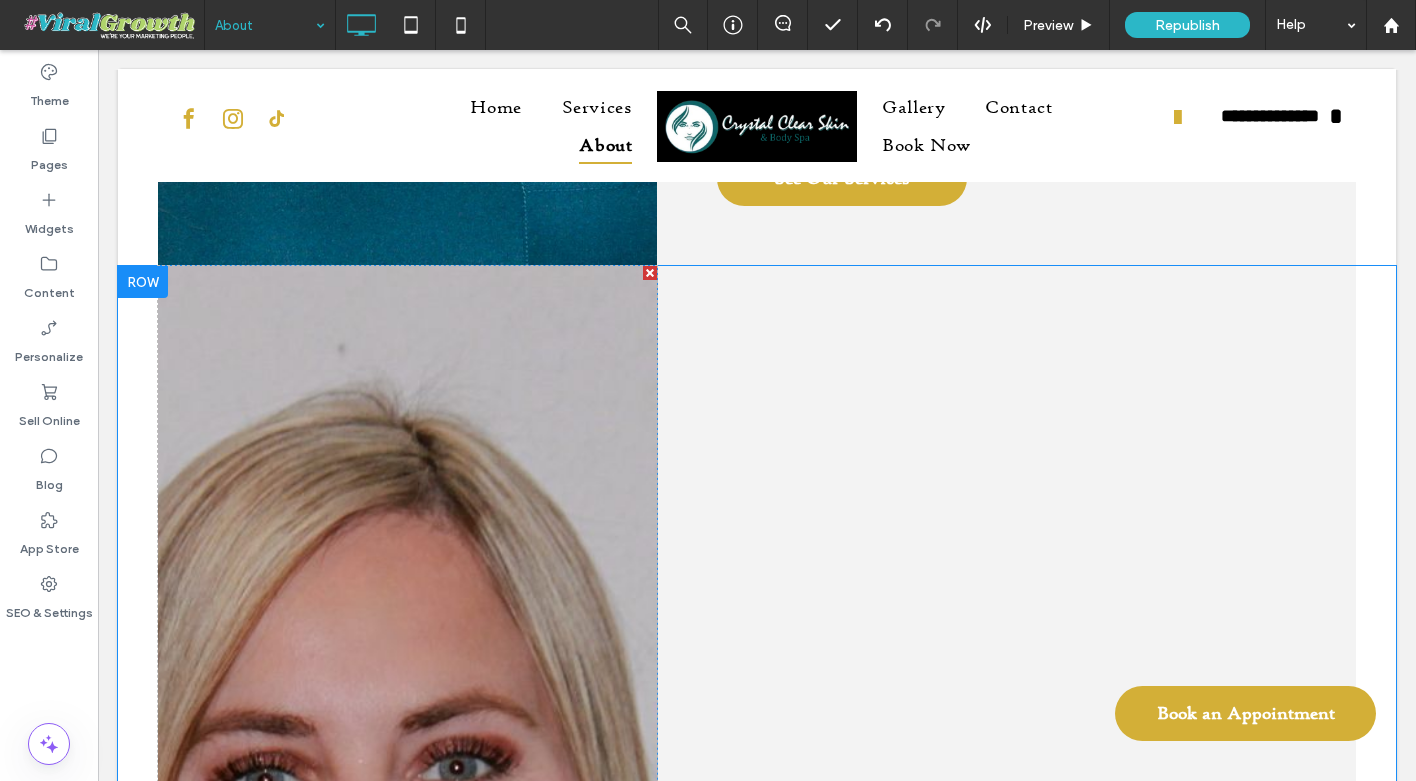 click on "About Crystal
Crystal Quick, Owner of Crystal Clear Skin & Body Spa
Crystal Quick, spa owner, was born in Burleson, Texas and attended Ogle School in Fort Worth. She’s received additional cutting edge esthetic/technology training and hands on experience over the years. She is an outdoor loving dog and cat mom, who enjoys hiking, reading a good book, singing, music, and spending time with her family and friends. She is very involved at Life Church in Mansfield where she volunteers in the youth department. She has always dreamed of opening her own spa so she could help people be more confident in themselves and escape from reality.
﻿ Crystal is passionate about helping others feel and look their best through her many non-invasive, personalized skincare and body treatments. She believes healthy skin is empowering and wants to make sure everyone knows they deserves that!
See Our Services
Click To Paste" at bounding box center (1006, 1096) 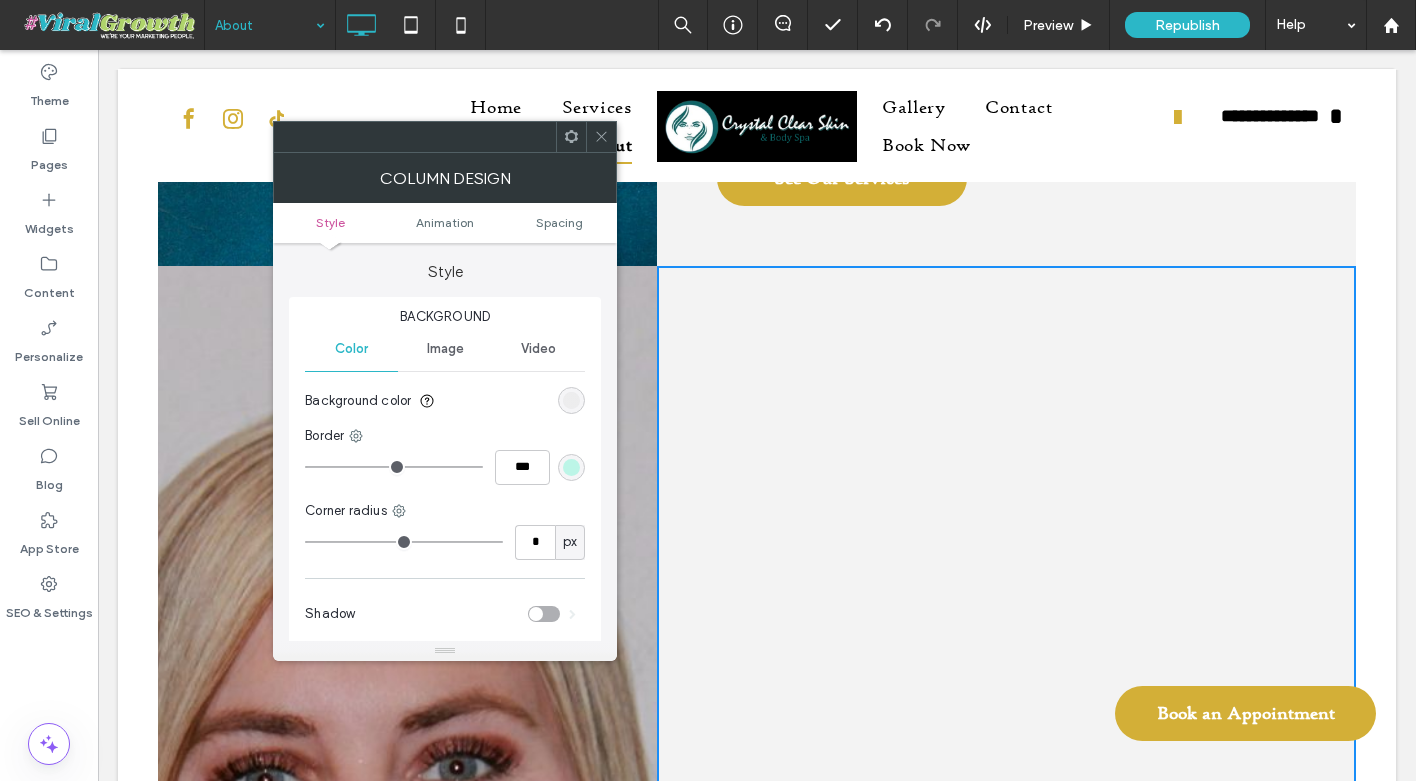 click at bounding box center [571, 400] 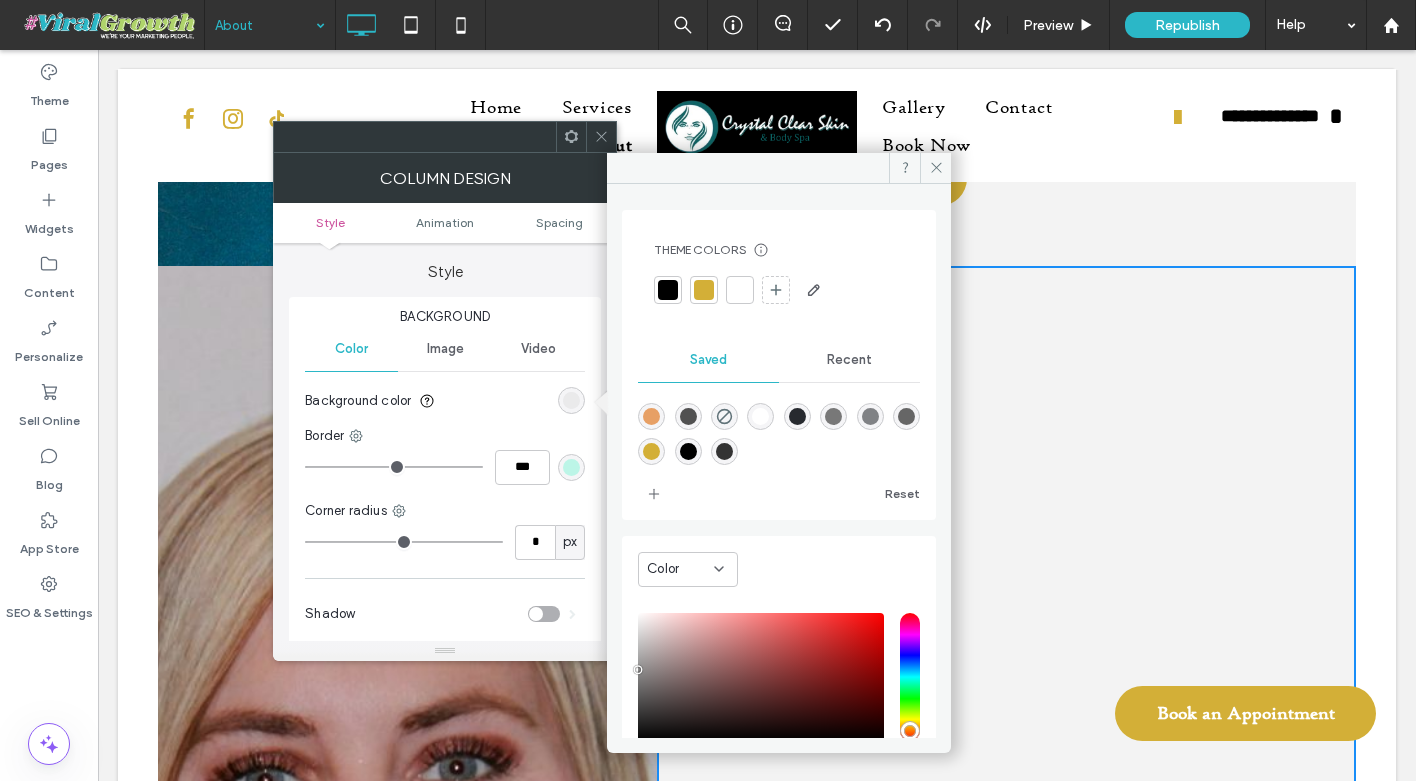 scroll, scrollTop: 130, scrollLeft: 0, axis: vertical 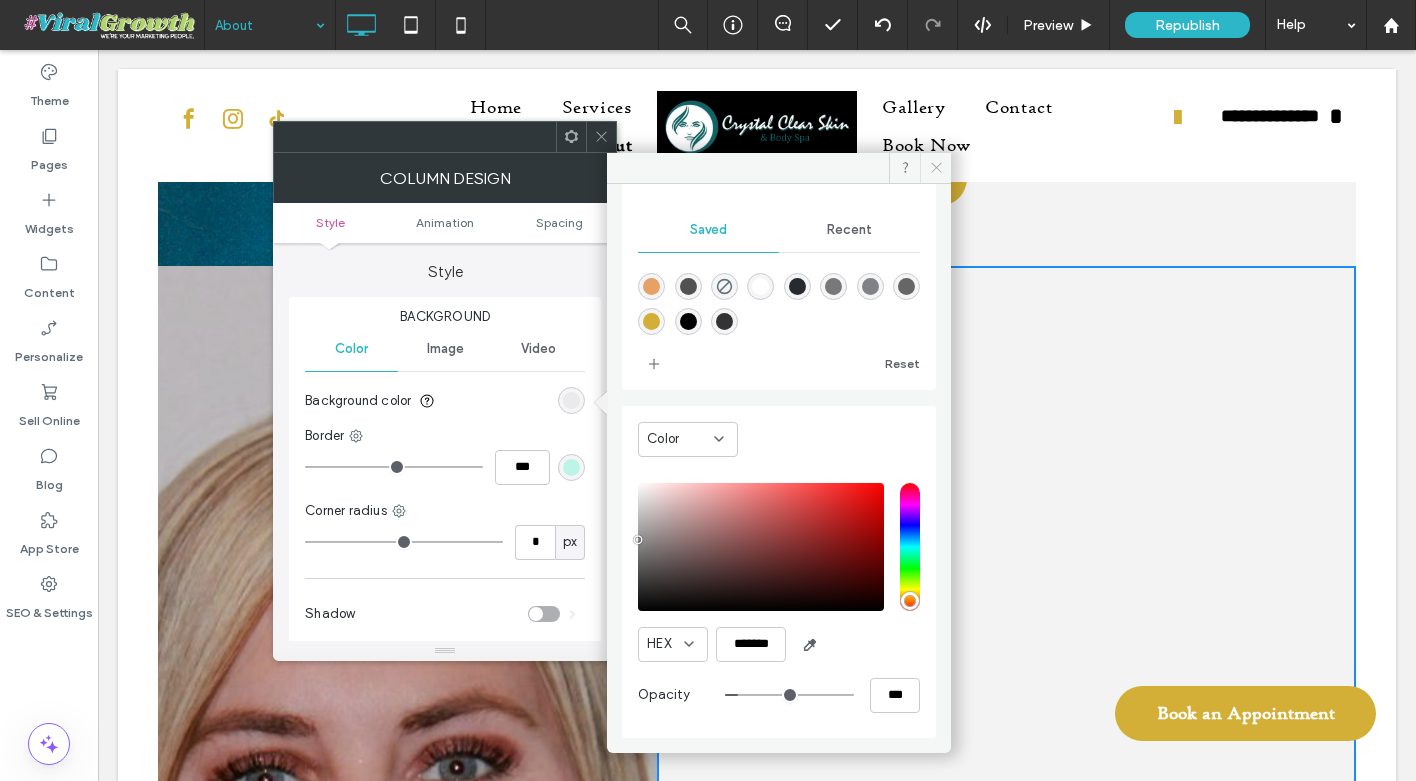 click 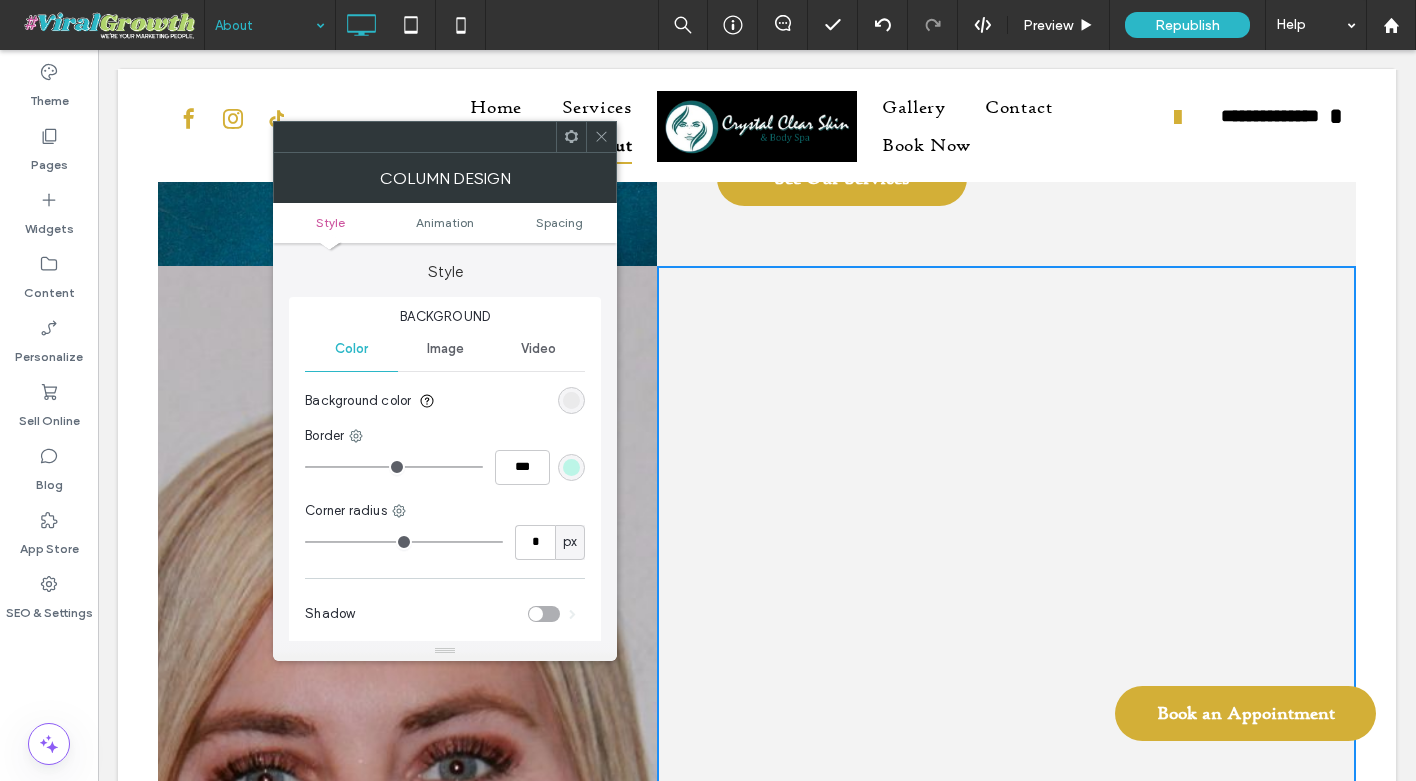 click 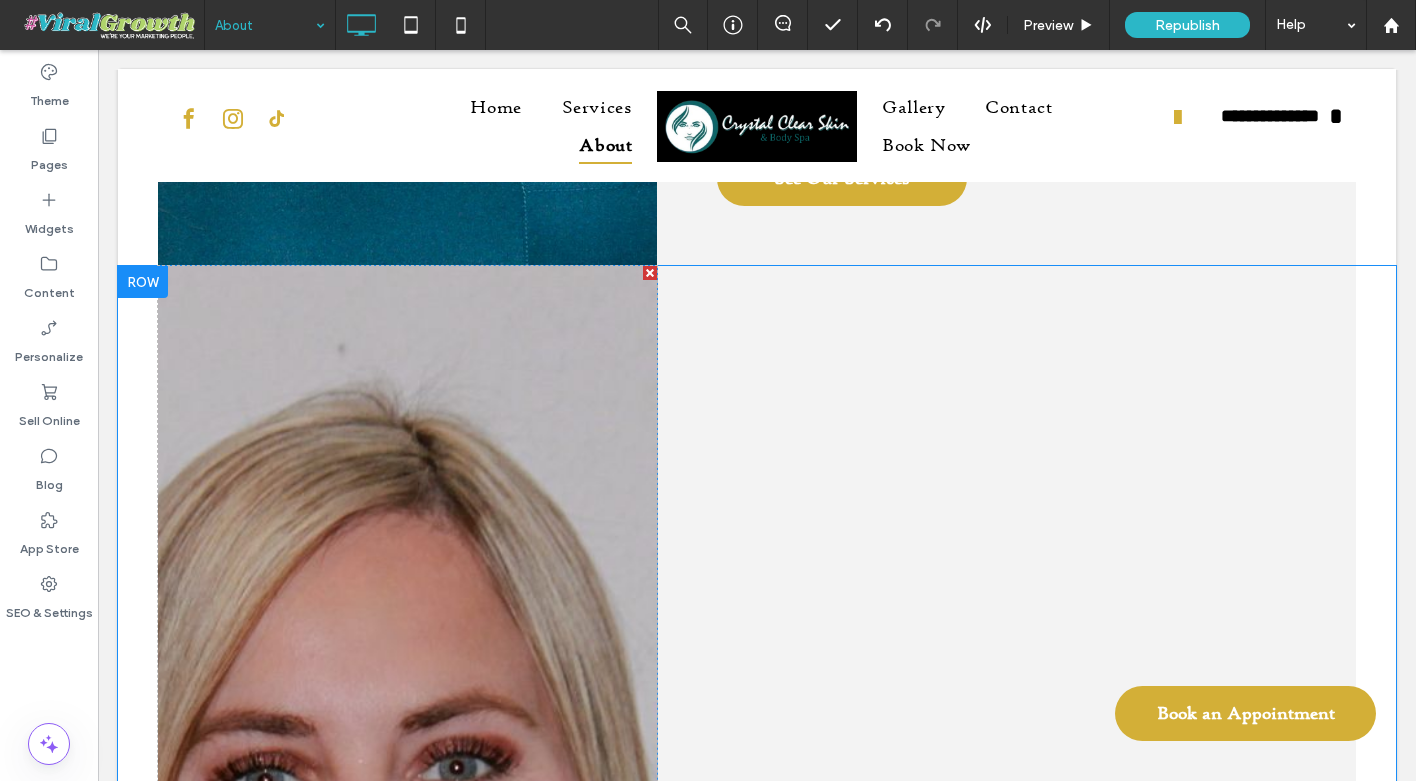 click on "Click To Paste" at bounding box center [407, 1096] 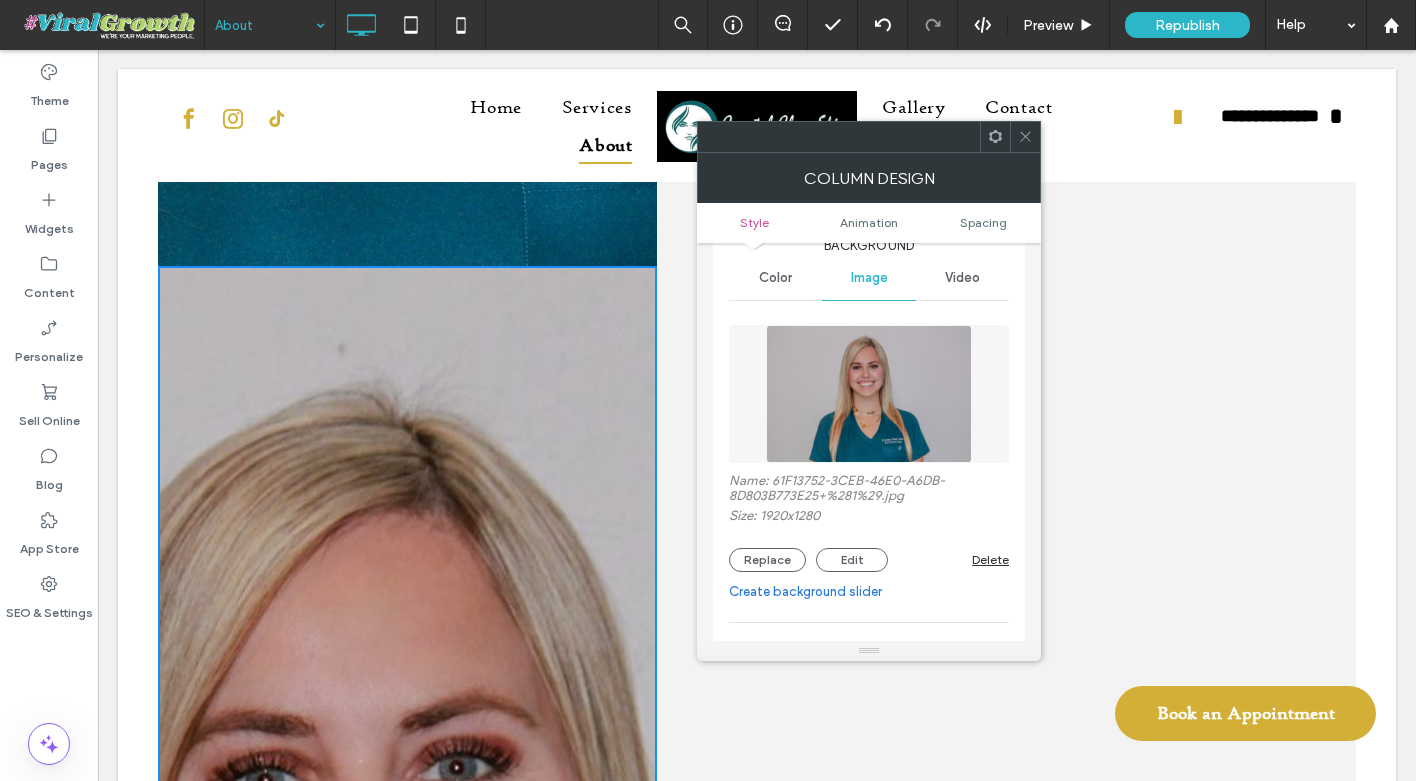 scroll, scrollTop: 75, scrollLeft: 0, axis: vertical 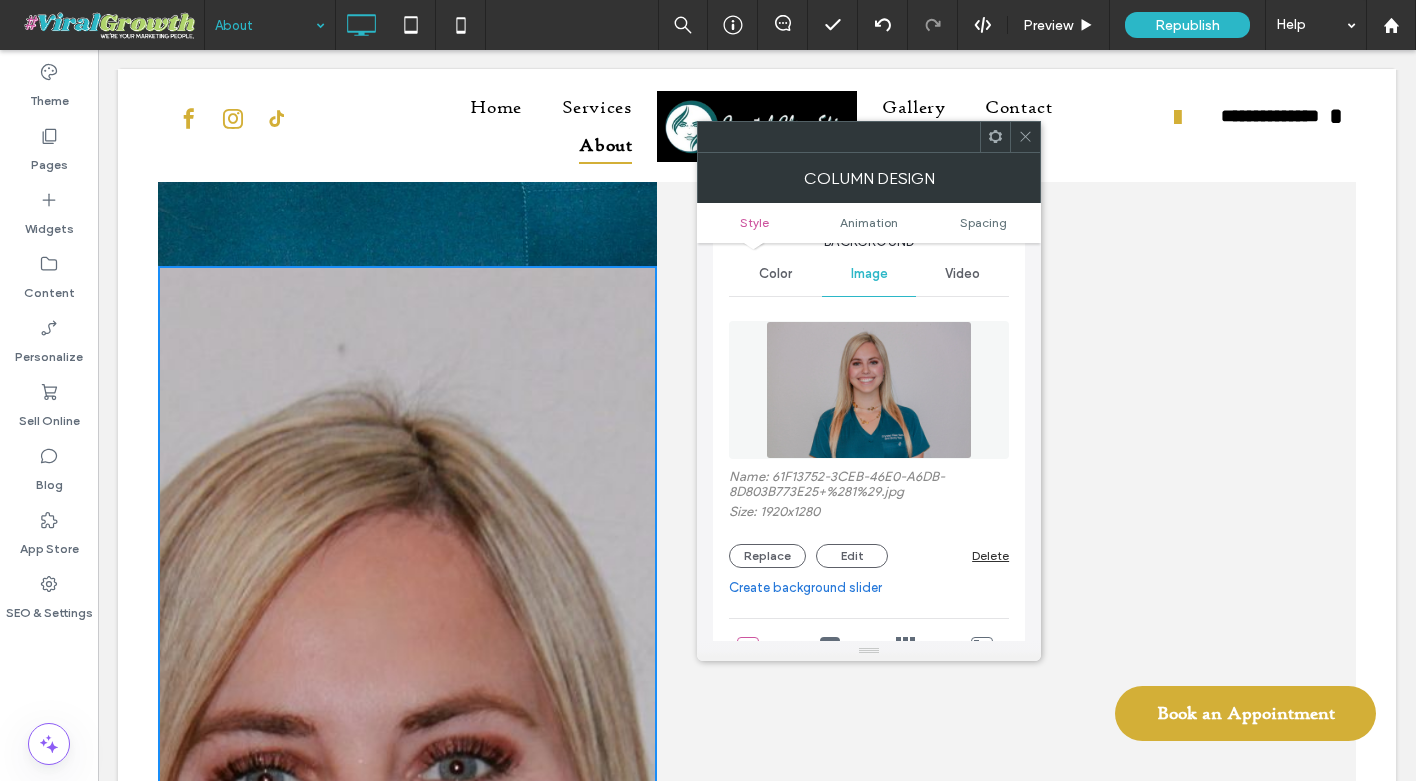 click on "Delete" at bounding box center (990, 555) 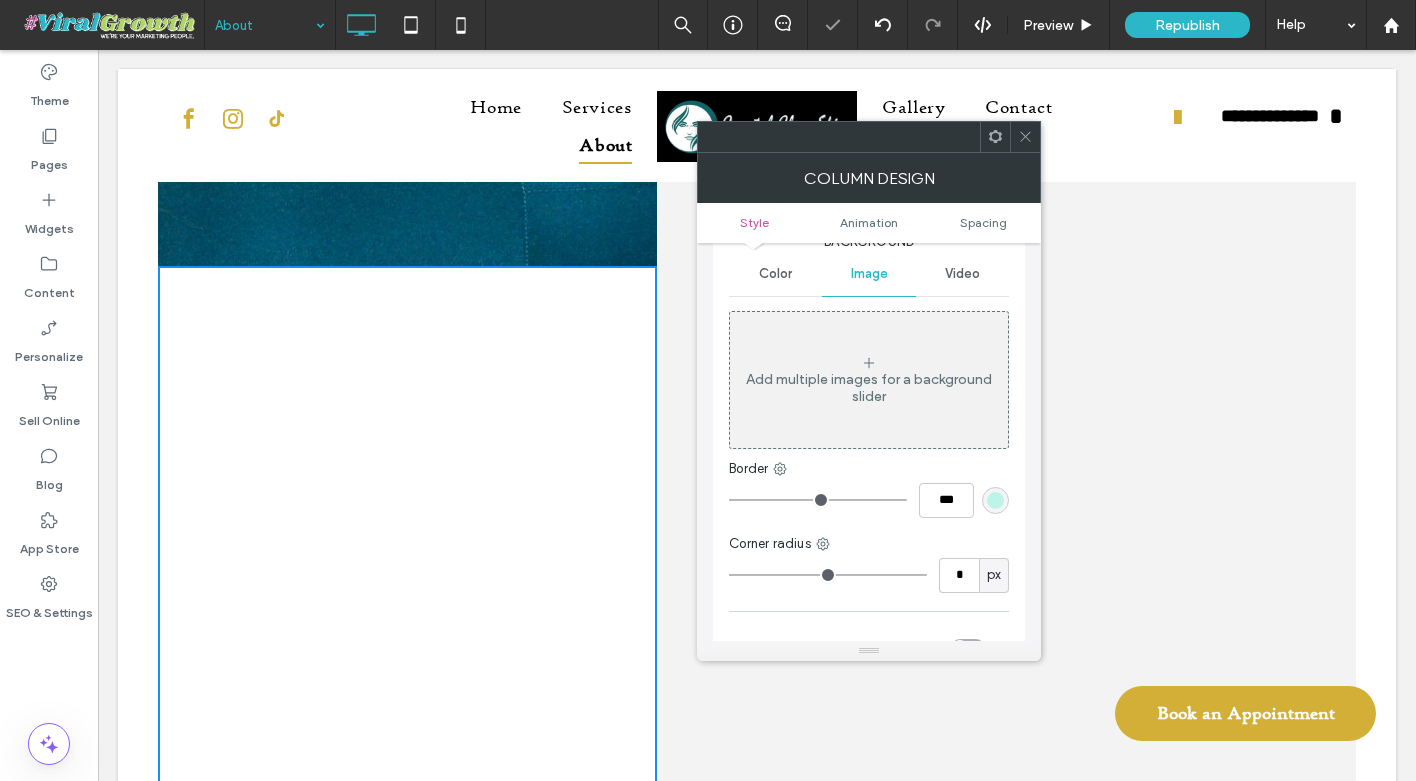 click on "Color" at bounding box center [775, 274] 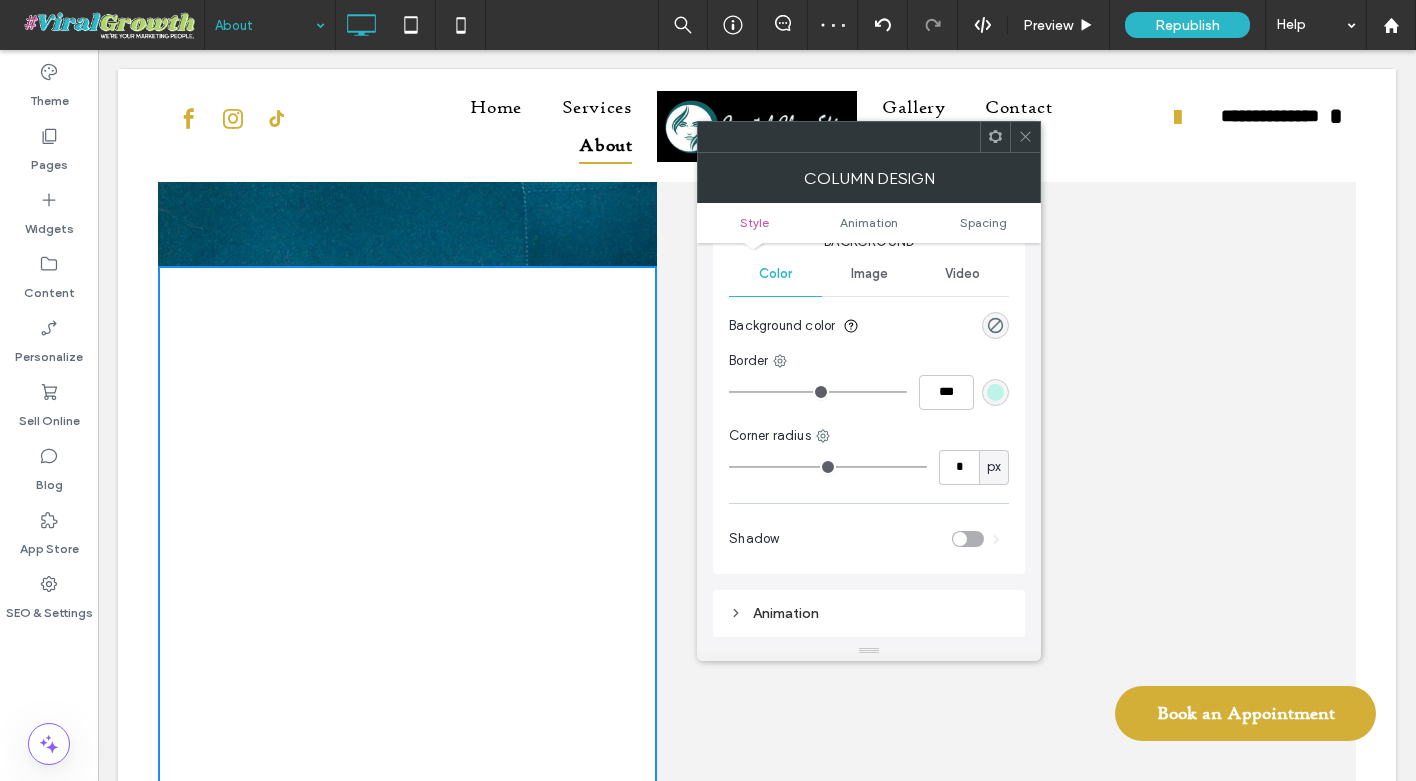 click at bounding box center [995, 392] 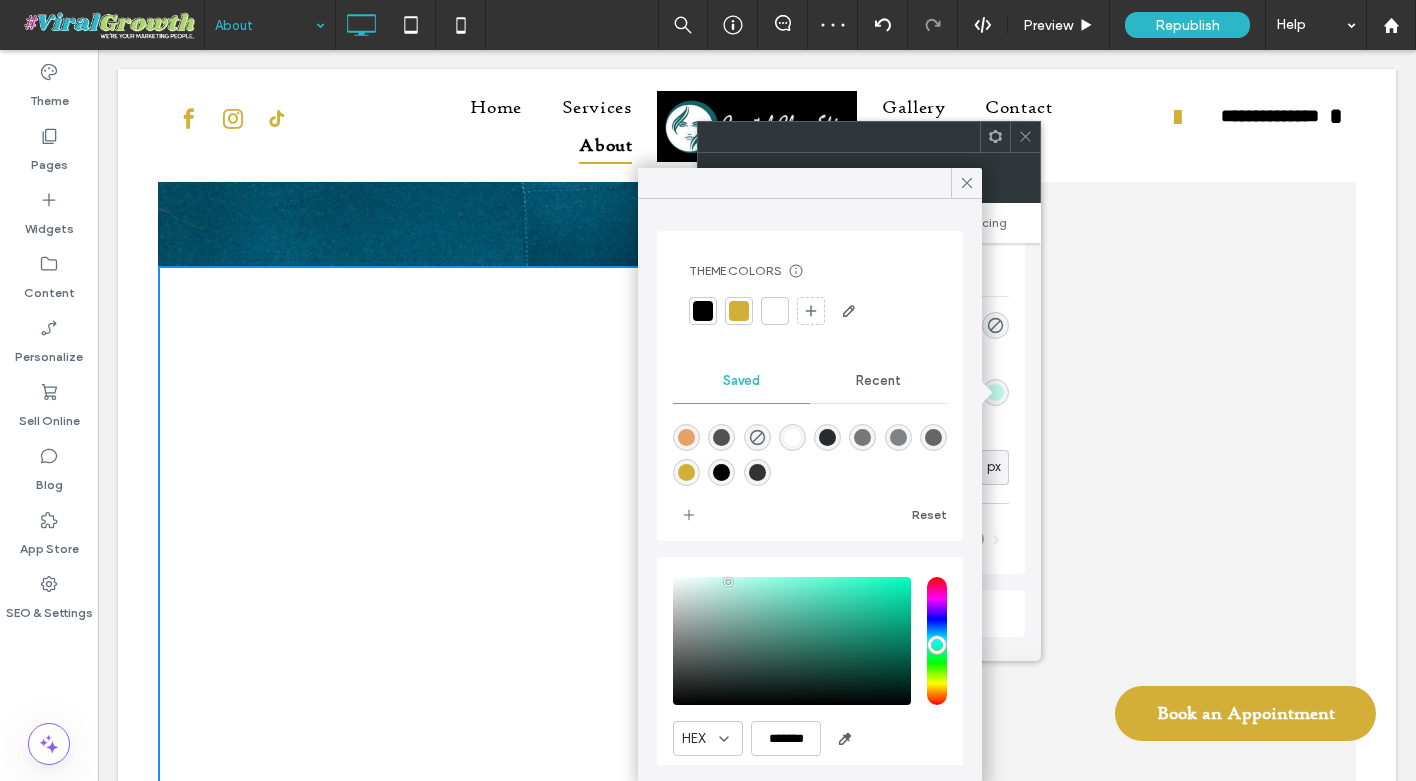 scroll, scrollTop: 67, scrollLeft: 0, axis: vertical 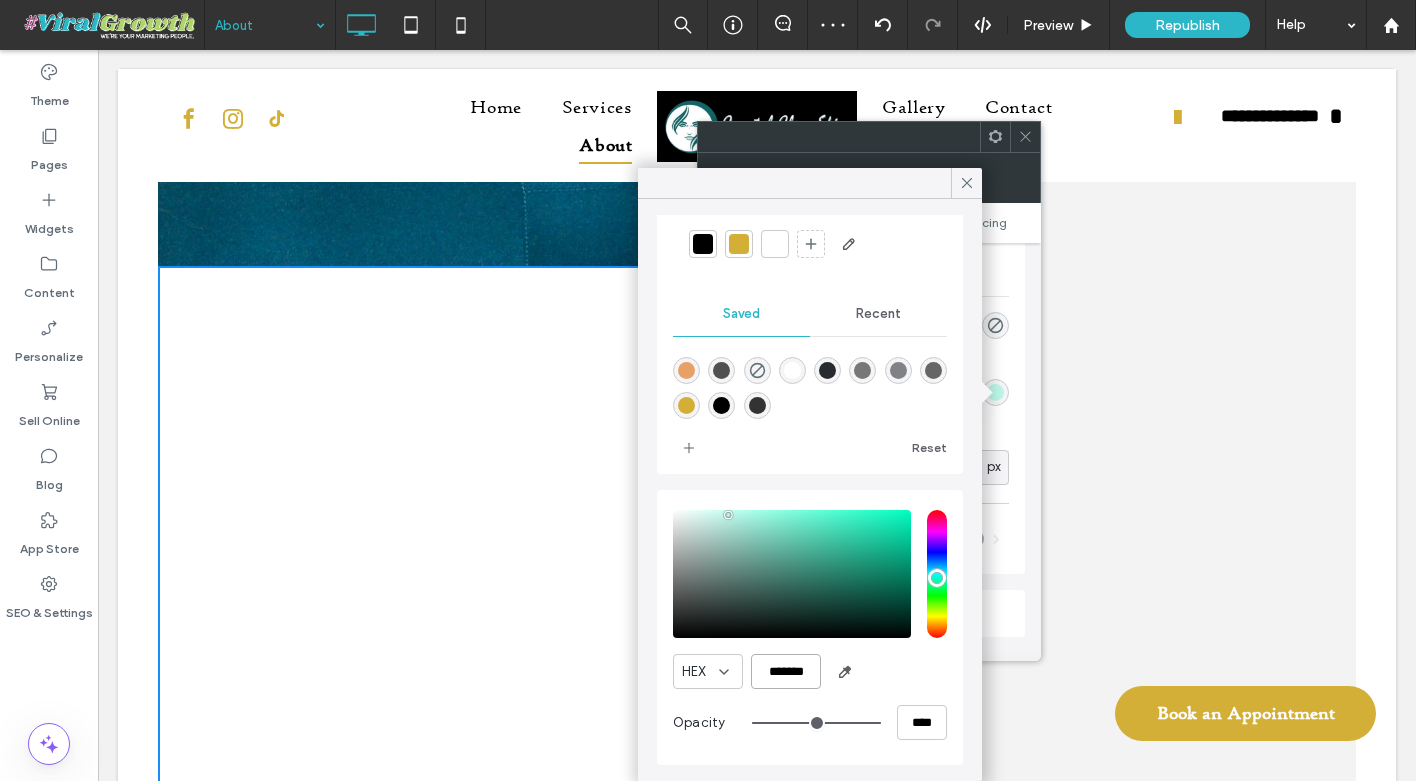 click on "*******" at bounding box center (786, 671) 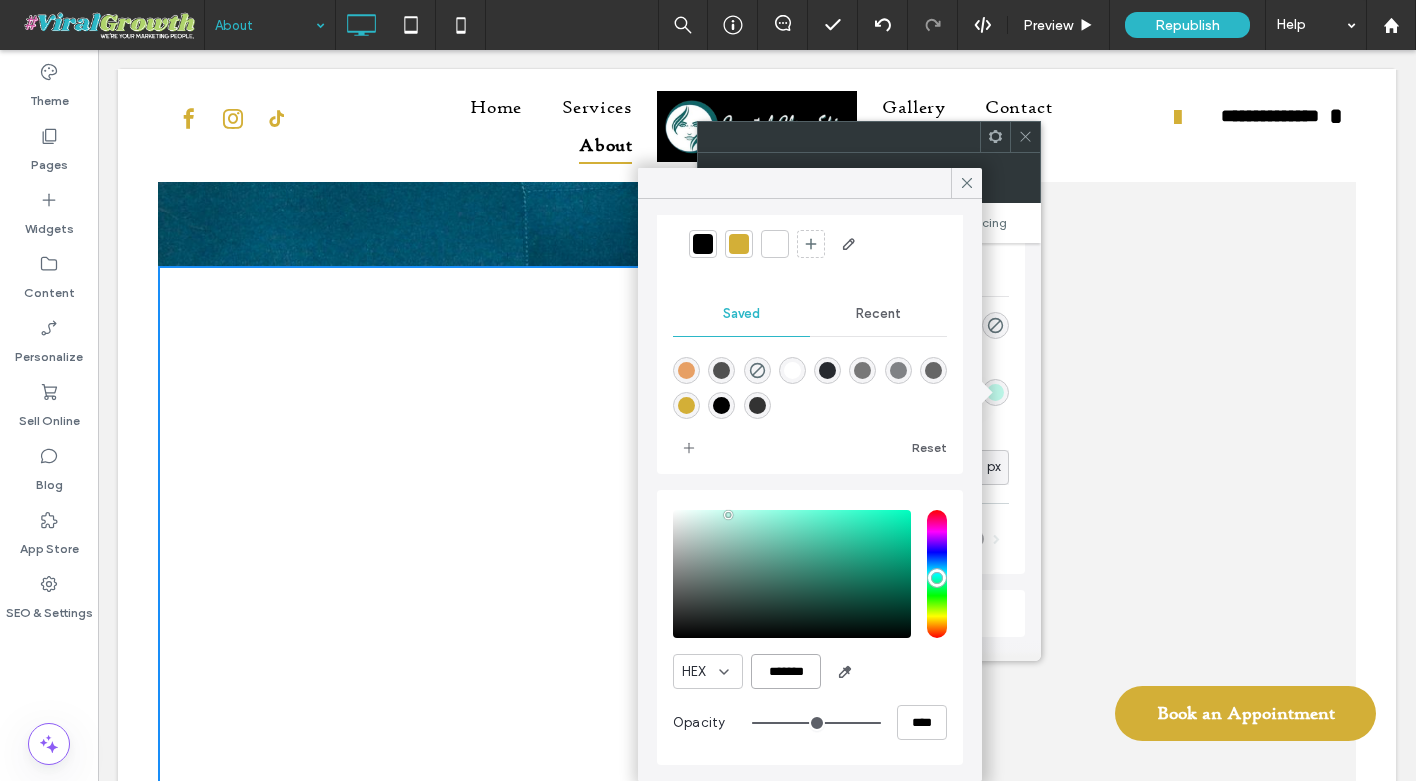 click on "*******" at bounding box center (786, 671) 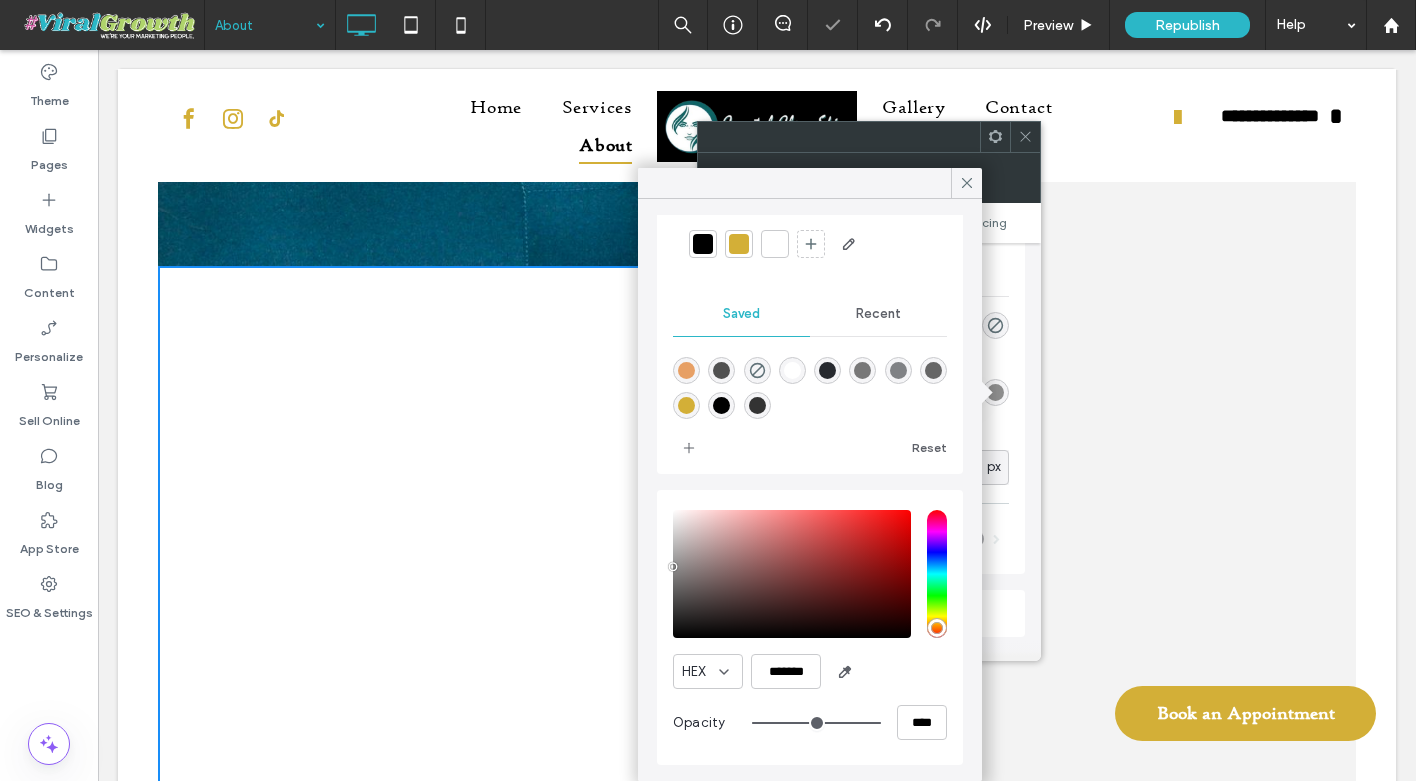 click on "HEX *******" at bounding box center (810, 671) 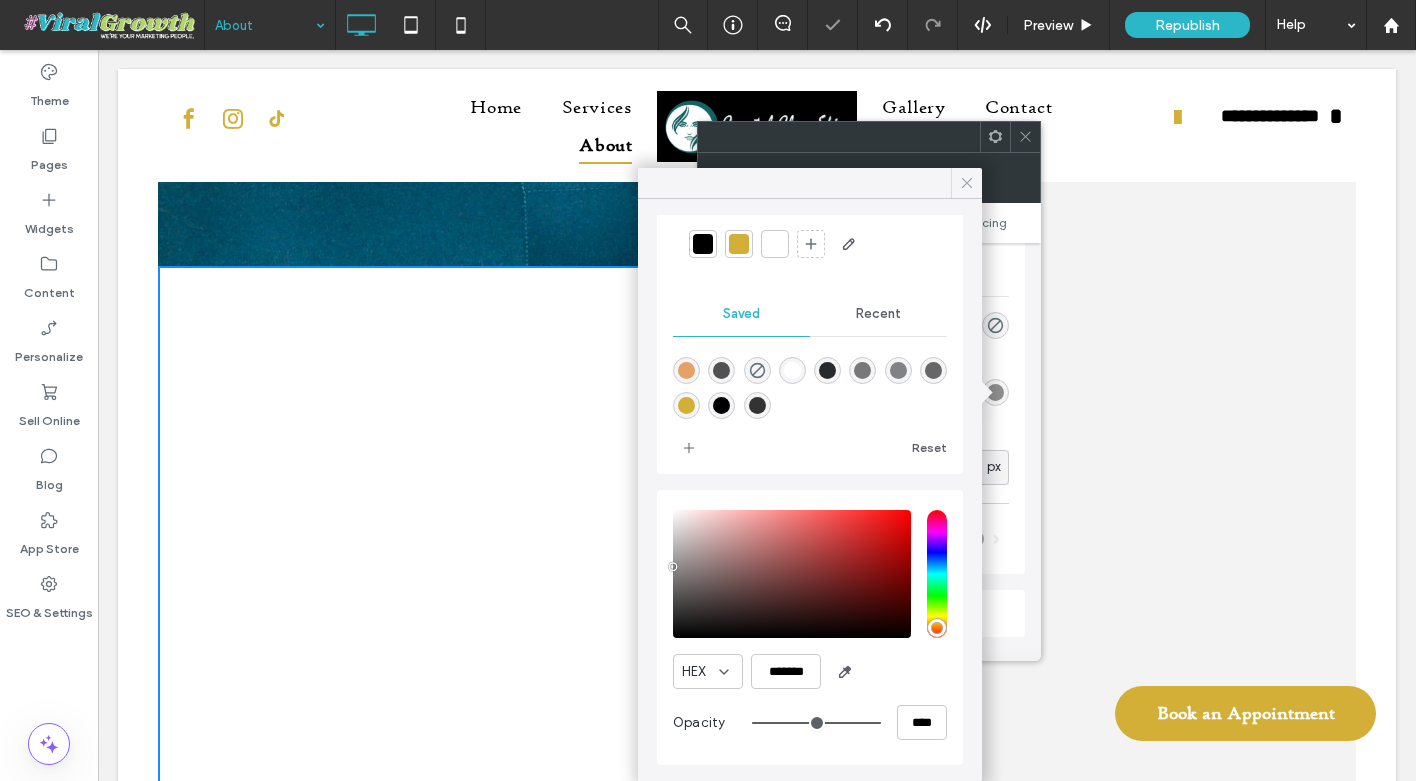 click 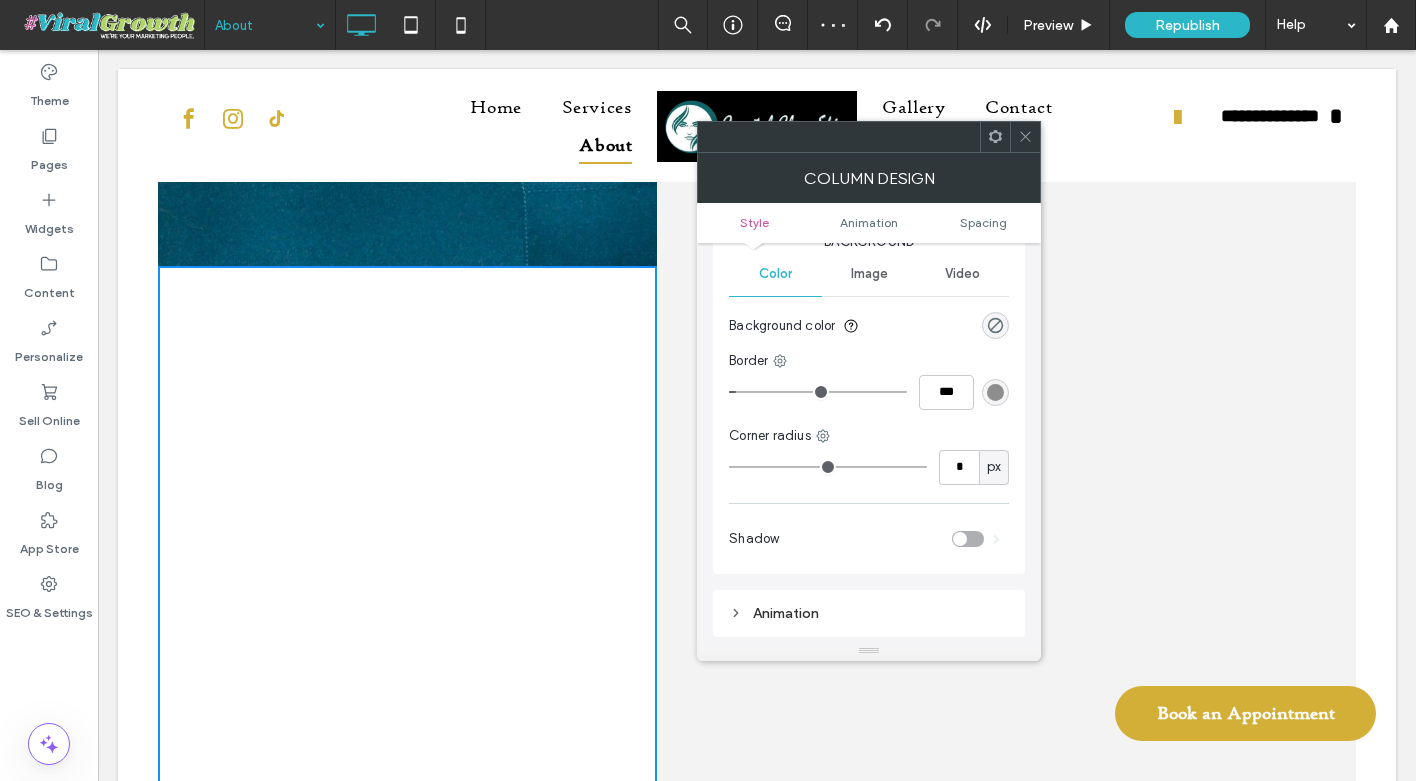 click 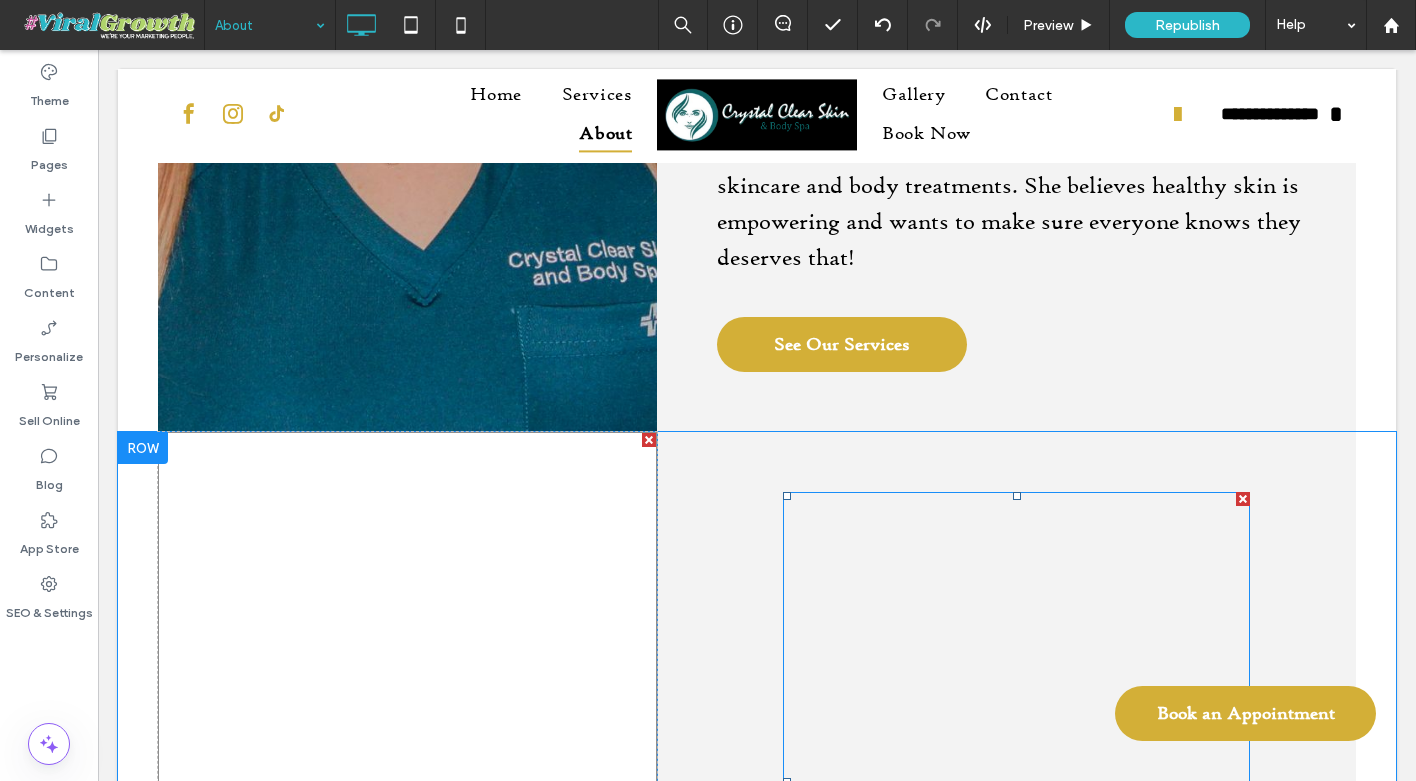scroll, scrollTop: 869, scrollLeft: 0, axis: vertical 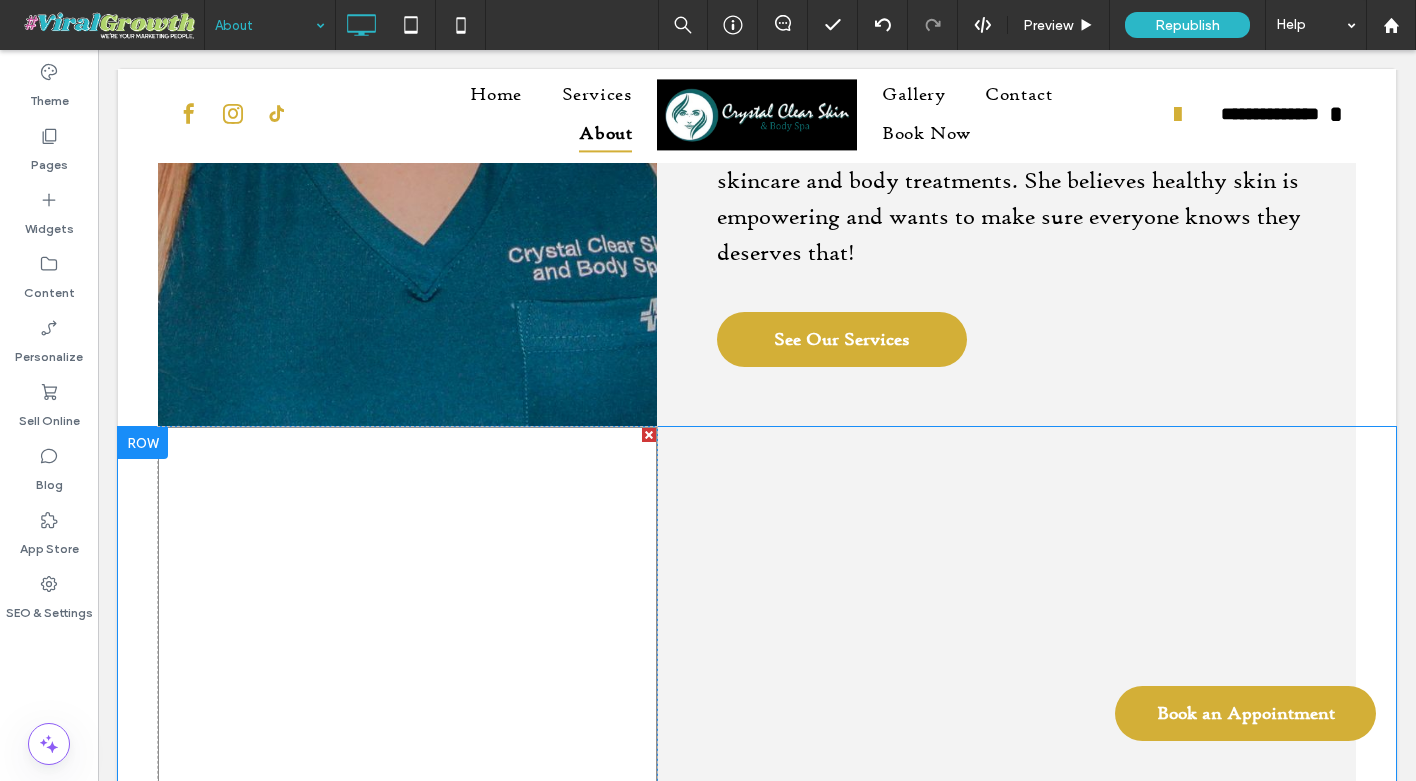 click on "Click To Paste" at bounding box center (407, 1257) 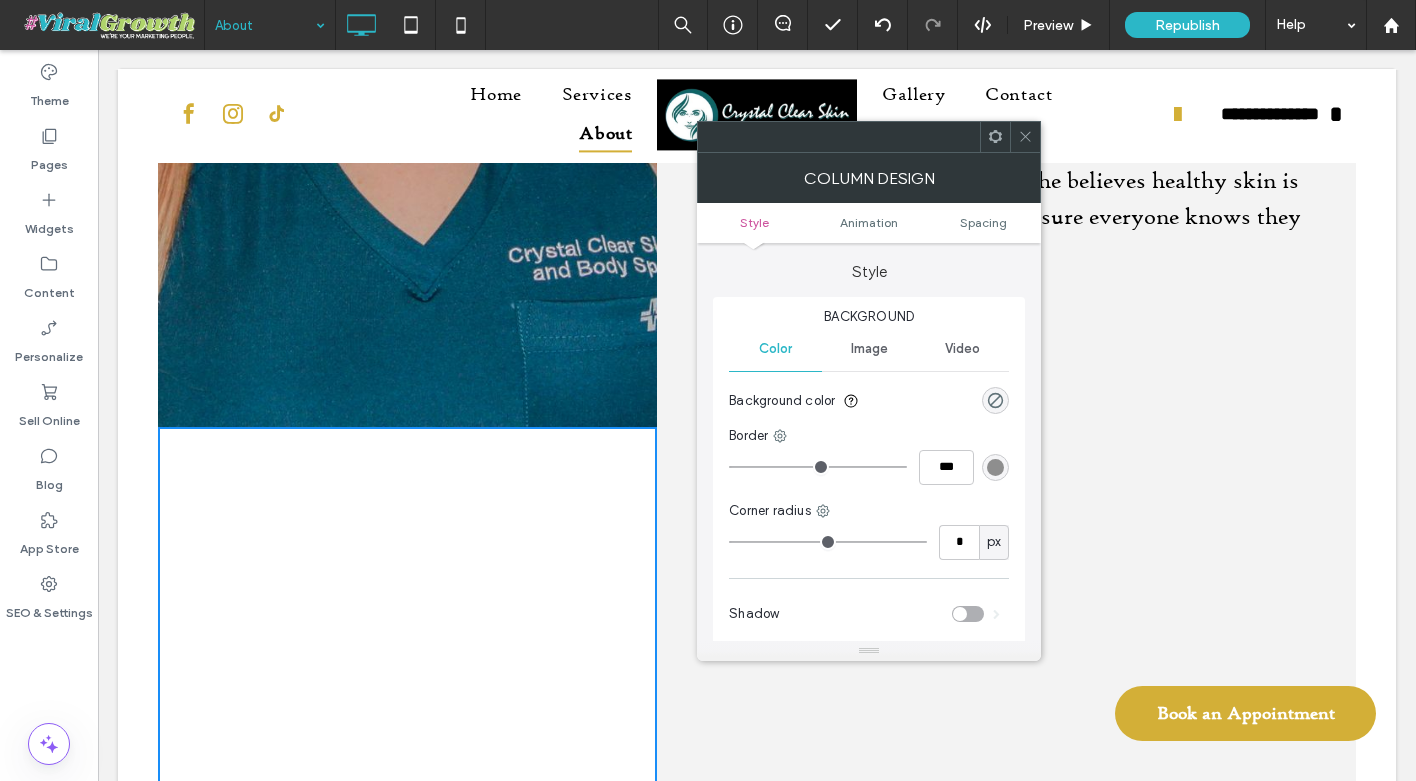 drag, startPoint x: 747, startPoint y: 464, endPoint x: 687, endPoint y: 464, distance: 60 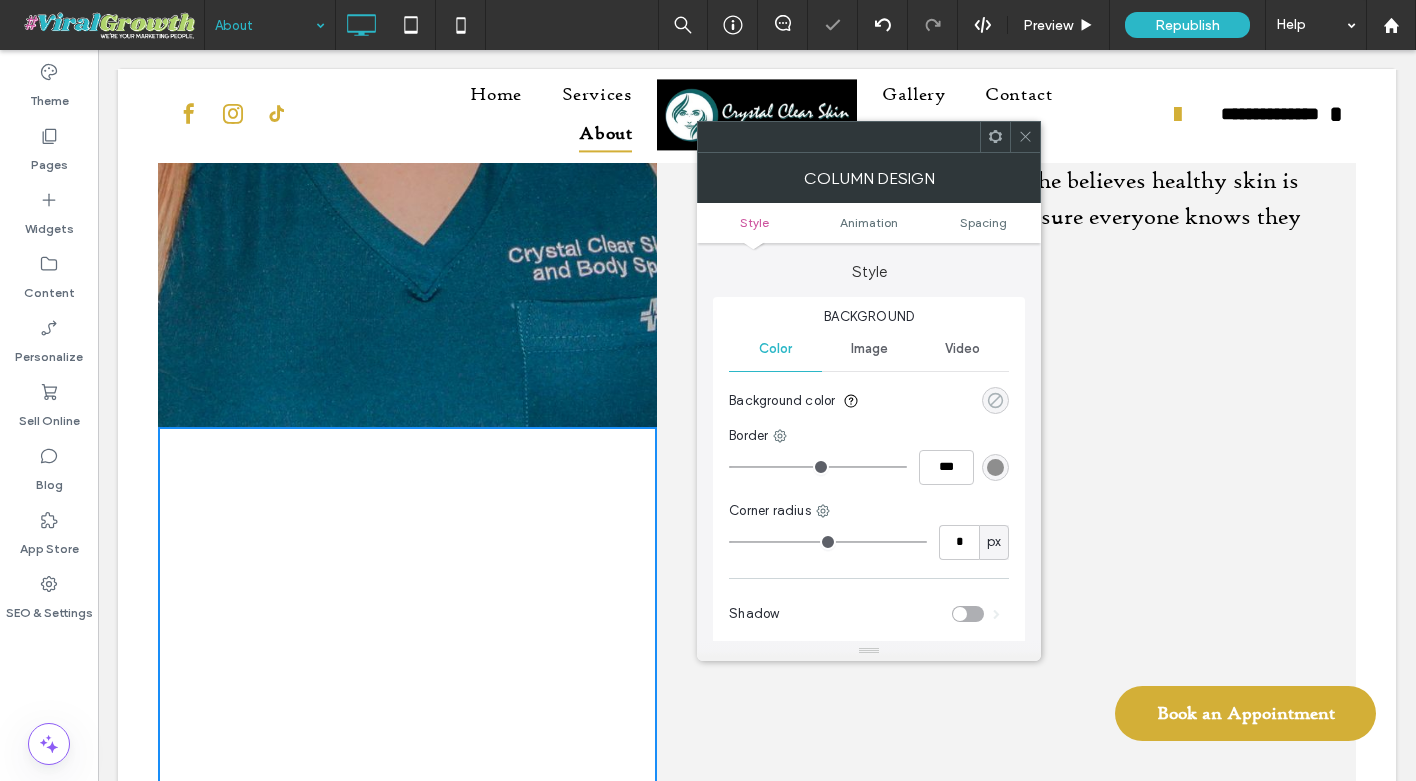 click at bounding box center [995, 400] 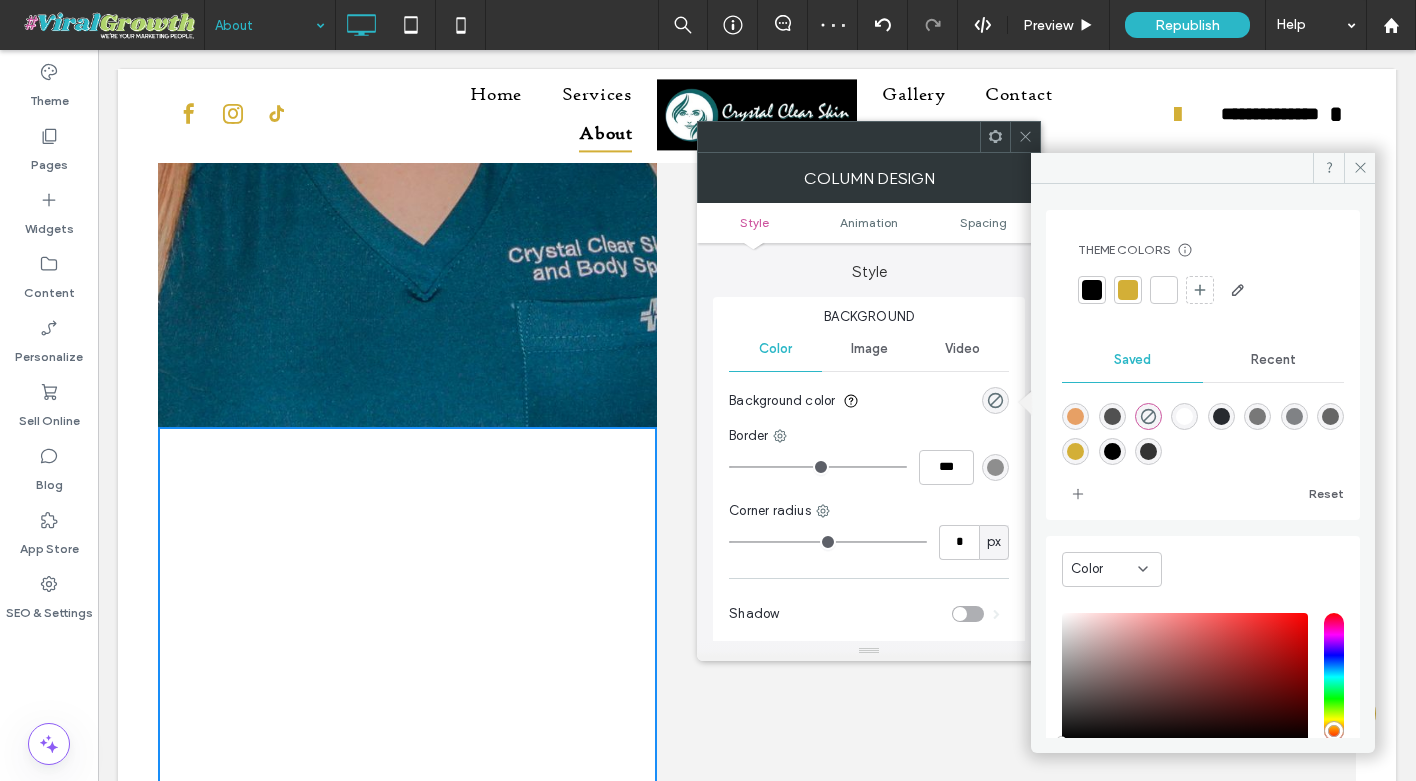 click at bounding box center (1257, 416) 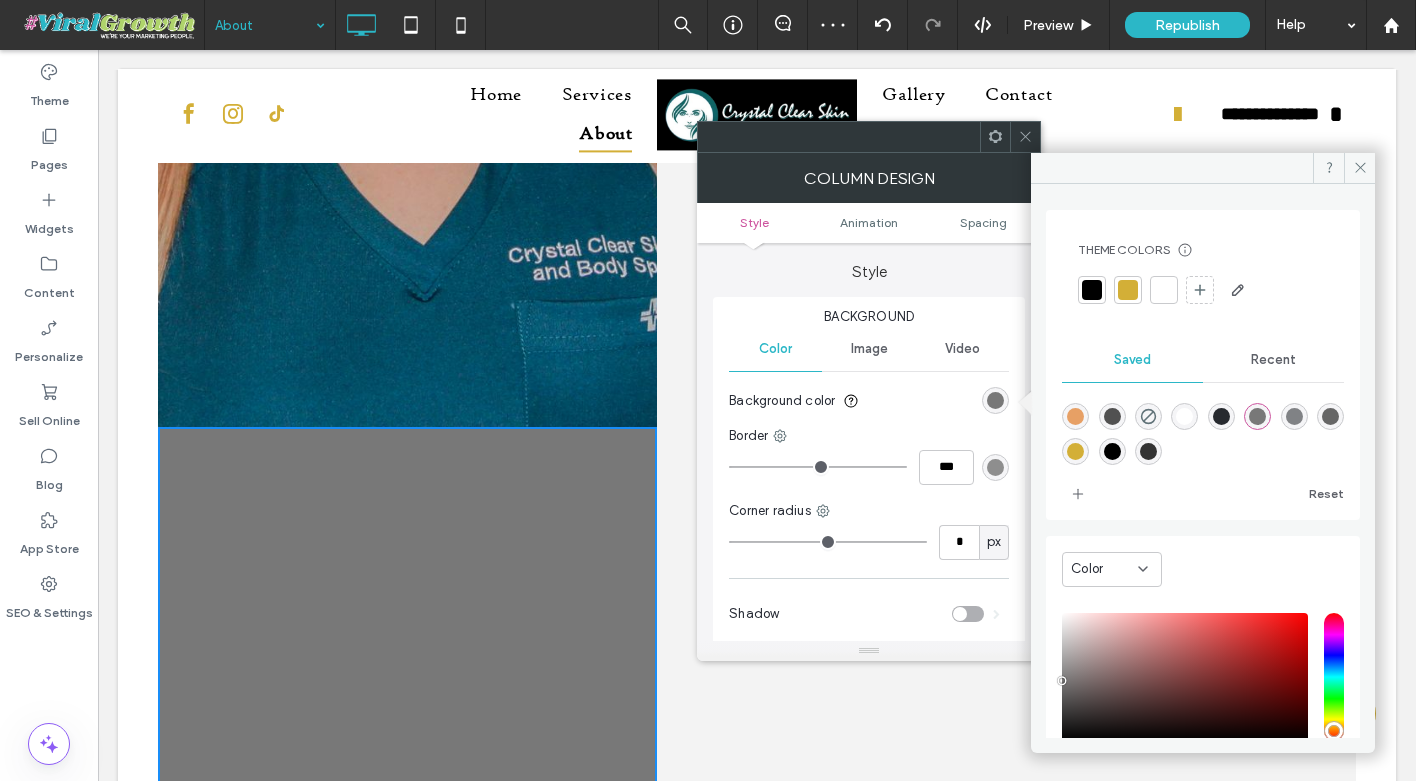 scroll, scrollTop: 130, scrollLeft: 0, axis: vertical 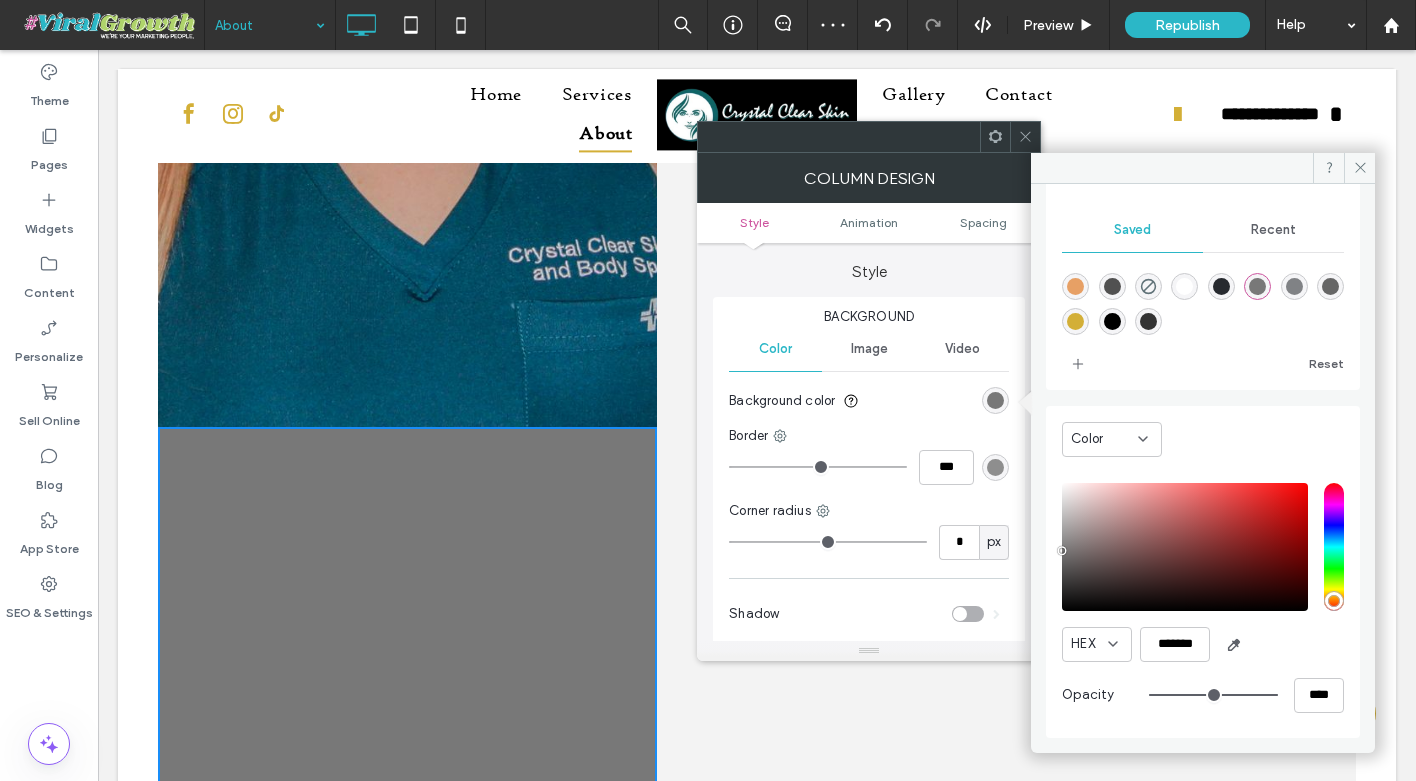 click at bounding box center (1294, 286) 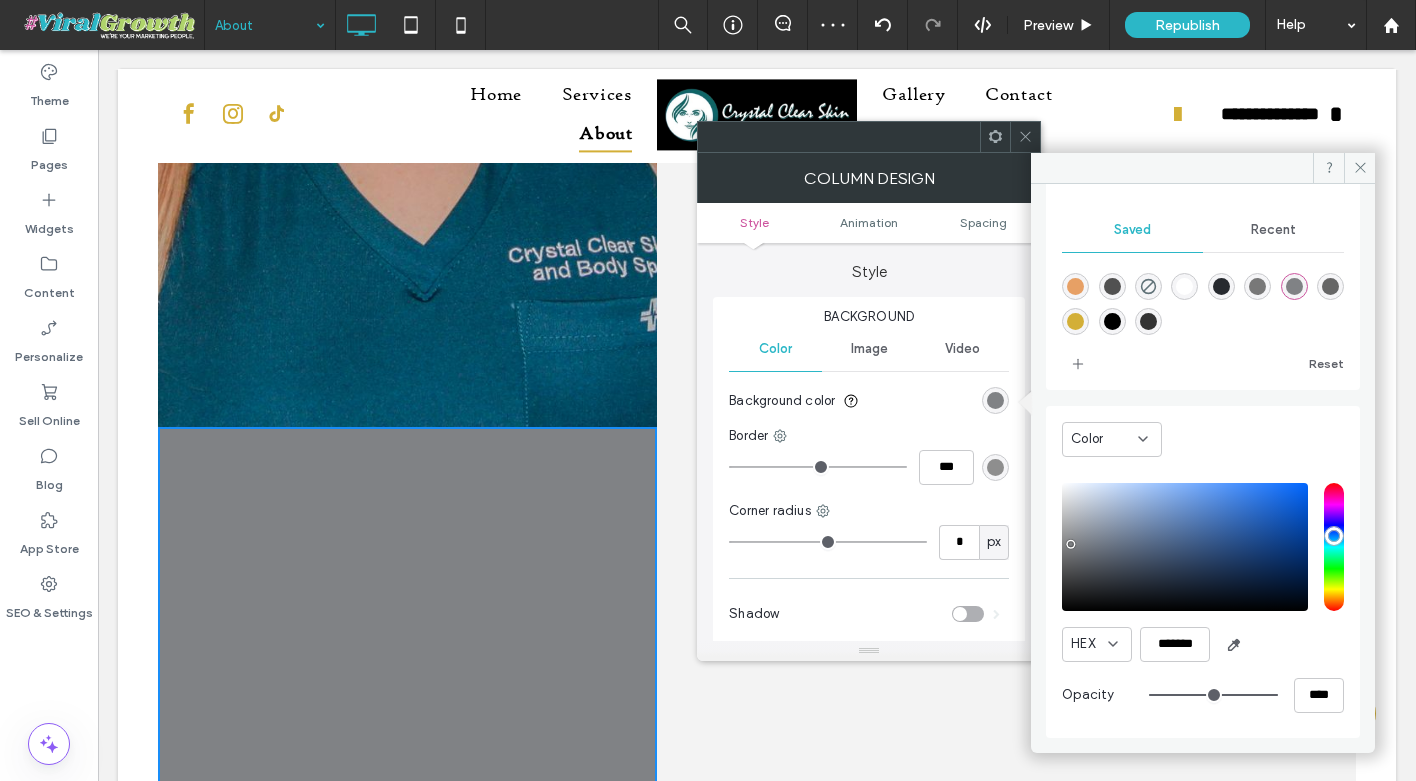 click at bounding box center [1330, 286] 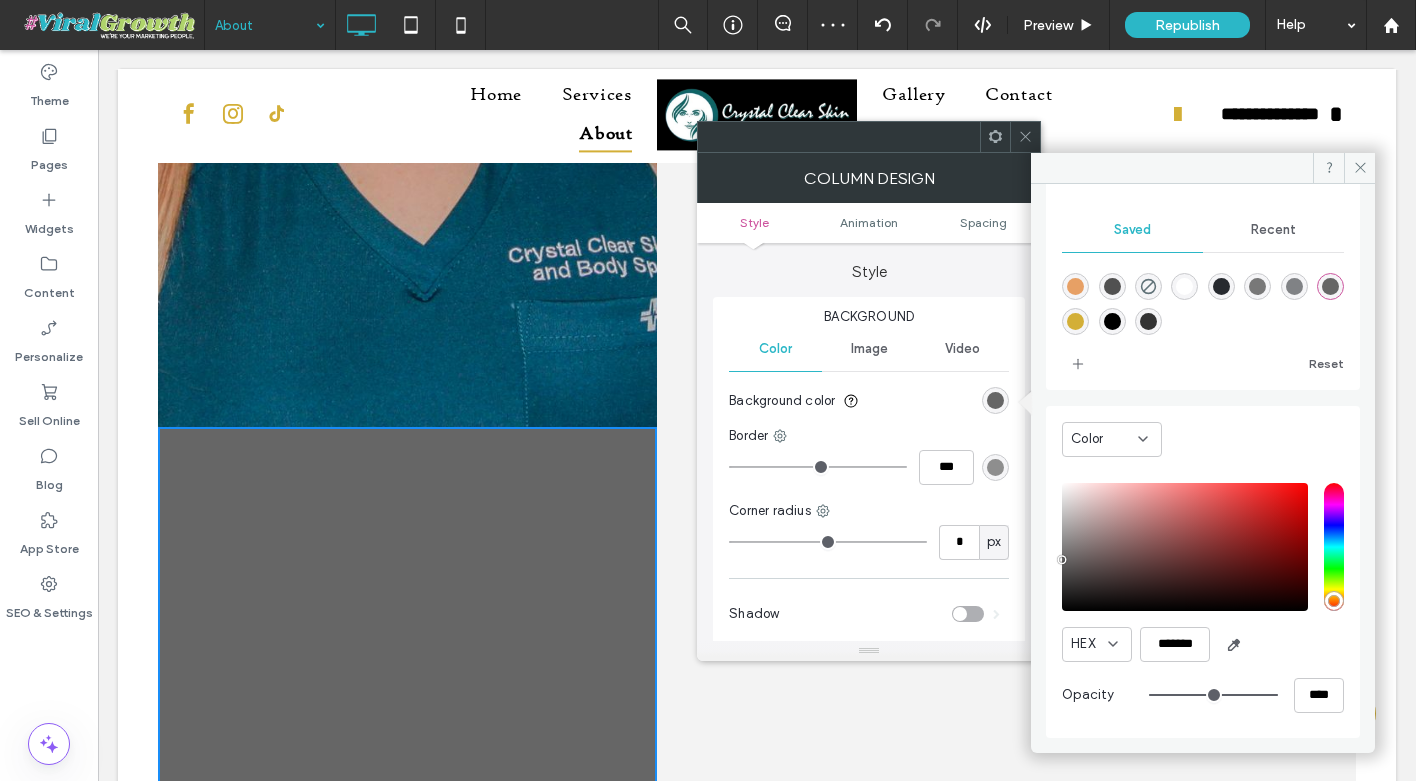 click at bounding box center (1112, 286) 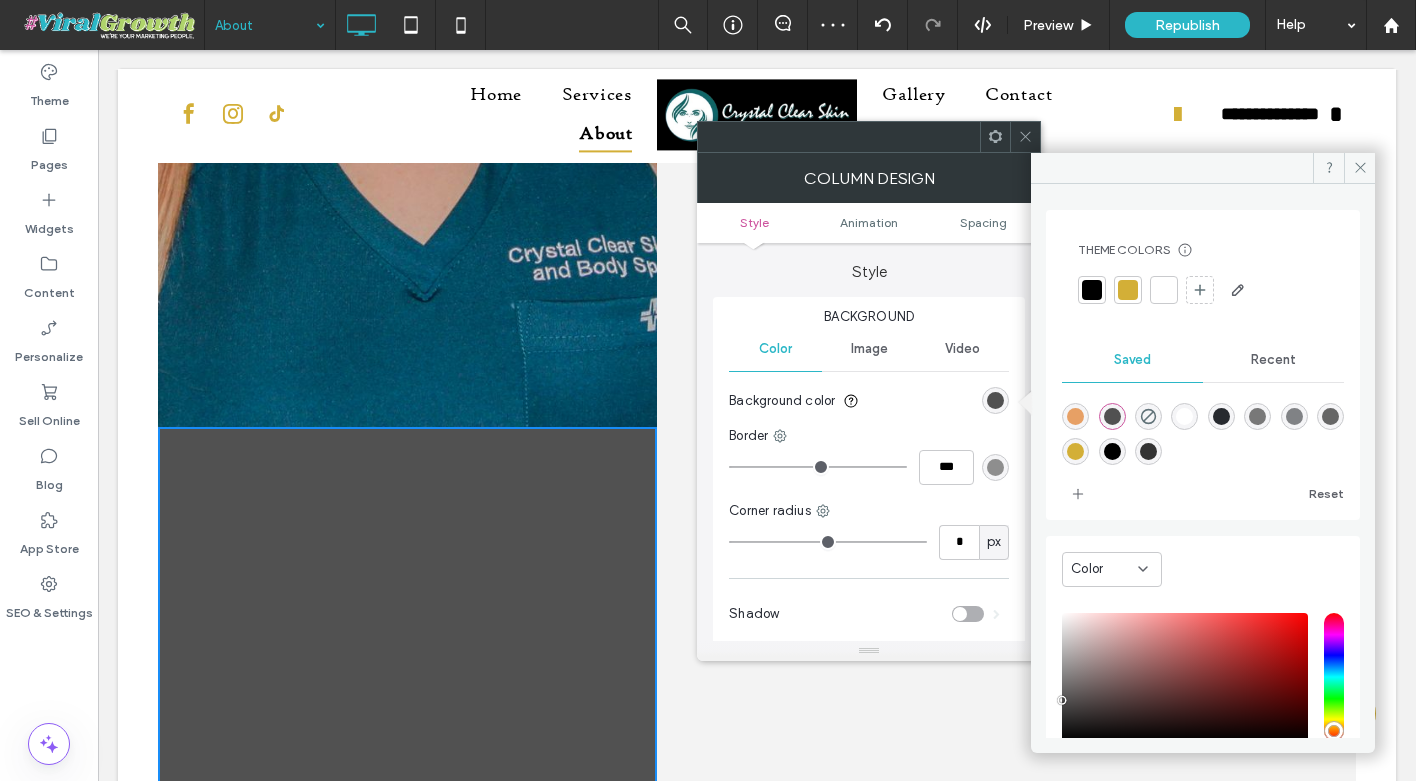 scroll, scrollTop: 130, scrollLeft: 0, axis: vertical 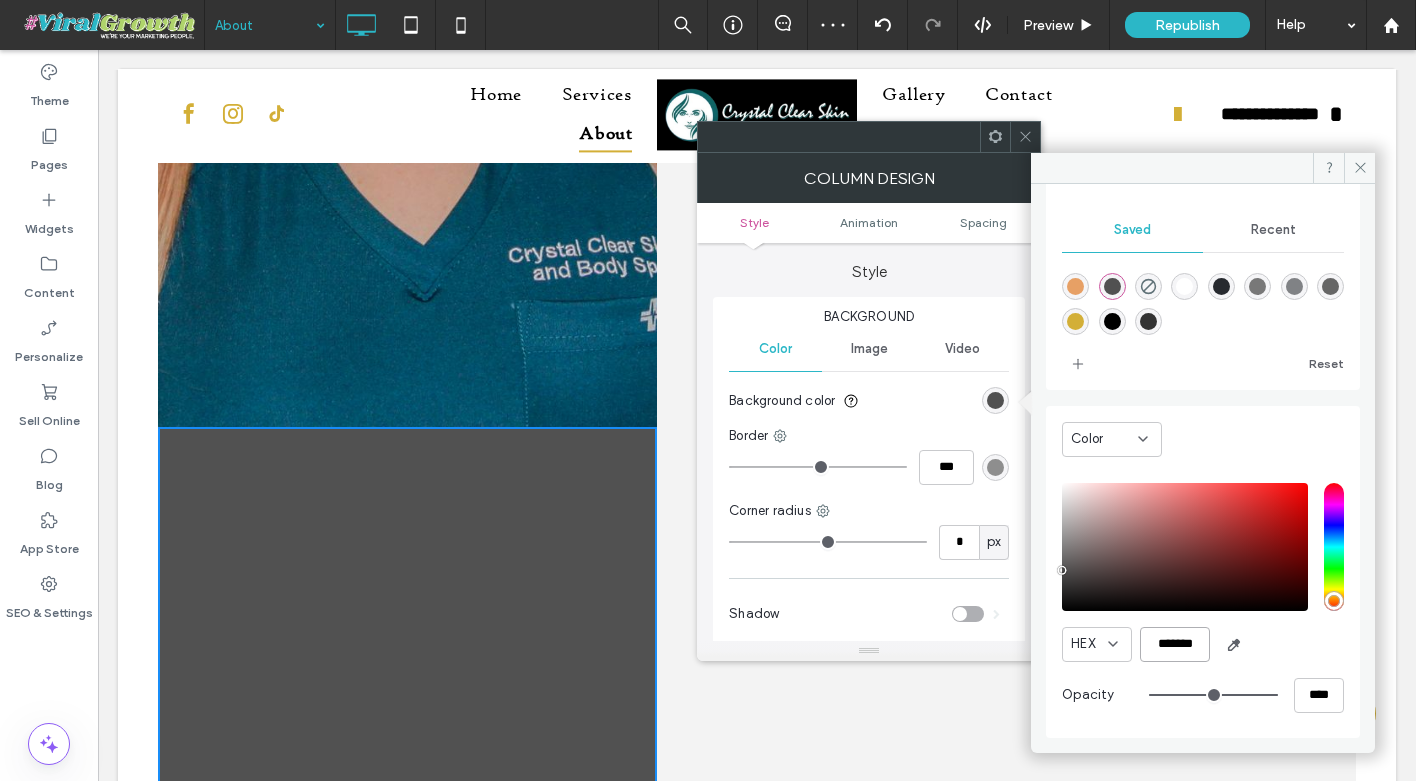 click on "*******" at bounding box center [1175, 644] 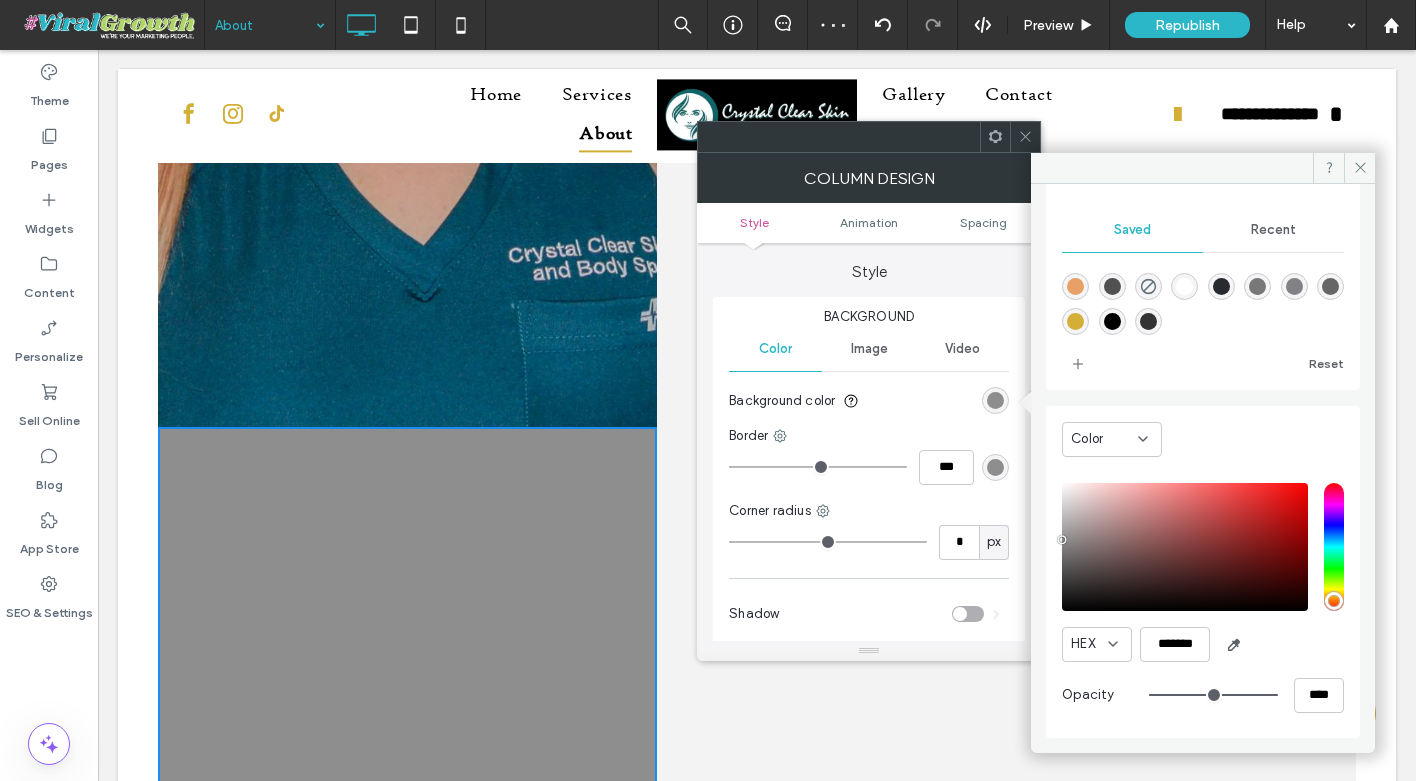 click at bounding box center (1203, 168) 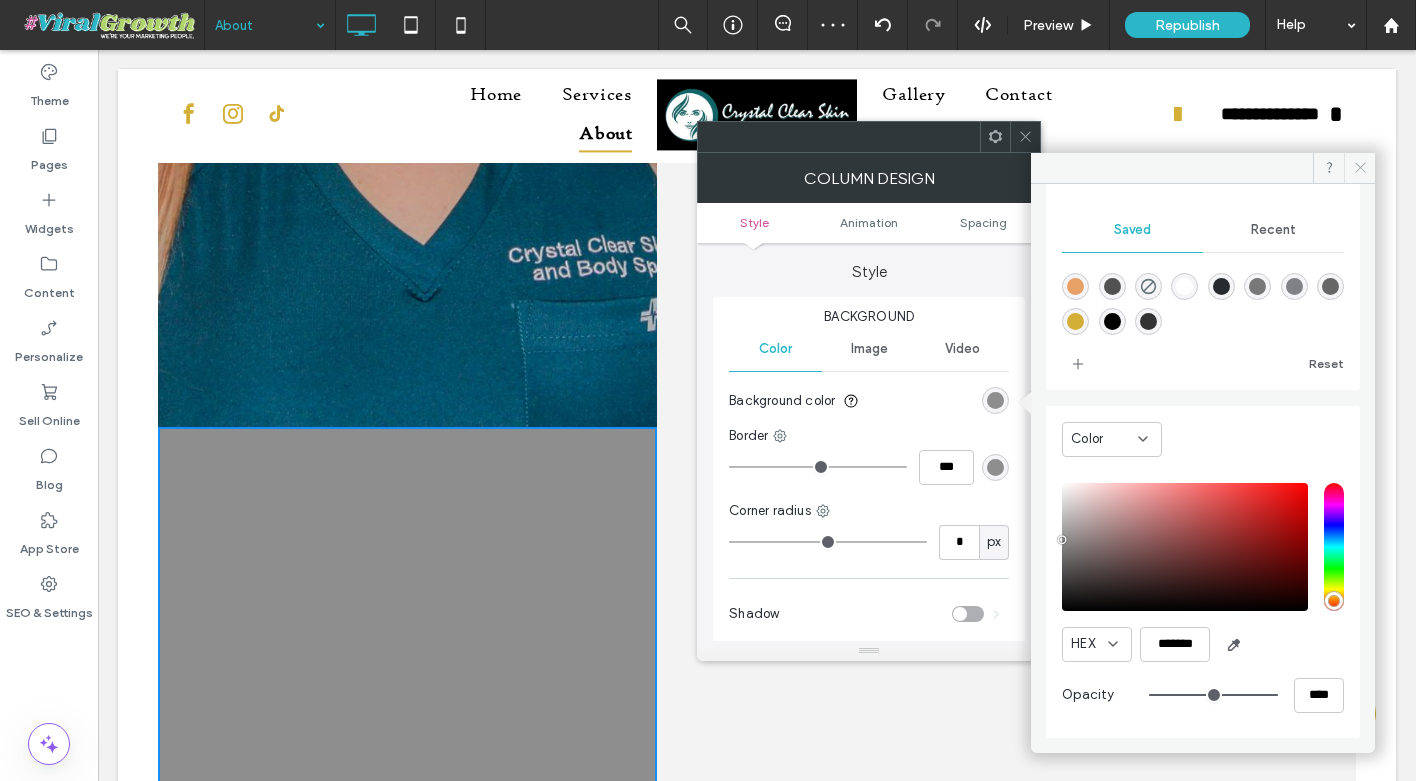 click at bounding box center [1359, 168] 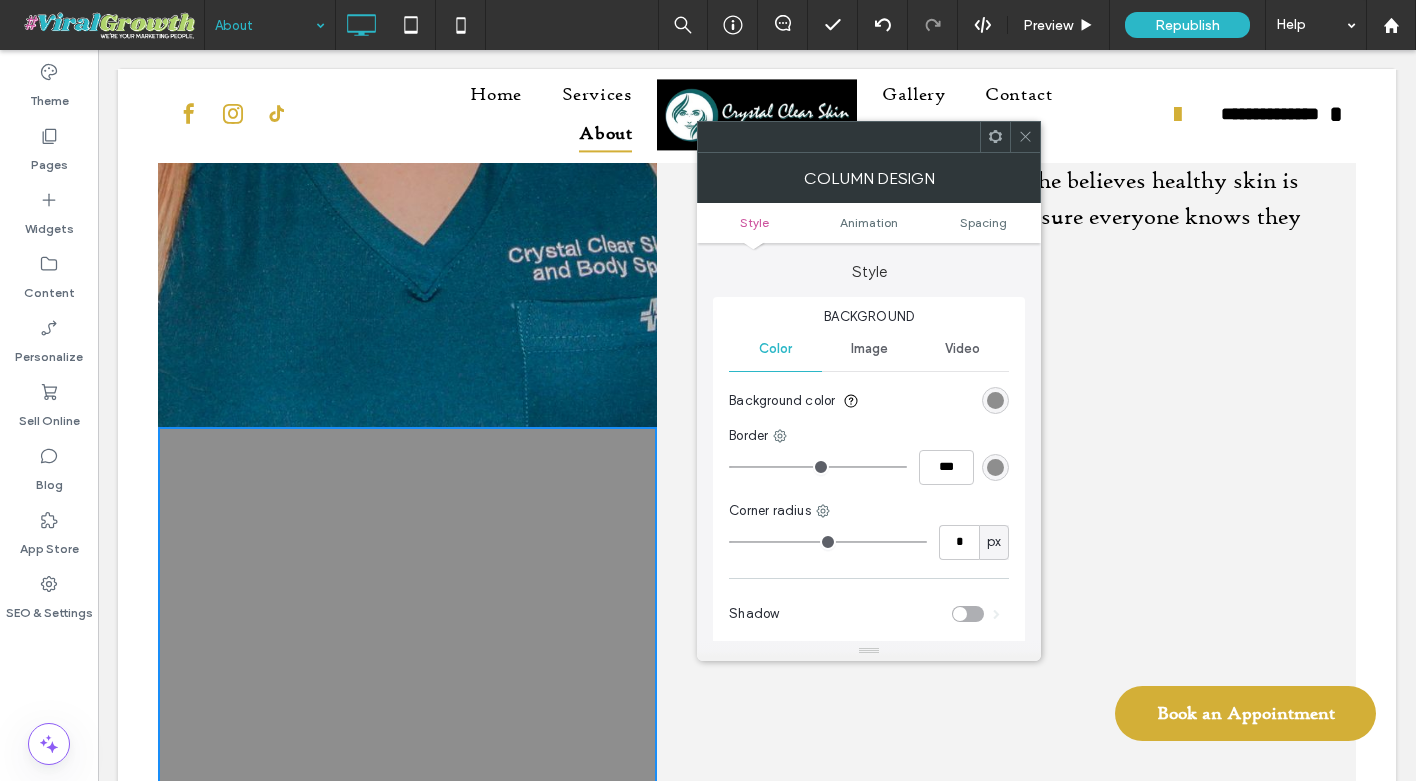 click 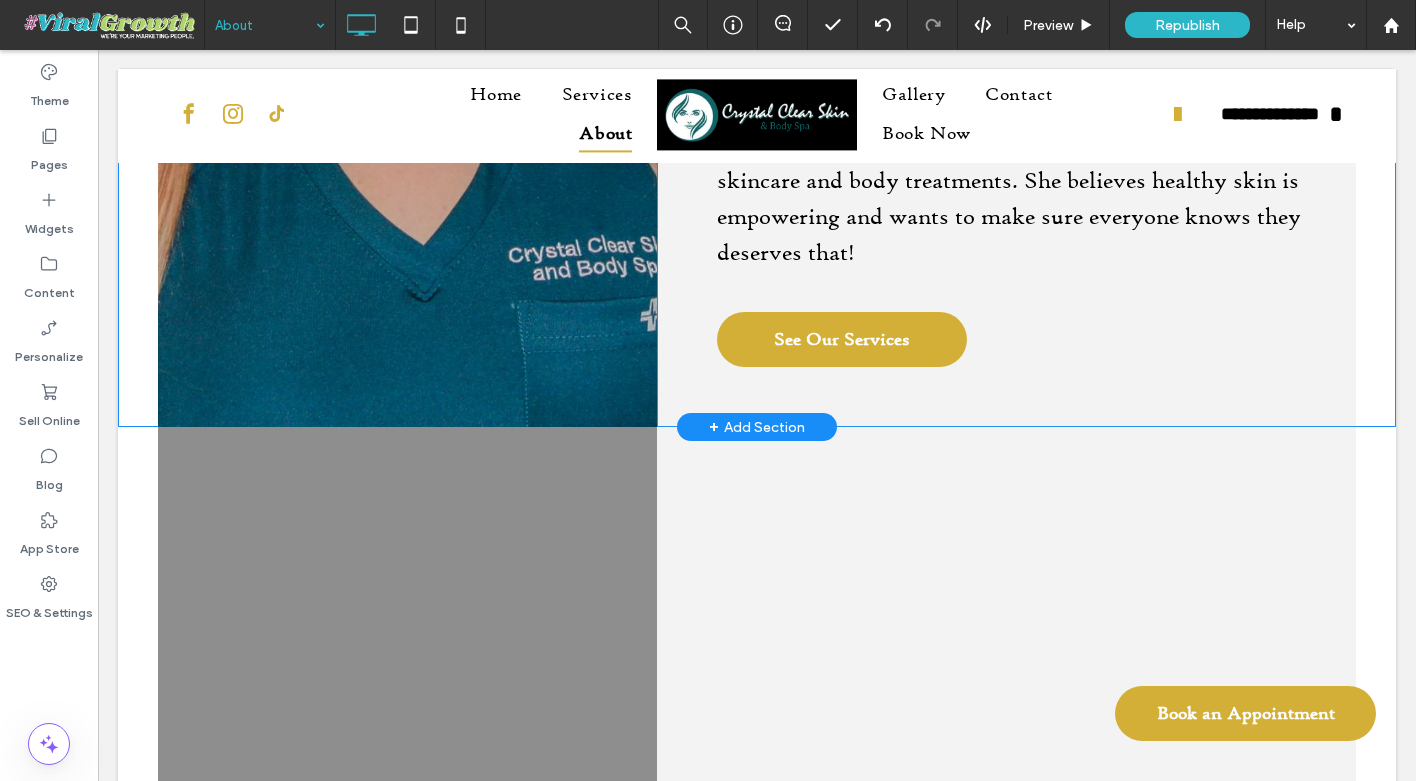 click on "About Crystal
Crystal Quick, Owner of Crystal Clear Skin & Body Spa
Crystal Quick, spa owner, was born in Burleson, Texas and attended Ogle School in Fort Worth. She’s received additional cutting edge esthetic/technology training and hands on experience over the years. She is an outdoor loving dog and cat mom, who enjoys hiking, reading a good book, singing, music, and spending time with her family and friends. She is very involved at Life Church in Mansfield where she volunteers in the youth department. She has always dreamed of opening her own spa so she could help people be more confident in themselves and escape from reality.
﻿ Crystal is passionate about helping others feel and look their best through her many non-invasive, personalized skincare and body treatments. She believes healthy skin is empowering and wants to make sure everyone knows they deserves that!
See Our Services
Click To Paste     Click To Paste" at bounding box center (1006, -113) 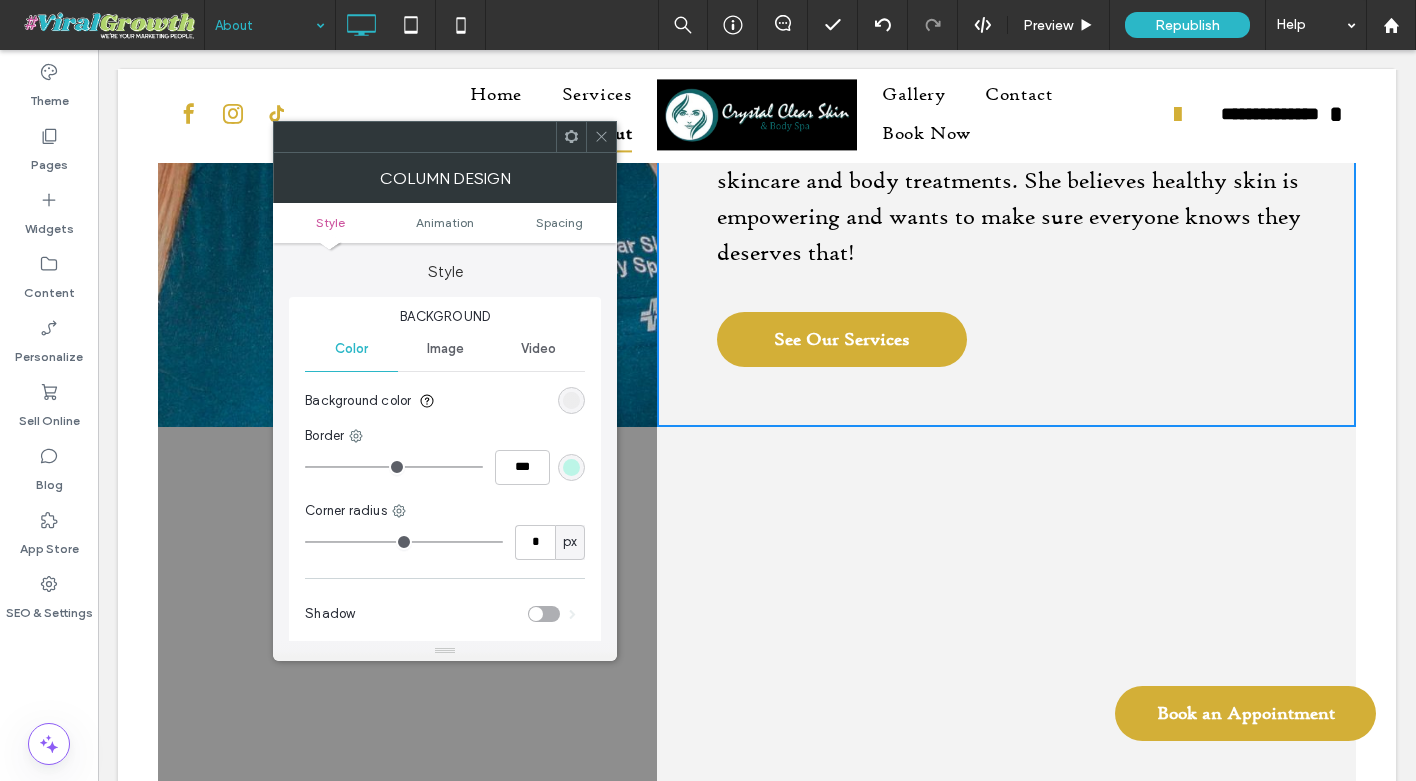click at bounding box center (571, 400) 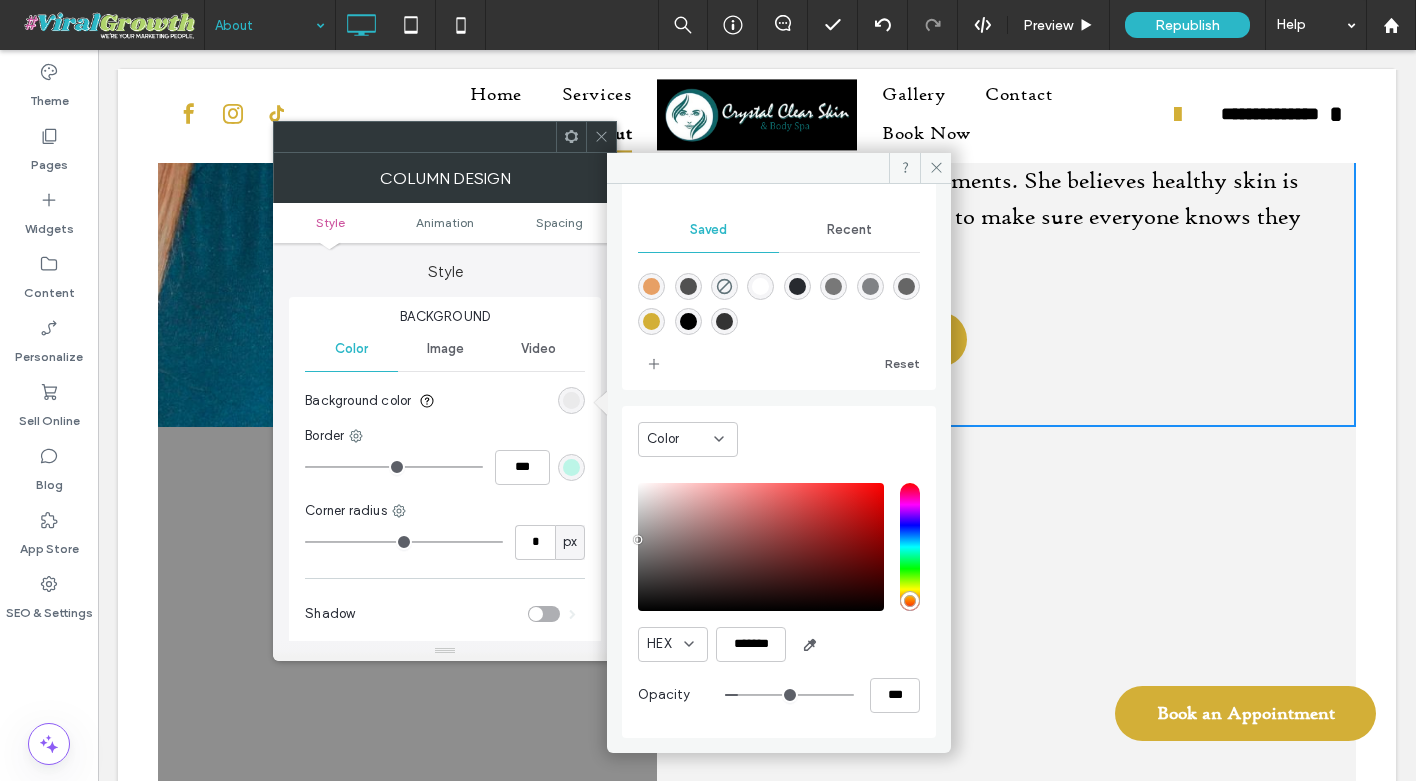 scroll, scrollTop: 128, scrollLeft: 0, axis: vertical 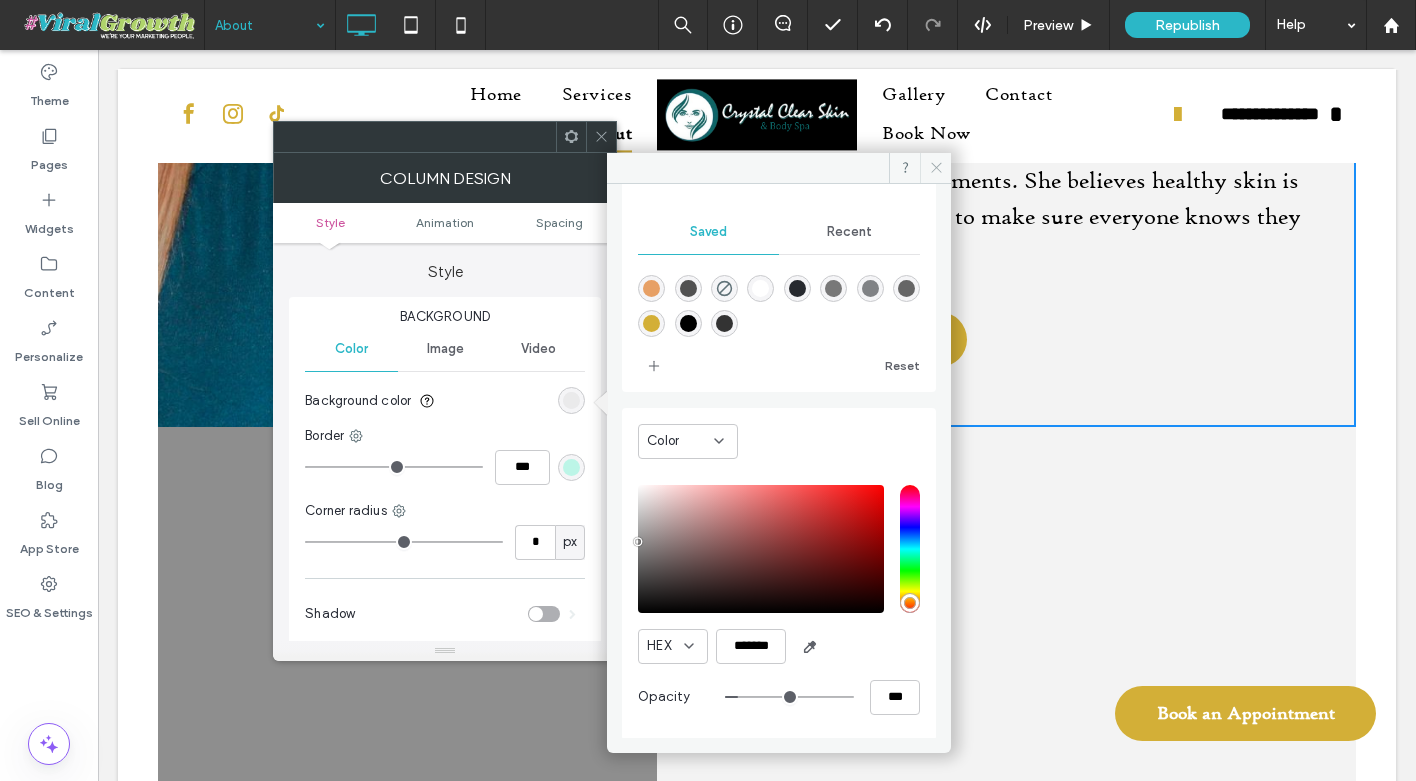 click 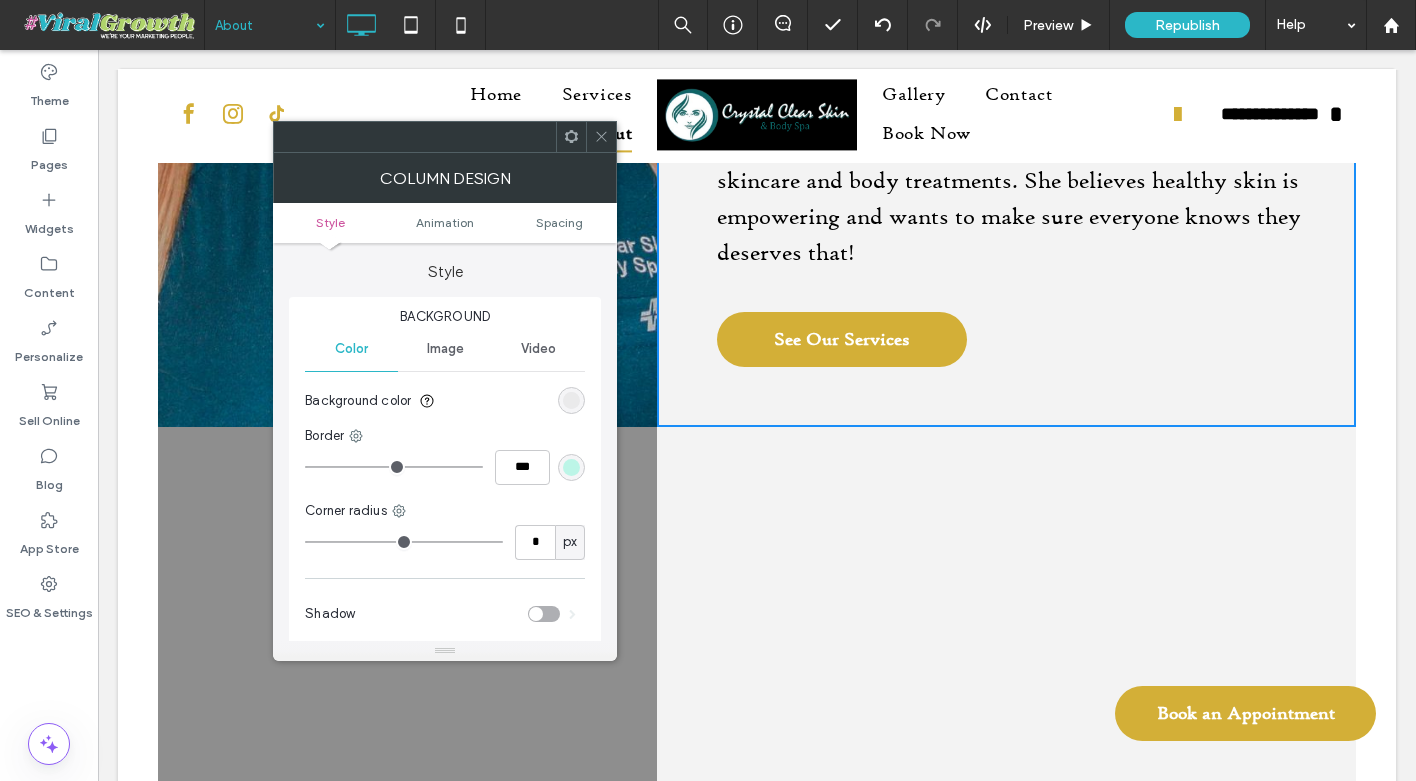 click at bounding box center (601, 137) 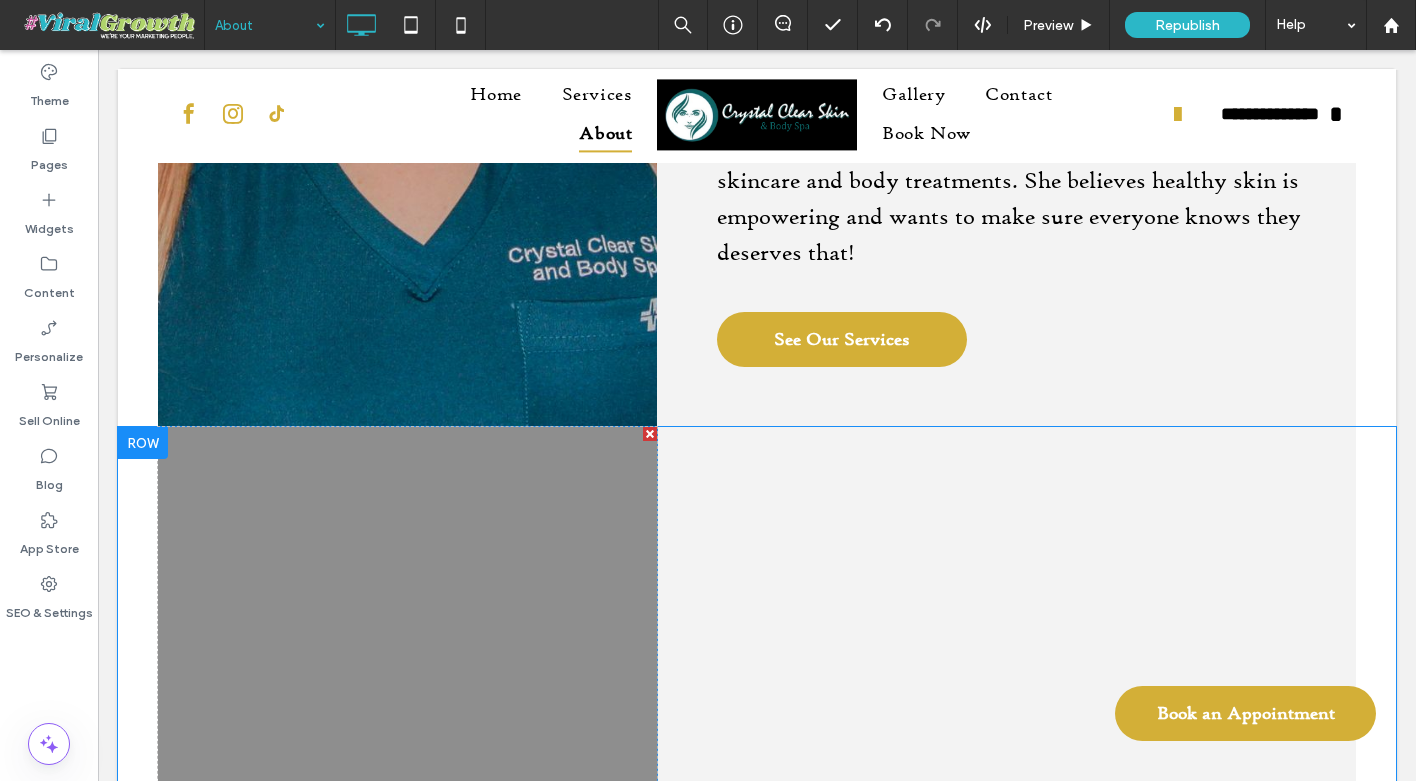 click on "Click To Paste" at bounding box center [407, 1257] 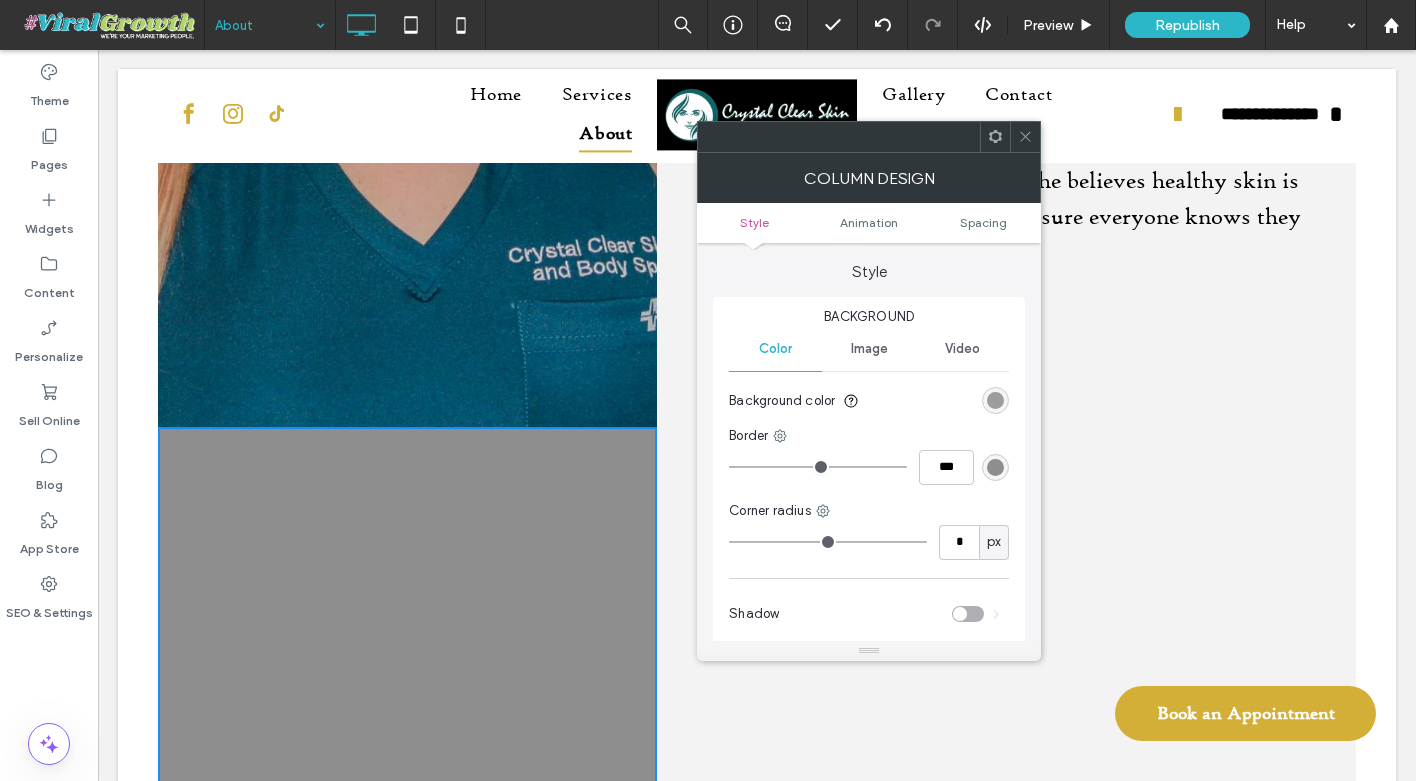 click at bounding box center [995, 400] 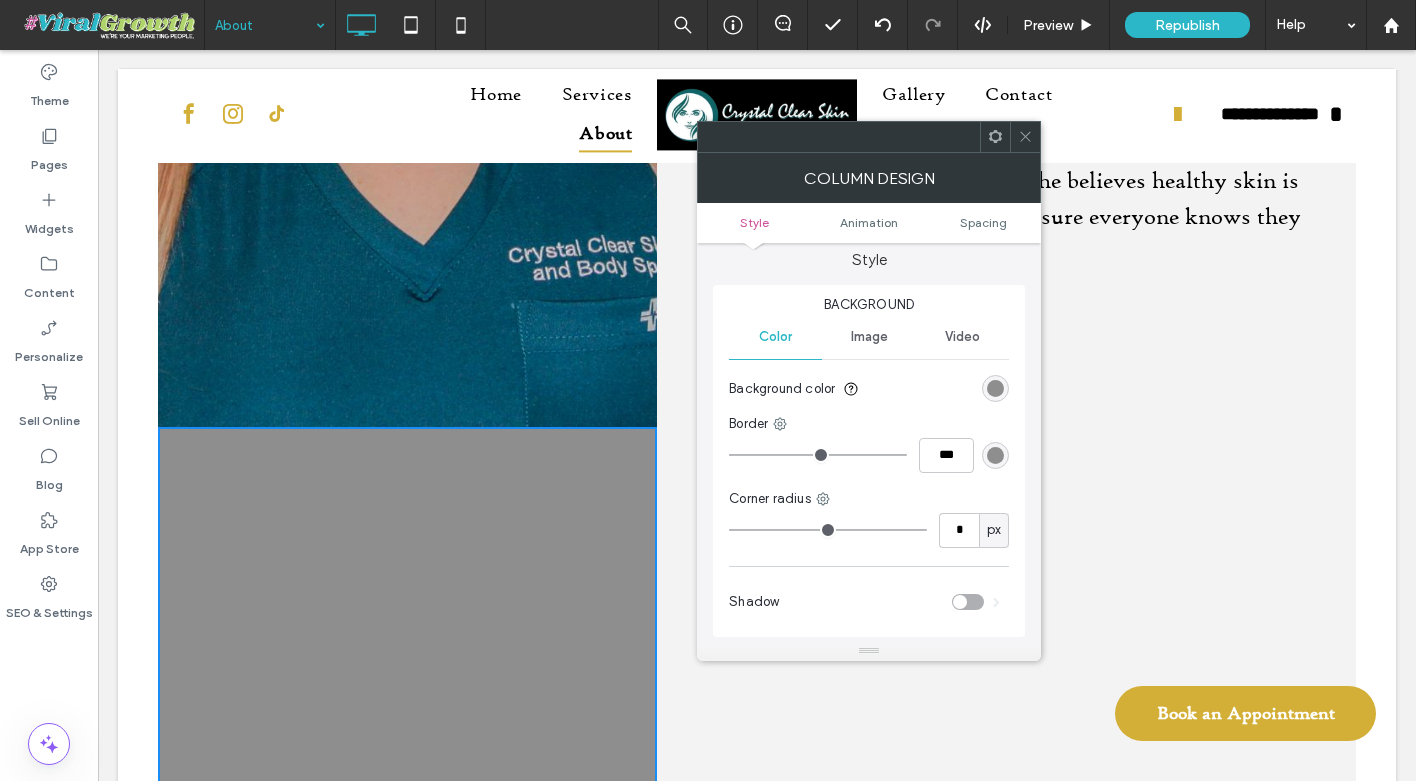 scroll, scrollTop: 5, scrollLeft: 0, axis: vertical 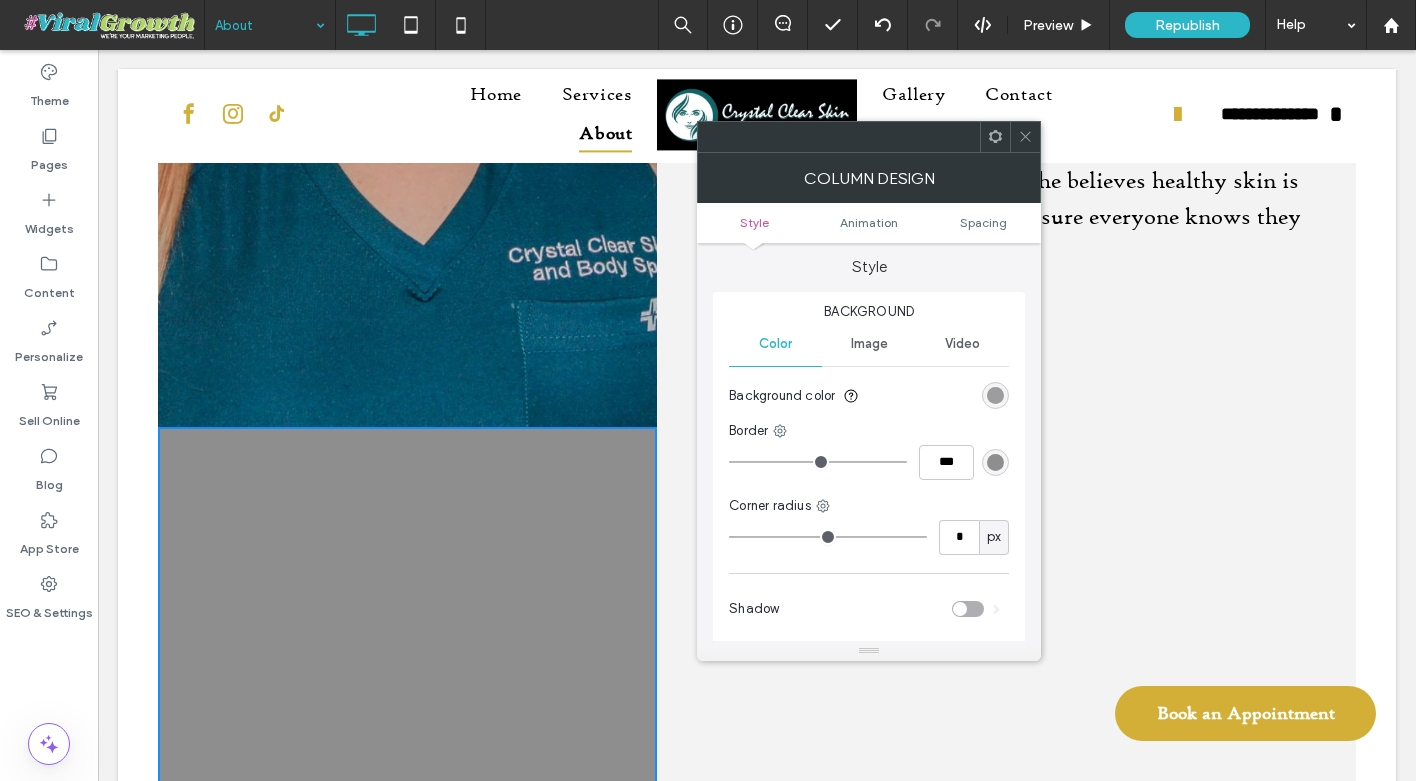 click at bounding box center (995, 395) 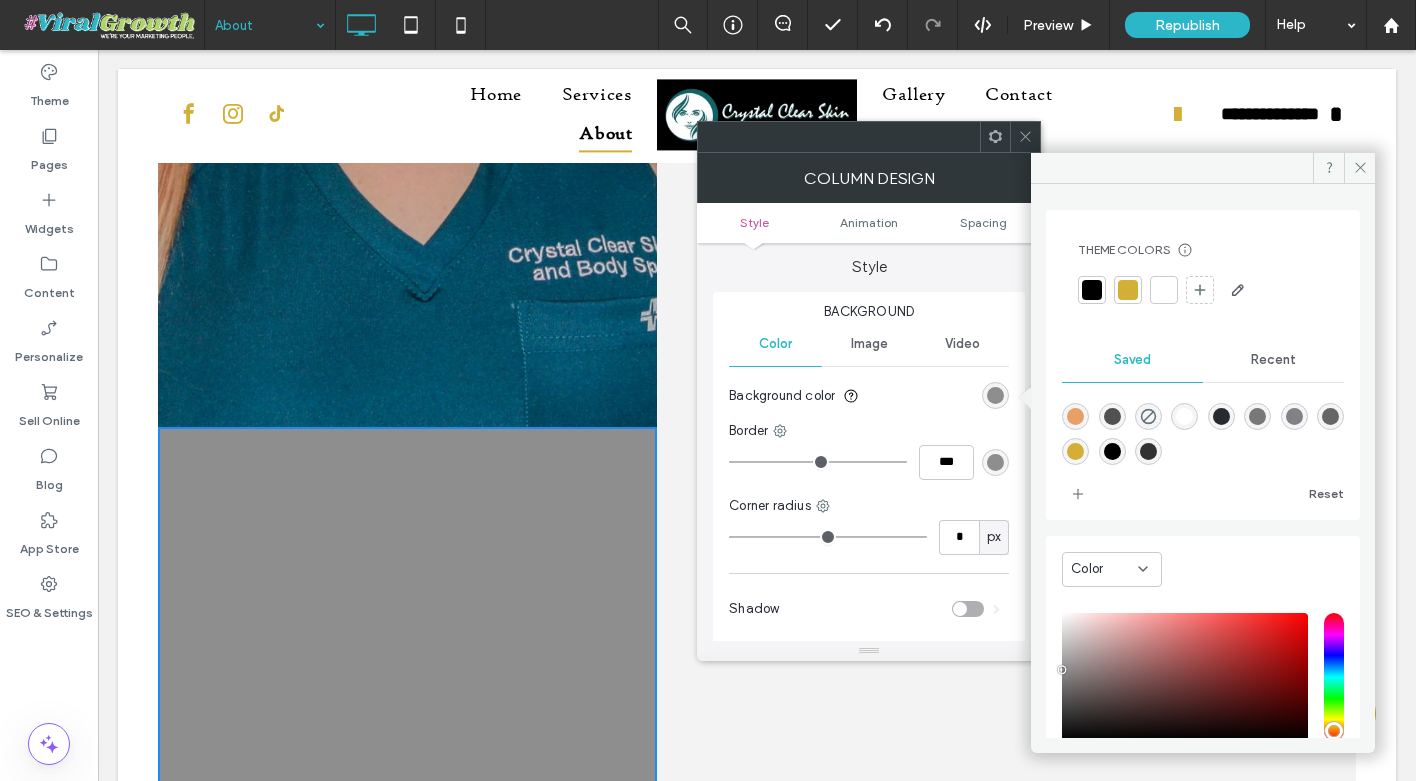 scroll, scrollTop: 130, scrollLeft: 0, axis: vertical 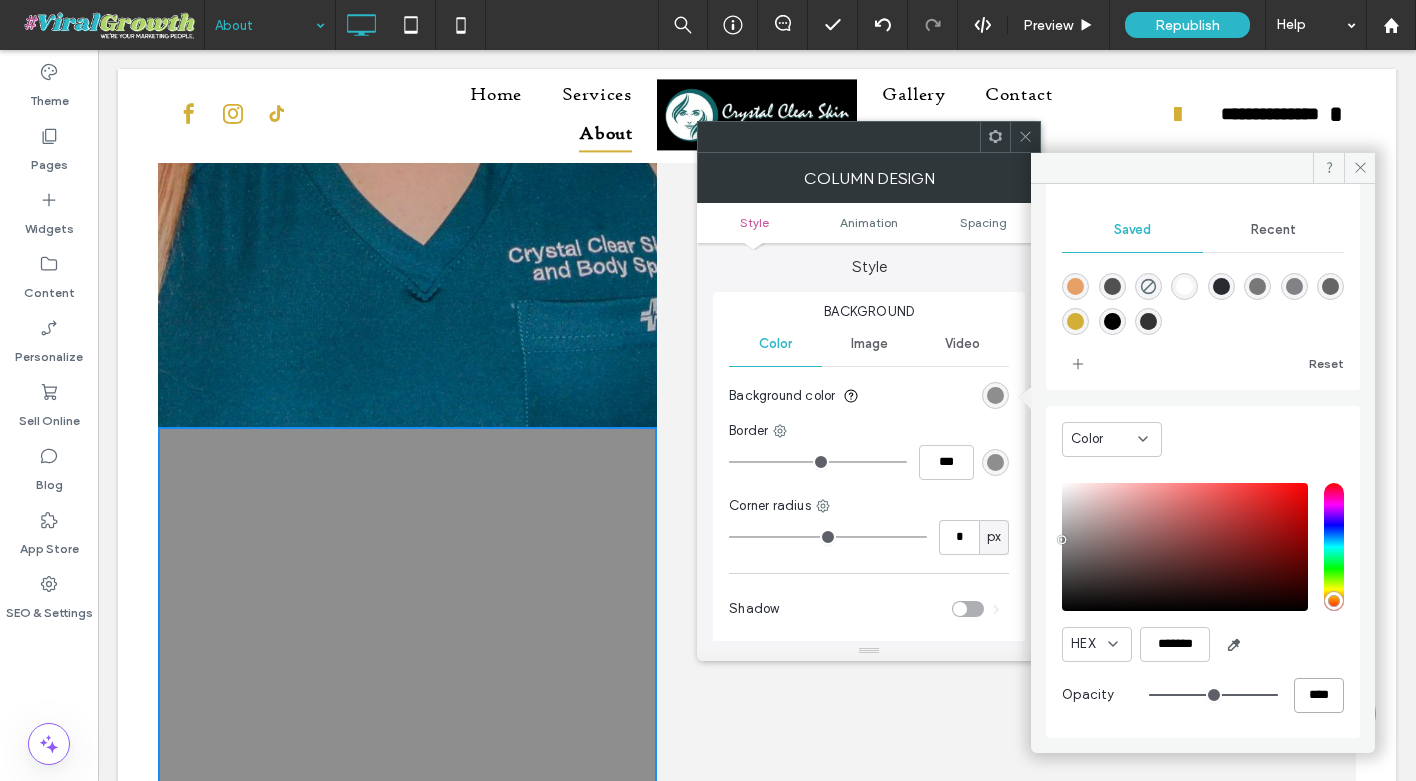 click on "****" at bounding box center (1319, 695) 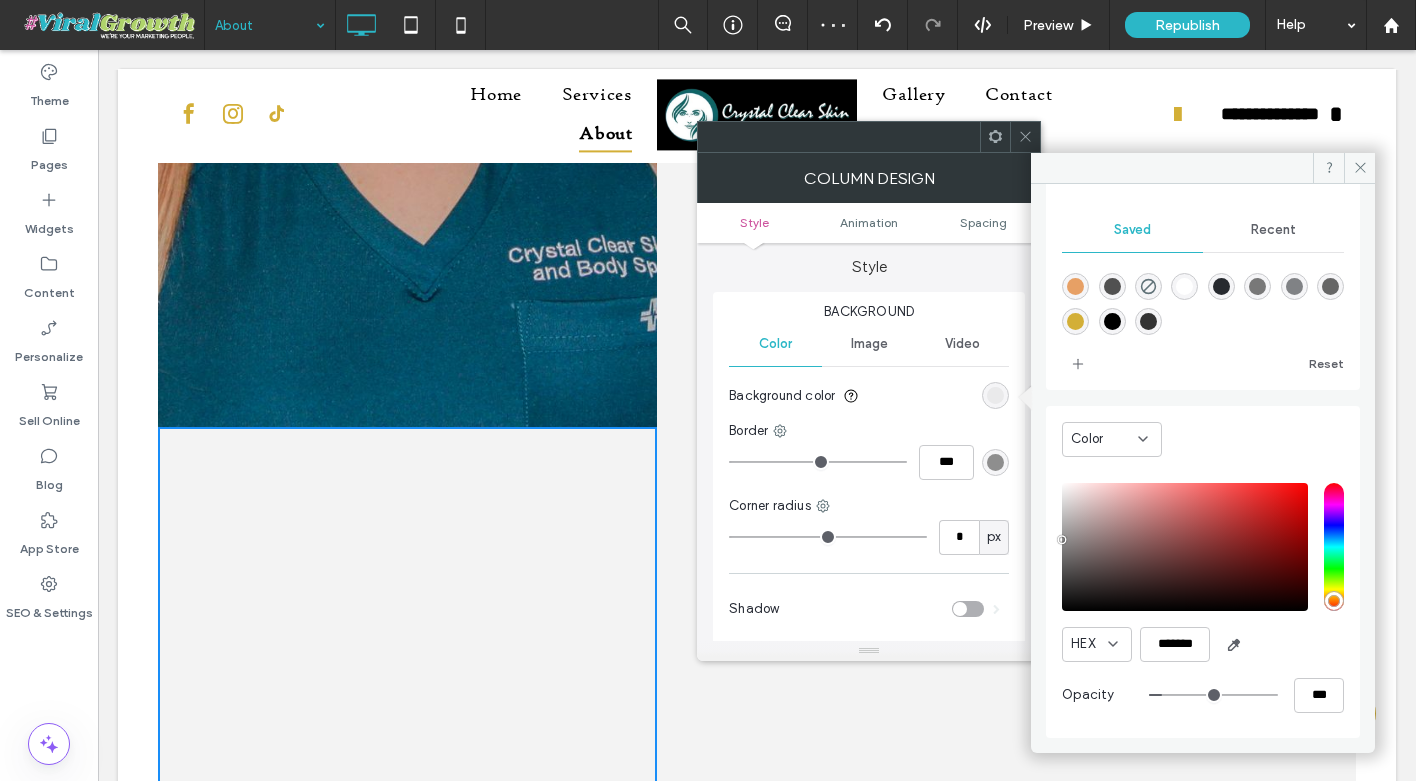 click on "Color" at bounding box center (1203, 444) 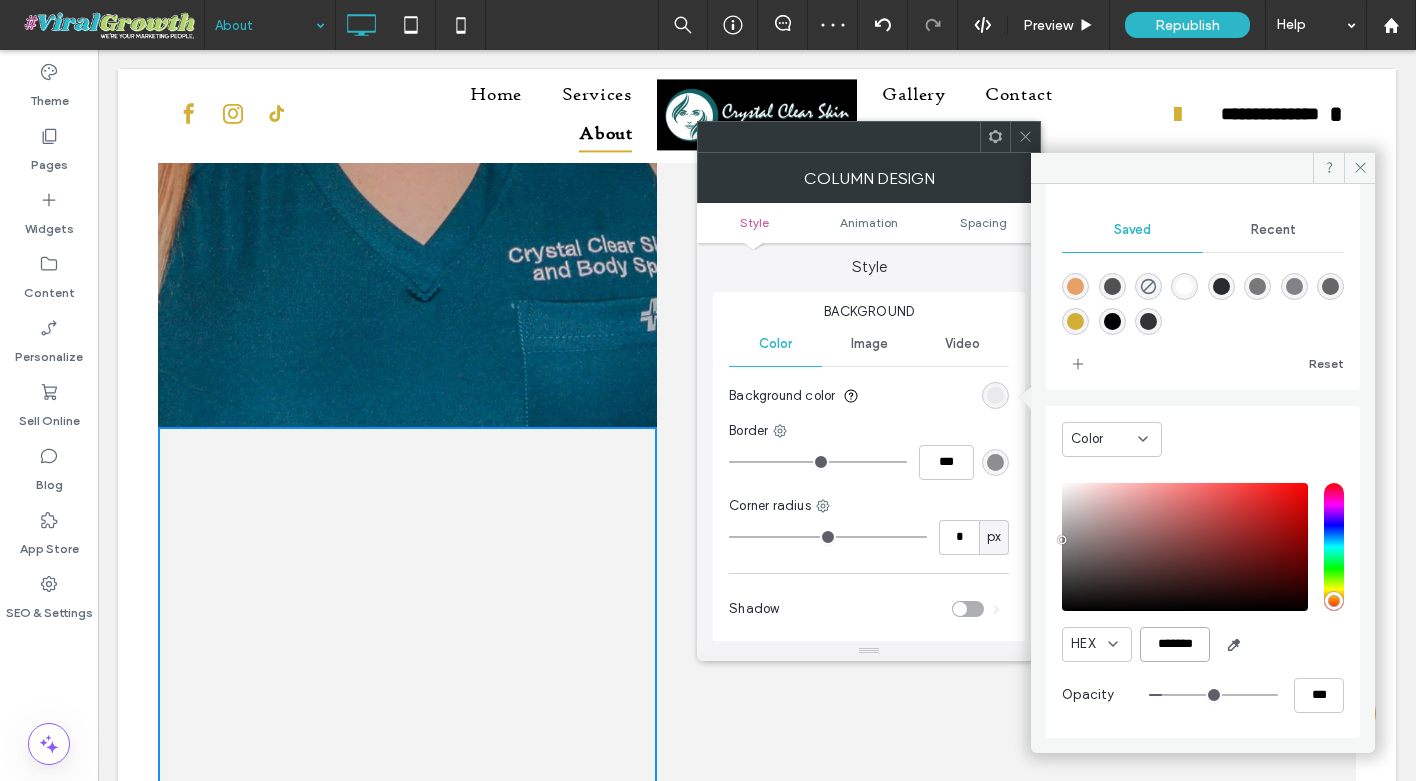 click on "*******" at bounding box center (1175, 644) 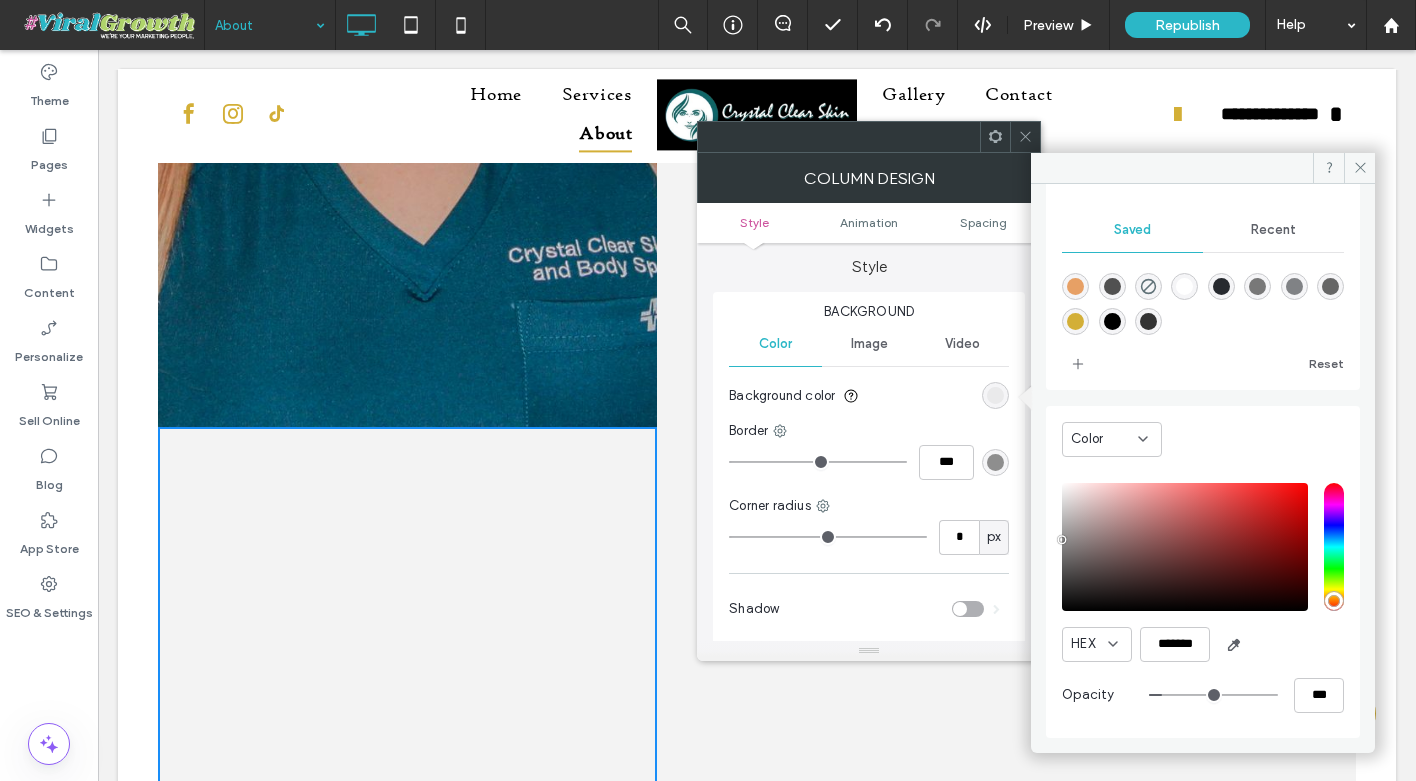 click on "HEX *******" at bounding box center (1203, 644) 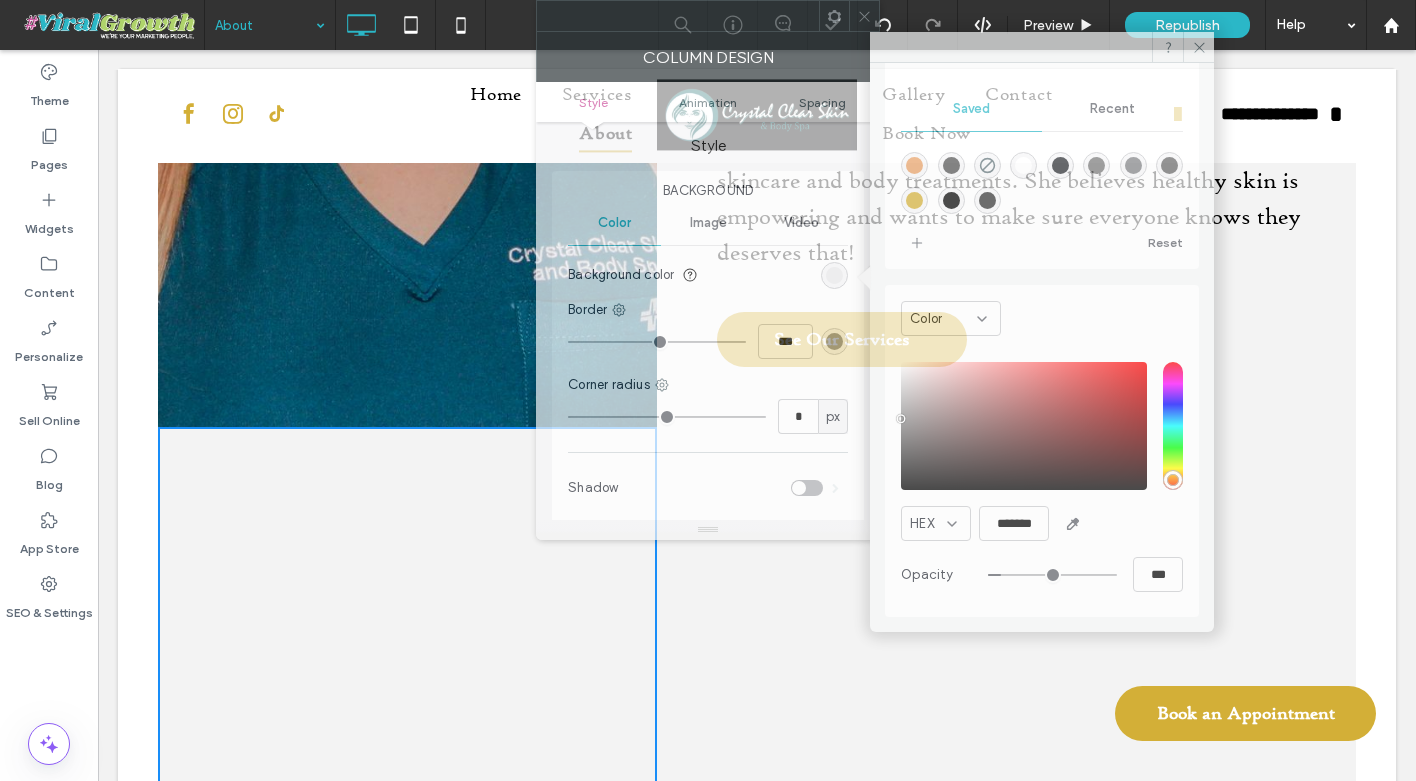 drag, startPoint x: 932, startPoint y: 149, endPoint x: 771, endPoint y: 1, distance: 218.68927 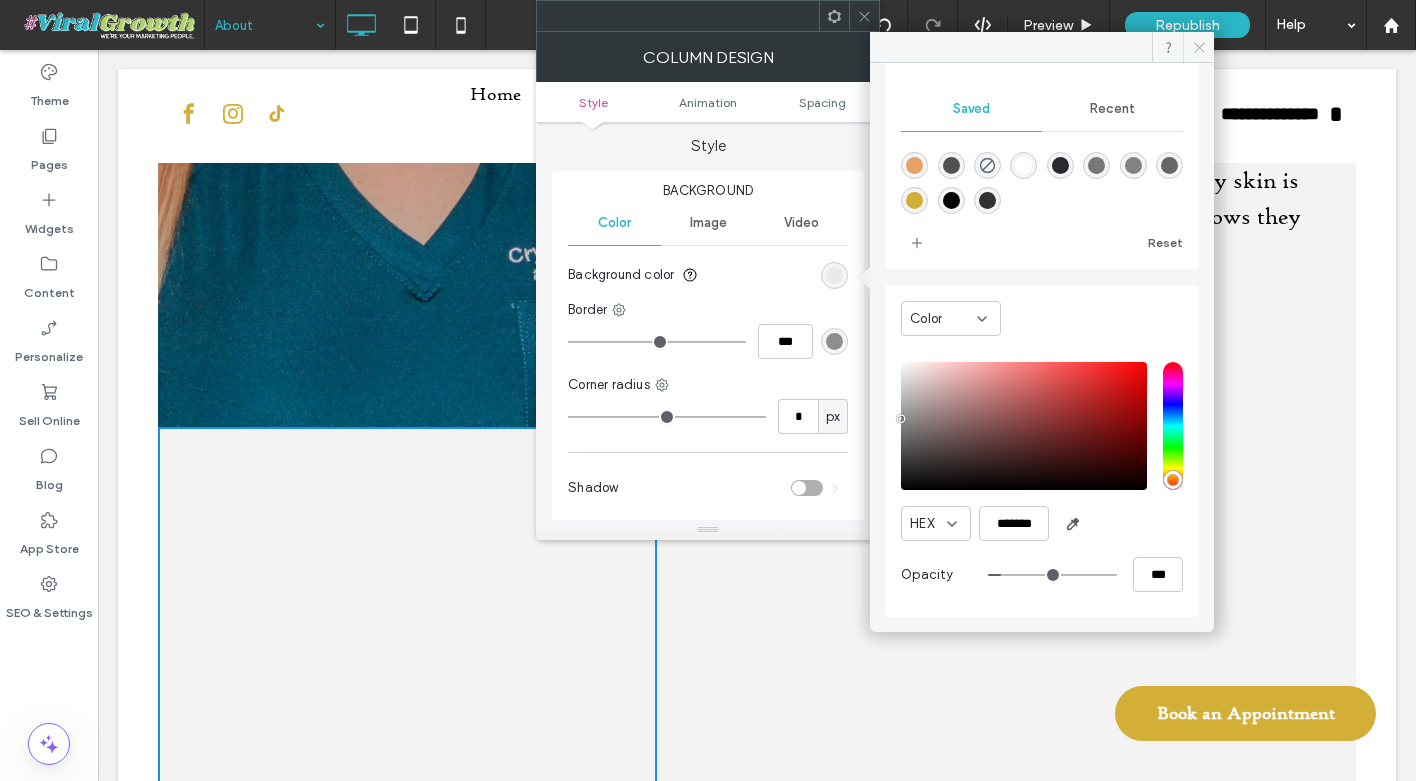 click at bounding box center [1198, 47] 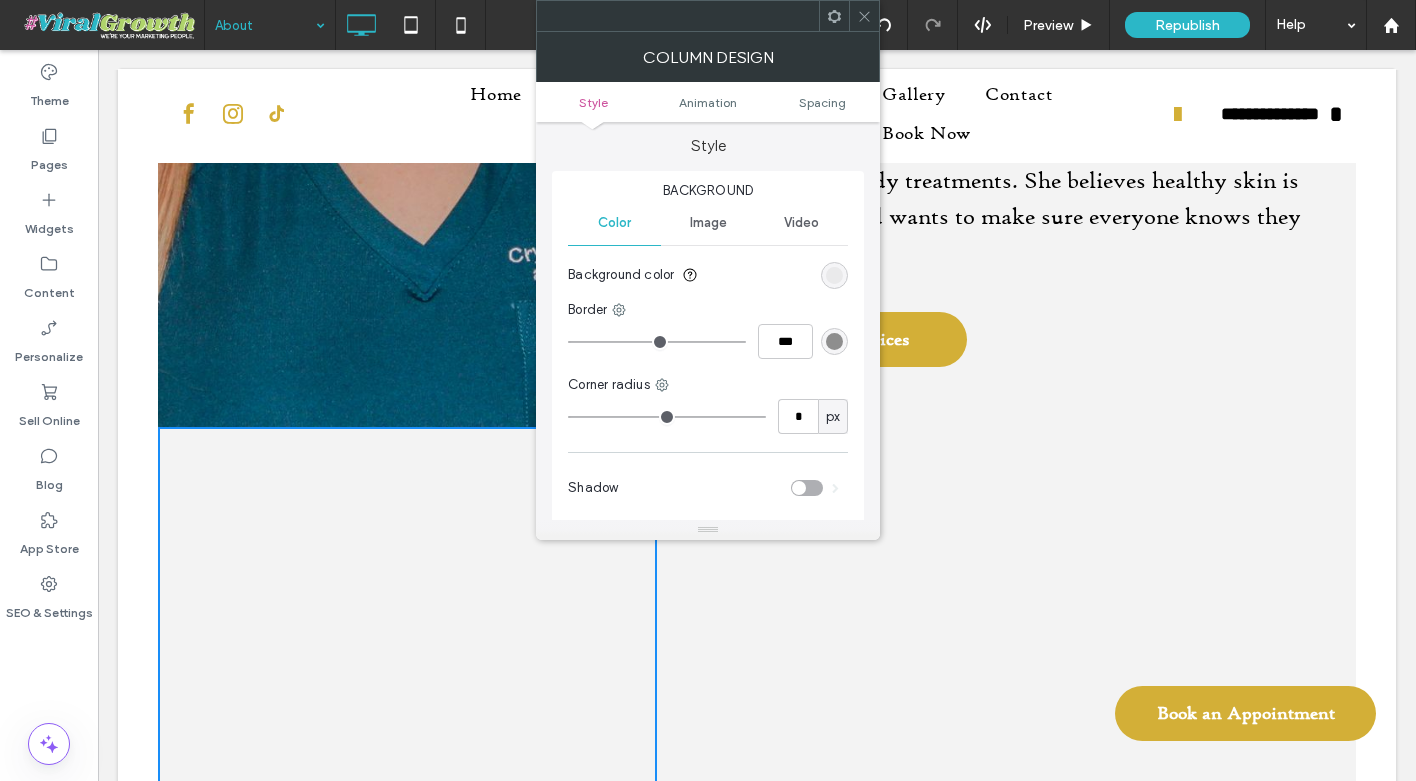 click 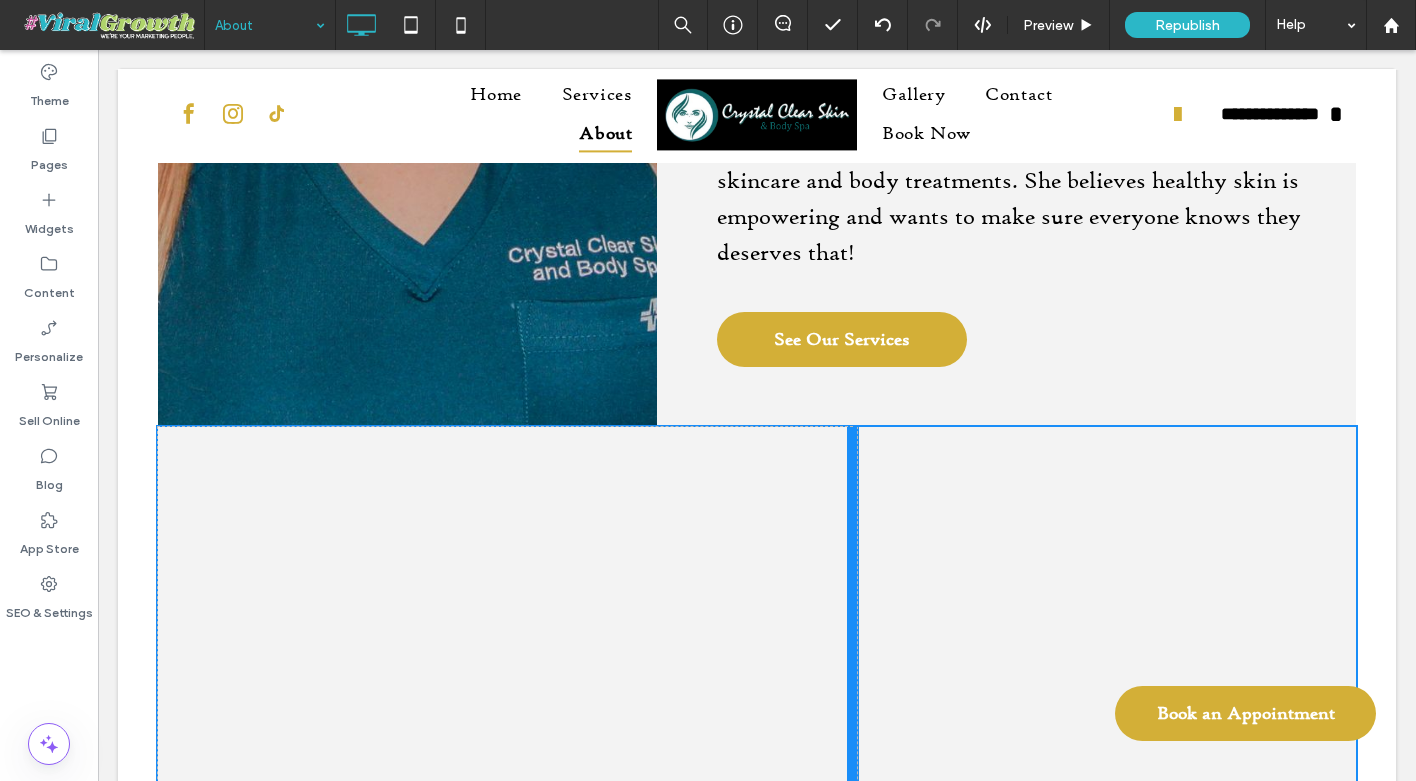 drag, startPoint x: 655, startPoint y: 514, endPoint x: 901, endPoint y: 509, distance: 246.05081 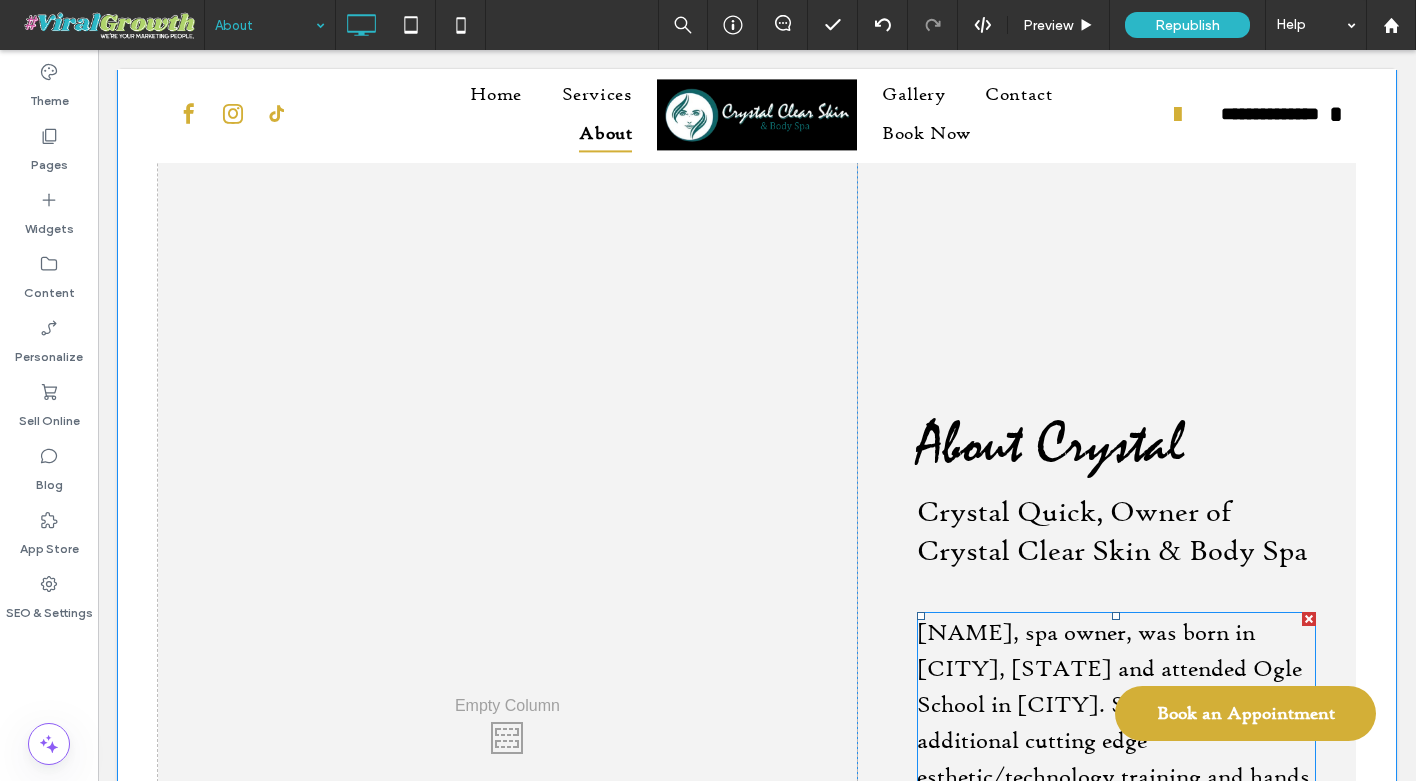 scroll, scrollTop: 1587, scrollLeft: 0, axis: vertical 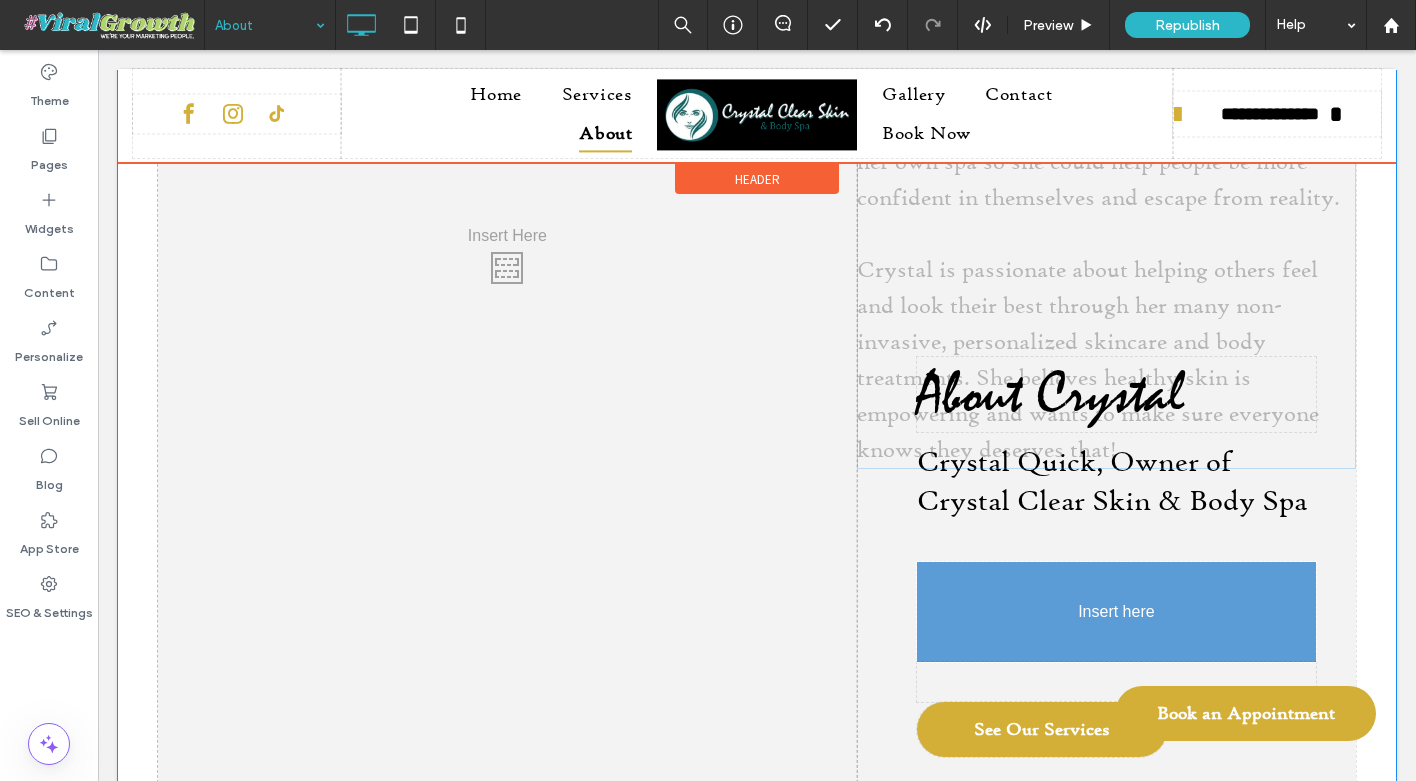 drag, startPoint x: 1019, startPoint y: 667, endPoint x: 954, endPoint y: 496, distance: 182.93715 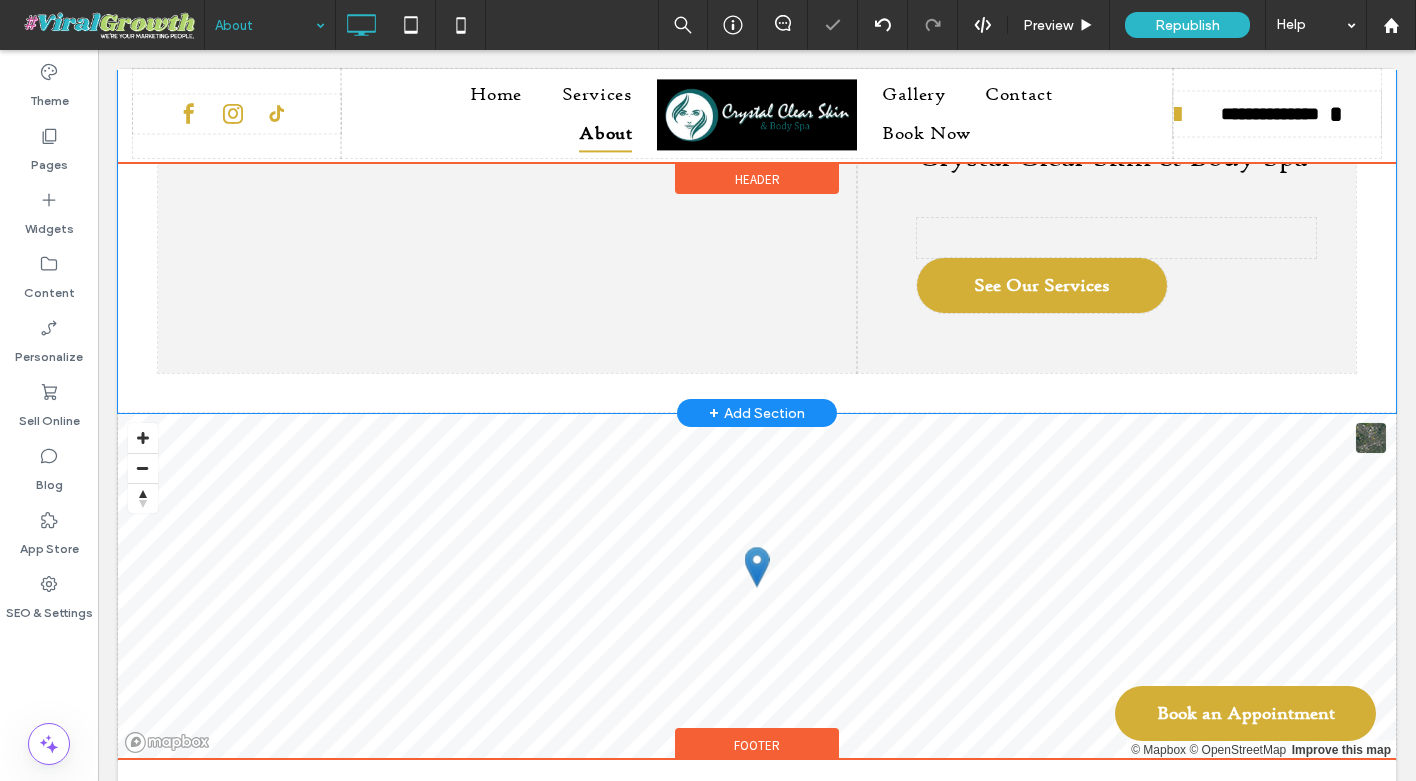 scroll, scrollTop: 1981, scrollLeft: 0, axis: vertical 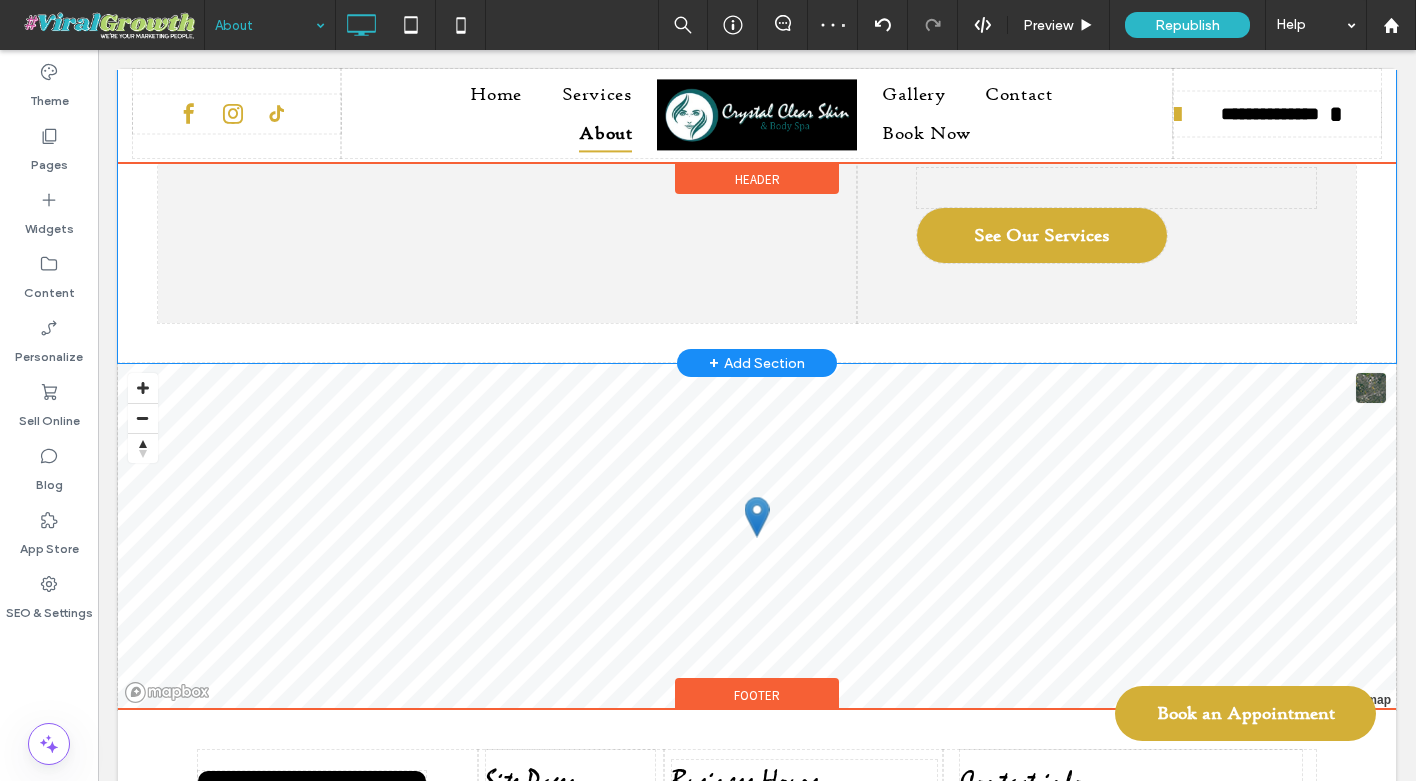 drag, startPoint x: 991, startPoint y: 479, endPoint x: 463, endPoint y: 223, distance: 586.78784 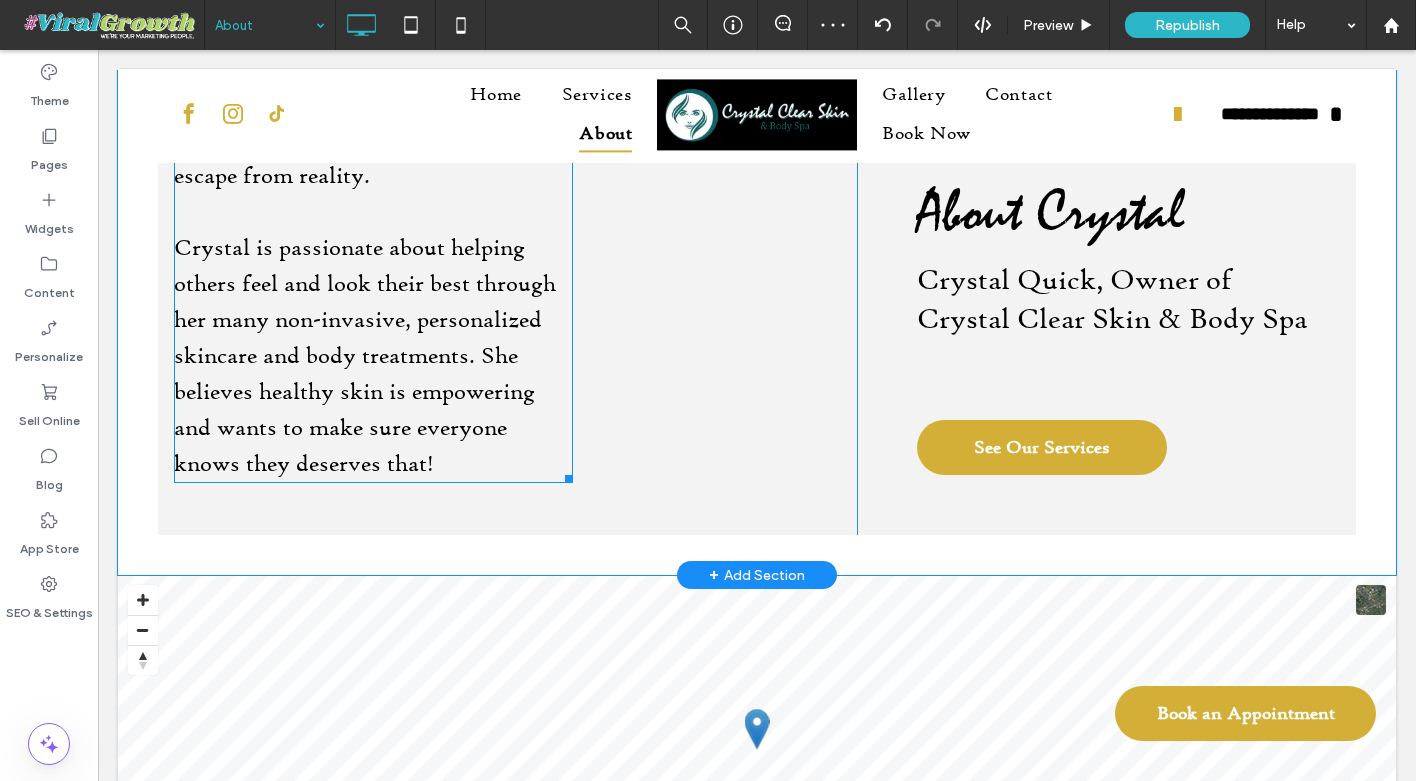 scroll, scrollTop: 1761, scrollLeft: 0, axis: vertical 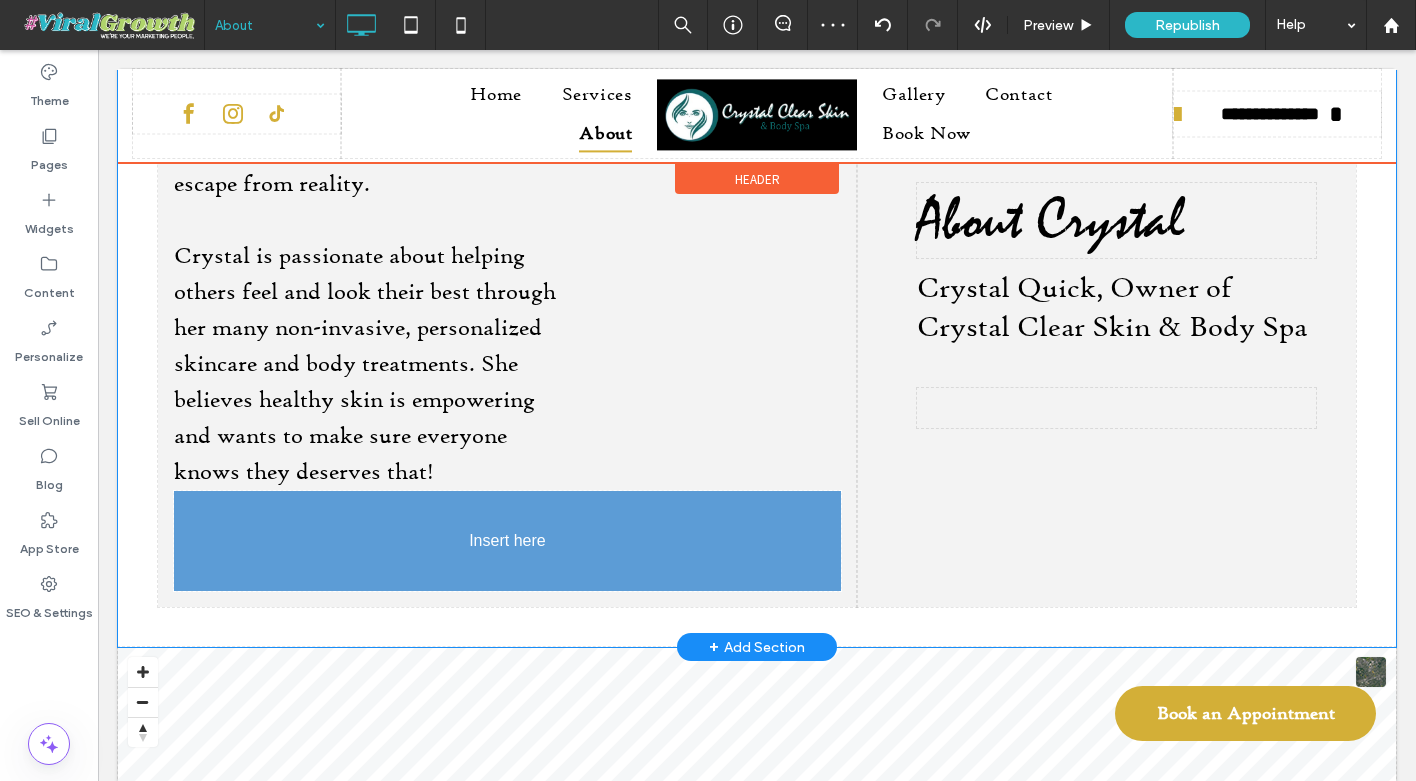 drag, startPoint x: 1022, startPoint y: 423, endPoint x: 398, endPoint y: 489, distance: 627.48065 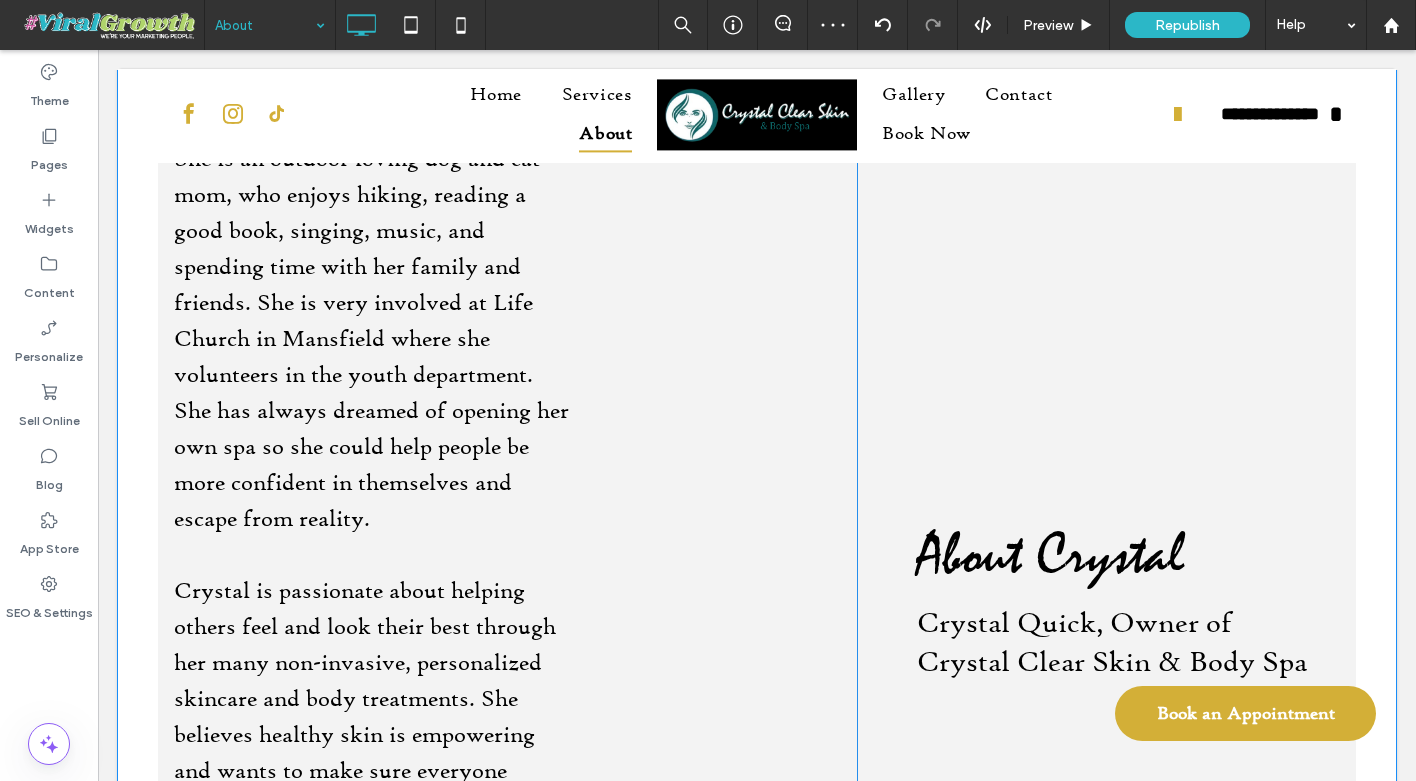 scroll, scrollTop: 1412, scrollLeft: 0, axis: vertical 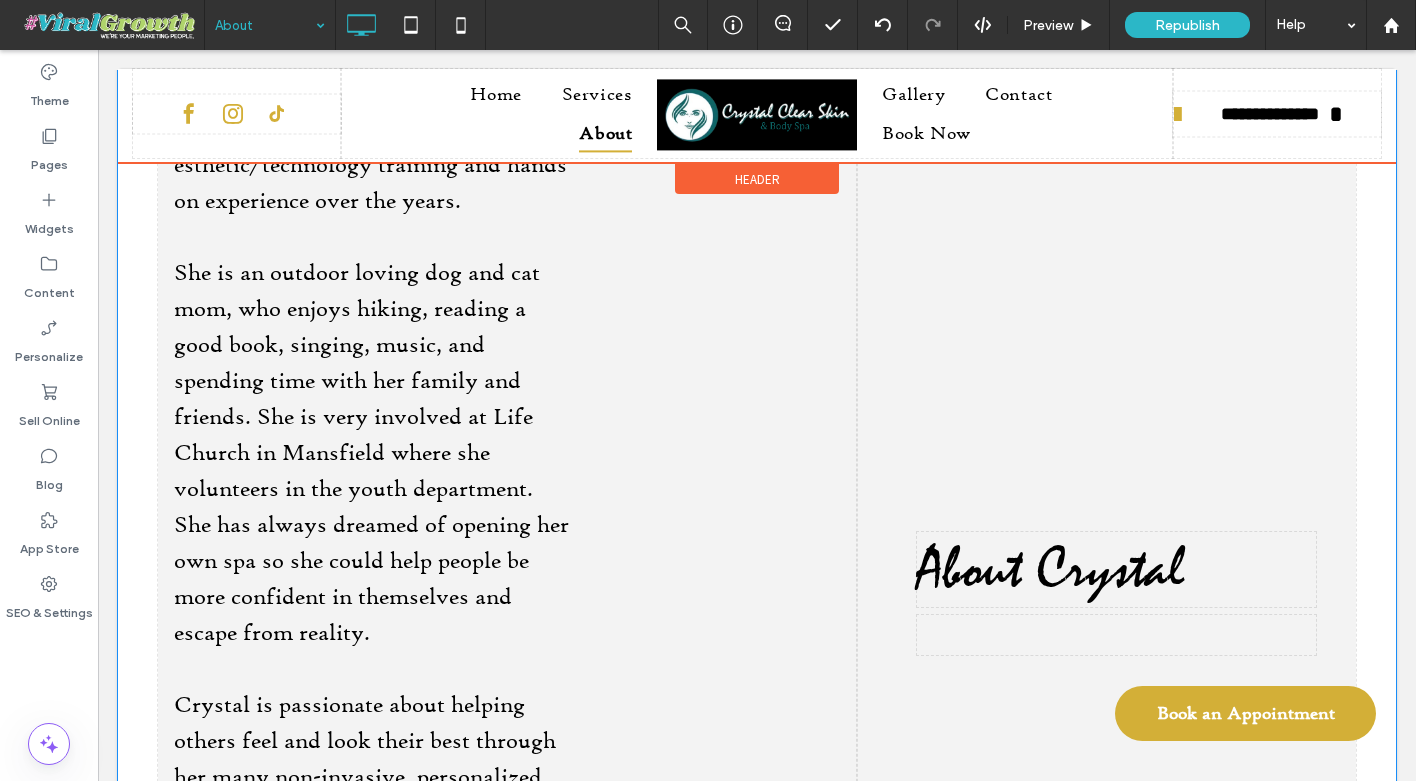 drag, startPoint x: 1000, startPoint y: 619, endPoint x: 407, endPoint y: 284, distance: 681.08295 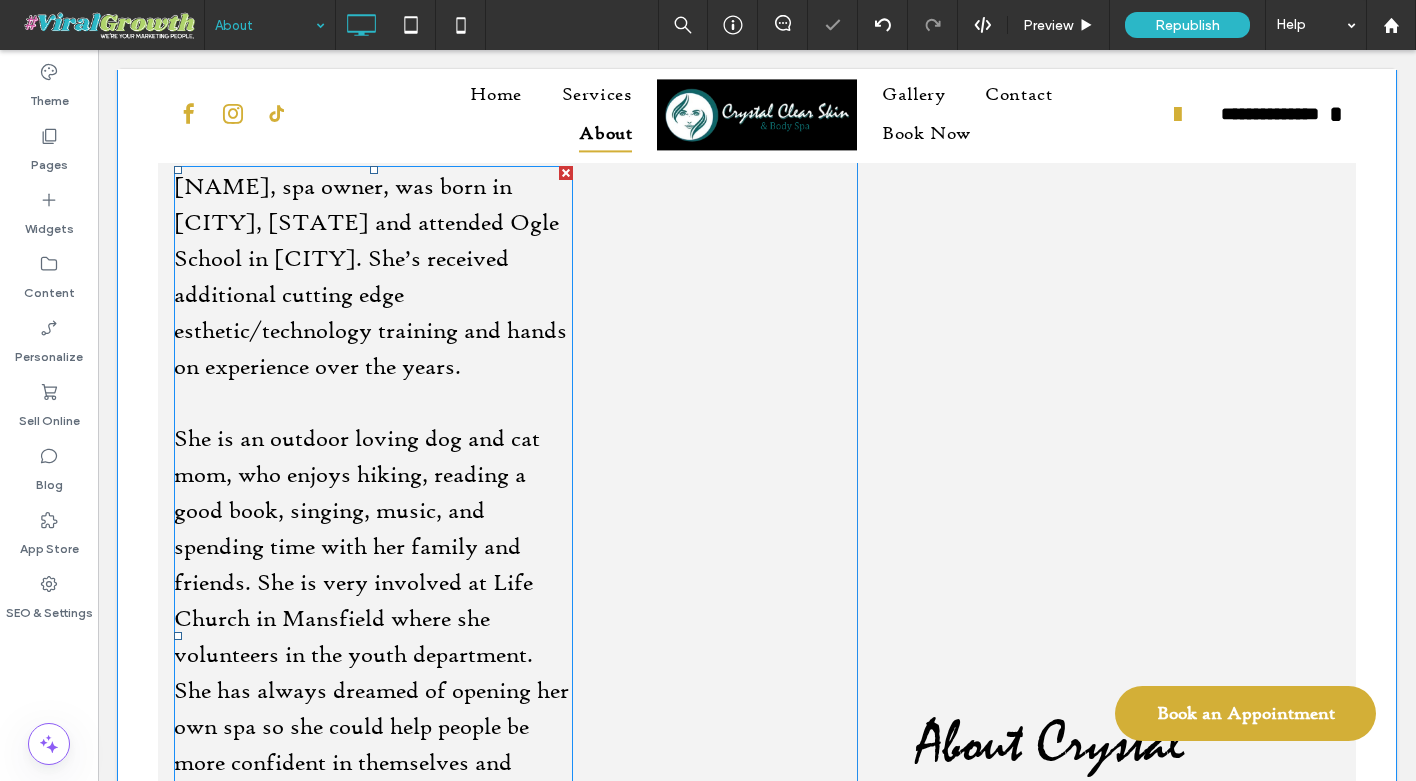 scroll, scrollTop: 1215, scrollLeft: 0, axis: vertical 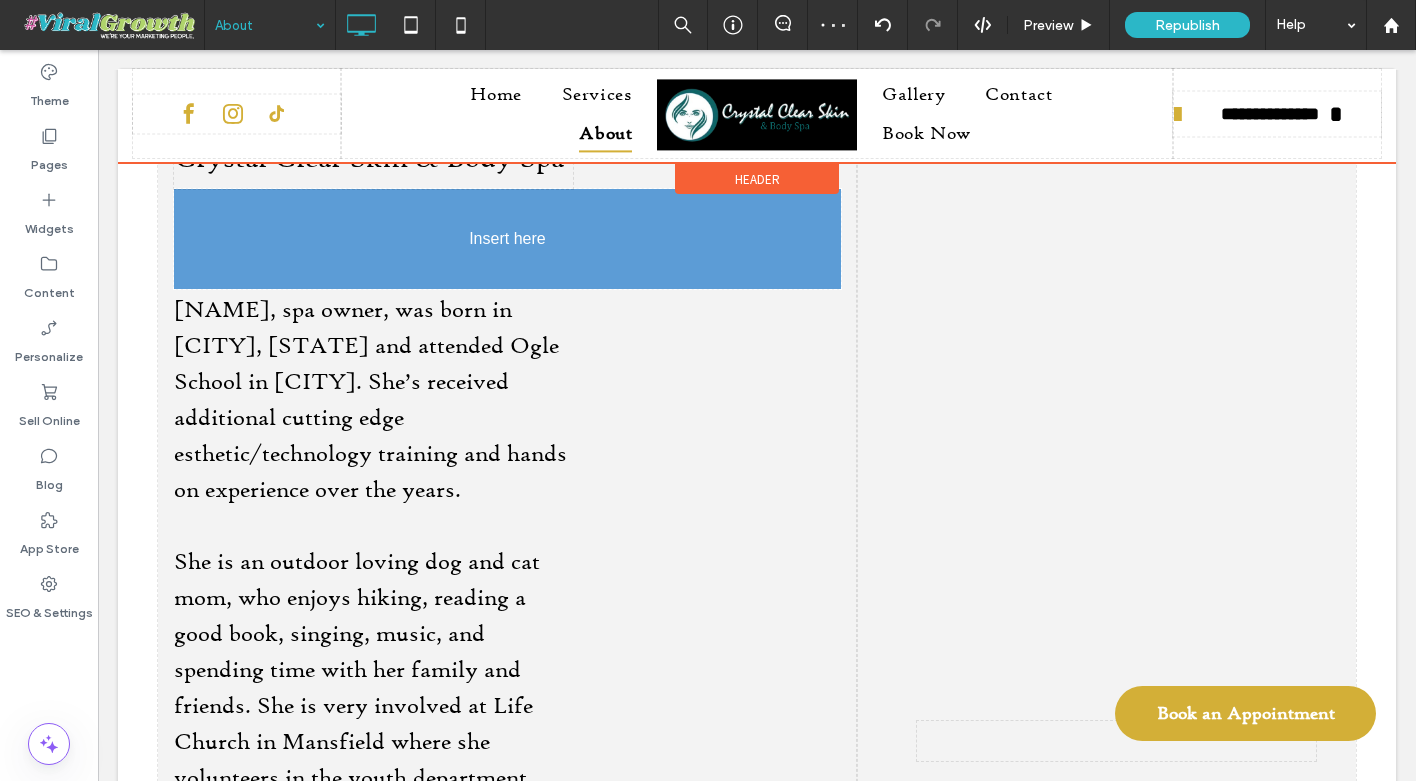 drag, startPoint x: 1027, startPoint y: 750, endPoint x: 362, endPoint y: 199, distance: 863.6122 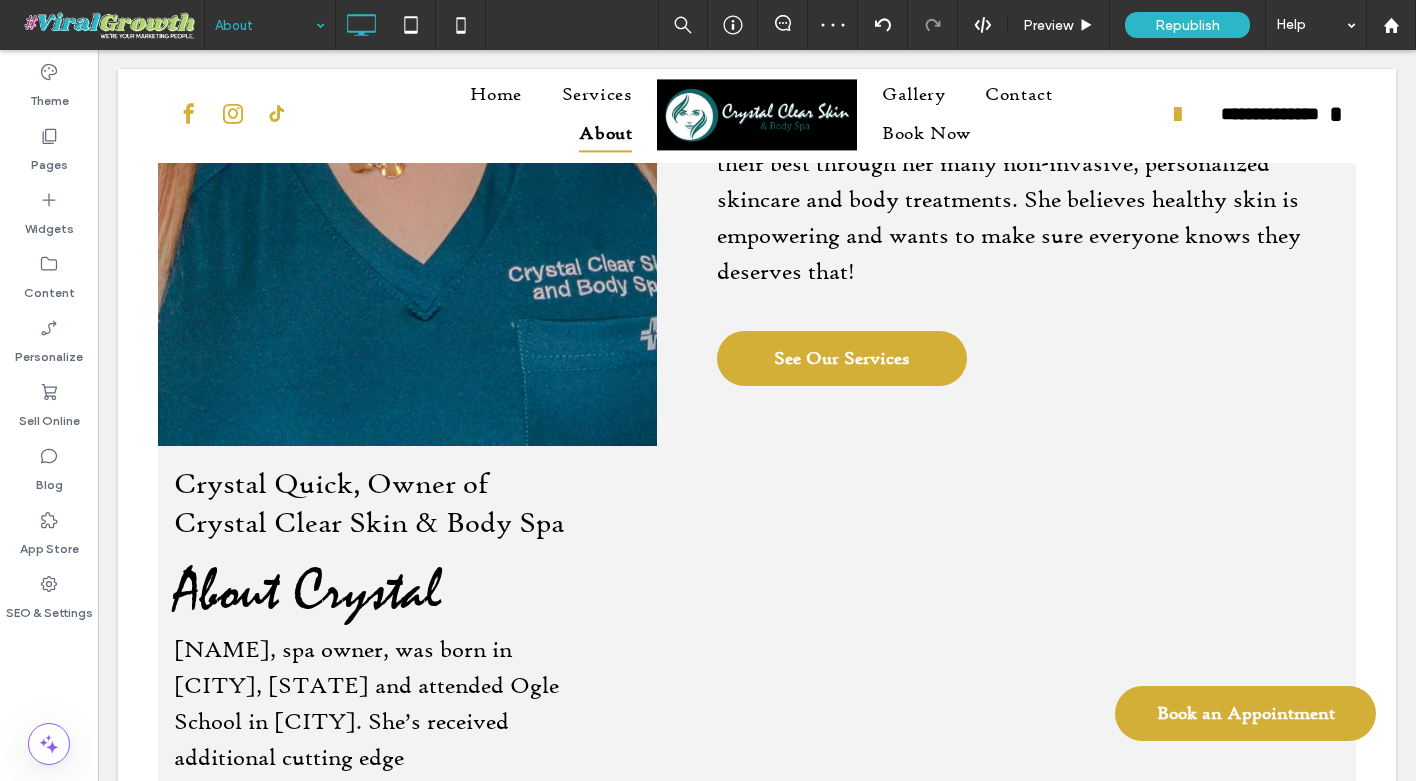 scroll, scrollTop: 806, scrollLeft: 0, axis: vertical 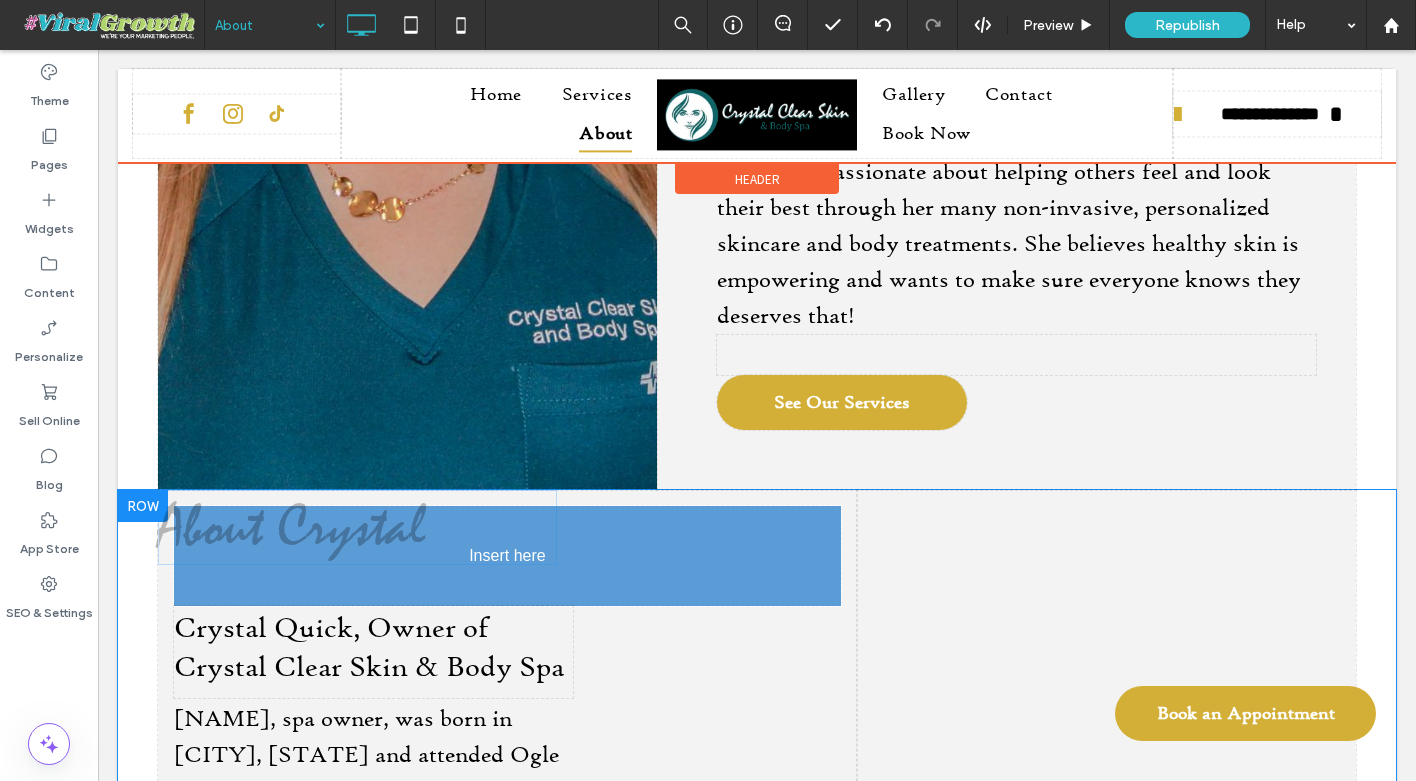 drag, startPoint x: 404, startPoint y: 612, endPoint x: 404, endPoint y: 508, distance: 104 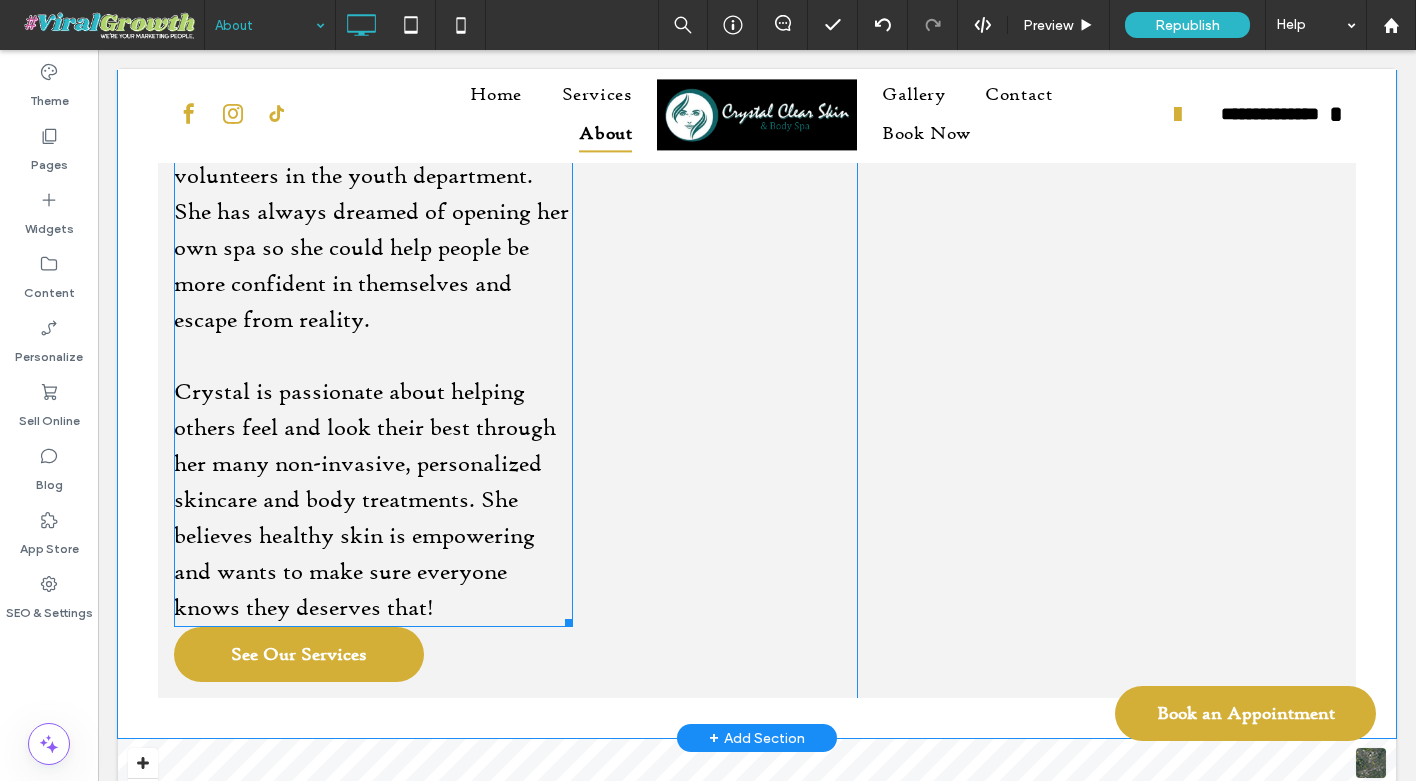 scroll, scrollTop: 1799, scrollLeft: 0, axis: vertical 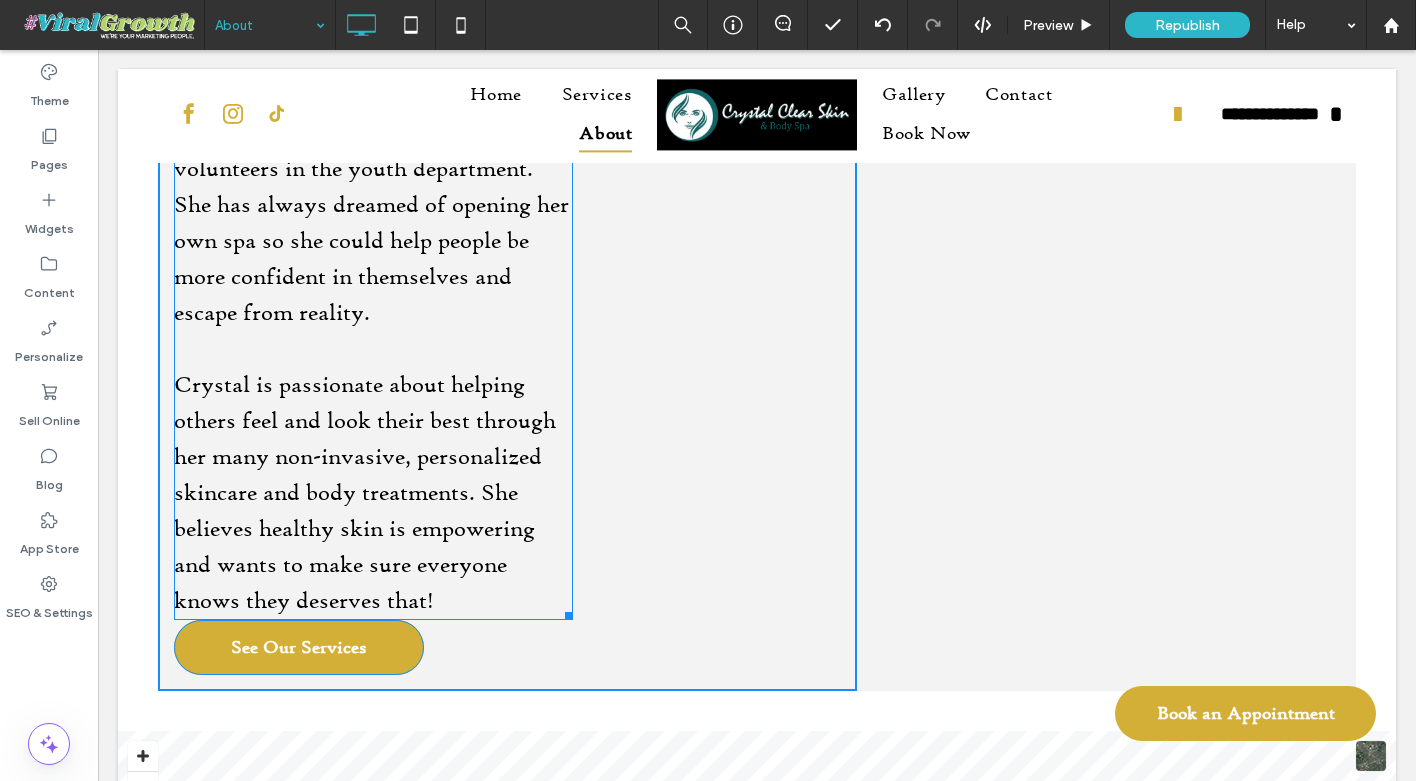 drag, startPoint x: 568, startPoint y: 572, endPoint x: 835, endPoint y: 511, distance: 273.87955 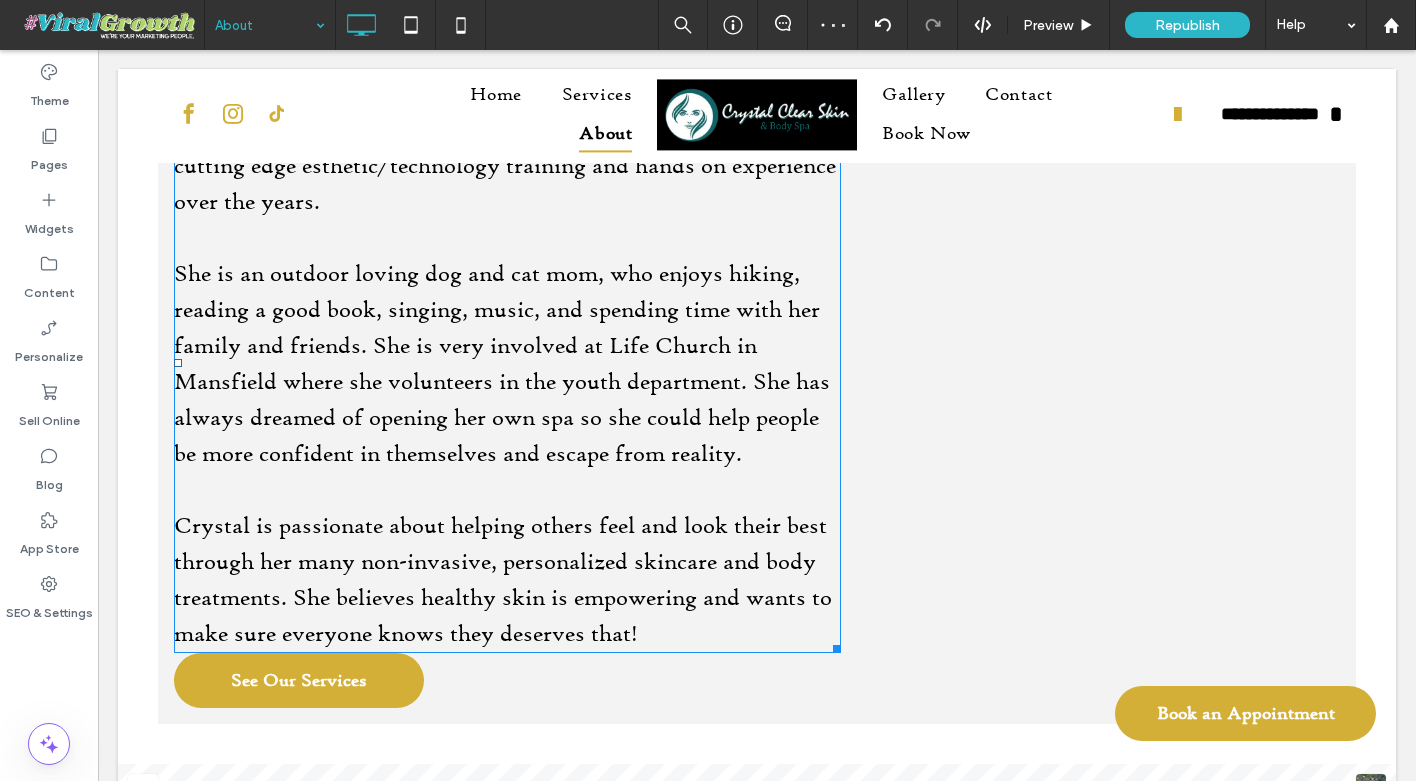 scroll, scrollTop: 1476, scrollLeft: 0, axis: vertical 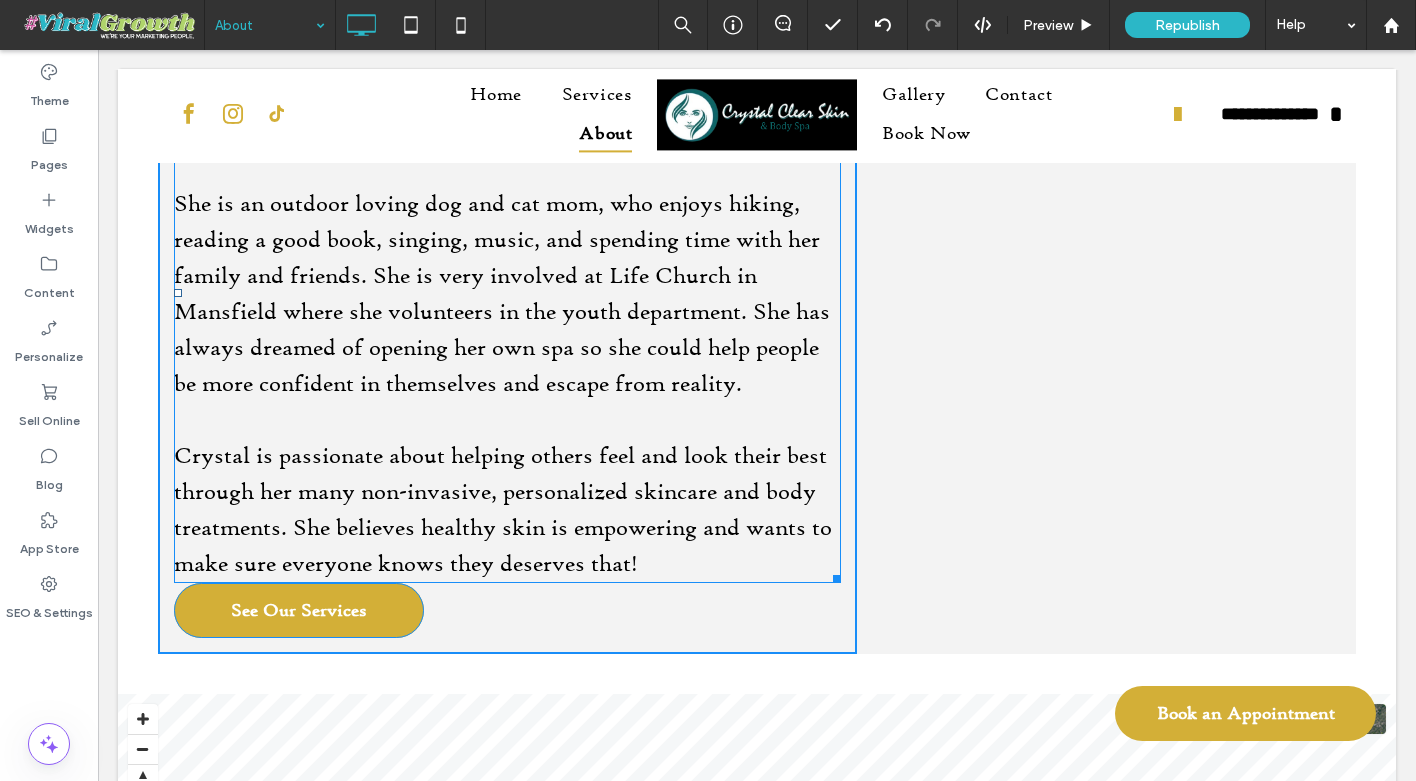 drag, startPoint x: 835, startPoint y: 537, endPoint x: 821, endPoint y: 538, distance: 14.035668 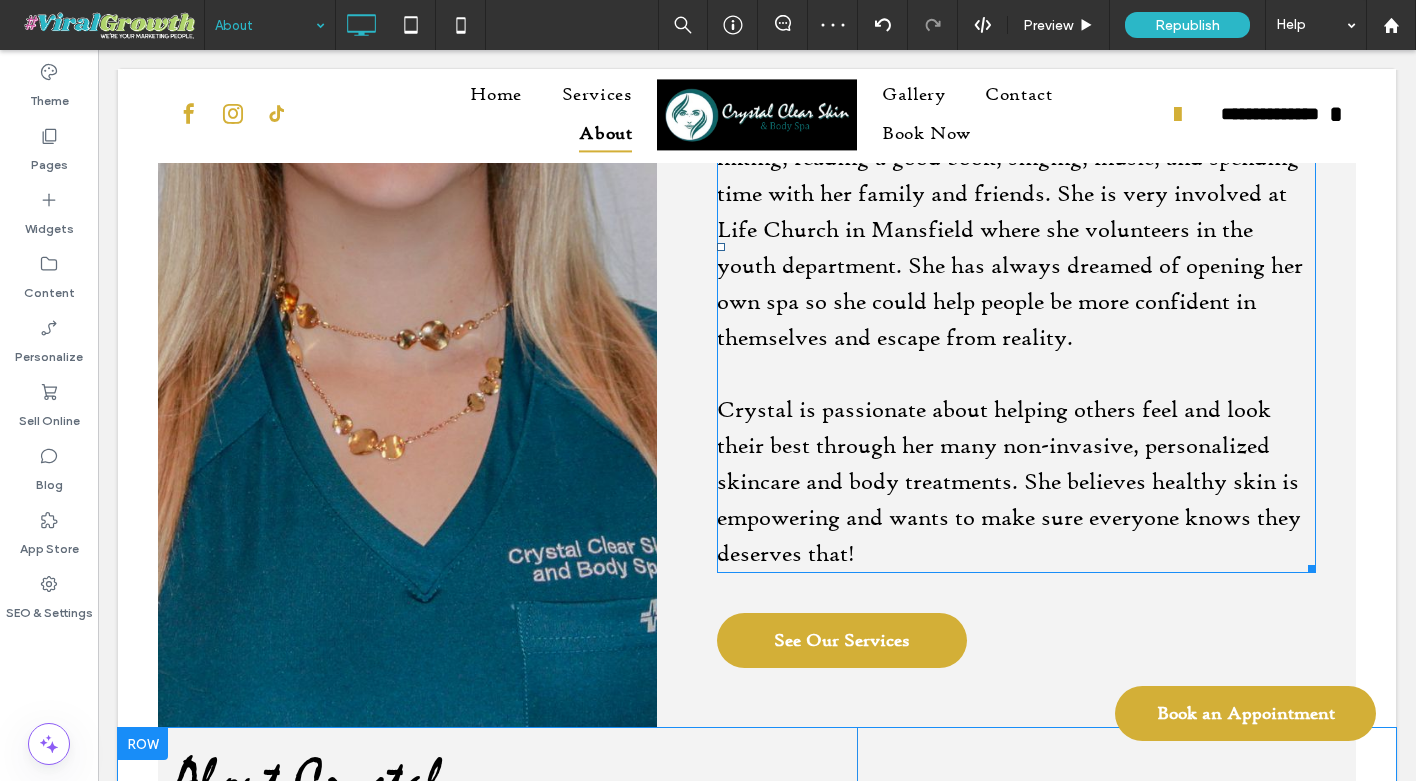 scroll, scrollTop: 557, scrollLeft: 0, axis: vertical 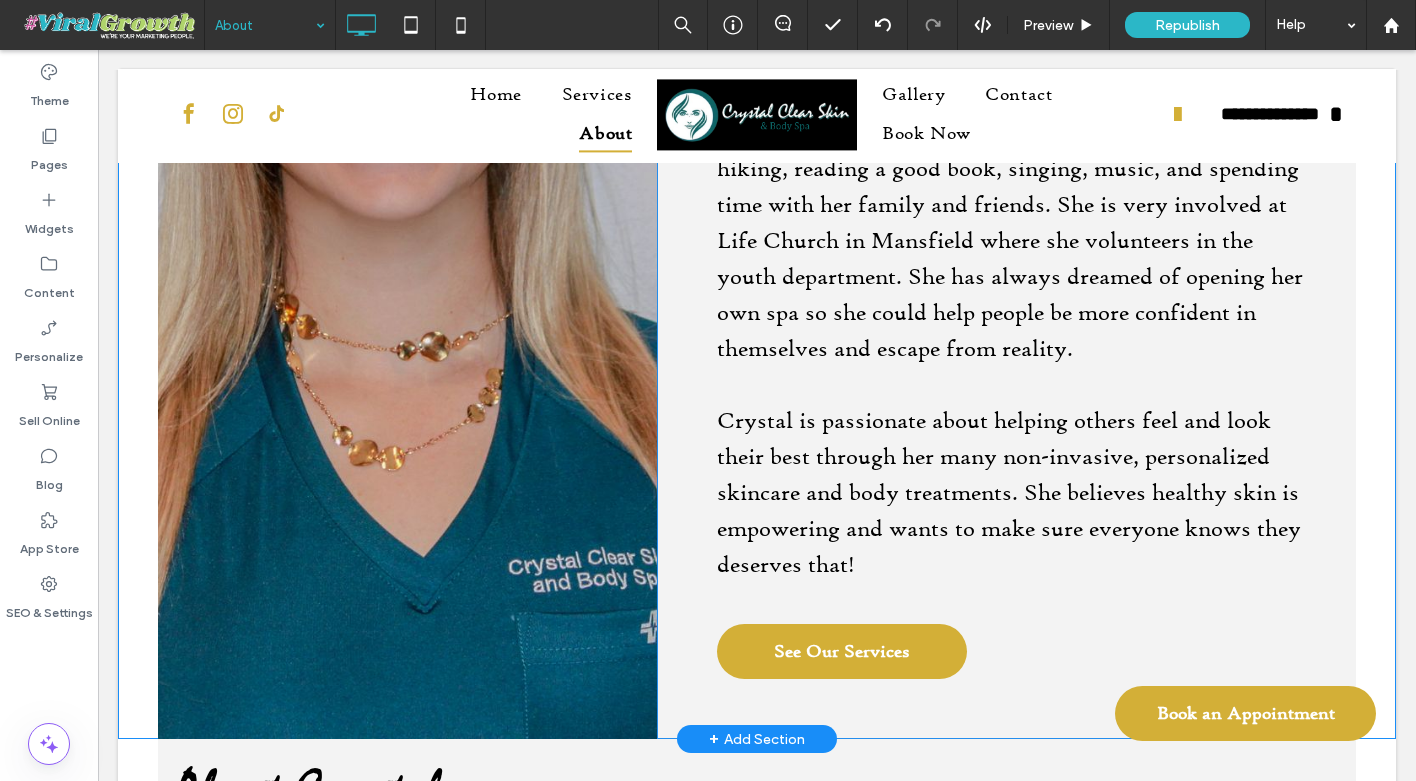 click on "About Crystal
Crystal Quick, Owner of Crystal Clear Skin & Body Spa
Crystal Quick, spa owner, was born in Burleson, Texas and attended Ogle School in Fort Worth. She’s received additional cutting edge esthetic/technology training and hands on experience over the years. She is an outdoor loving dog and cat mom, who enjoys hiking, reading a good book, singing, music, and spending time with her family and friends. She is very involved at Life Church in Mansfield where she volunteers in the youth department. She has always dreamed of opening her own spa so she could help people be more confident in themselves and escape from reality.
﻿ Crystal is passionate about helping others feel and look their best through her many non-invasive, personalized skincare and body treatments. She believes healthy skin is empowering and wants to make sure everyone knows they deserves that!
See Our Services
Click To Paste     Click To Paste" at bounding box center (1006, 199) 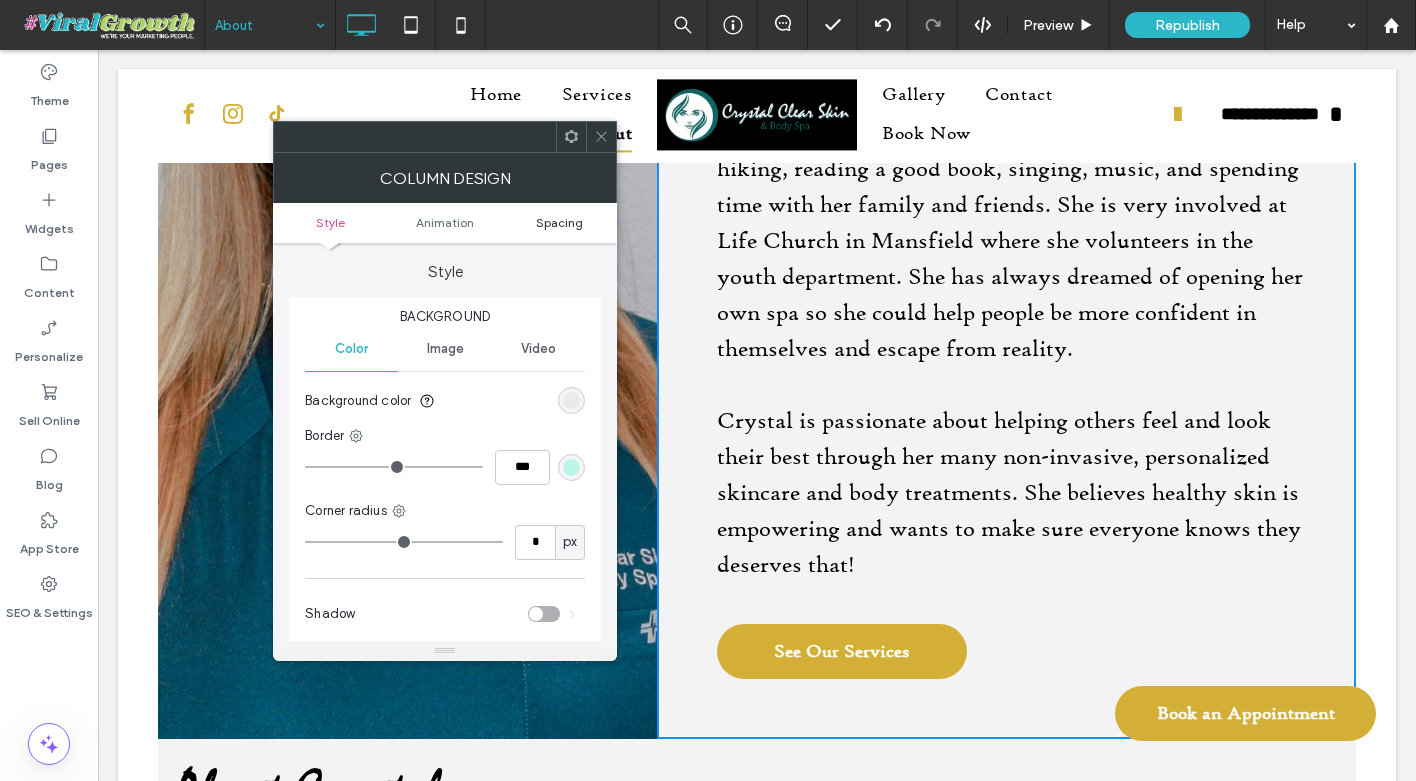 click on "Spacing" at bounding box center [559, 222] 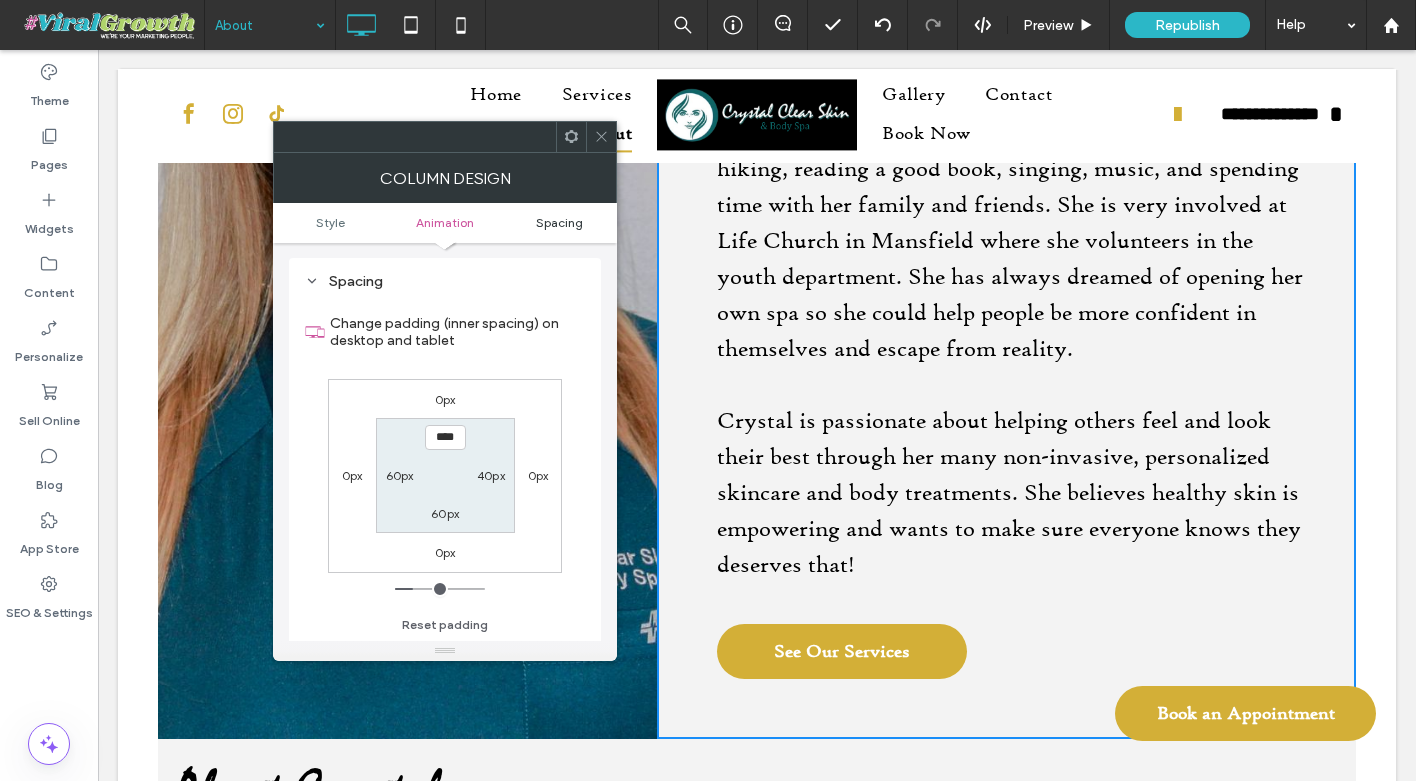 scroll, scrollTop: 470, scrollLeft: 0, axis: vertical 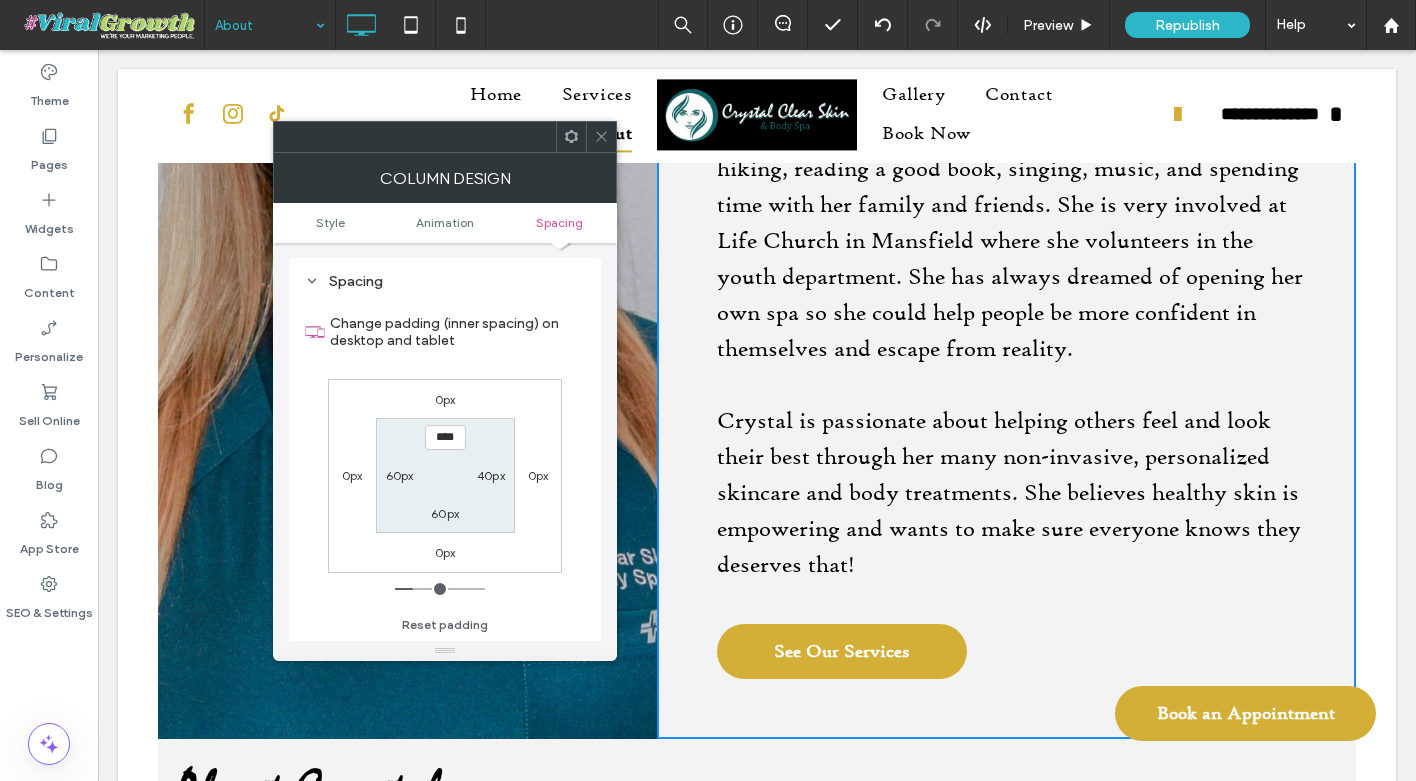click 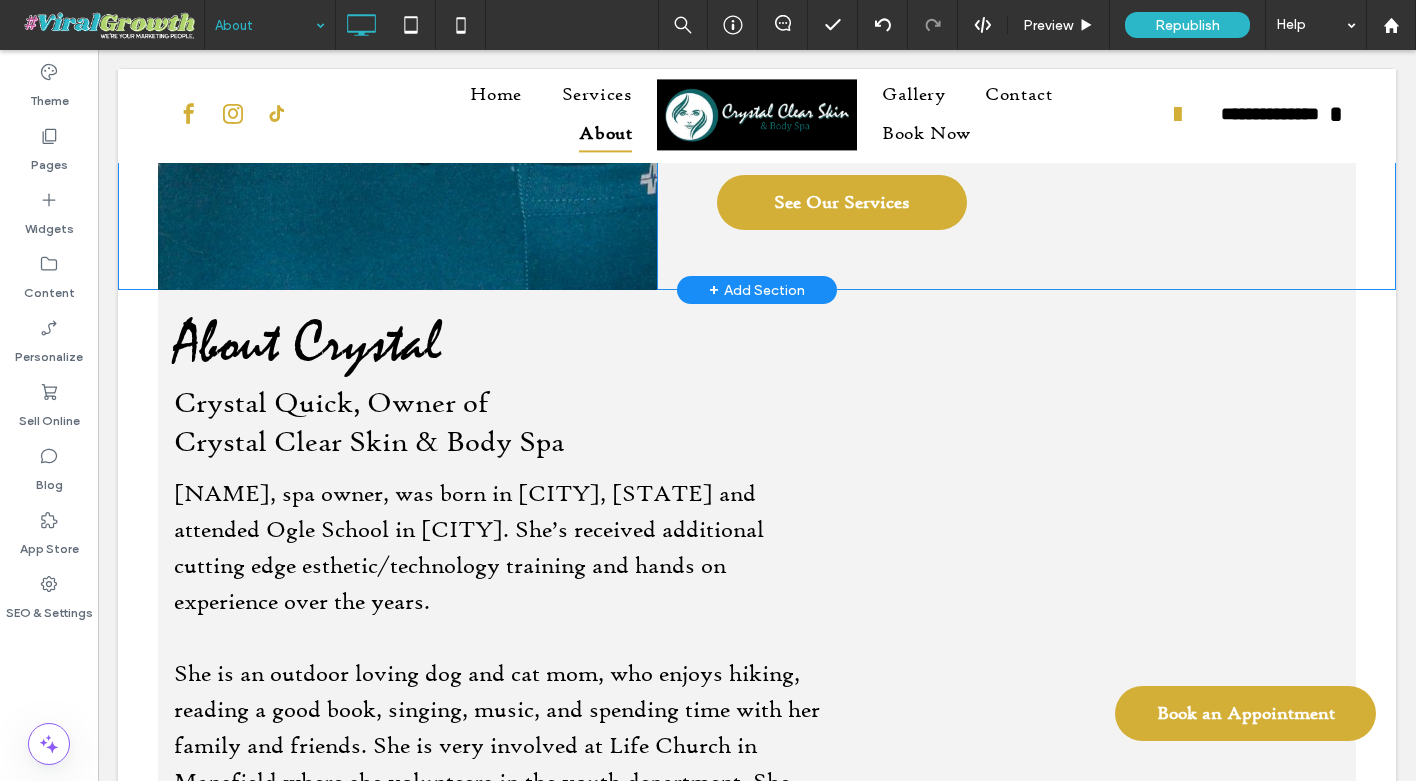 scroll, scrollTop: 1366, scrollLeft: 0, axis: vertical 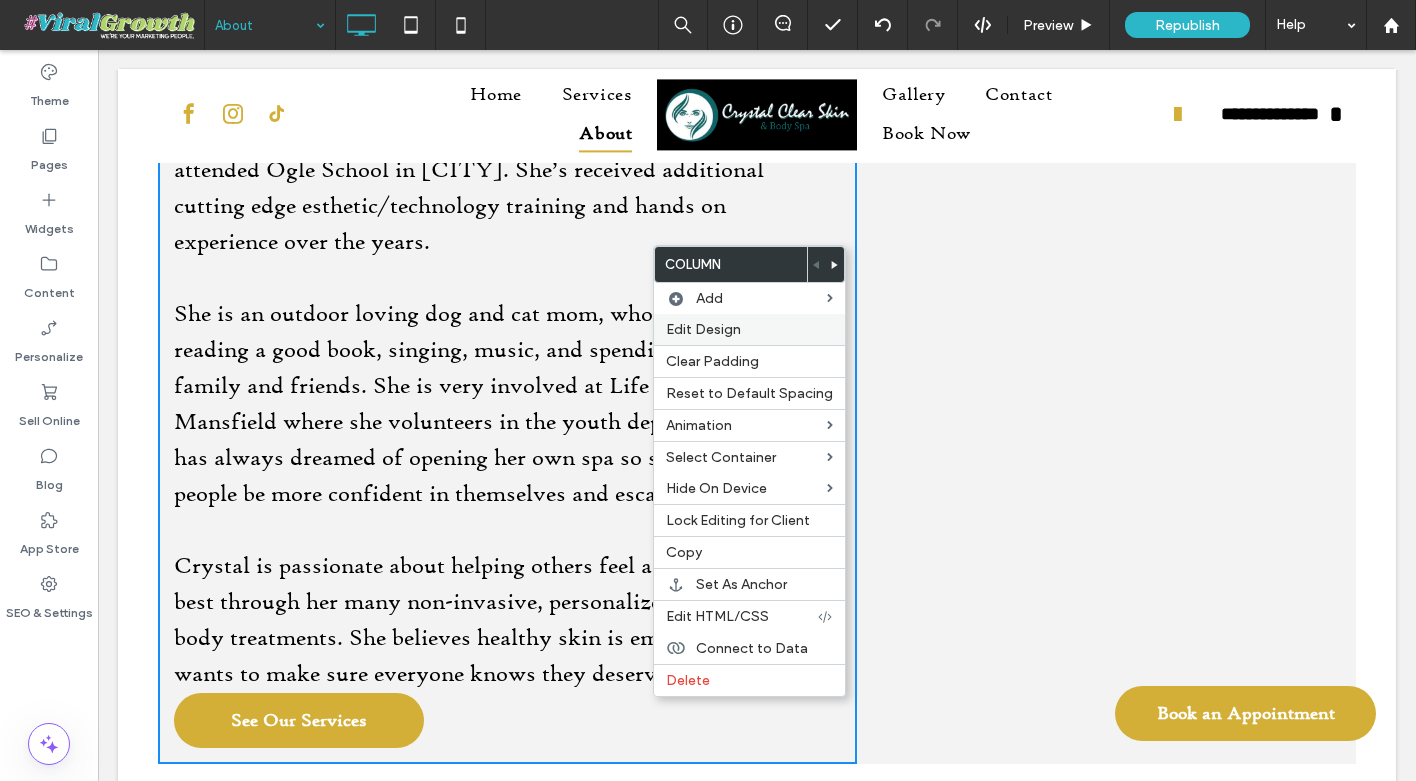 click on "Edit Design" at bounding box center [749, 329] 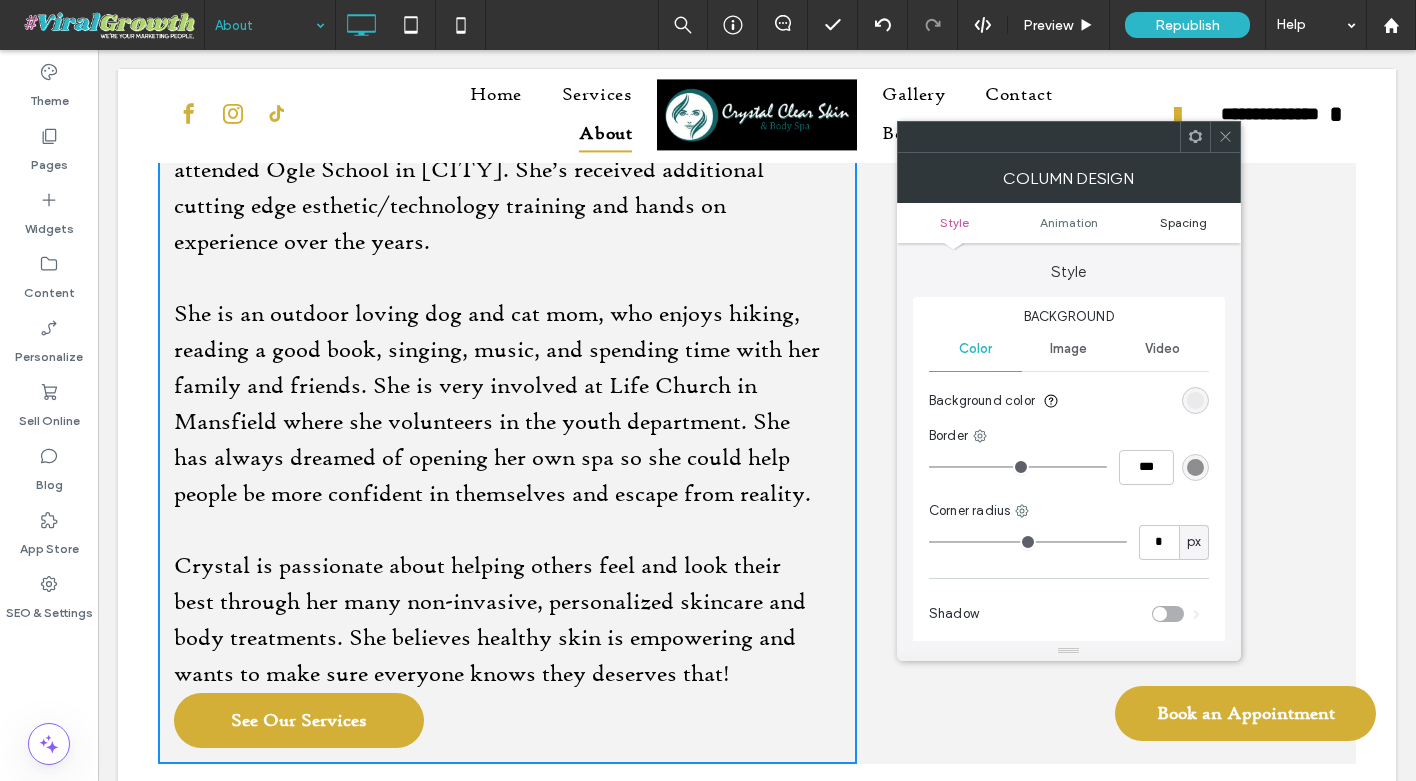 click on "Spacing" at bounding box center [1183, 222] 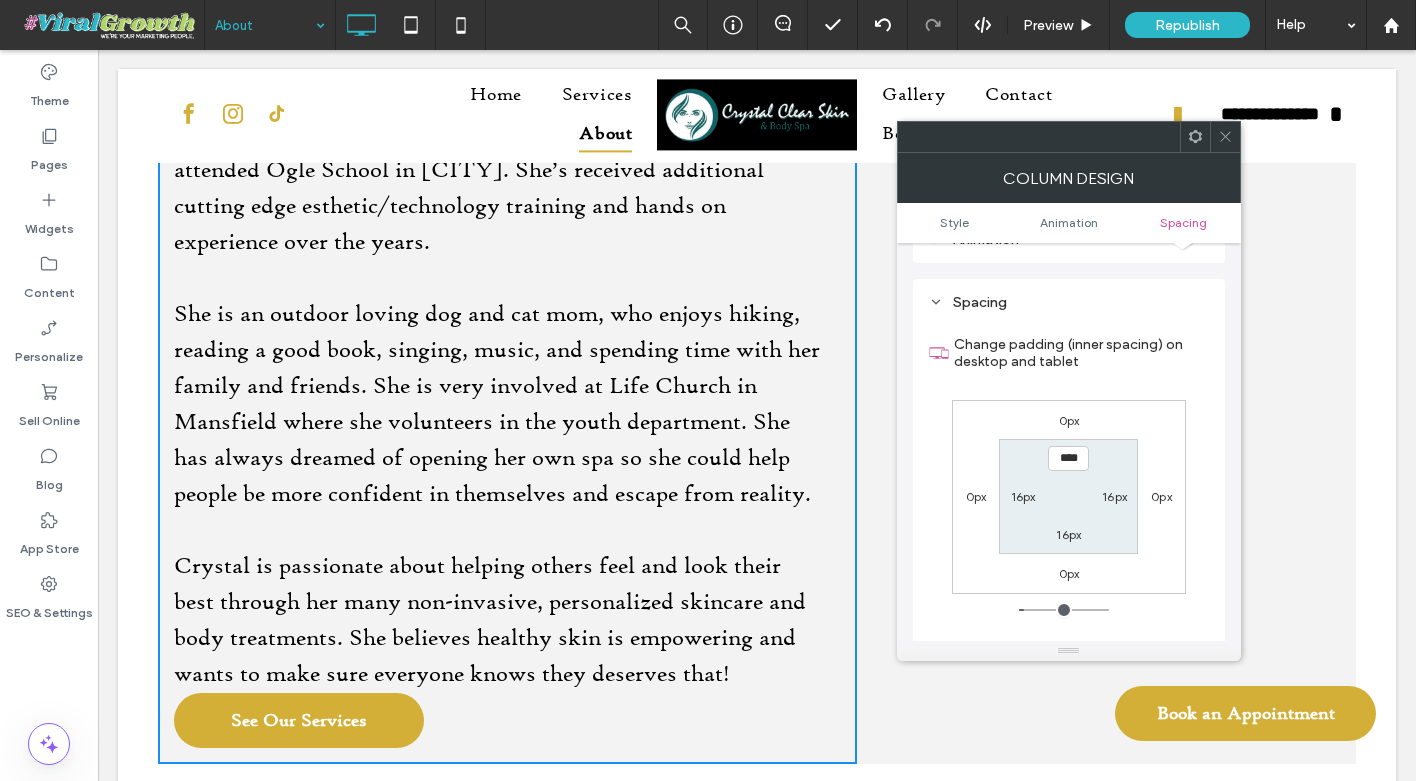 scroll, scrollTop: 470, scrollLeft: 0, axis: vertical 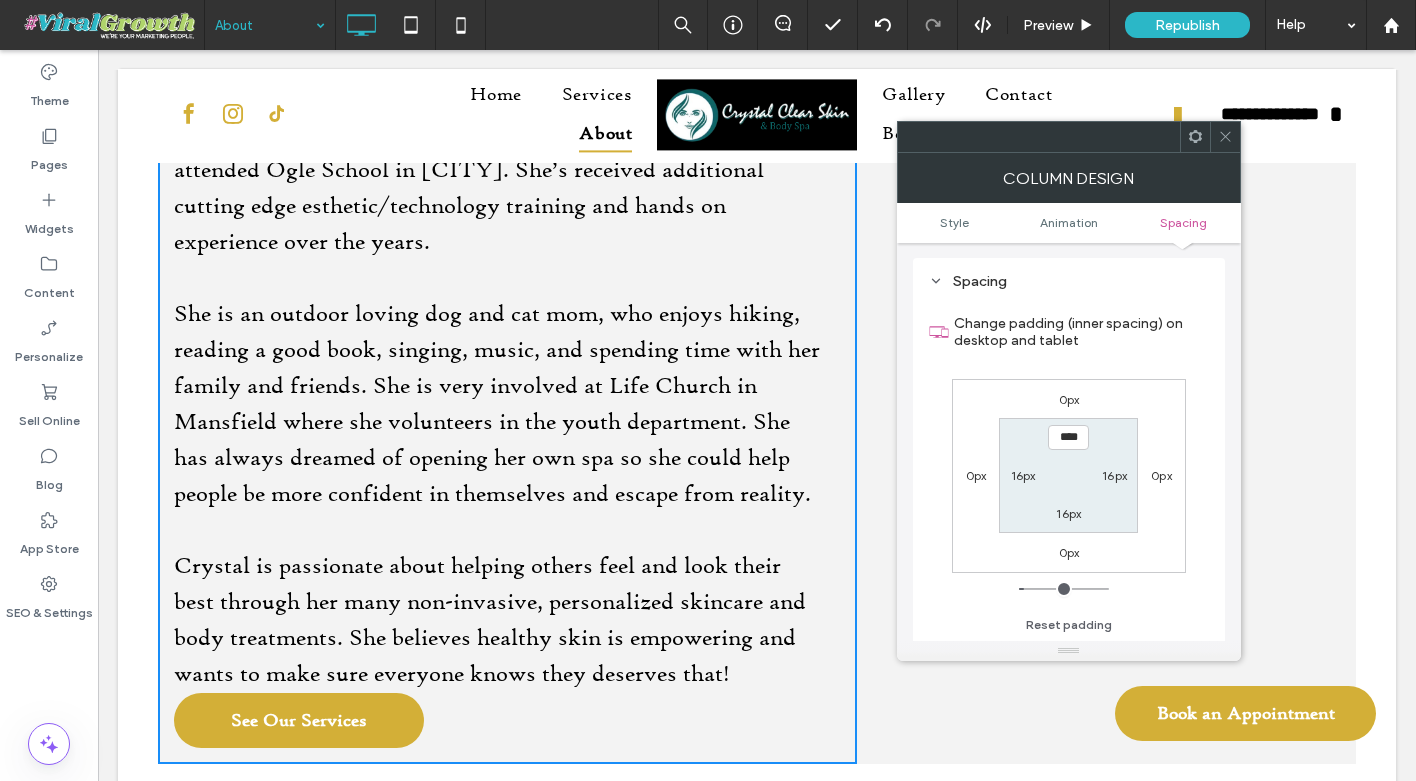 click on "16px" at bounding box center (1023, 475) 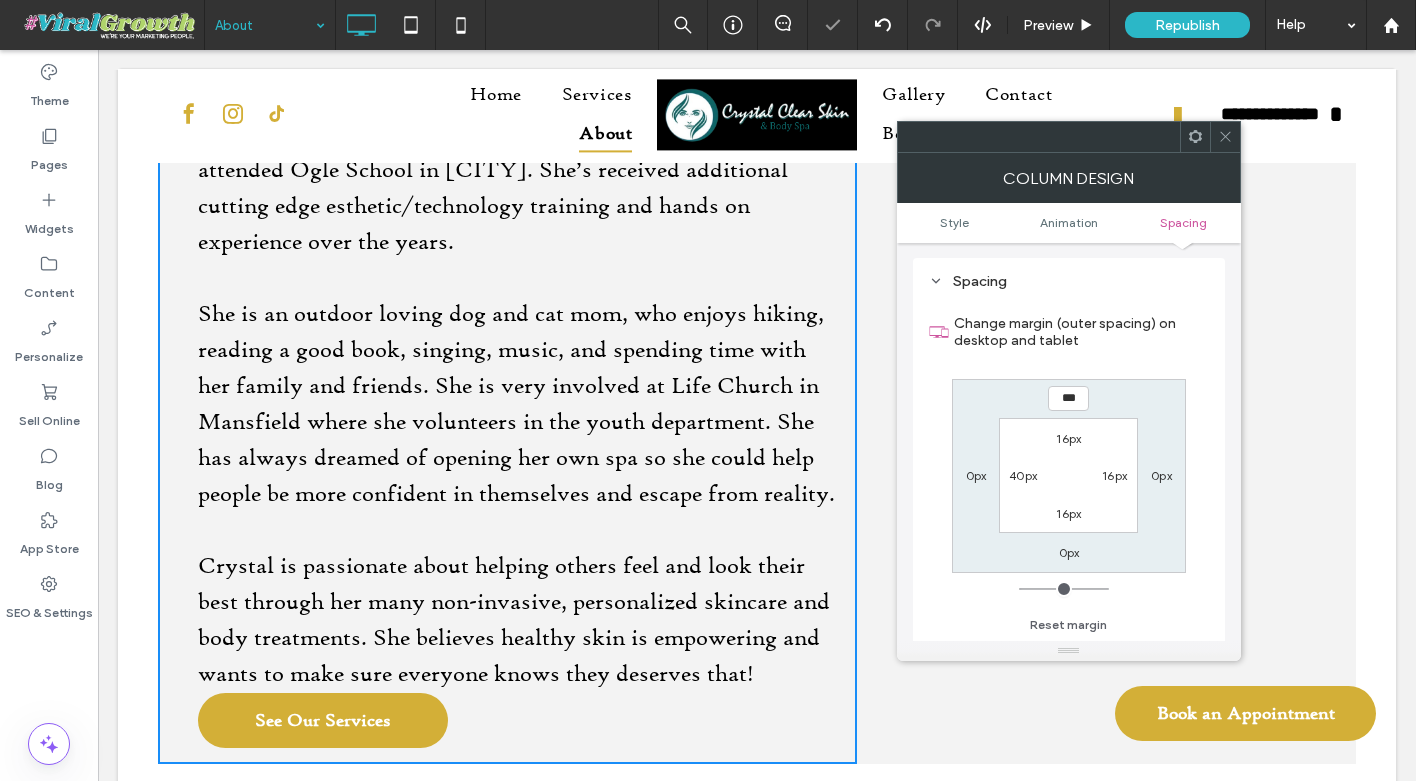 click on "16px" at bounding box center [1114, 475] 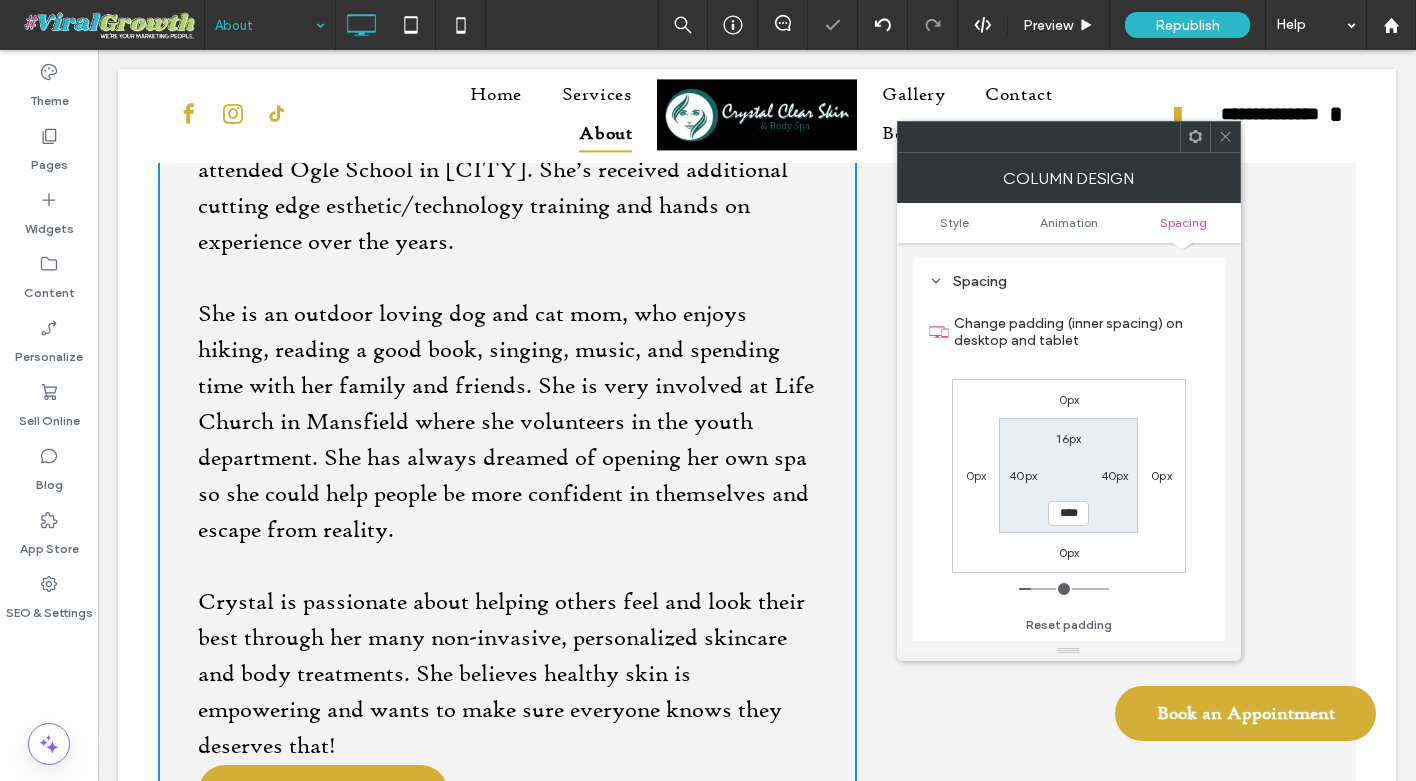 click at bounding box center (1225, 137) 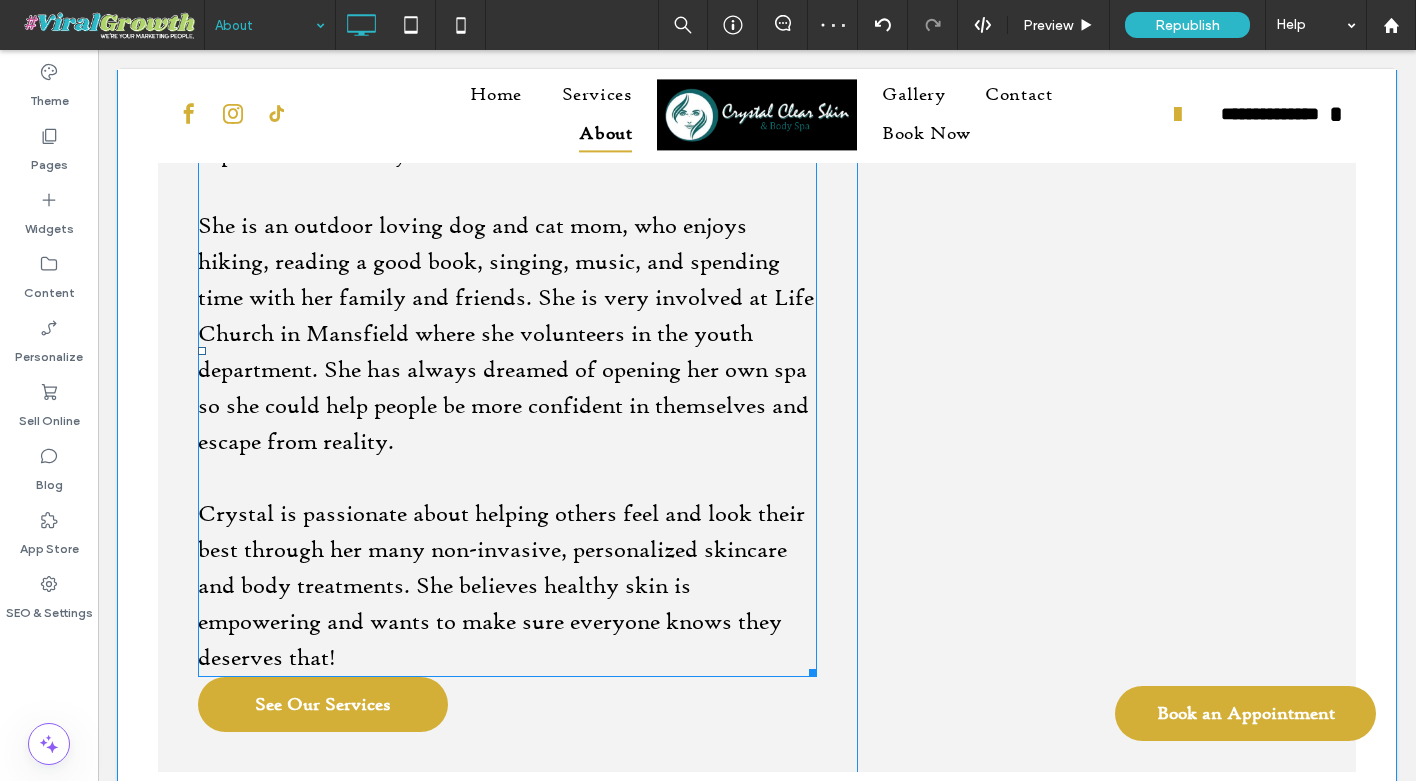 scroll, scrollTop: 1448, scrollLeft: 0, axis: vertical 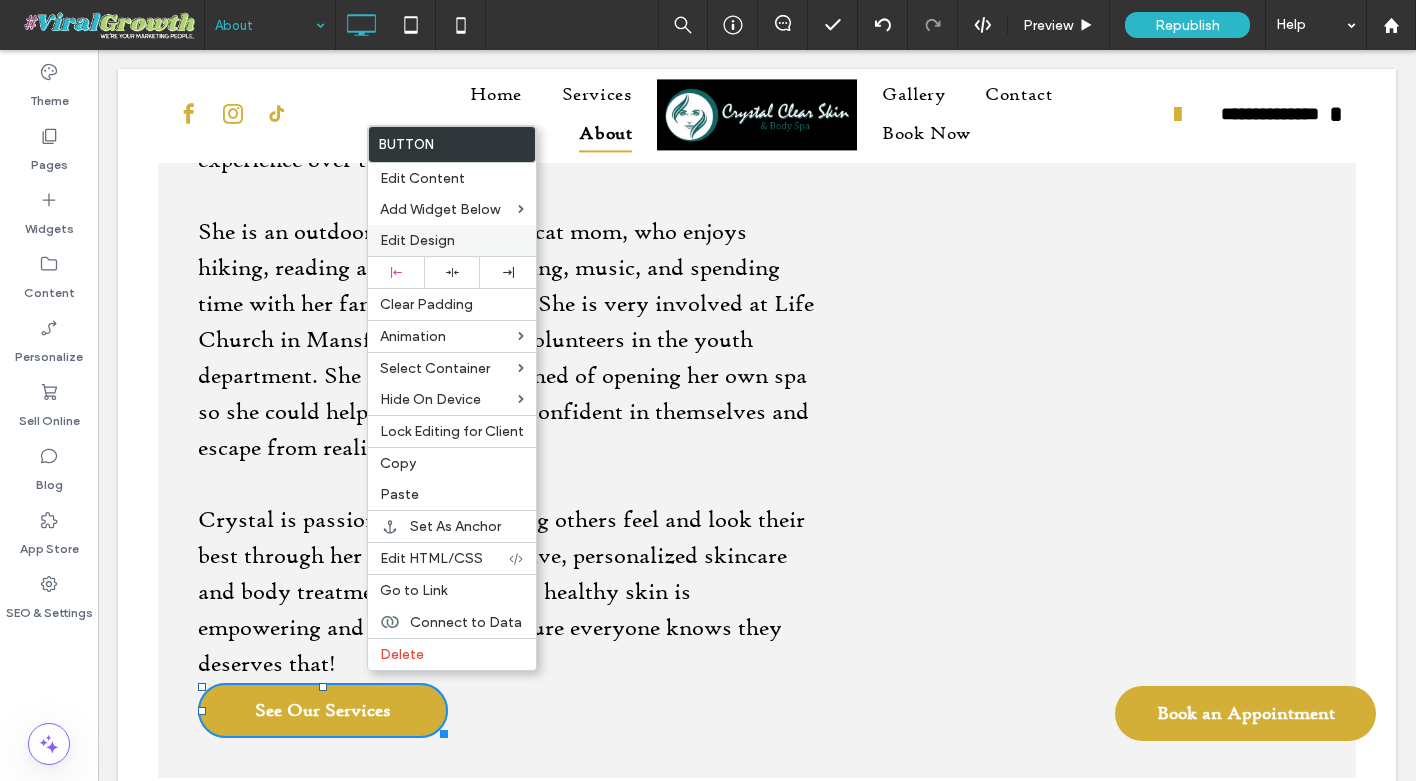 click on "Edit Design" at bounding box center (452, 240) 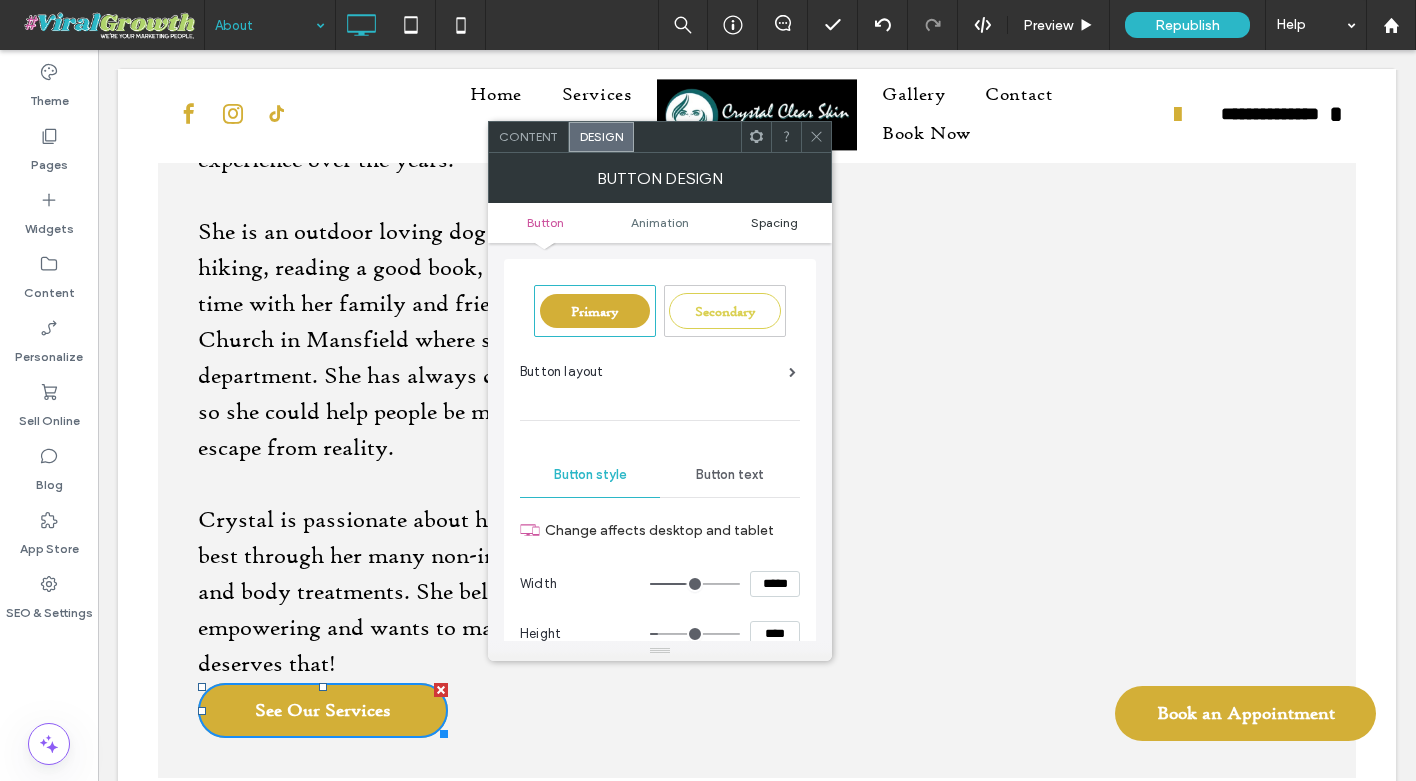 click on "Spacing" at bounding box center [774, 222] 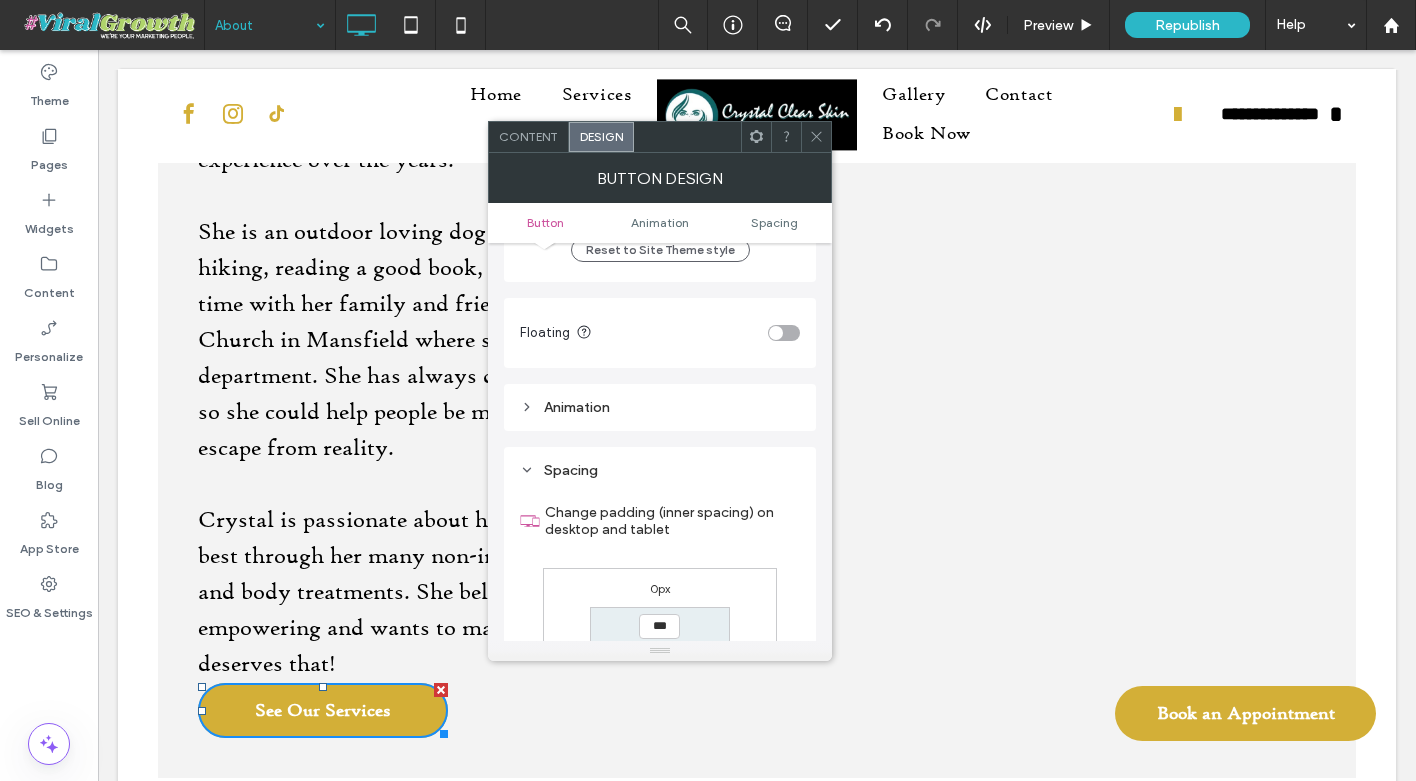 scroll, scrollTop: 939, scrollLeft: 0, axis: vertical 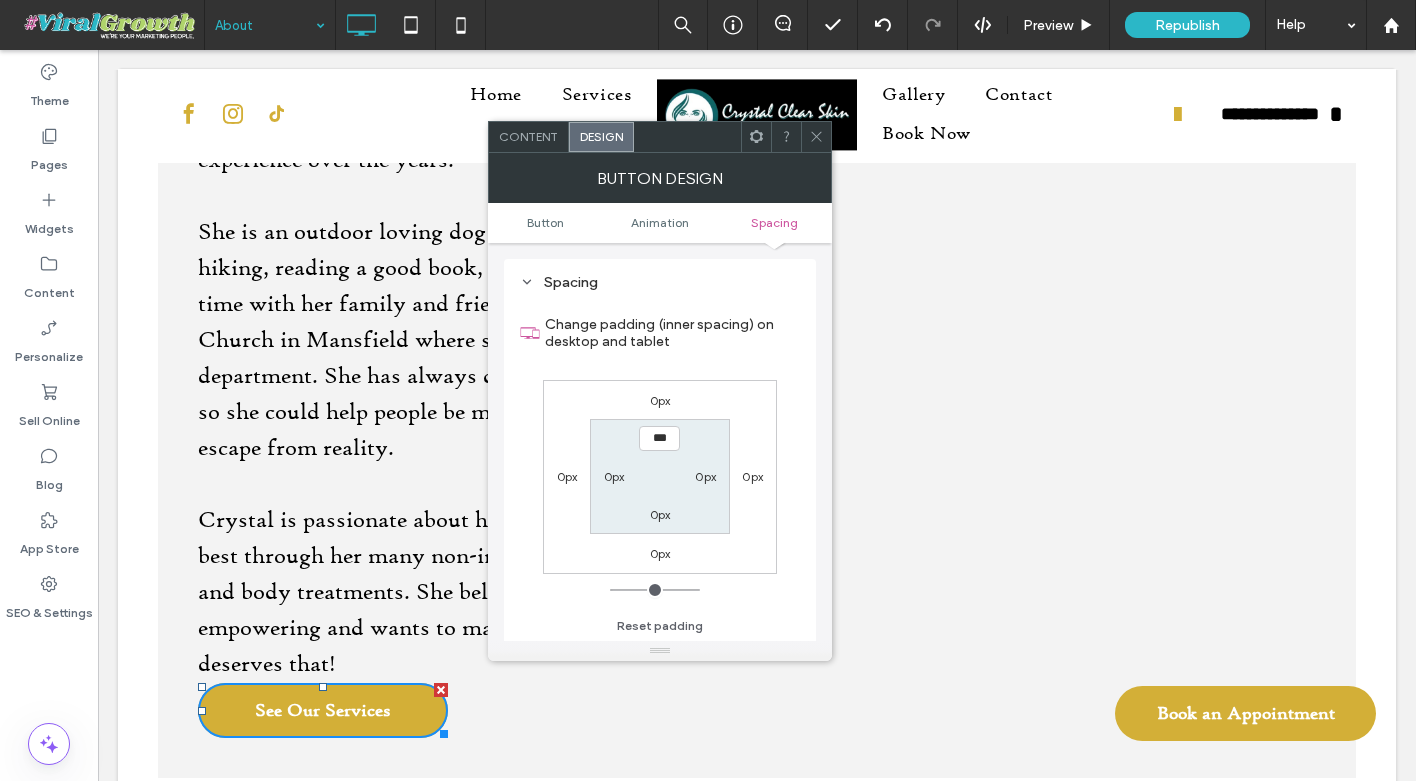 click 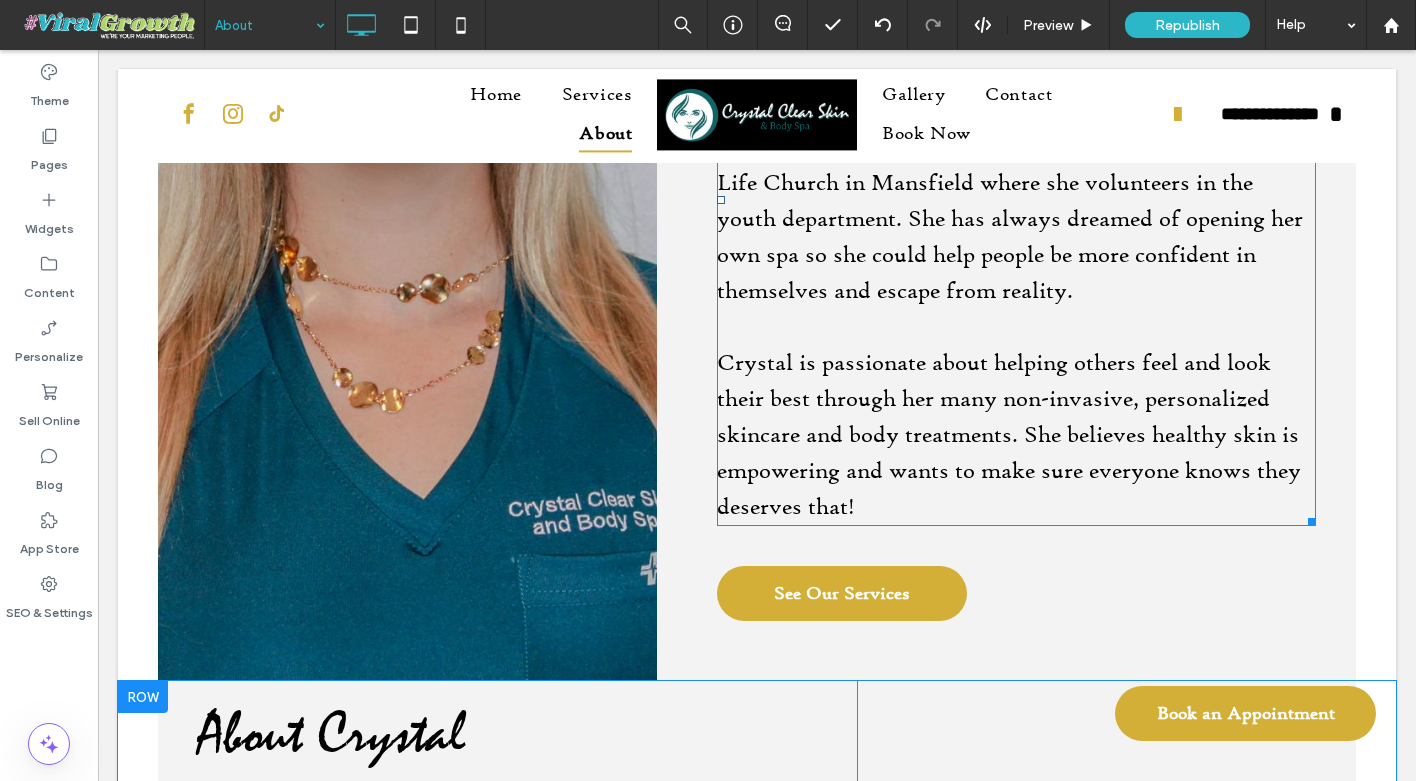 scroll, scrollTop: 616, scrollLeft: 0, axis: vertical 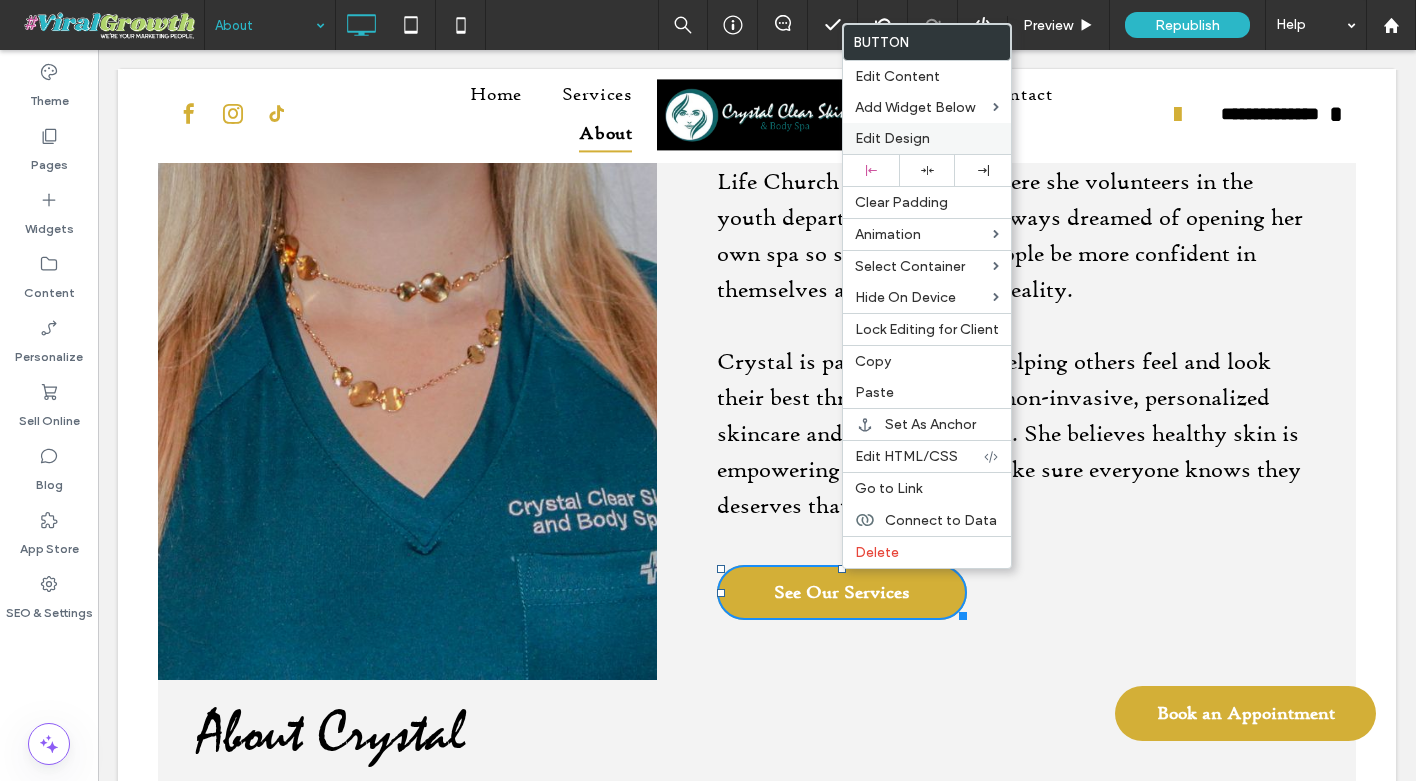 click on "Edit Design" at bounding box center [892, 138] 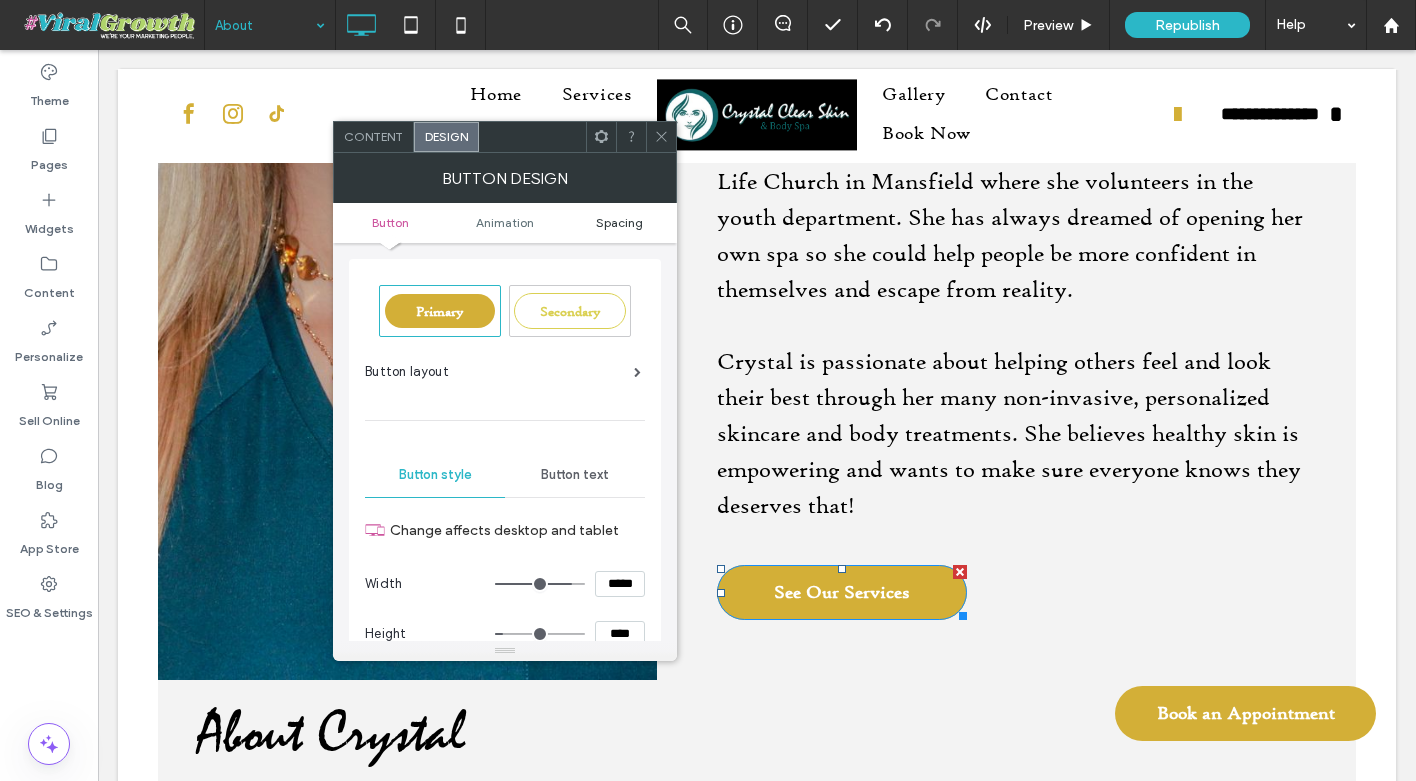 click on "Spacing" at bounding box center [619, 222] 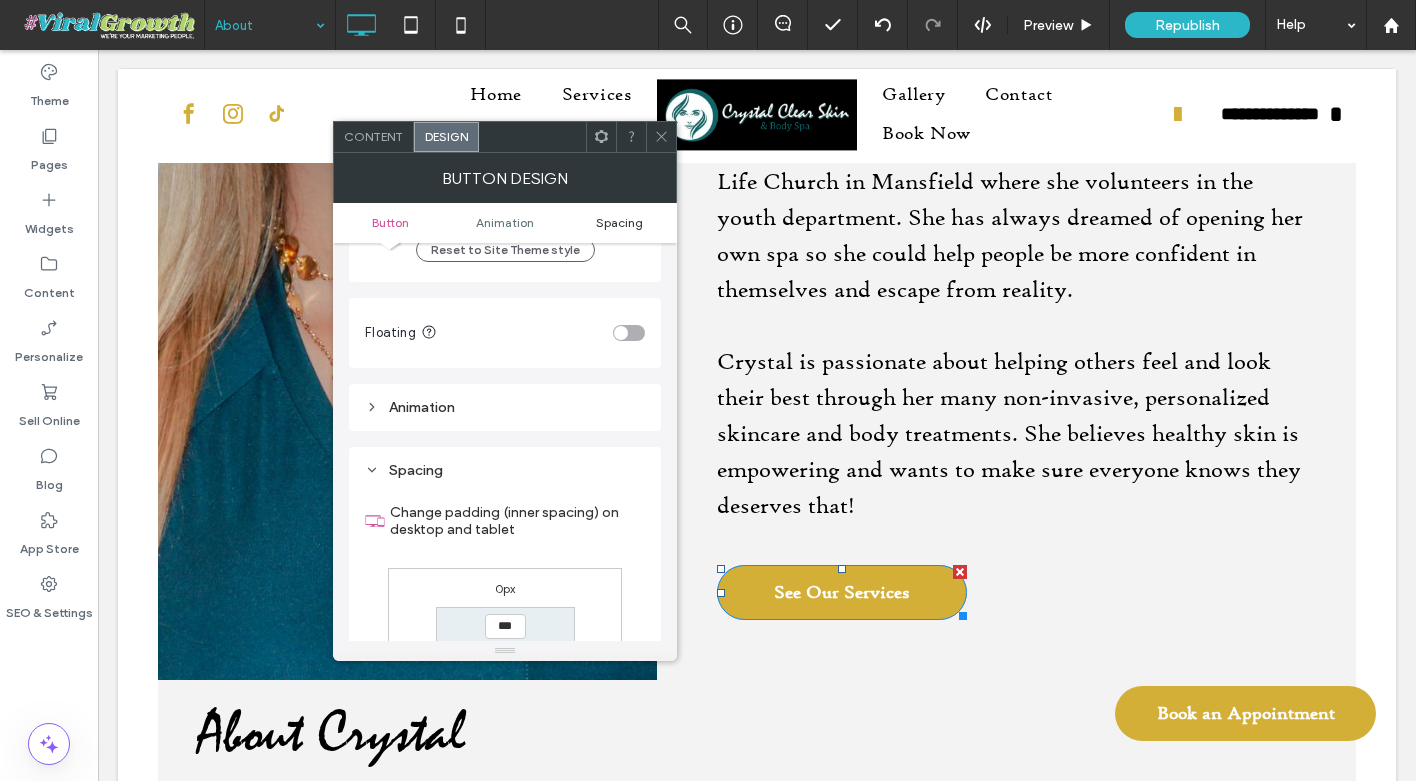 scroll, scrollTop: 939, scrollLeft: 0, axis: vertical 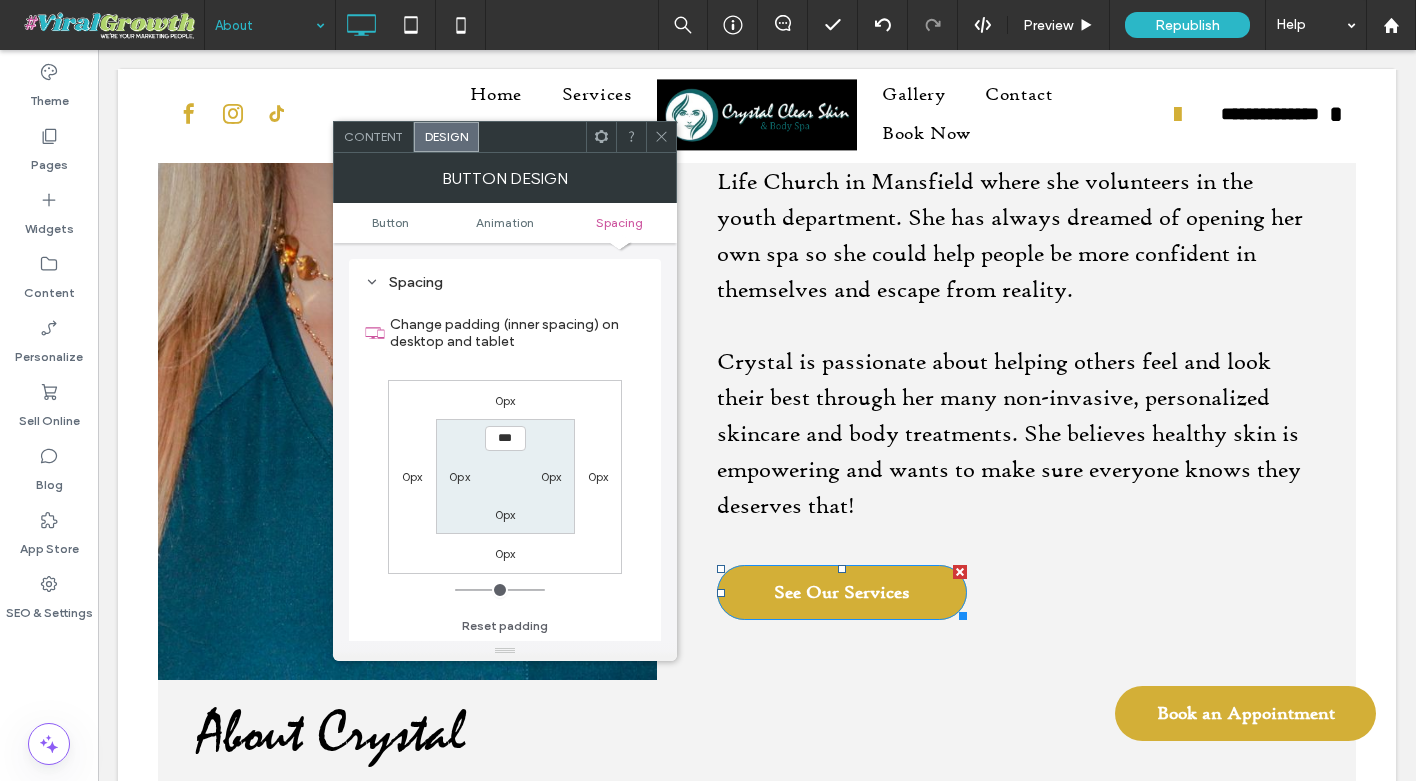 click at bounding box center (661, 137) 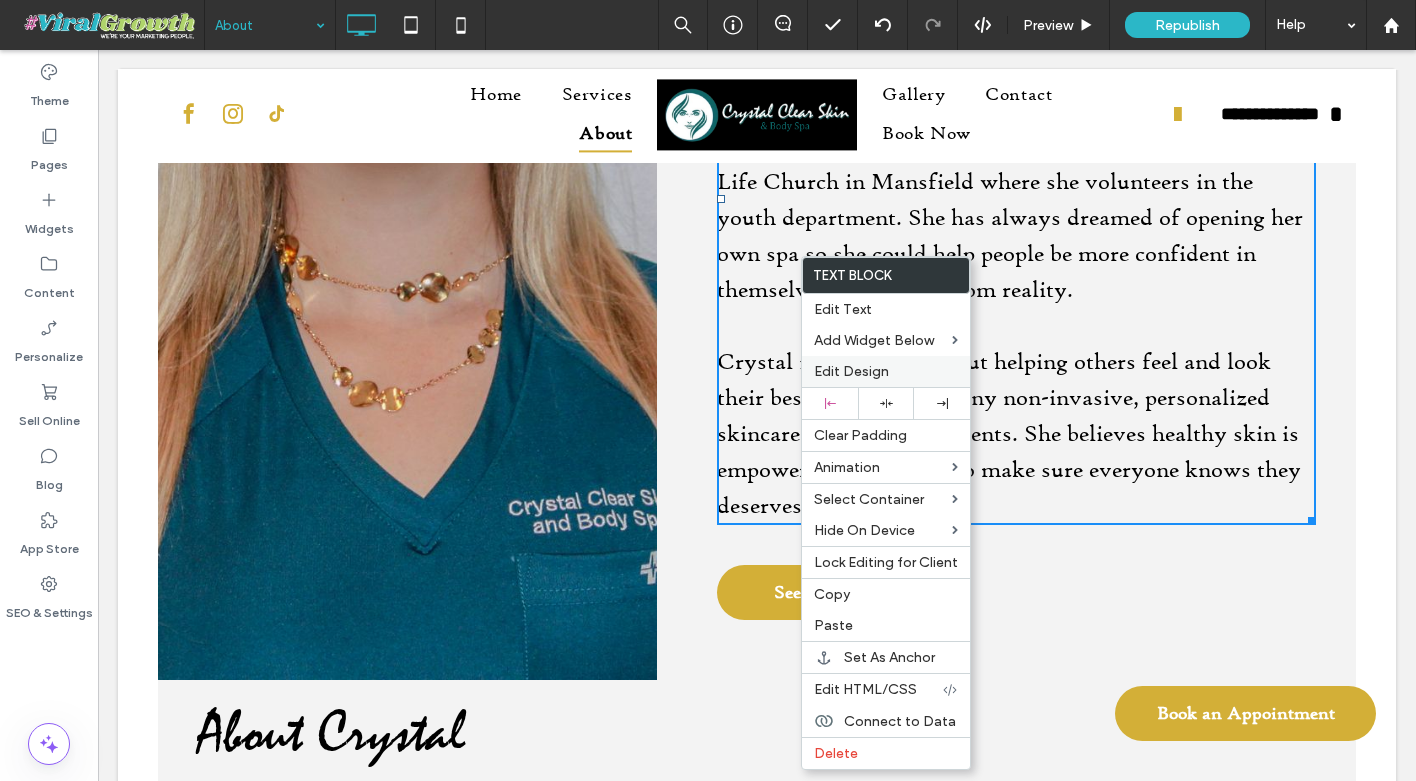 click on "Edit Design" at bounding box center (886, 371) 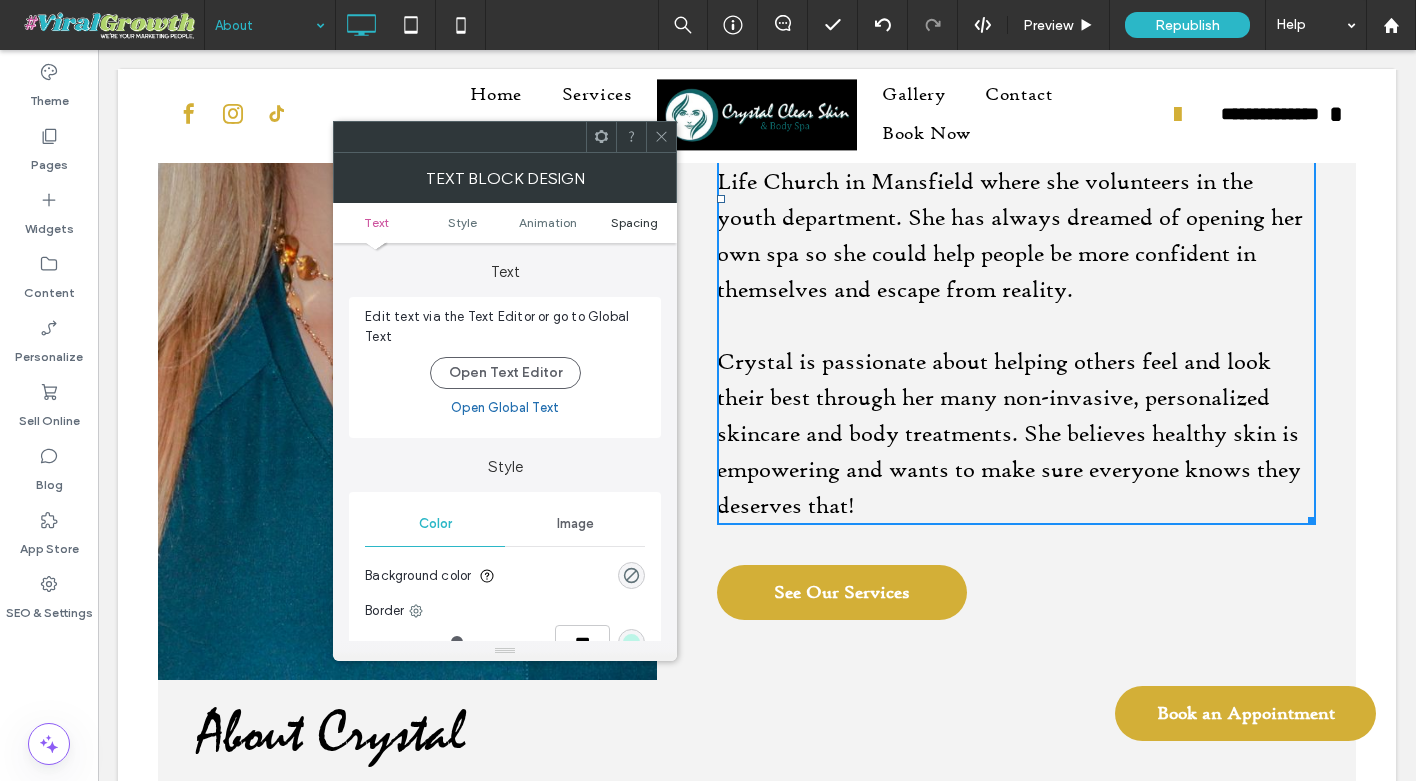 click on "Spacing" at bounding box center (634, 222) 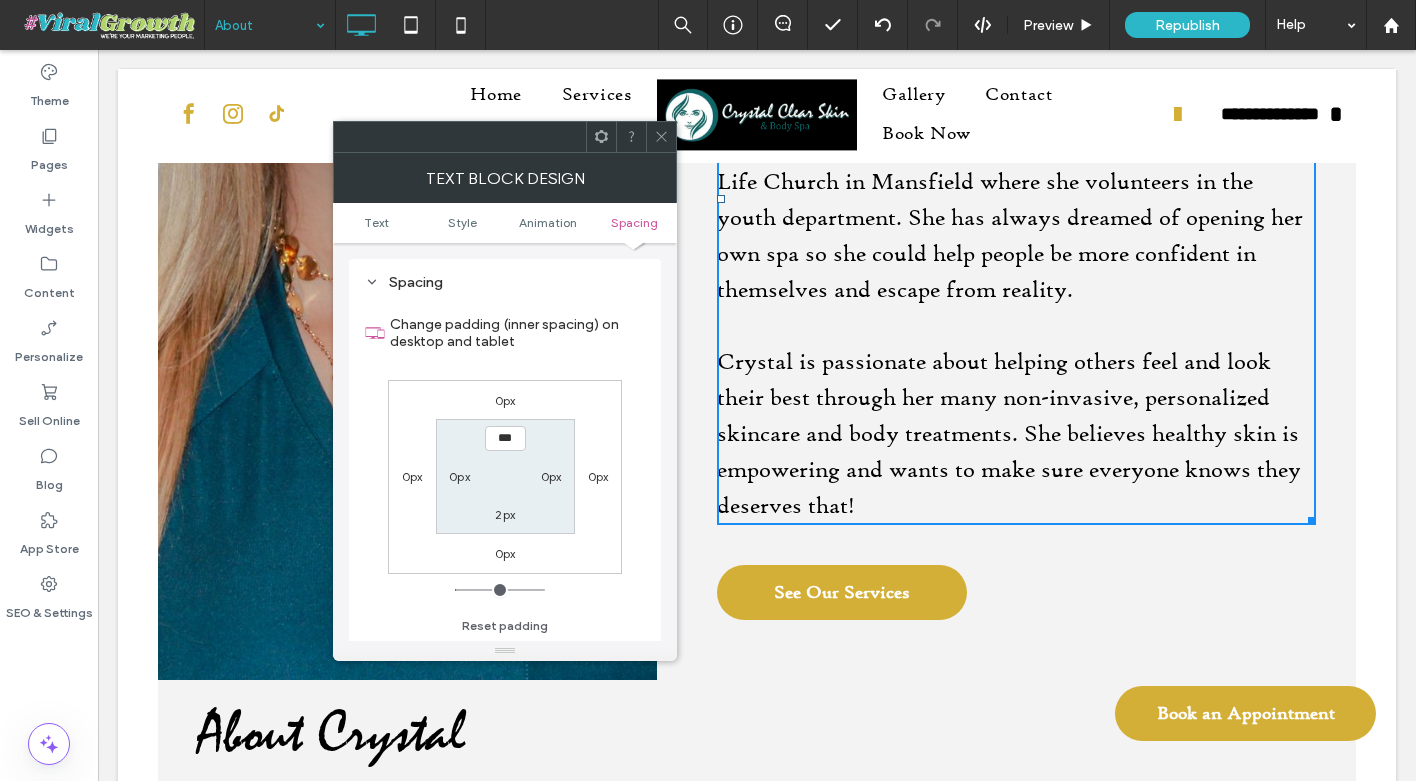 scroll, scrollTop: 574, scrollLeft: 0, axis: vertical 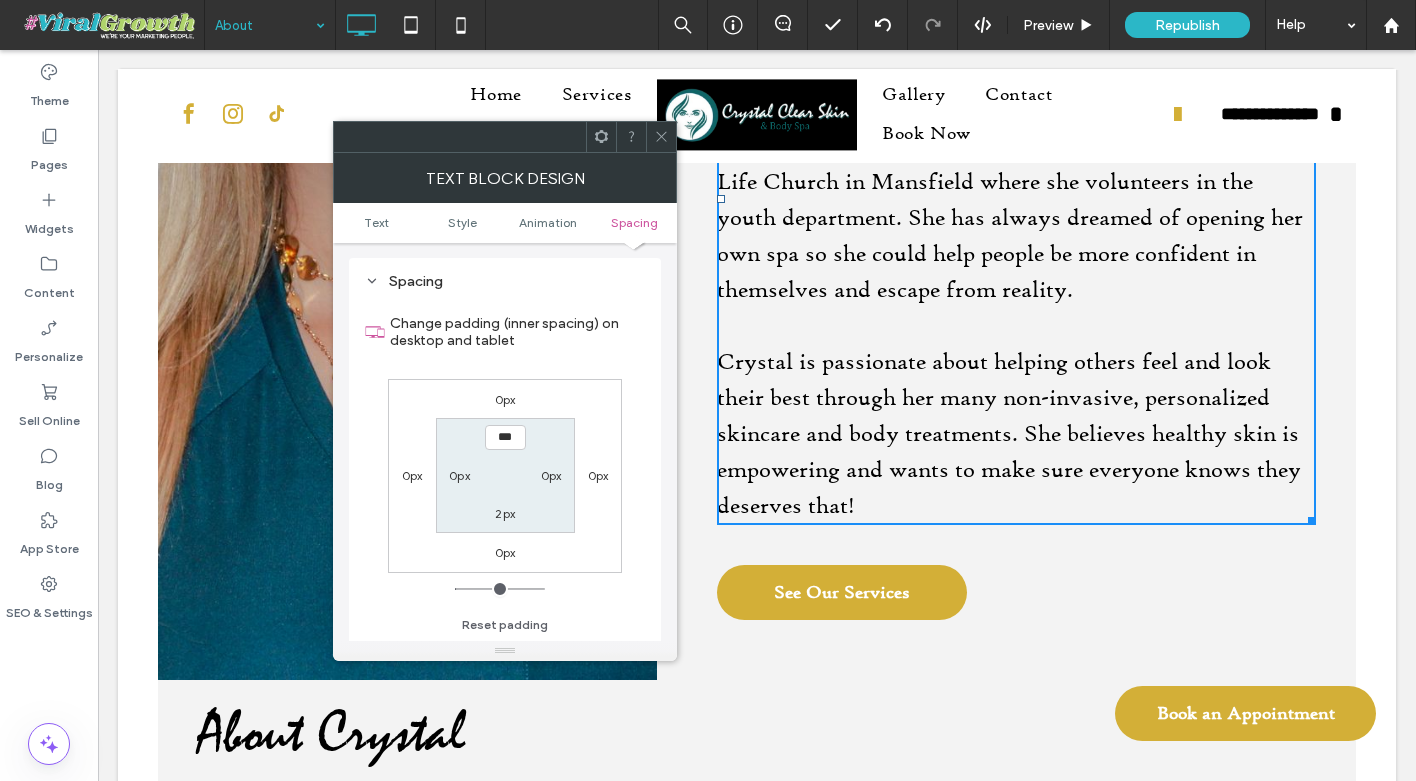 click at bounding box center [661, 137] 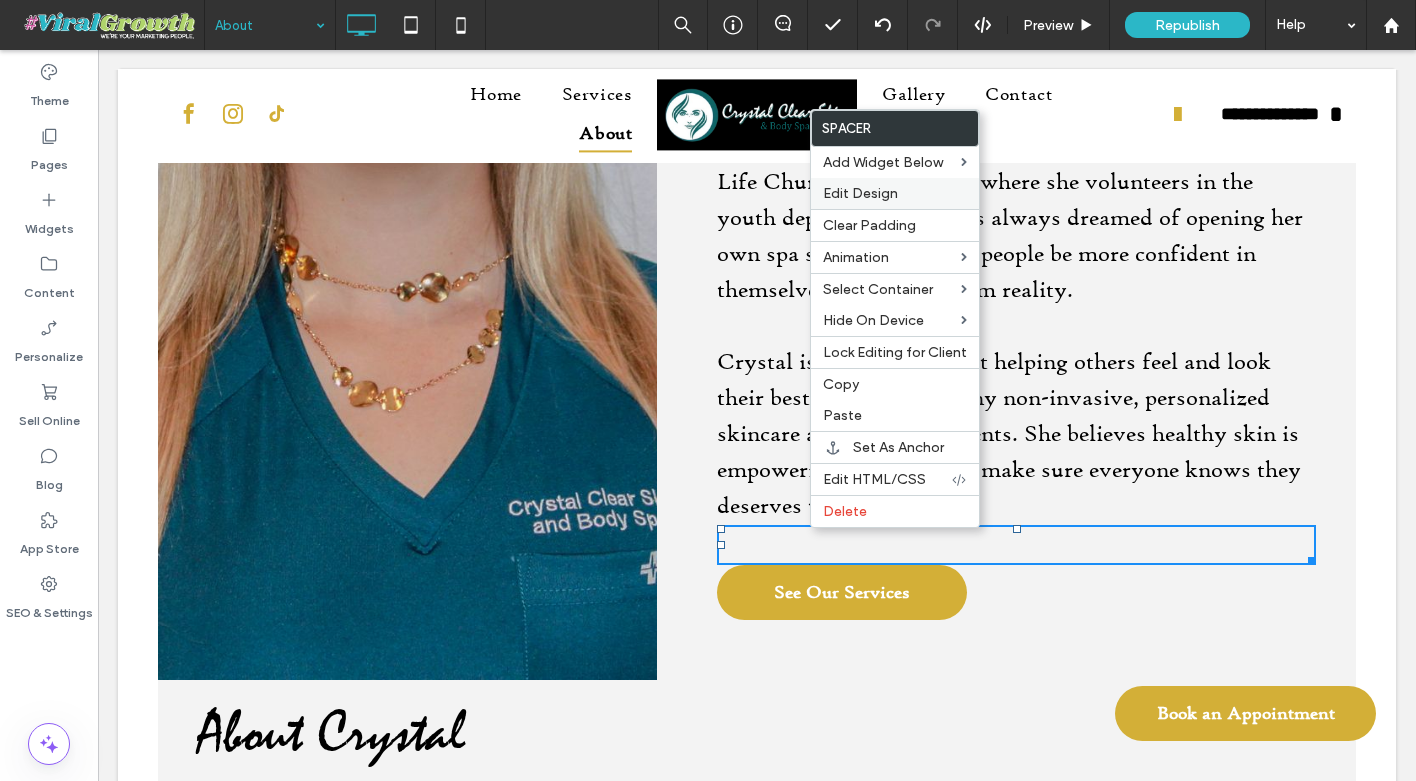 click on "Edit Design" at bounding box center [860, 193] 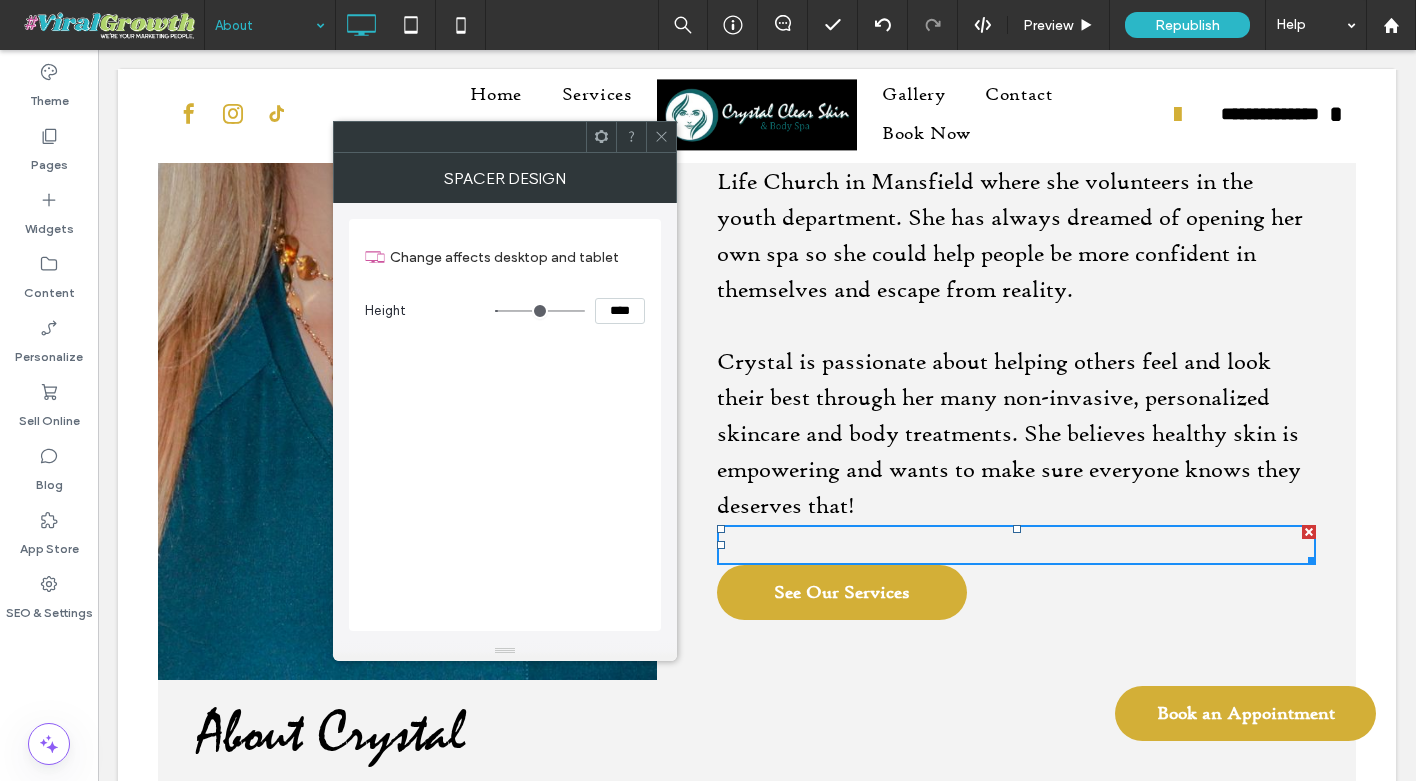 click 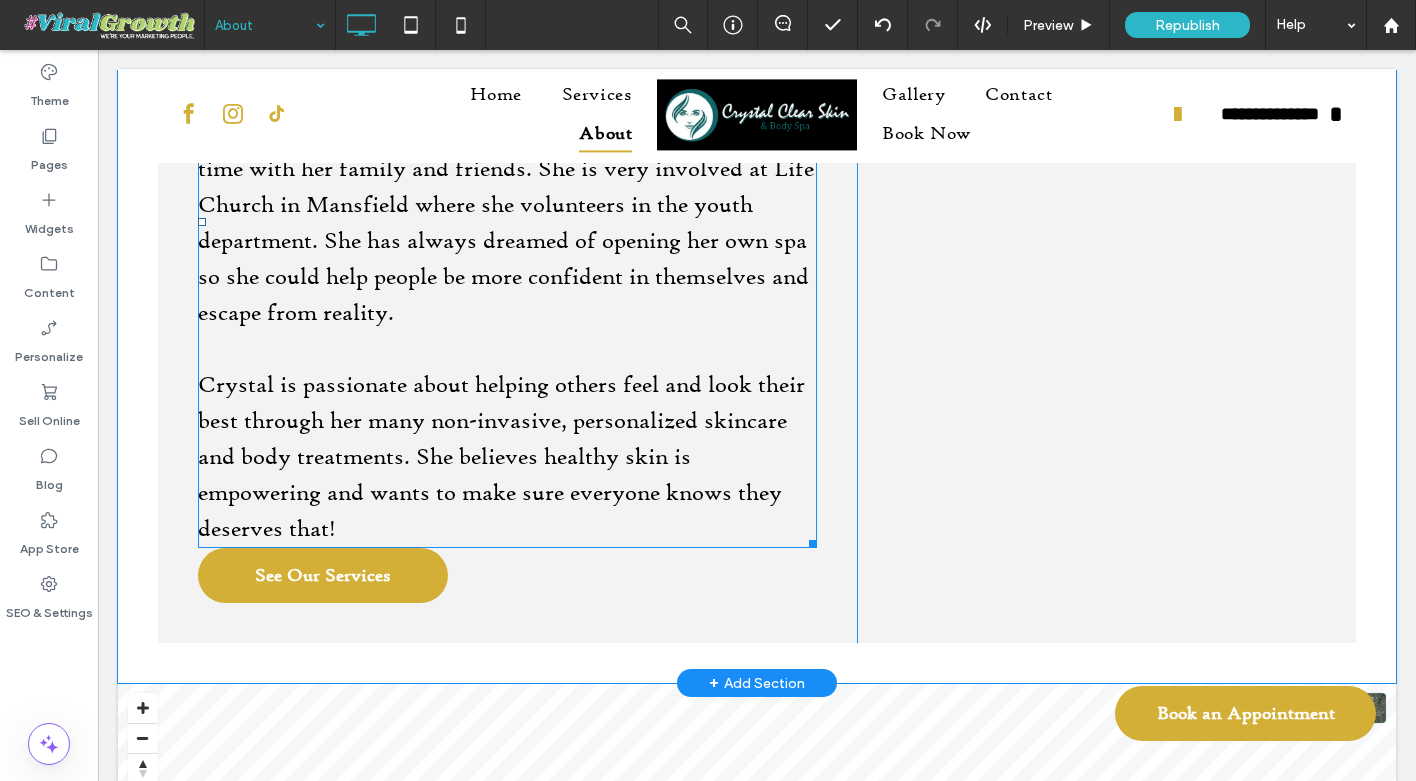 scroll, scrollTop: 1592, scrollLeft: 0, axis: vertical 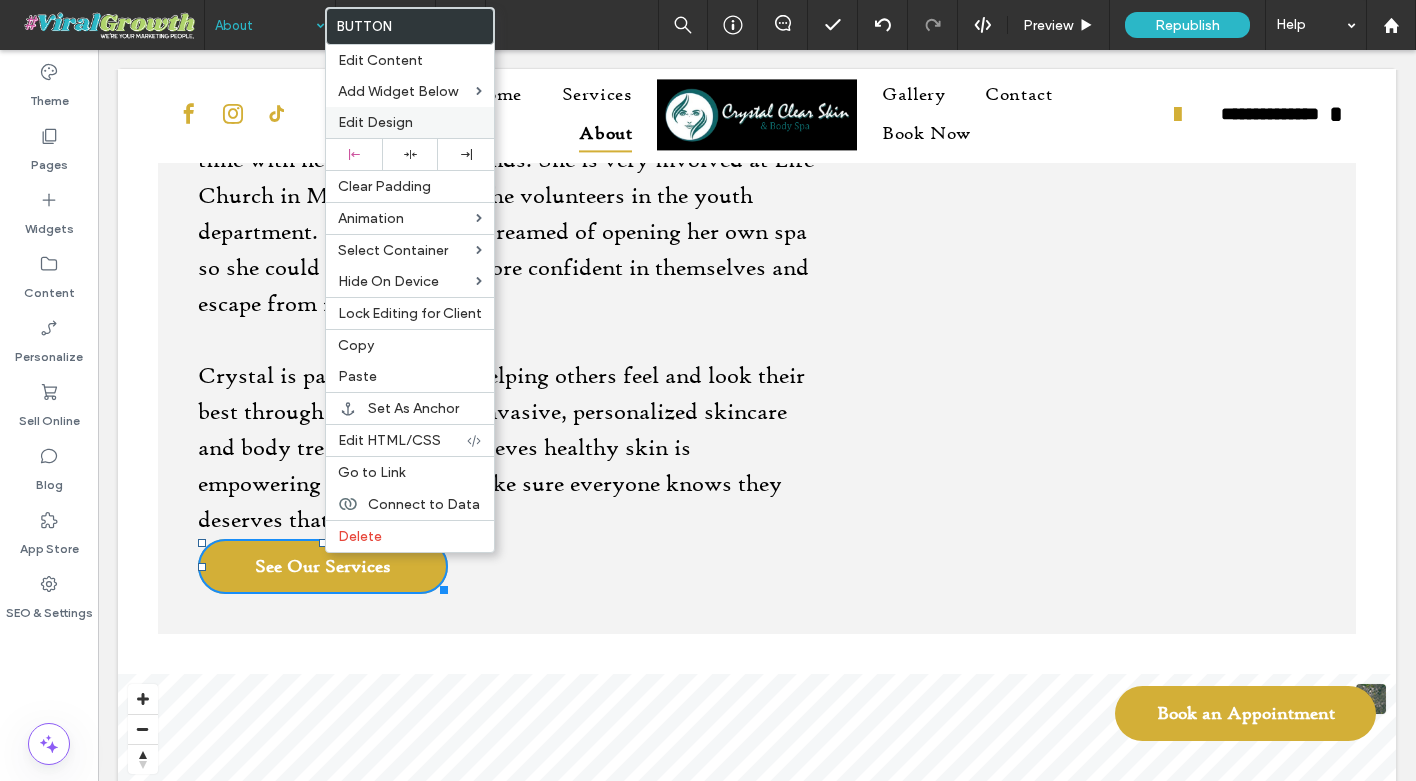 click on "Edit Design" at bounding box center [410, 122] 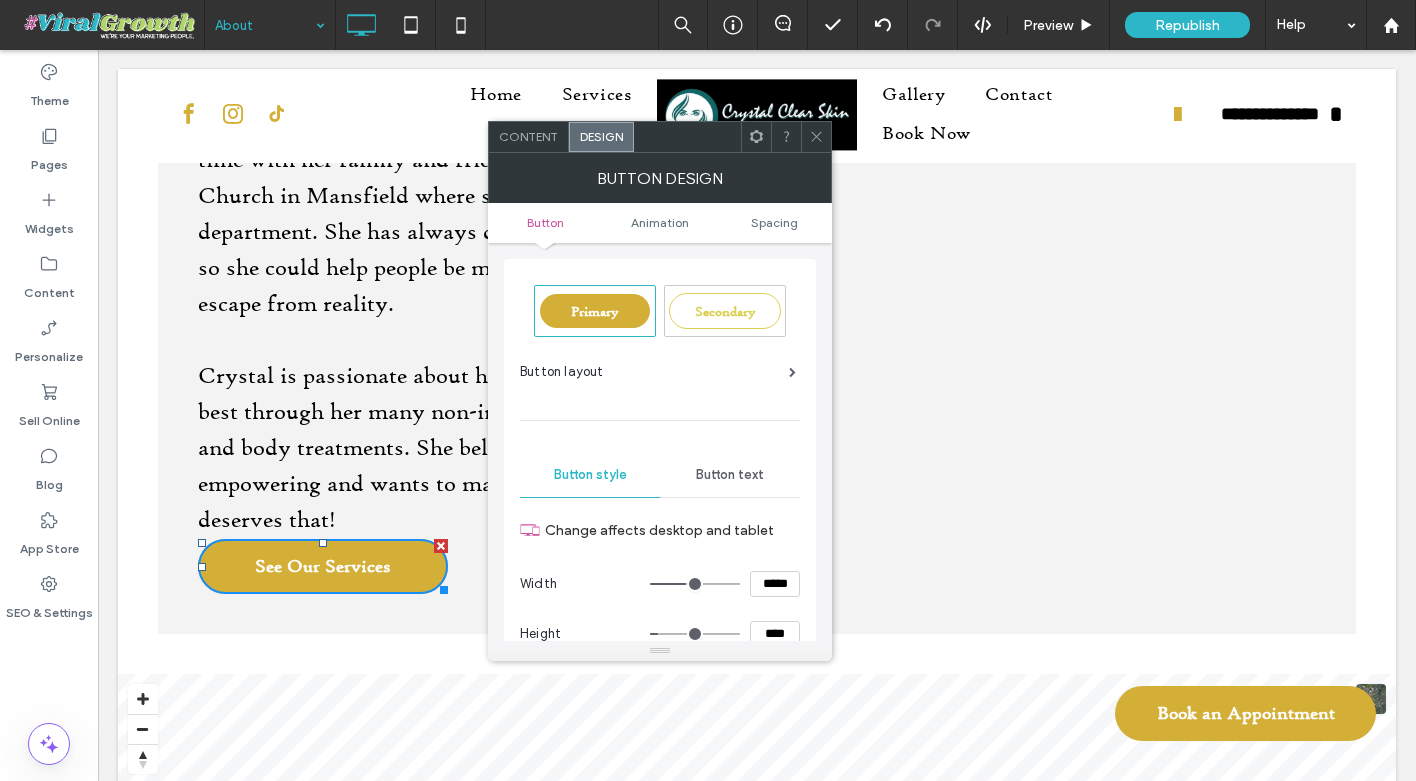 click on "Button Animation Spacing" at bounding box center (660, 223) 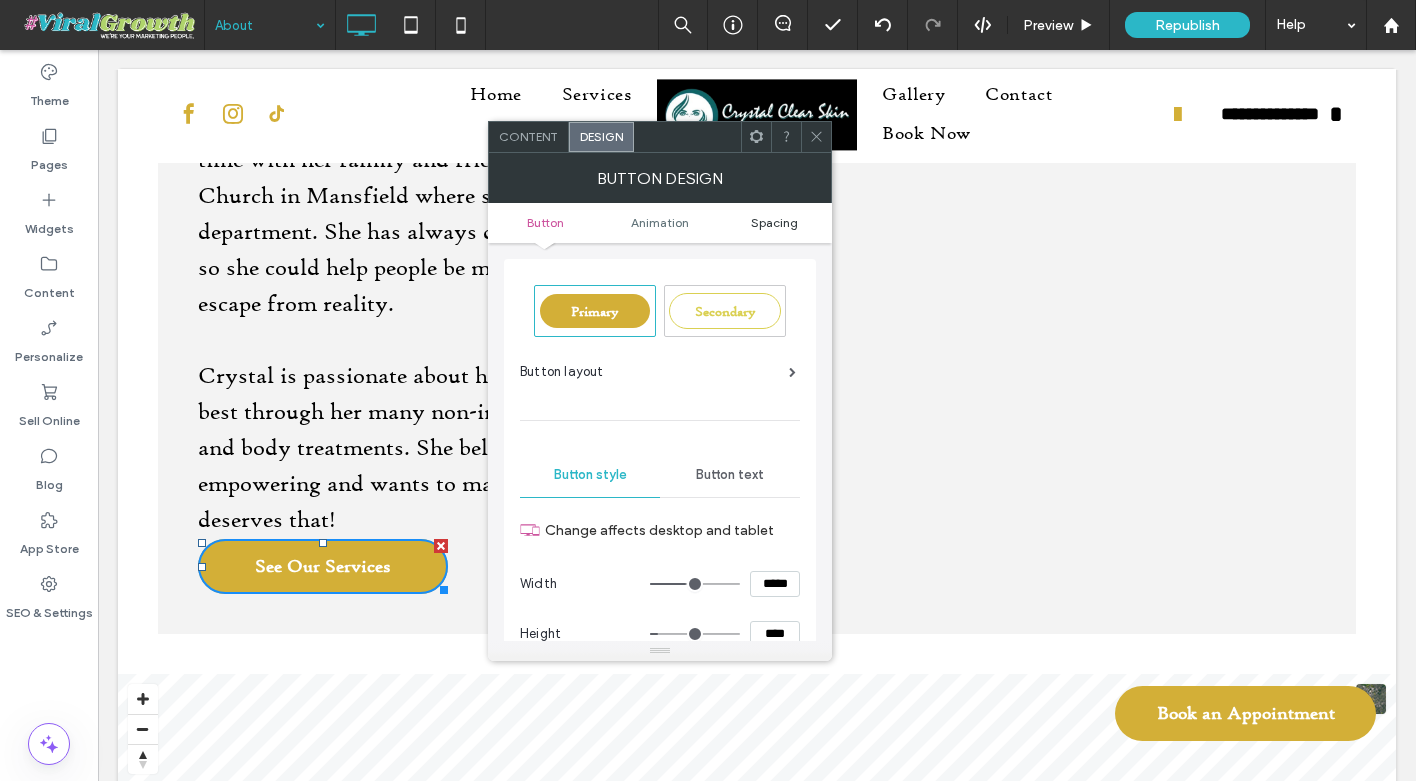 click on "Spacing" at bounding box center (774, 222) 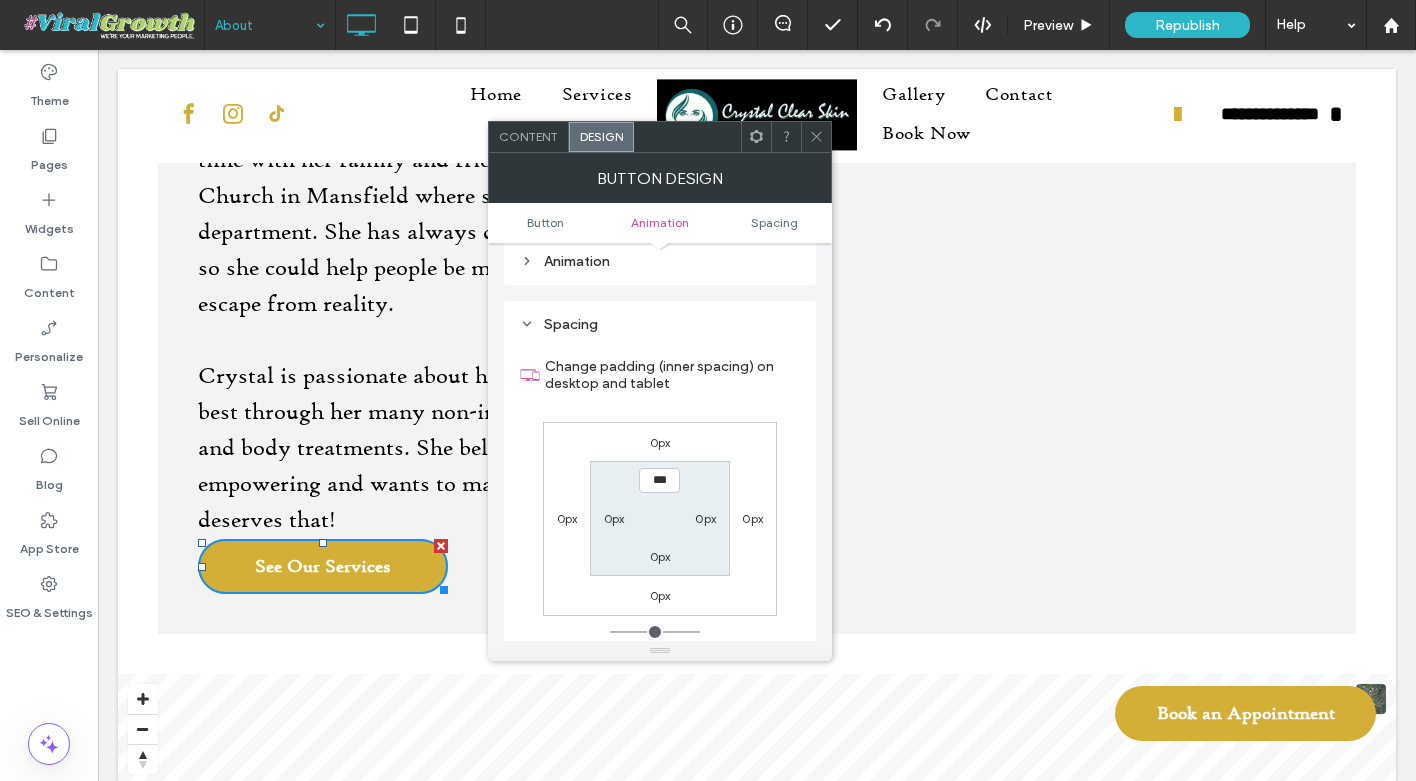 scroll, scrollTop: 939, scrollLeft: 0, axis: vertical 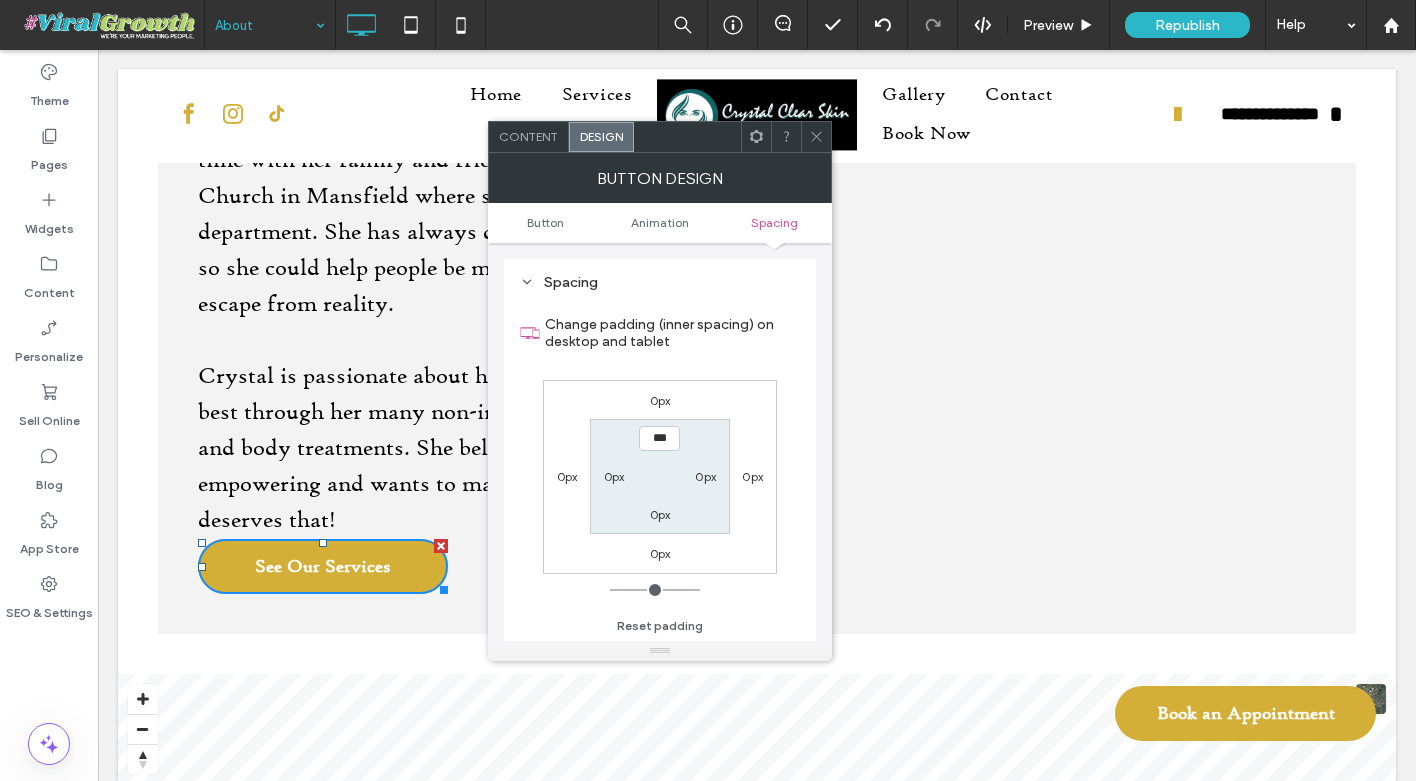 click on "0px" at bounding box center [660, 400] 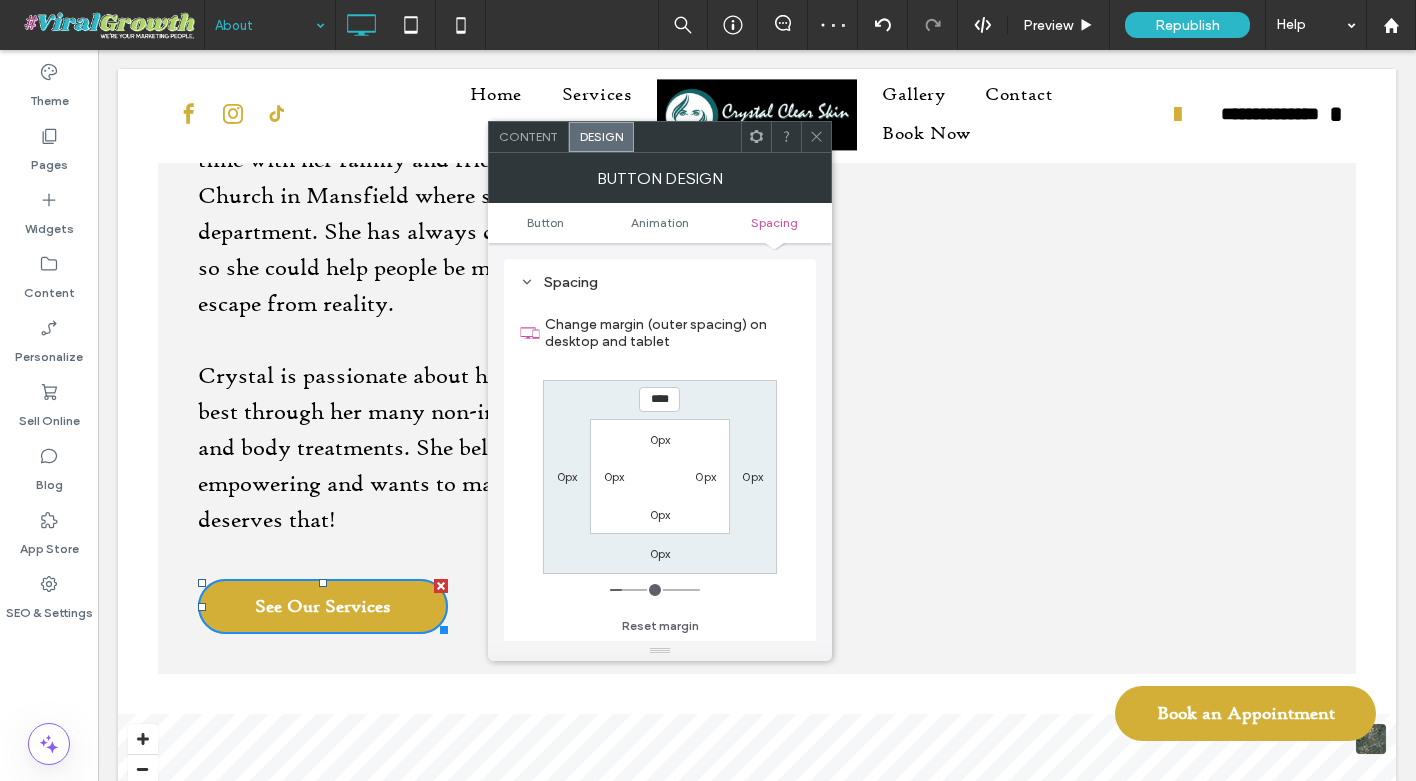 click at bounding box center (816, 137) 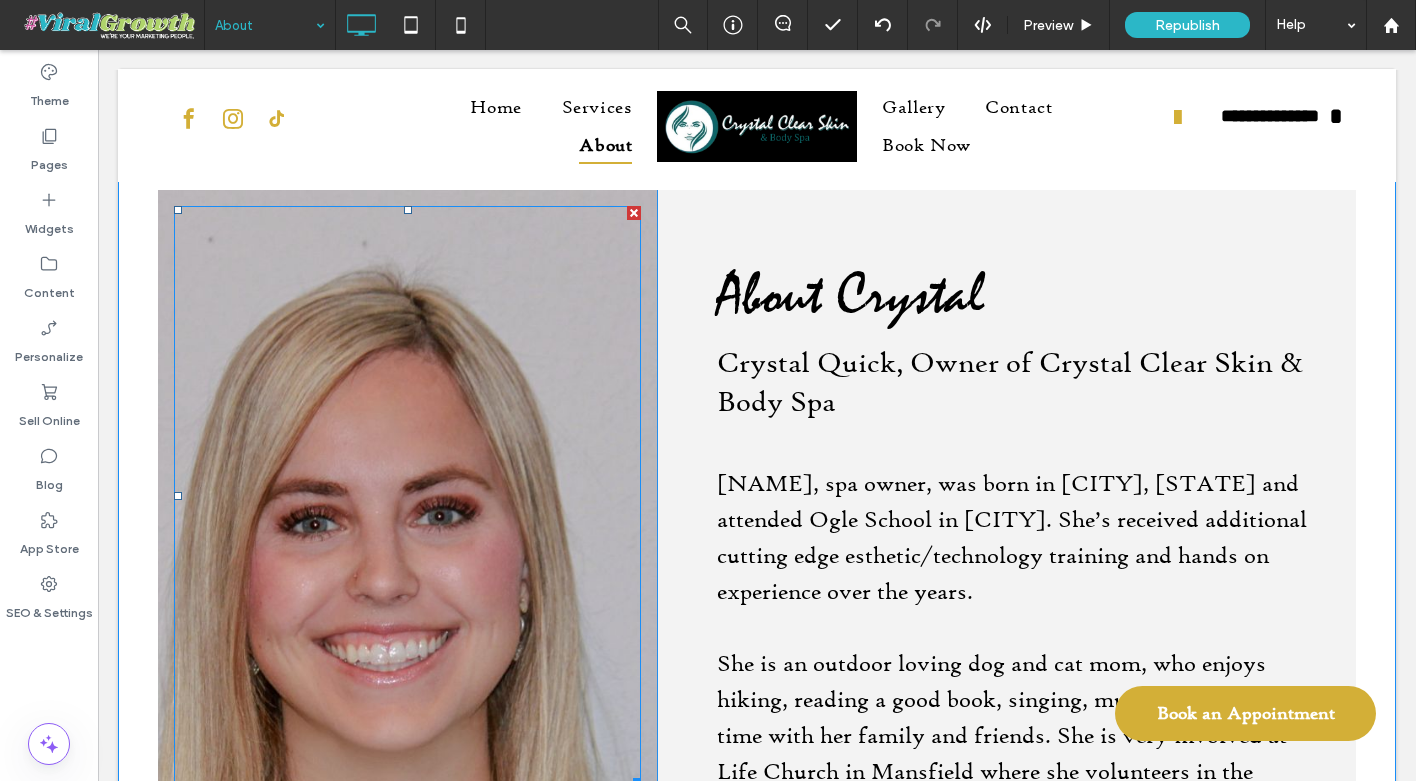 scroll, scrollTop: 0, scrollLeft: 0, axis: both 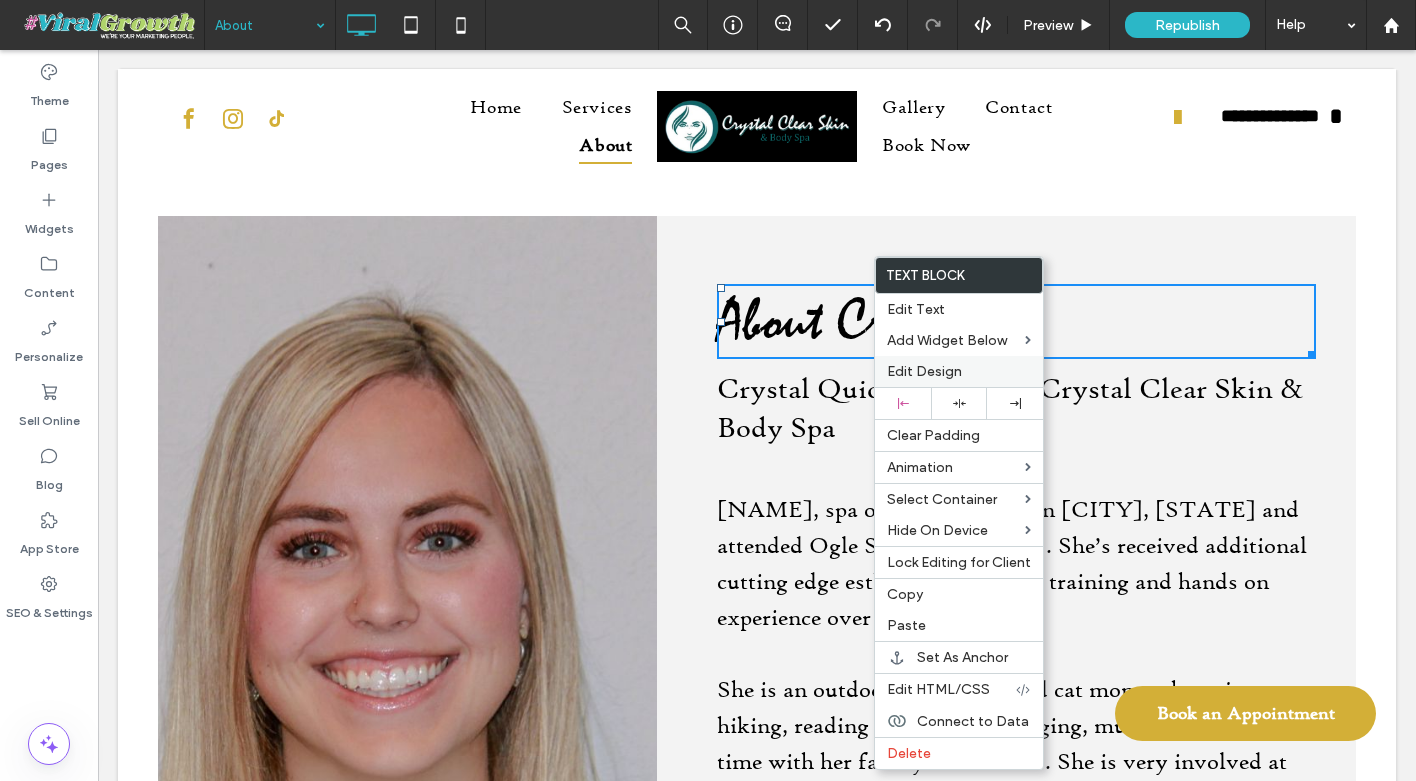 click on "Edit Design" at bounding box center [924, 371] 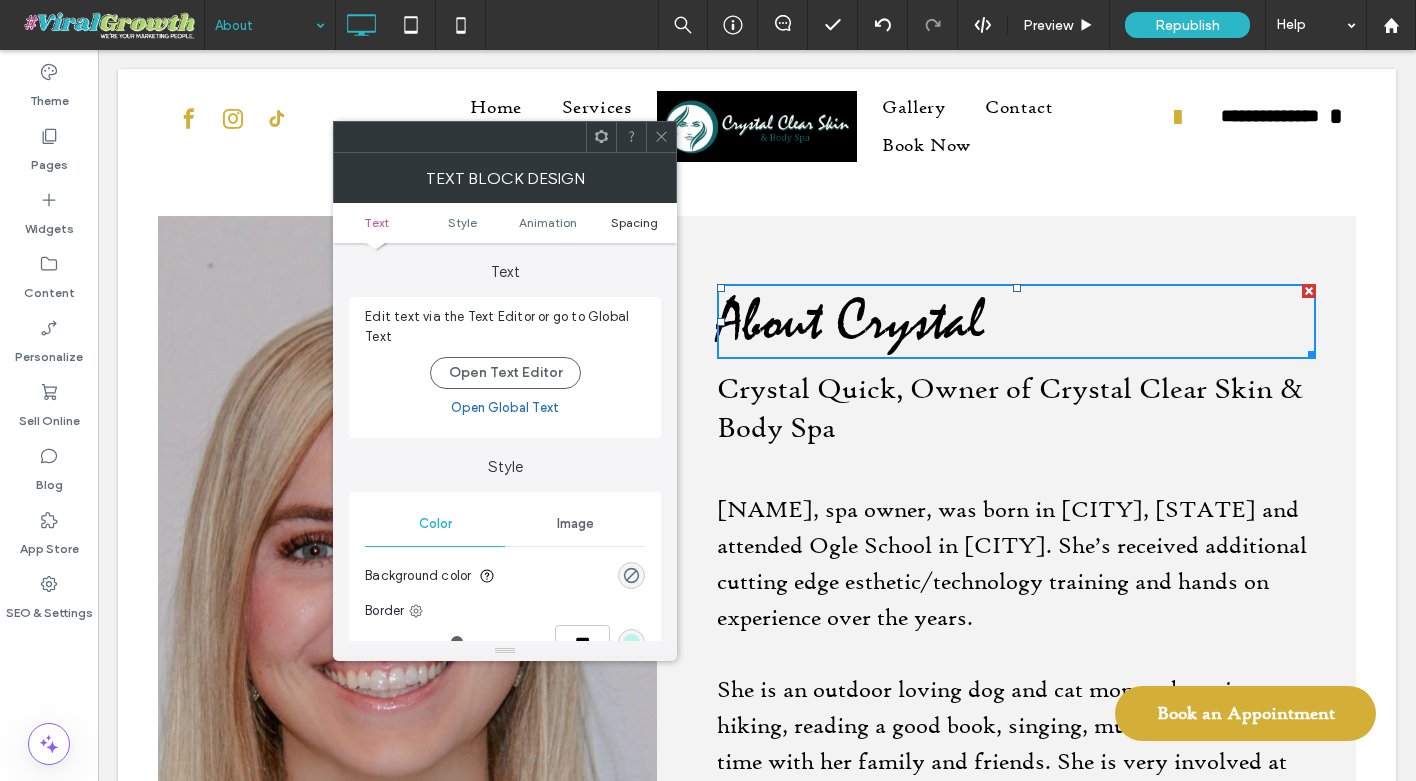 click on "Spacing" at bounding box center [634, 222] 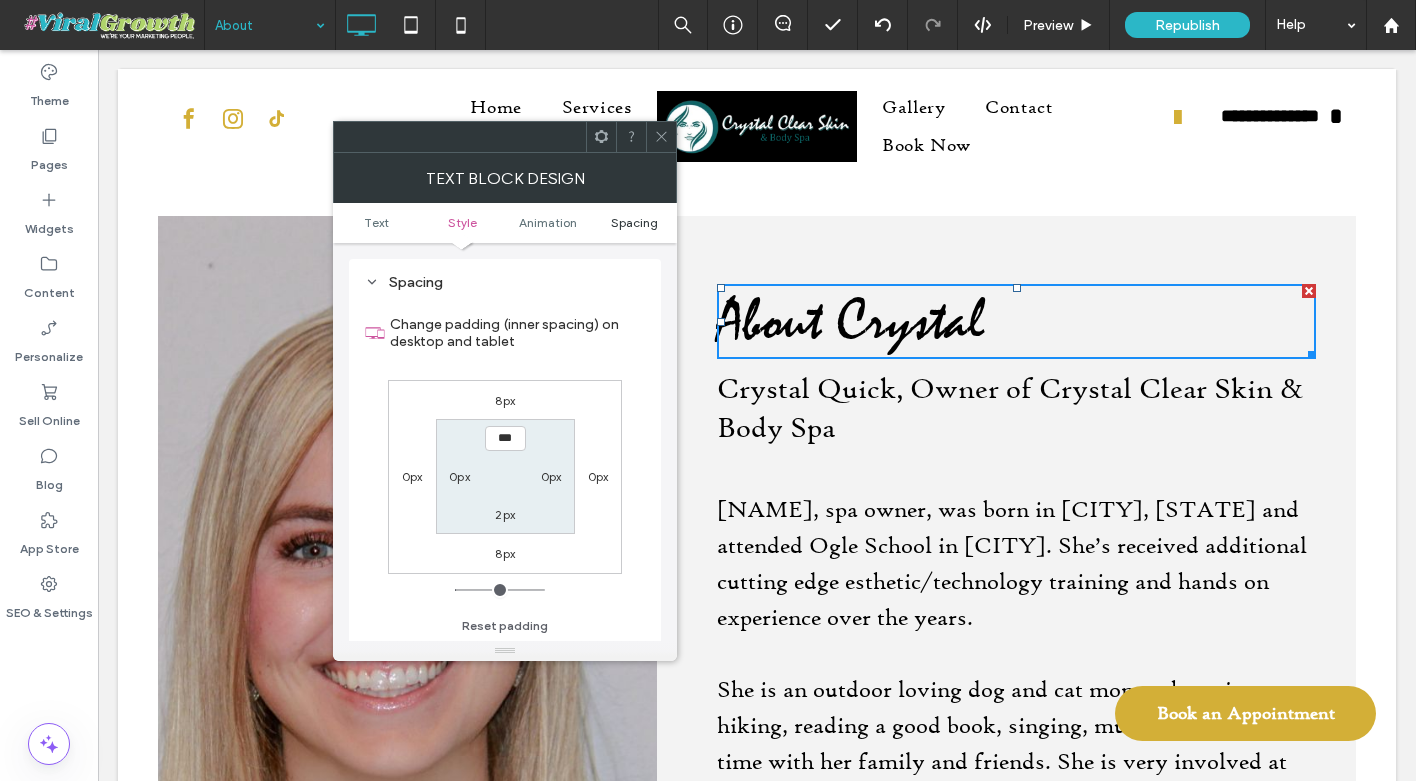 scroll, scrollTop: 574, scrollLeft: 0, axis: vertical 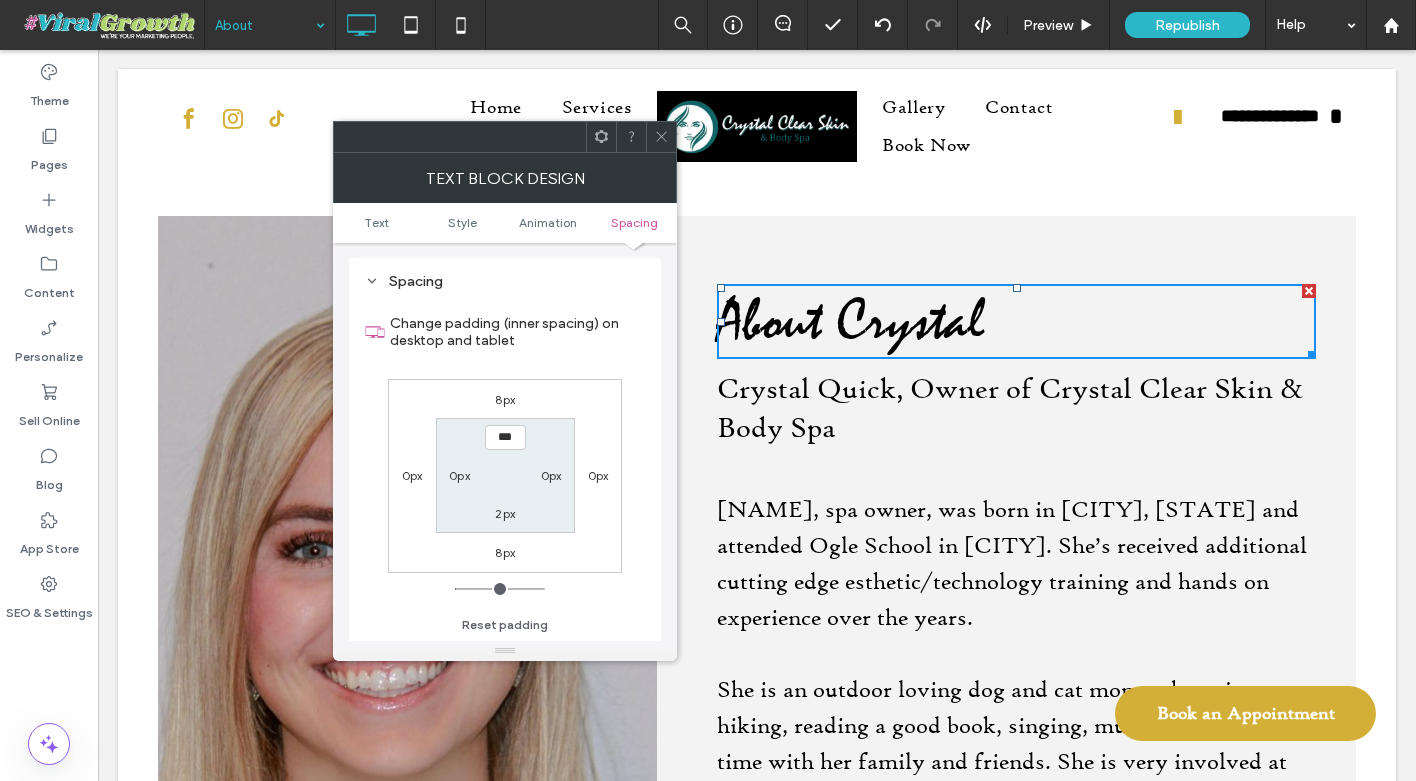 click 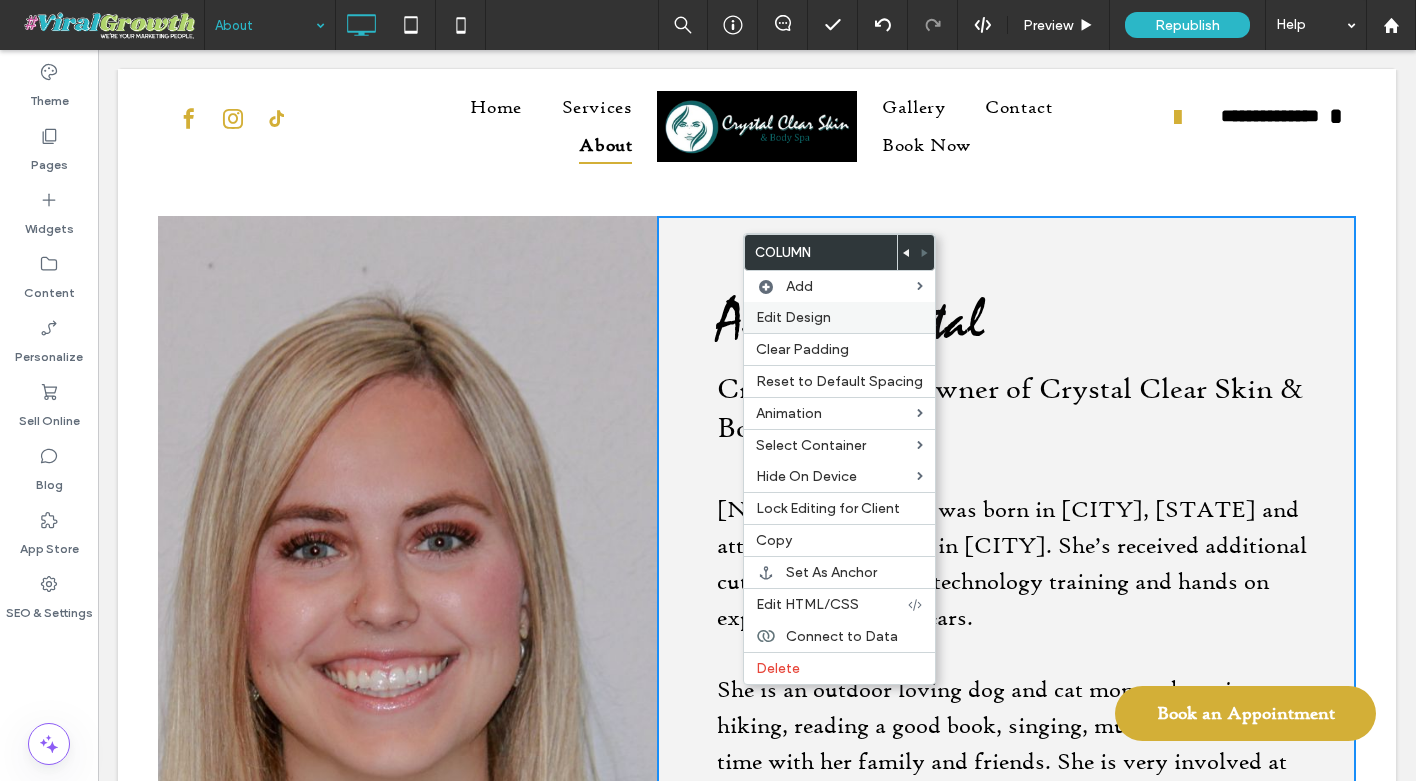 click on "Edit Design" at bounding box center [793, 317] 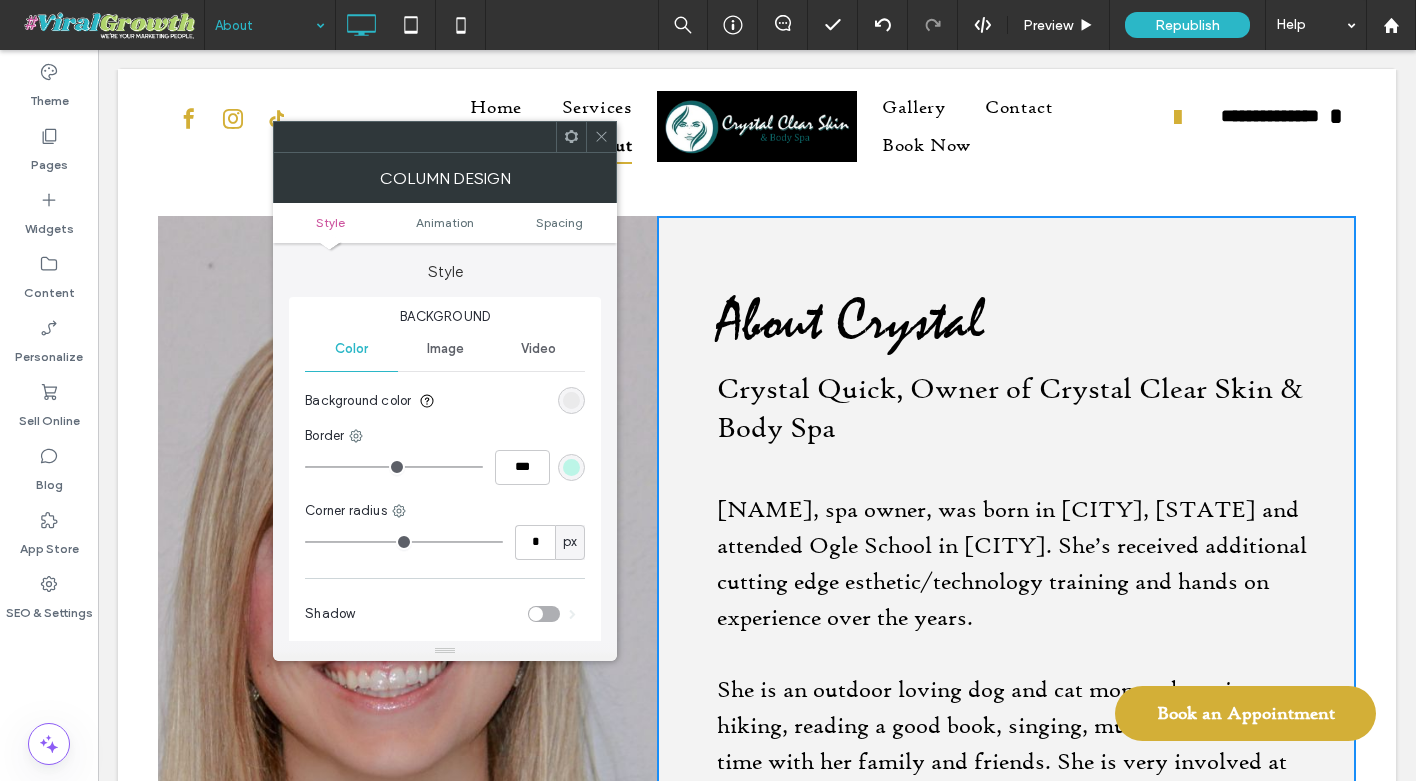 scroll, scrollTop: 41, scrollLeft: 0, axis: vertical 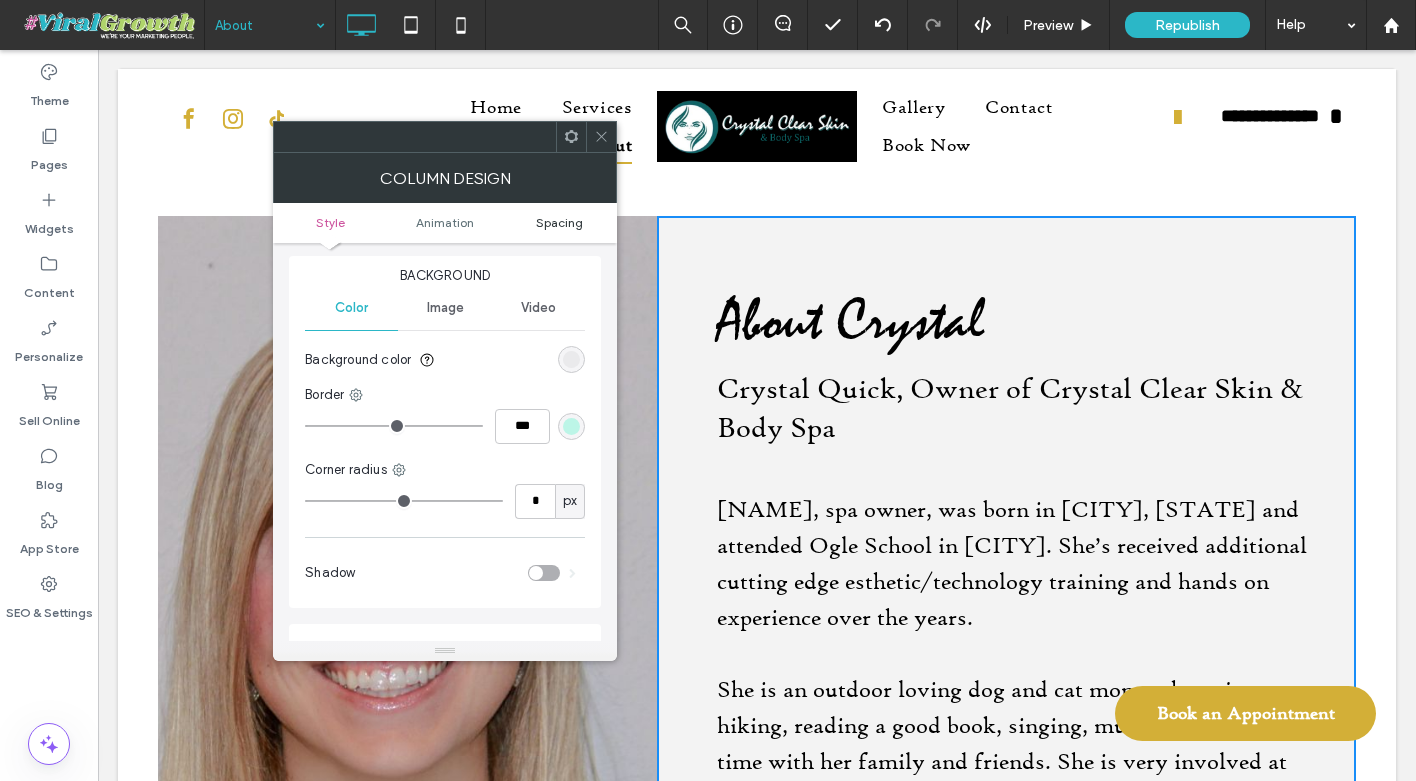 click on "Spacing" at bounding box center (559, 222) 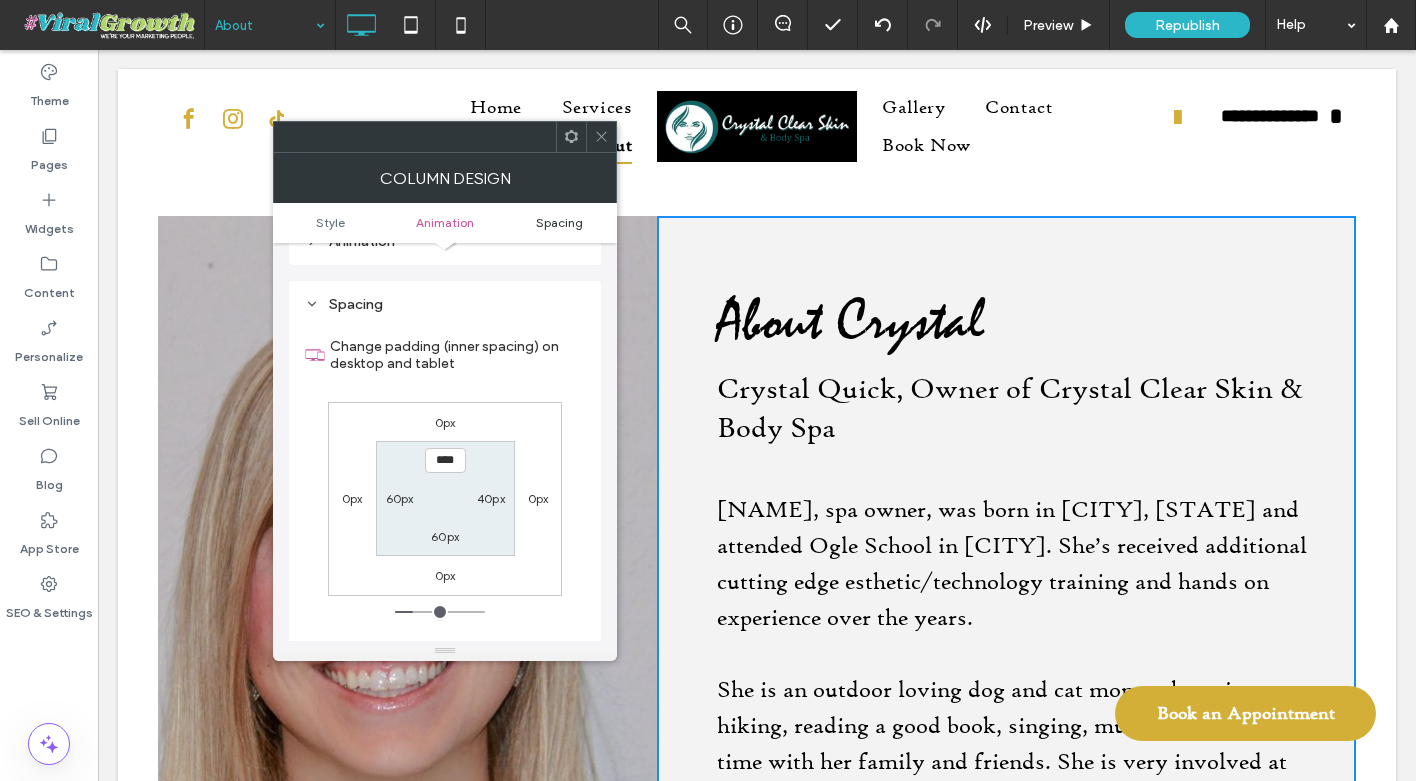 scroll, scrollTop: 470, scrollLeft: 0, axis: vertical 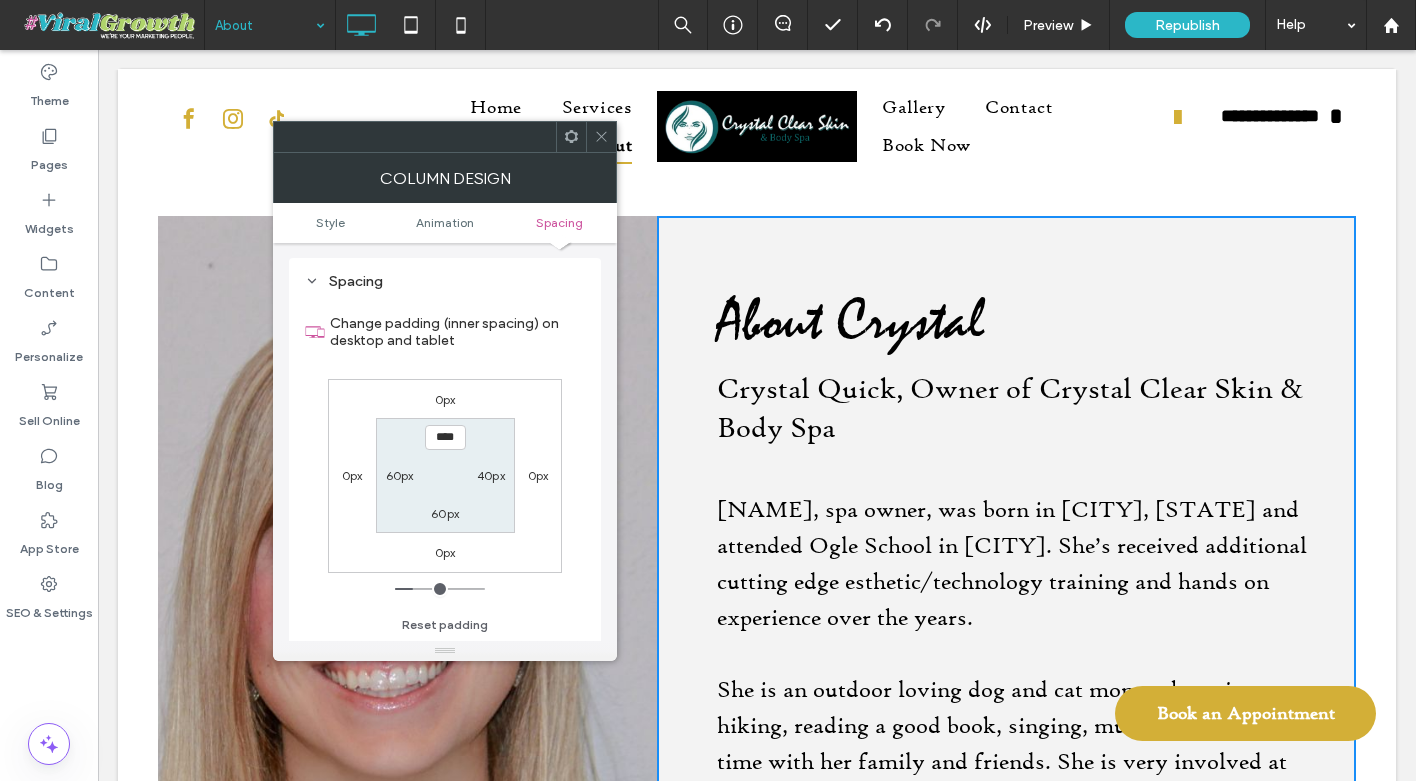 click 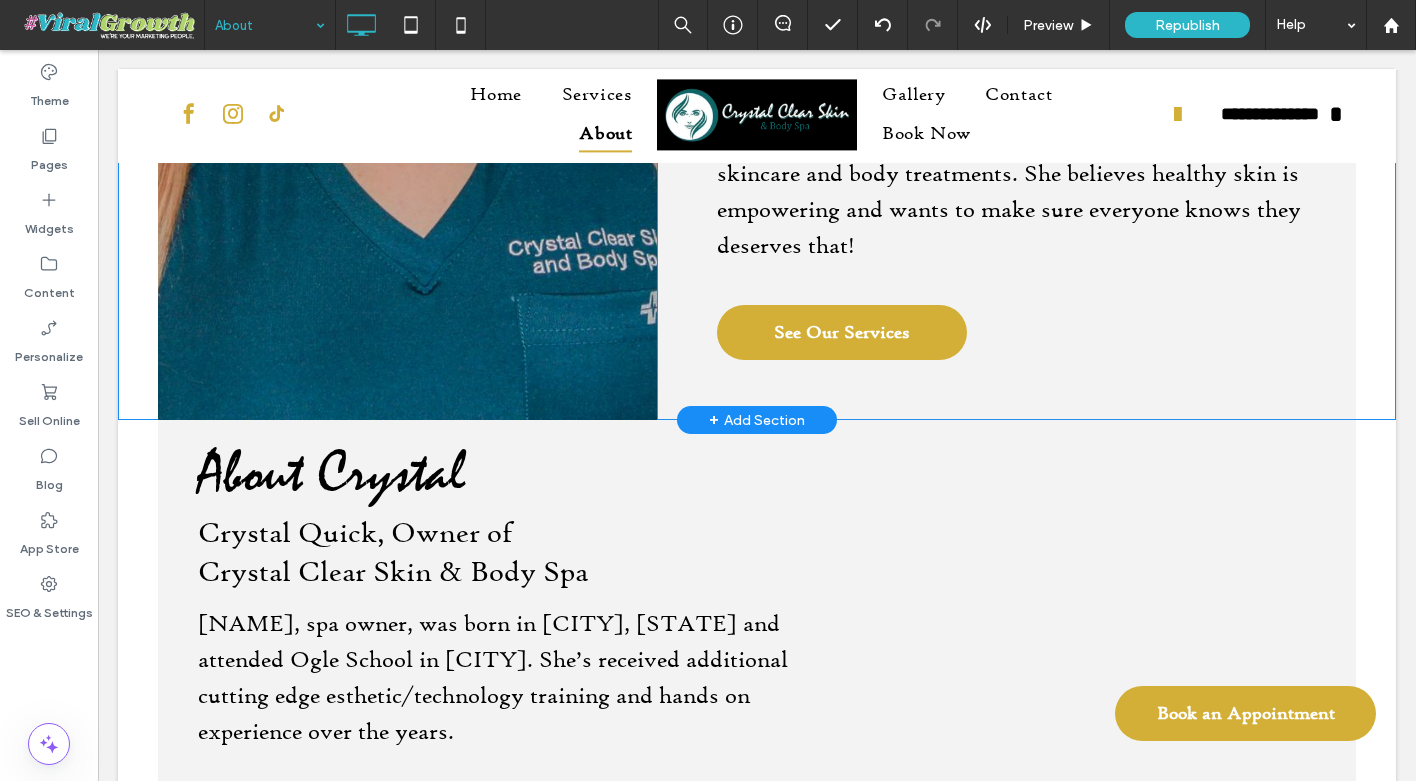 scroll, scrollTop: 887, scrollLeft: 0, axis: vertical 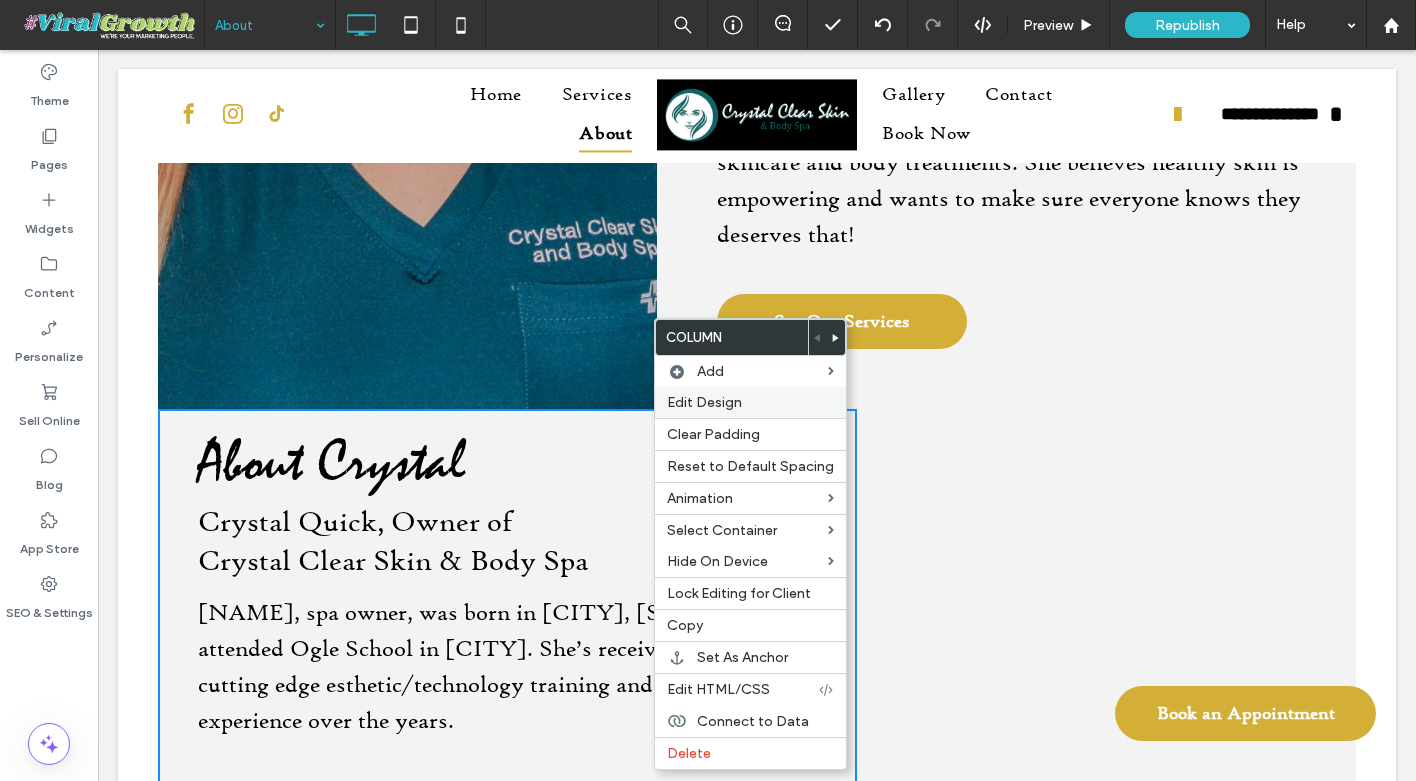 click on "Edit Design" at bounding box center [750, 402] 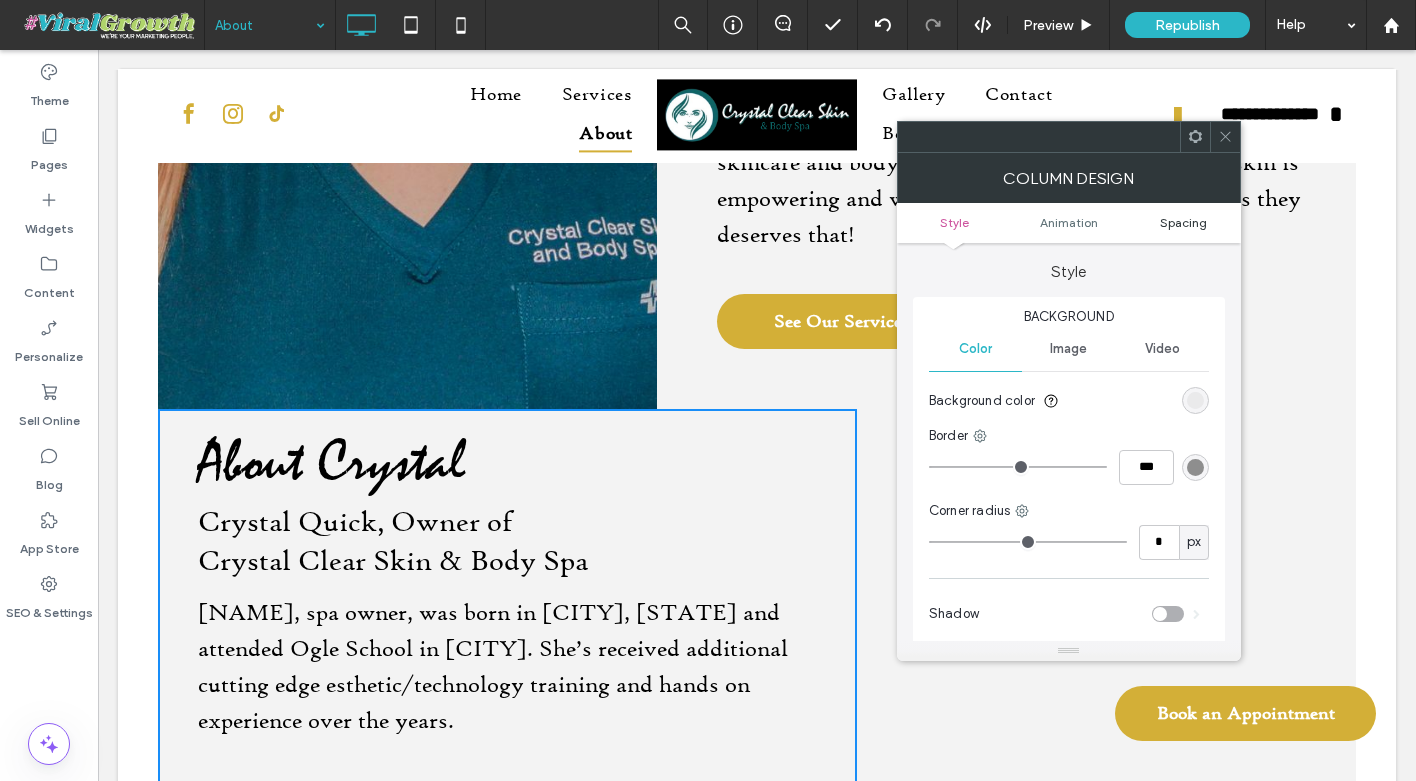 click on "Spacing" at bounding box center (1183, 222) 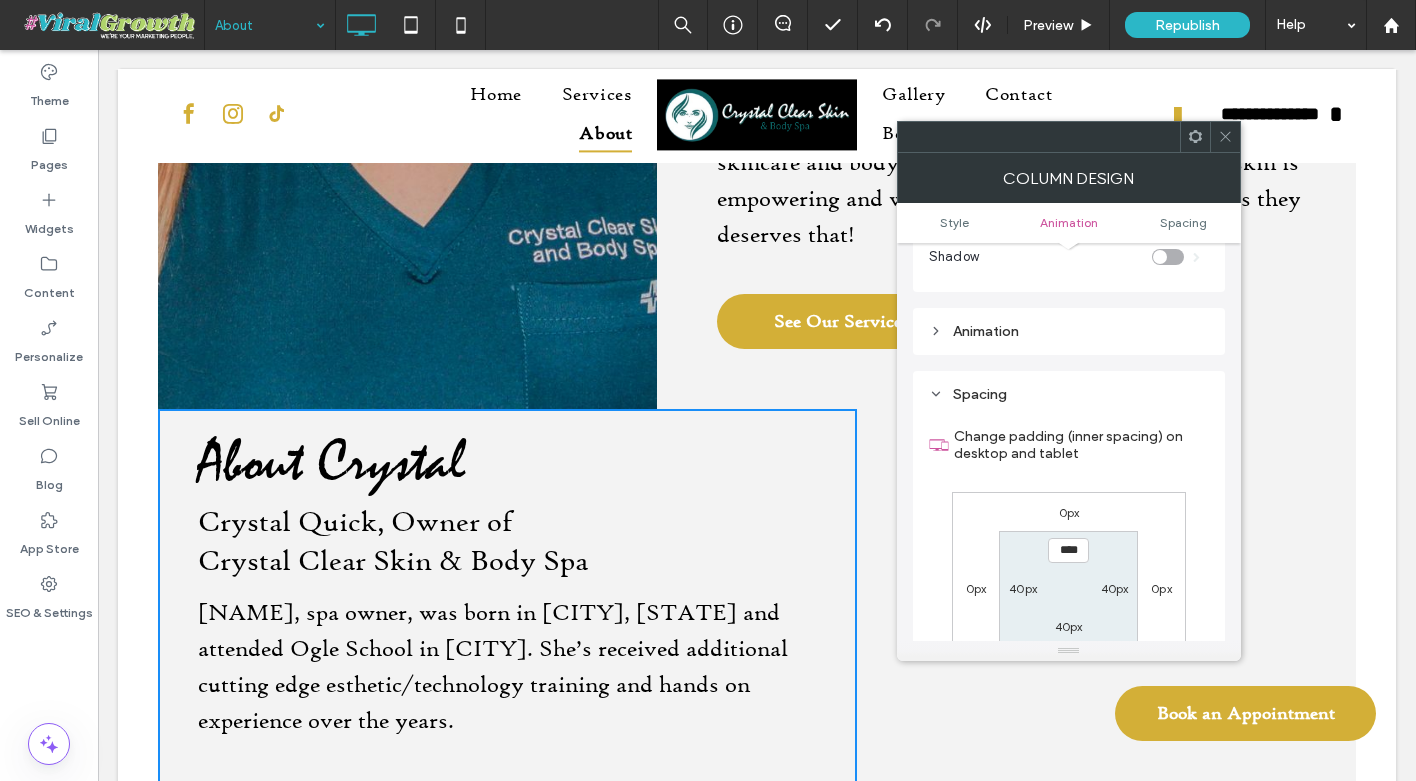 scroll, scrollTop: 470, scrollLeft: 0, axis: vertical 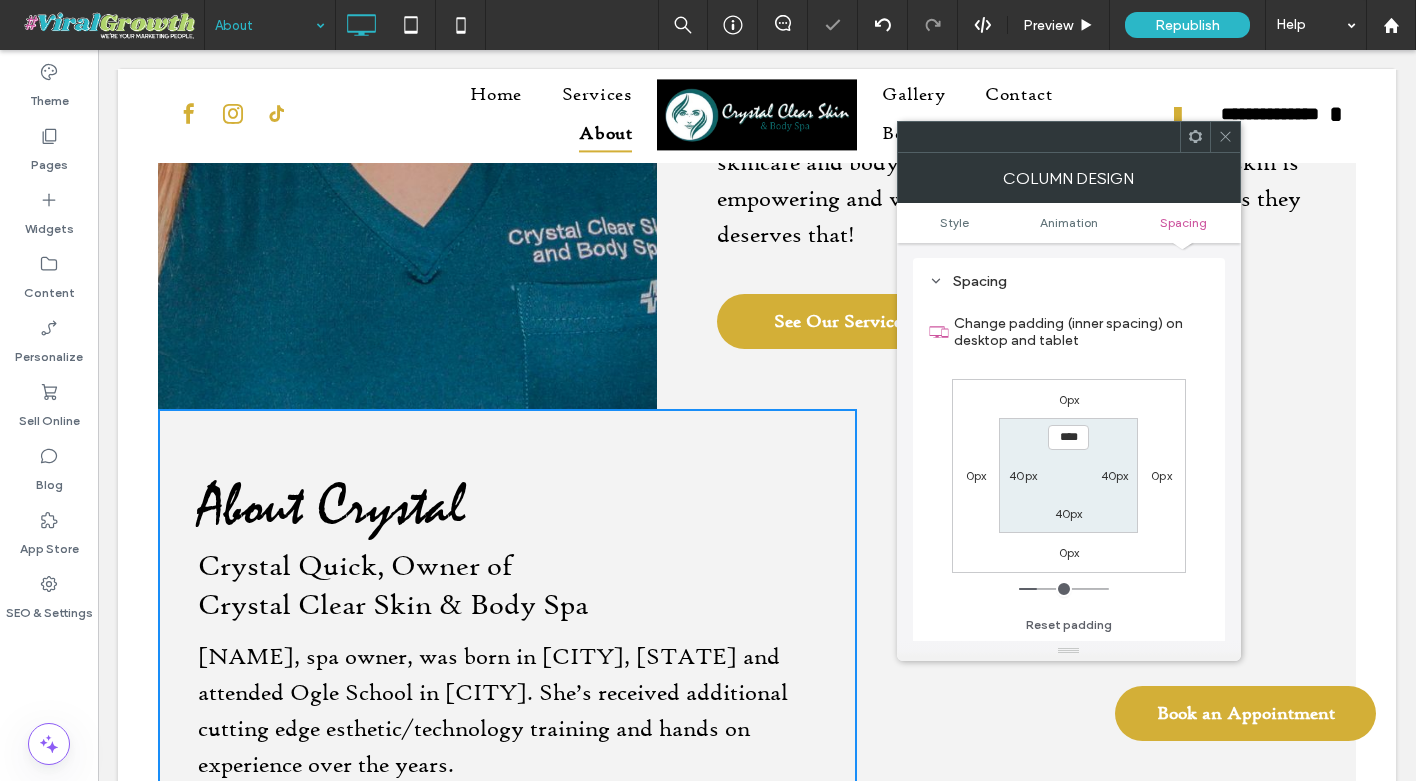 click 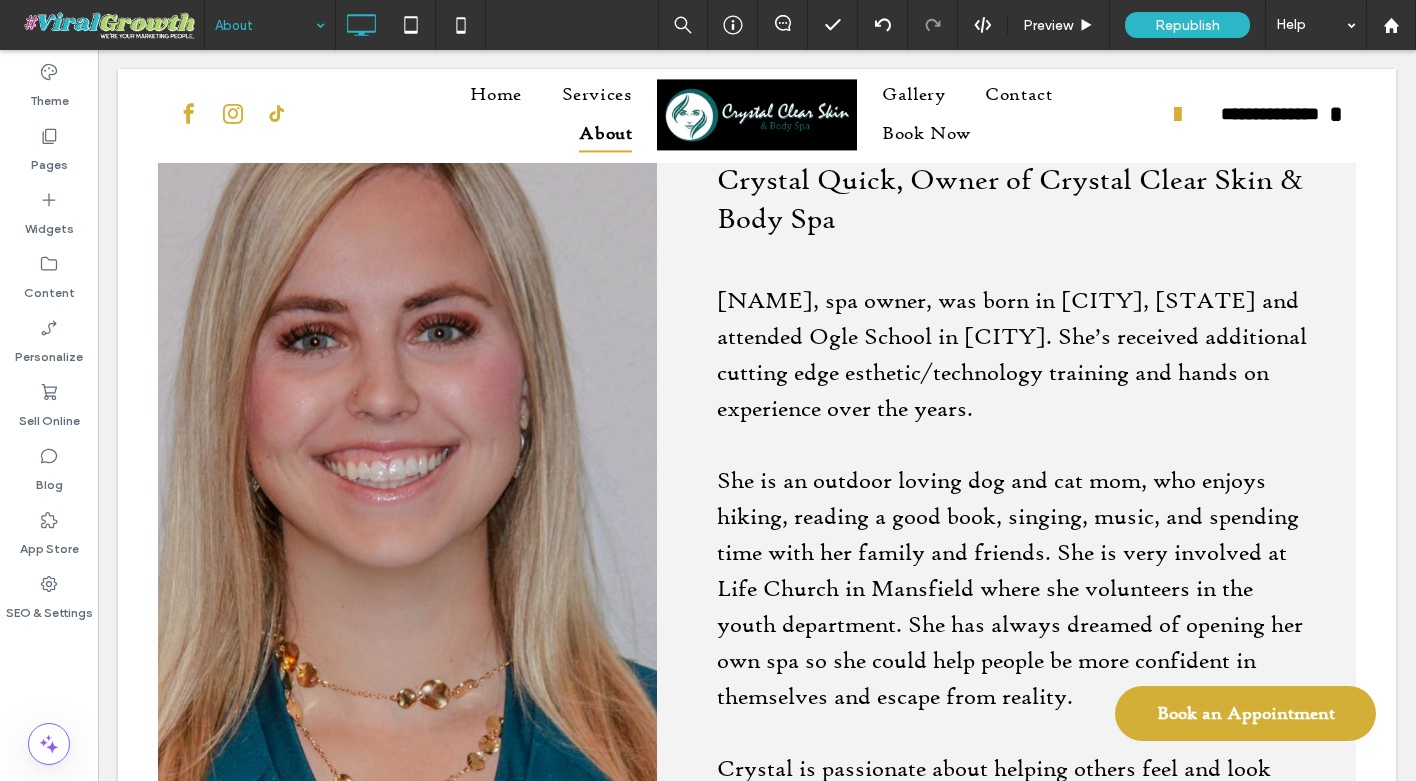 scroll, scrollTop: 0, scrollLeft: 0, axis: both 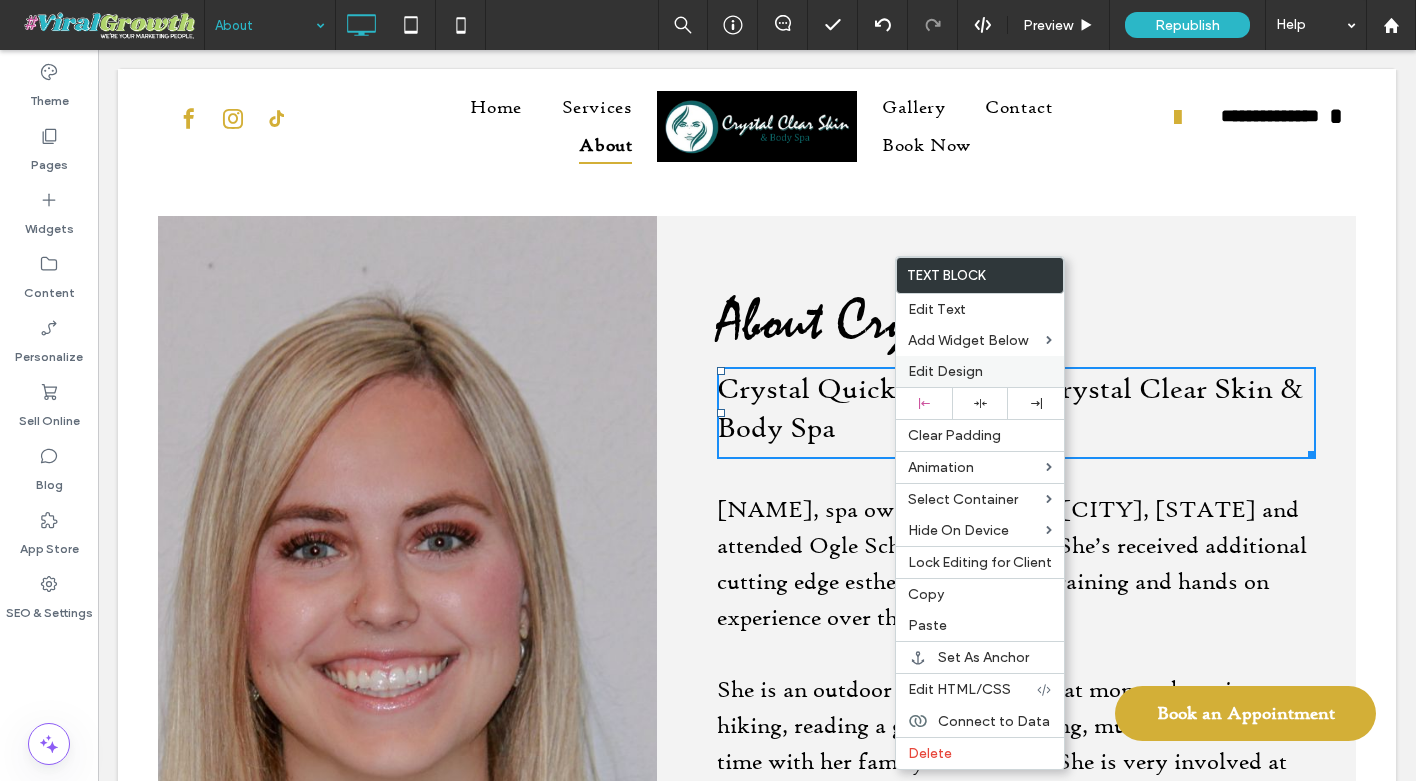 click on "Edit Design" at bounding box center [945, 371] 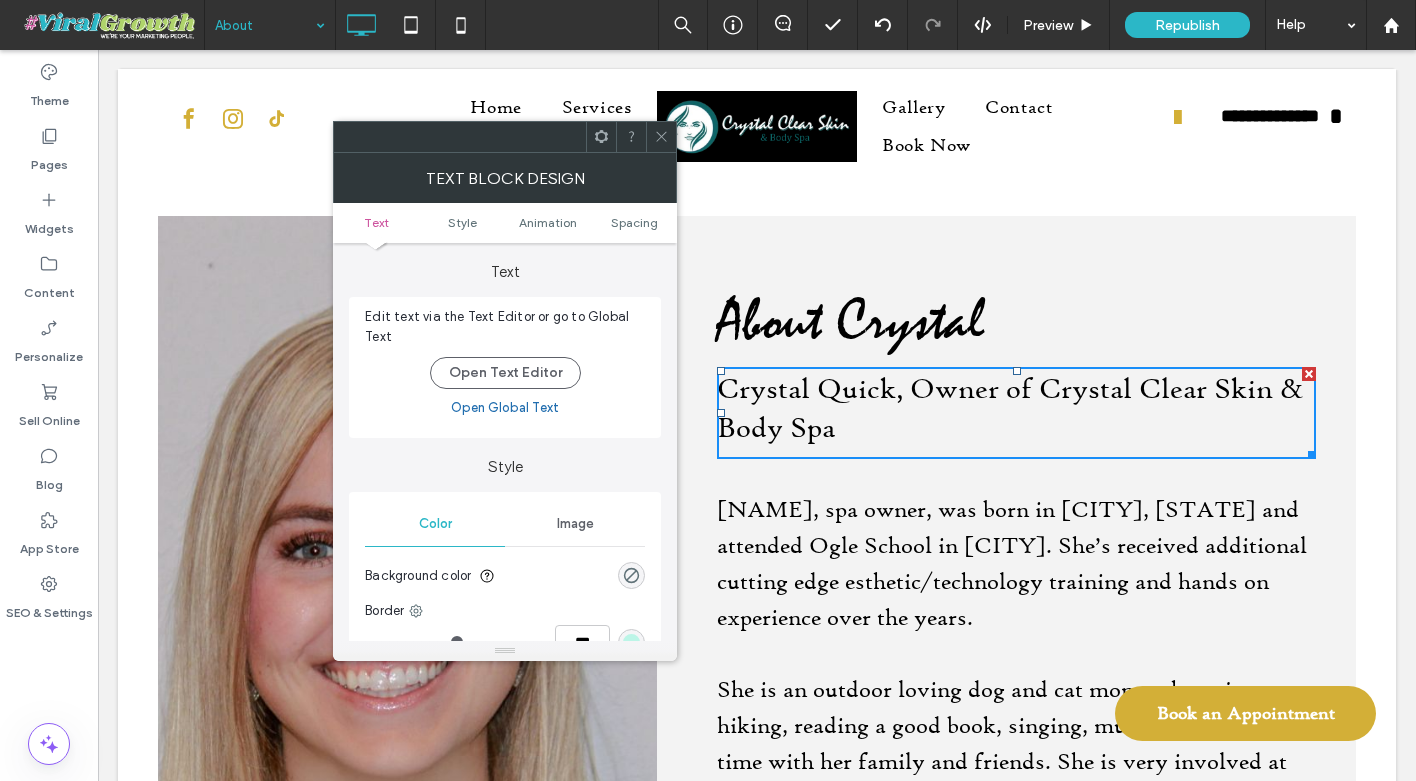 click on "Text Style Animation Spacing" at bounding box center (505, 223) 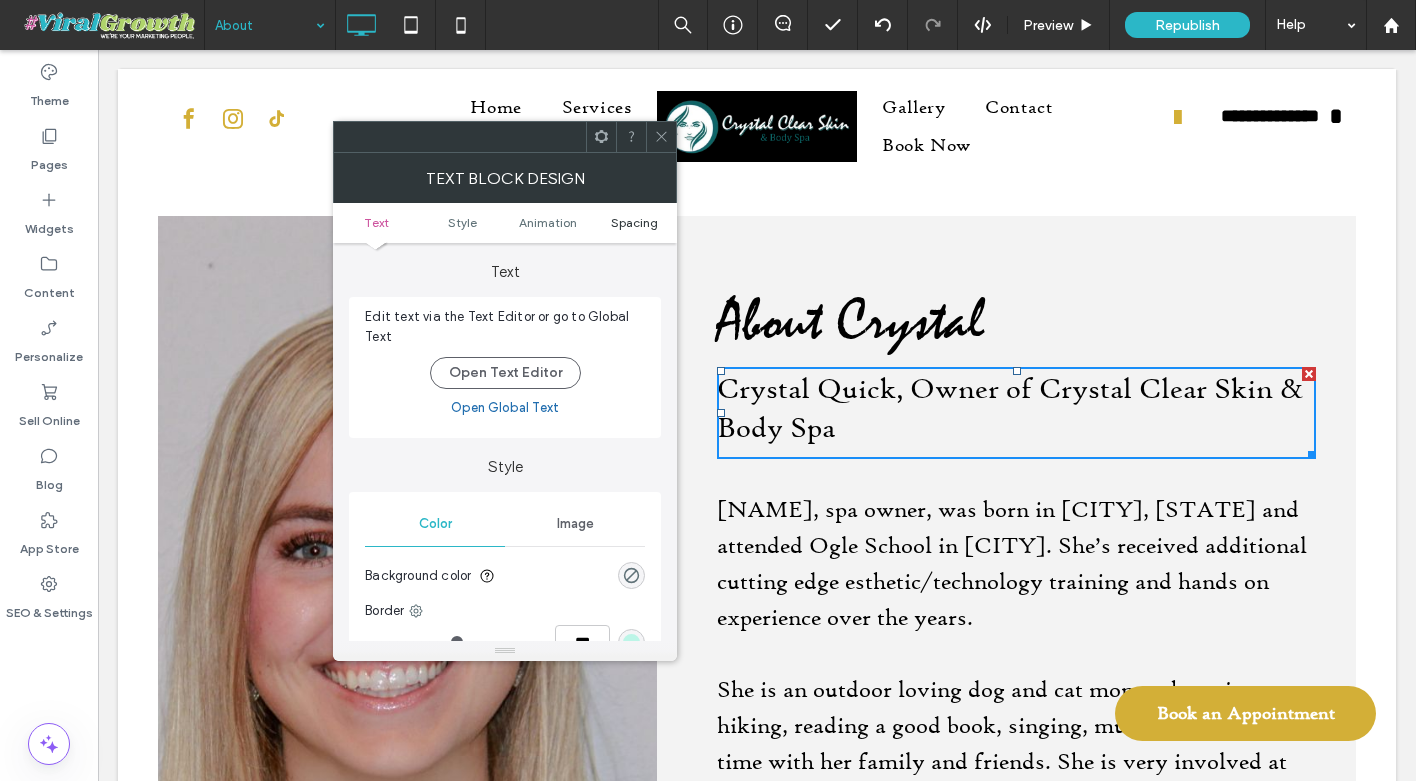 click on "Spacing" at bounding box center [634, 222] 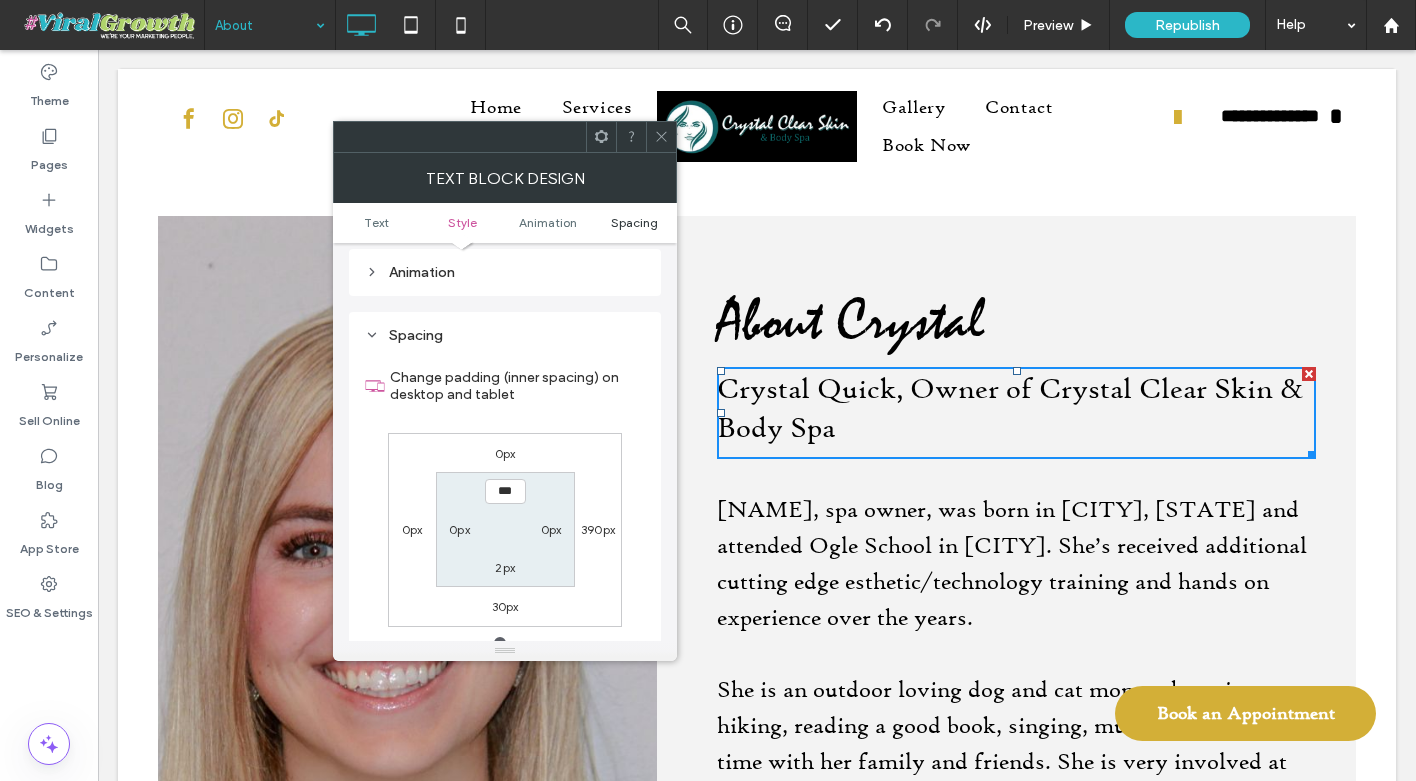 scroll, scrollTop: 574, scrollLeft: 0, axis: vertical 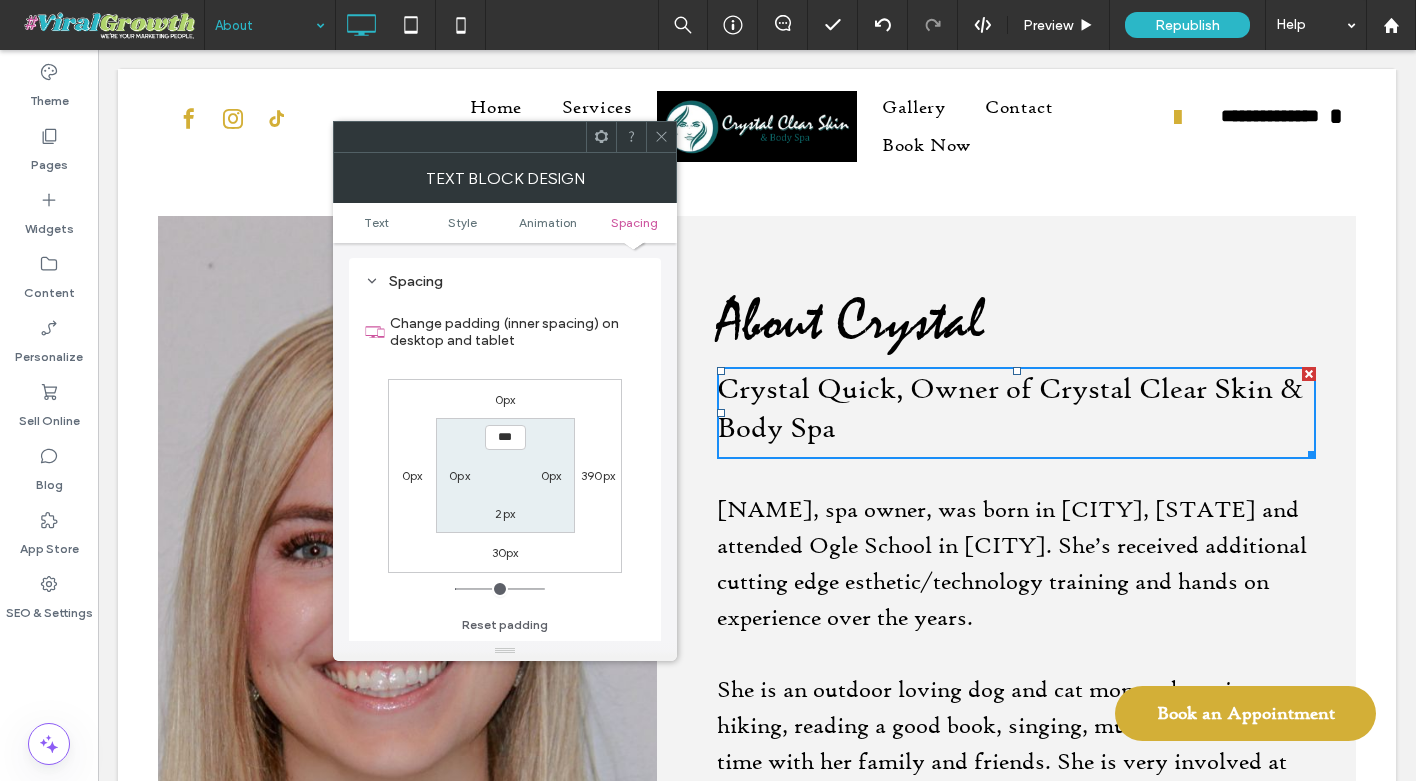 click 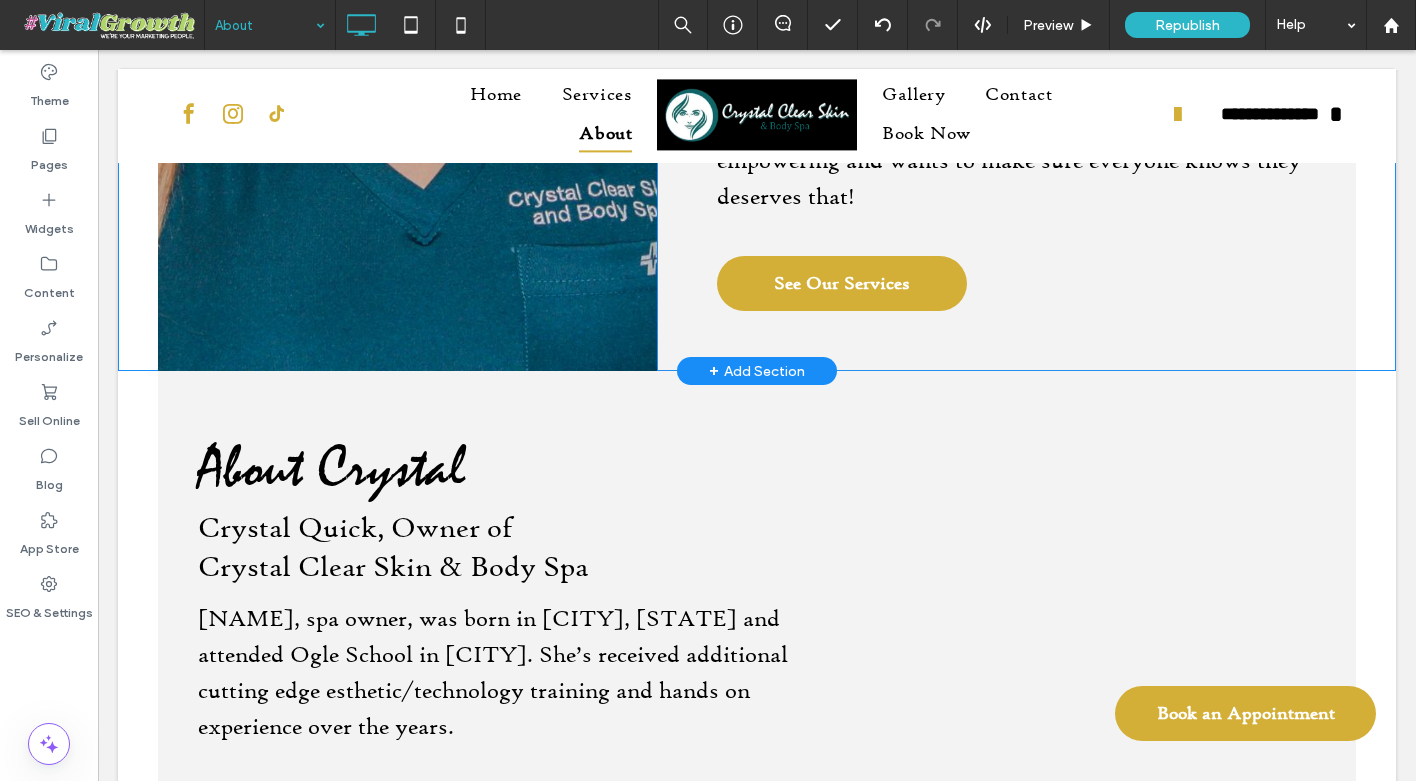 scroll, scrollTop: 941, scrollLeft: 0, axis: vertical 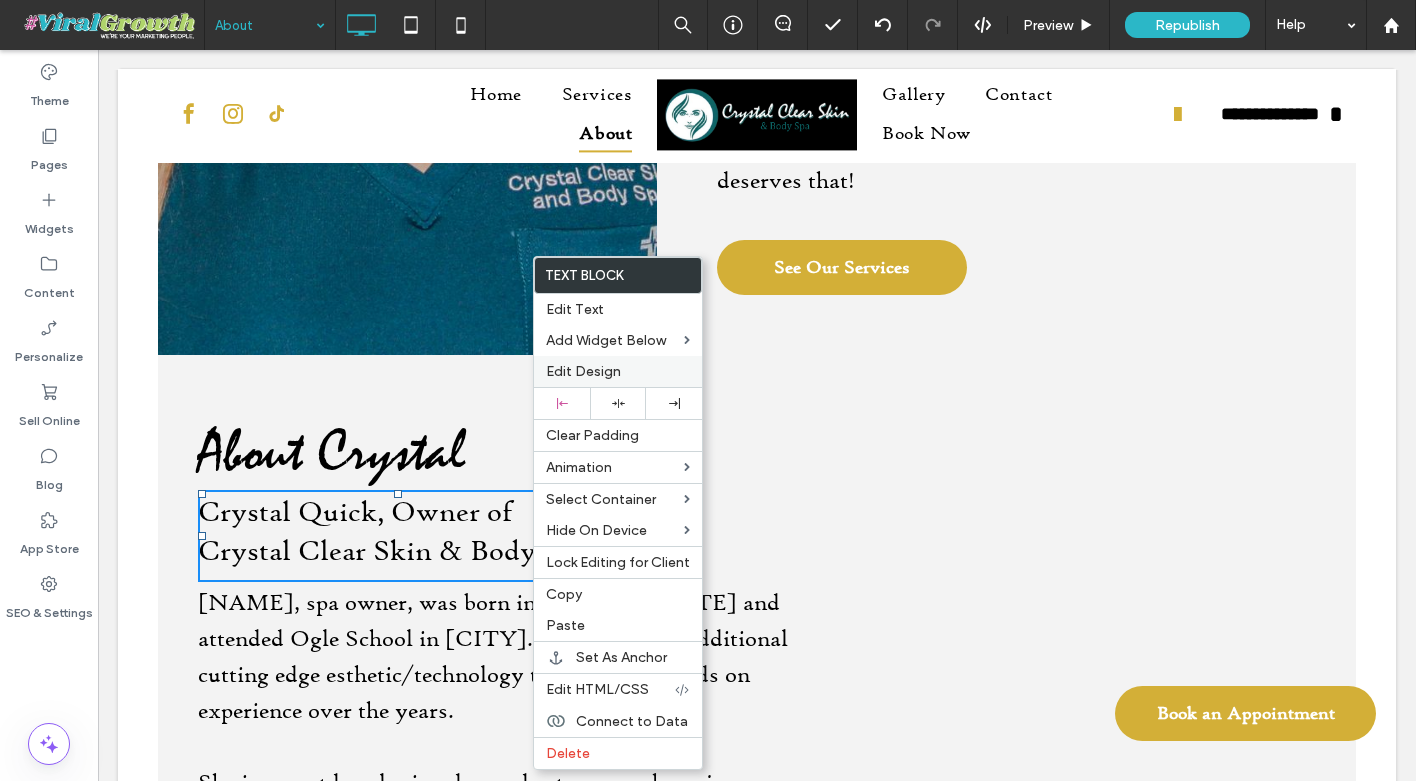 click on "Edit Design" at bounding box center [618, 371] 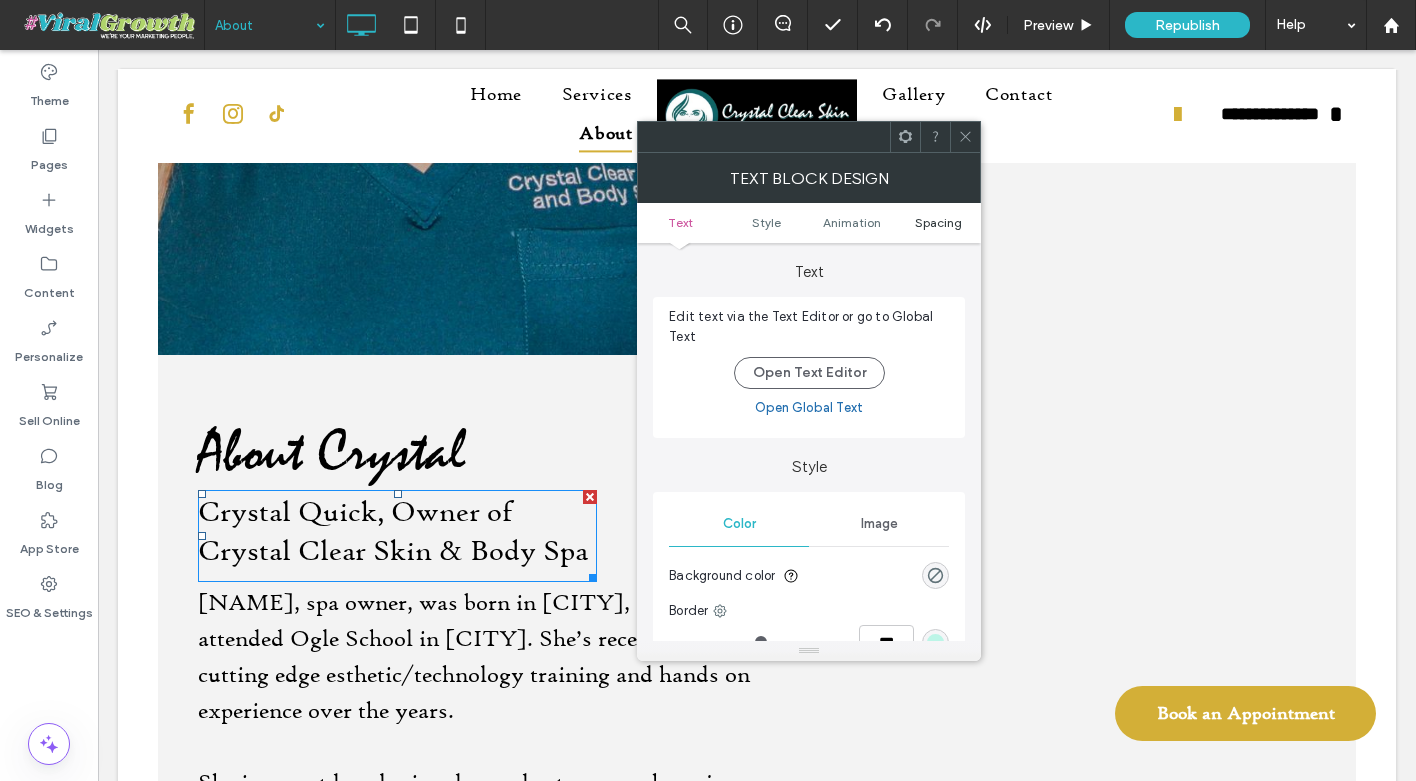 click on "Spacing" at bounding box center [938, 222] 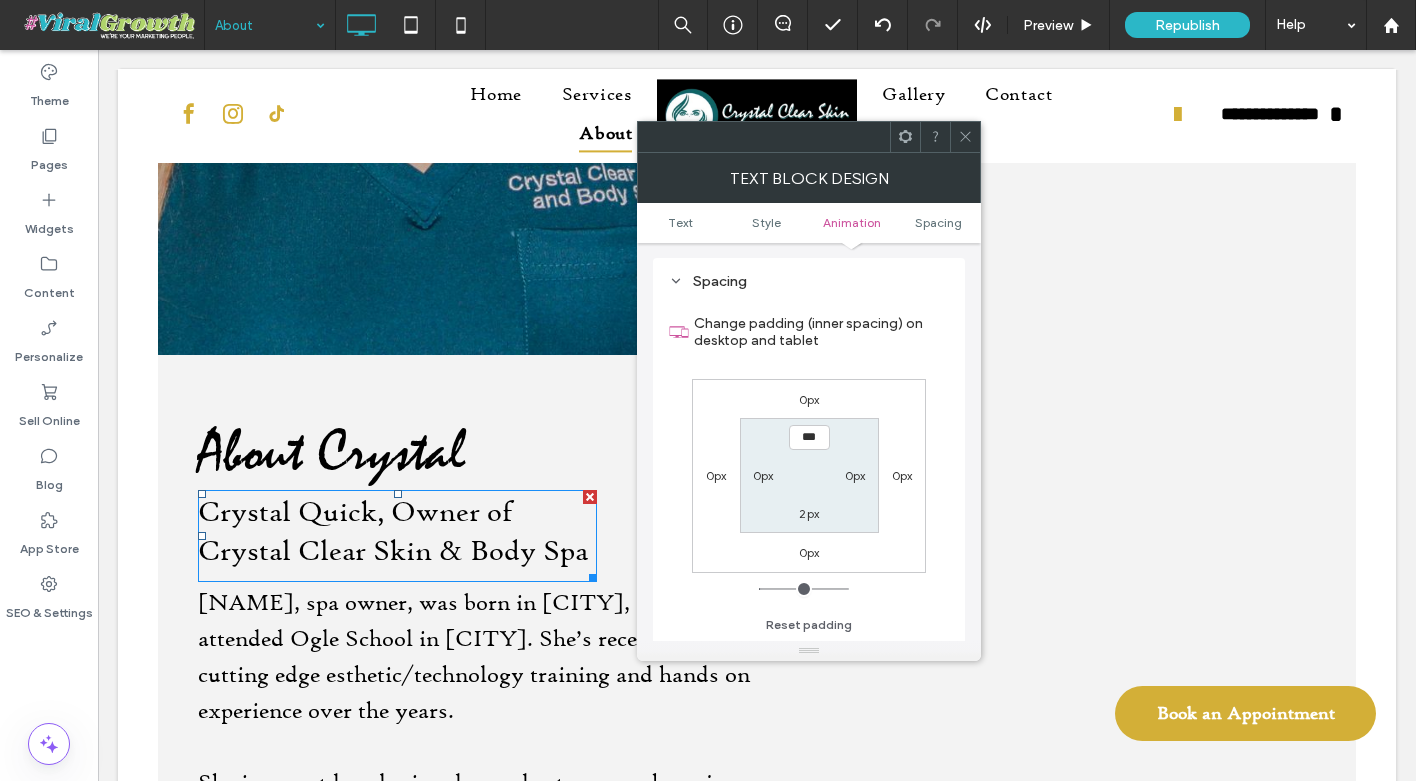 scroll, scrollTop: 574, scrollLeft: 0, axis: vertical 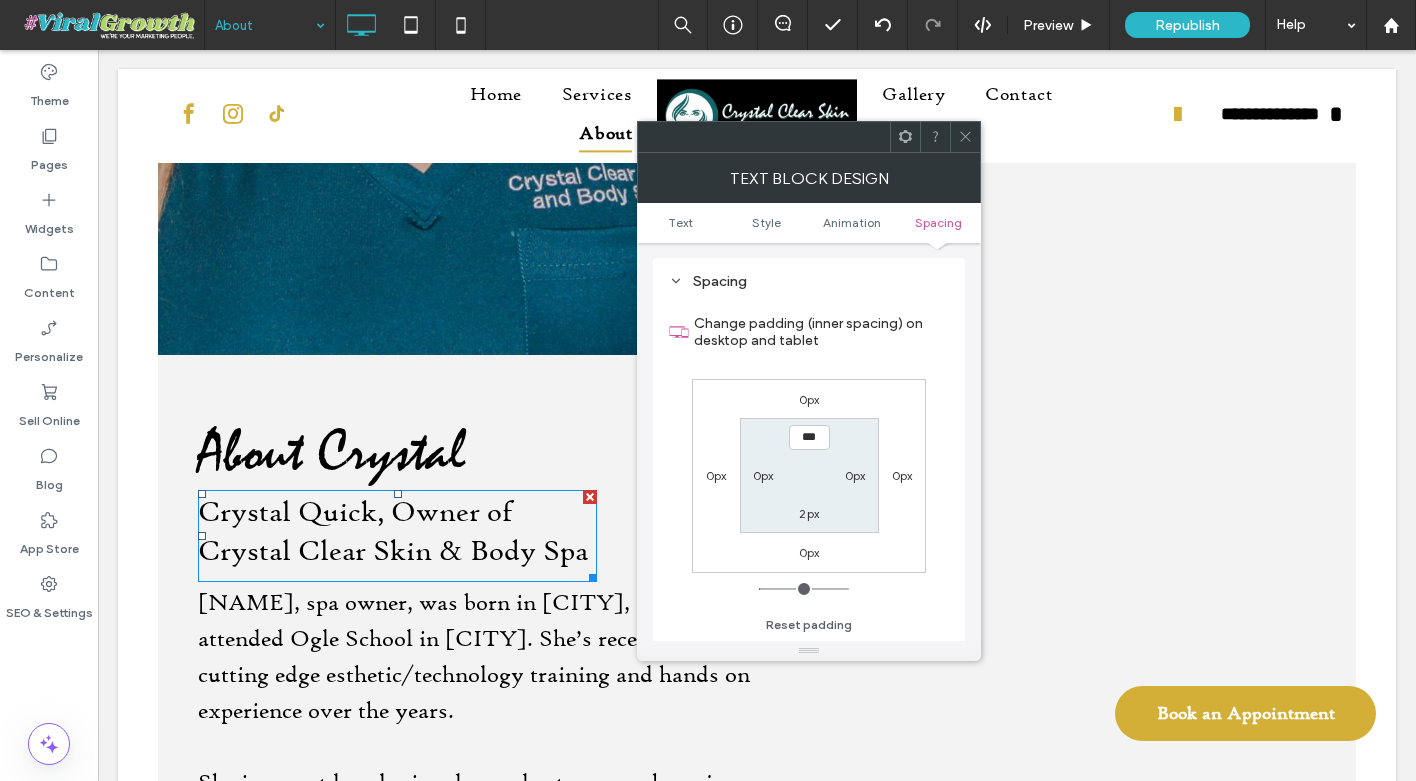 click on "2px" at bounding box center (809, 513) 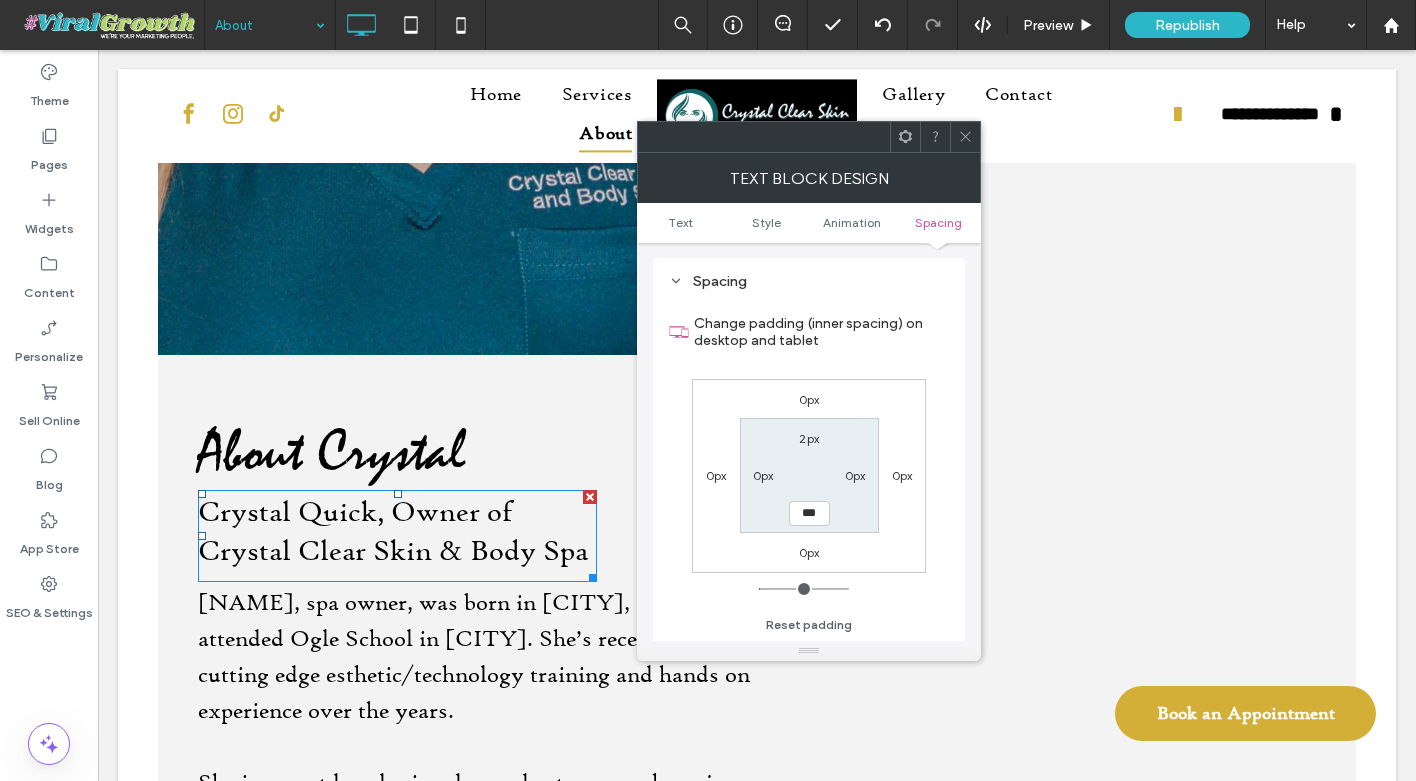 click on "0px 0px 0px 0px 2px 0px *** 0px" at bounding box center [809, 476] 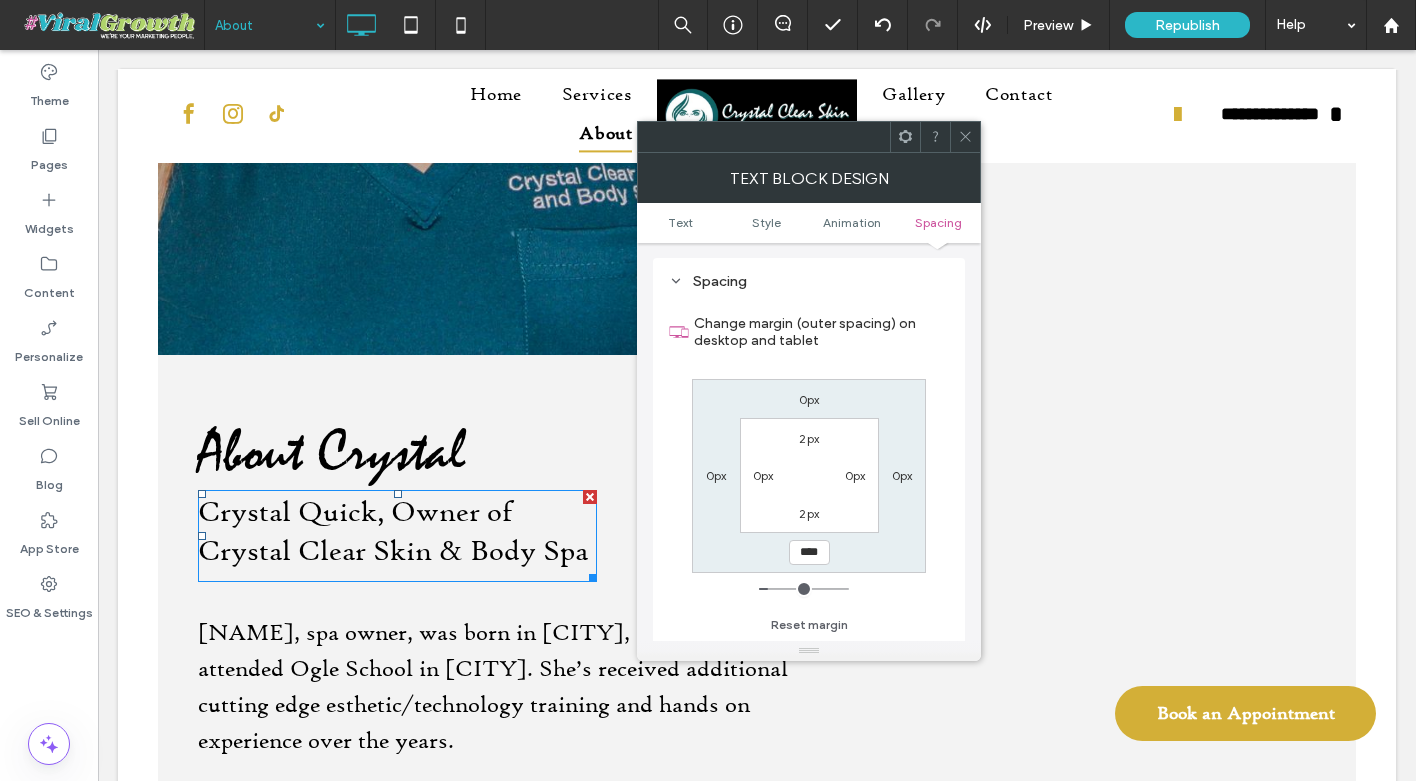 click 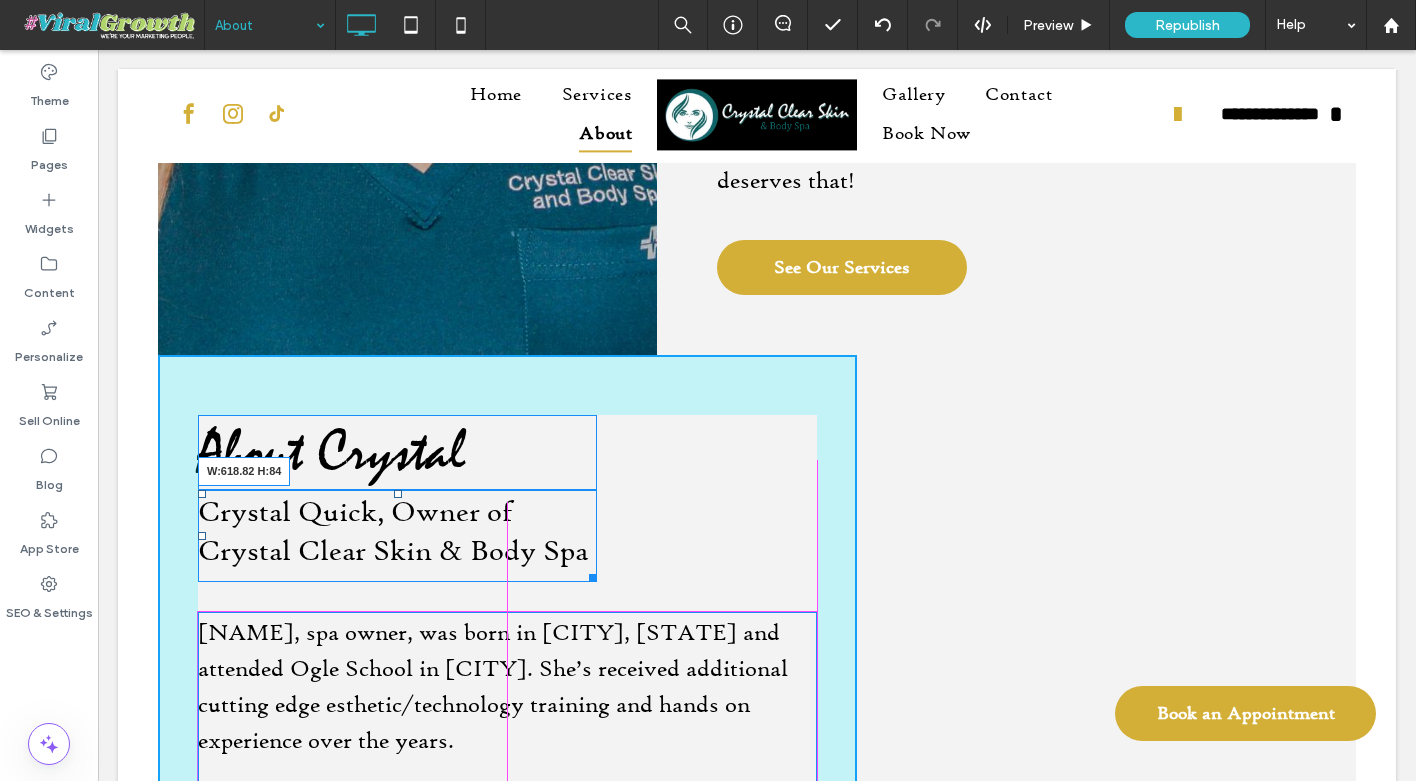 drag, startPoint x: 591, startPoint y: 535, endPoint x: 808, endPoint y: 538, distance: 217.02074 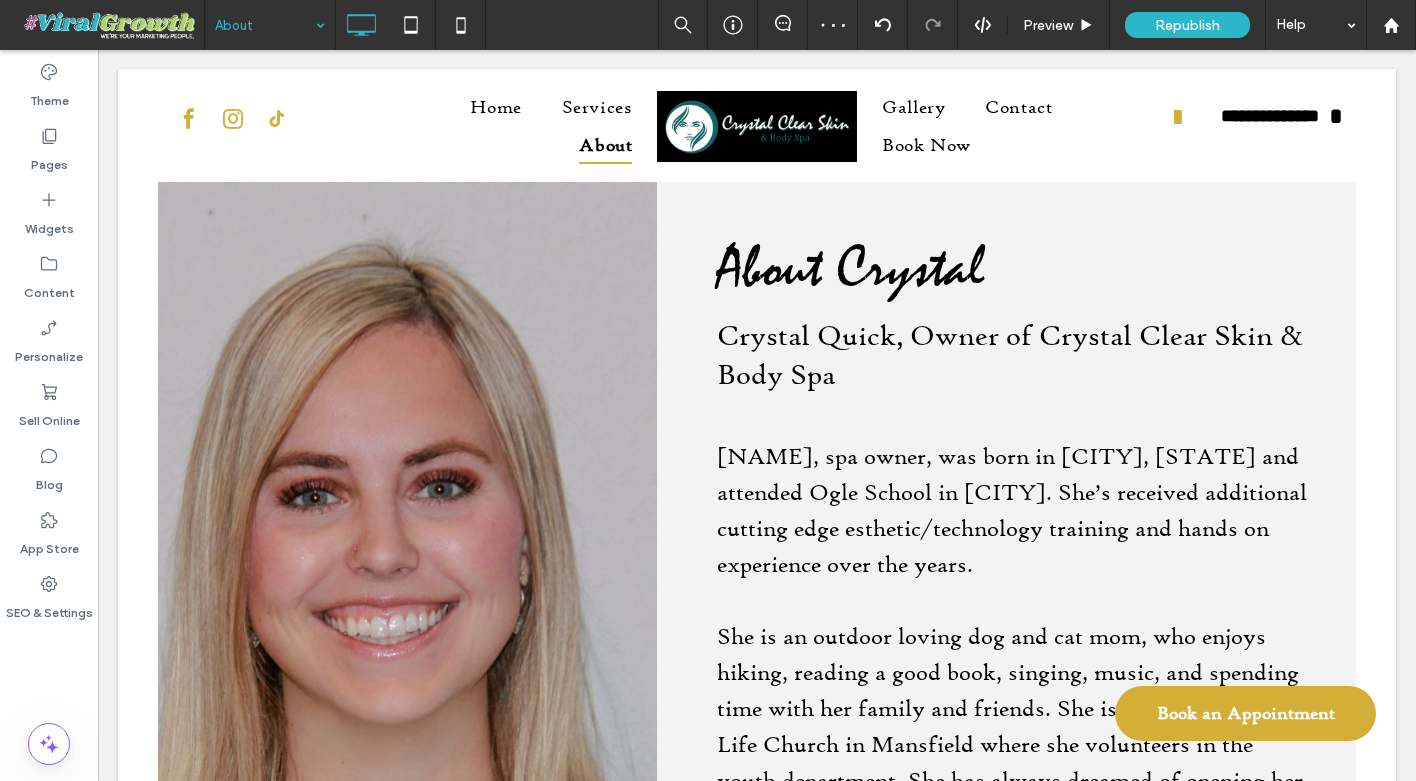 scroll, scrollTop: 36, scrollLeft: 0, axis: vertical 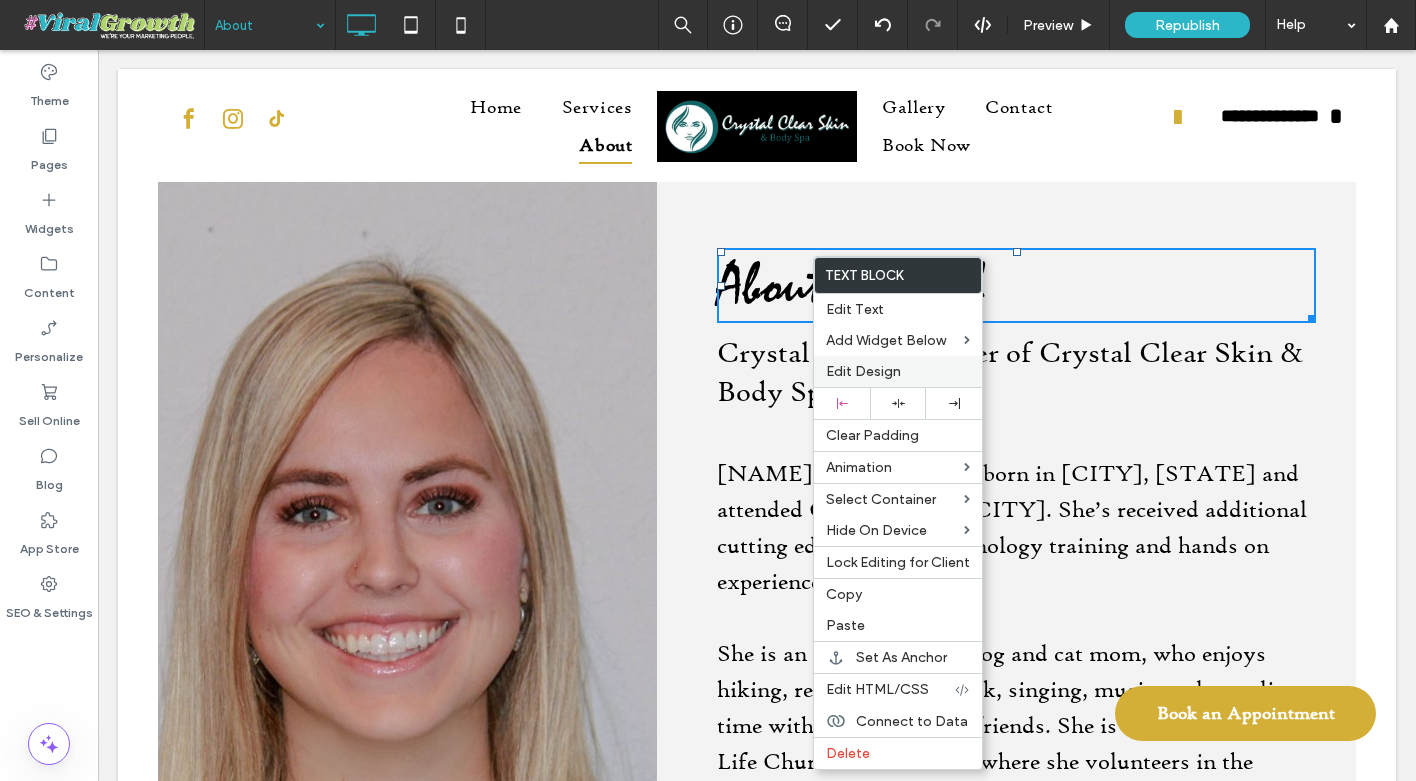 click on "Edit Design" at bounding box center (863, 371) 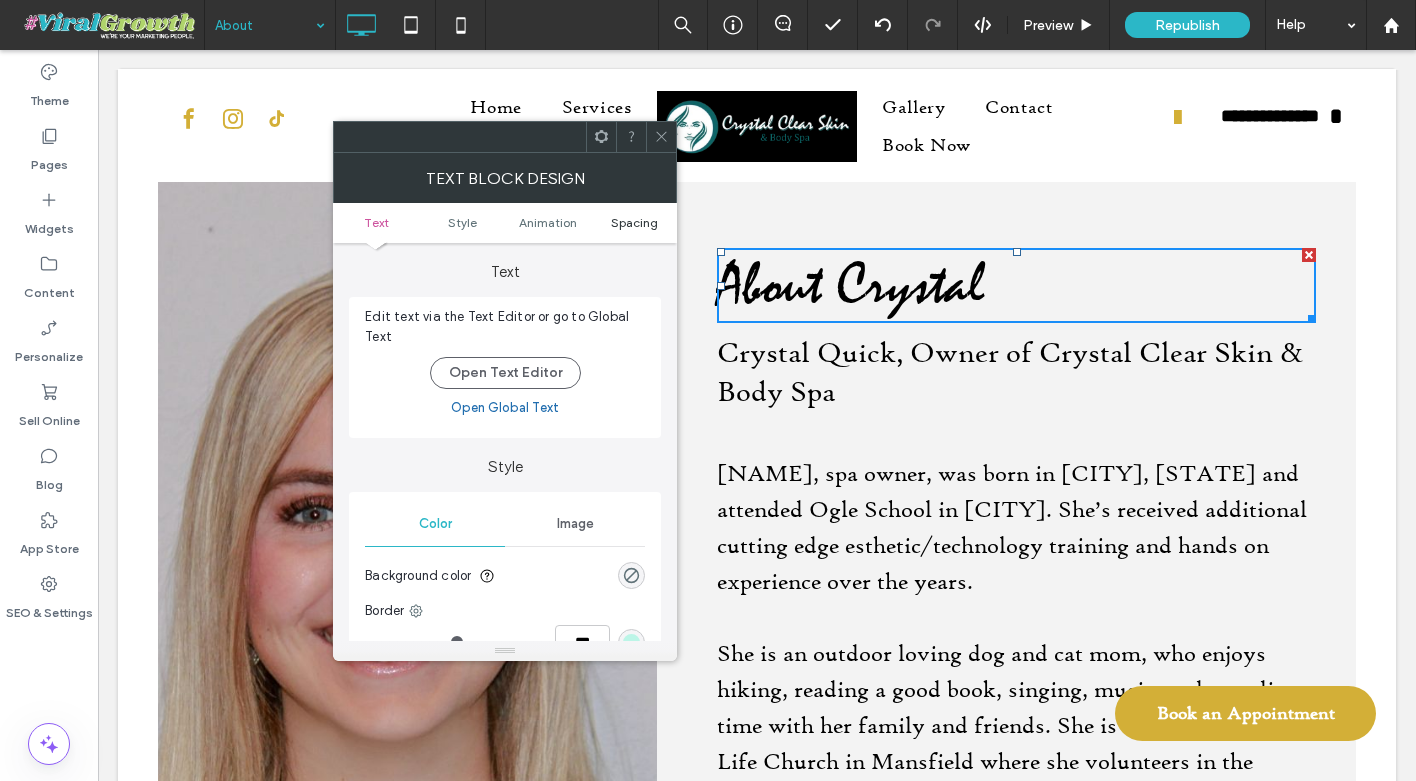 click on "Spacing" at bounding box center (634, 222) 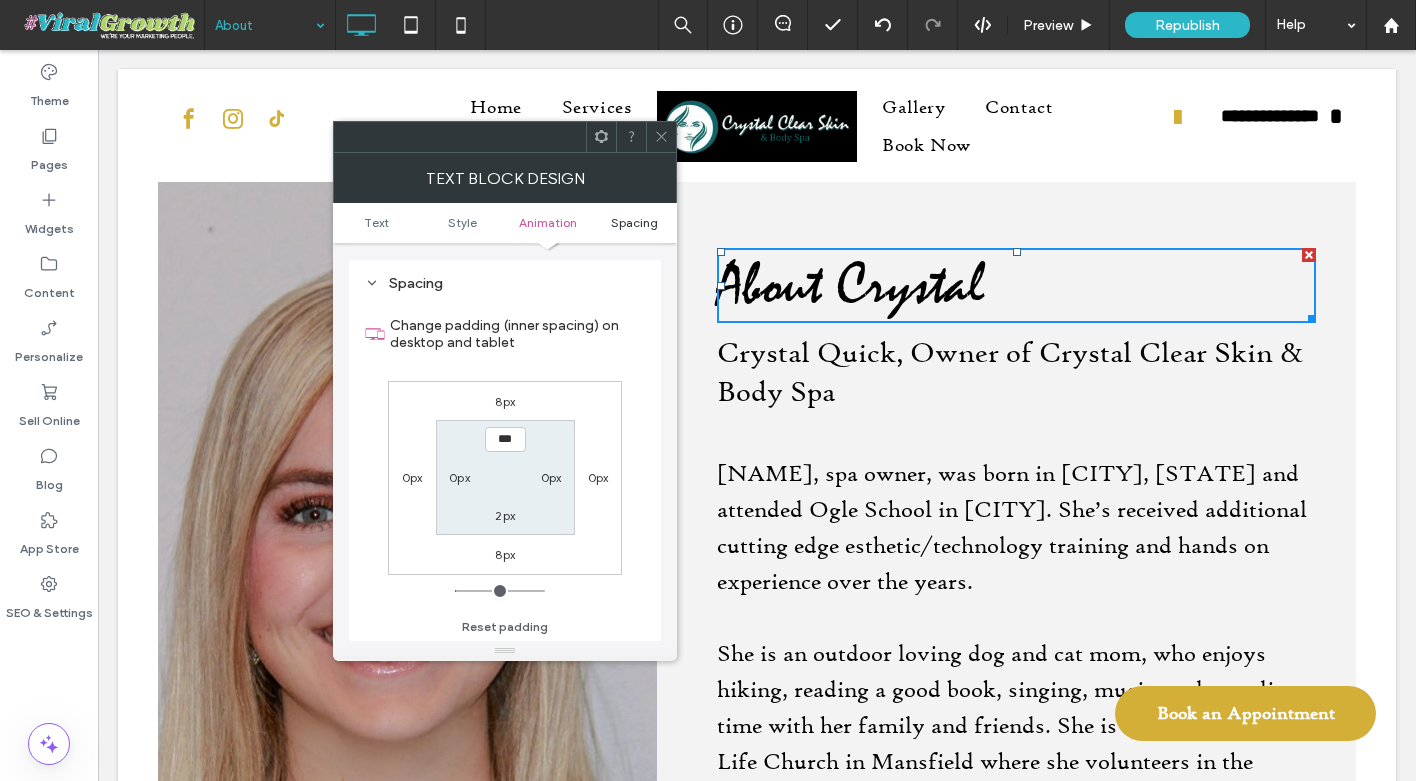 scroll, scrollTop: 574, scrollLeft: 0, axis: vertical 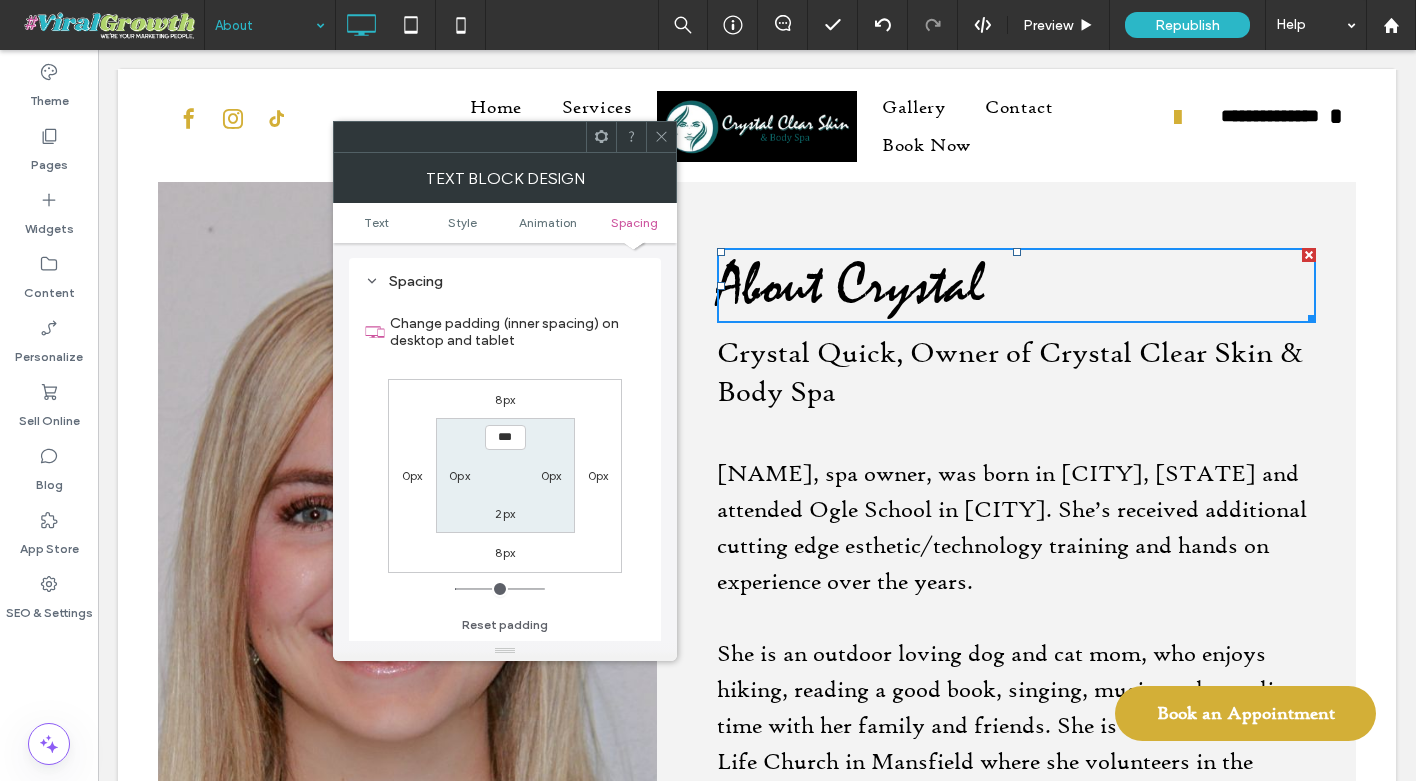 click 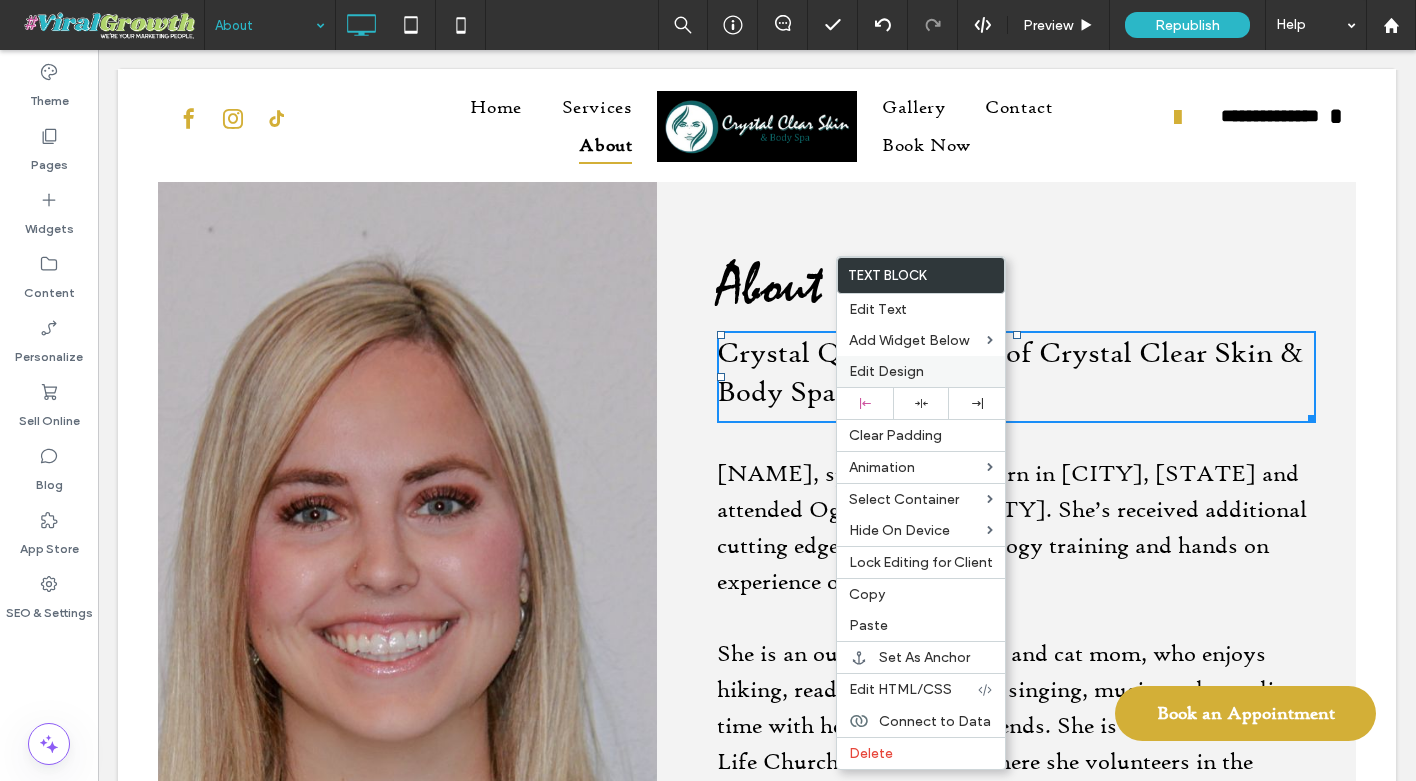 click on "Edit Design" at bounding box center [886, 371] 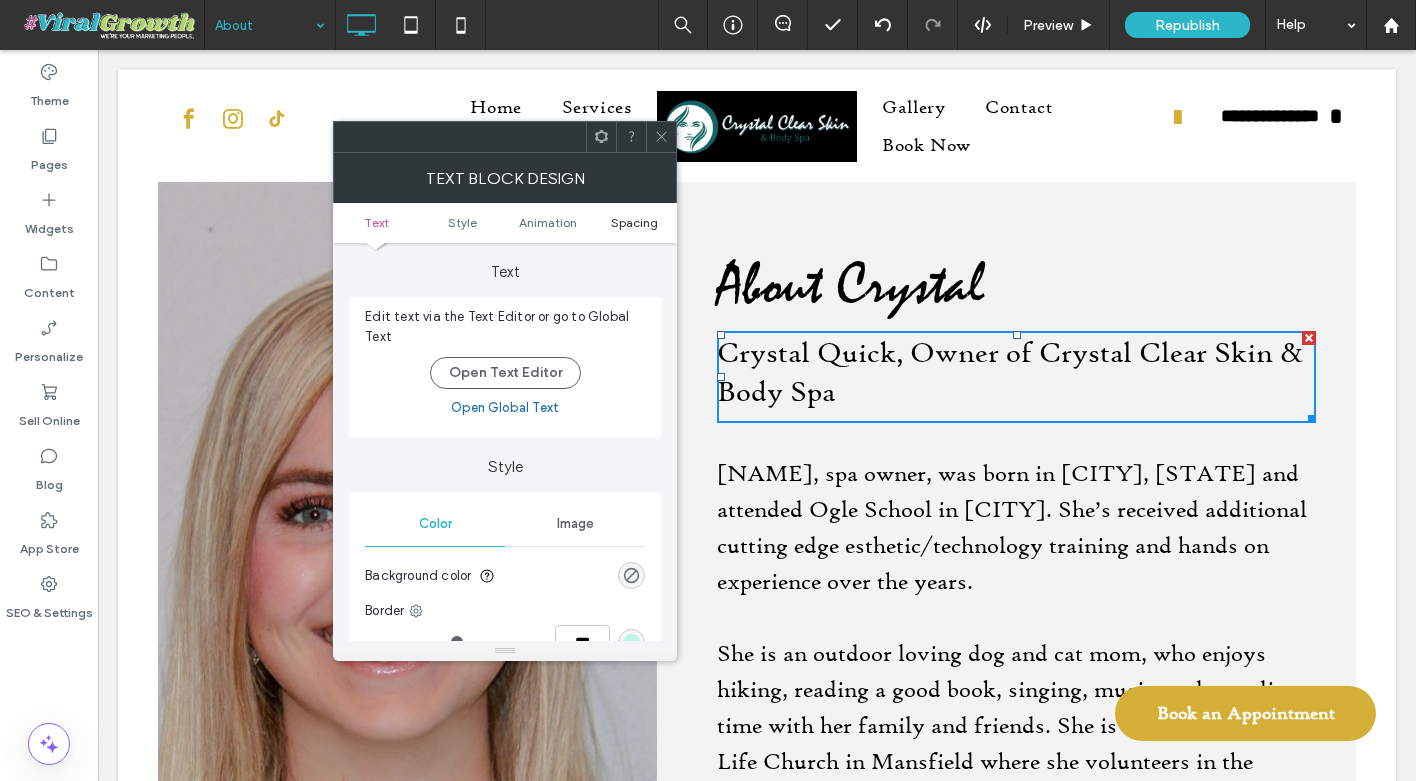 click on "Spacing" at bounding box center (634, 222) 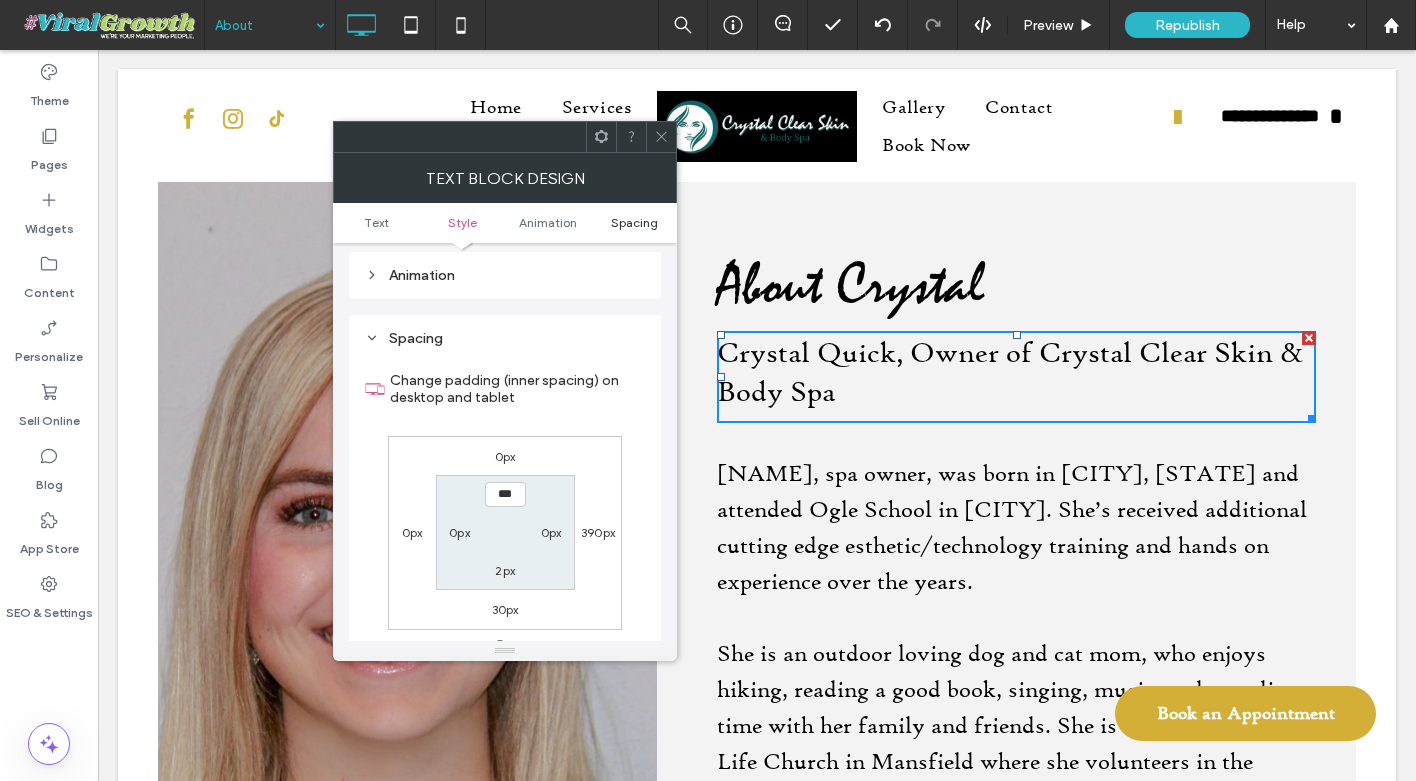 scroll, scrollTop: 574, scrollLeft: 0, axis: vertical 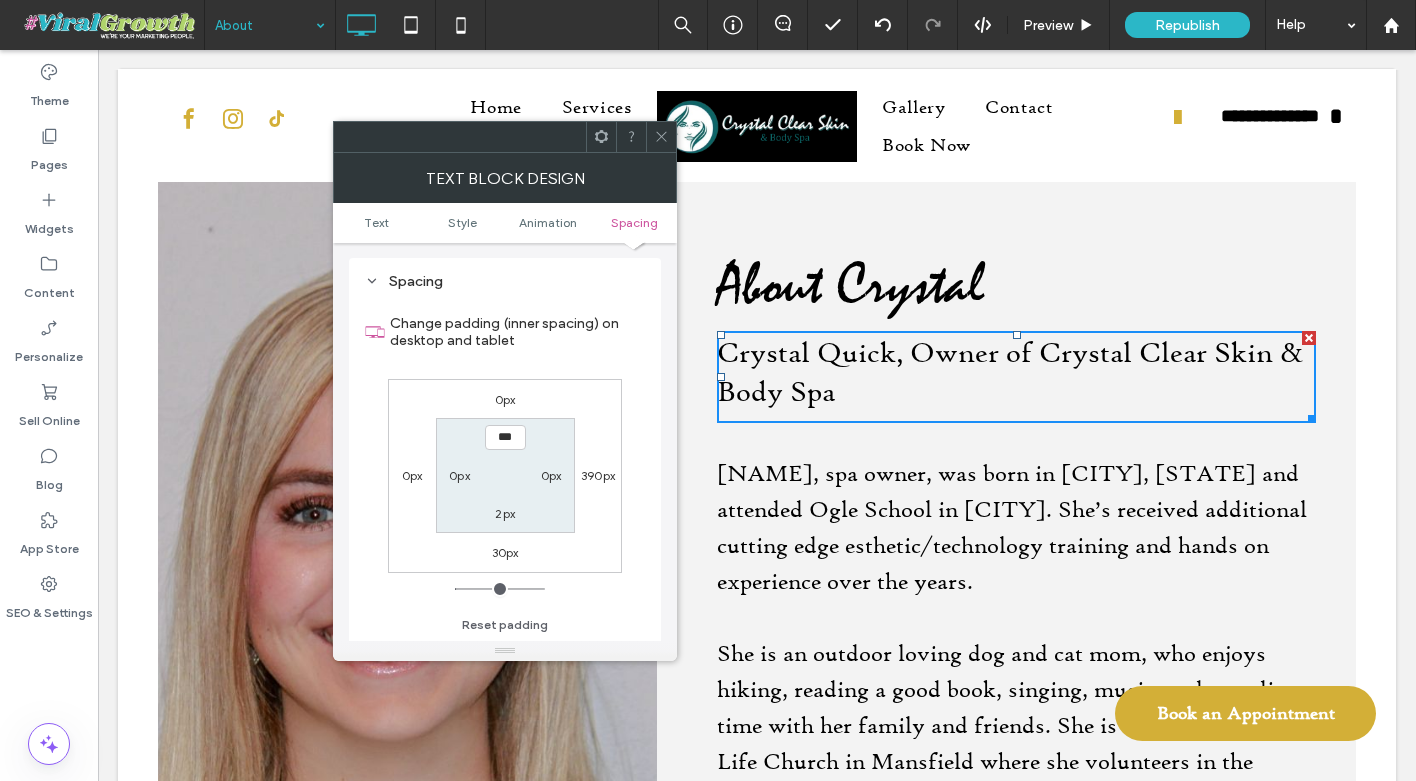 click at bounding box center [661, 137] 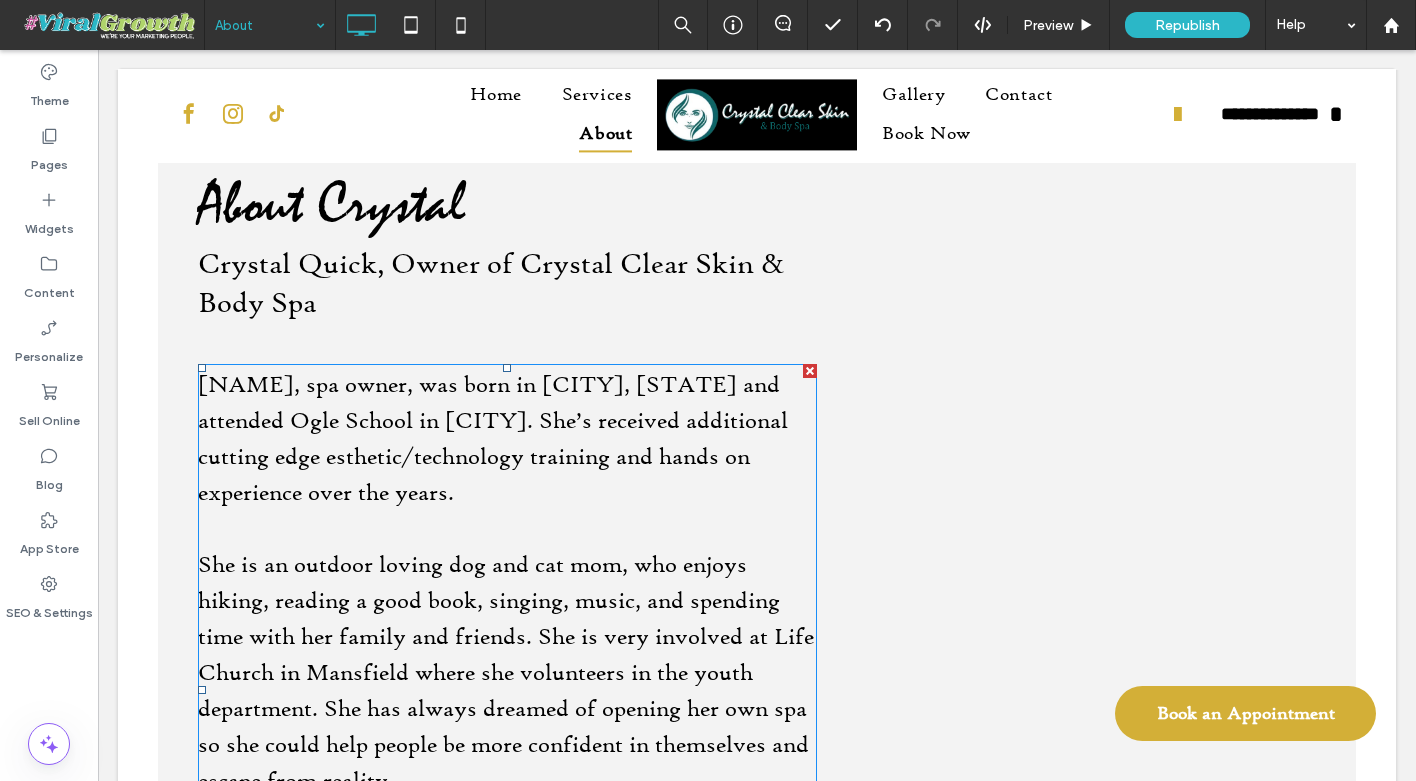 scroll, scrollTop: 1081, scrollLeft: 0, axis: vertical 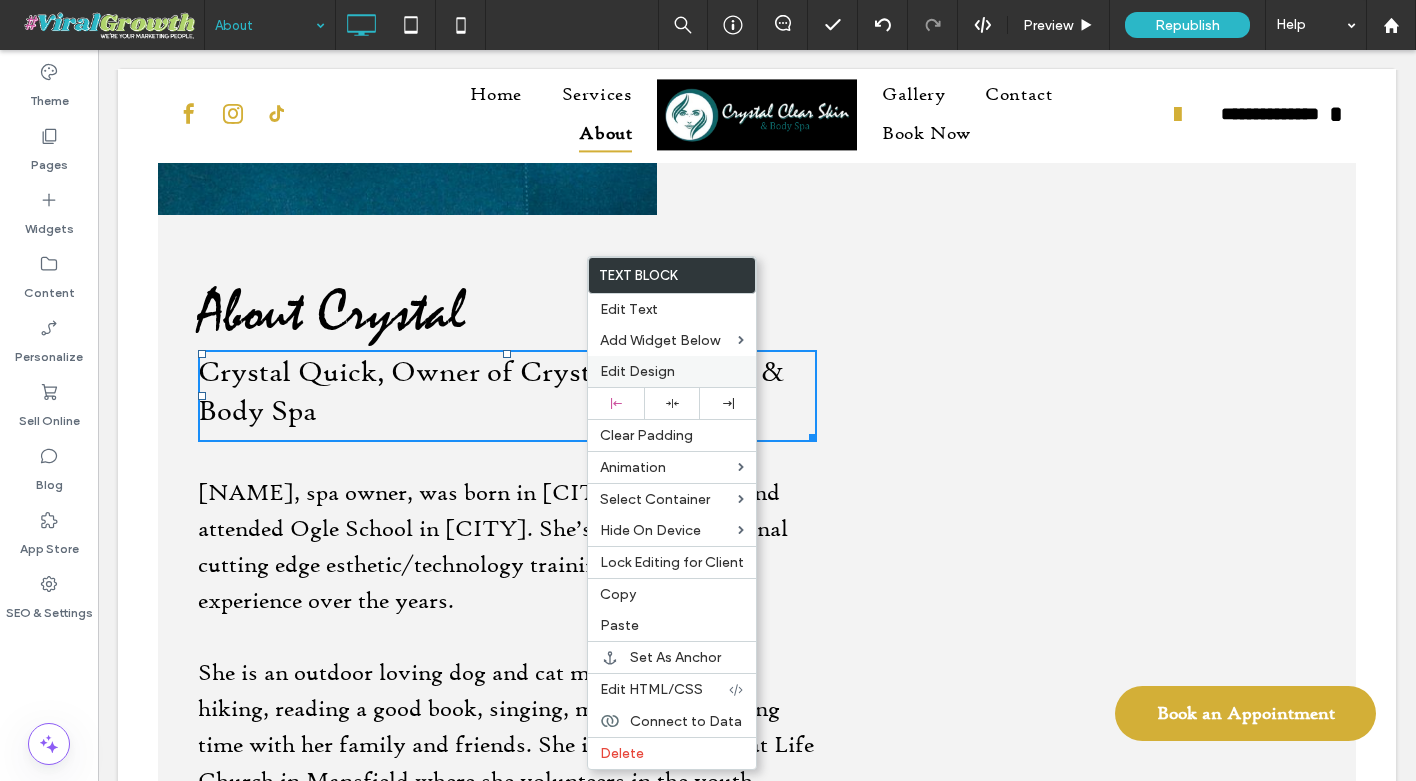 click on "Edit Design" at bounding box center [637, 371] 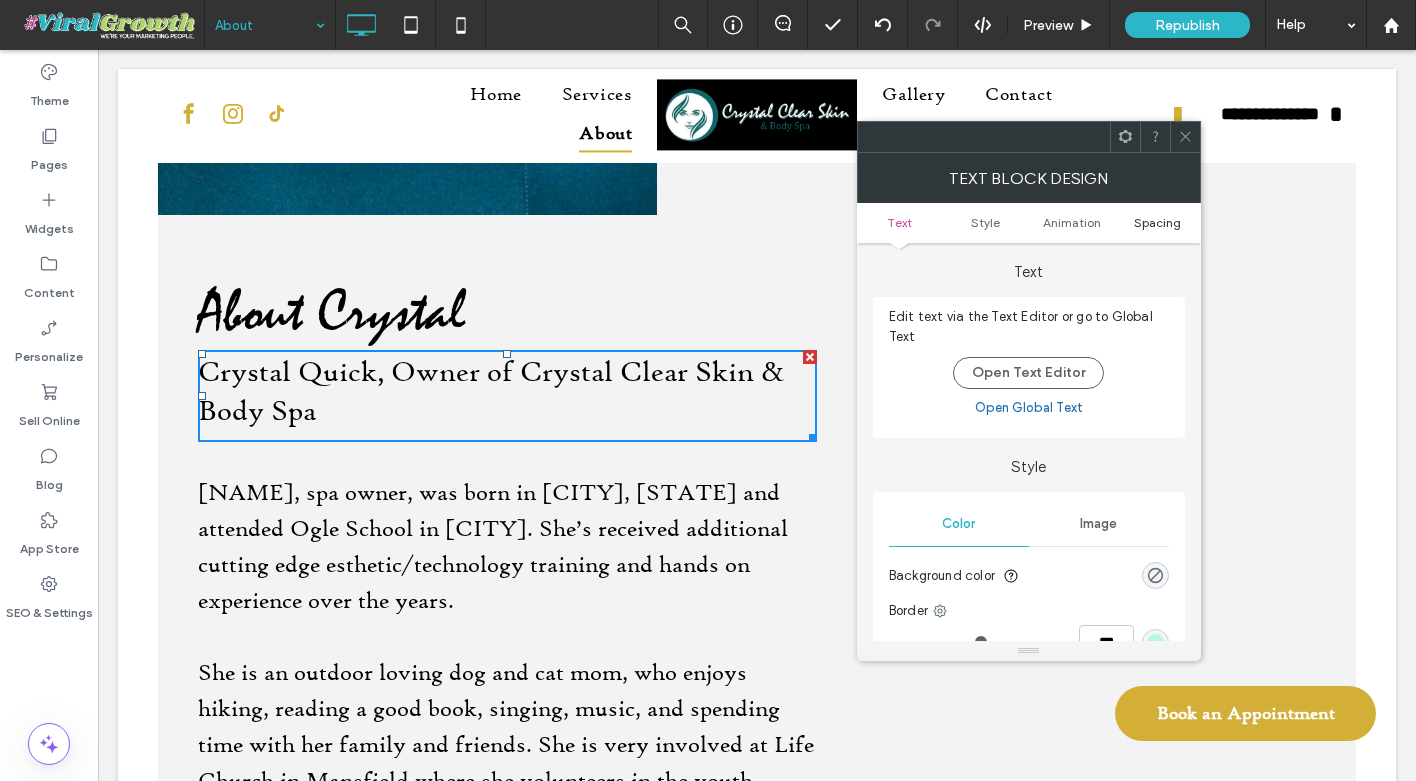 click on "Spacing" at bounding box center [1157, 222] 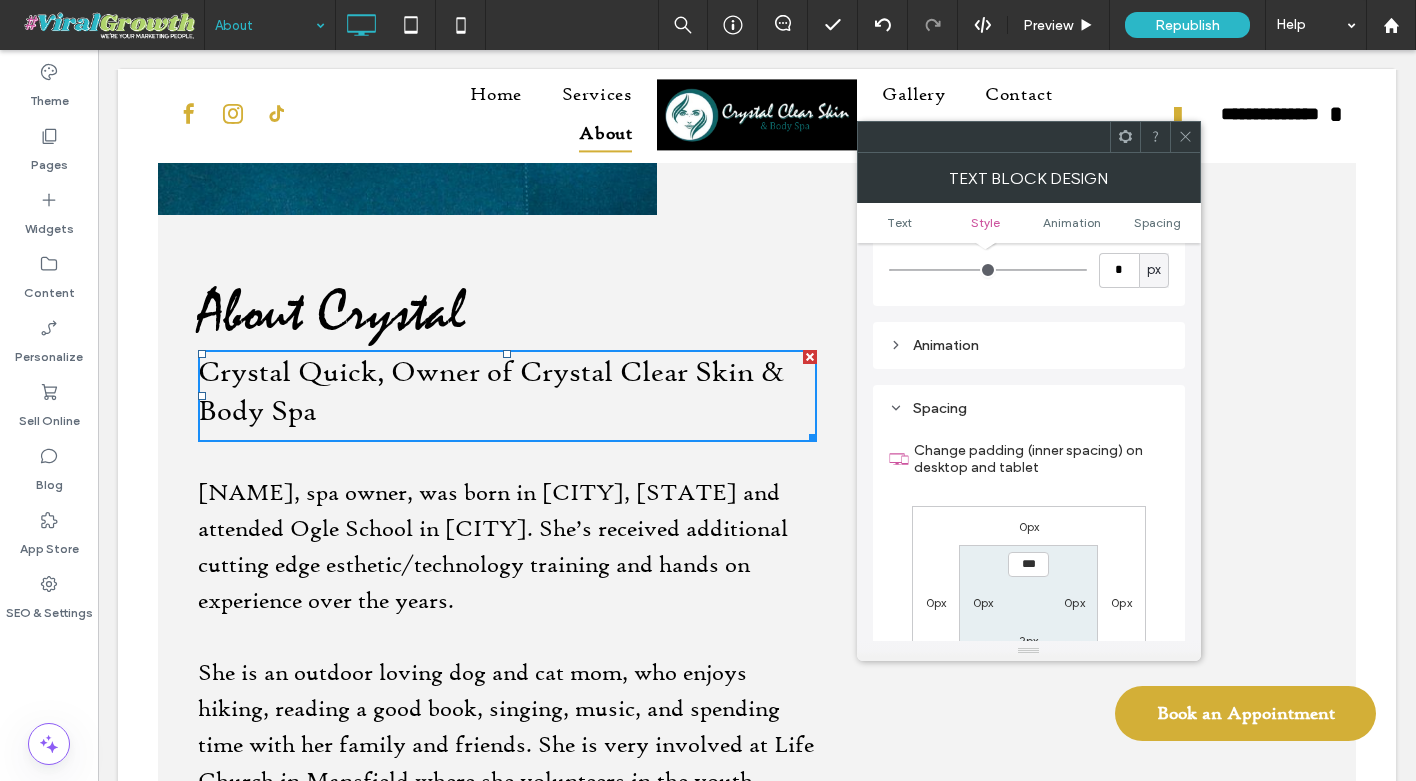 scroll, scrollTop: 574, scrollLeft: 0, axis: vertical 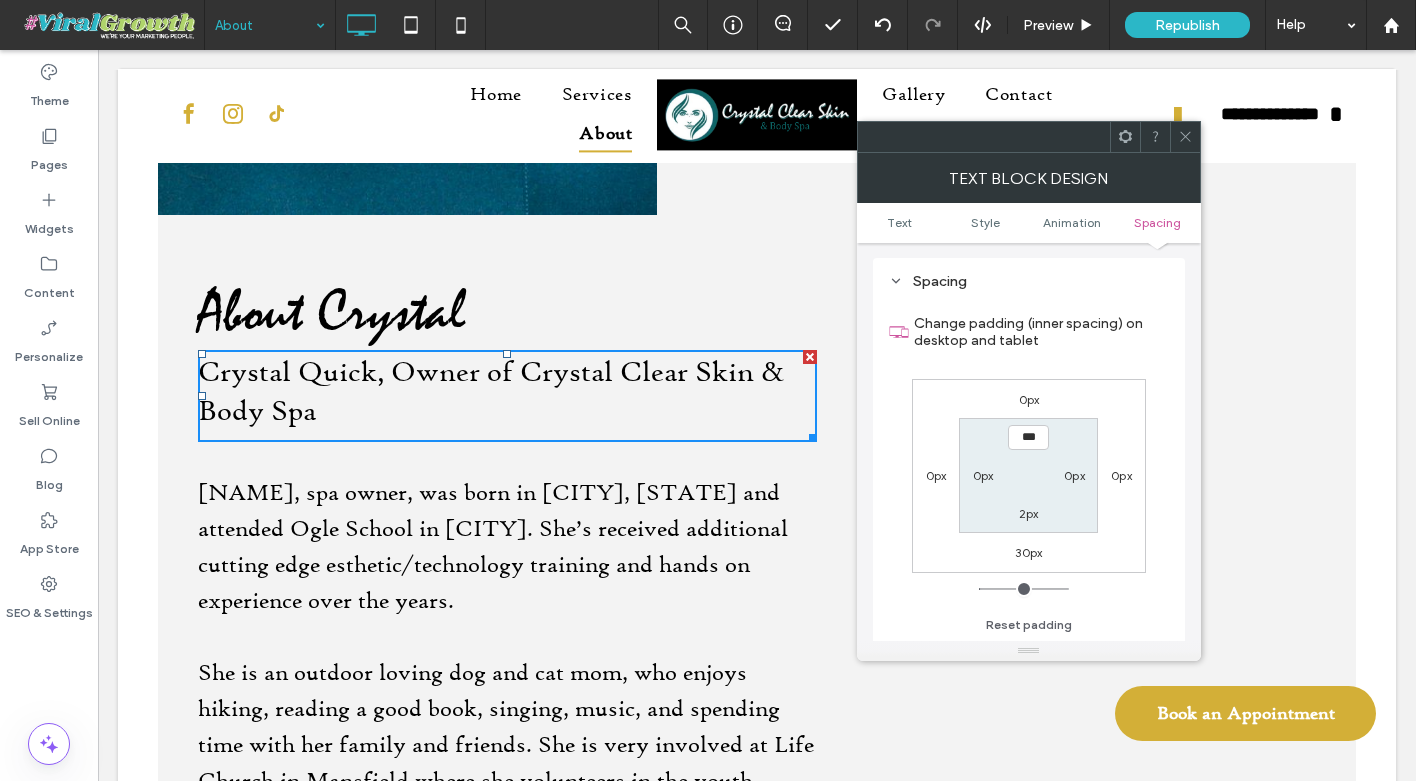 click on "0px" at bounding box center (1029, 399) 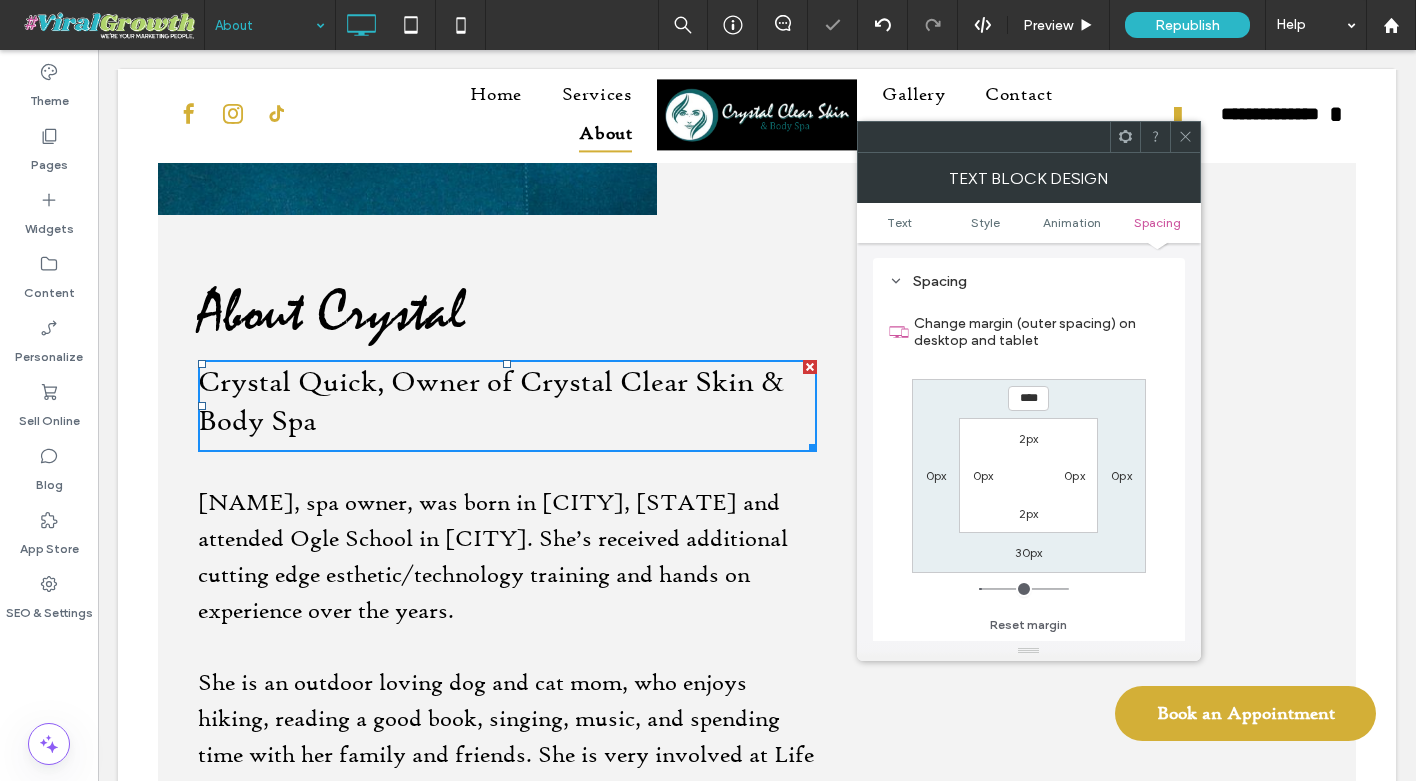 click at bounding box center (1185, 137) 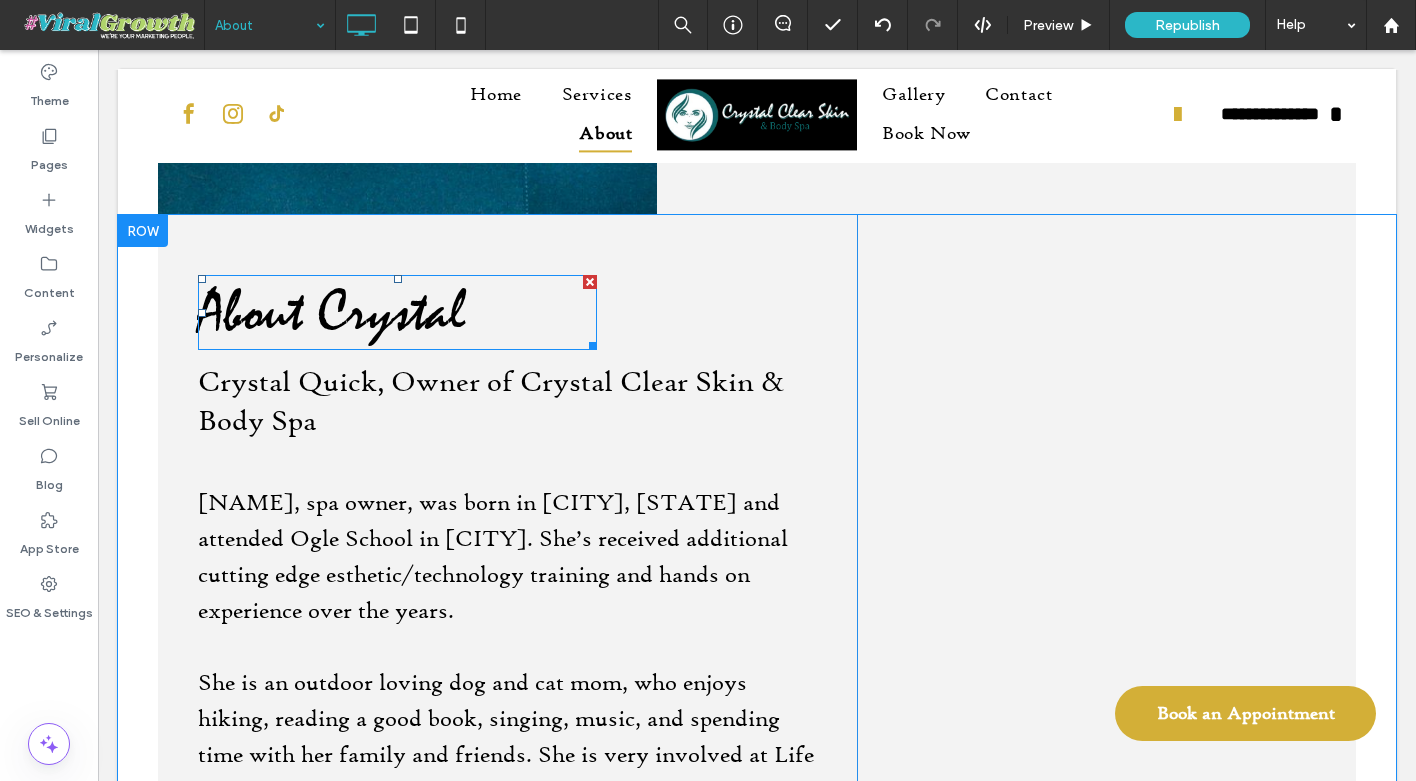 click on "About Crystal" at bounding box center (397, 312) 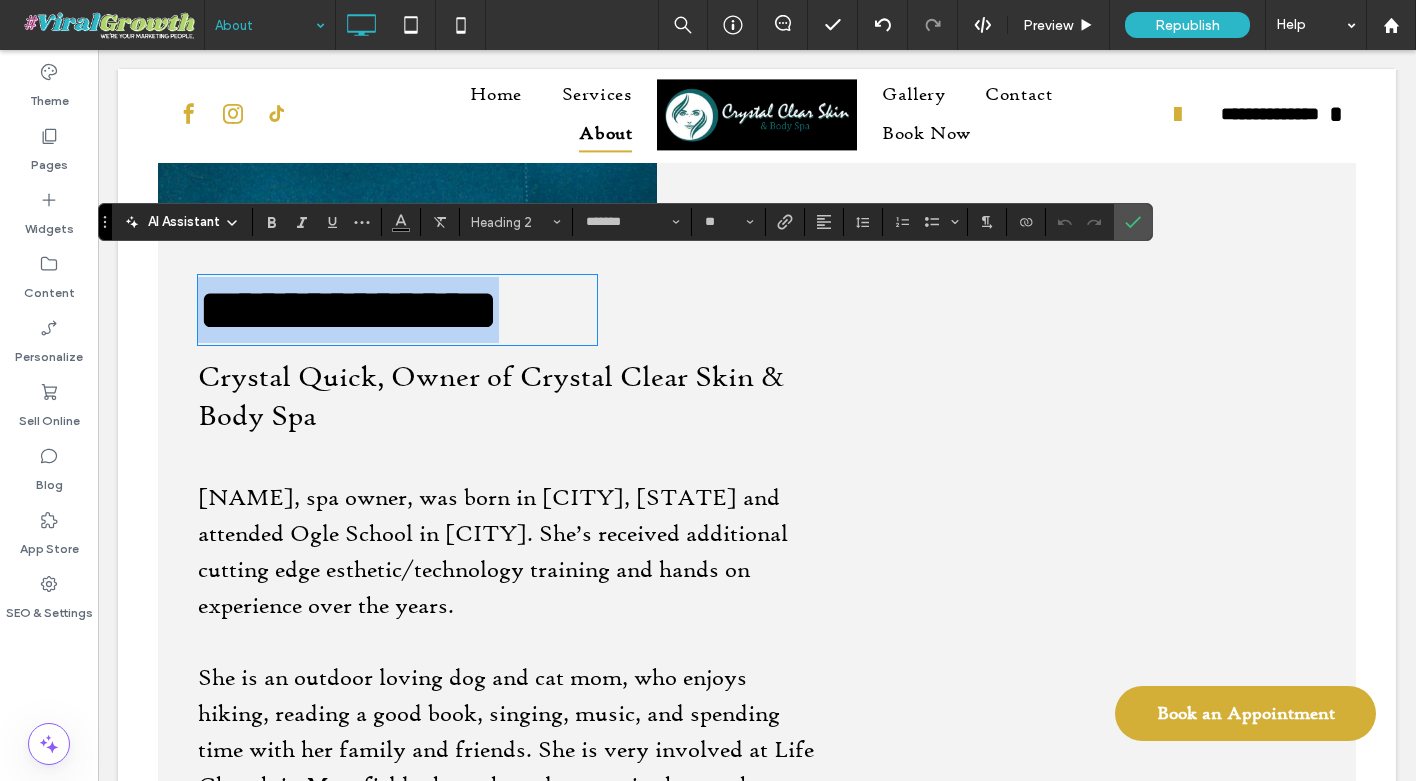 click on "**********" at bounding box center [397, 310] 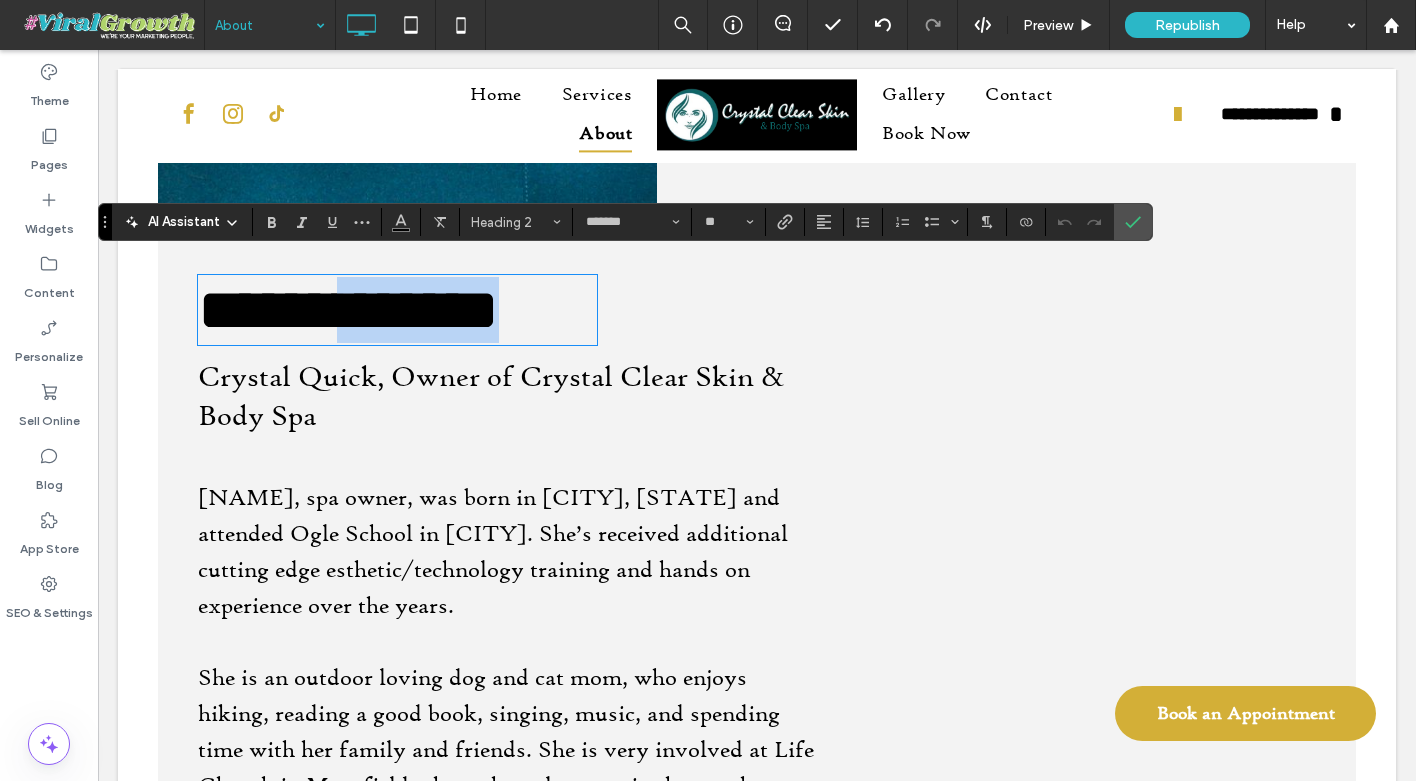 drag, startPoint x: 322, startPoint y: 285, endPoint x: 508, endPoint y: 289, distance: 186.043 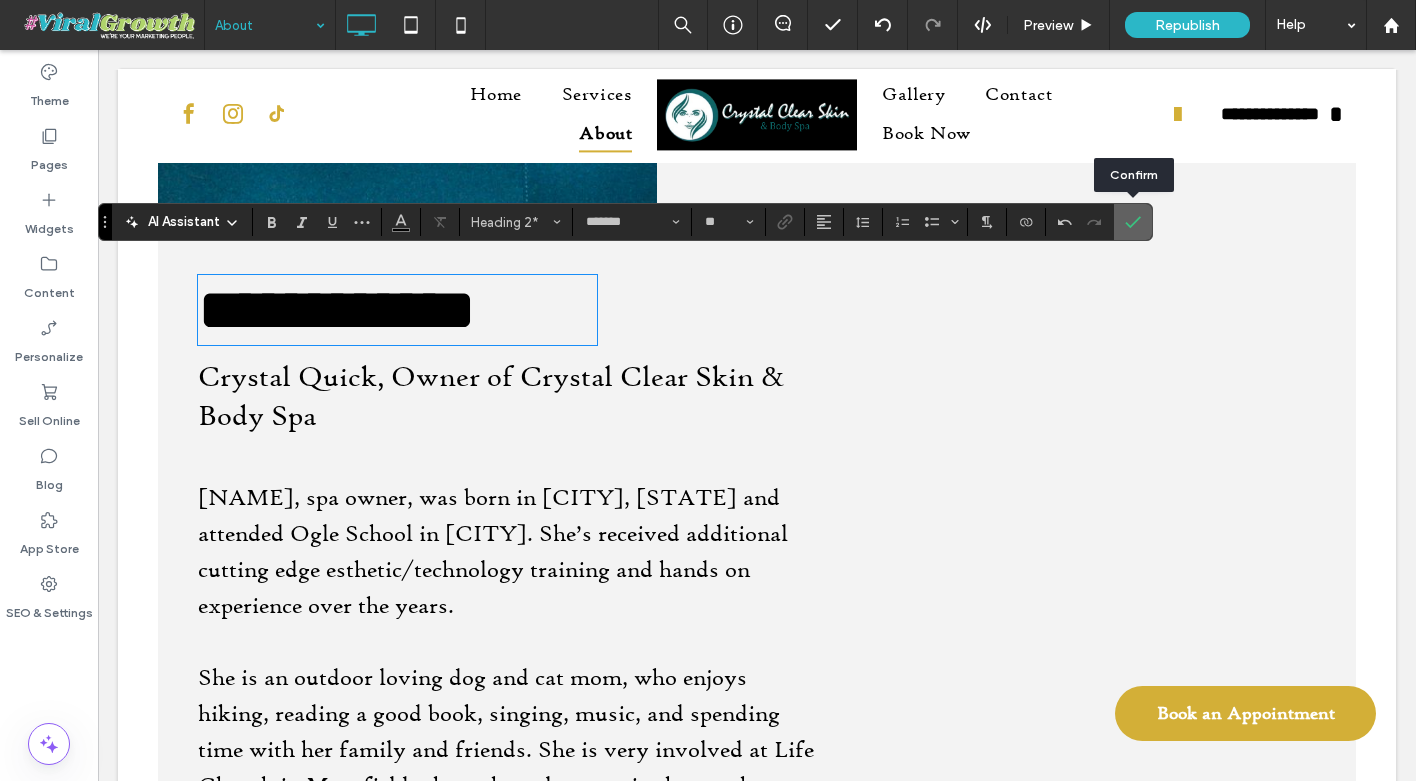 click 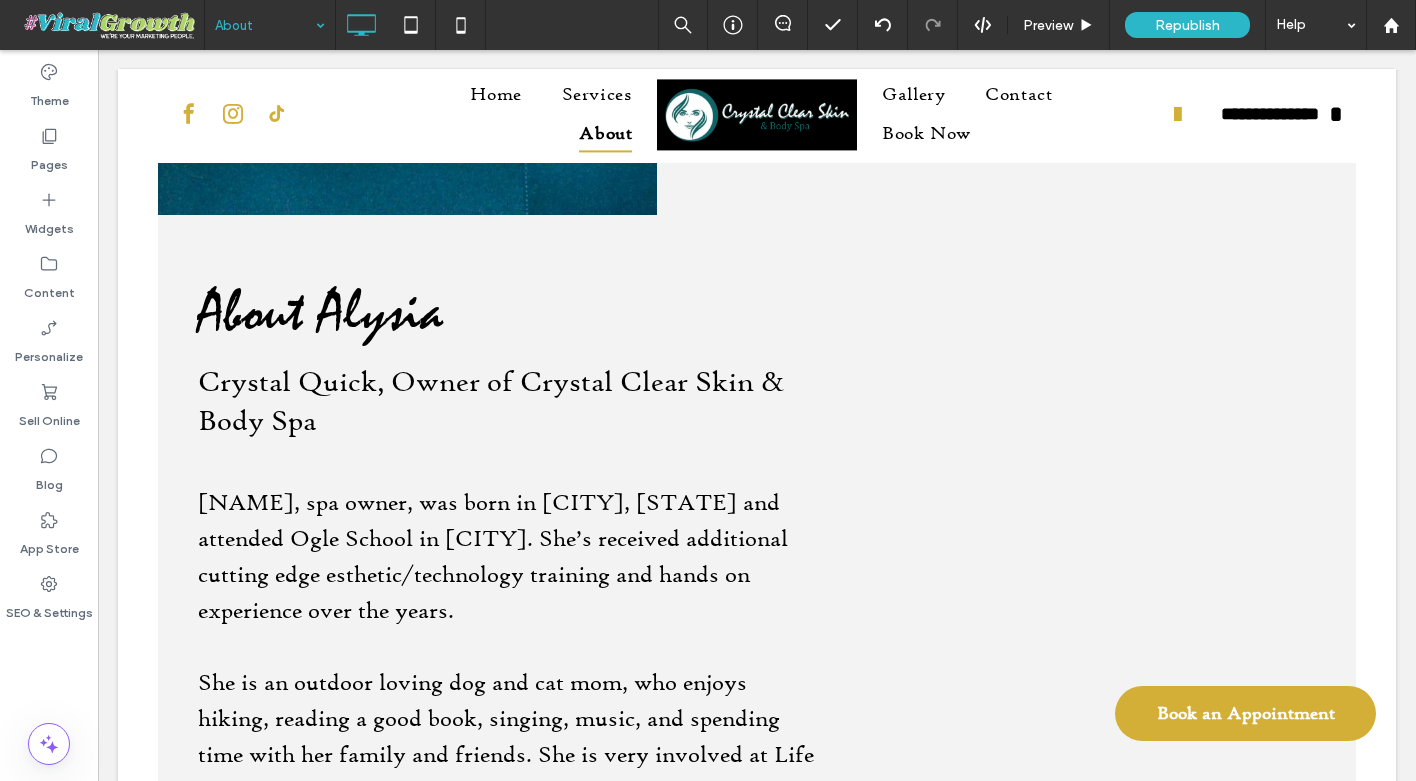 click on "Click To Paste" at bounding box center [1106, 742] 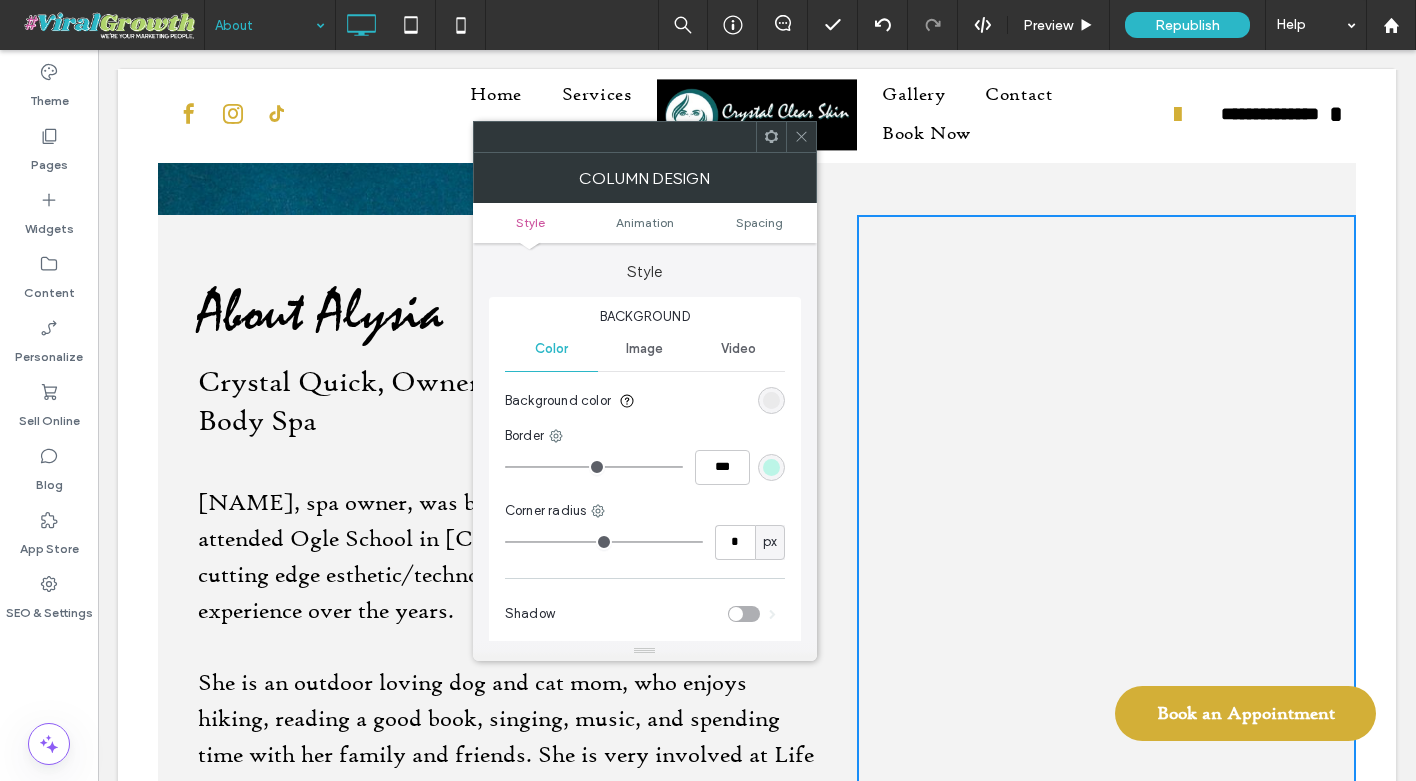click on "Image" at bounding box center [644, 349] 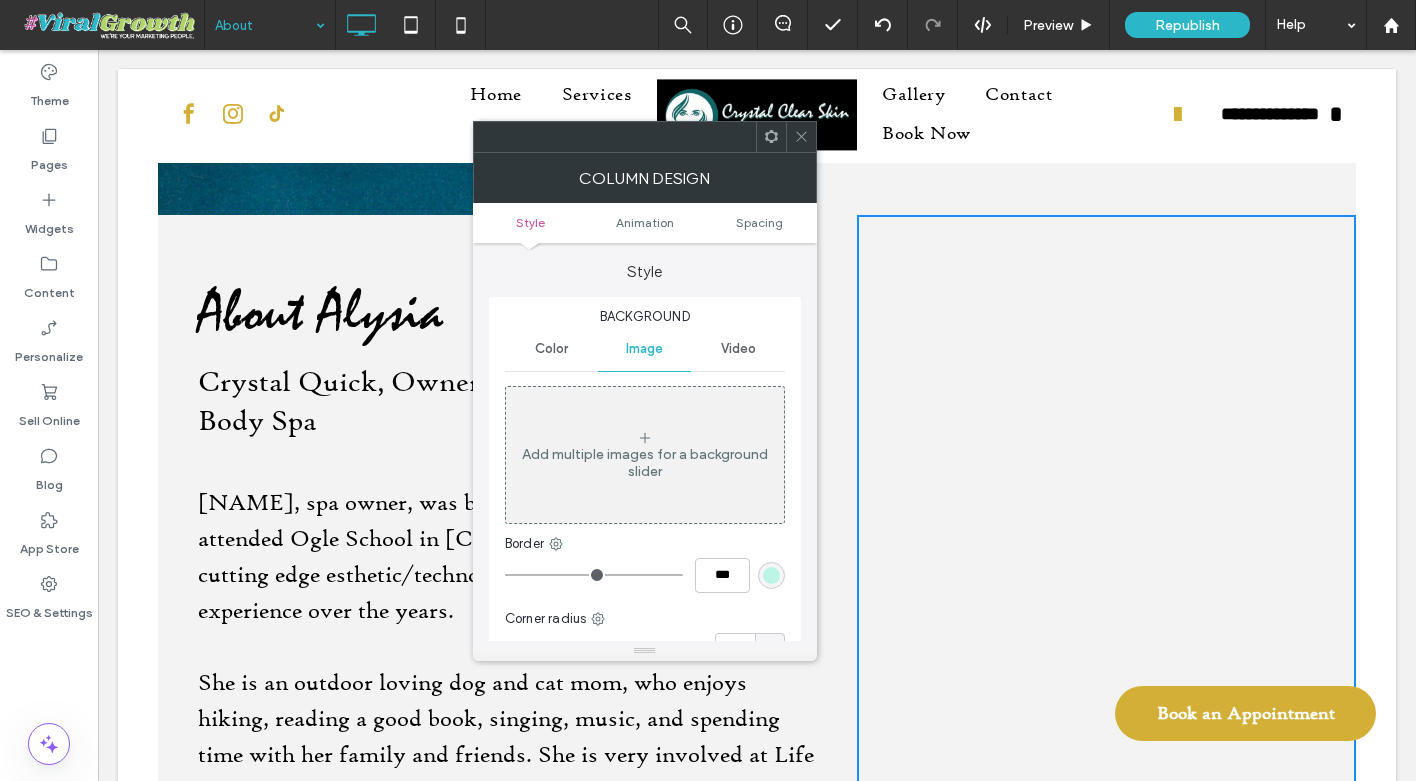 click on "Add multiple images for a background slider" at bounding box center [645, 455] 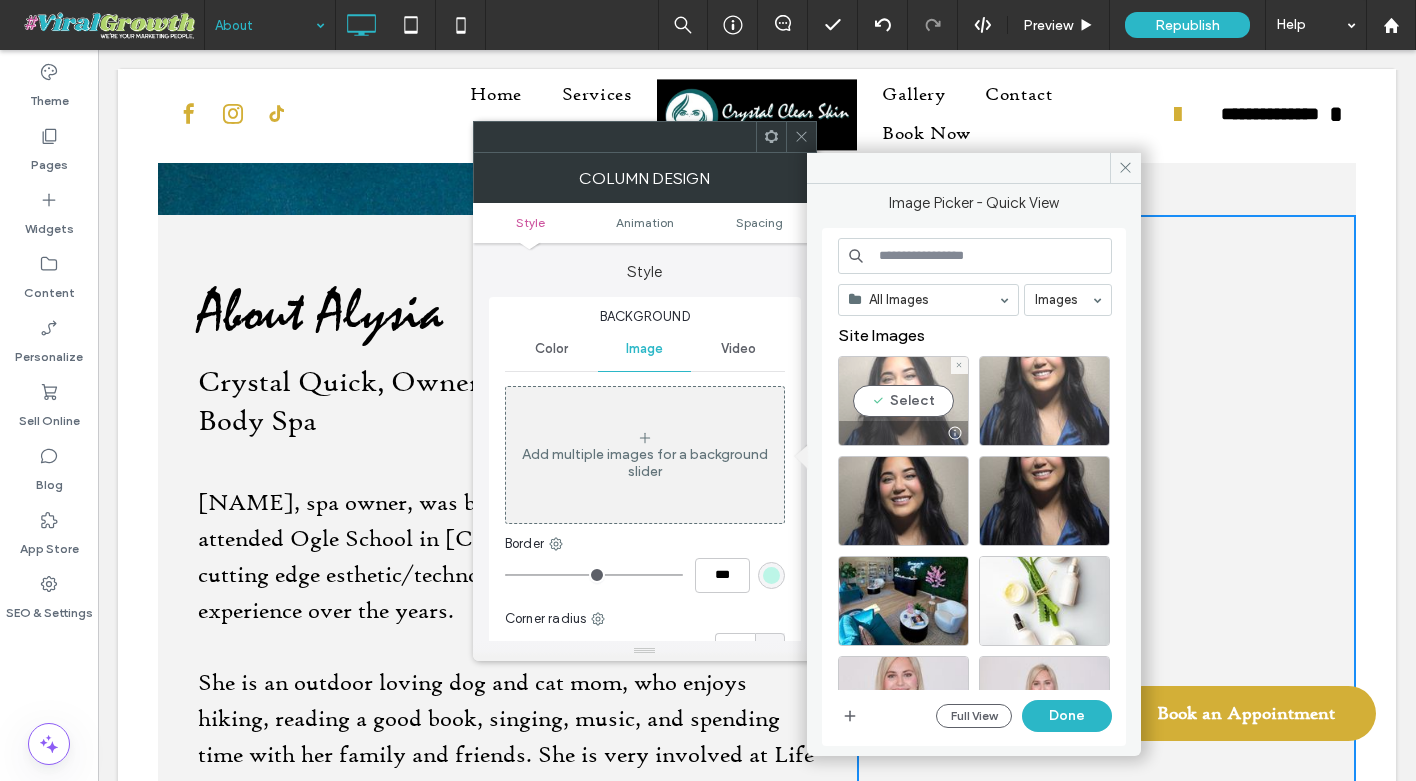 click on "Select" at bounding box center [903, 401] 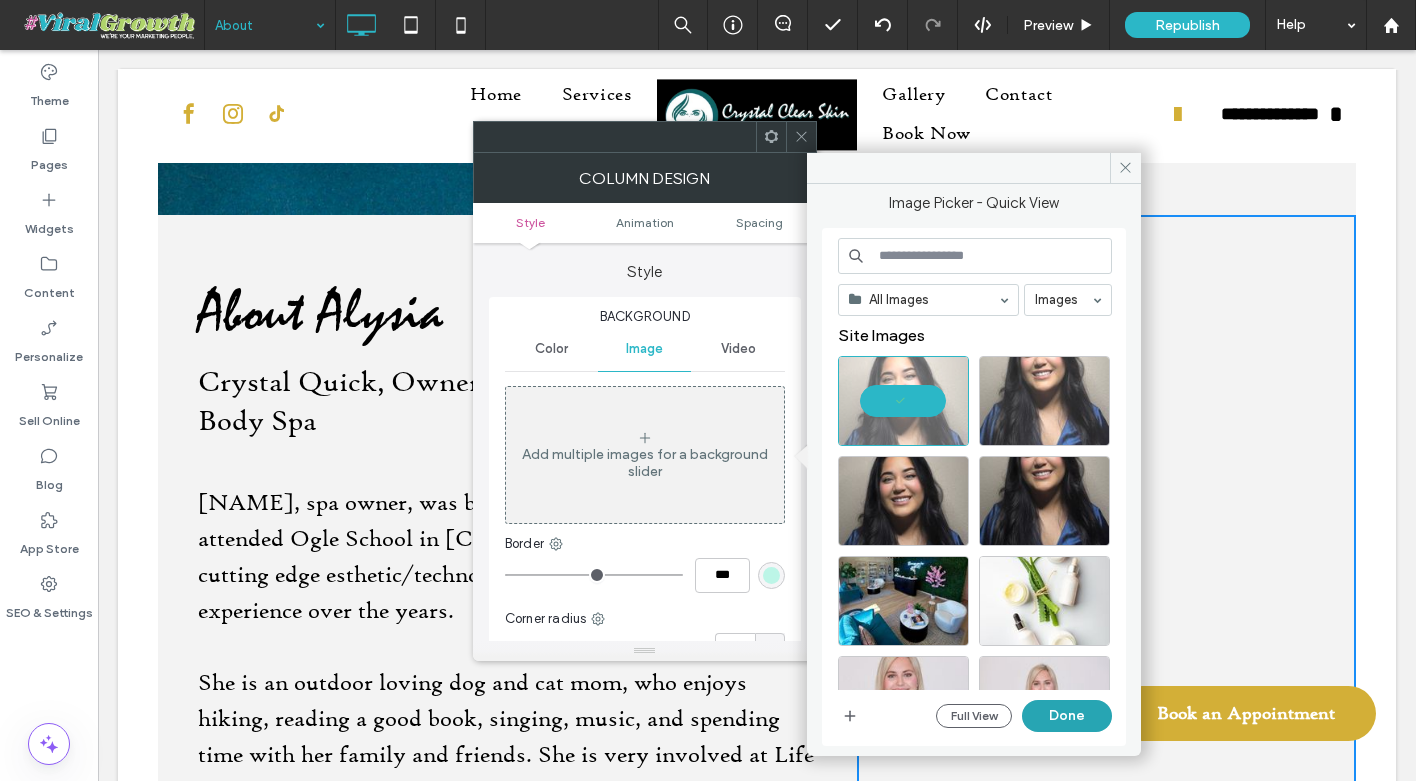 click on "Done" at bounding box center [1067, 716] 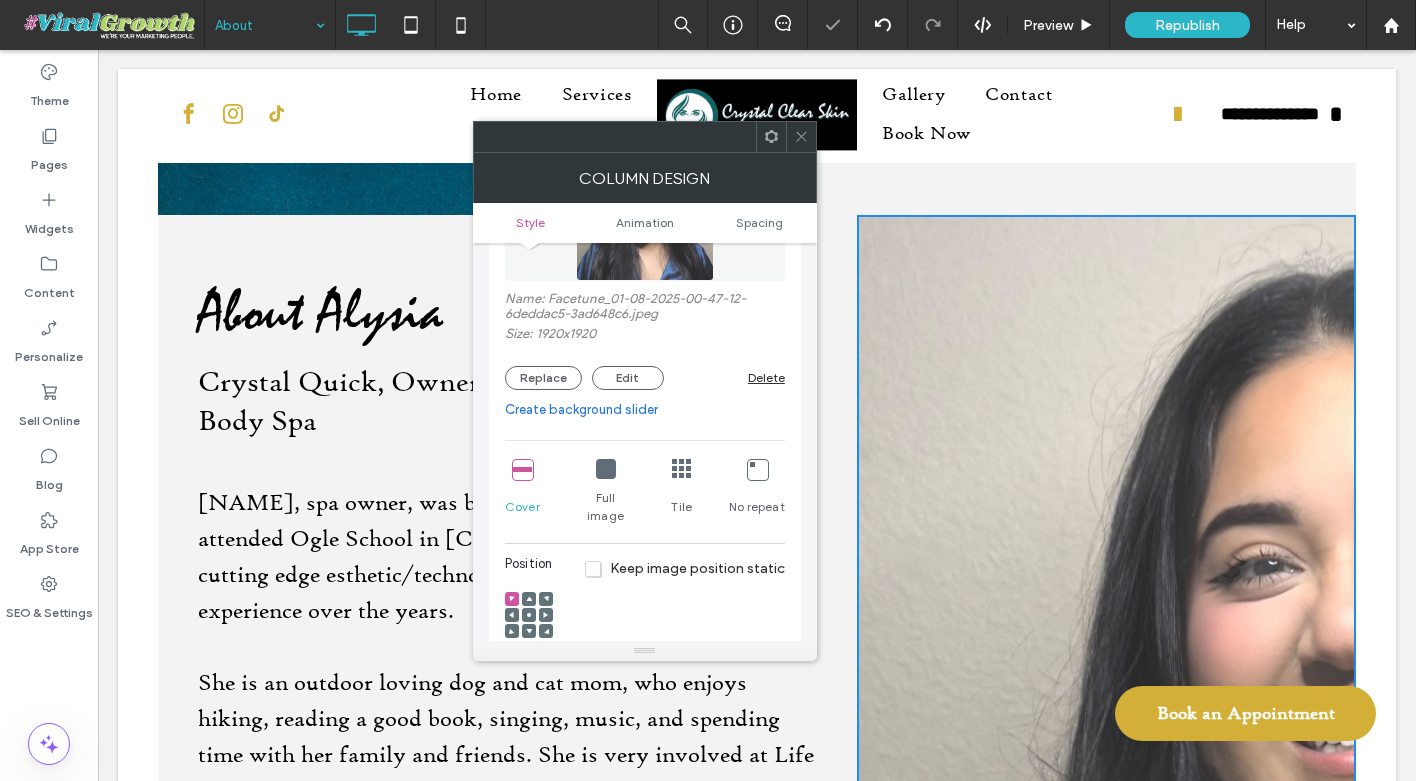 scroll, scrollTop: 255, scrollLeft: 0, axis: vertical 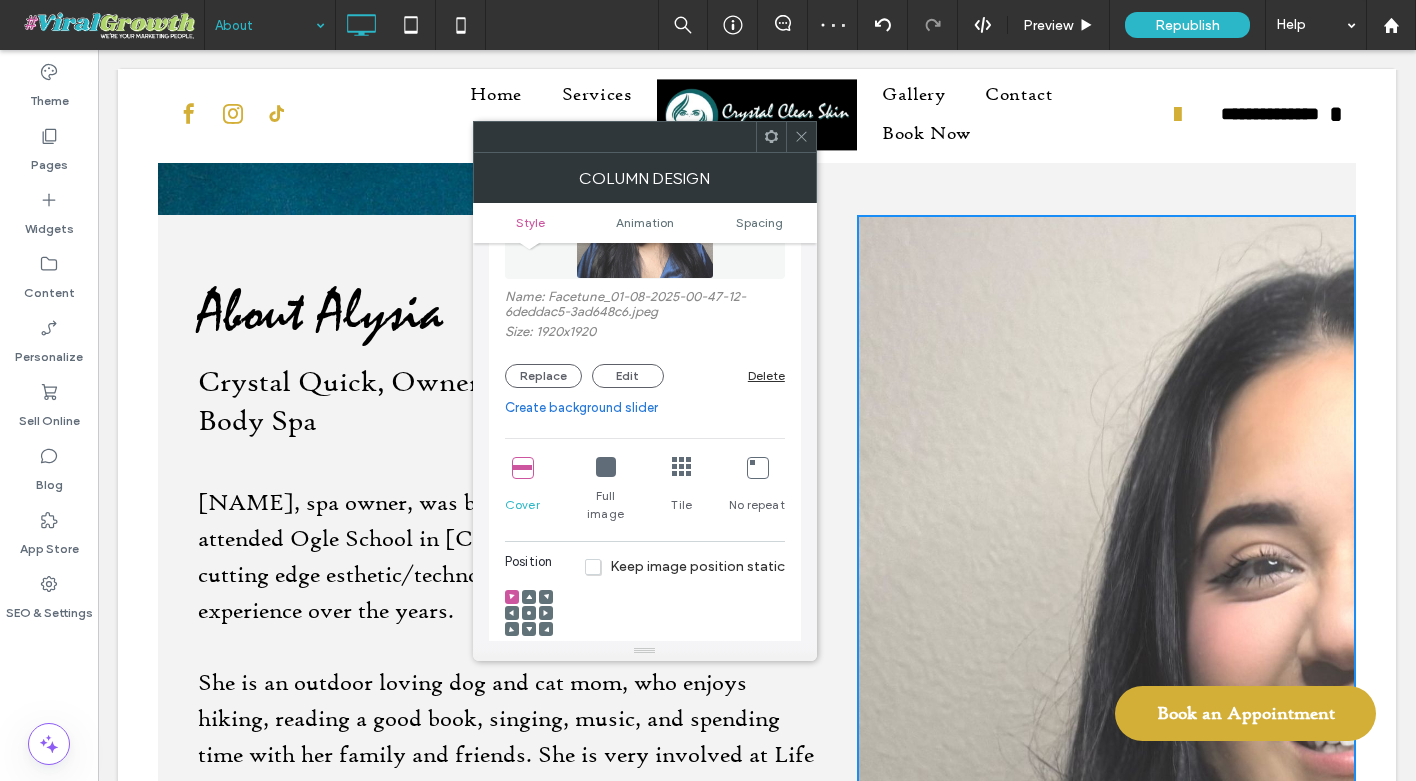 click 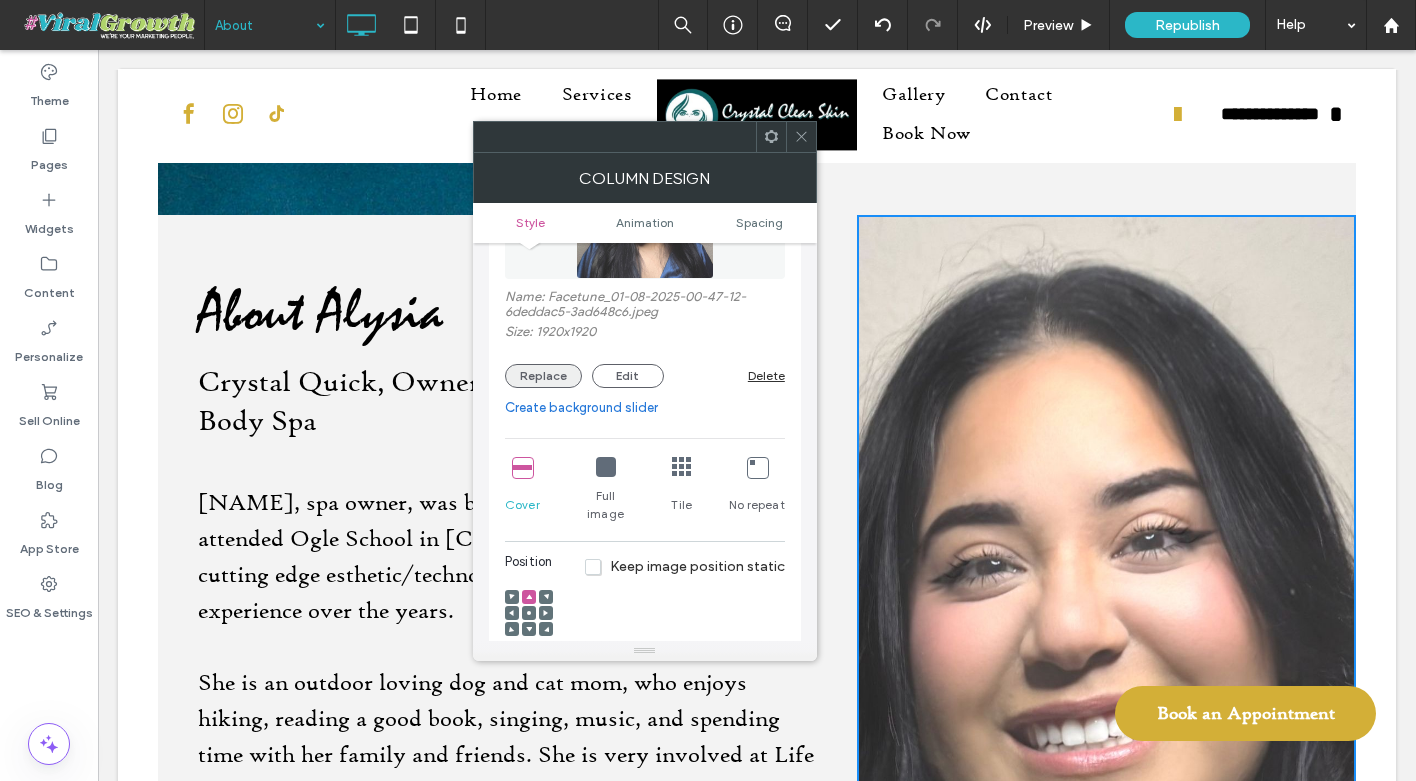 click on "Replace" at bounding box center (543, 376) 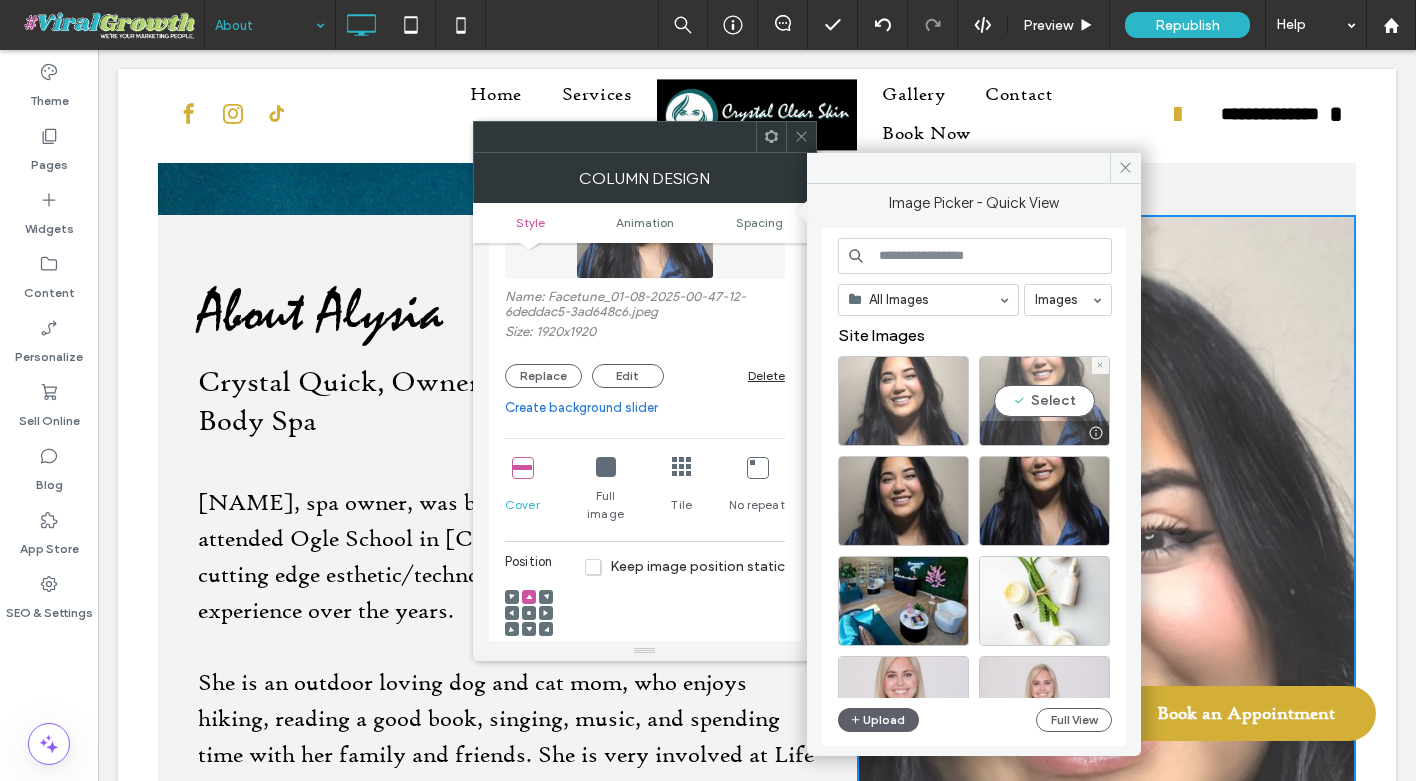 click on "Select" at bounding box center (1044, 401) 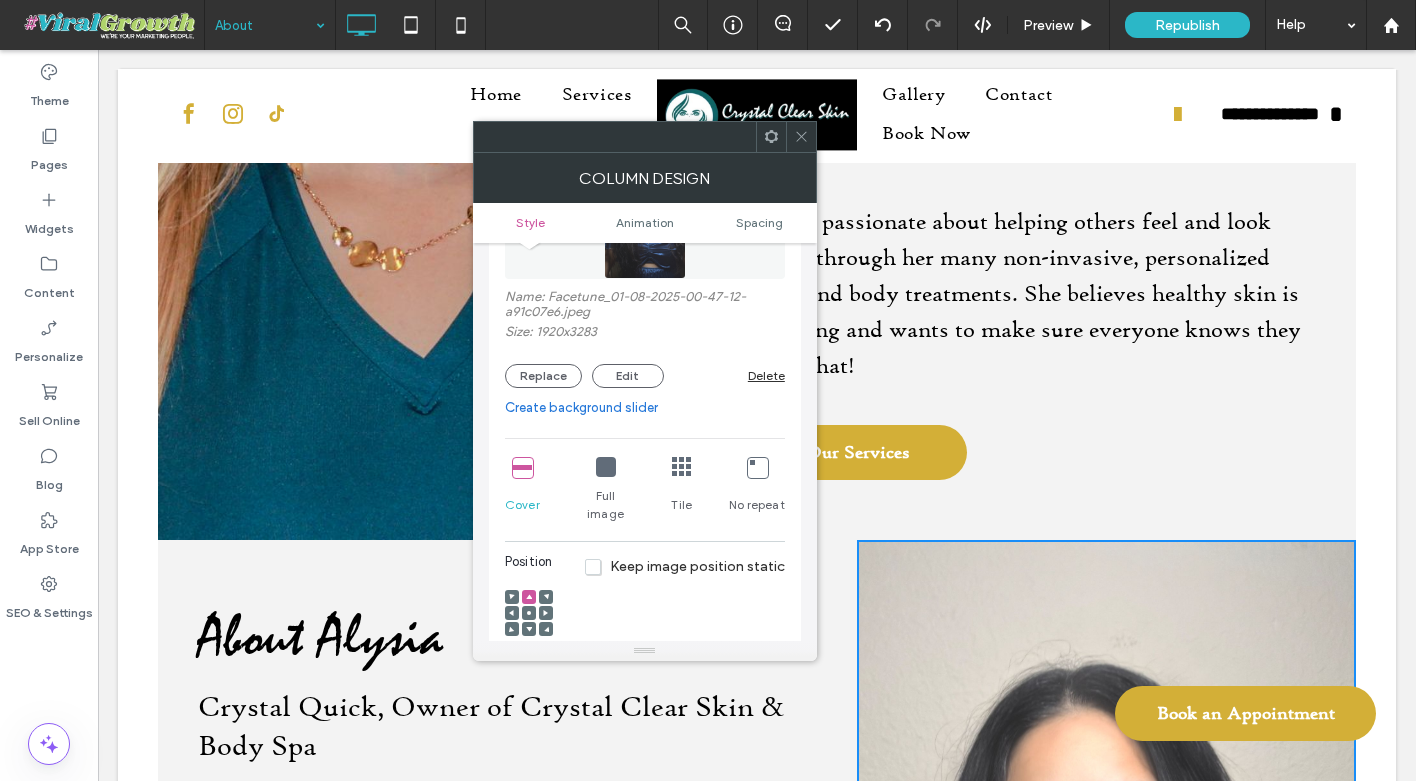 scroll, scrollTop: 754, scrollLeft: 0, axis: vertical 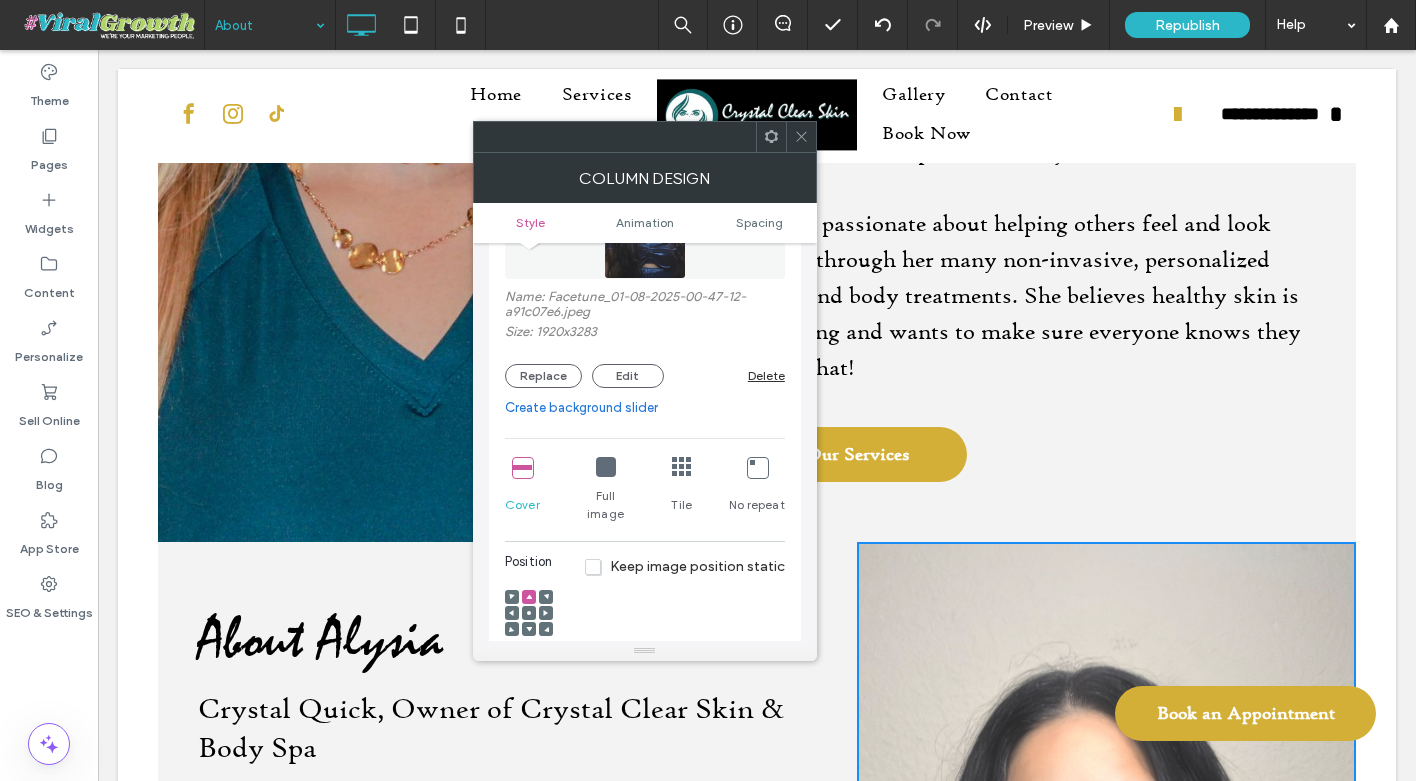 click at bounding box center [801, 137] 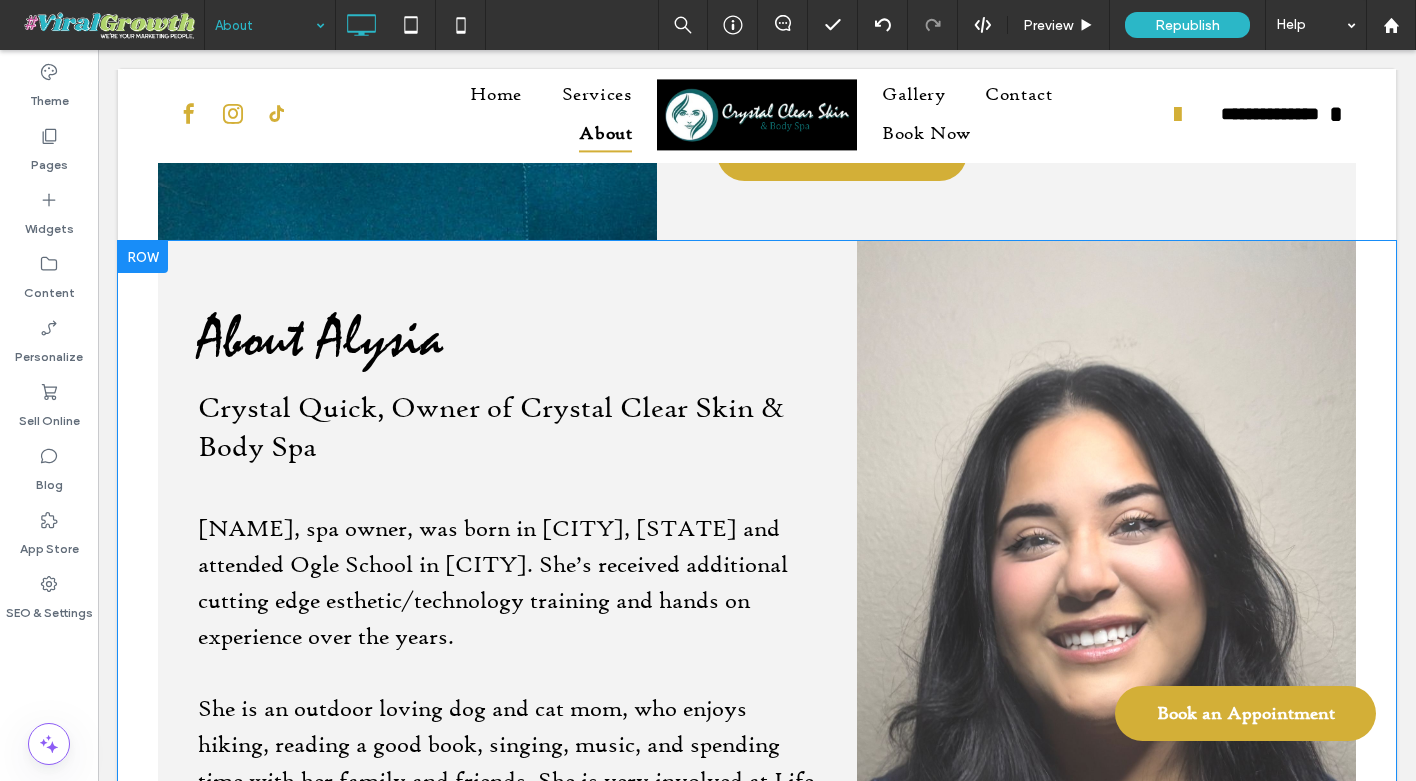scroll, scrollTop: 1078, scrollLeft: 0, axis: vertical 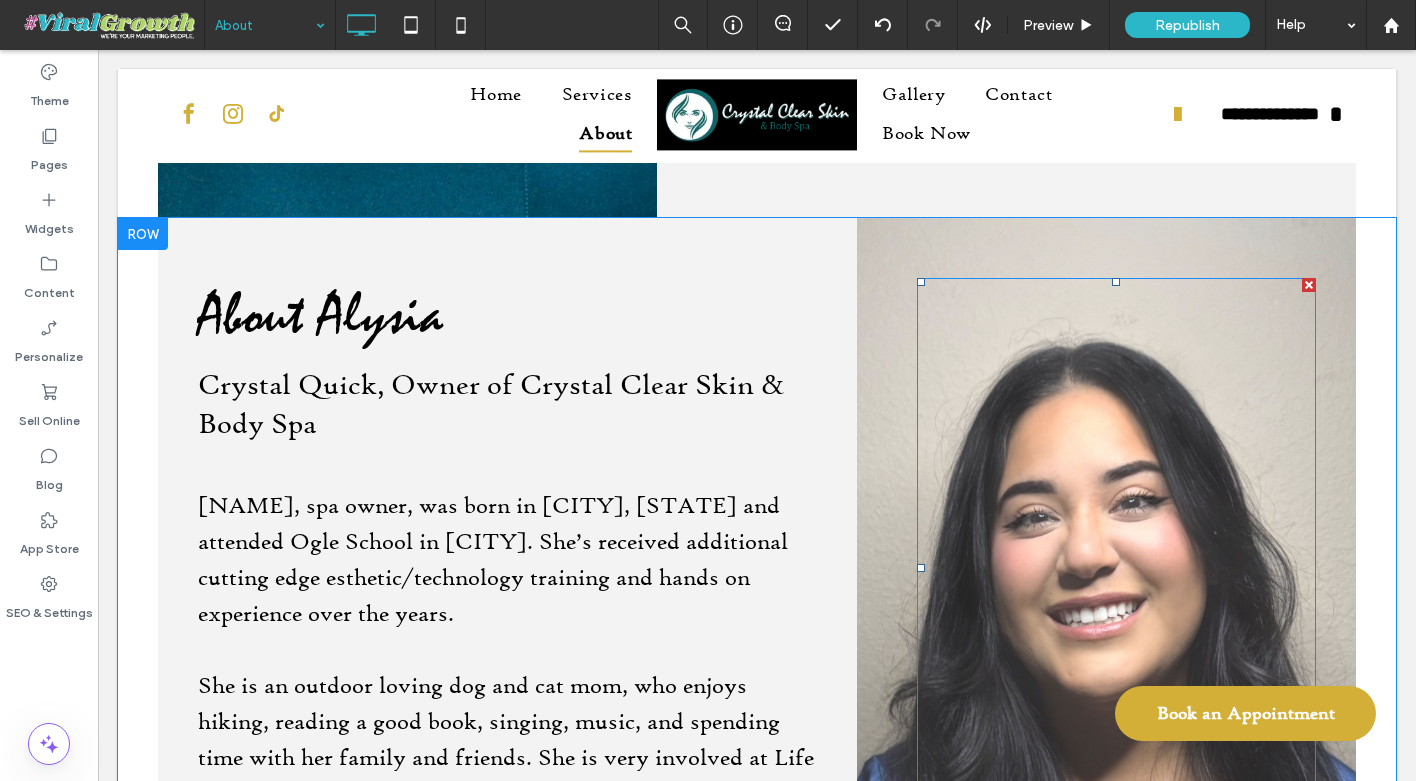 click at bounding box center [1116, 568] 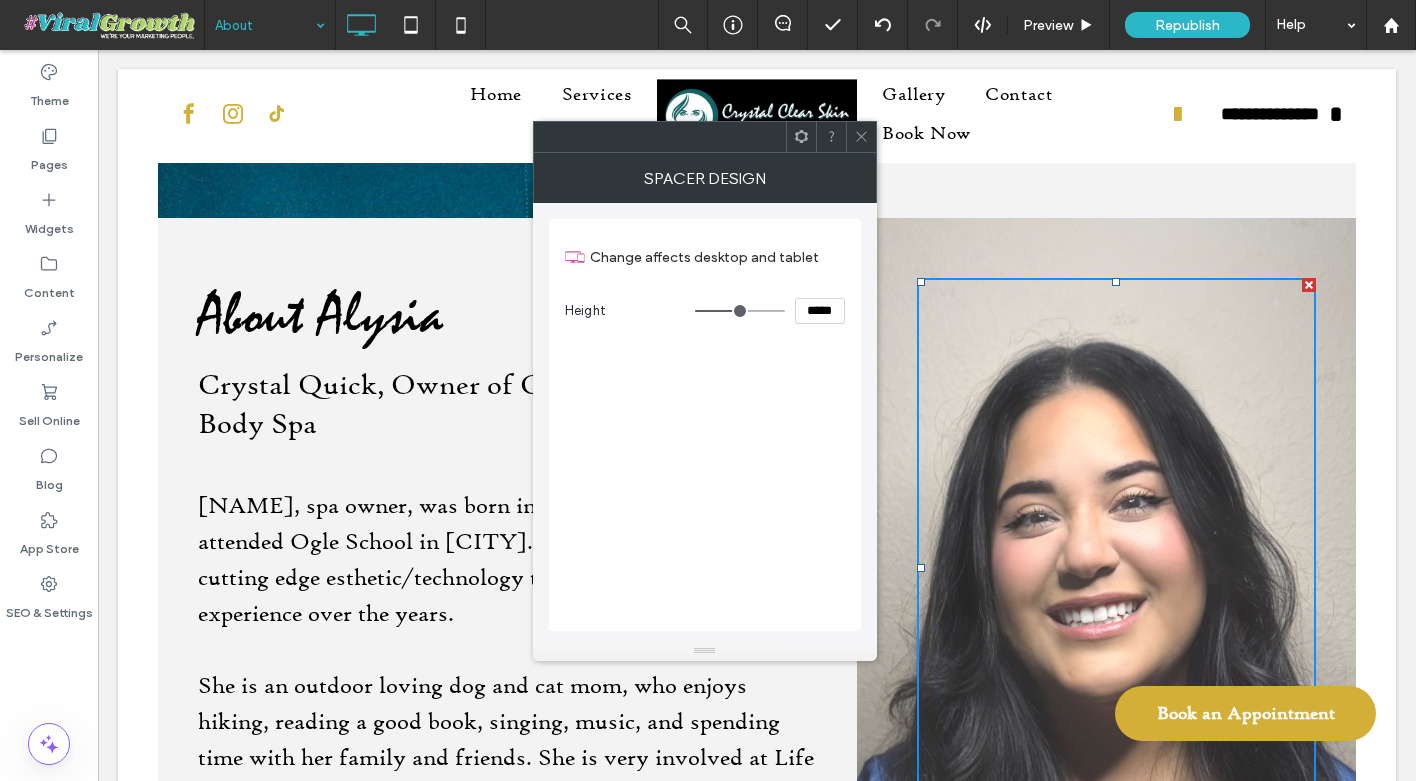 click at bounding box center (861, 137) 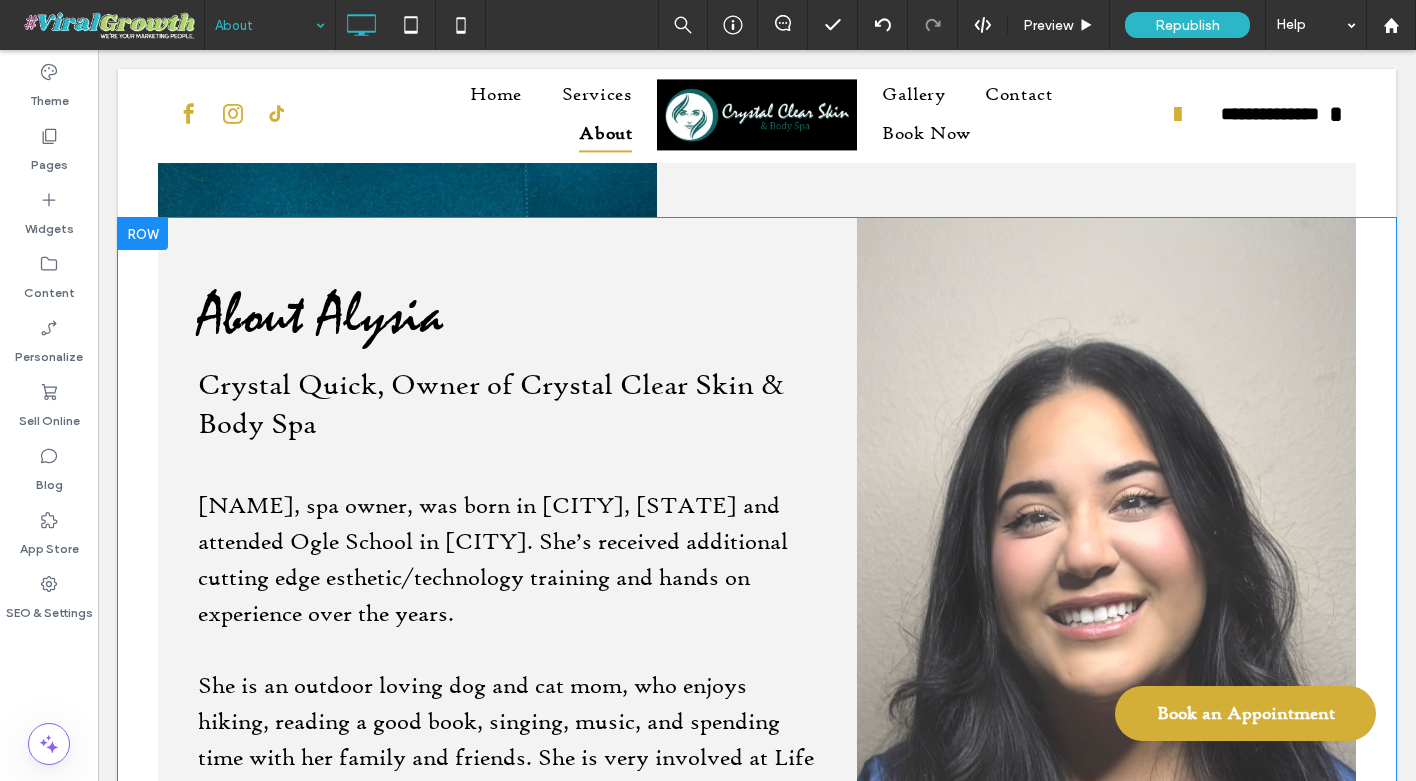 click on "Click To Paste" at bounding box center (1106, 745) 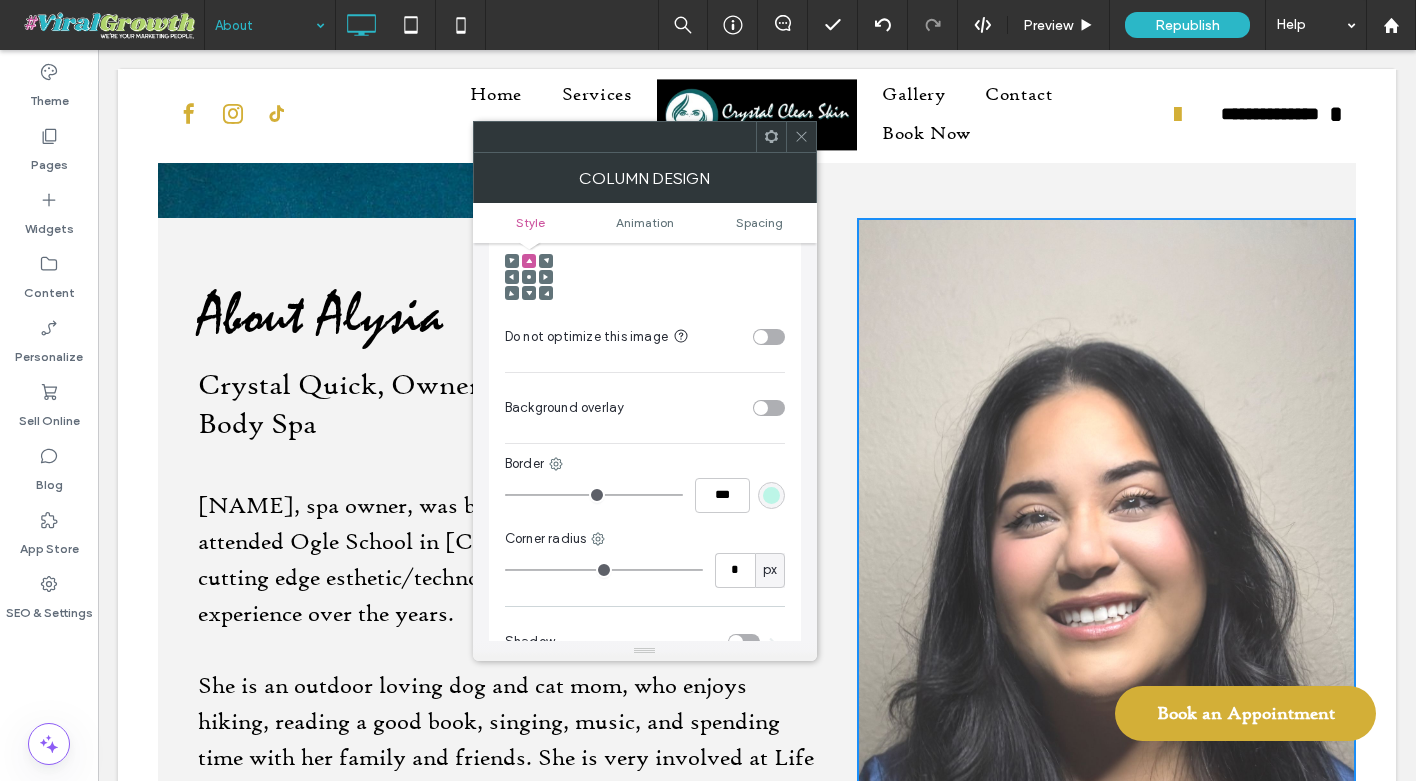 scroll, scrollTop: 597, scrollLeft: 0, axis: vertical 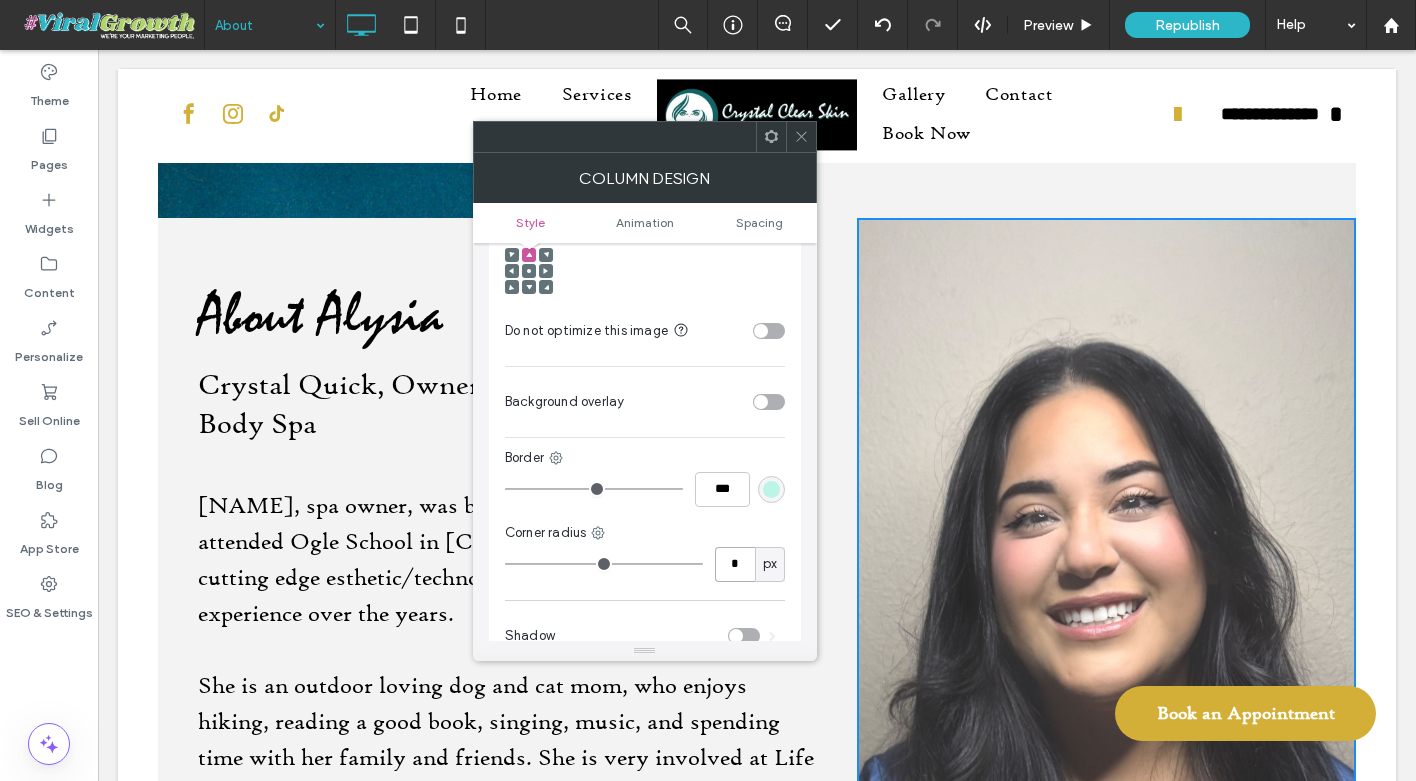 drag, startPoint x: 749, startPoint y: 544, endPoint x: 694, endPoint y: 544, distance: 55 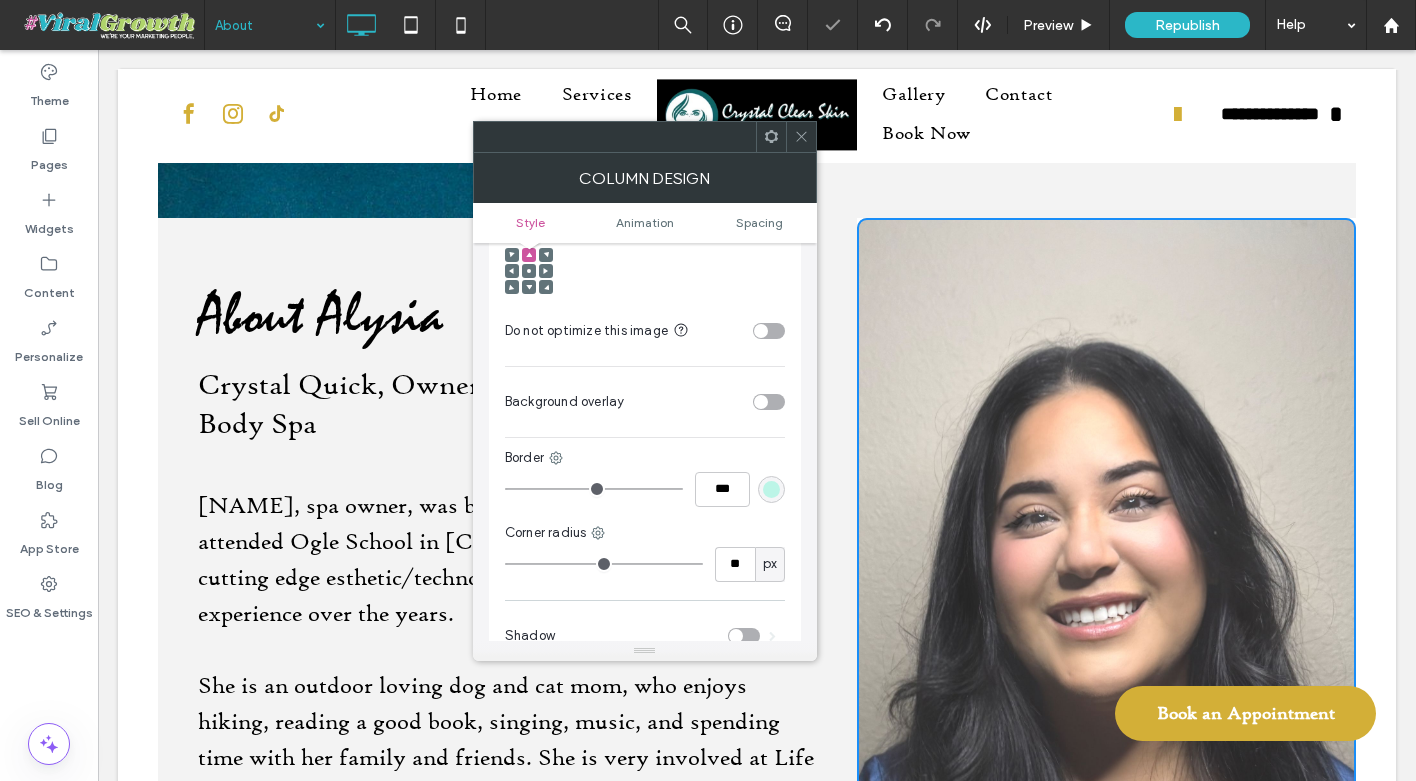 click 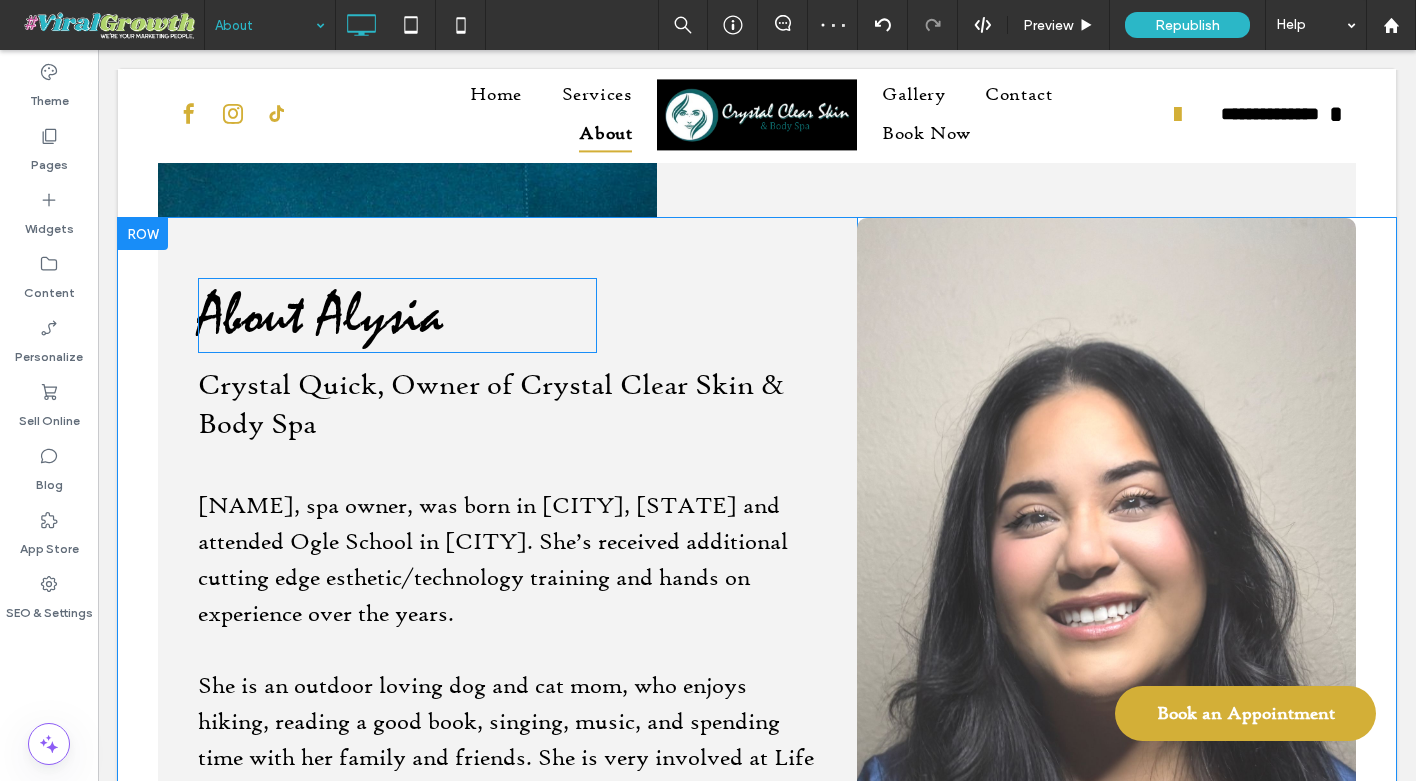 click on "About Alysia" at bounding box center [321, 315] 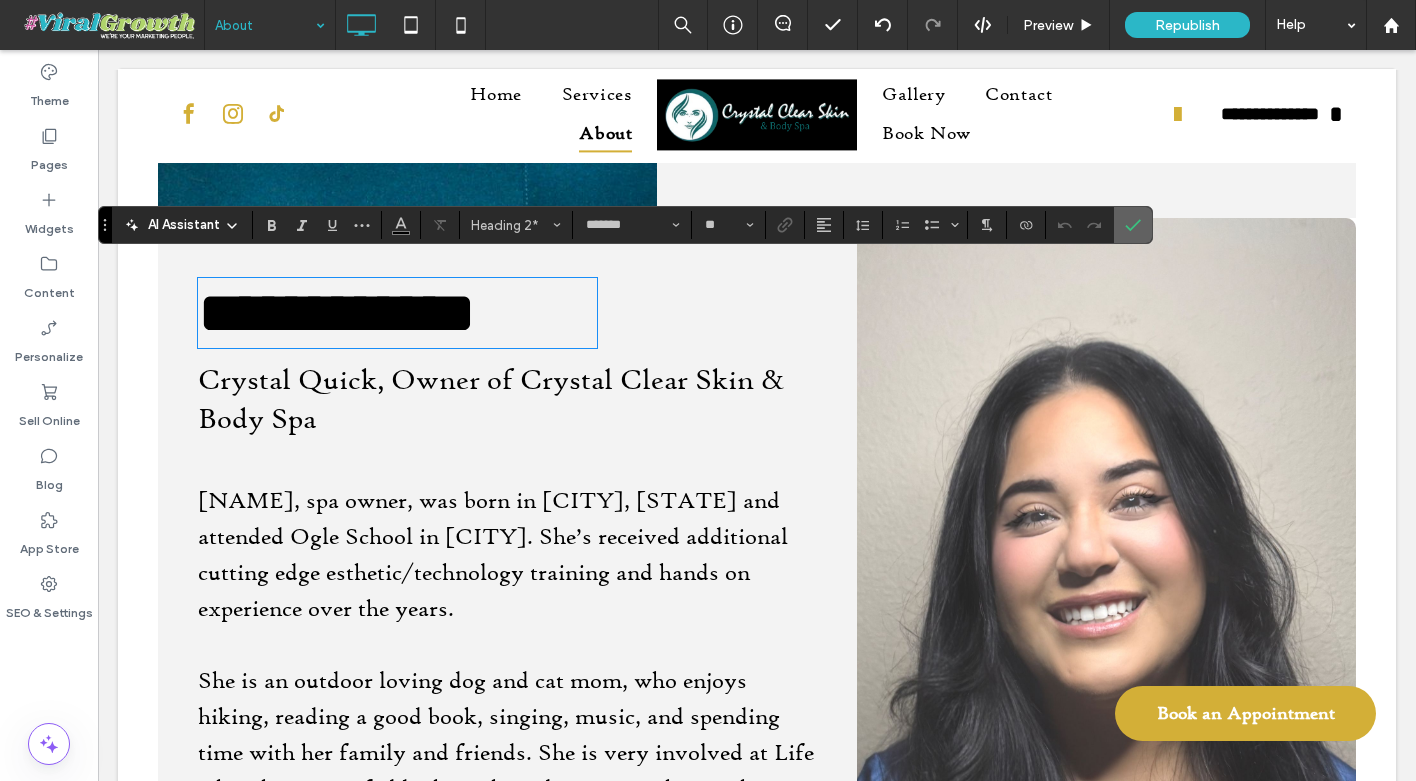 click at bounding box center (1133, 225) 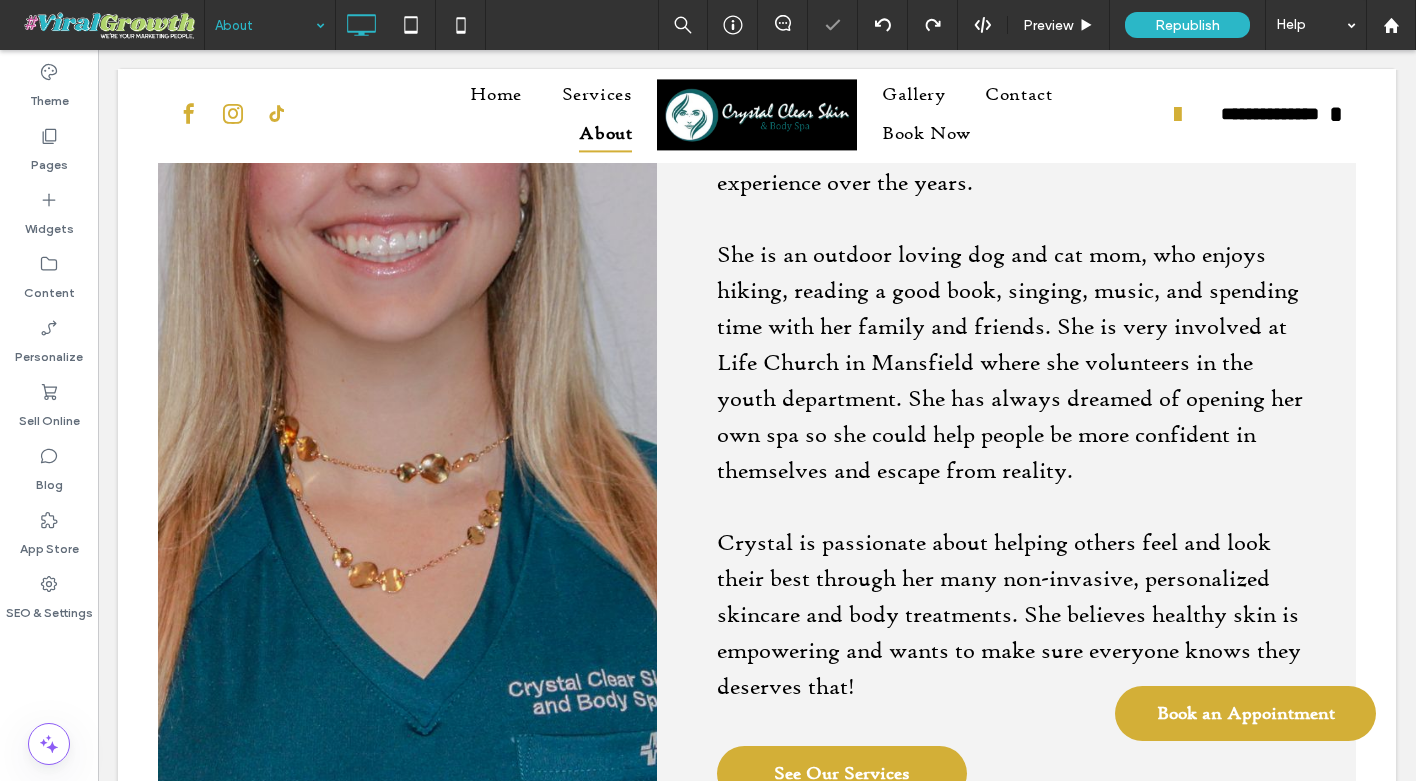 scroll, scrollTop: 1023, scrollLeft: 0, axis: vertical 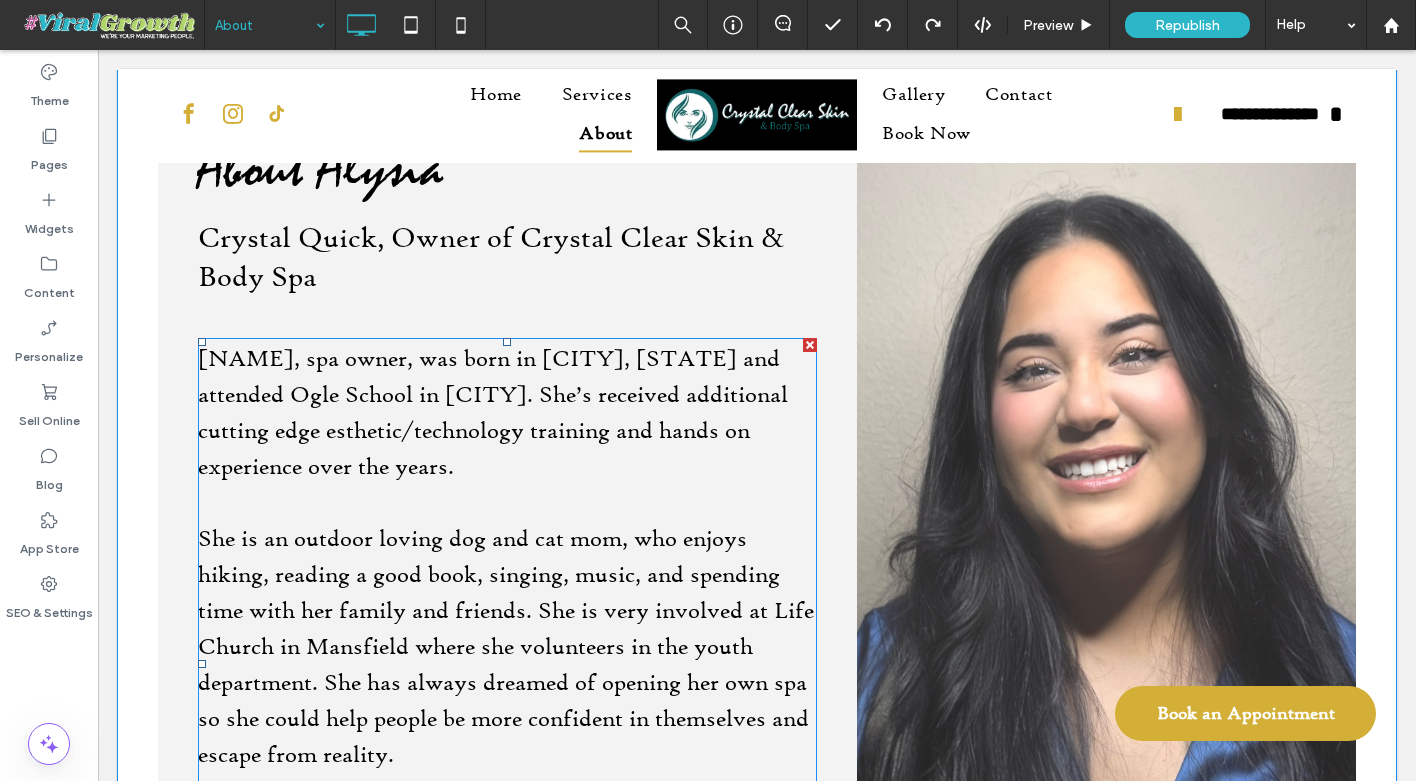 click on "Crystal Quick, spa owner, was born in Burleson, Texas and attended Ogle School in Fort Worth. She’s received additional cutting edge esthetic/technology training and hands on experience over the years." at bounding box center (507, 412) 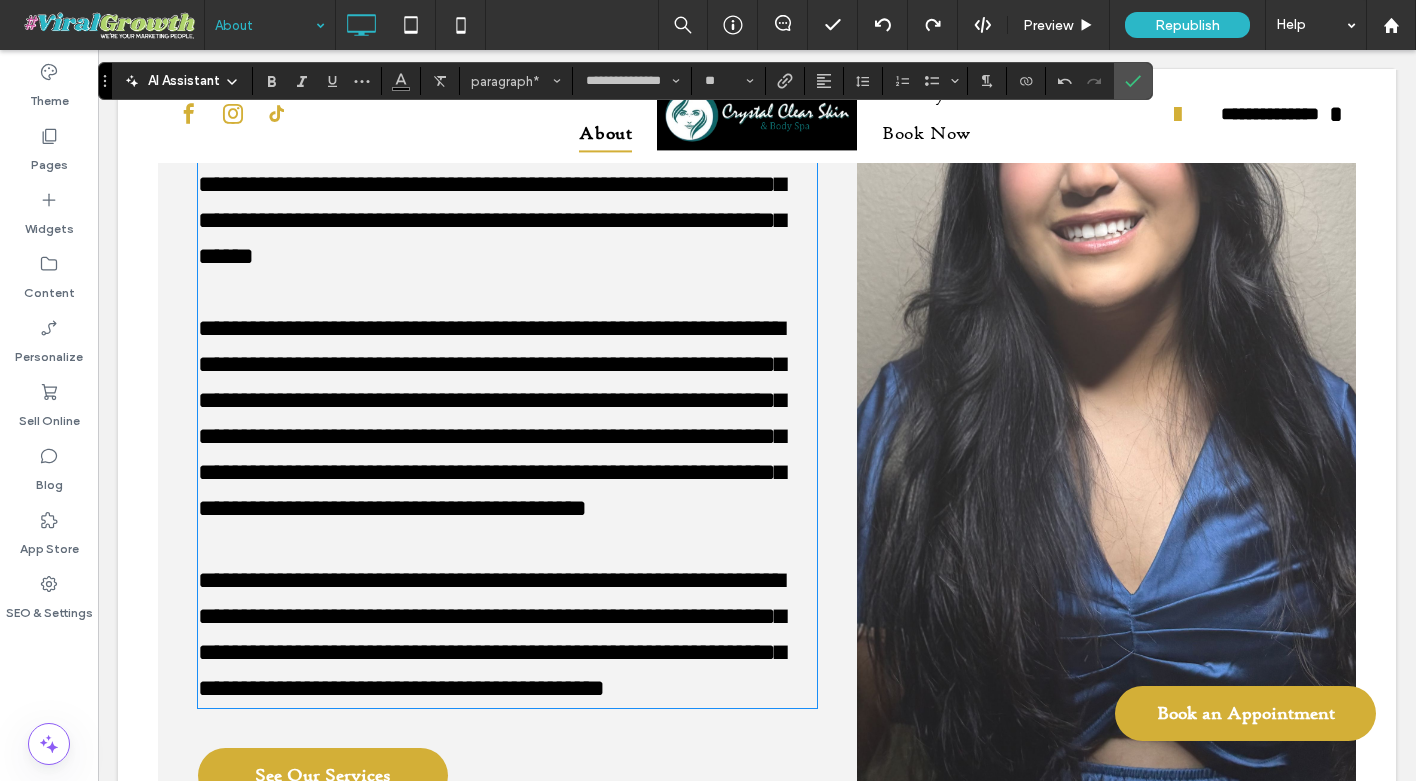 scroll, scrollTop: 0, scrollLeft: 0, axis: both 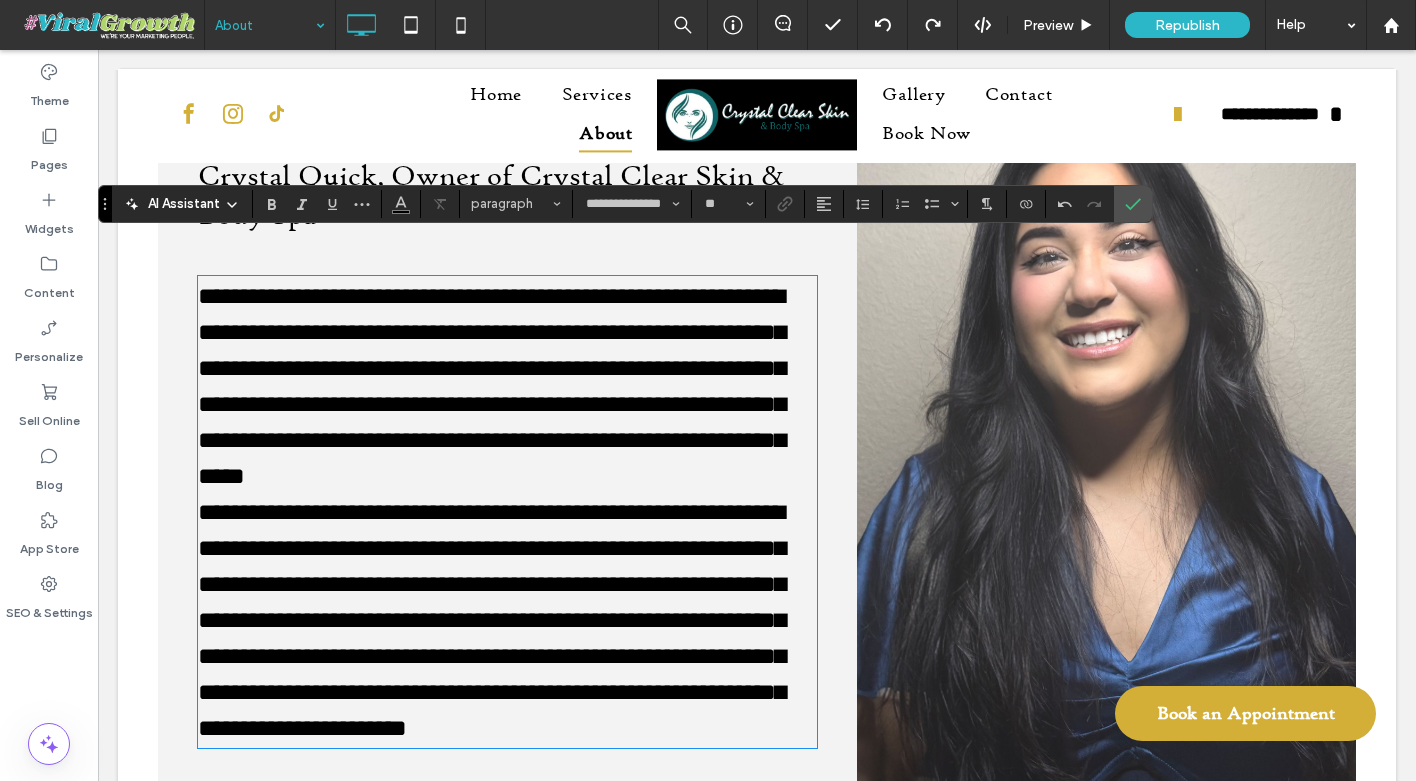 click on "**********" at bounding box center [507, 512] 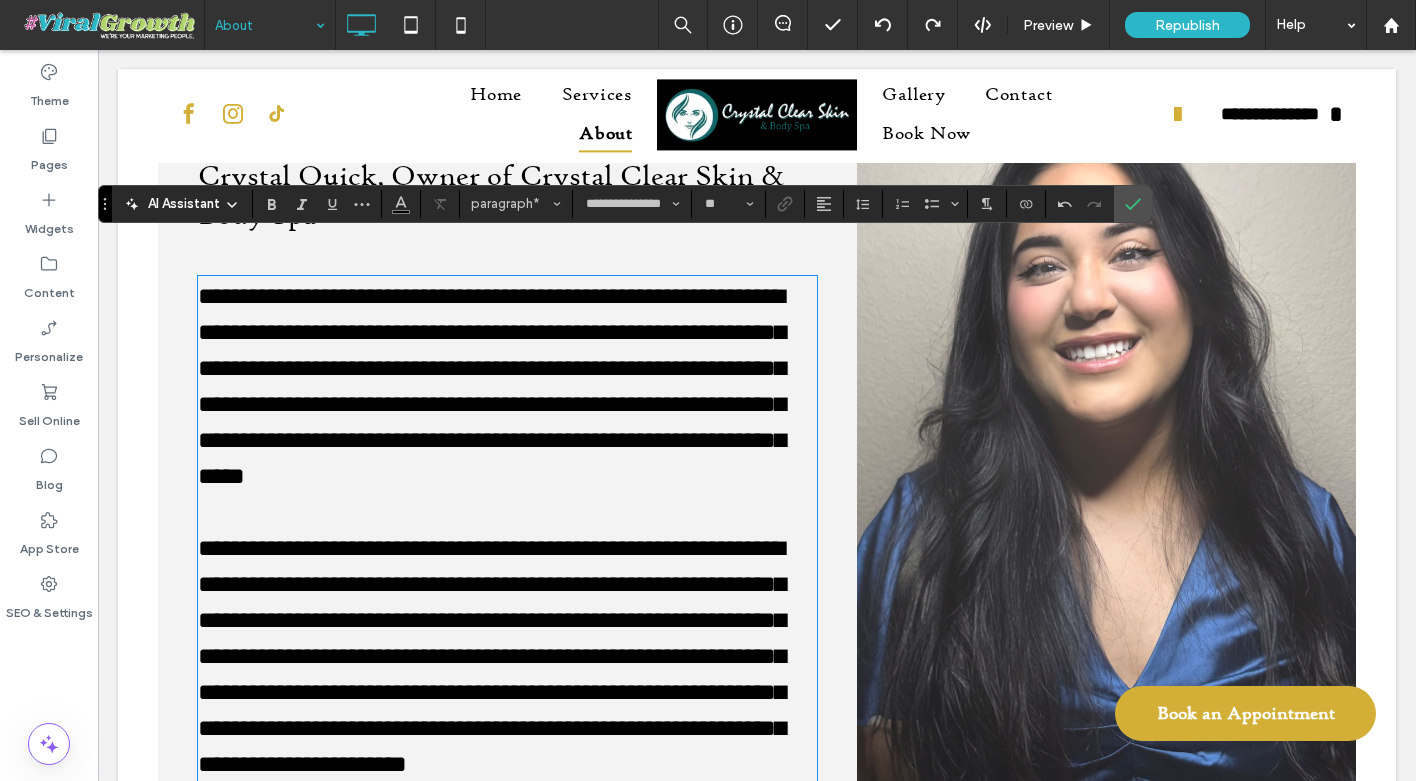 click on "**********" at bounding box center (507, 386) 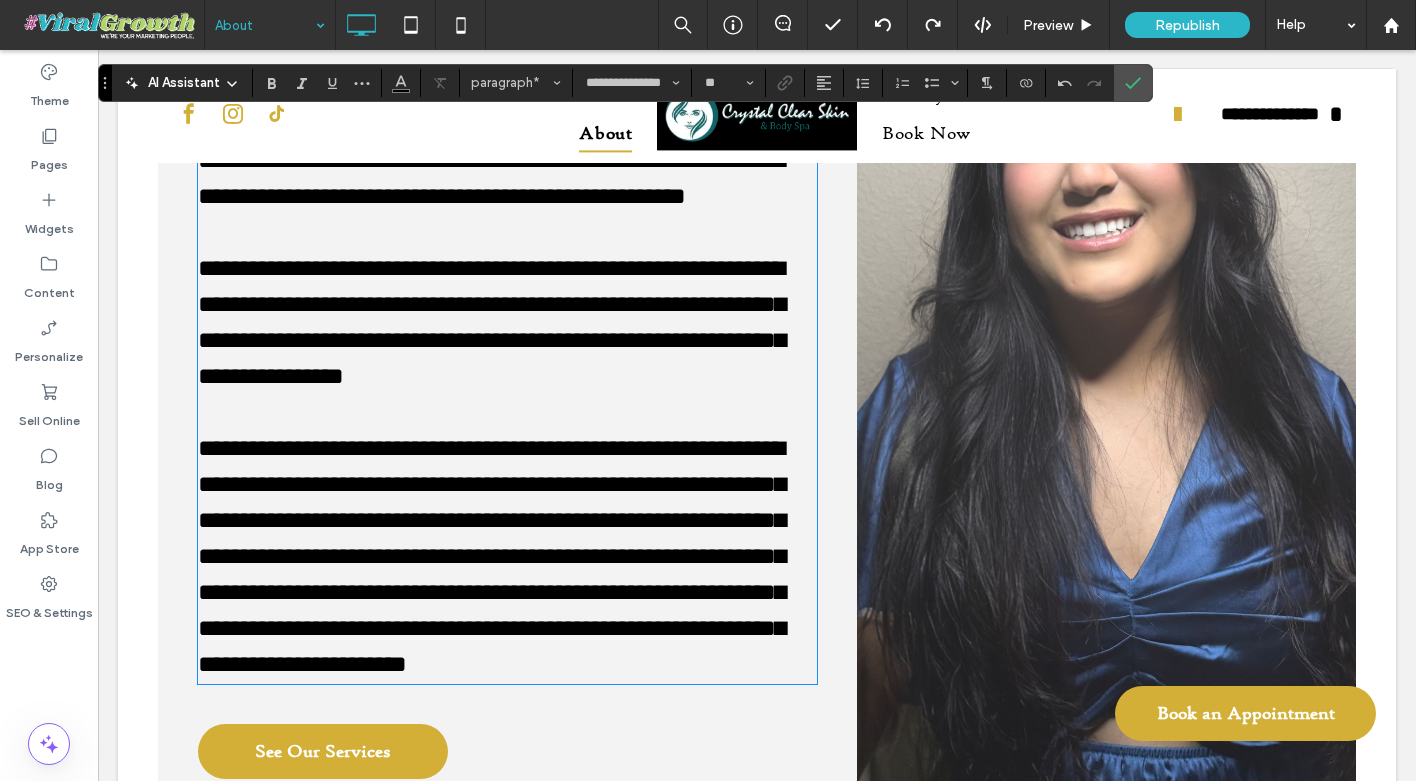 scroll, scrollTop: 1427, scrollLeft: 0, axis: vertical 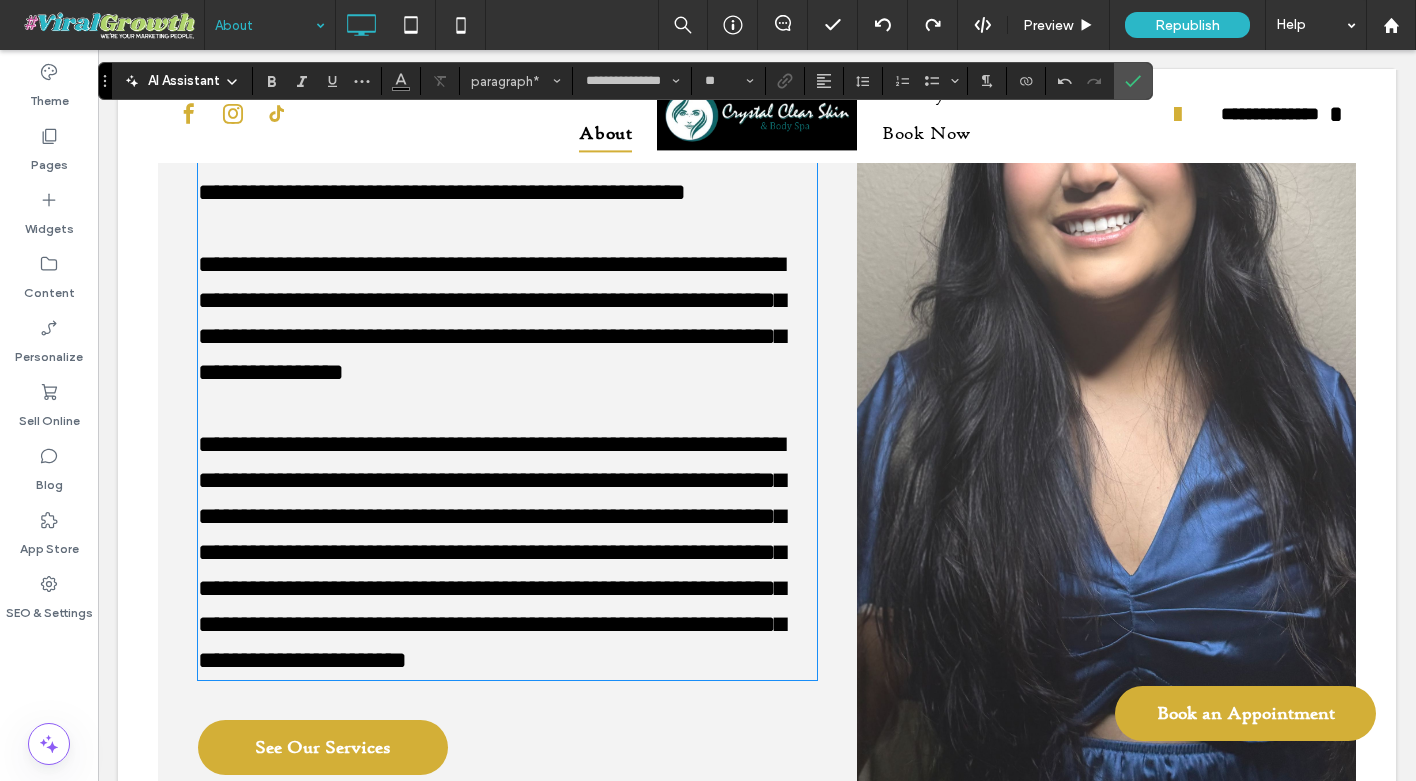 click on "**********" at bounding box center [491, 552] 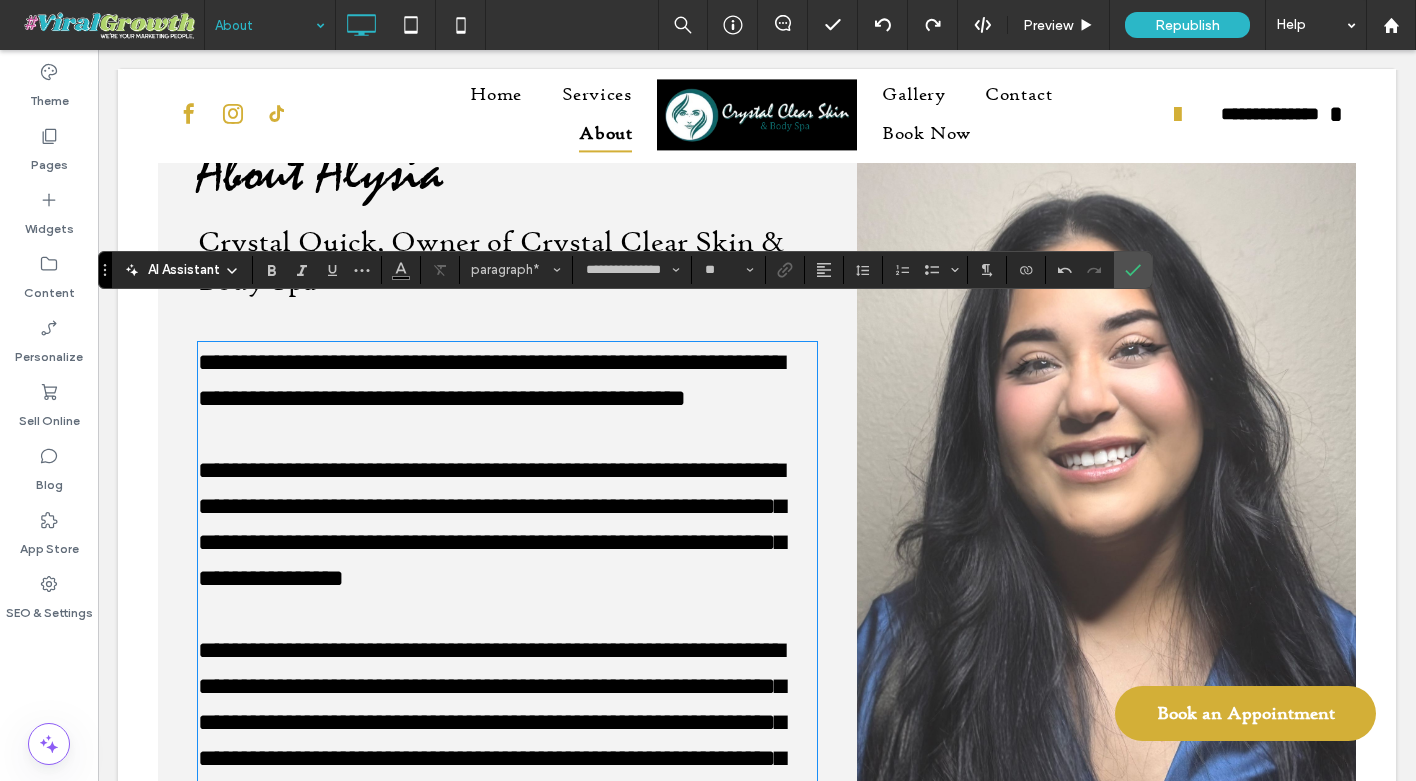 scroll, scrollTop: 1175, scrollLeft: 0, axis: vertical 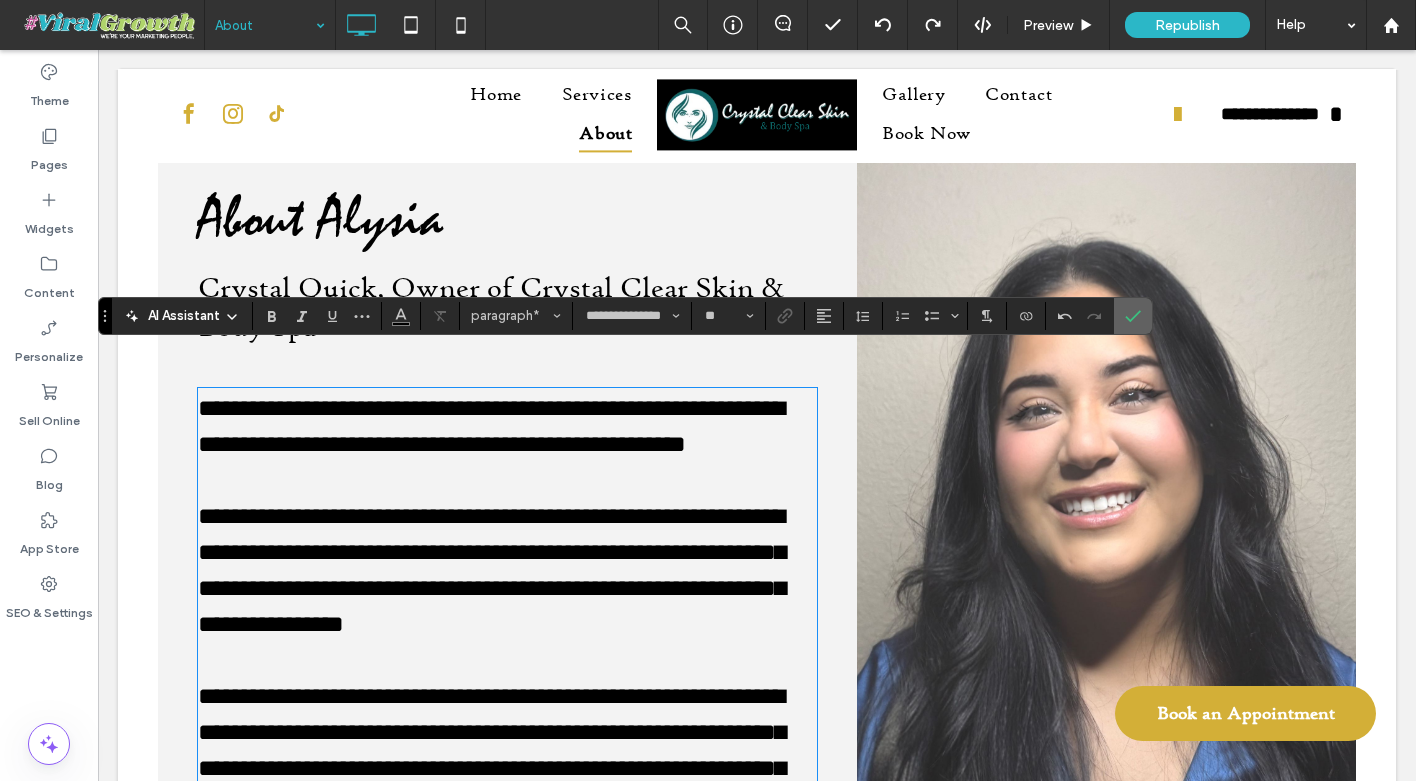 click 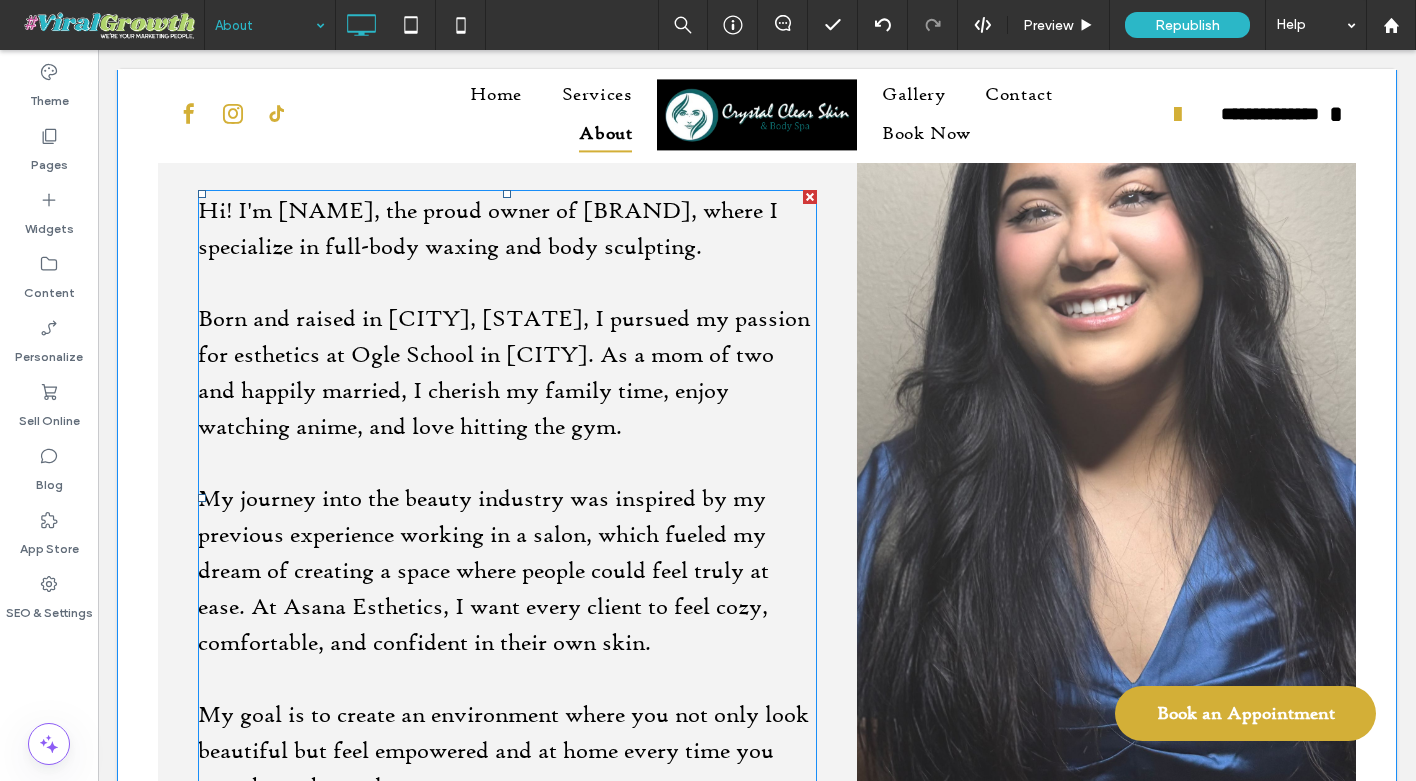 scroll, scrollTop: 1379, scrollLeft: 0, axis: vertical 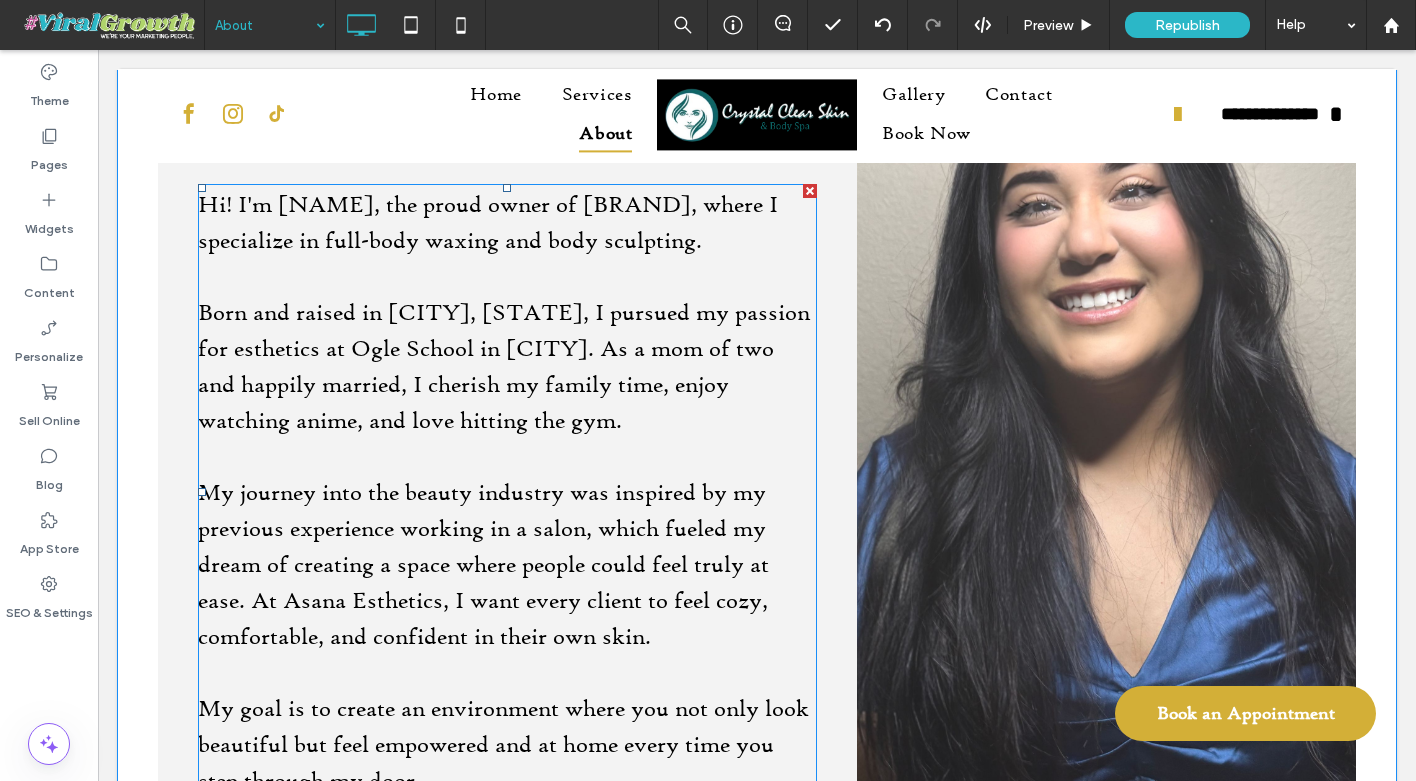 click on "﻿ My goal is to create an environment where you not only look beautiful but feel empowered and at home every time you step through my door." at bounding box center (507, 744) 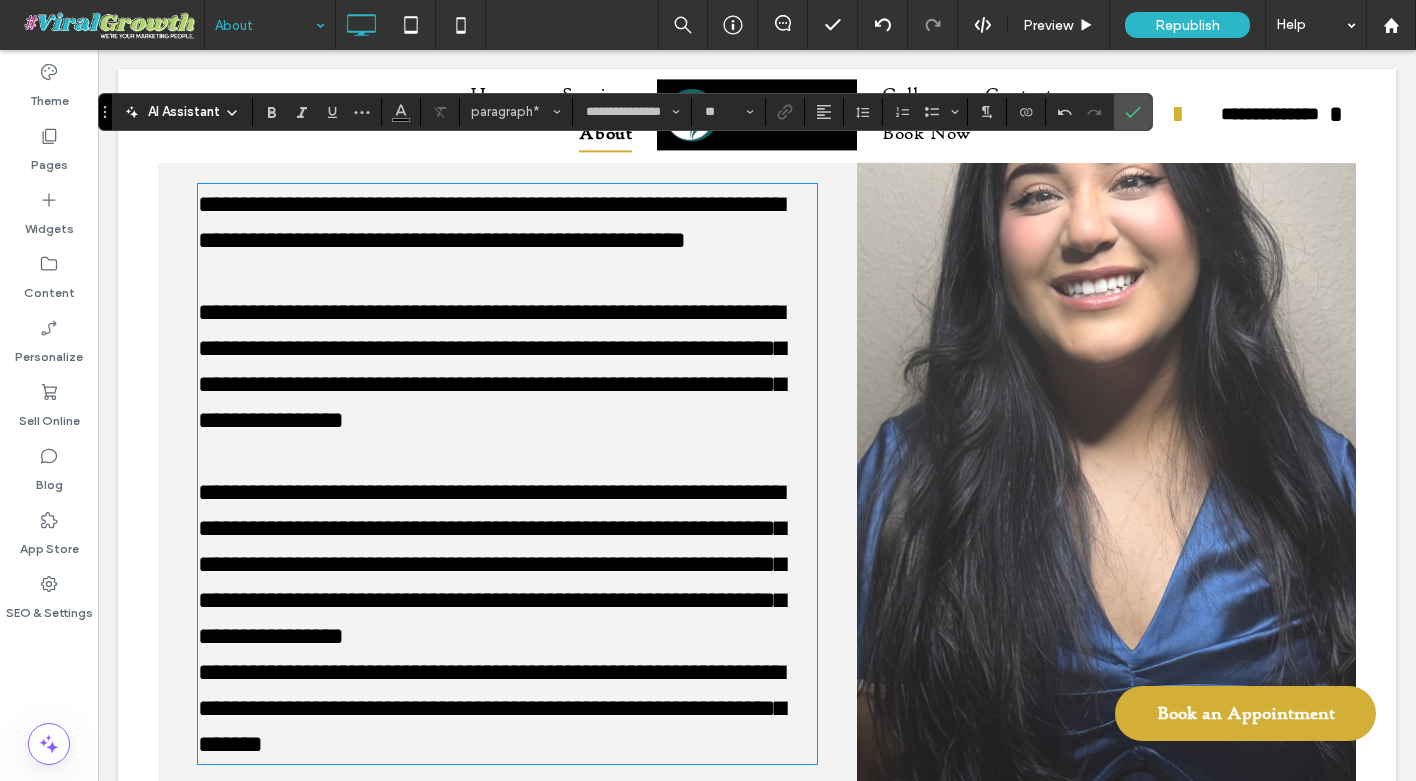 click on "**********" at bounding box center (491, 564) 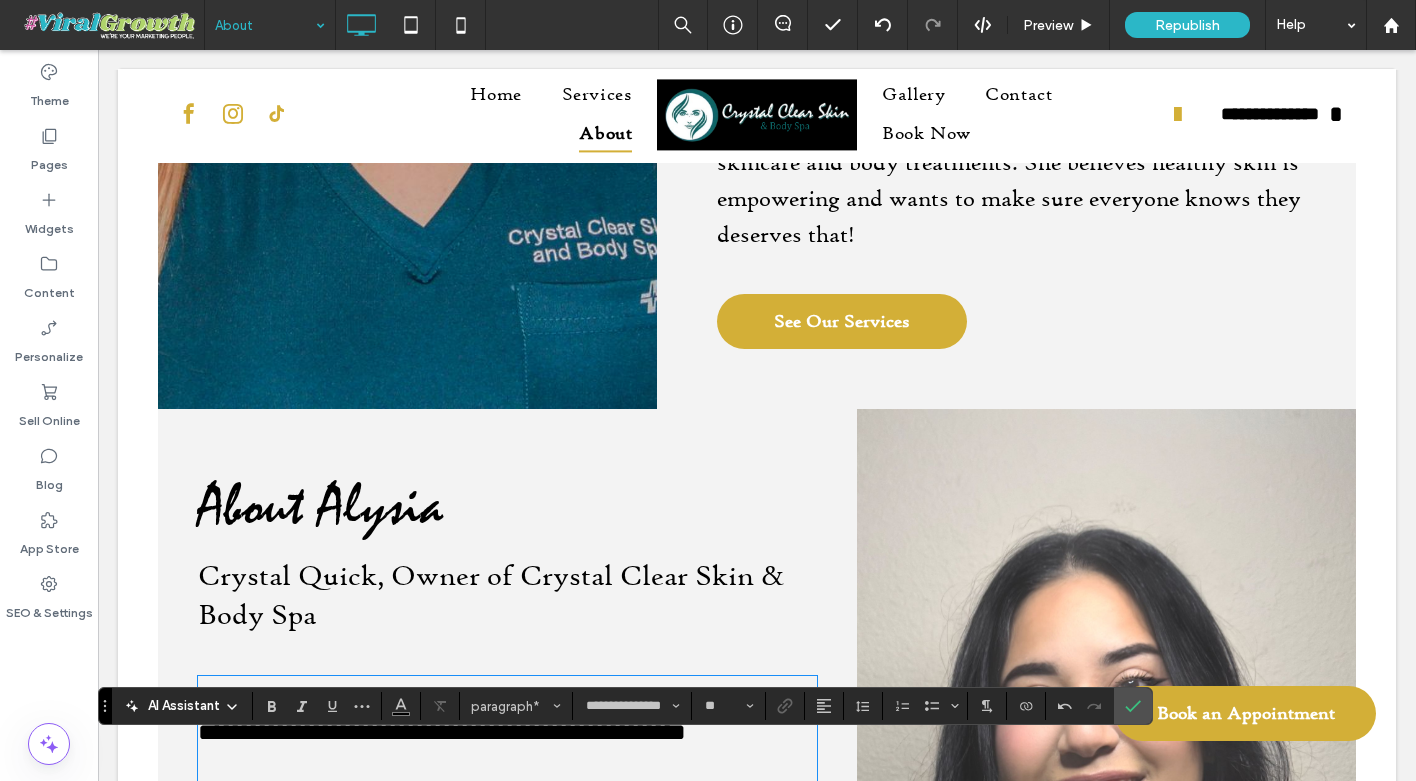 scroll, scrollTop: 896, scrollLeft: 0, axis: vertical 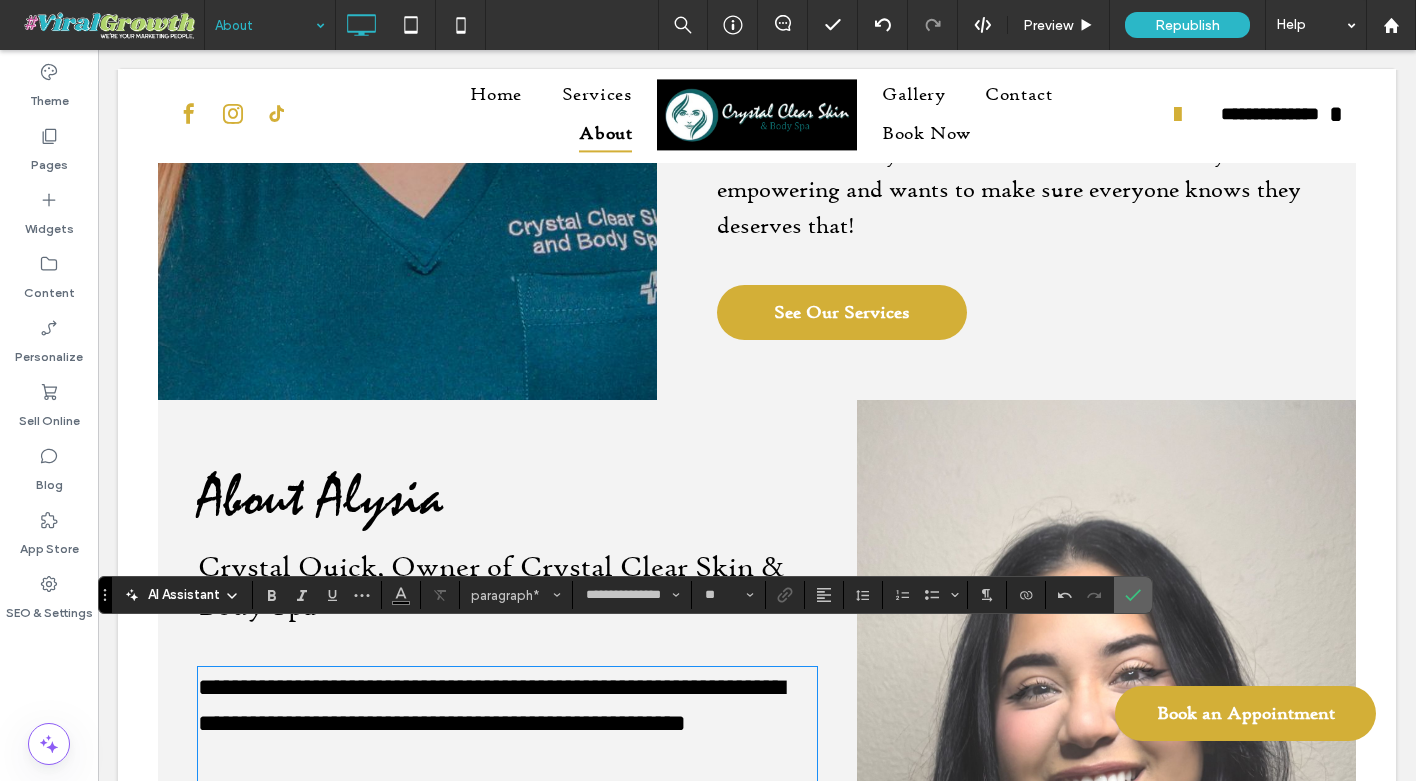 click at bounding box center [1133, 595] 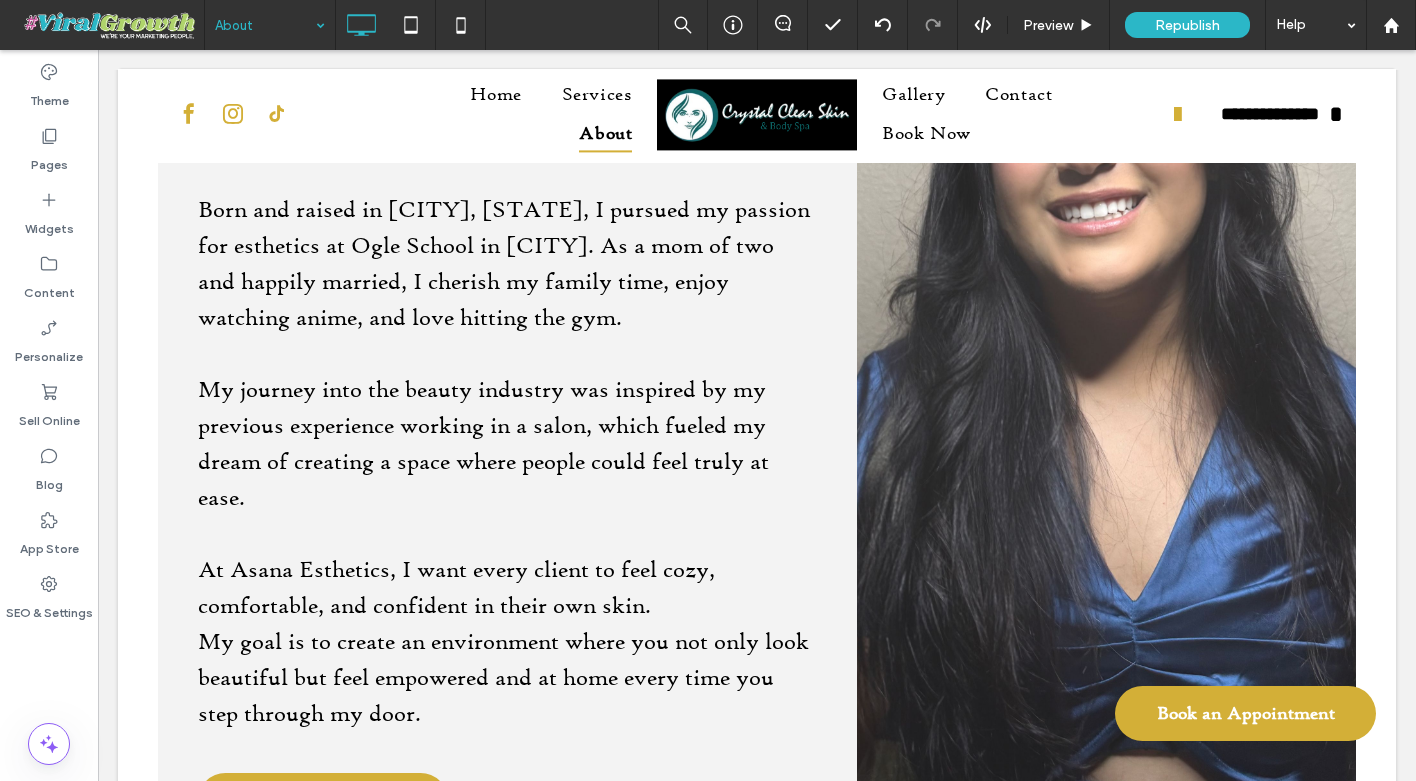 scroll, scrollTop: 1124, scrollLeft: 0, axis: vertical 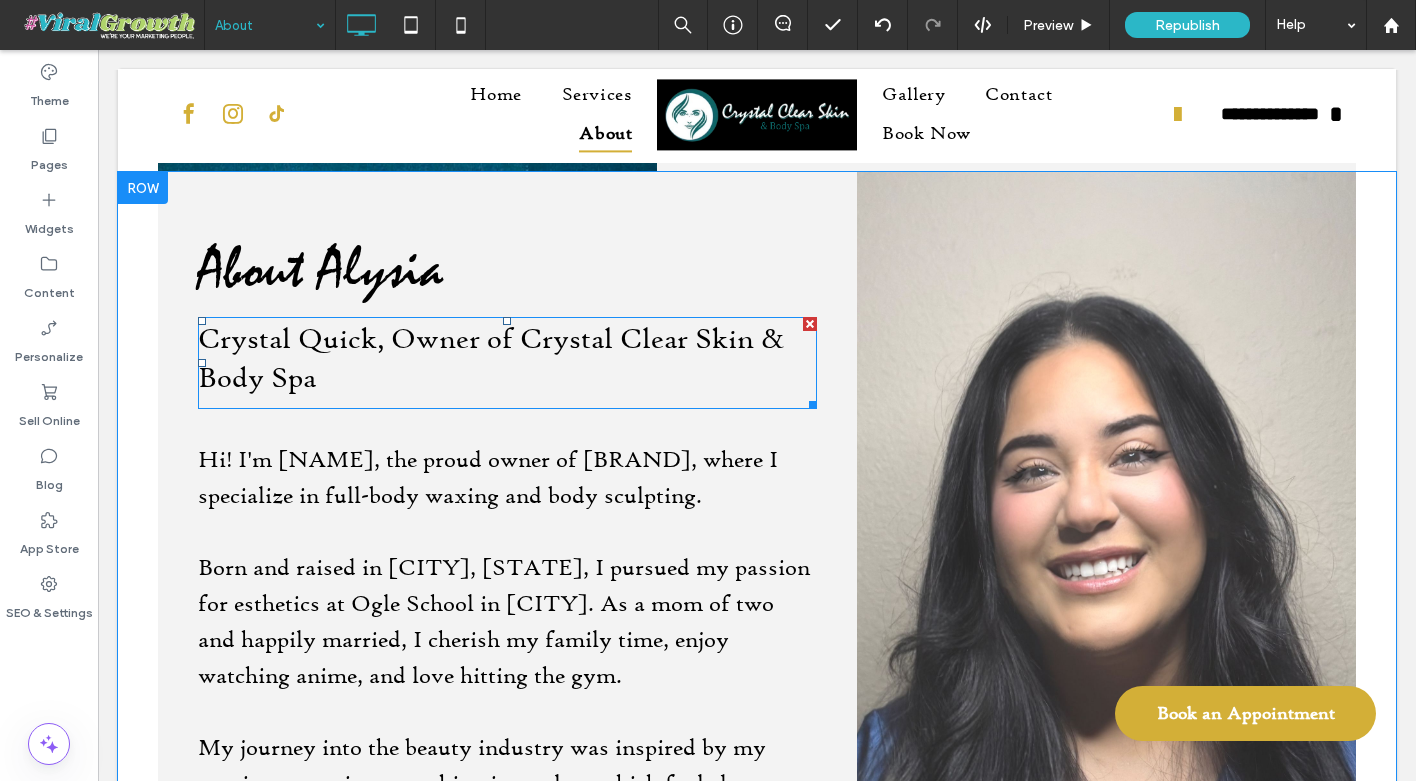 click on "Crystal Quick, Owner of Crystal Clear Skin & Body Spa" at bounding box center [507, 363] 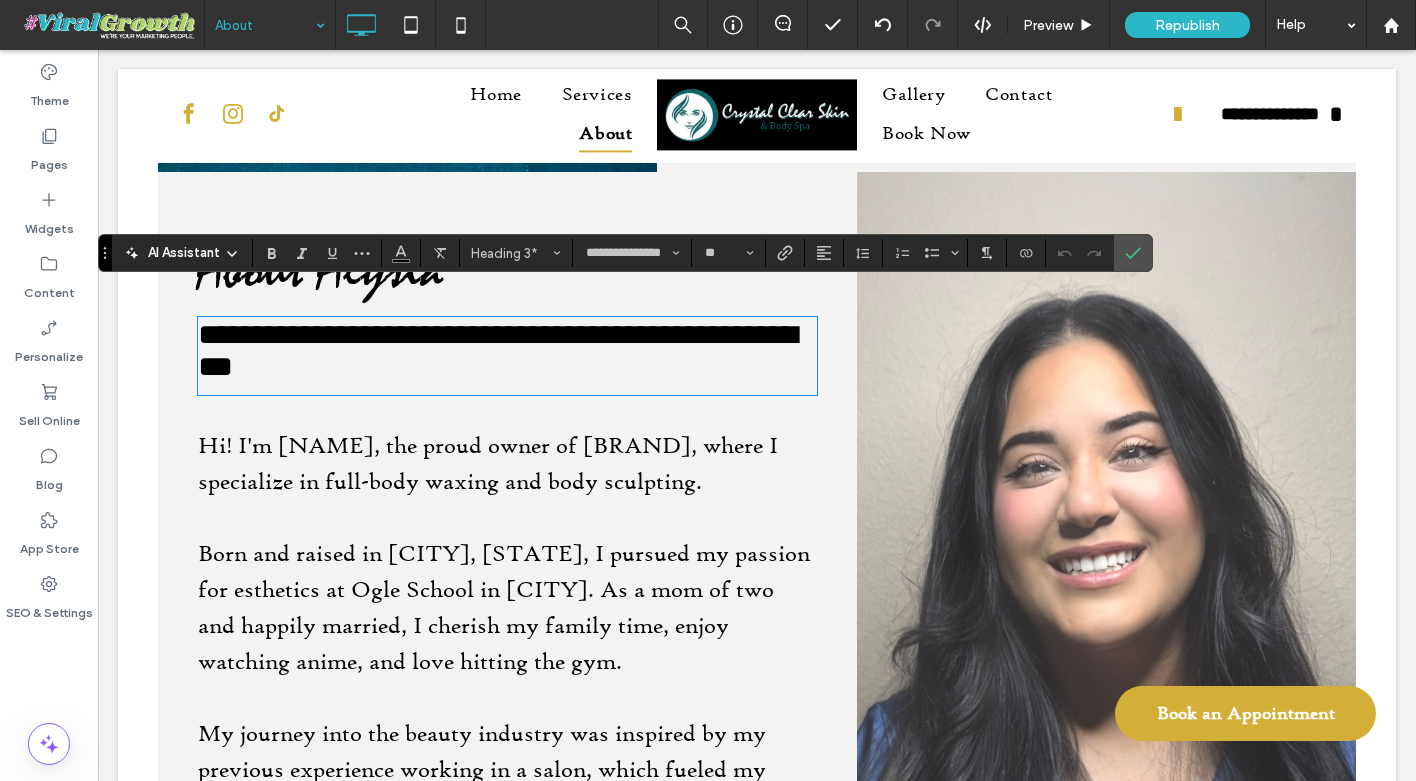 click on "**********" at bounding box center [497, 350] 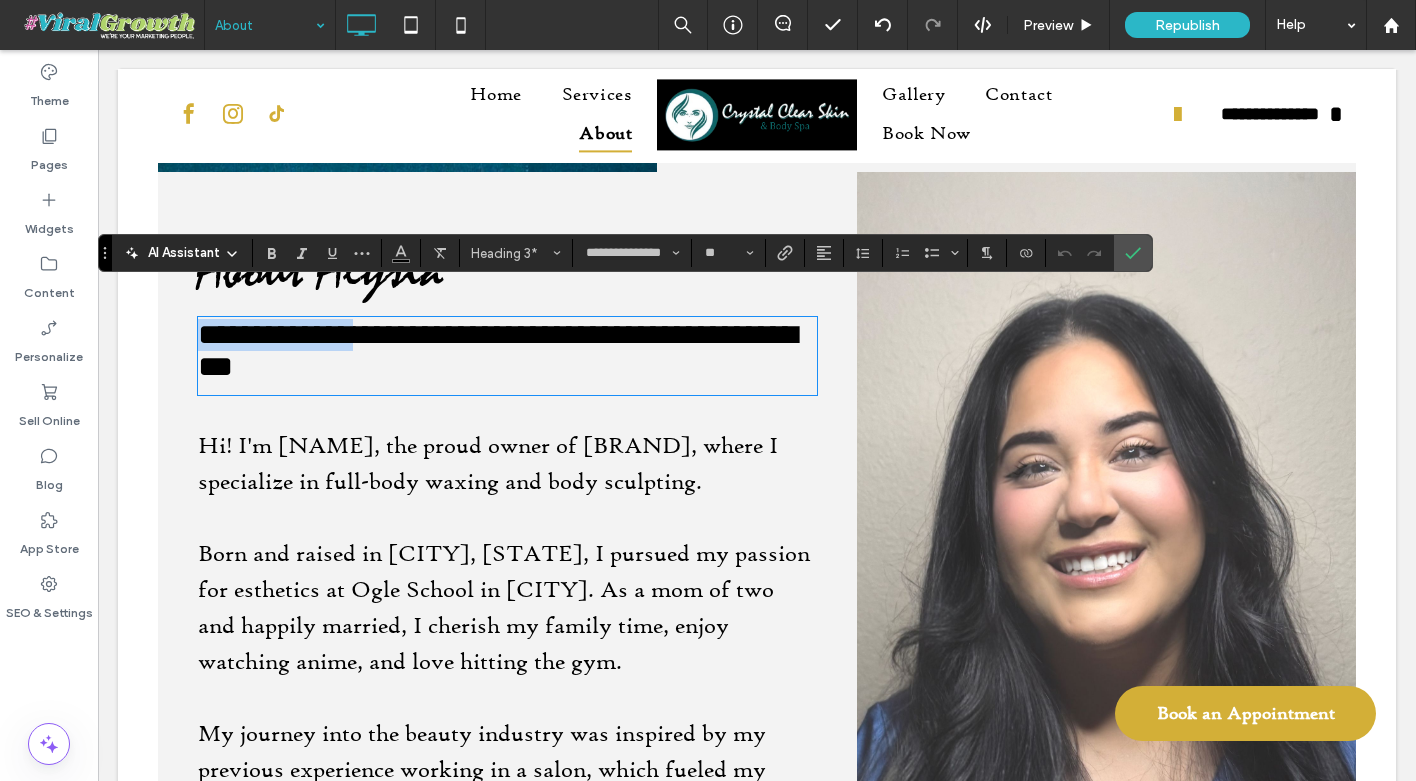 drag, startPoint x: 374, startPoint y: 305, endPoint x: 193, endPoint y: 309, distance: 181.04419 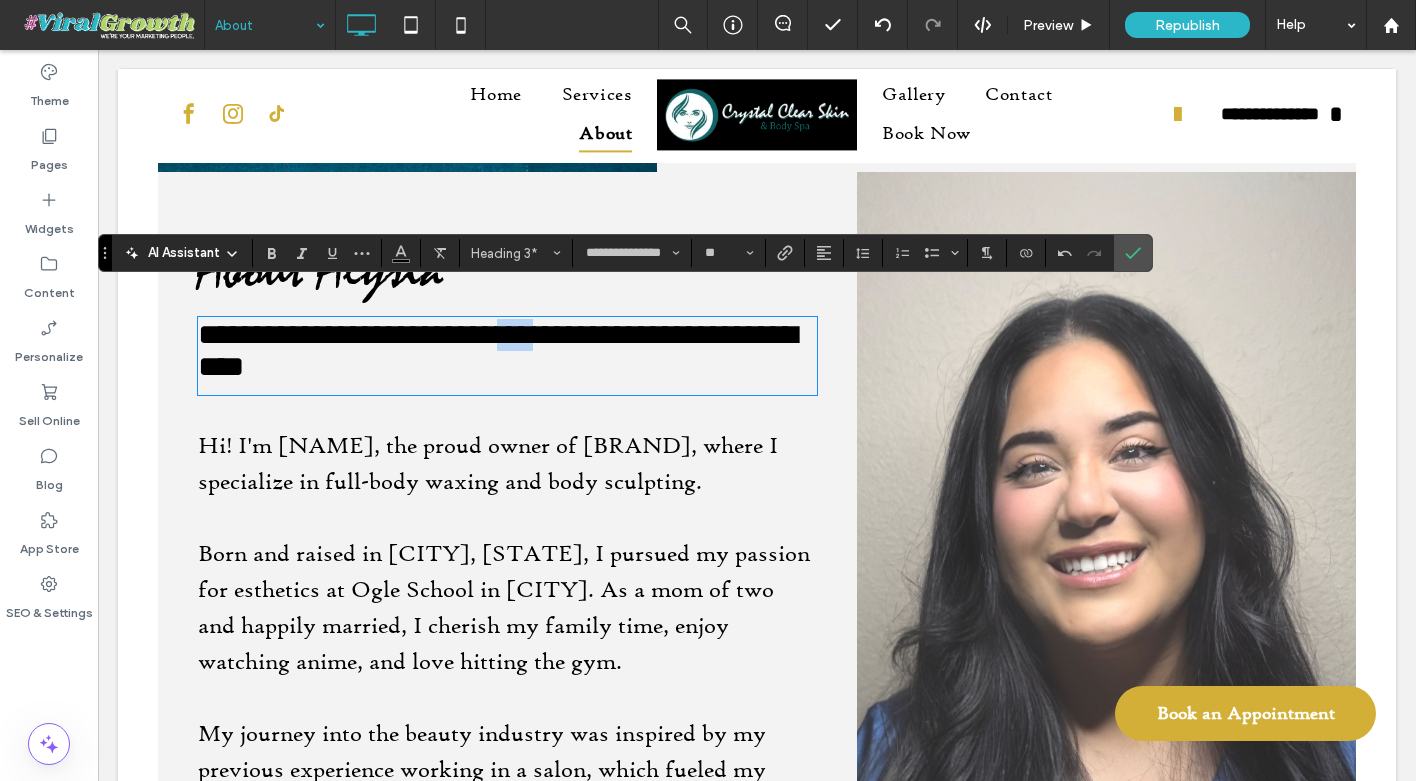 drag, startPoint x: 541, startPoint y: 304, endPoint x: 588, endPoint y: 301, distance: 47.095646 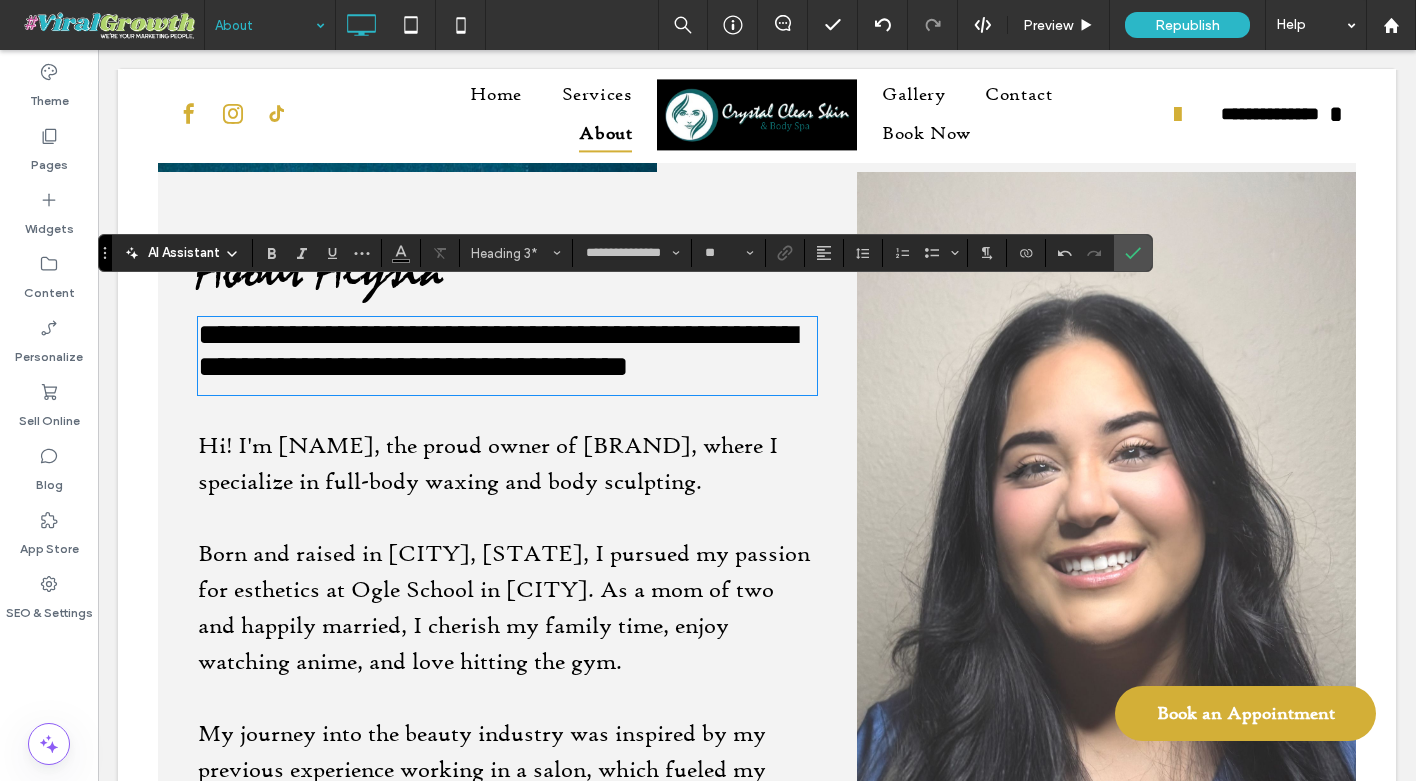 click on "**********" at bounding box center [497, 350] 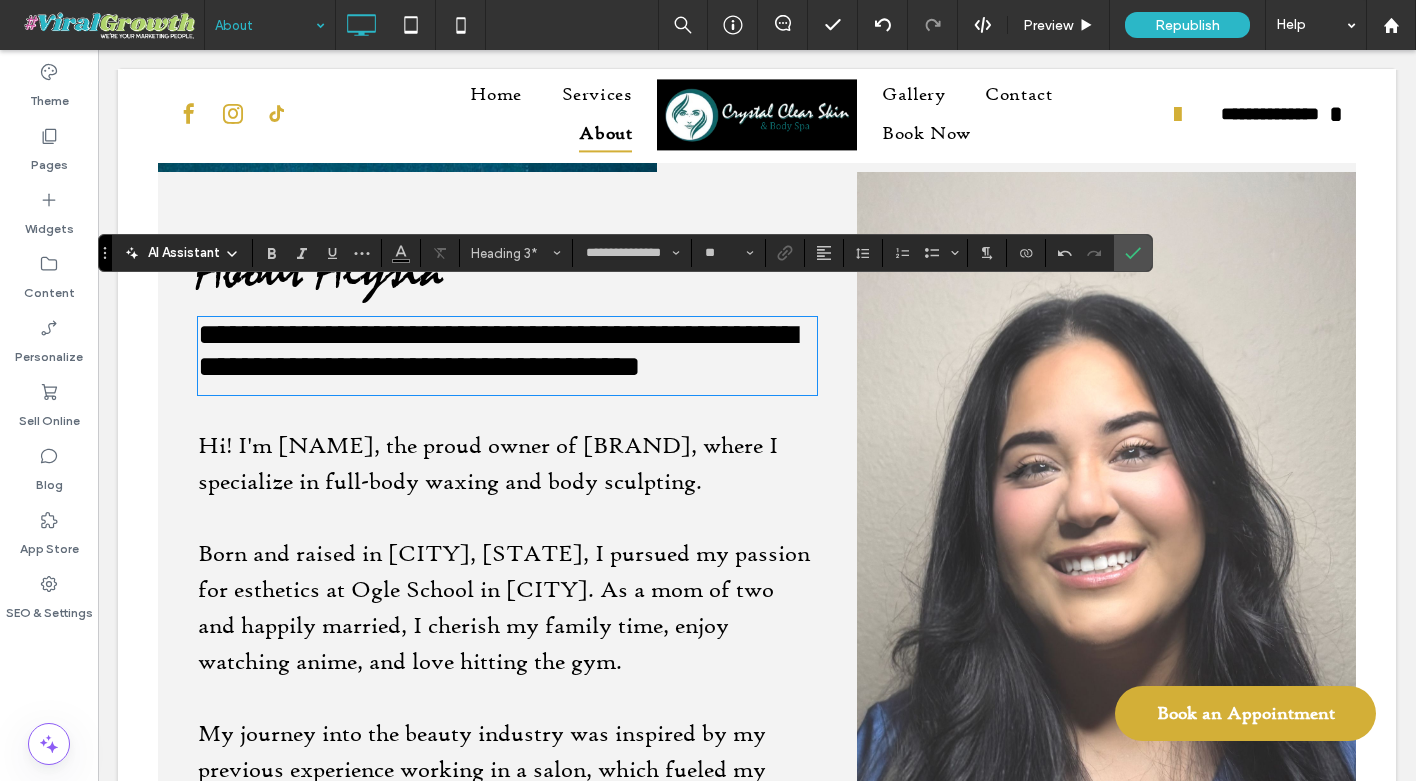 click on "**********" at bounding box center [497, 350] 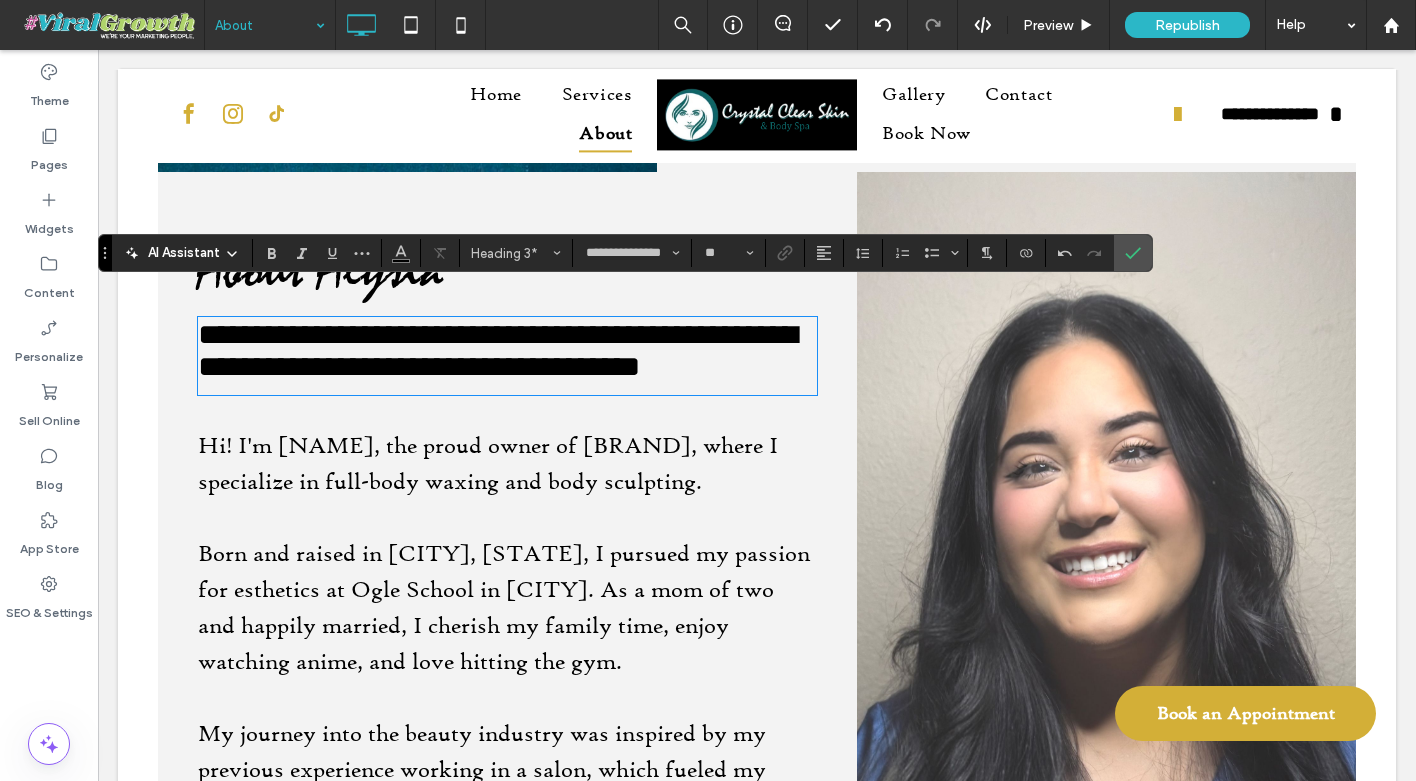click on "**********" at bounding box center [497, 350] 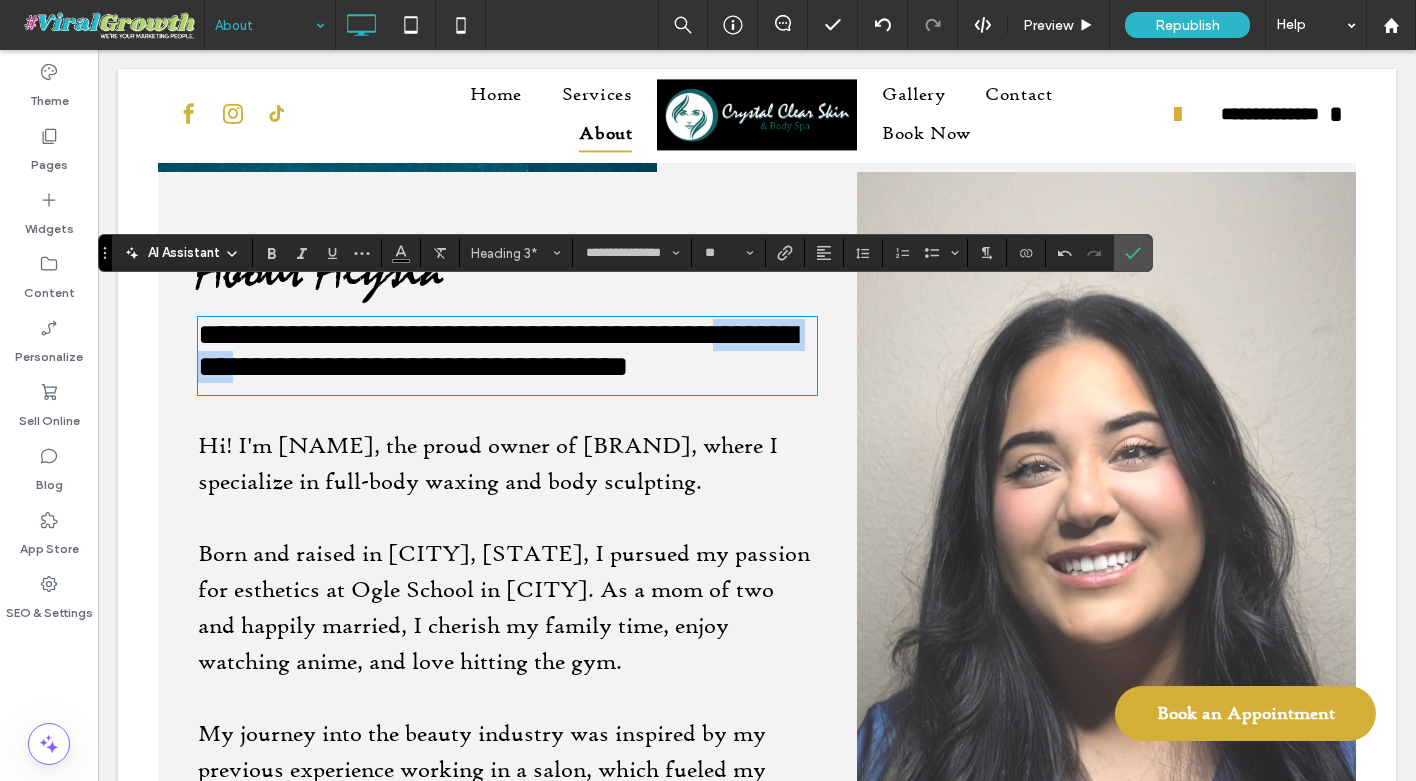 drag, startPoint x: 318, startPoint y: 338, endPoint x: 145, endPoint y: 338, distance: 173 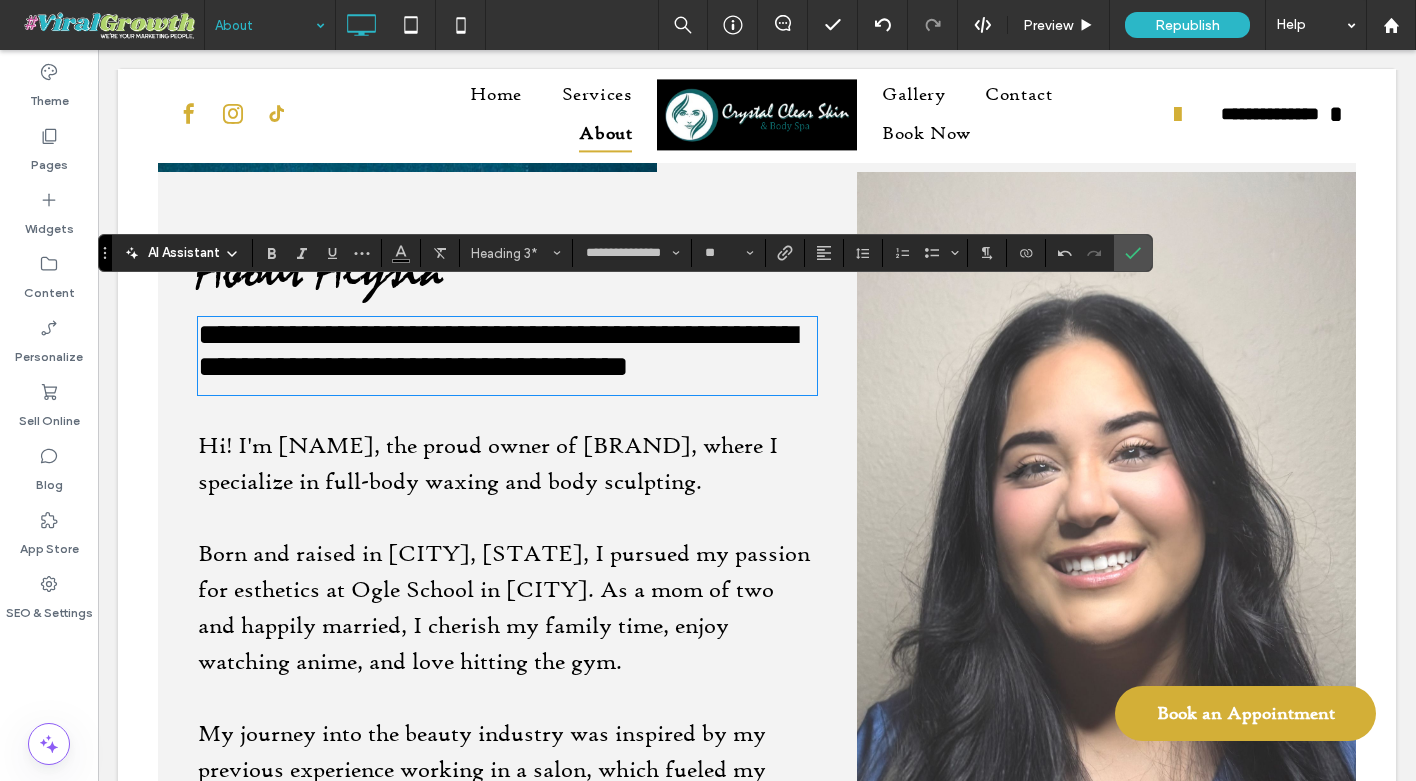 click on "**********" at bounding box center [497, 350] 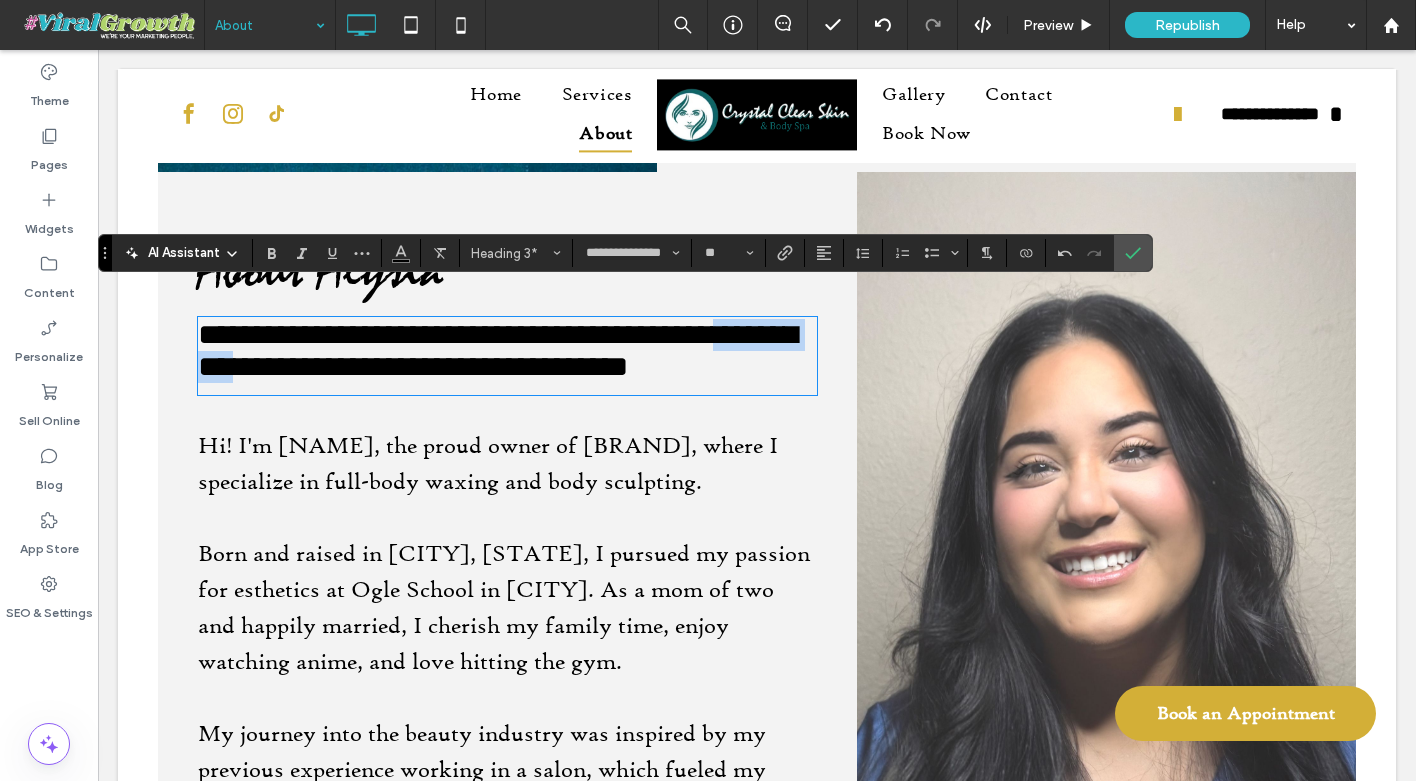 drag, startPoint x: 322, startPoint y: 340, endPoint x: 205, endPoint y: 343, distance: 117.03845 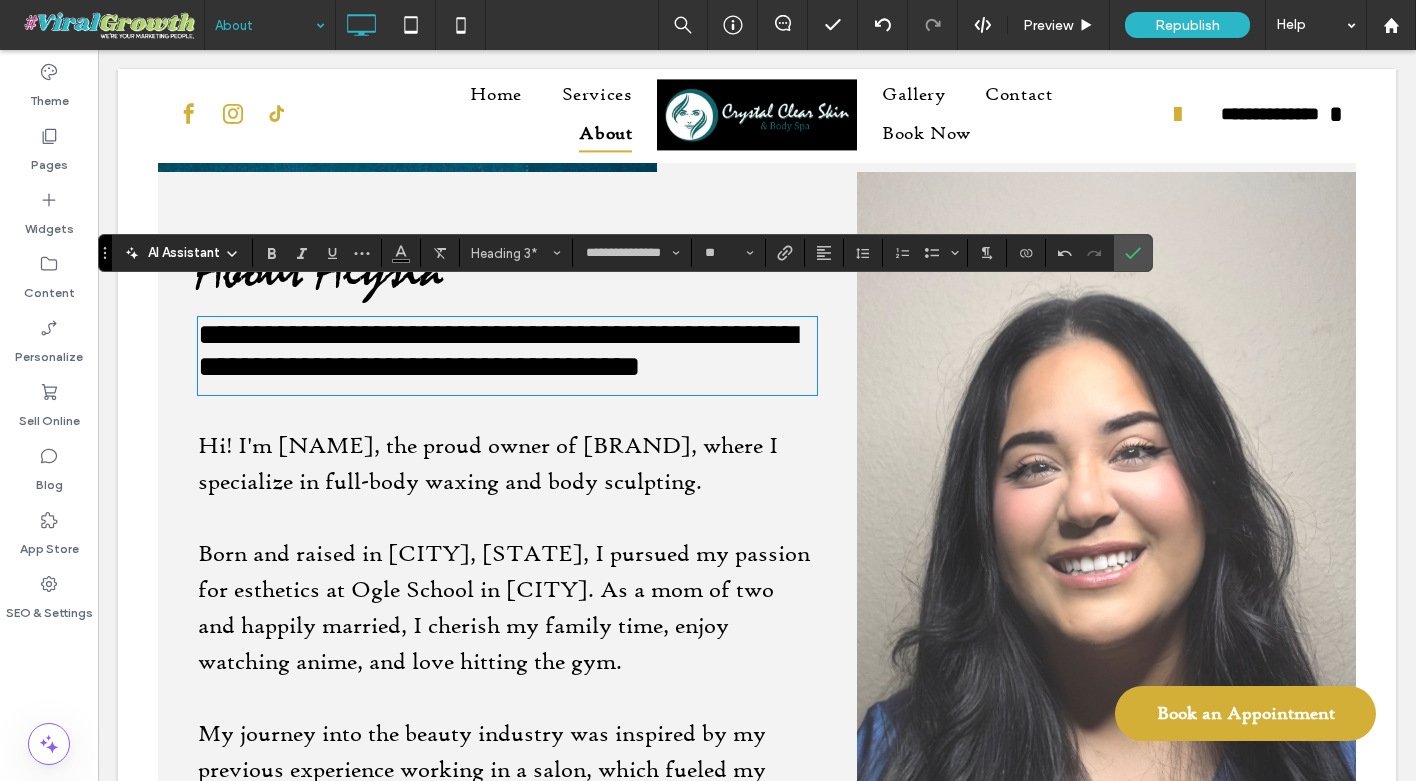 scroll, scrollTop: 0, scrollLeft: 0, axis: both 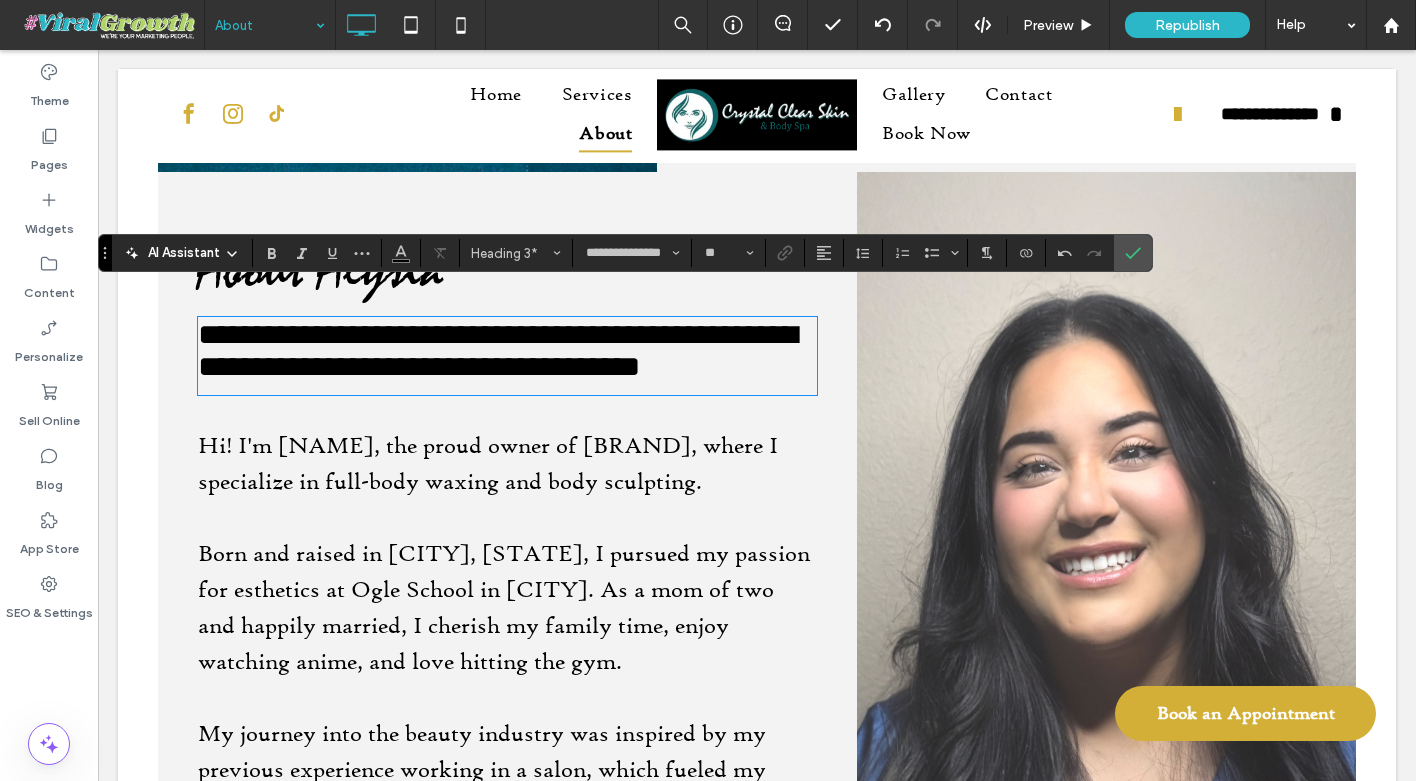 click on "**********" at bounding box center [497, 350] 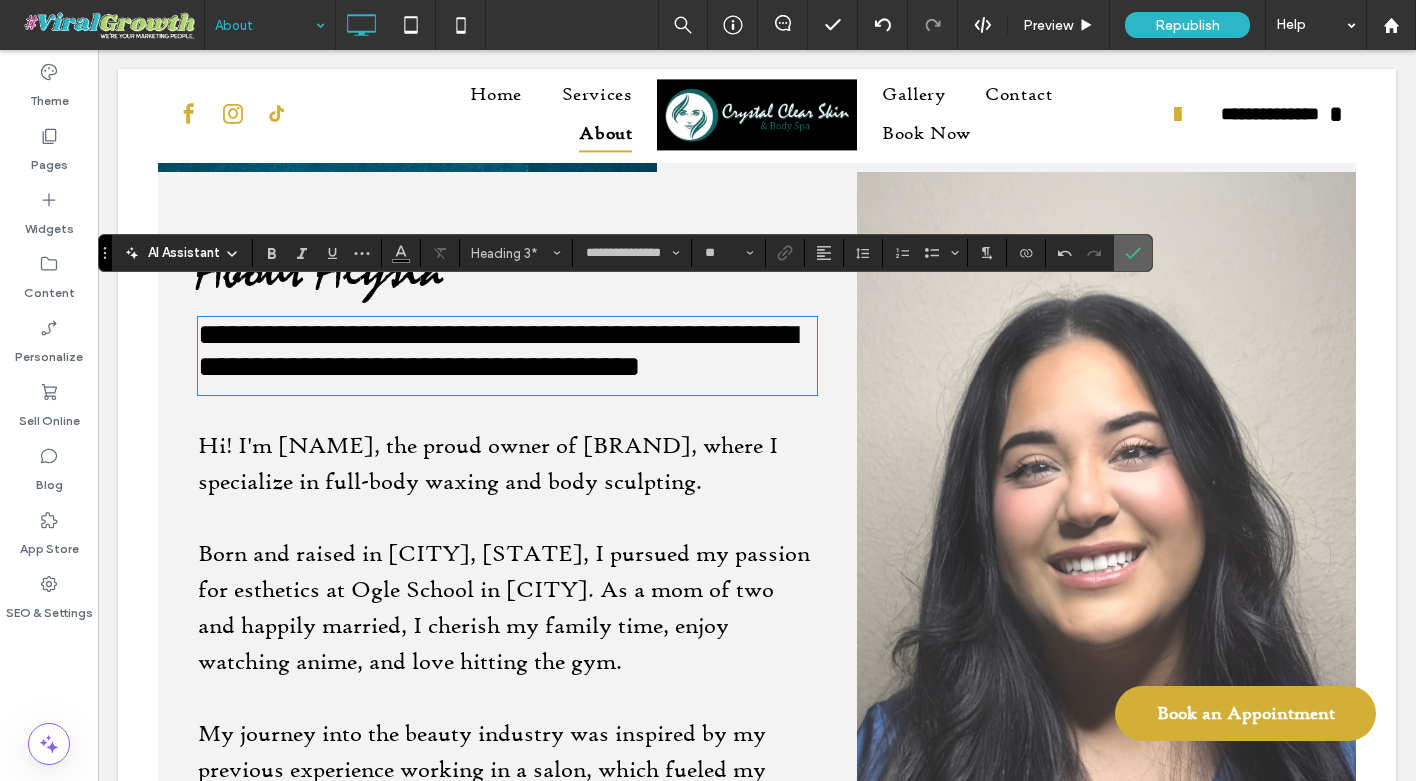 click 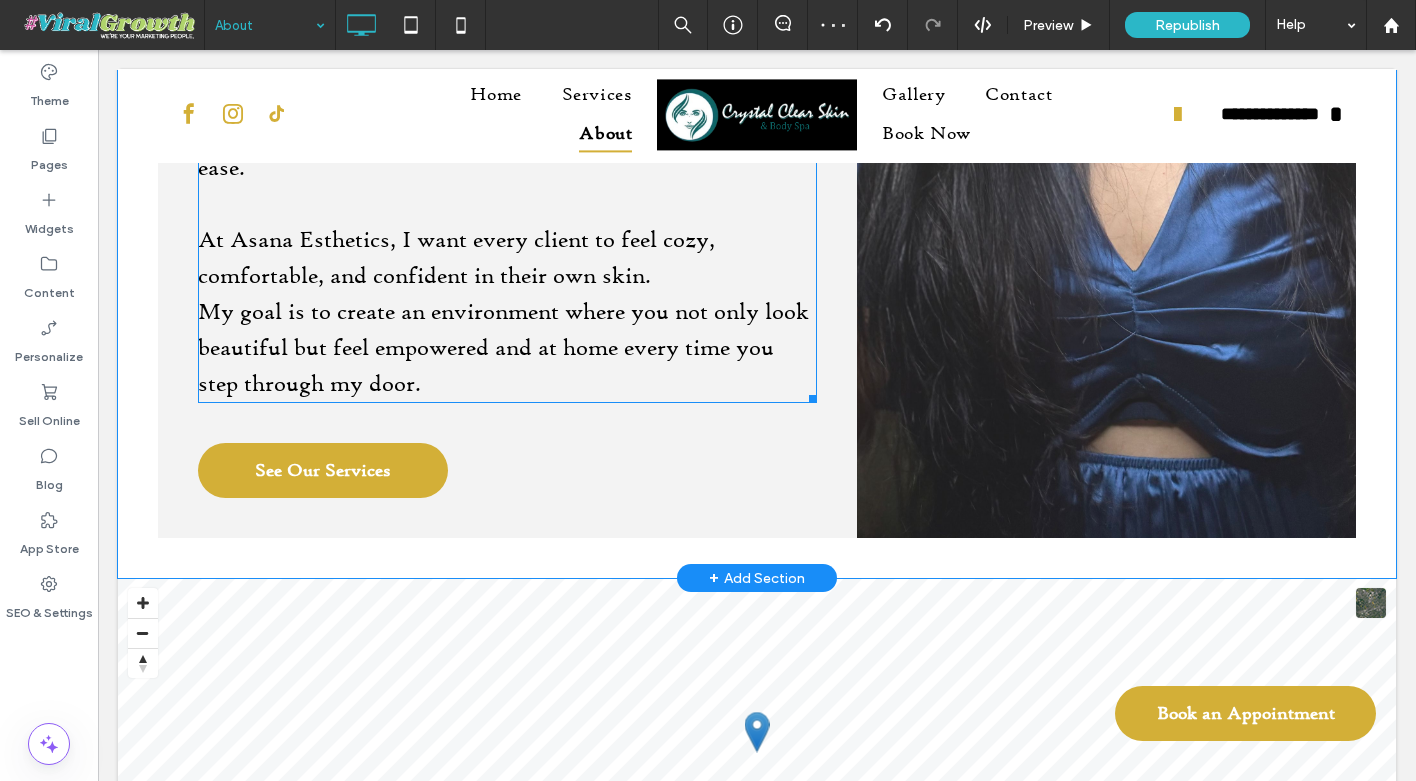 scroll, scrollTop: 1813, scrollLeft: 0, axis: vertical 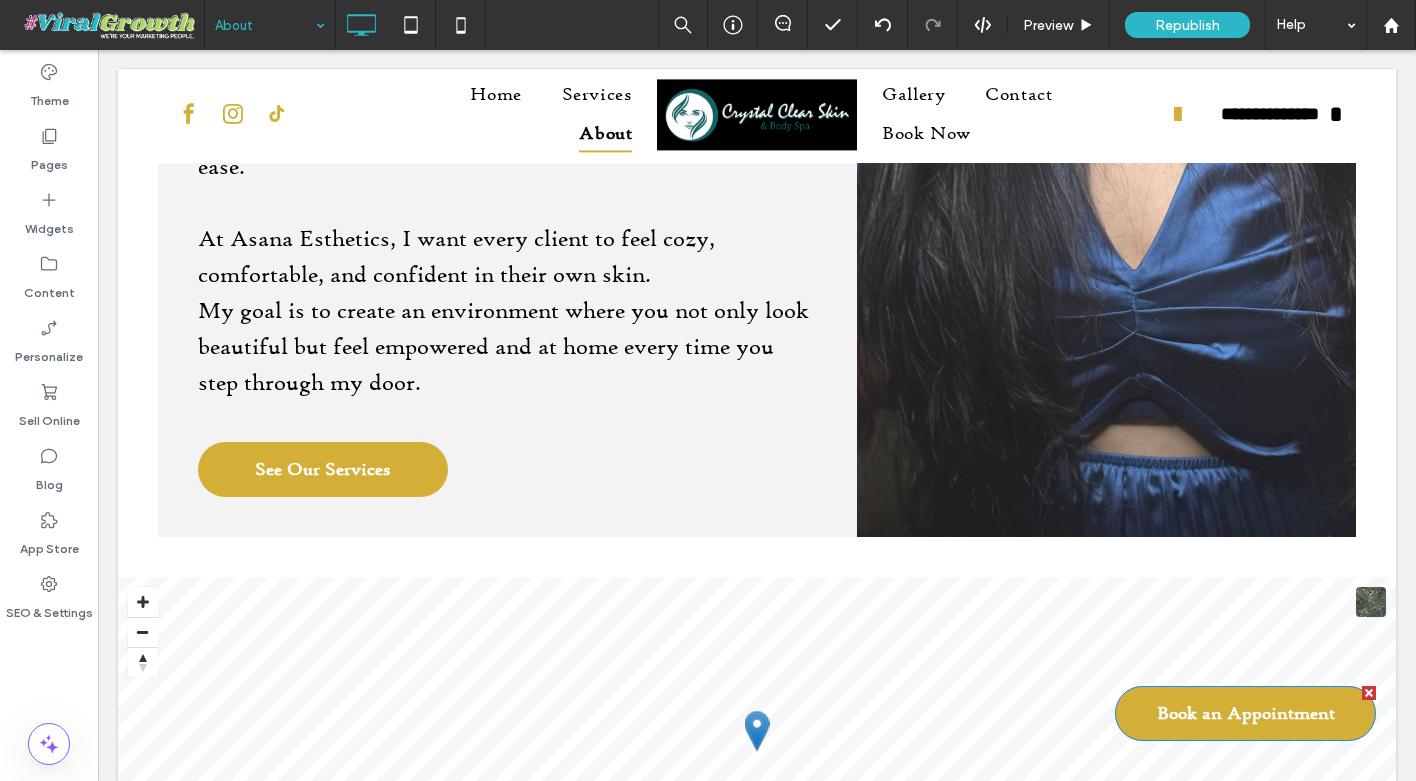 click on "Book an Appointment" at bounding box center (1246, 713) 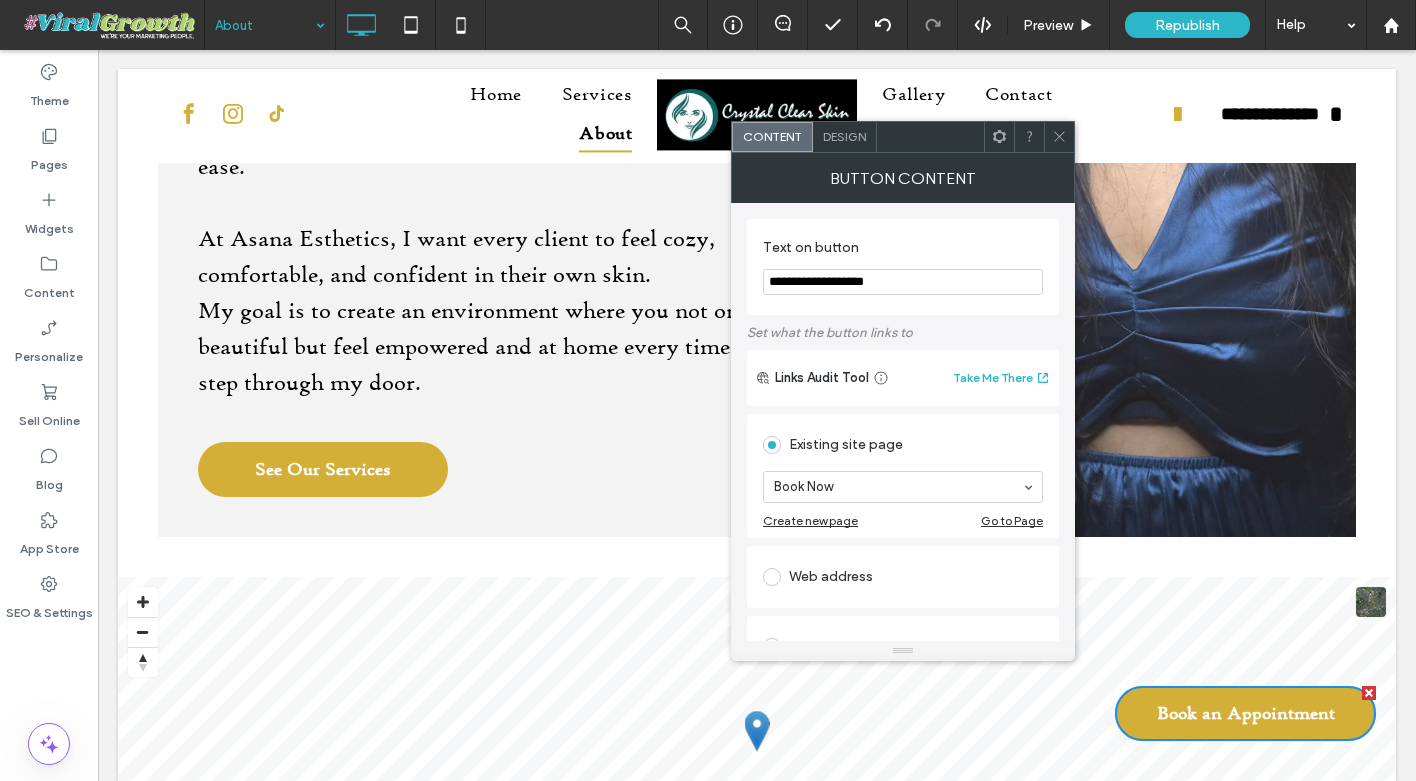 click 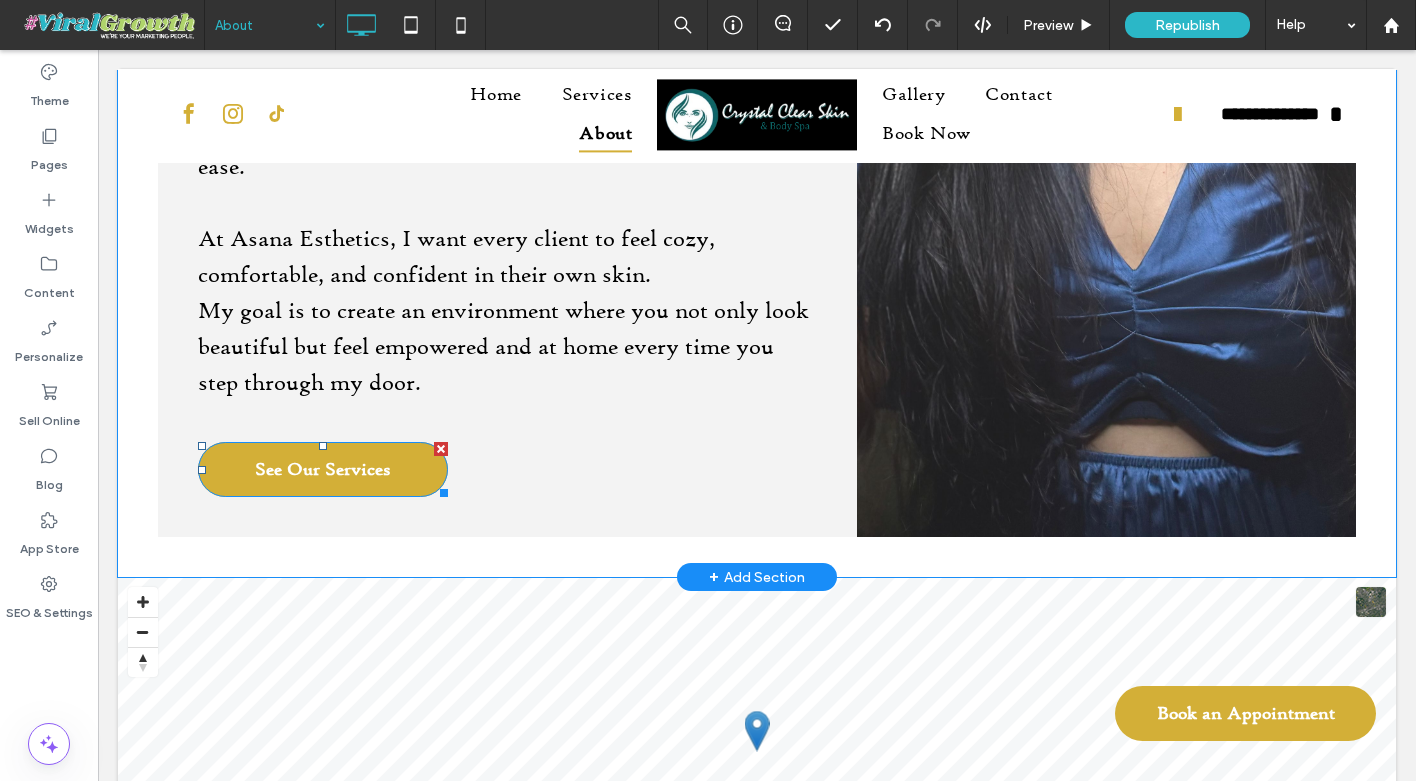 click on "See Our Services" at bounding box center [323, 469] 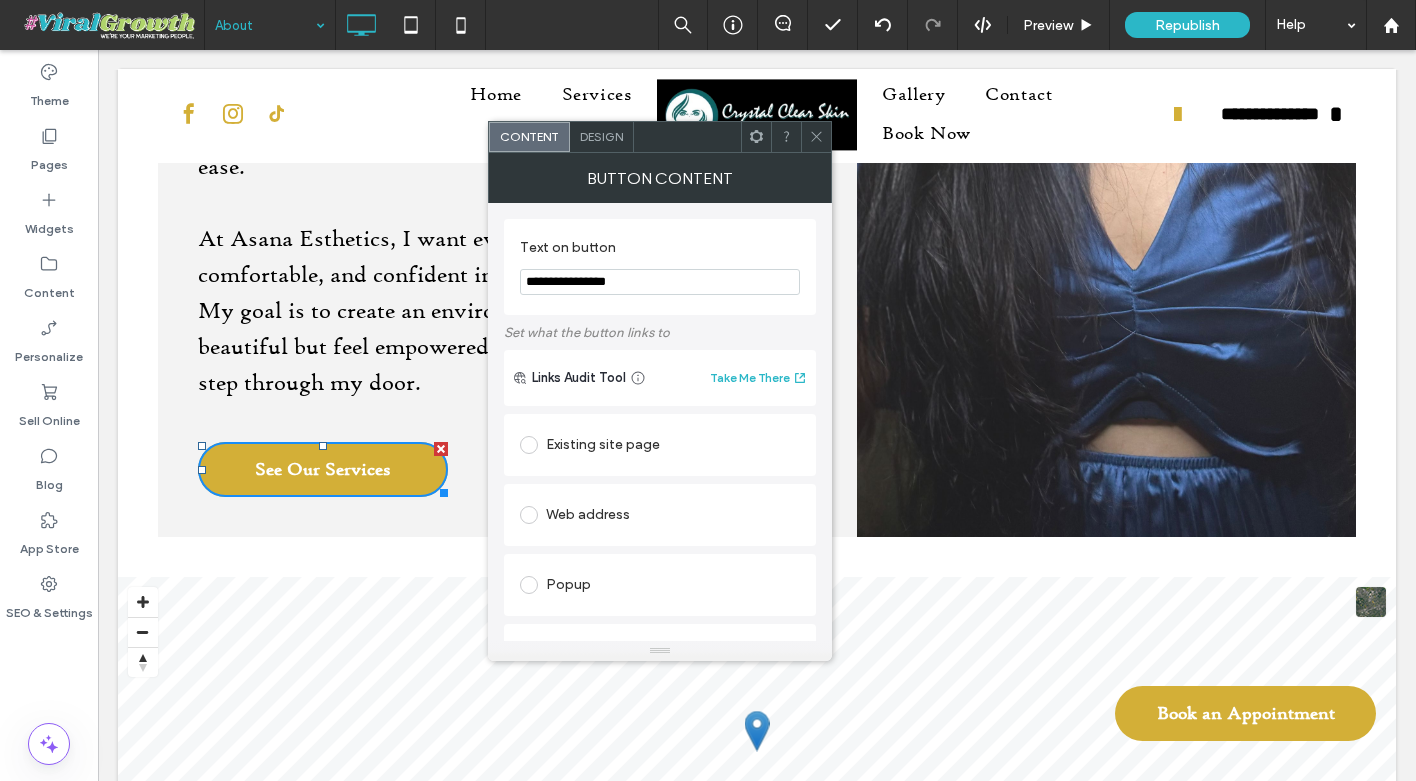 click on "**********" at bounding box center [660, 282] 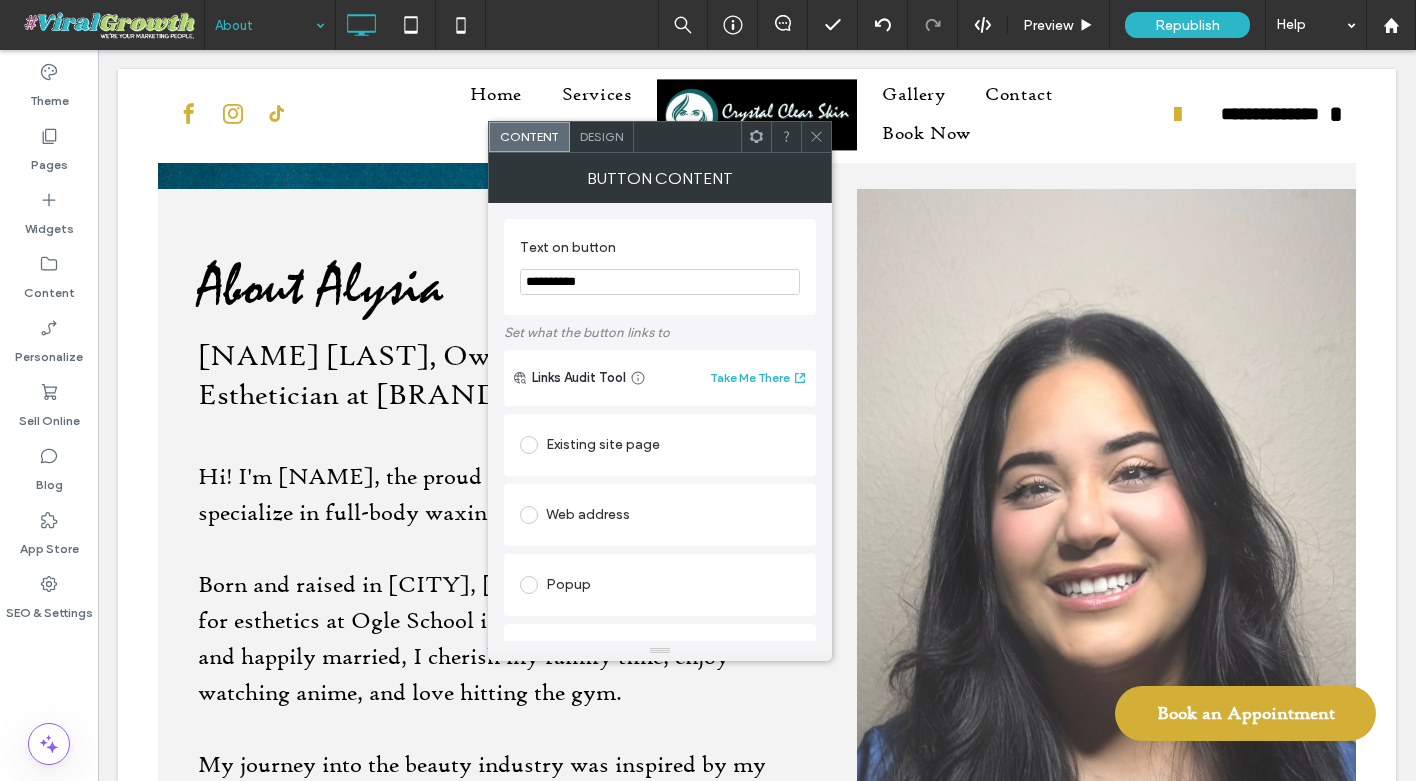 scroll, scrollTop: 1109, scrollLeft: 0, axis: vertical 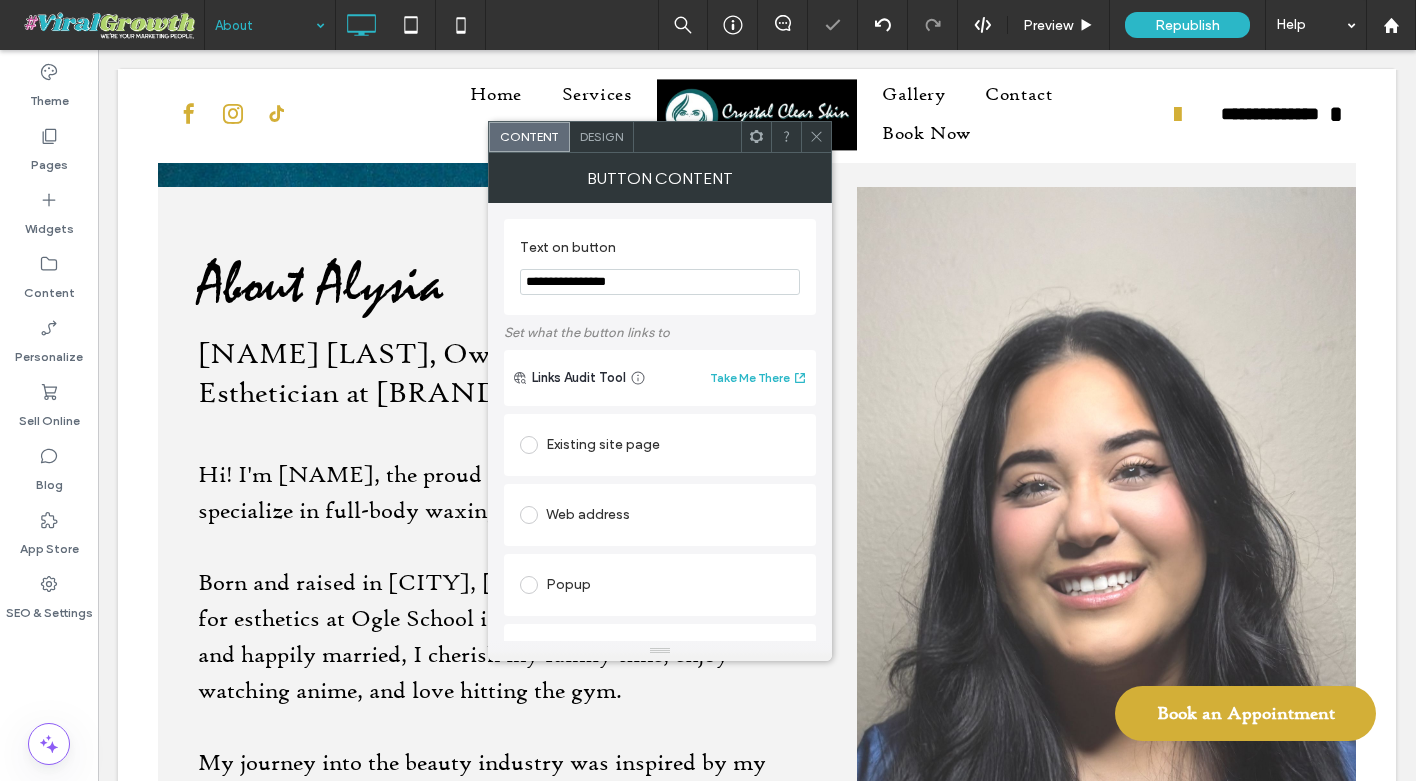 click on "Existing site page" at bounding box center (660, 445) 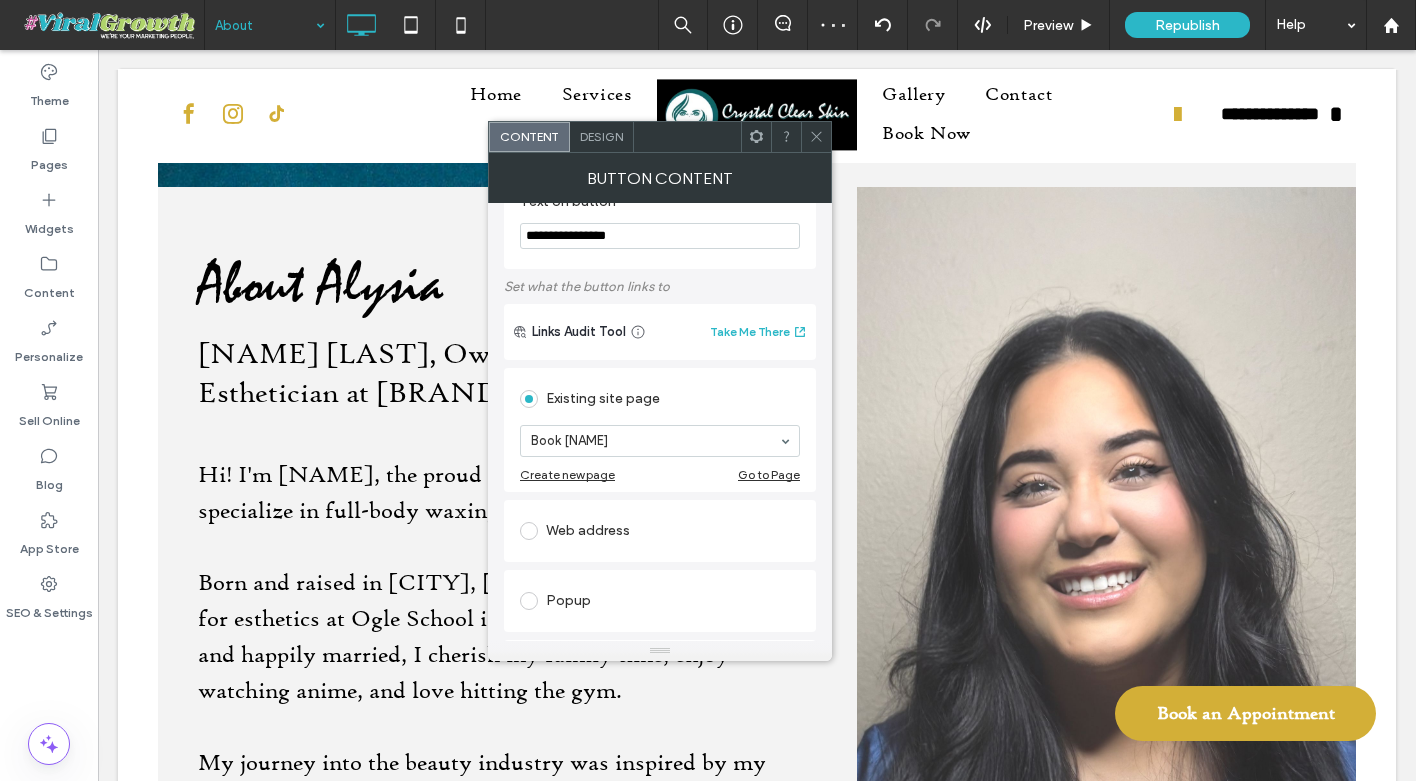 scroll, scrollTop: 29, scrollLeft: 0, axis: vertical 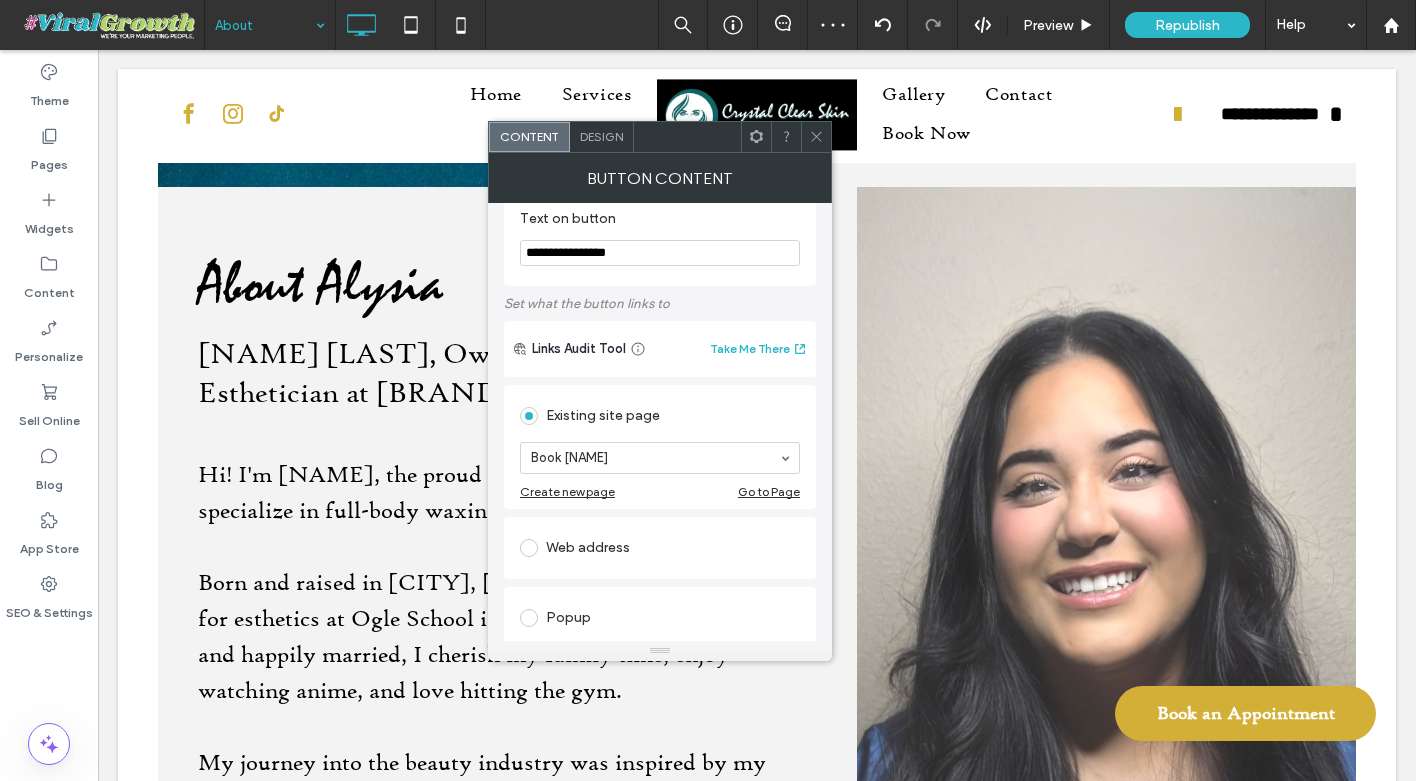 click at bounding box center [816, 137] 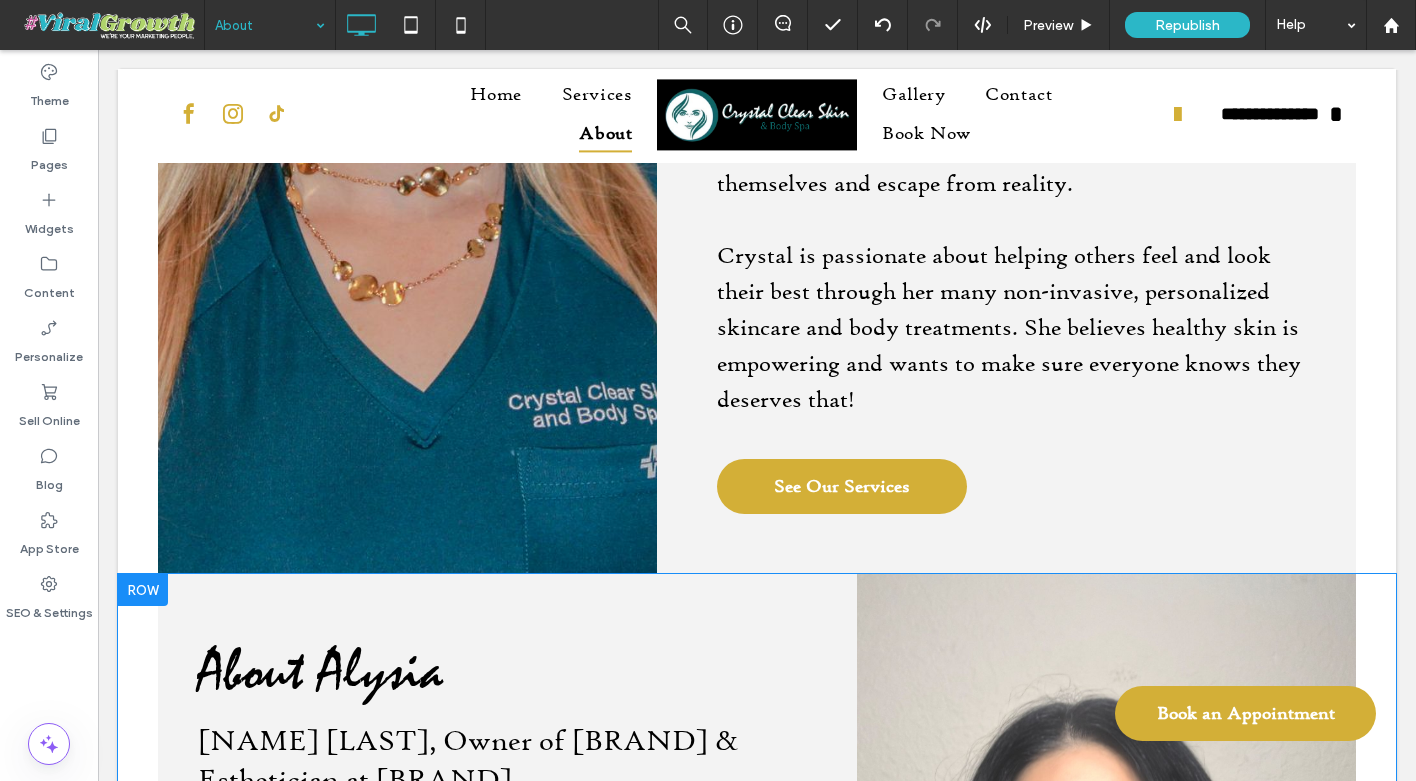 scroll, scrollTop: 712, scrollLeft: 0, axis: vertical 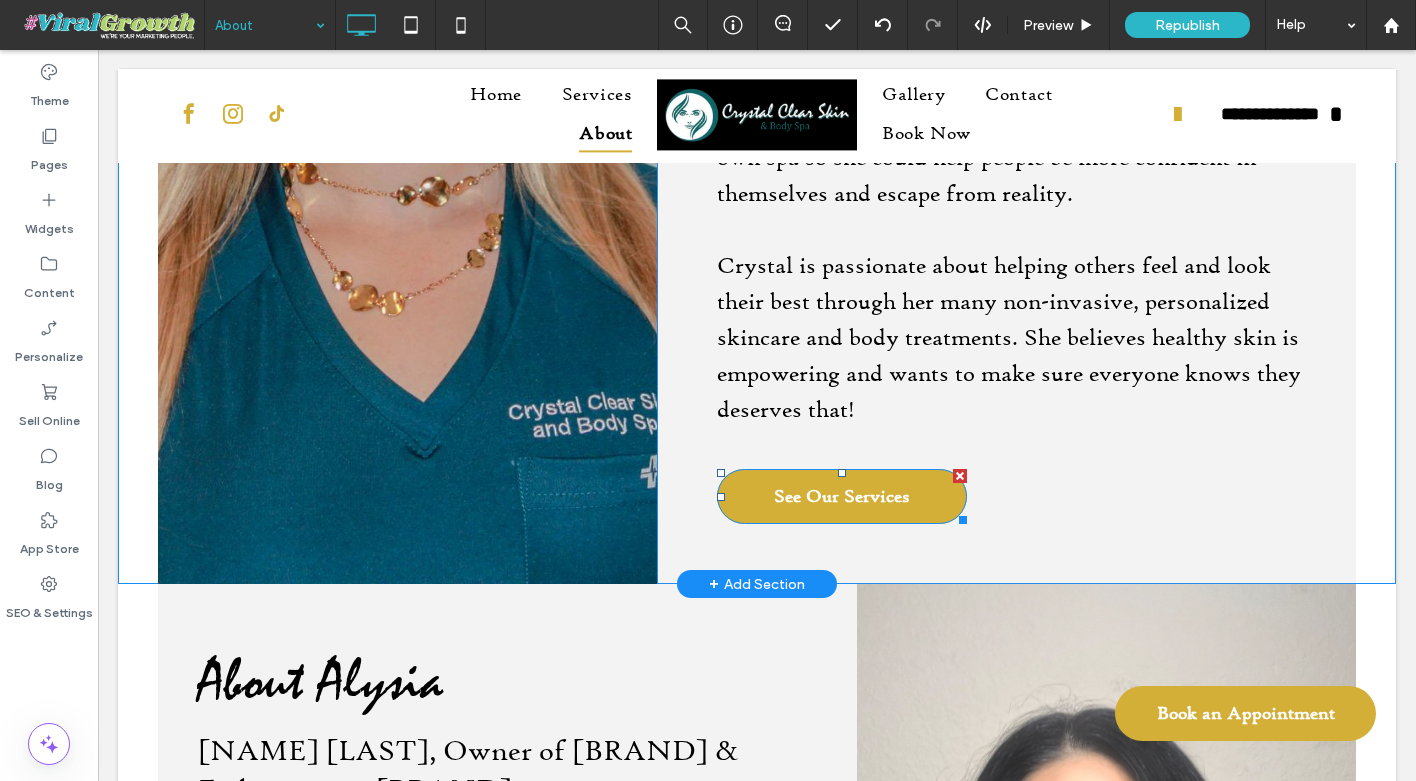 click on "See Our Services" at bounding box center (842, 496) 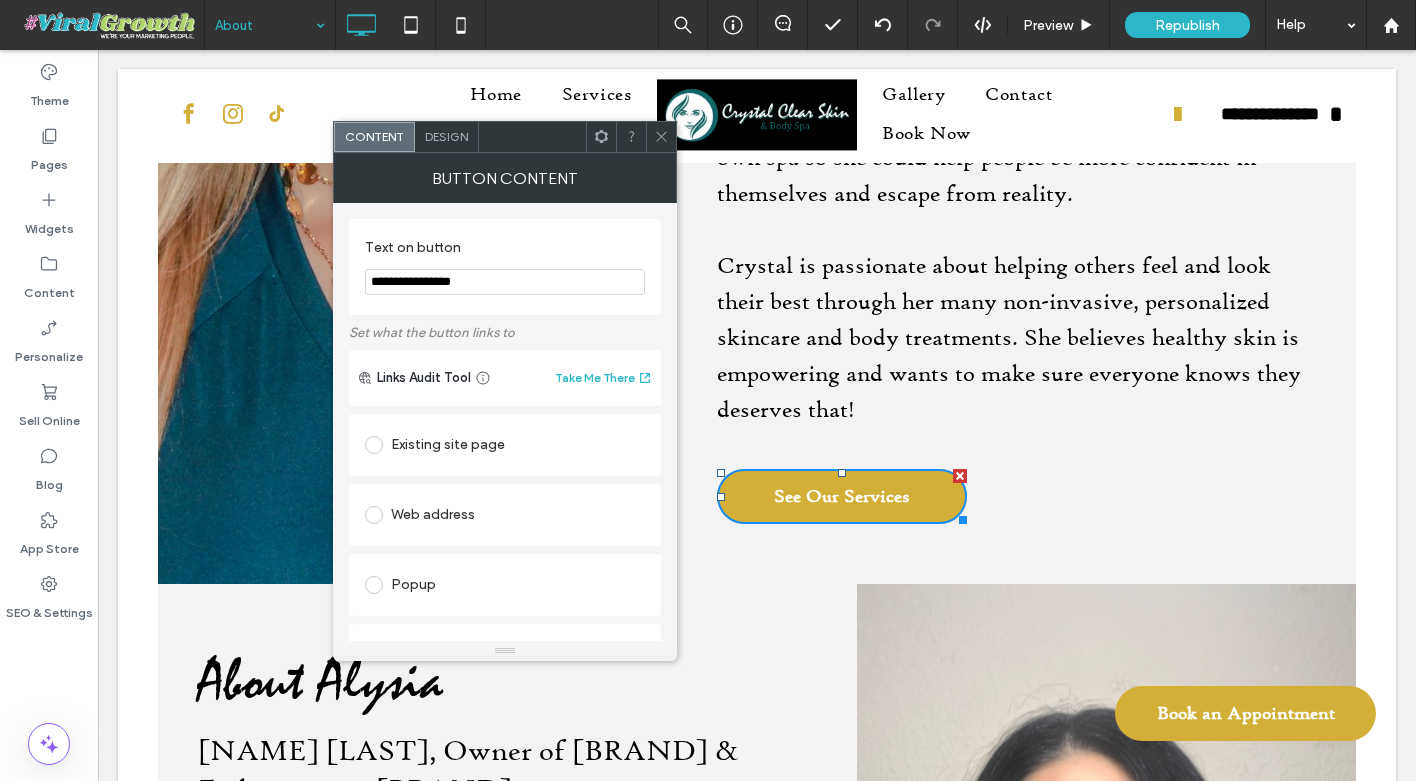 click on "**********" at bounding box center (505, 282) 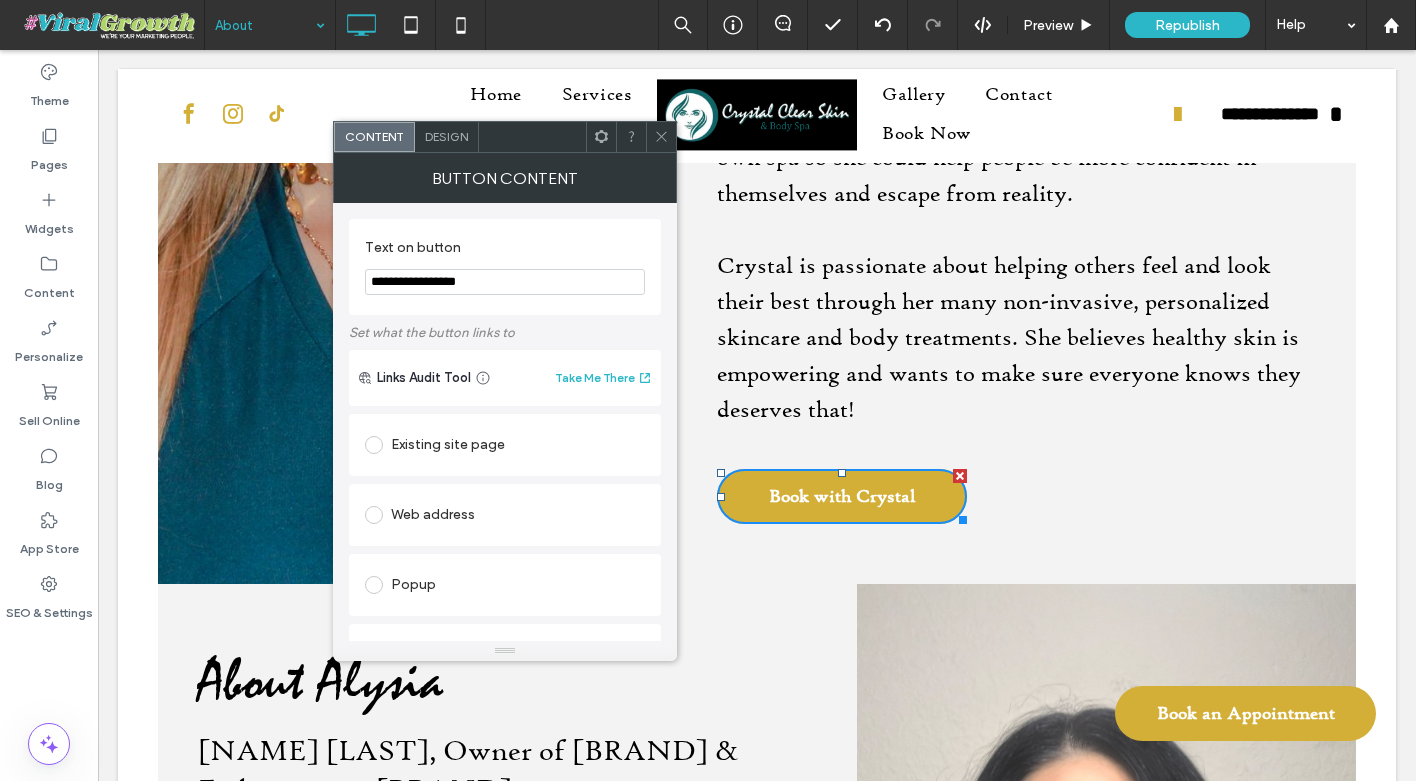 click on "Existing site page" at bounding box center [505, 445] 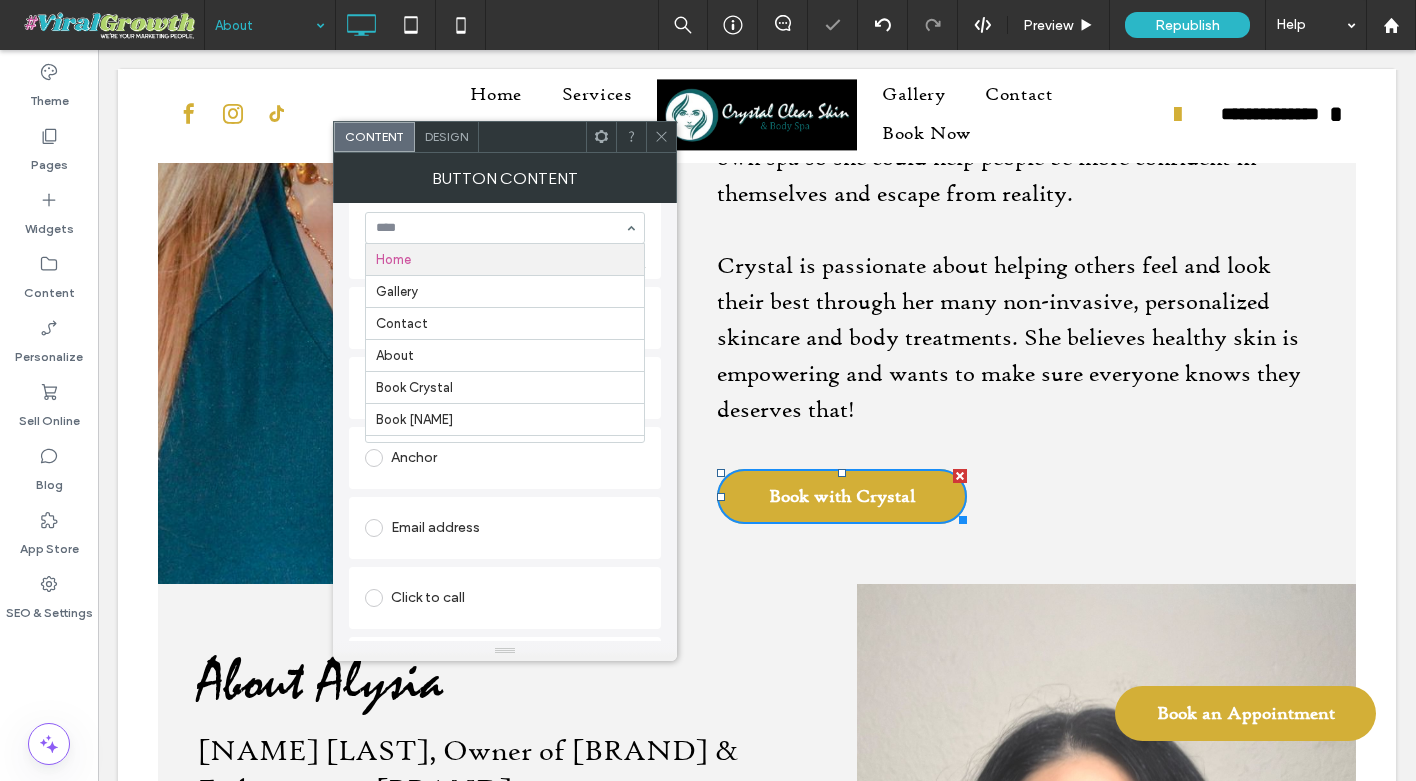scroll, scrollTop: 273, scrollLeft: 0, axis: vertical 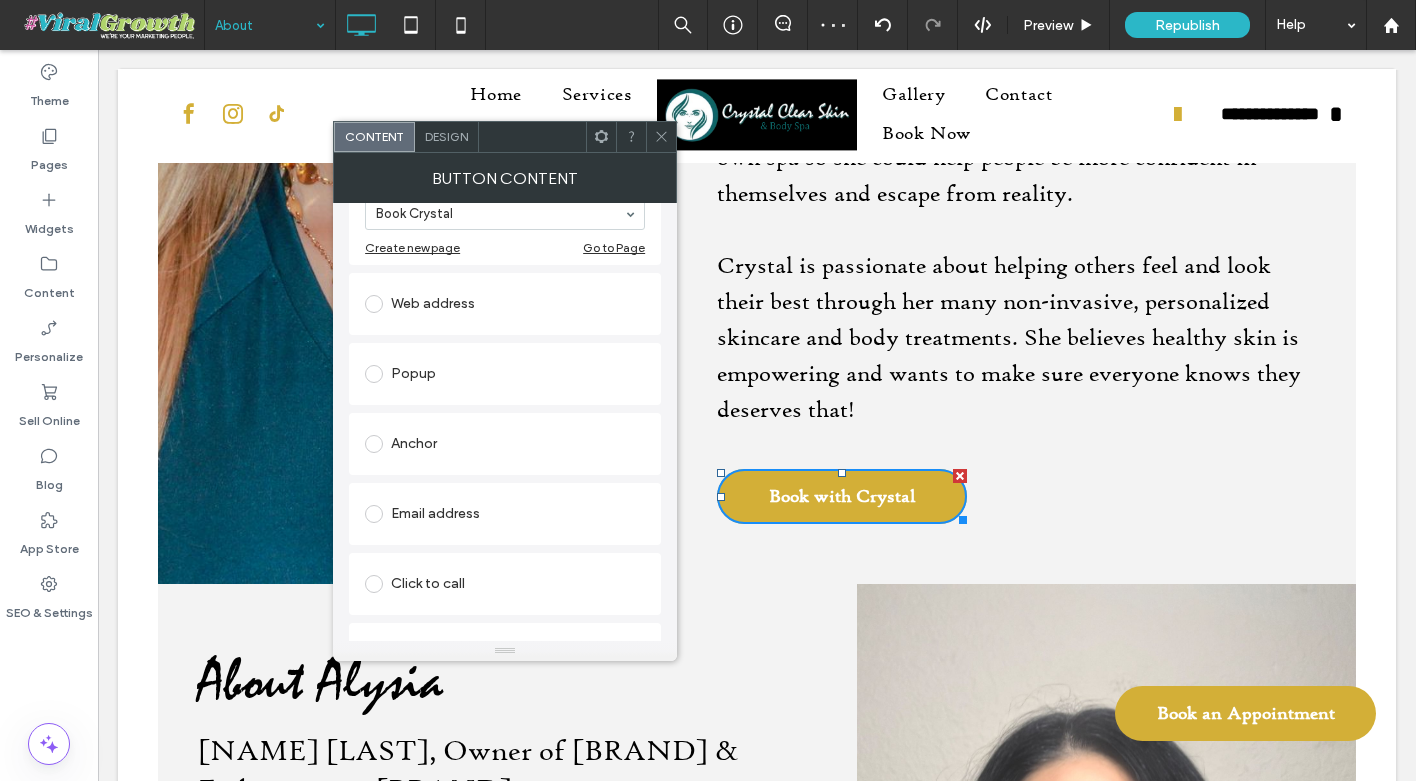 click on "Existing site page Book Crystal Create new page Go to Page" at bounding box center [505, 203] 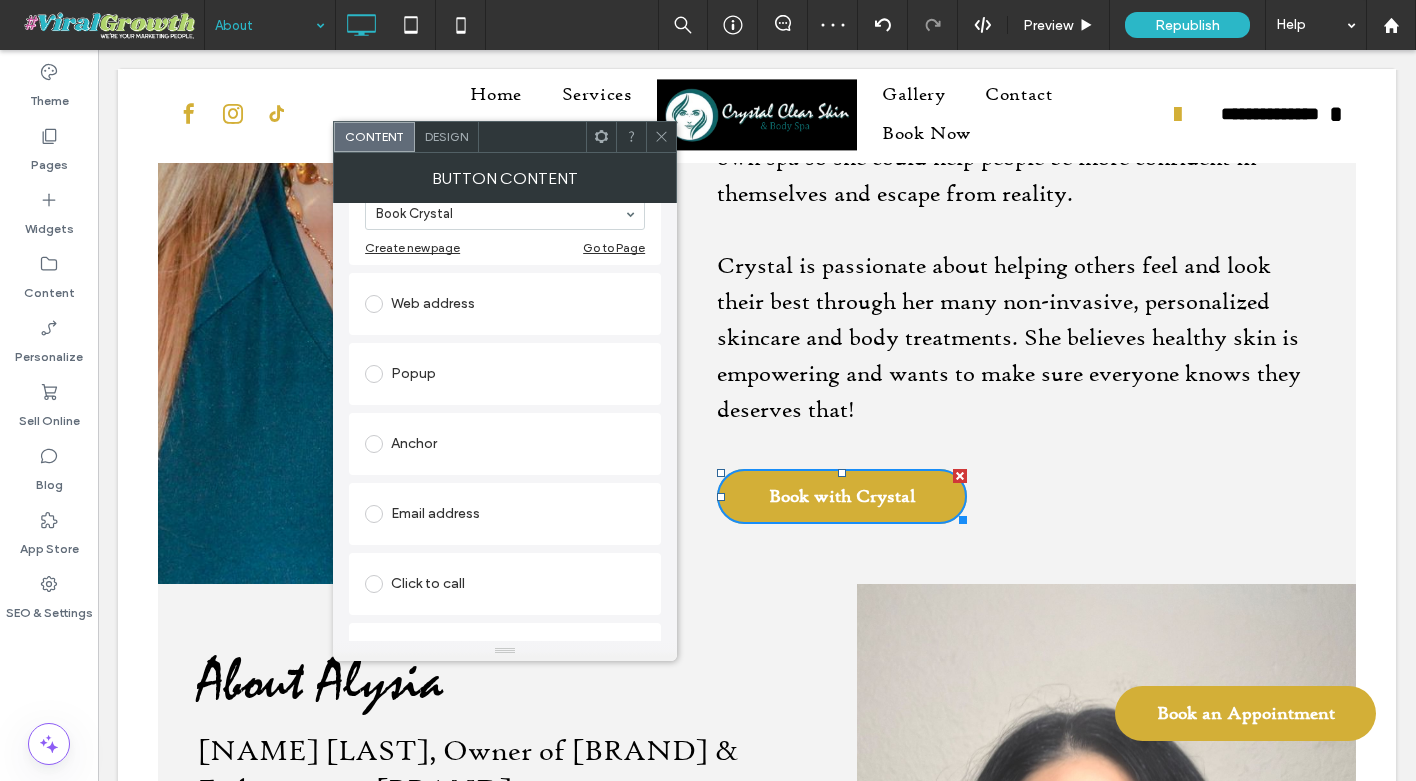 click at bounding box center [661, 137] 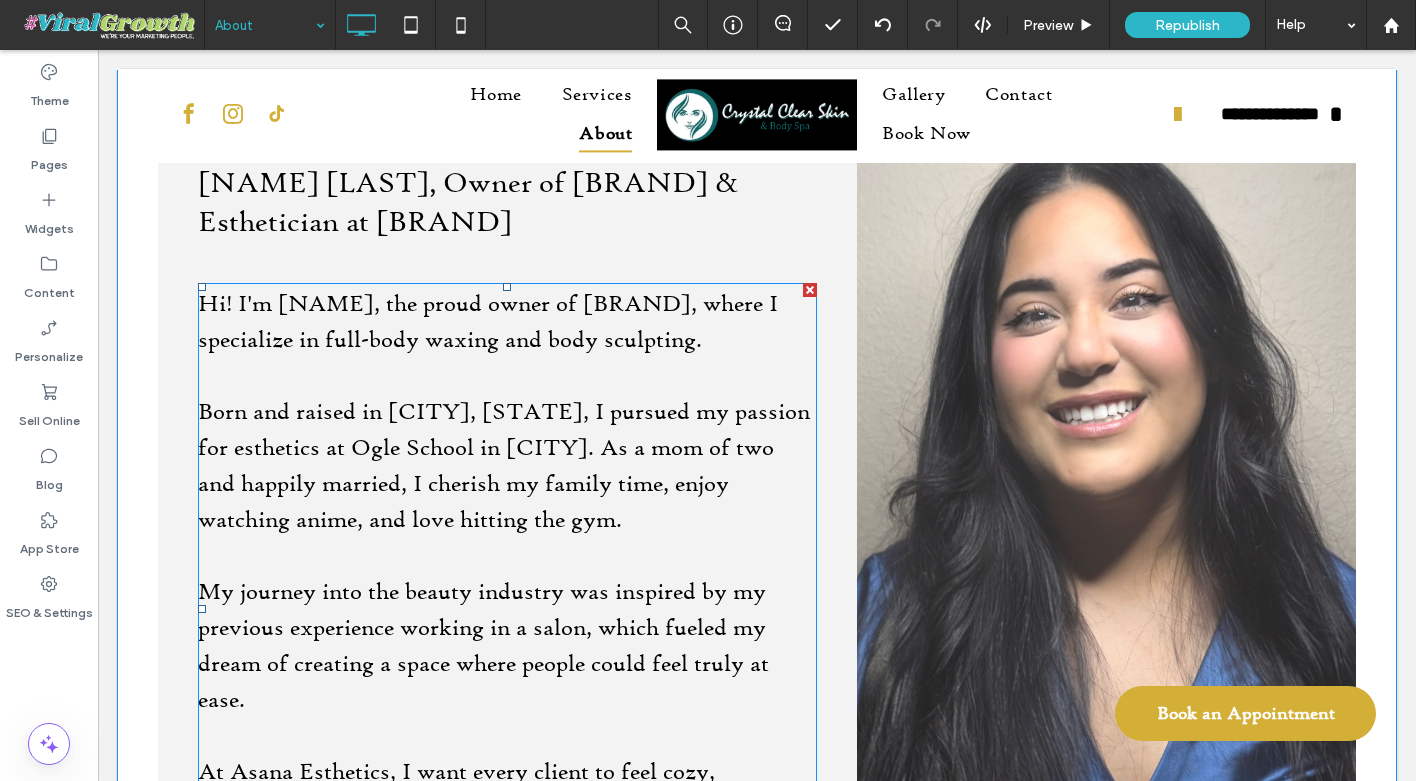 scroll, scrollTop: 1220, scrollLeft: 0, axis: vertical 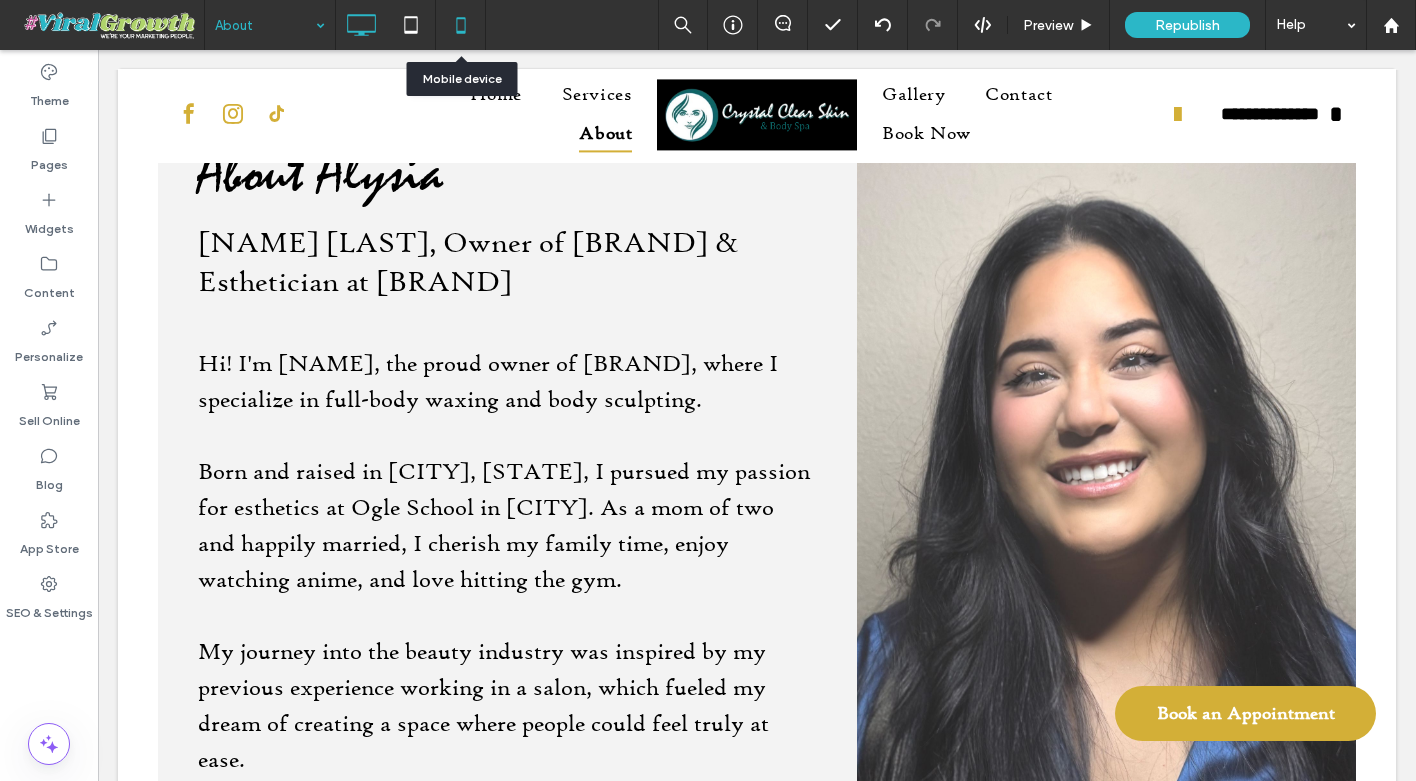 click 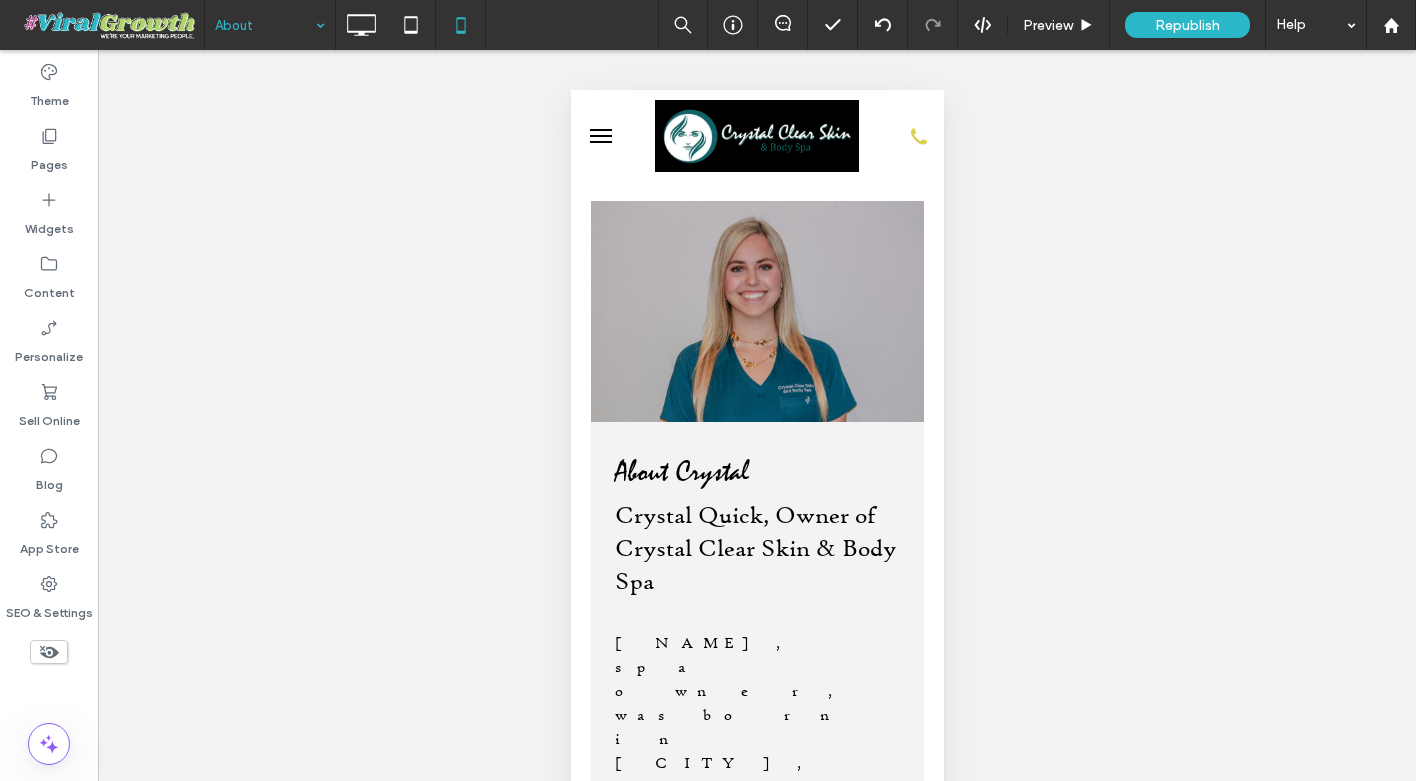 scroll, scrollTop: 0, scrollLeft: 0, axis: both 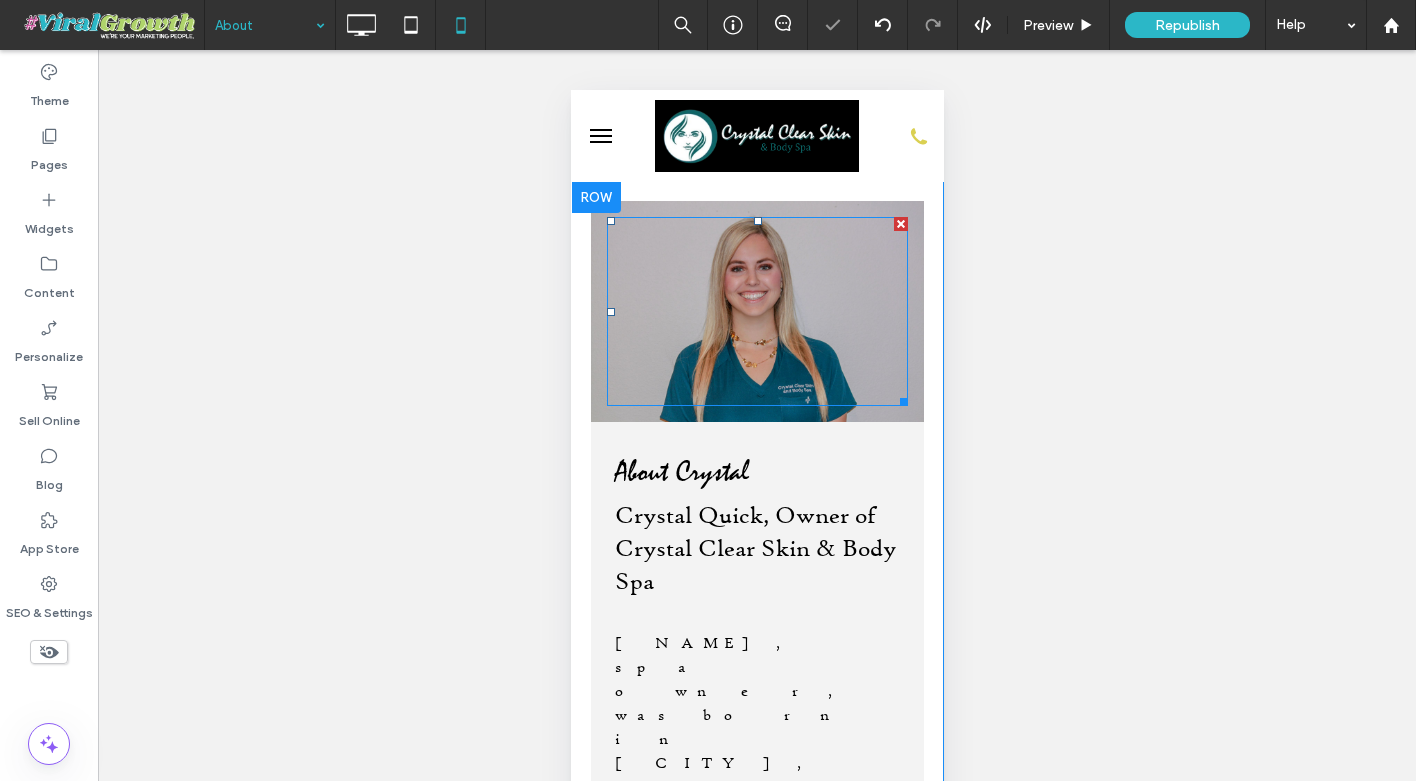 click at bounding box center [756, 311] 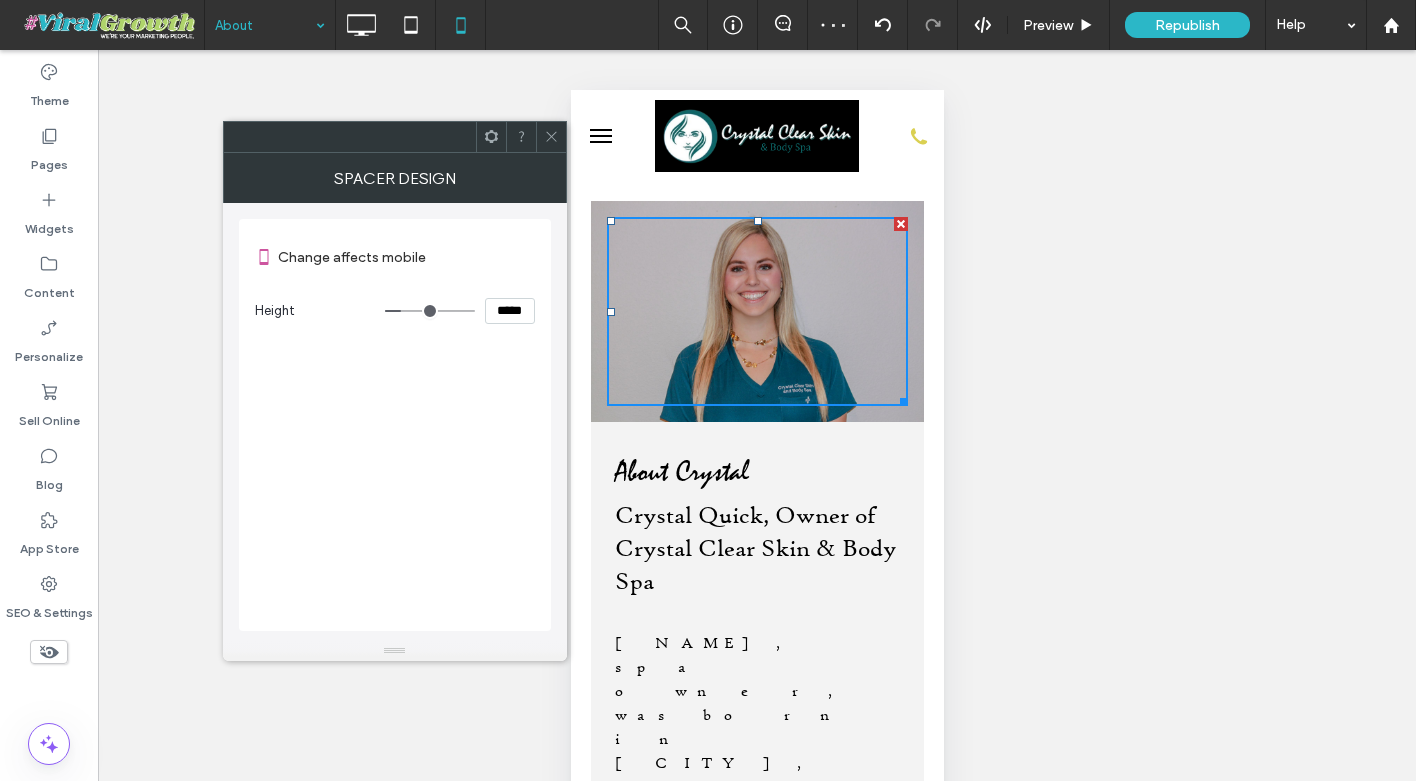click 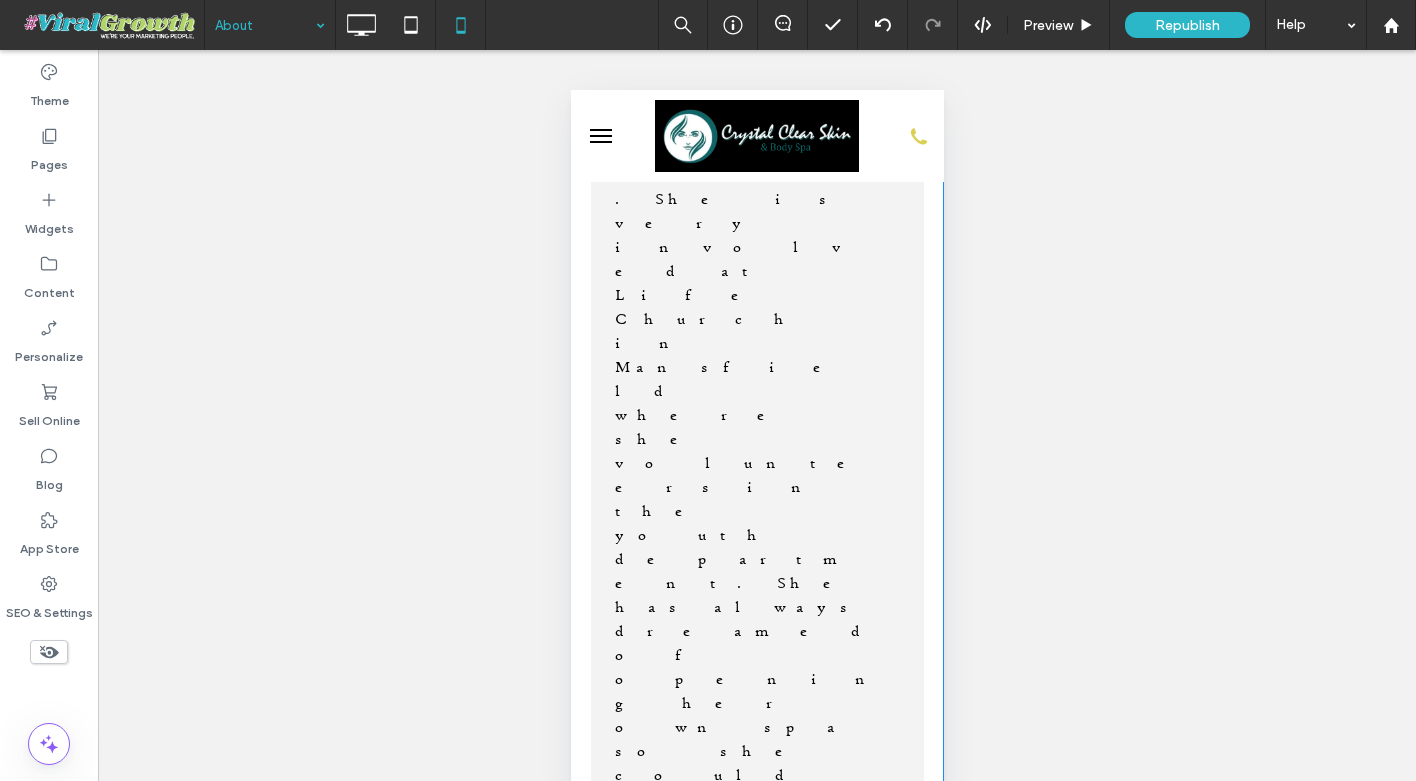 scroll, scrollTop: 1835, scrollLeft: 0, axis: vertical 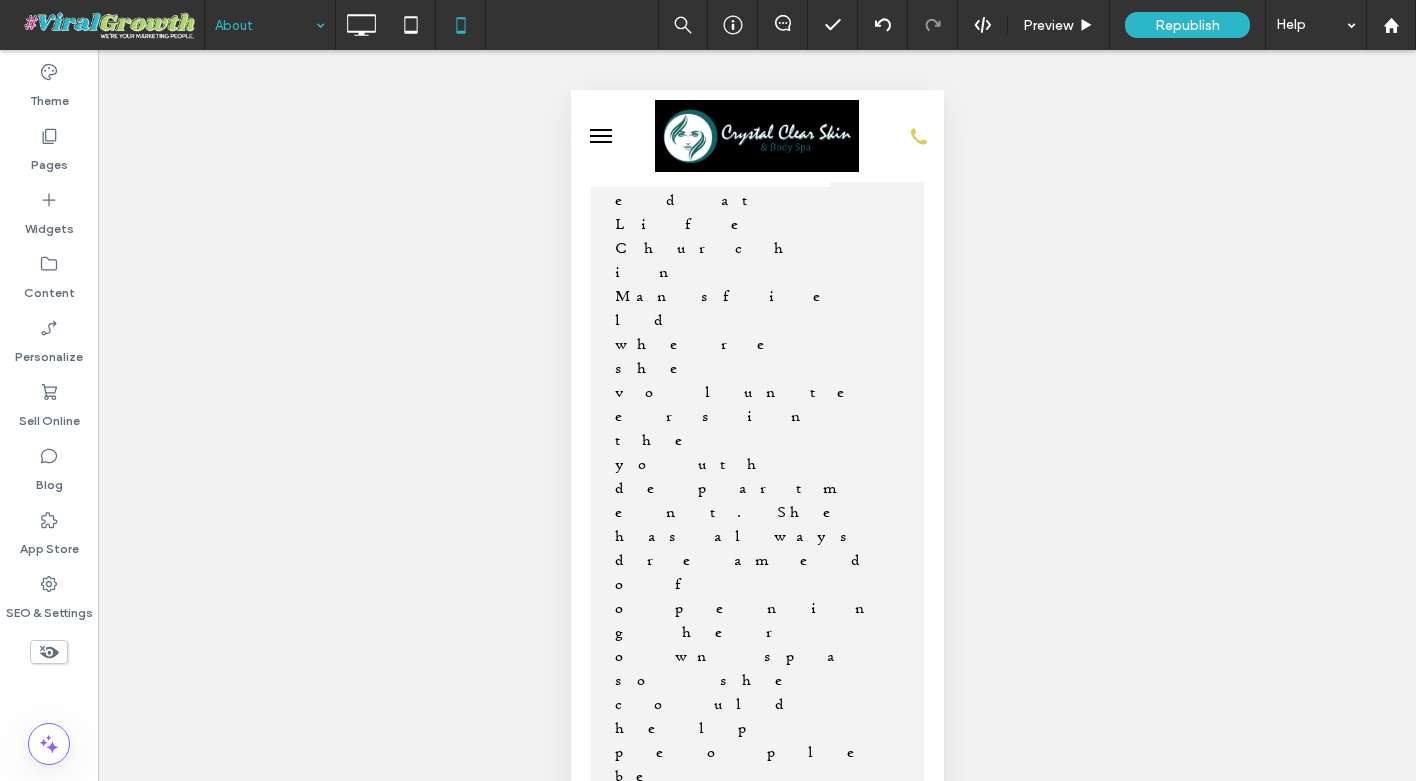 click at bounding box center [756, 5115] 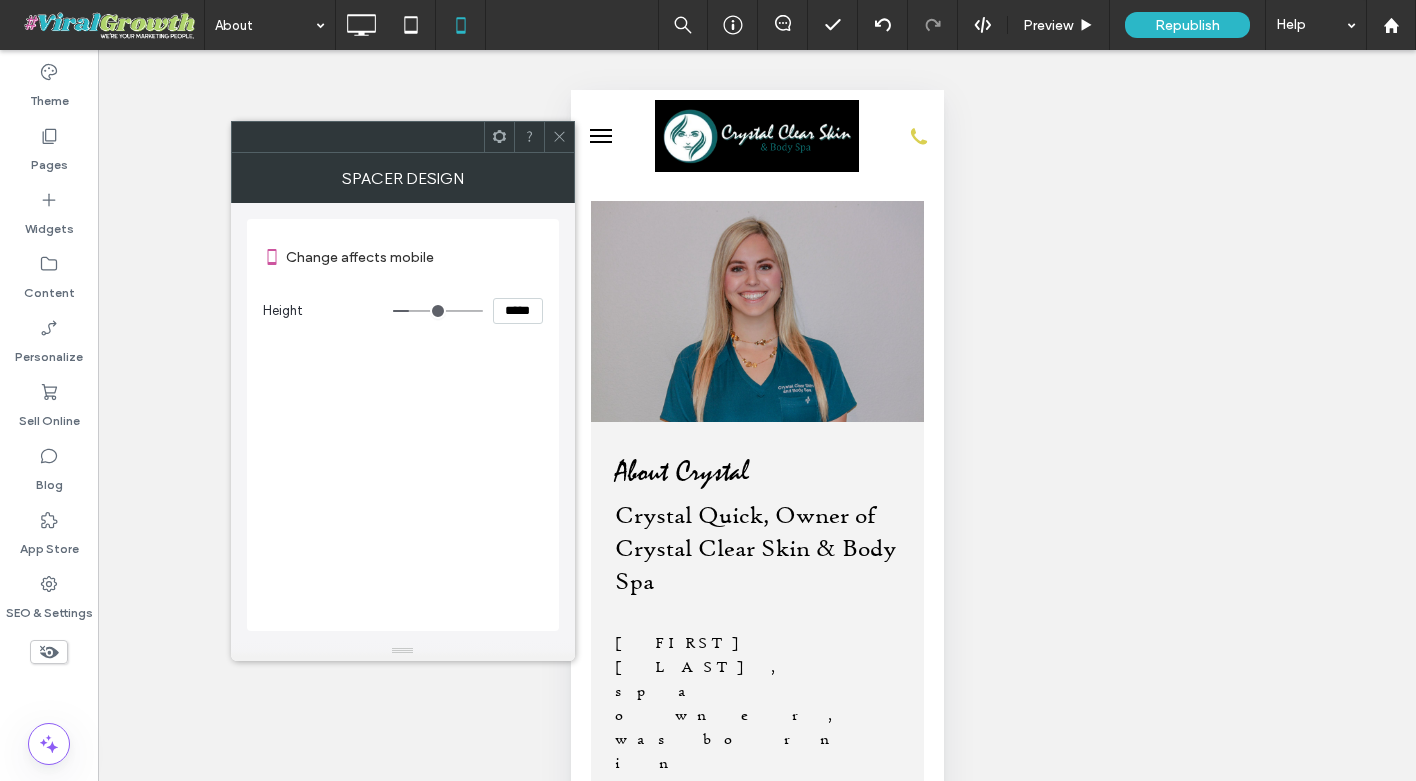 scroll, scrollTop: 1835, scrollLeft: 0, axis: vertical 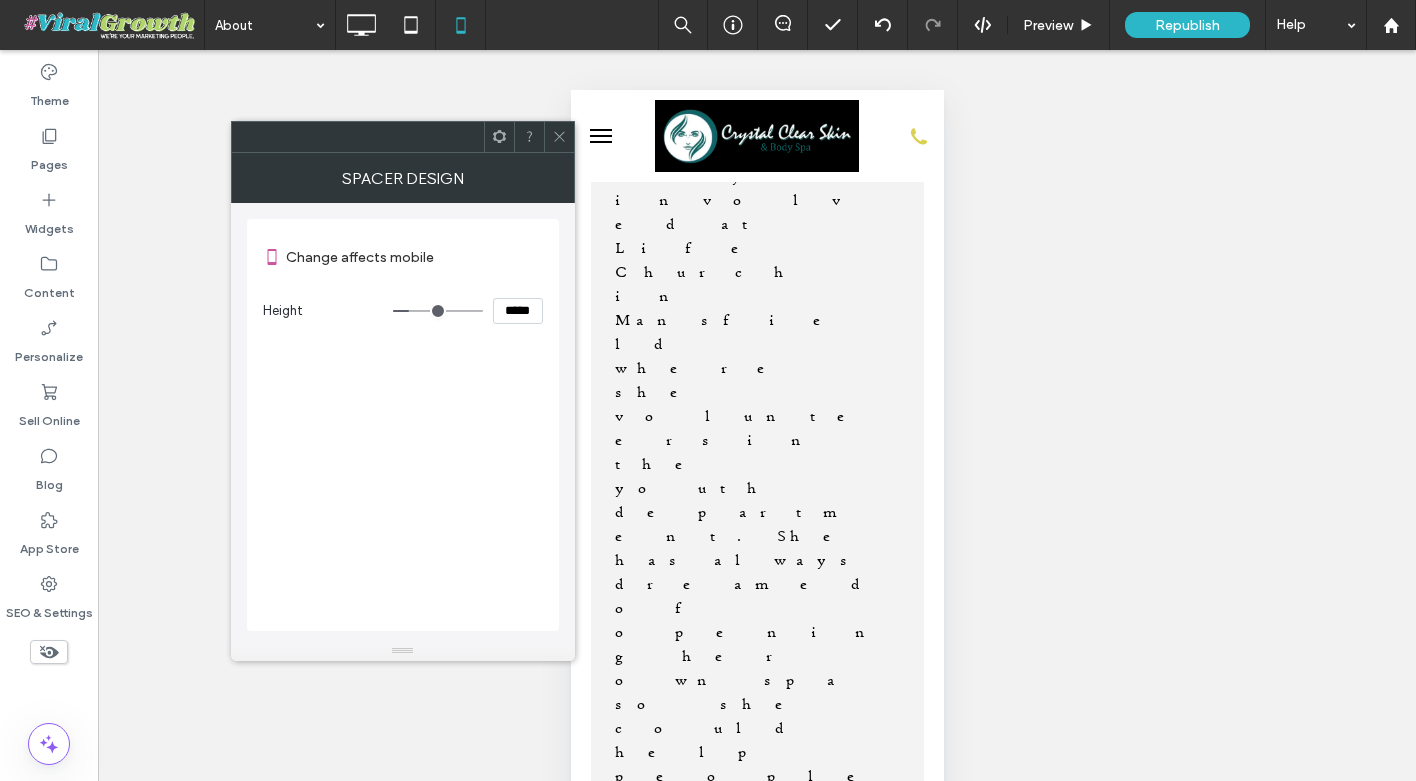 click 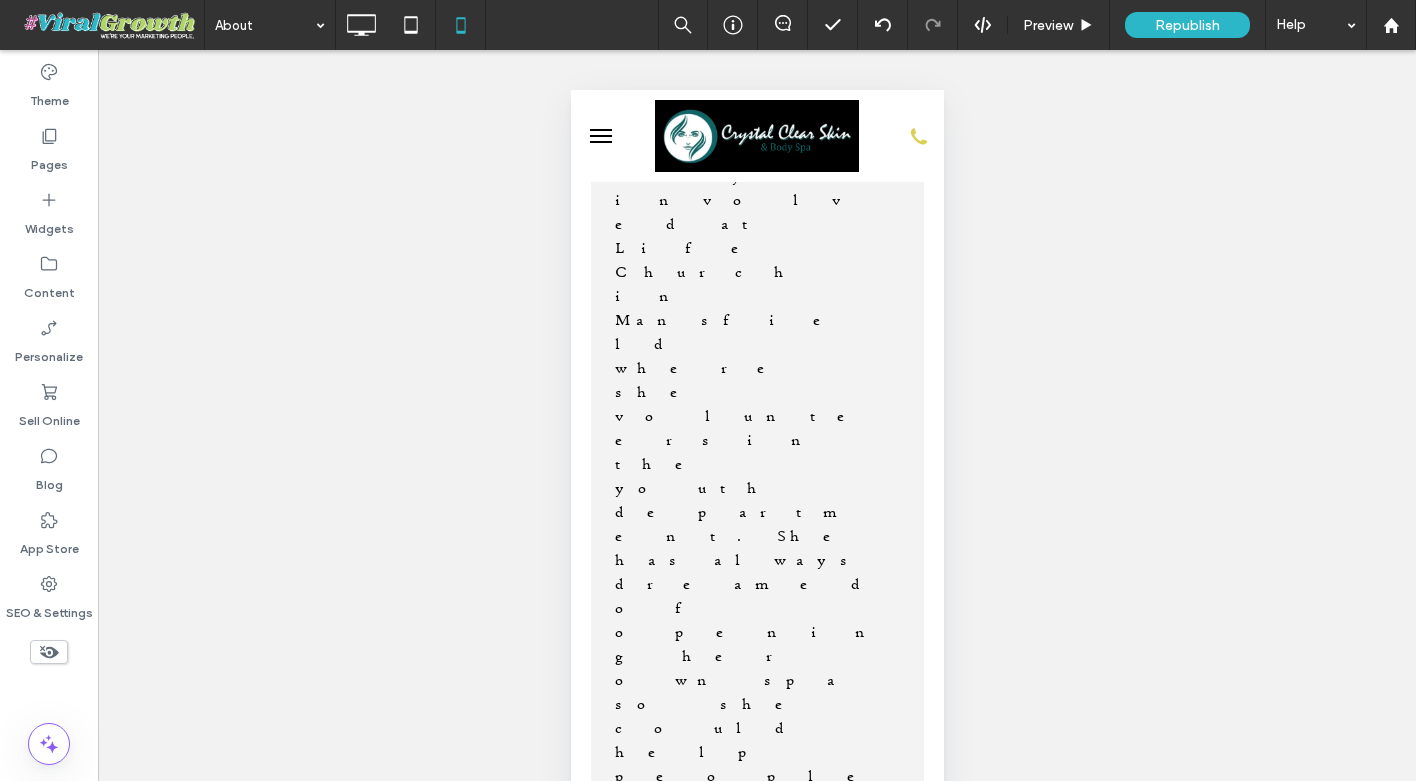 click on "Click To Paste" at bounding box center (756, 5221) 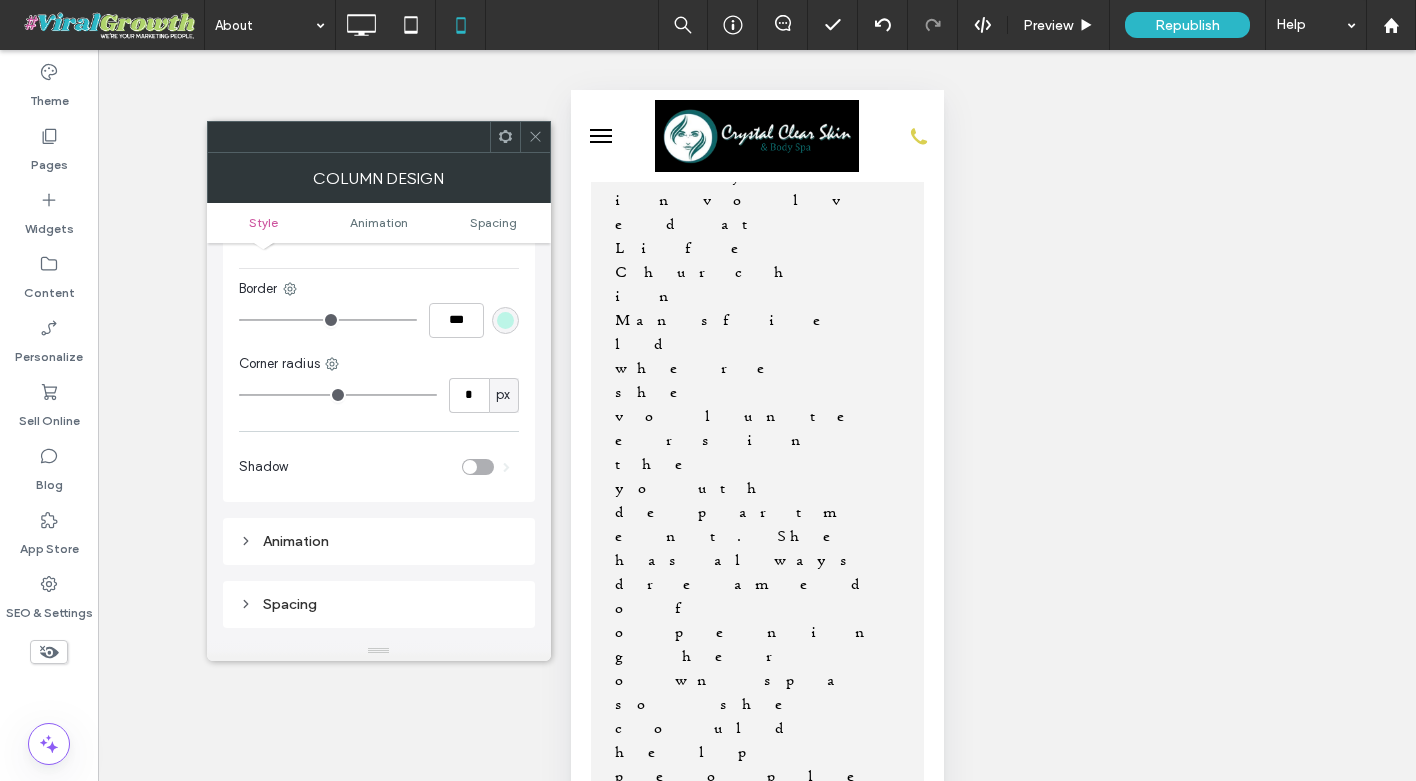 scroll, scrollTop: 749, scrollLeft: 0, axis: vertical 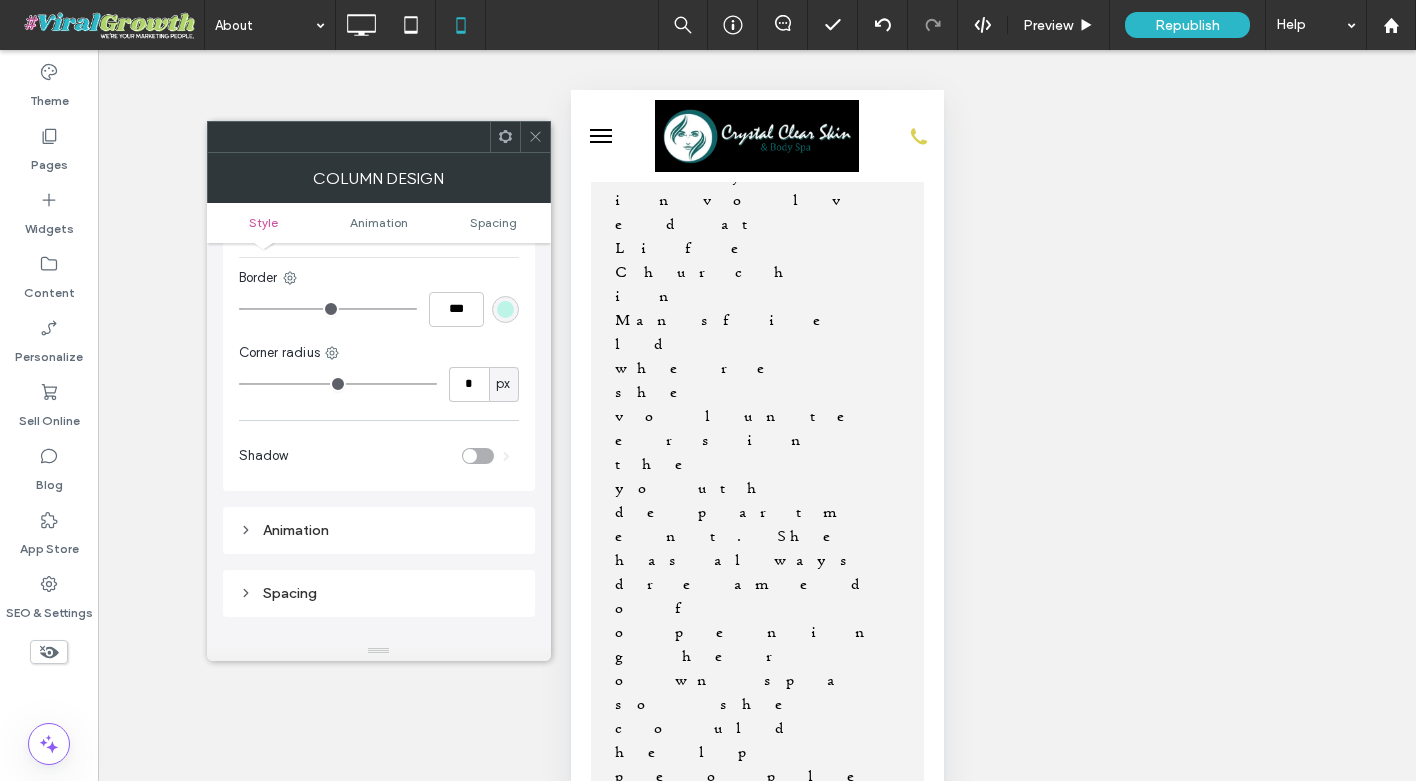 click at bounding box center (535, 137) 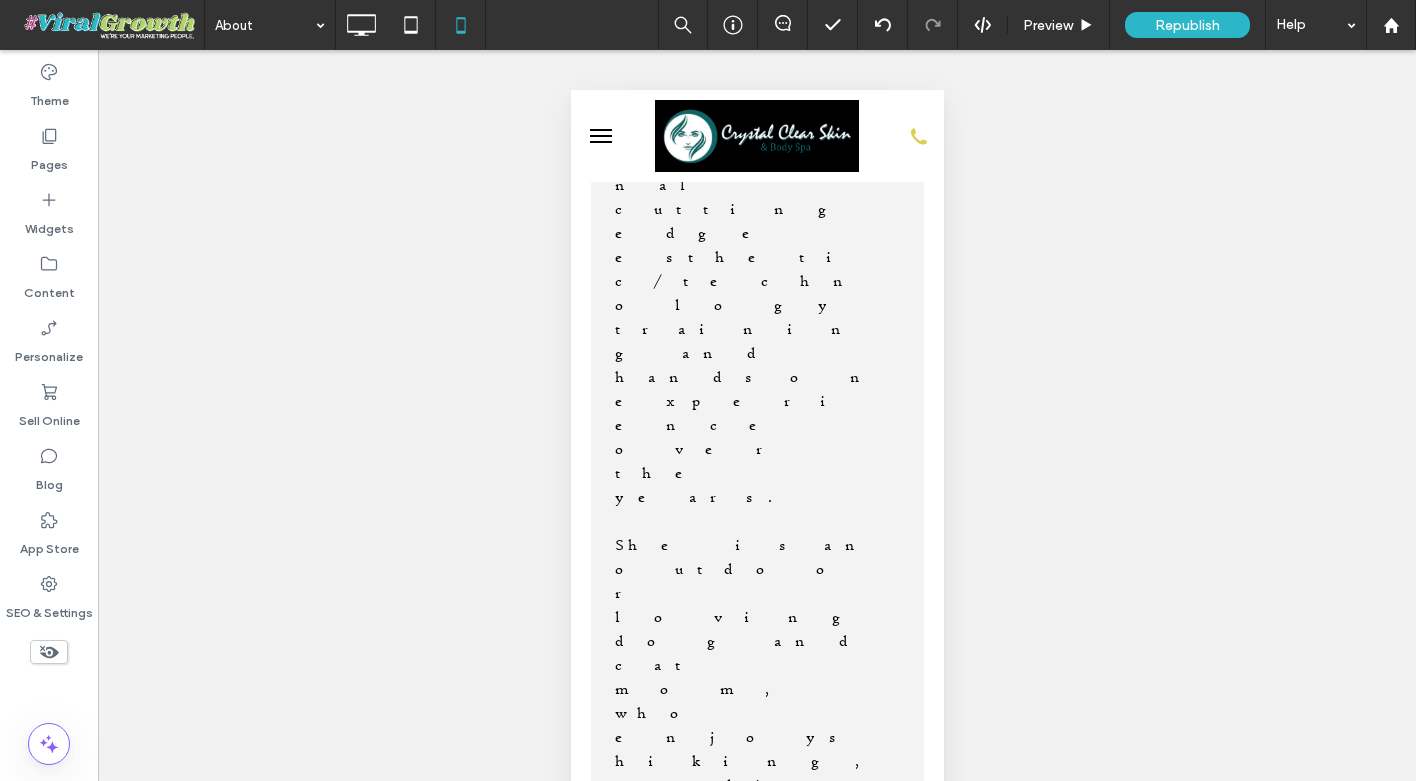 scroll, scrollTop: 868, scrollLeft: 0, axis: vertical 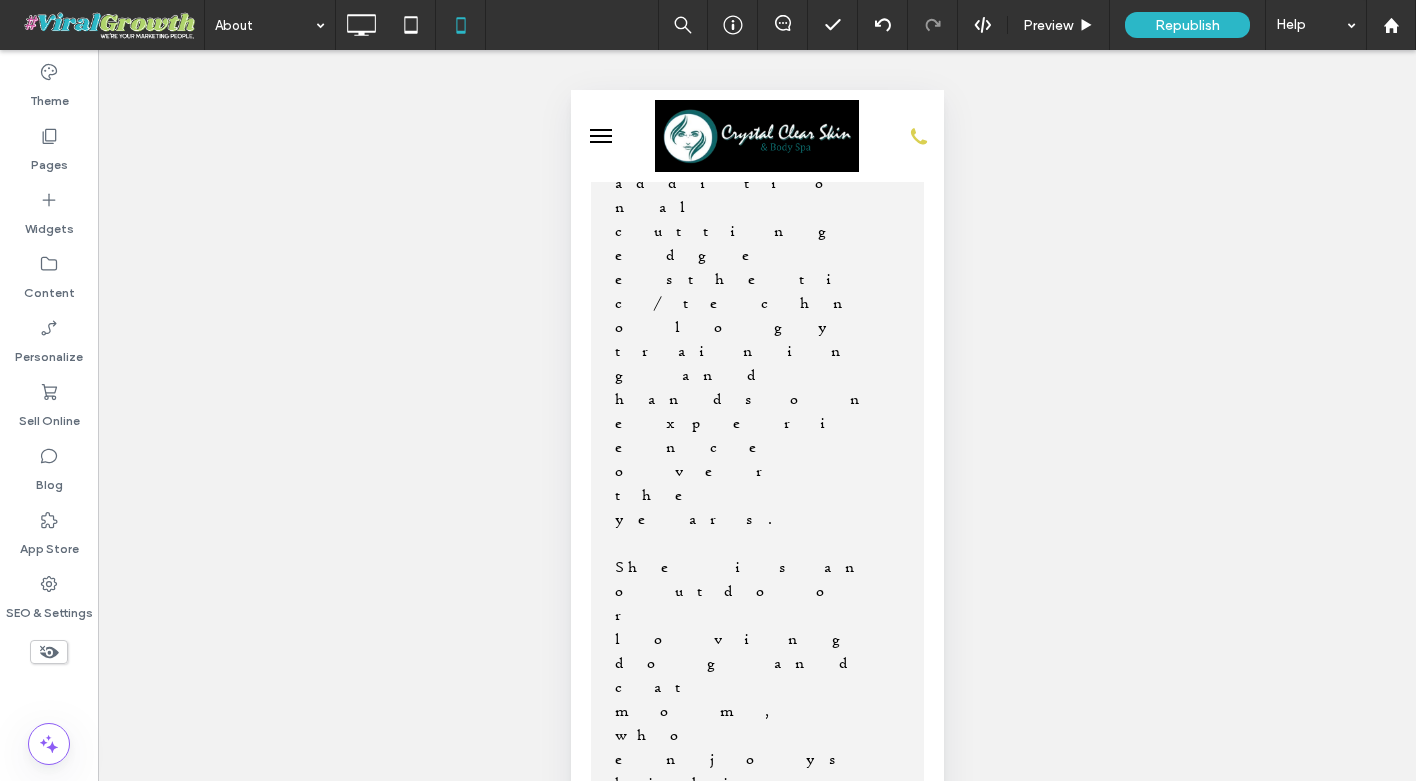 click at bounding box center (595, 3099) 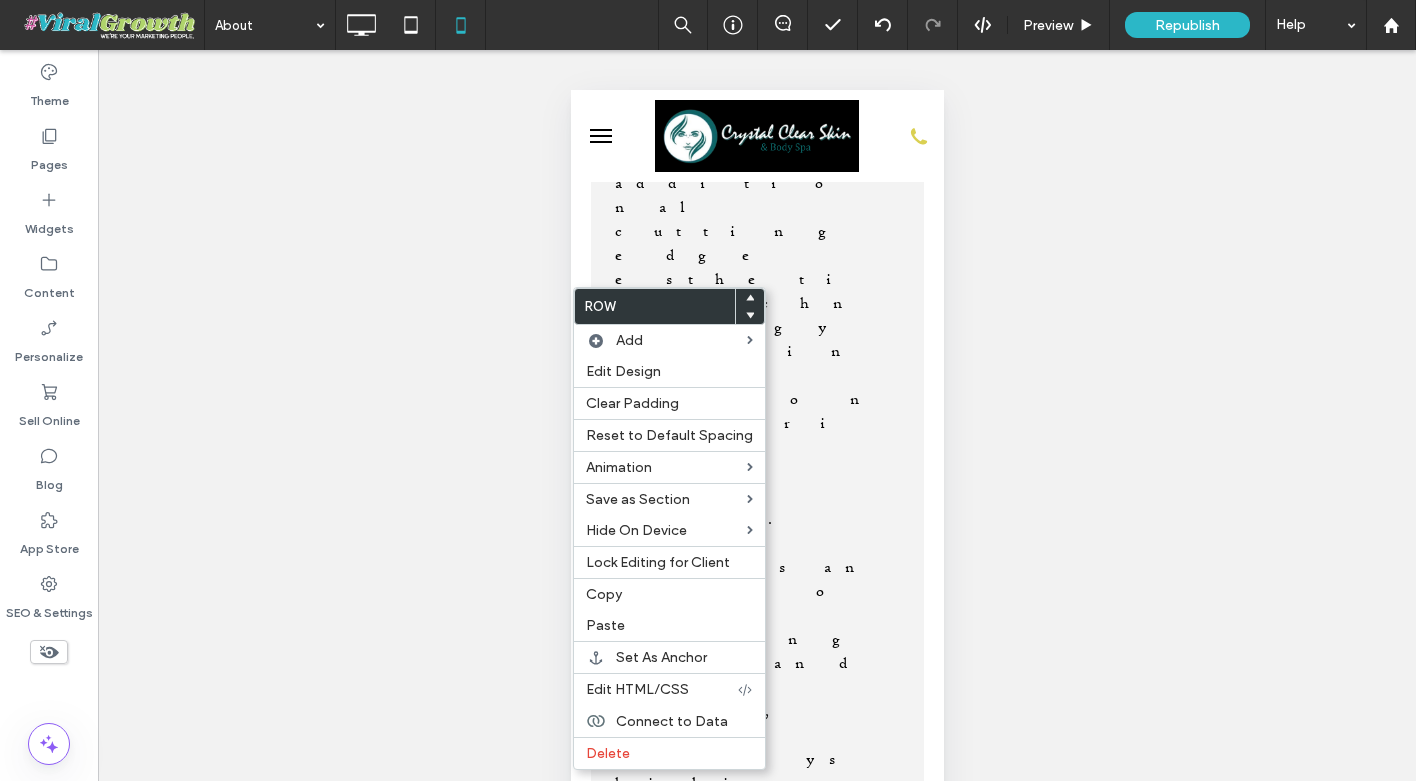 click on "About Alysia
Alysia Melchor, Owner of Asana Esthetics & Esthetician at Crystal Clear Skin & Body Spa
Hi! I'm Alysia Melchor, the proud owner of Asana Esthetics, where I specialize in full-body waxing and body sculpting.
Born and raised in Mansfield, Texas, I pursued my passion for esthetics at Ogle School in Arlington. As a mom of two and happily married, I cherish my family time, enjoy watching anime, and love hitting the gym. My journey into the beauty industry was inspired by my previous experience working in a salon, which fueled my dream of creating a space where people could feel truly at ease.
﻿ At Asana Esthetics, I want every client to feel cozy, comfortable, and confident in their own skin.  My goal is to create an environment where you not only look beautiful but feel empowered and at home every time you step through my door.
Book with Alysia
Click To Paste" at bounding box center (756, 4571) 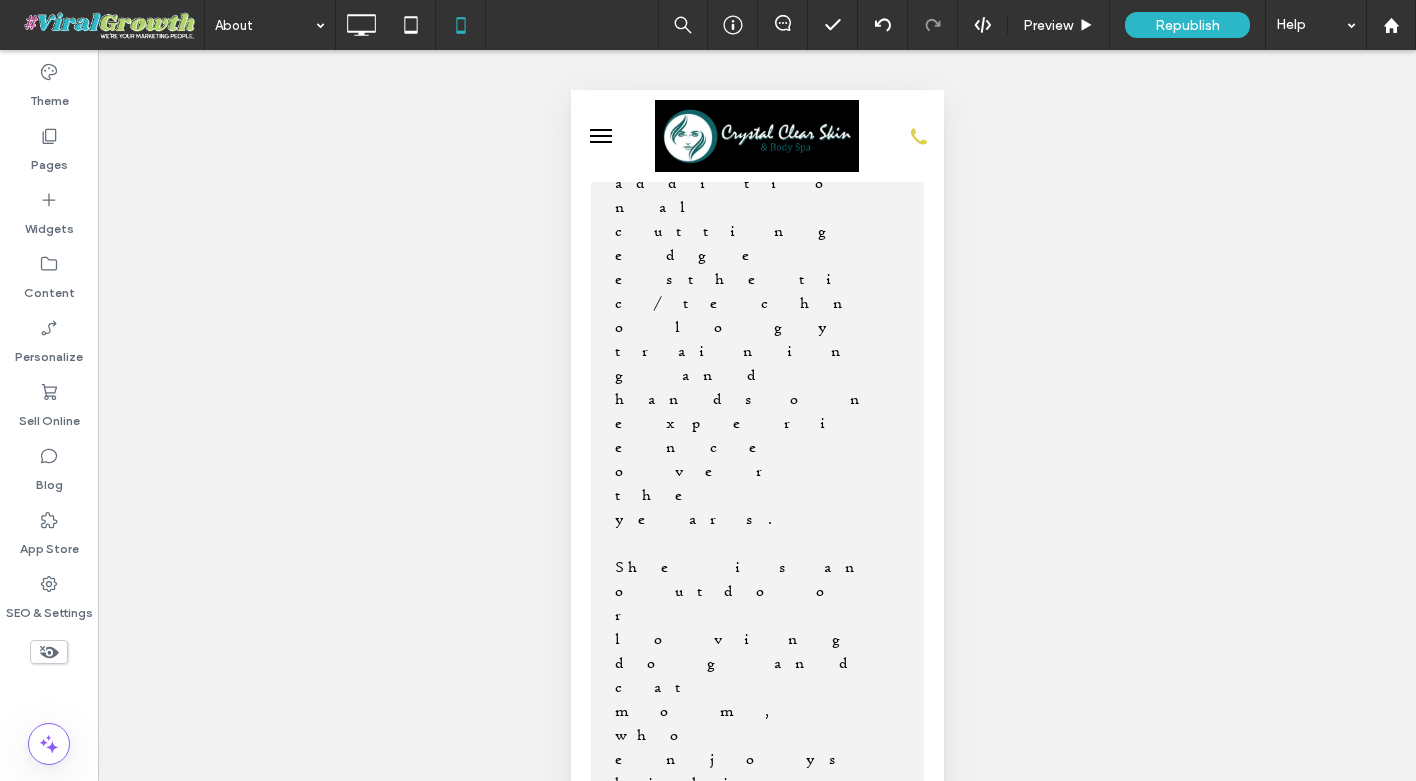 click on "About Alysia
Alysia Melchor, Owner of Asana Esthetics & Esthetician at Crystal Clear Skin & Body Spa
Hi! I'm Alysia Melchor, the proud owner of Asana Esthetics, where I specialize in full-body waxing and body sculpting.
Born and raised in Mansfield, Texas, I pursued my passion for esthetics at Ogle School in Arlington. As a mom of two and happily married, I cherish my family time, enjoy watching anime, and love hitting the gym. My journey into the beauty industry was inspired by my previous experience working in a salon, which fueled my dream of creating a space where people could feel truly at ease.
﻿ At Asana Esthetics, I want every client to feel cozy, comfortable, and confident in their own skin.  My goal is to create an environment where you not only look beautiful but feel empowered and at home every time you step through my door.
Book with Alysia
Click To Paste" at bounding box center (756, 4571) 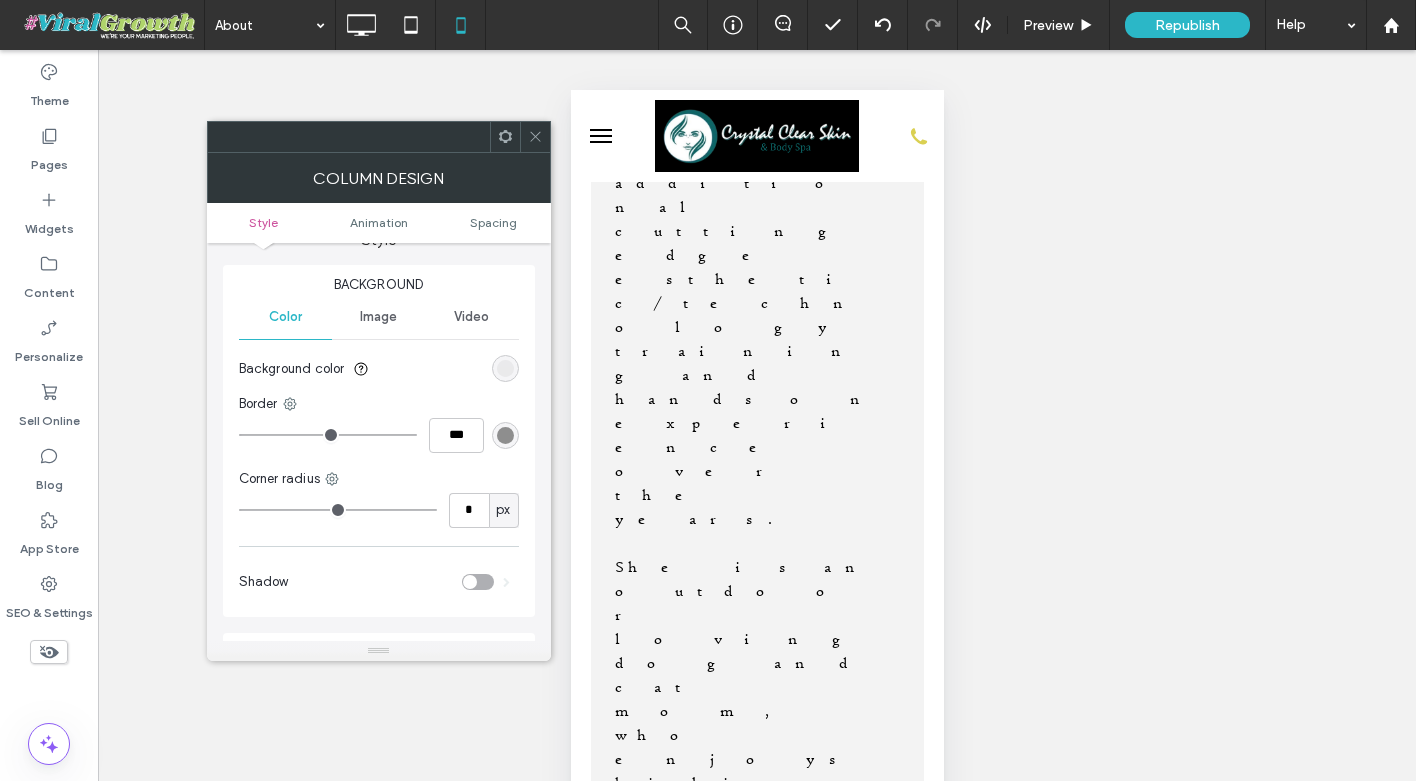 scroll, scrollTop: 0, scrollLeft: 0, axis: both 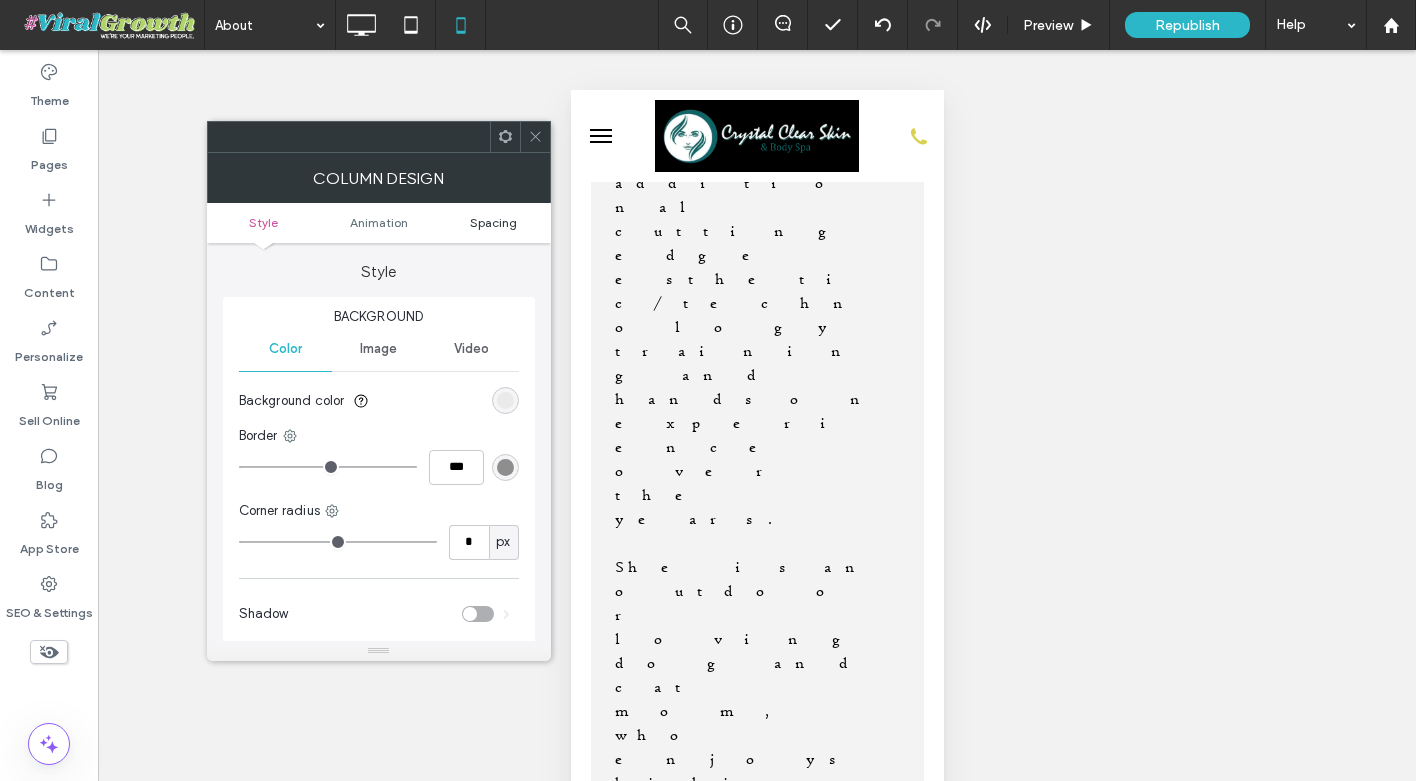 click on "Spacing" at bounding box center [493, 222] 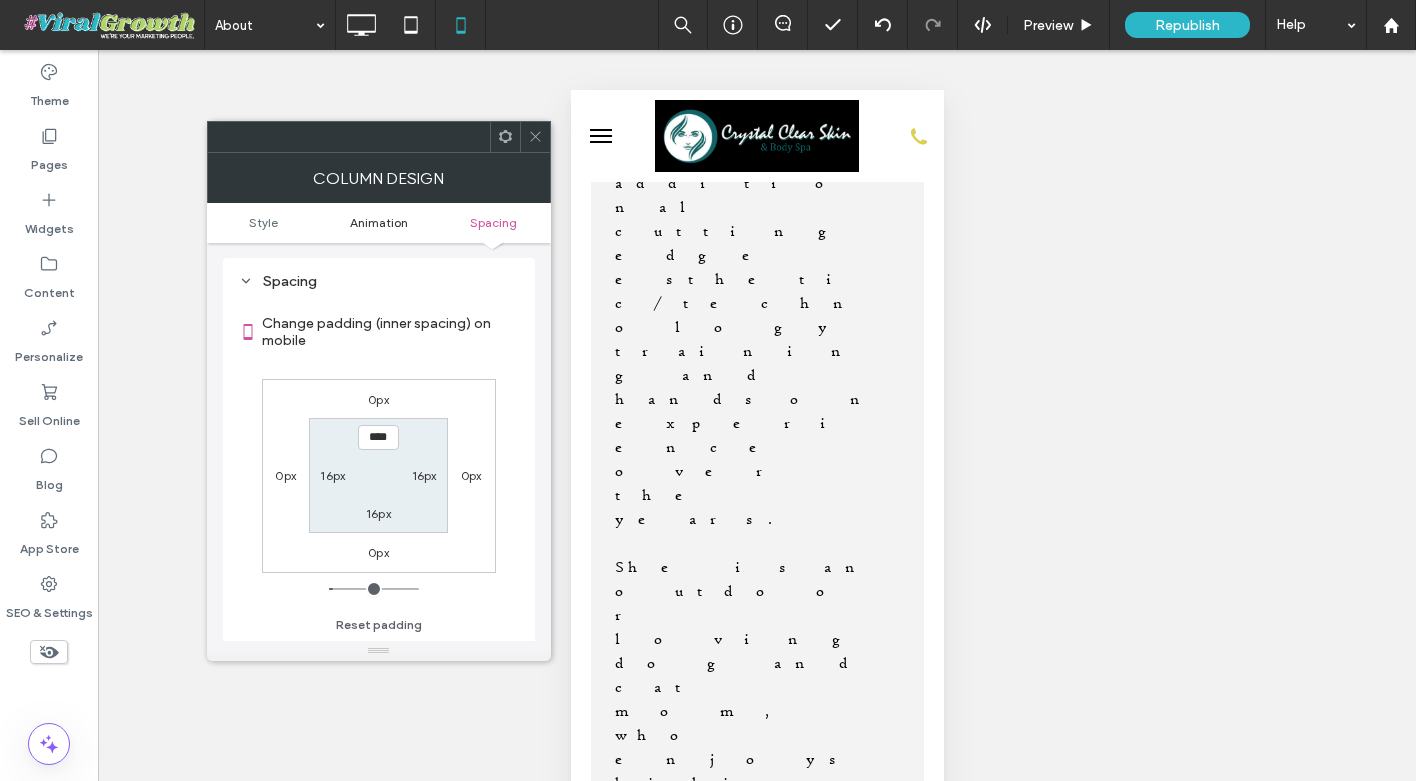 click on "Animation" at bounding box center (379, 222) 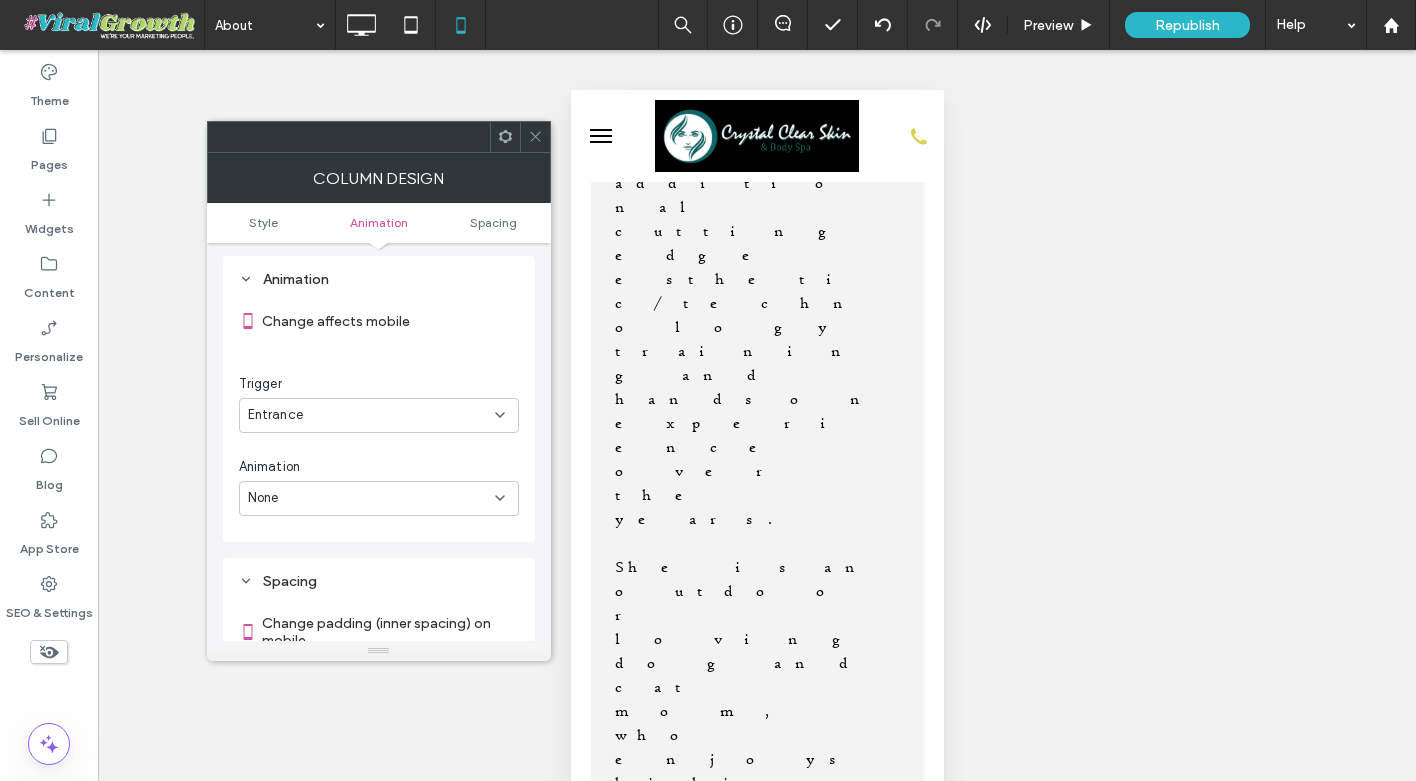 scroll, scrollTop: 407, scrollLeft: 0, axis: vertical 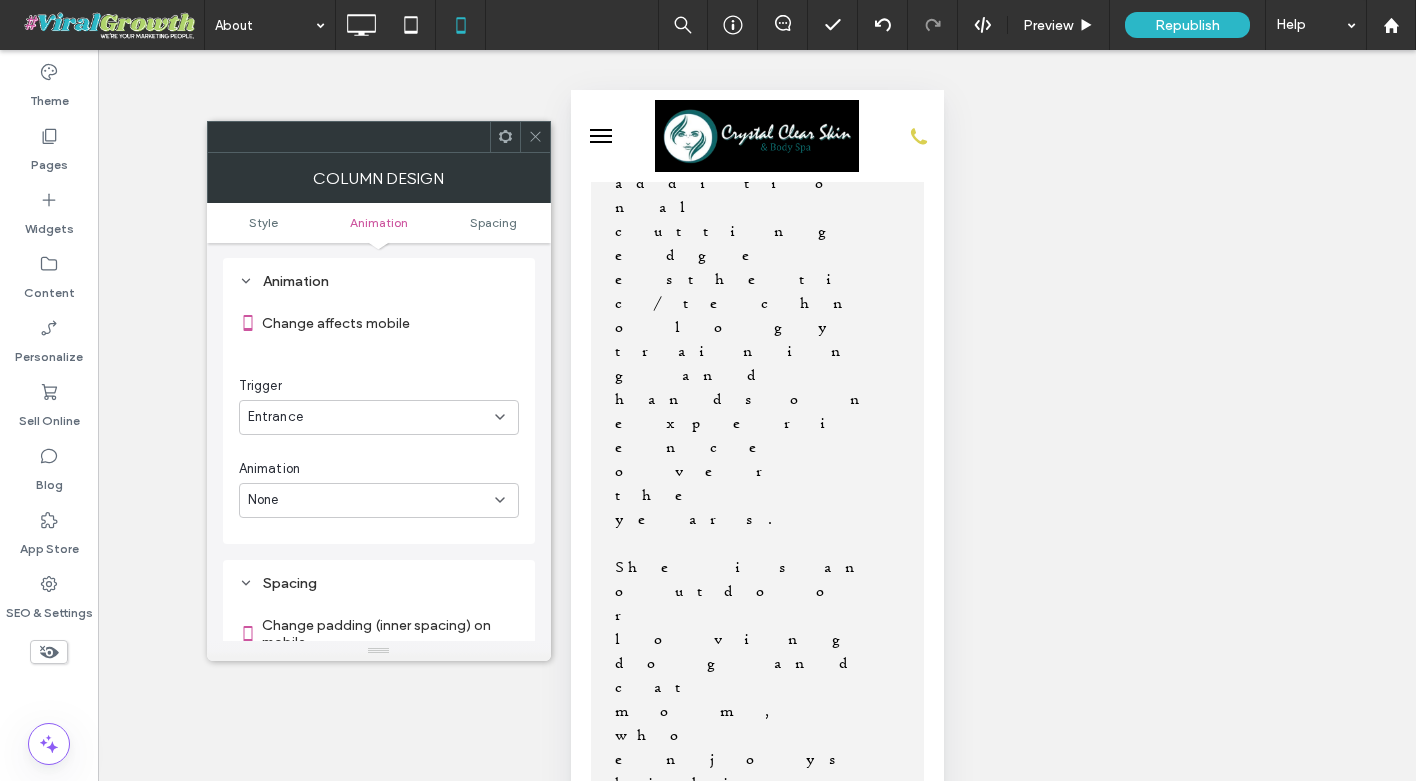 click 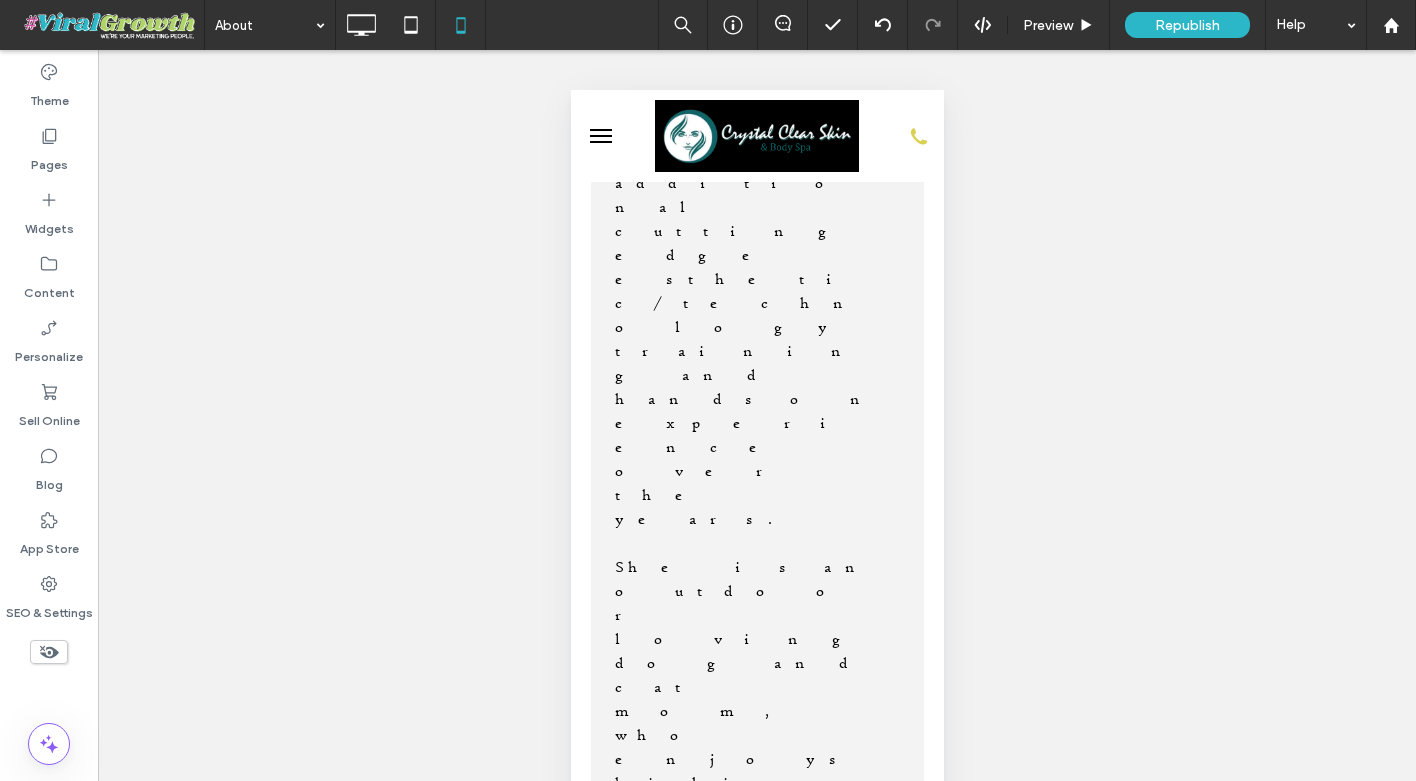 click at bounding box center [595, 3099] 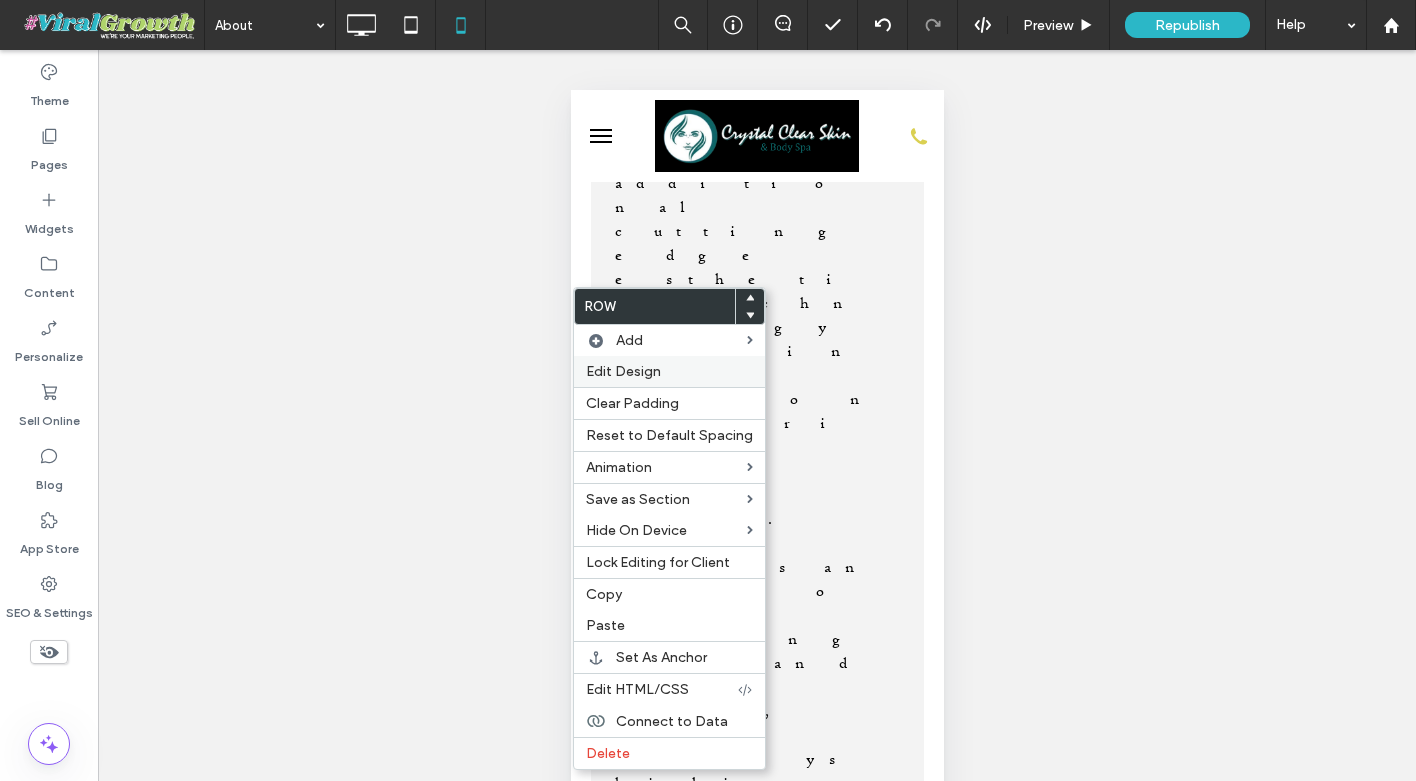 click on "Edit Design" at bounding box center [669, 371] 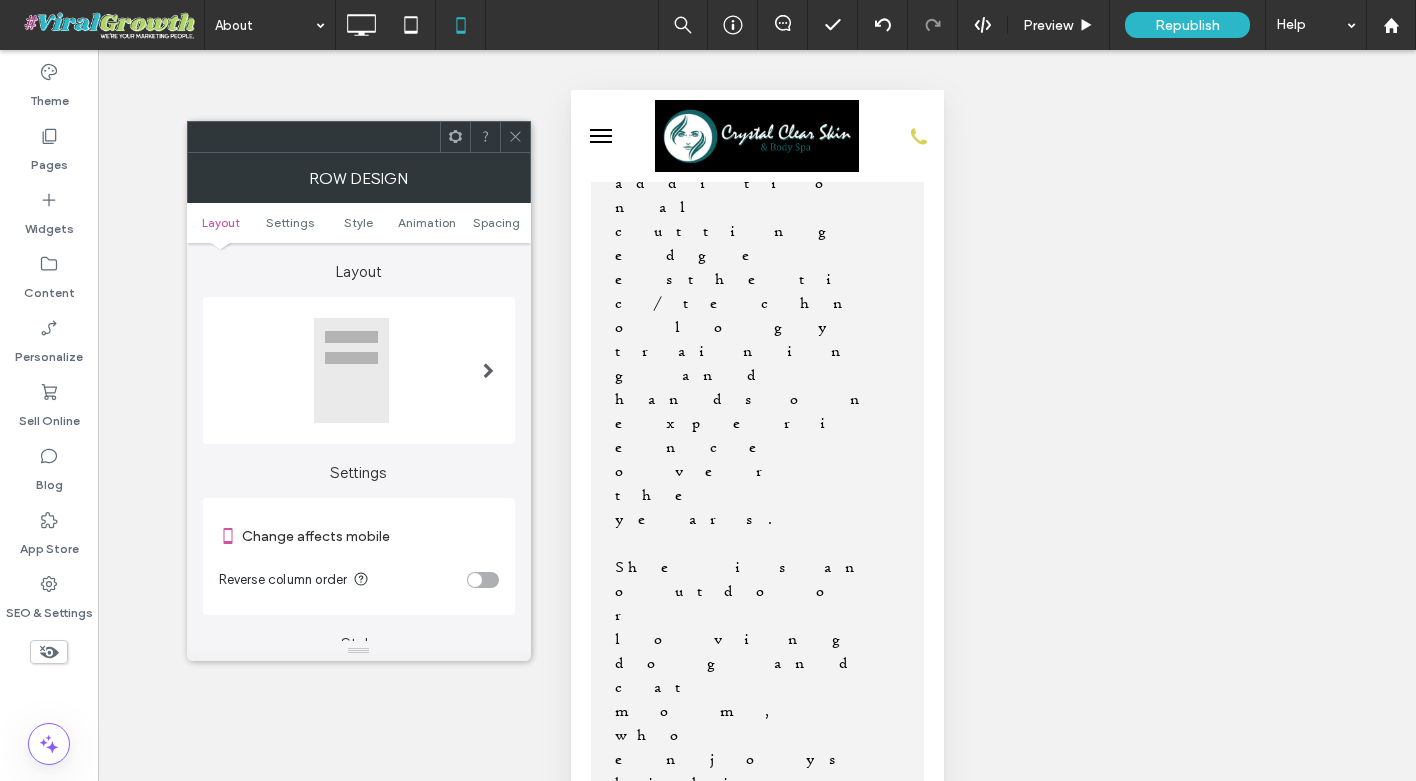 click at bounding box center [475, 580] 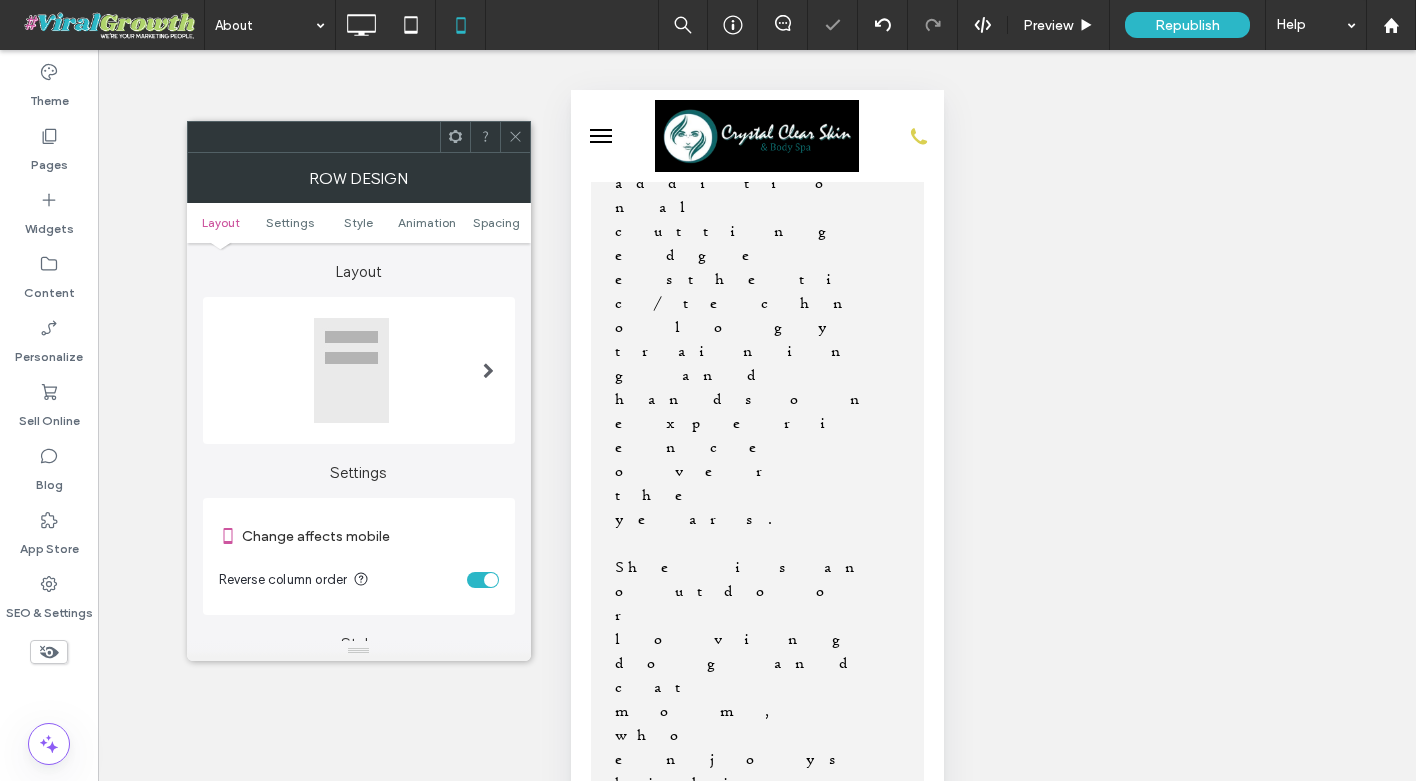 click 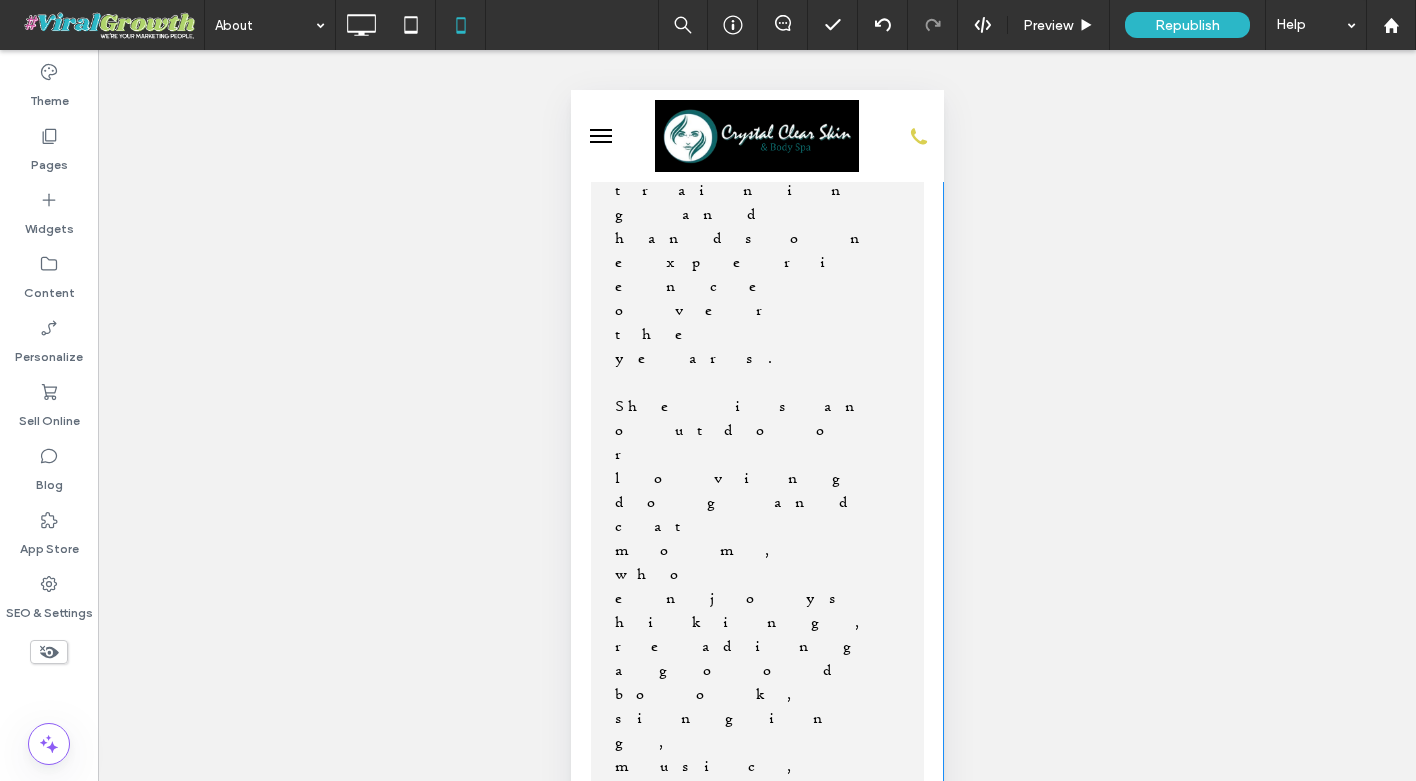 scroll, scrollTop: 1064, scrollLeft: 0, axis: vertical 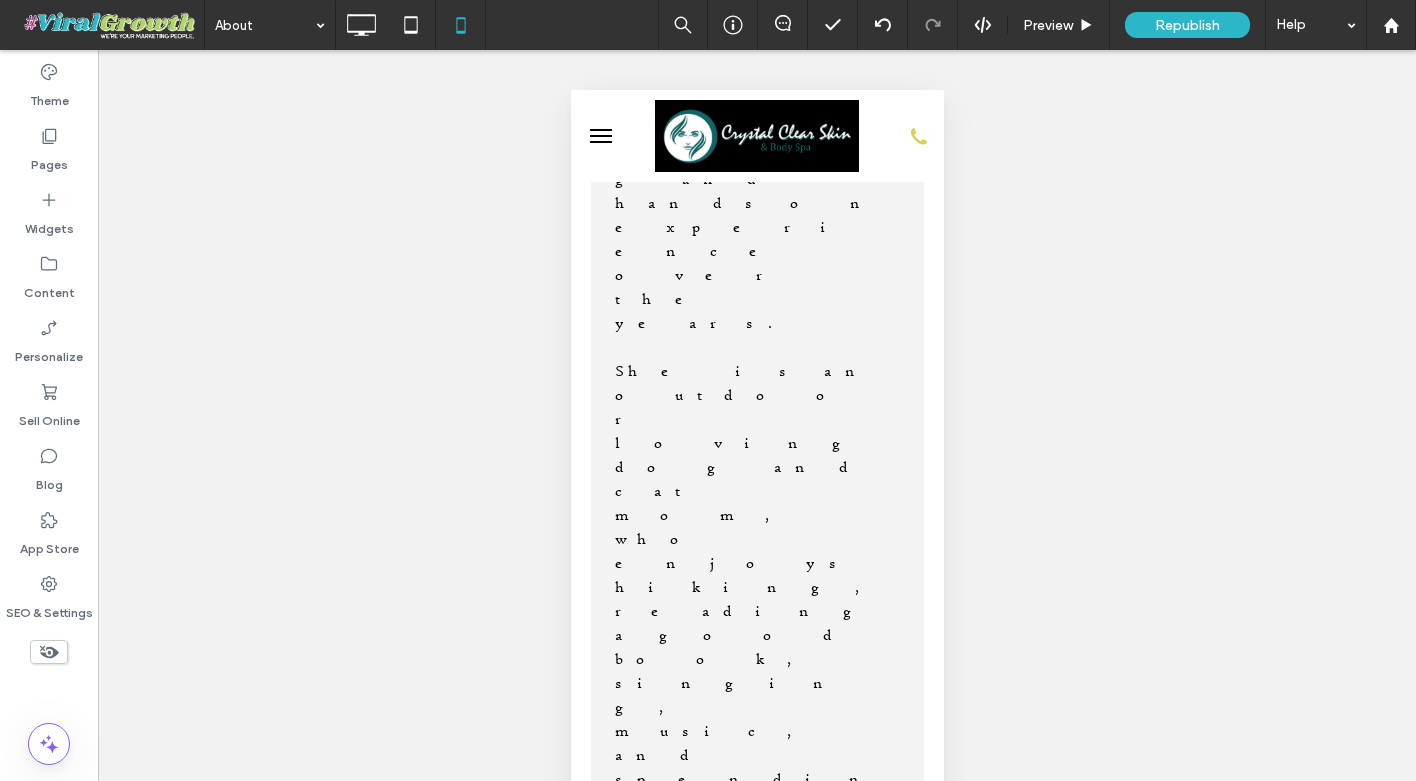 click on "Click To Paste" at bounding box center (756, 3056) 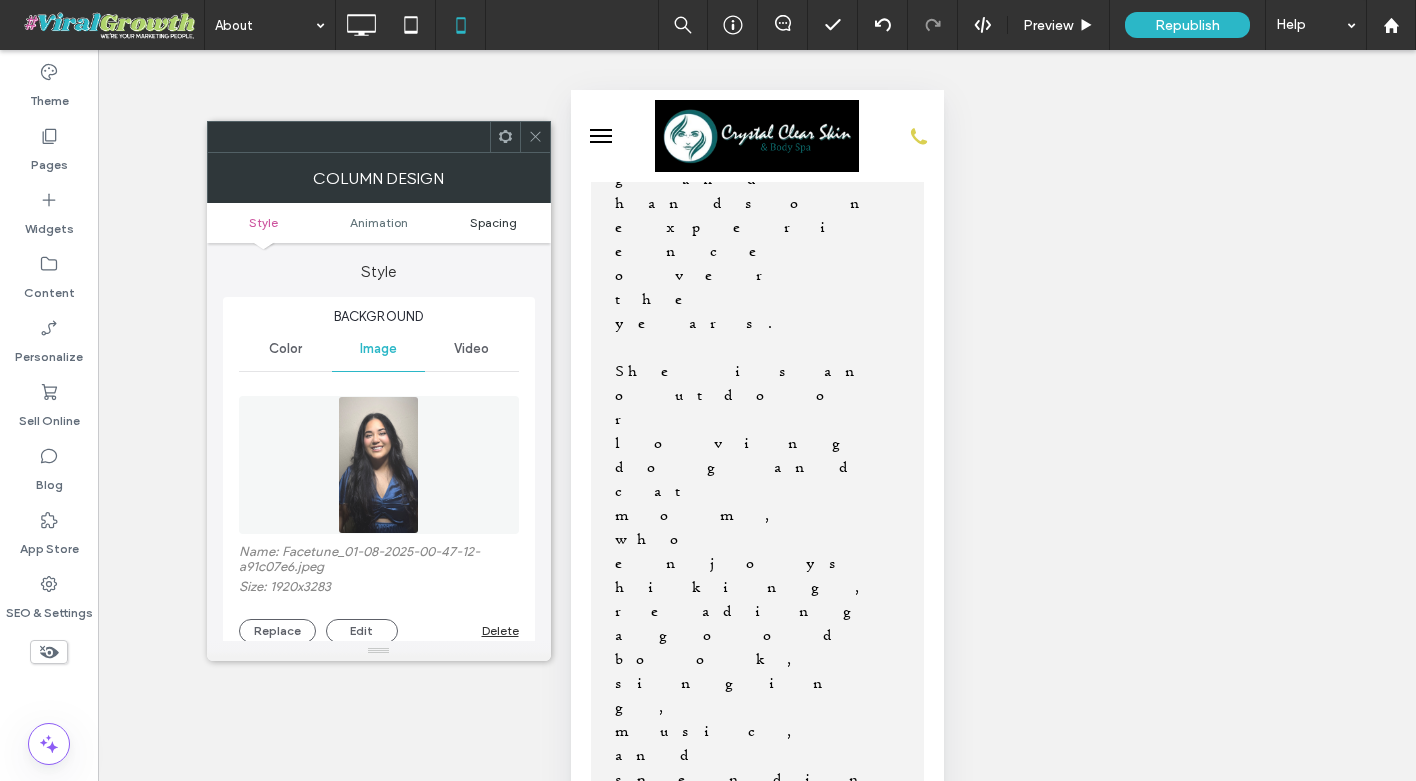 click on "Spacing" at bounding box center [493, 222] 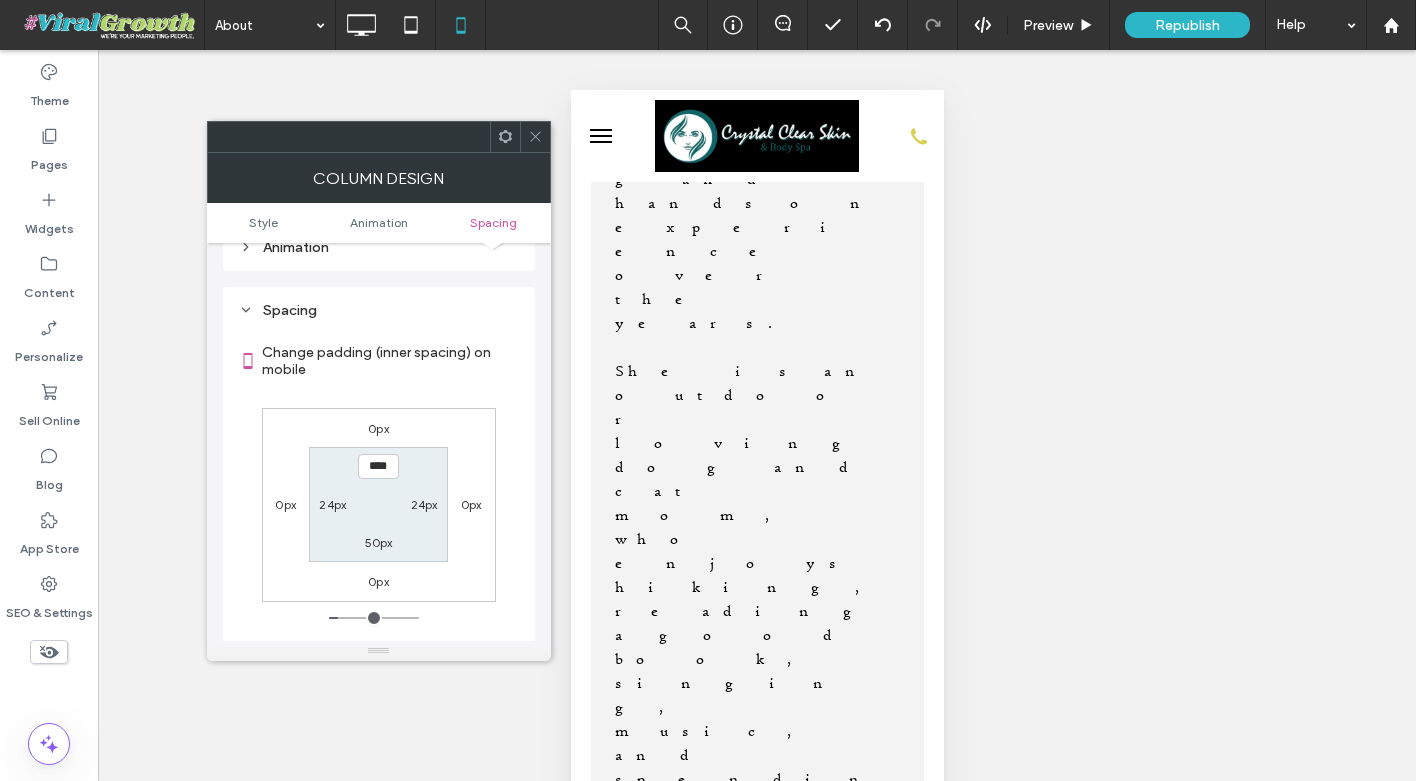 scroll, scrollTop: 1046, scrollLeft: 0, axis: vertical 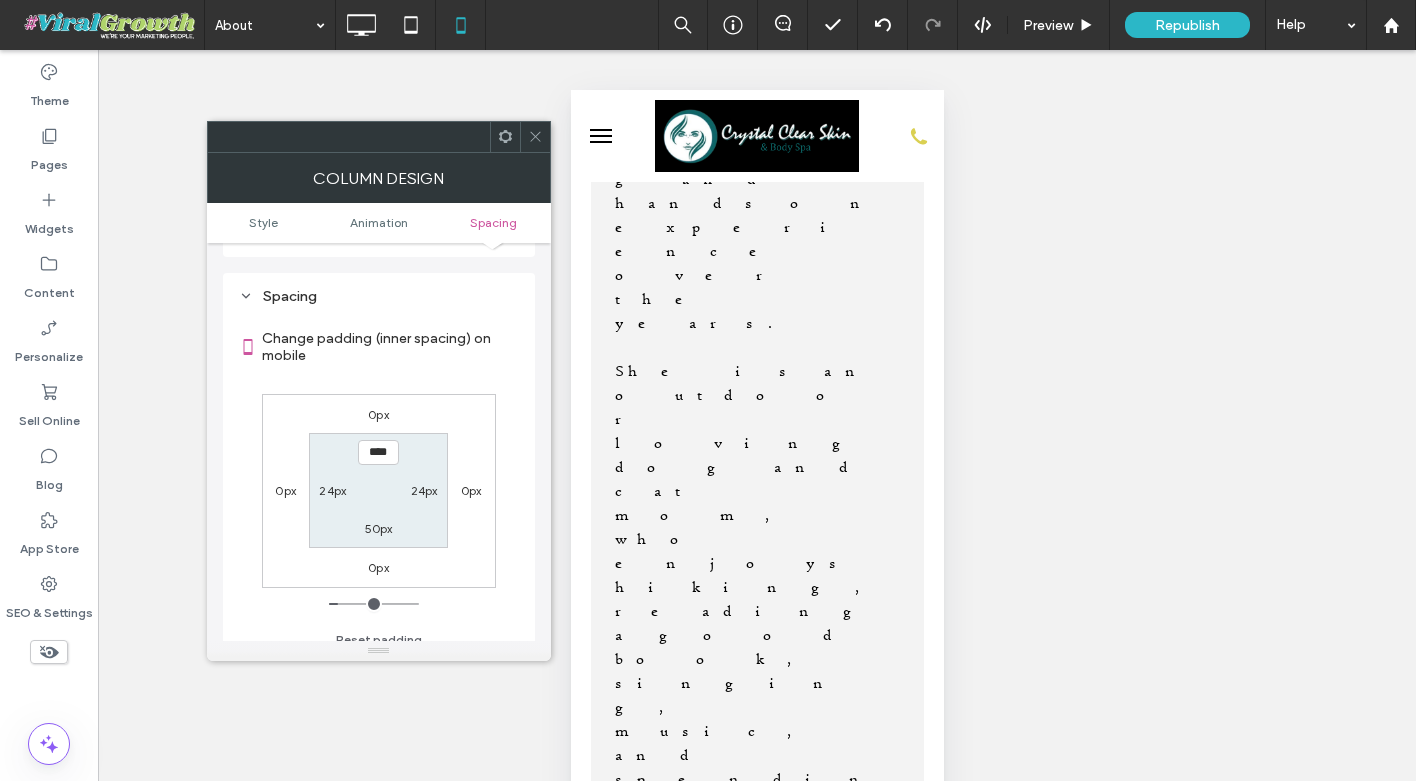 click at bounding box center (535, 137) 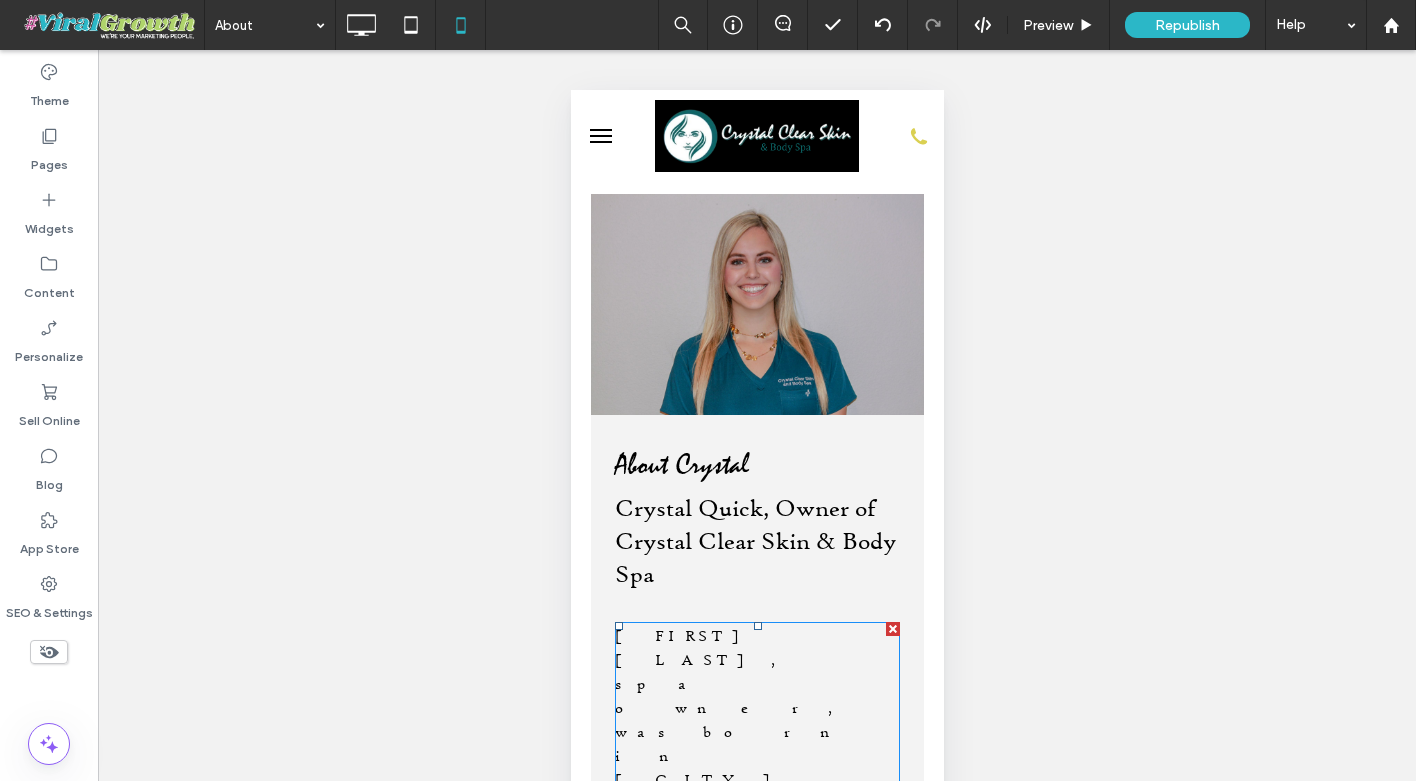 scroll, scrollTop: 0, scrollLeft: 0, axis: both 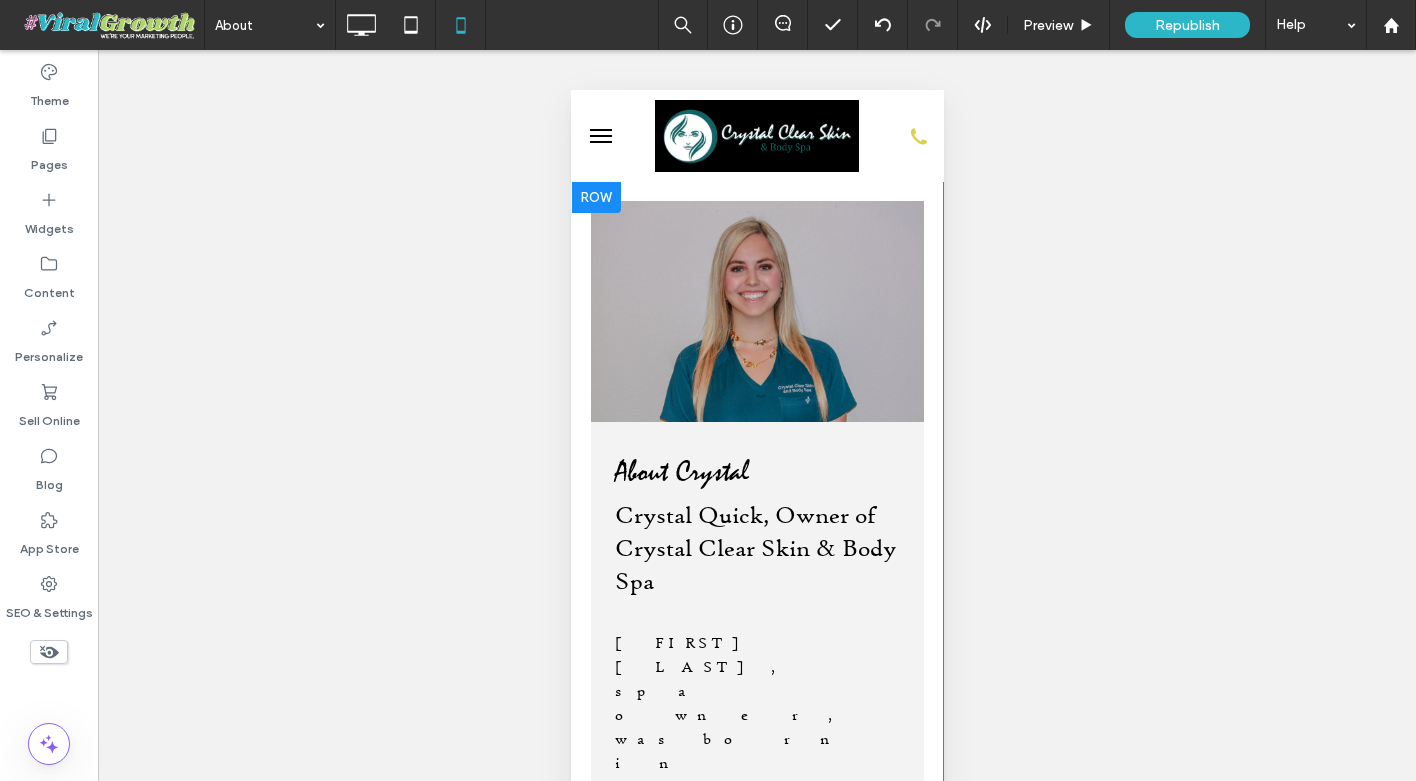 click on "Click To Paste" at bounding box center (756, 311) 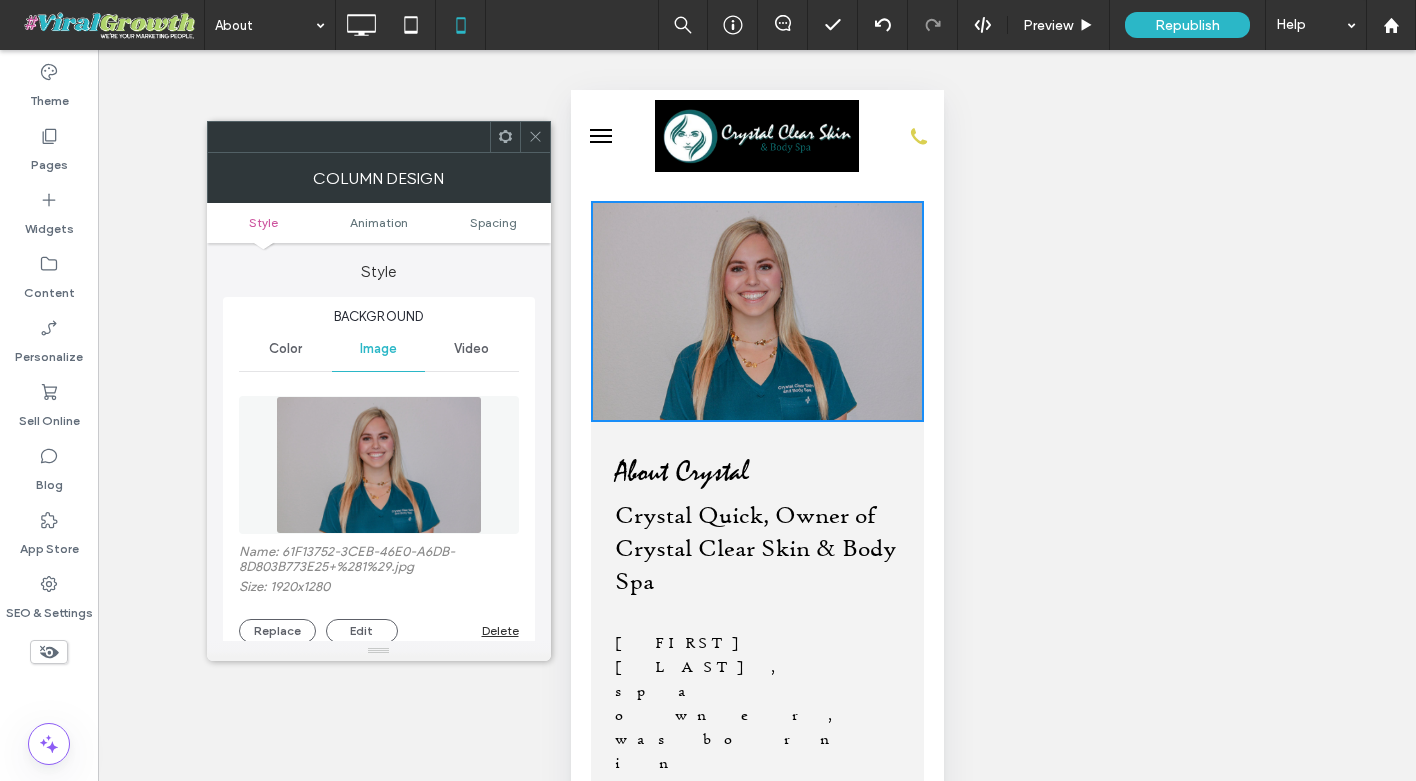 click on "Style Animation Spacing" at bounding box center (379, 223) 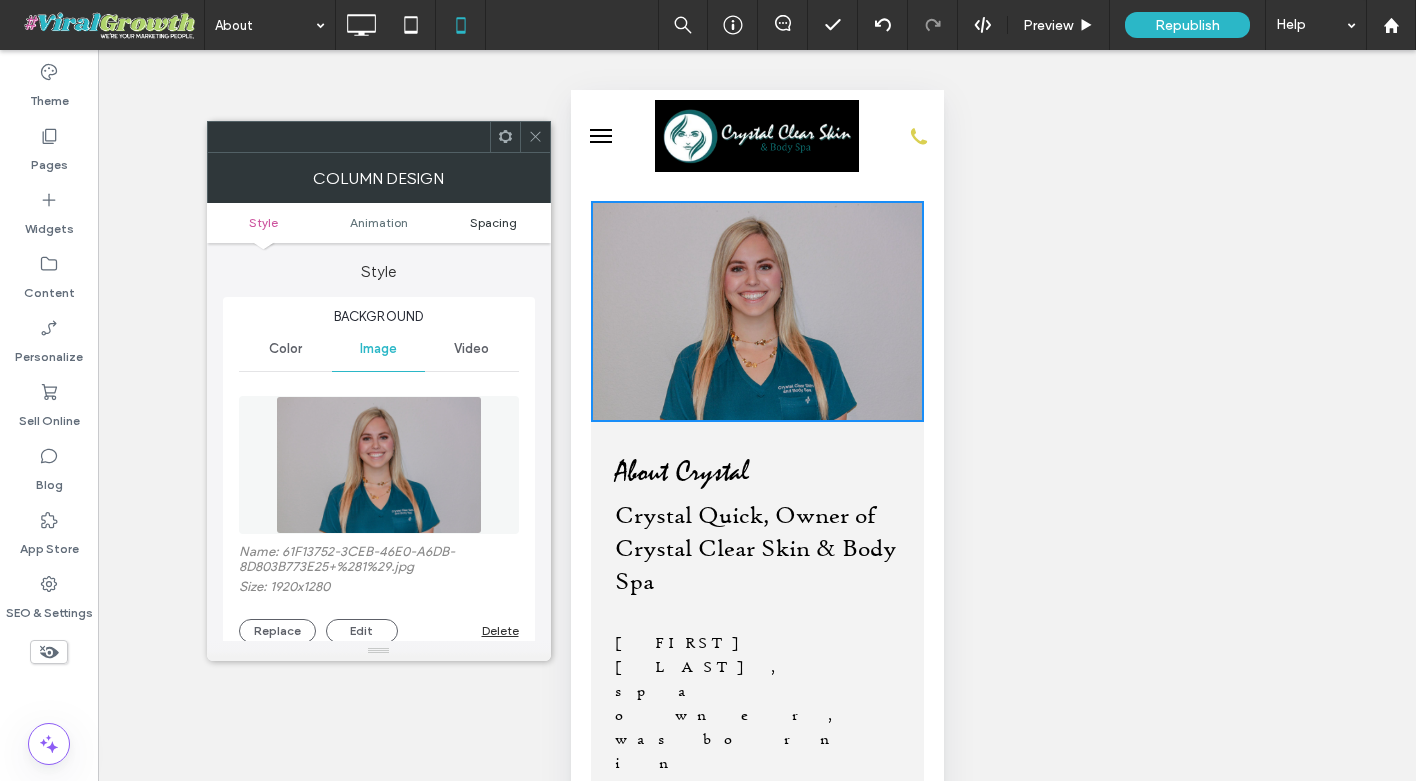 click on "Spacing" at bounding box center (493, 222) 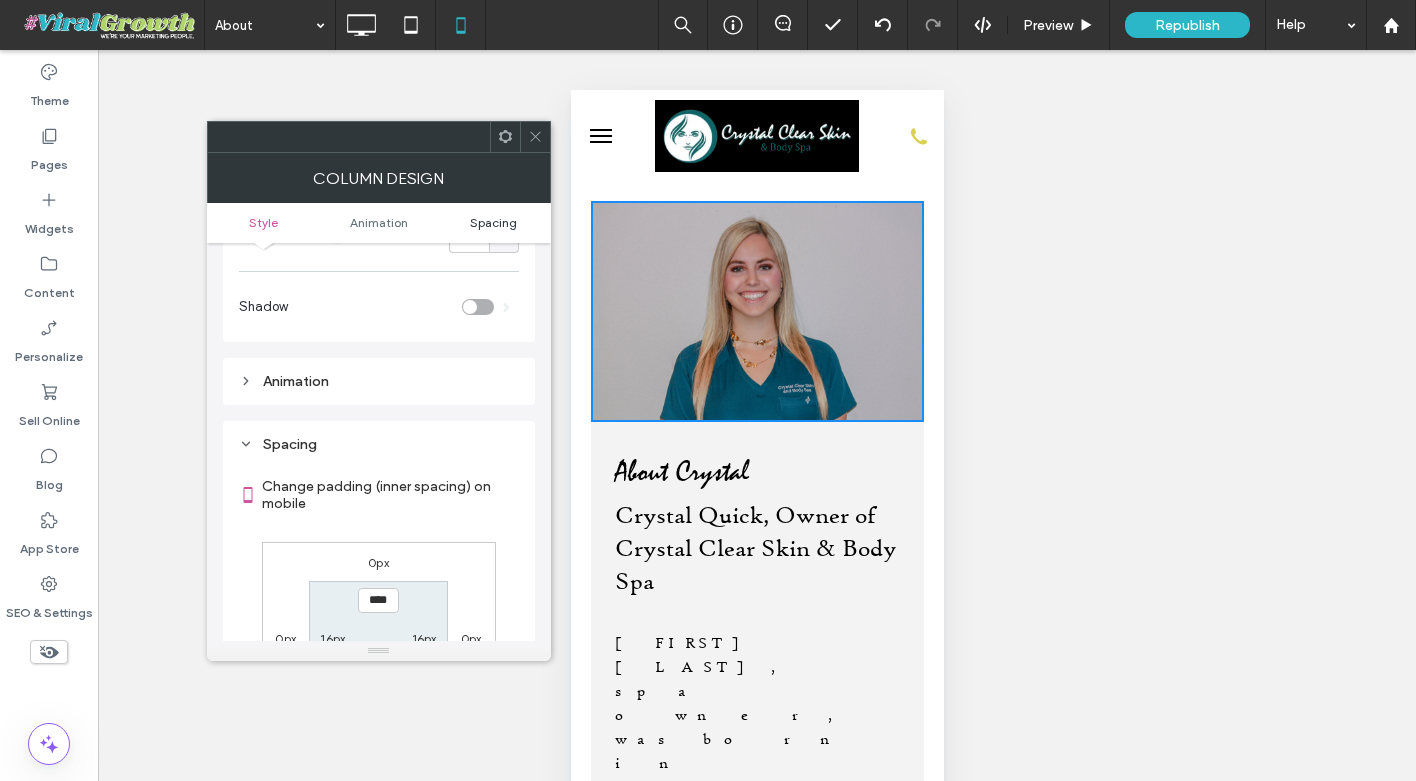 scroll, scrollTop: 1046, scrollLeft: 0, axis: vertical 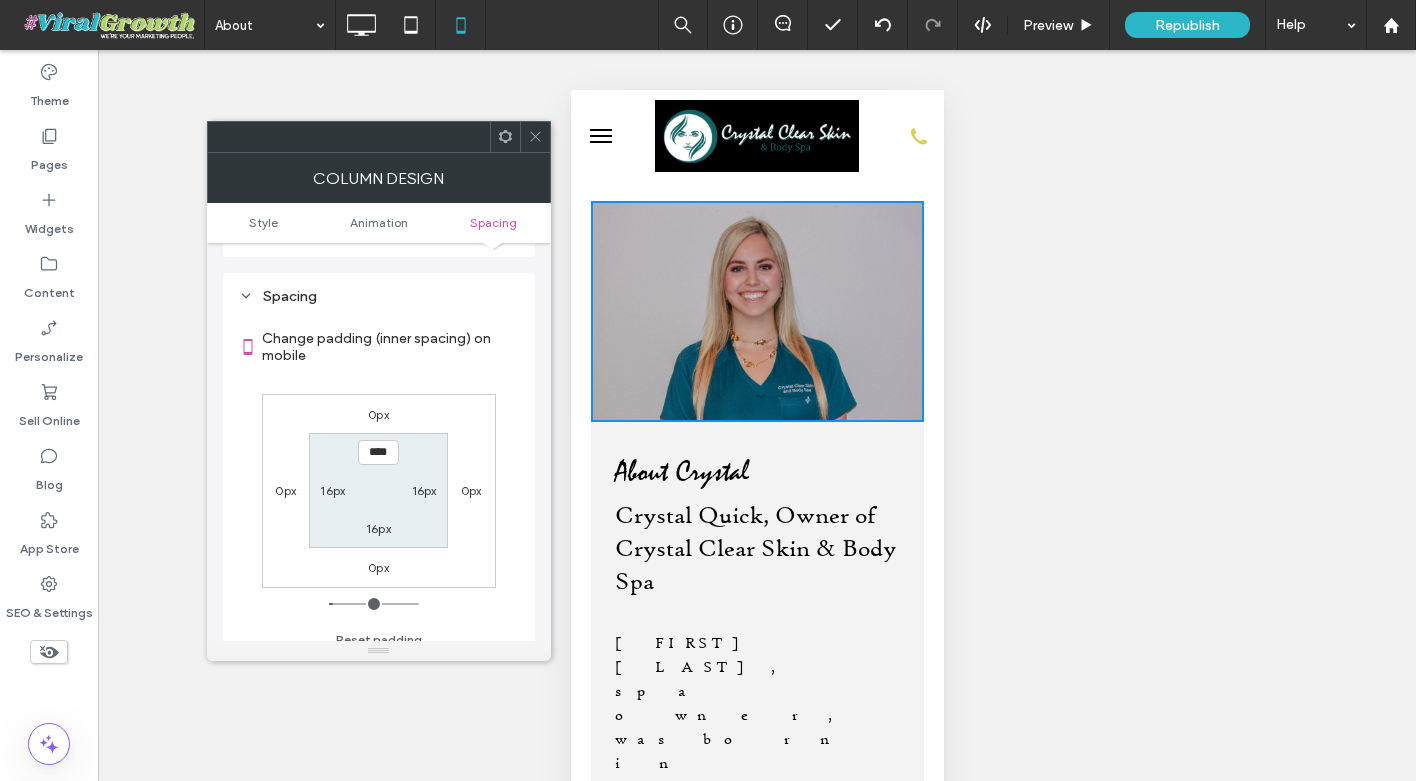click 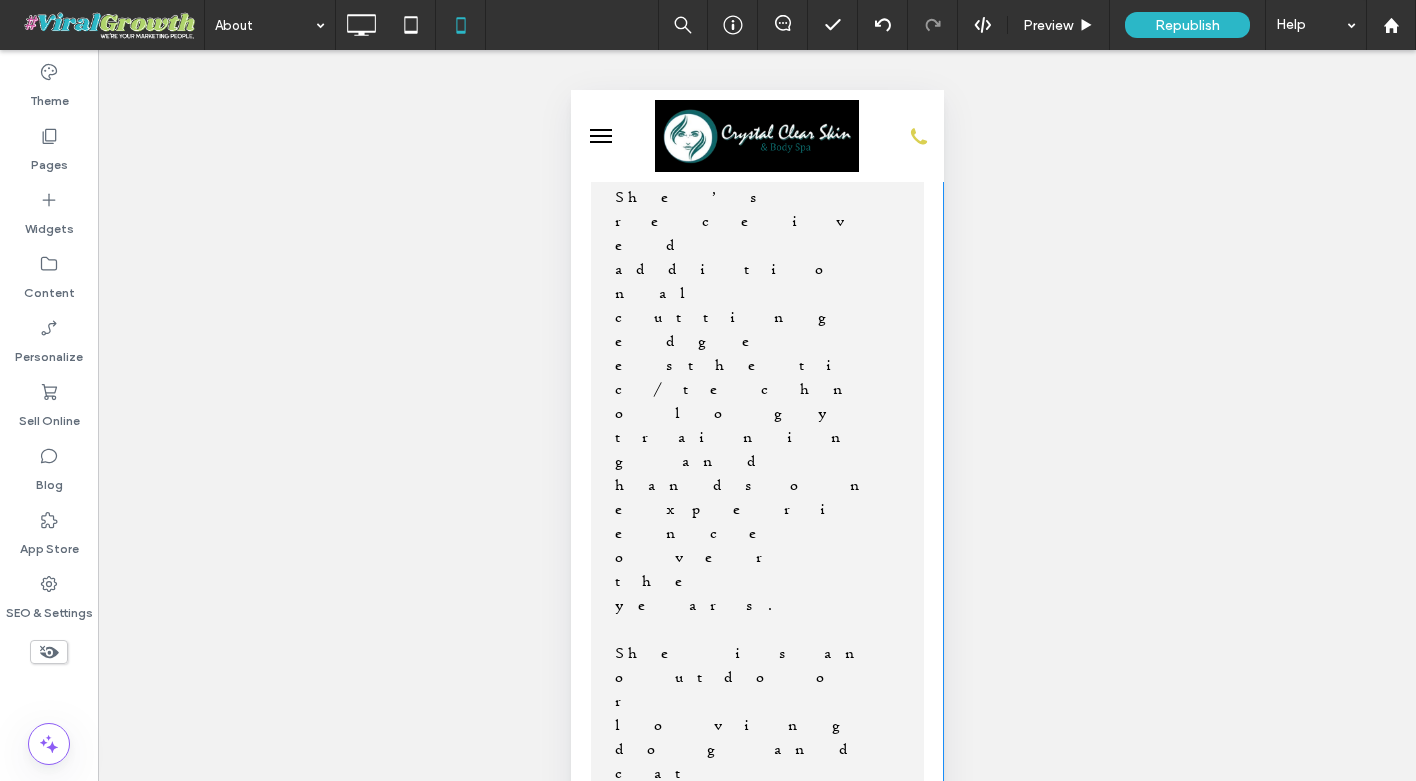 scroll, scrollTop: 784, scrollLeft: 0, axis: vertical 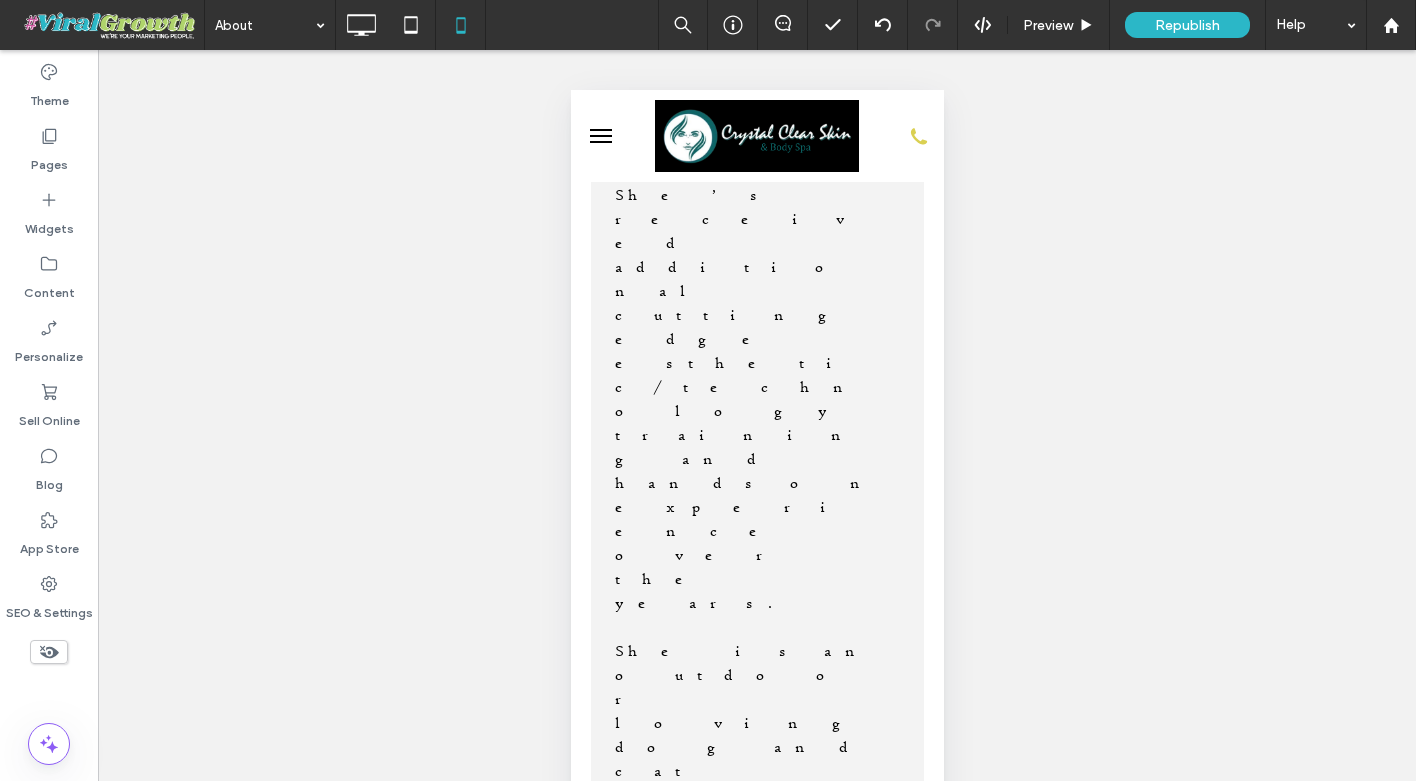 click on "Click To Paste" at bounding box center (756, 3336) 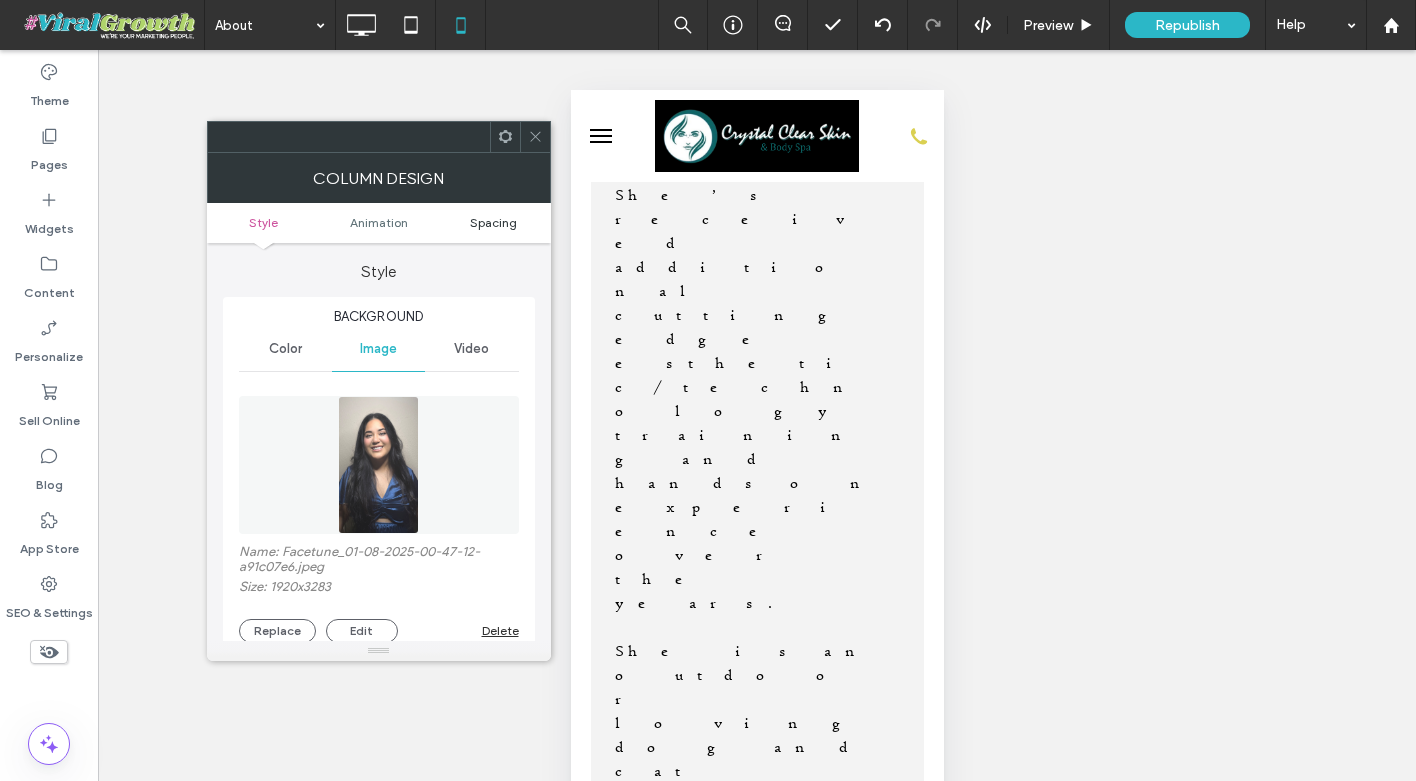 click on "Spacing" at bounding box center (493, 222) 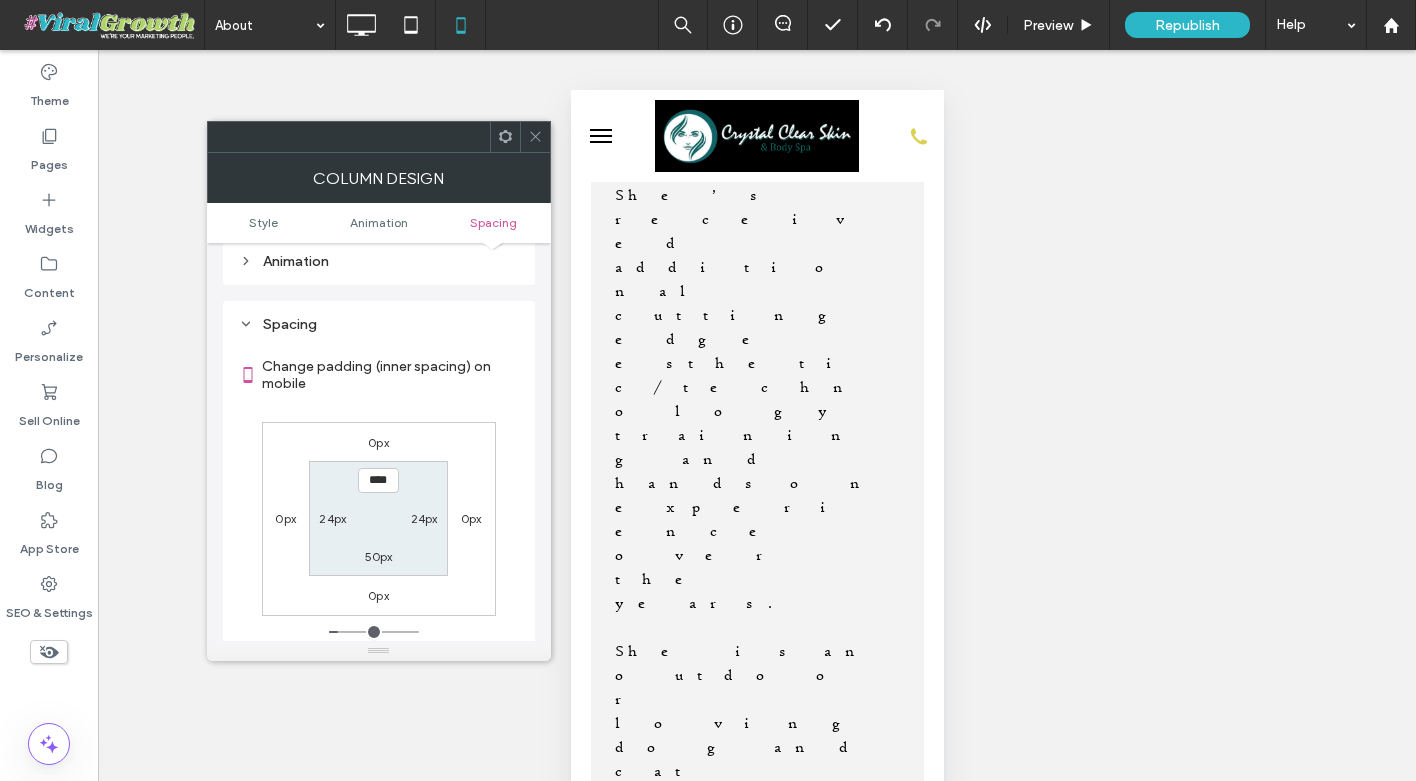 scroll, scrollTop: 1046, scrollLeft: 0, axis: vertical 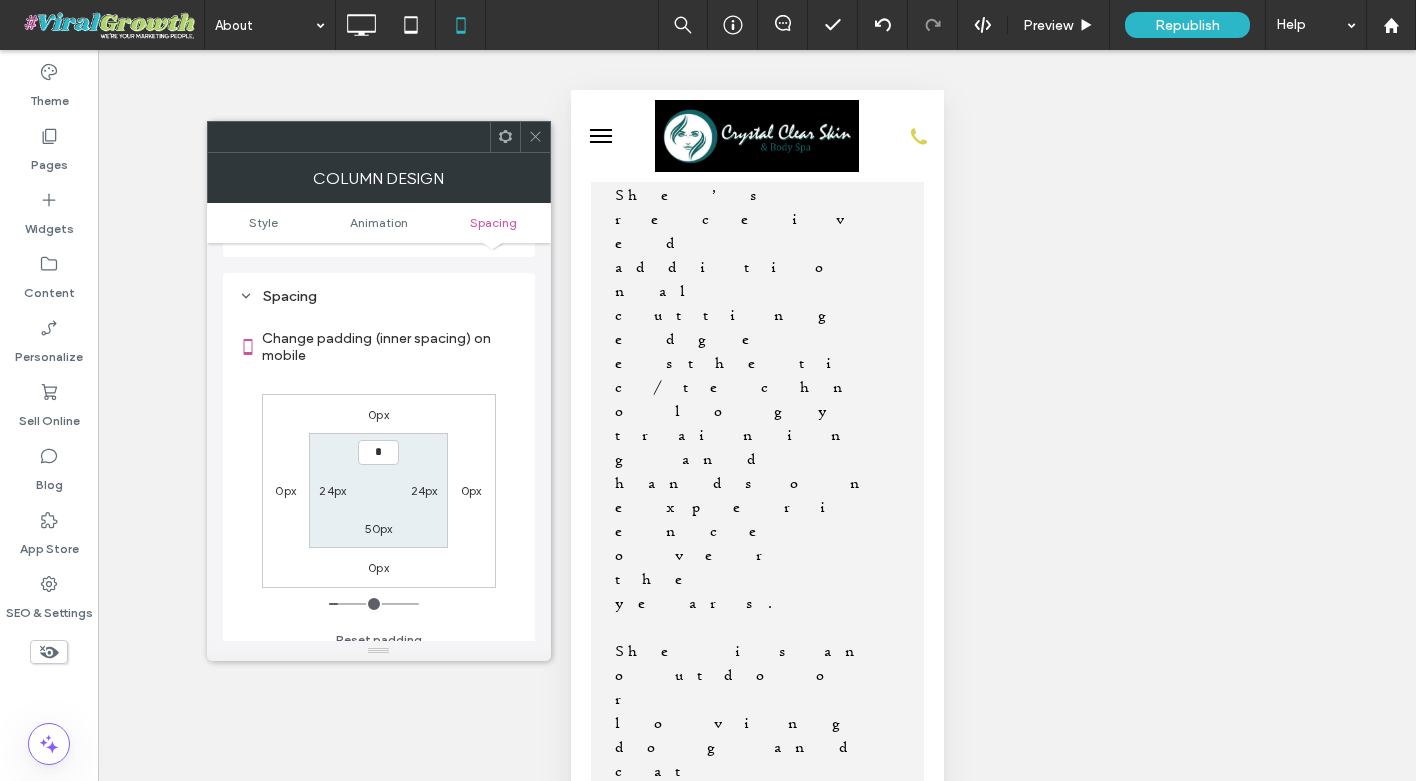 type on "**" 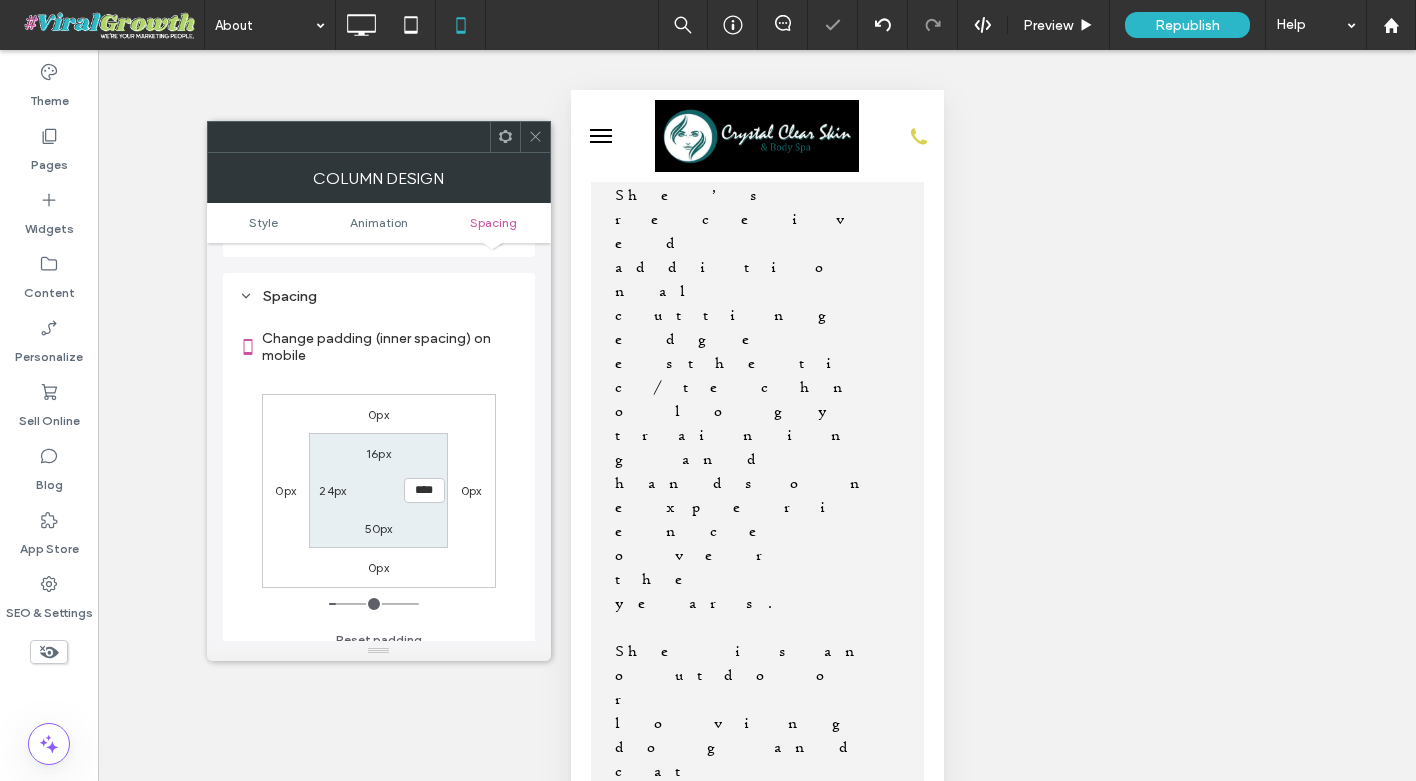 type on "**" 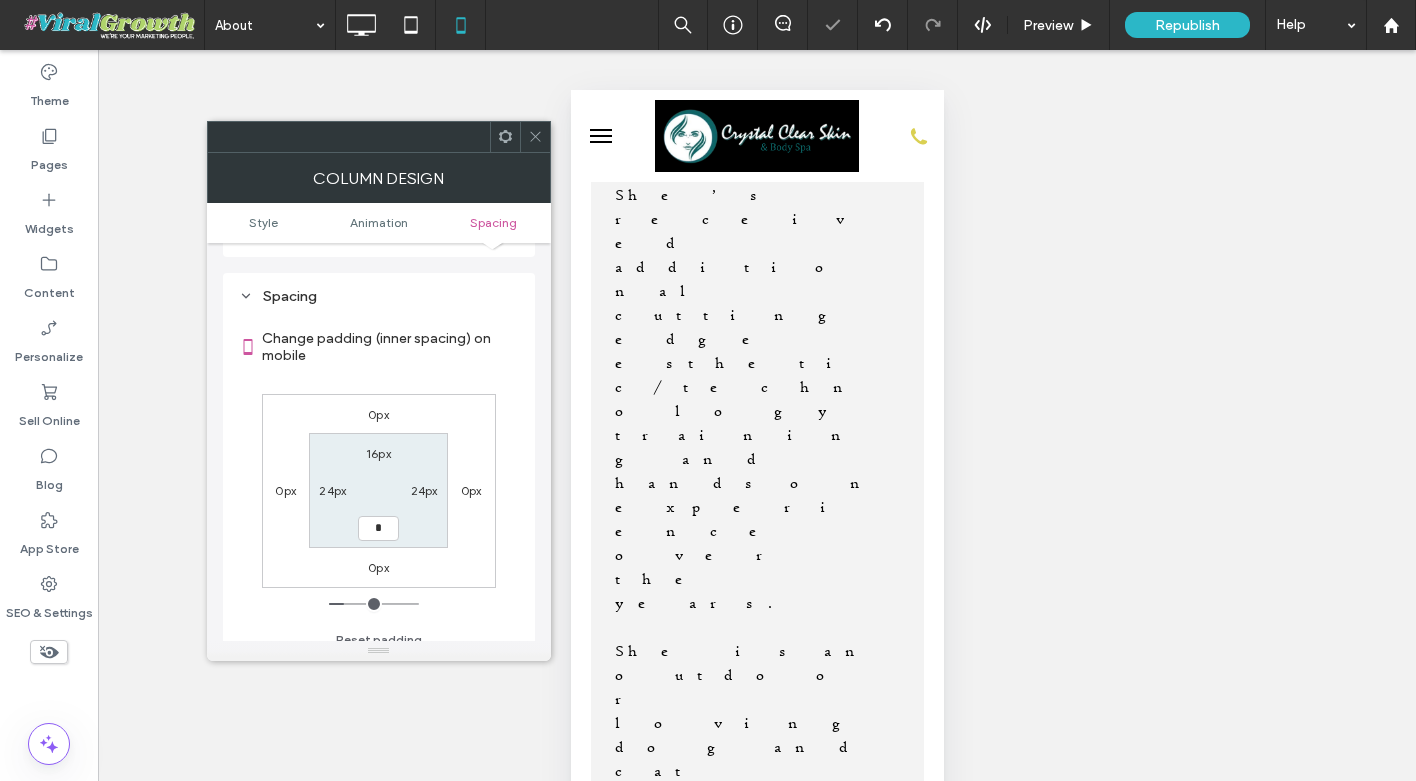 type on "**" 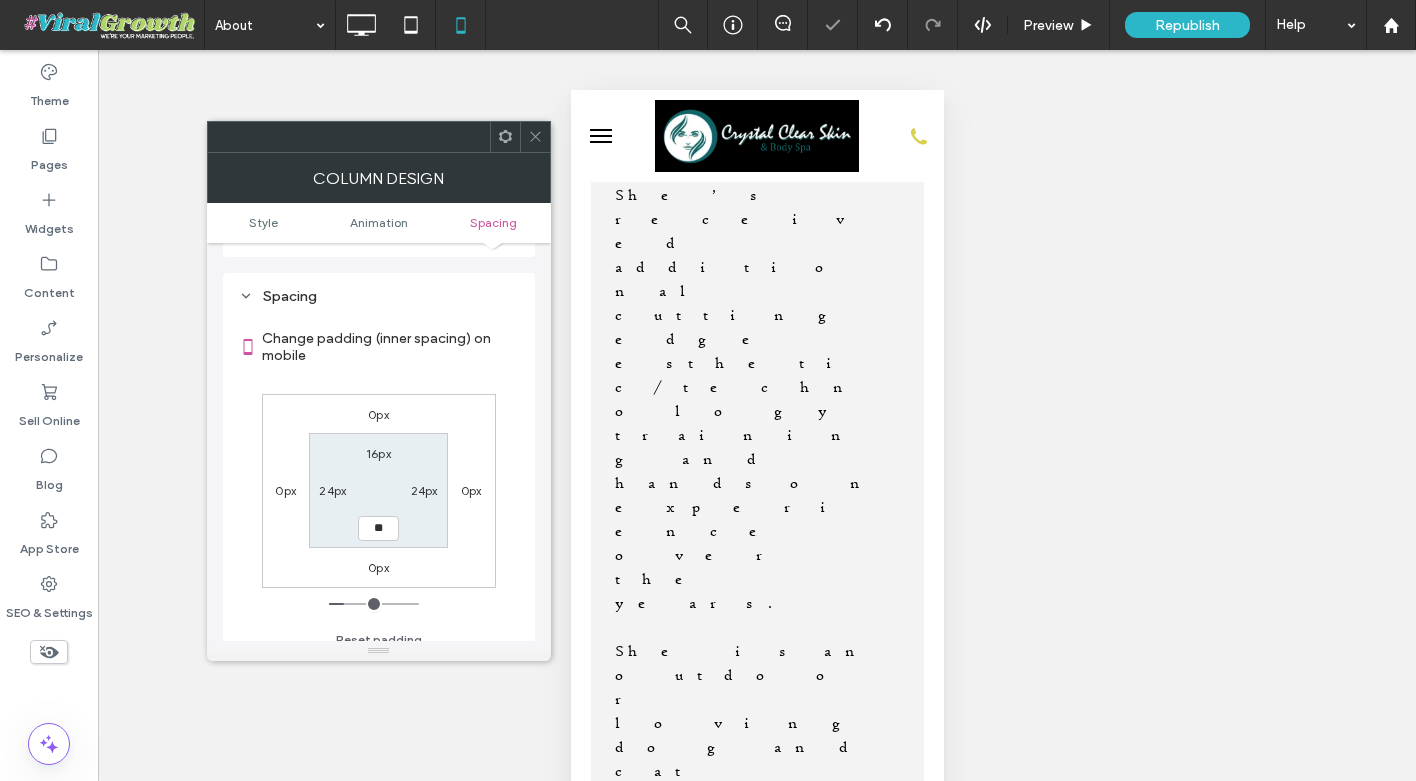 type on "**" 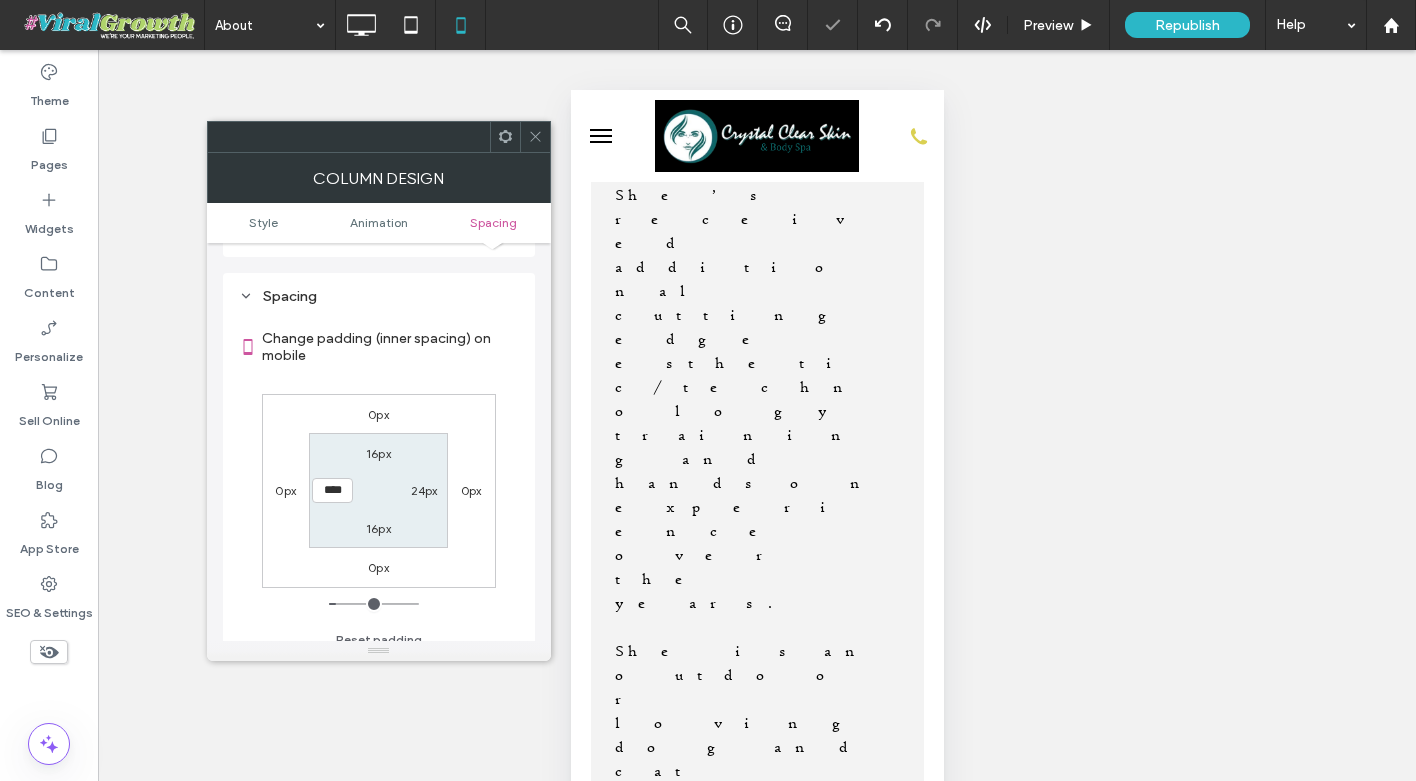 click 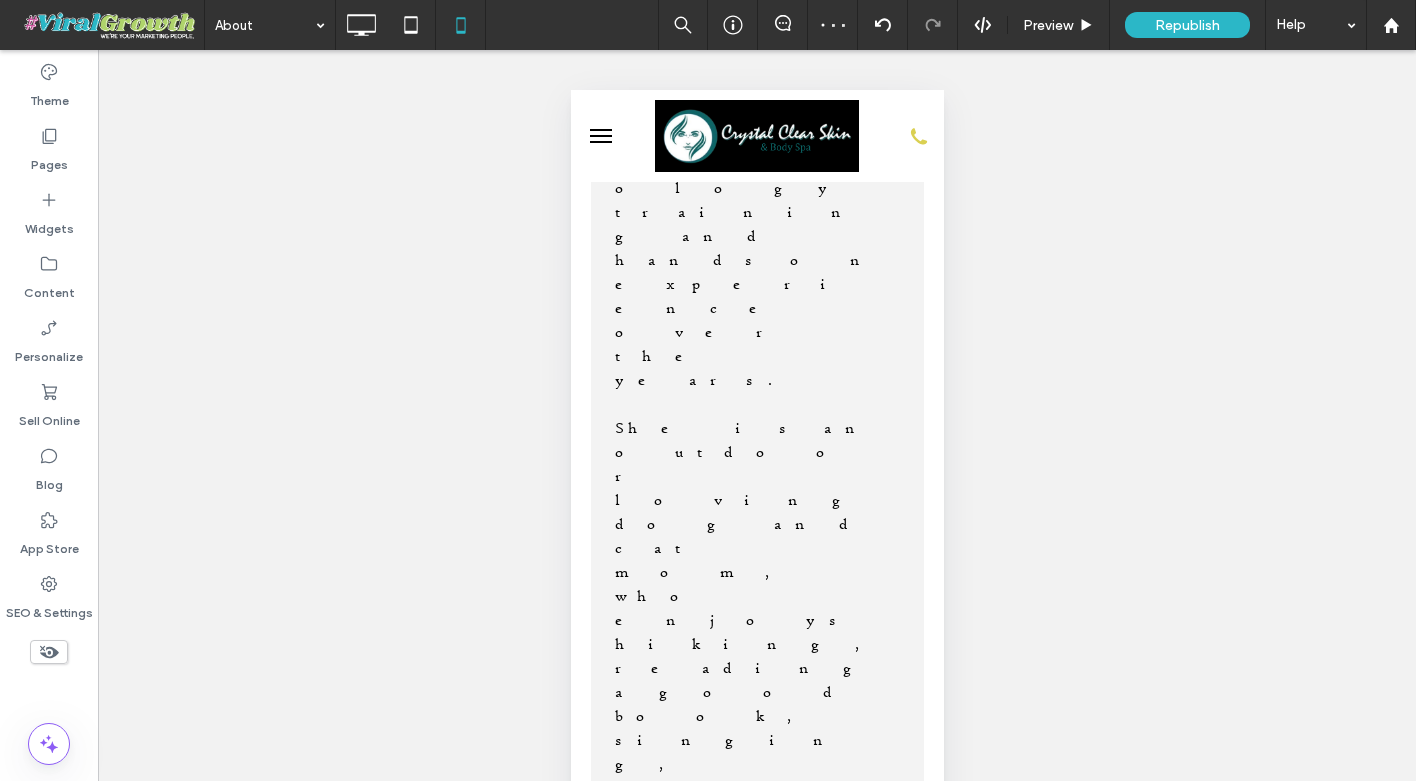 scroll, scrollTop: 1010, scrollLeft: 0, axis: vertical 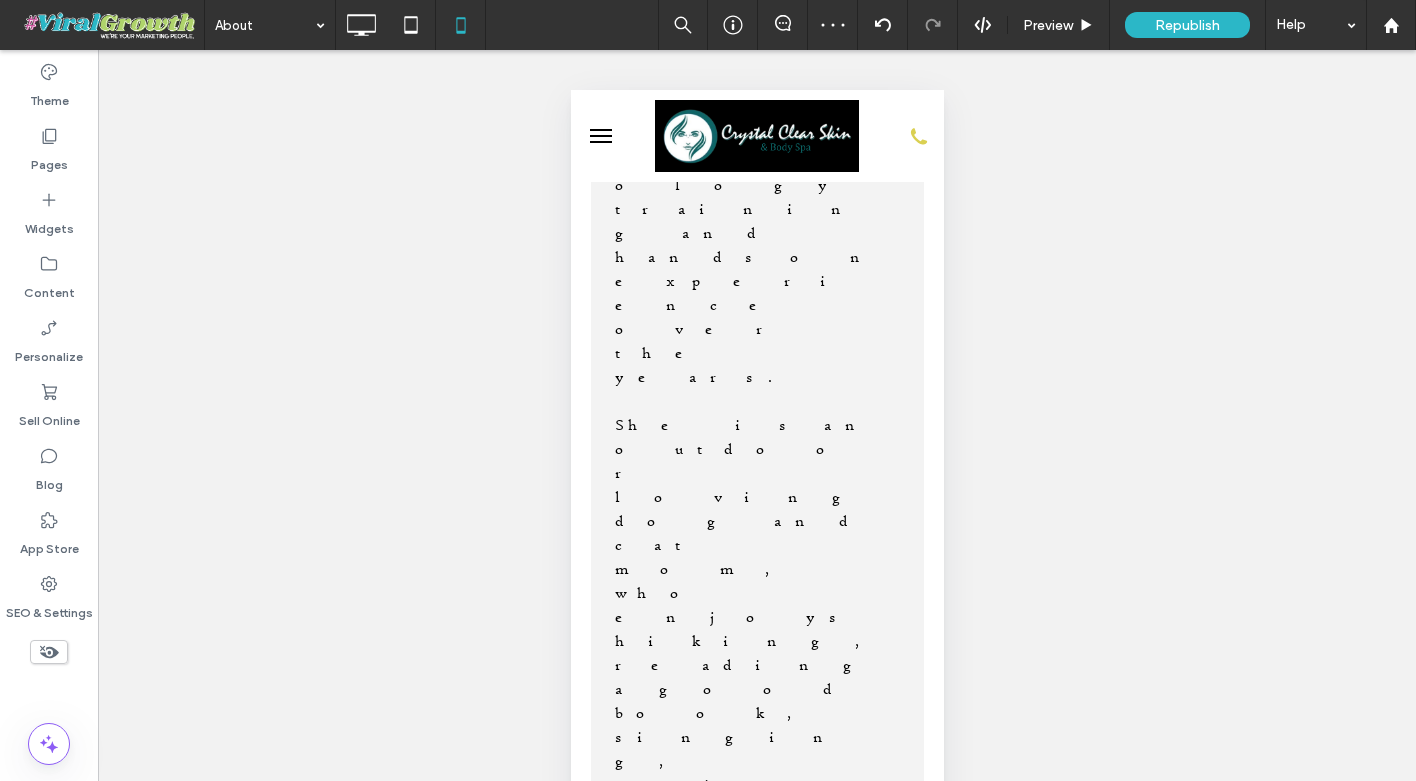click on "Click To Paste" at bounding box center [756, 3086] 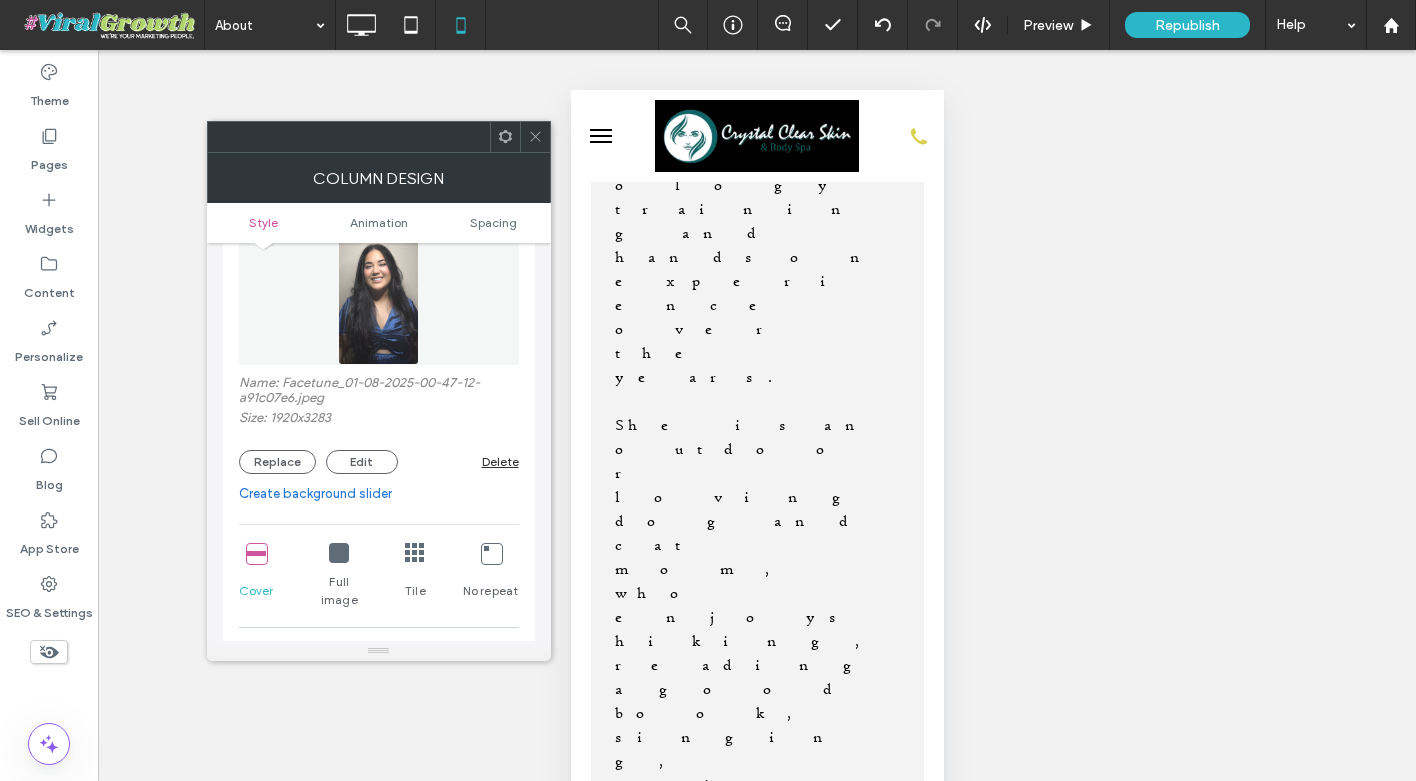 scroll, scrollTop: 223, scrollLeft: 0, axis: vertical 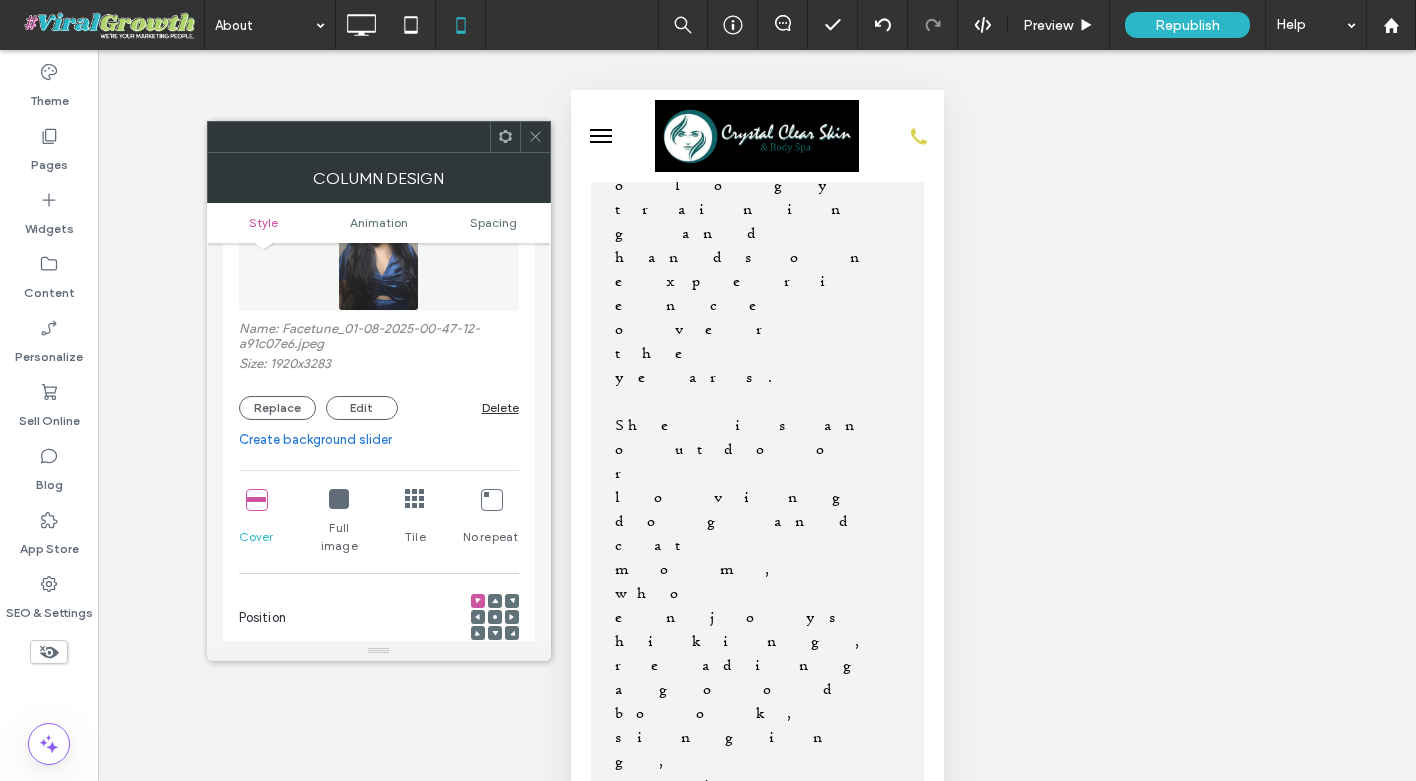 click 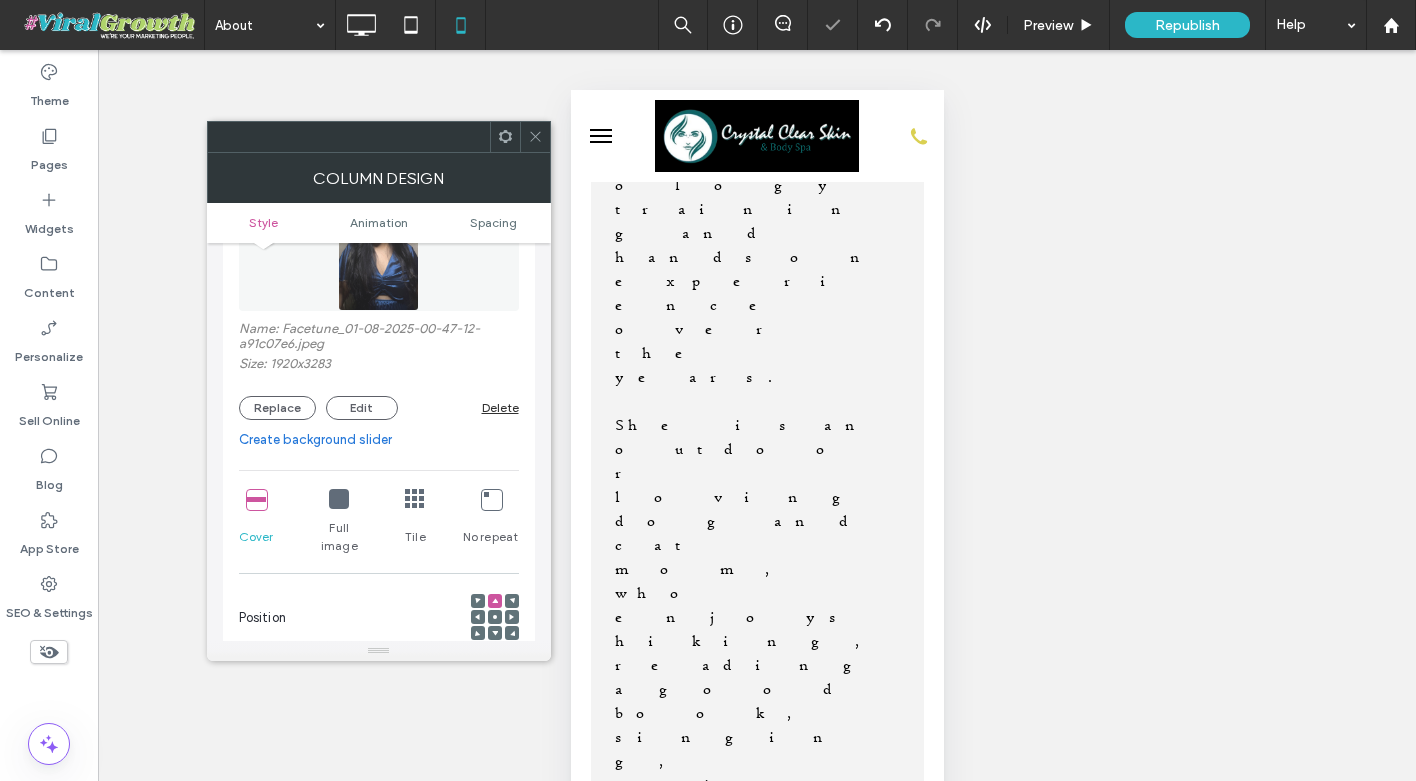 click at bounding box center [495, 617] 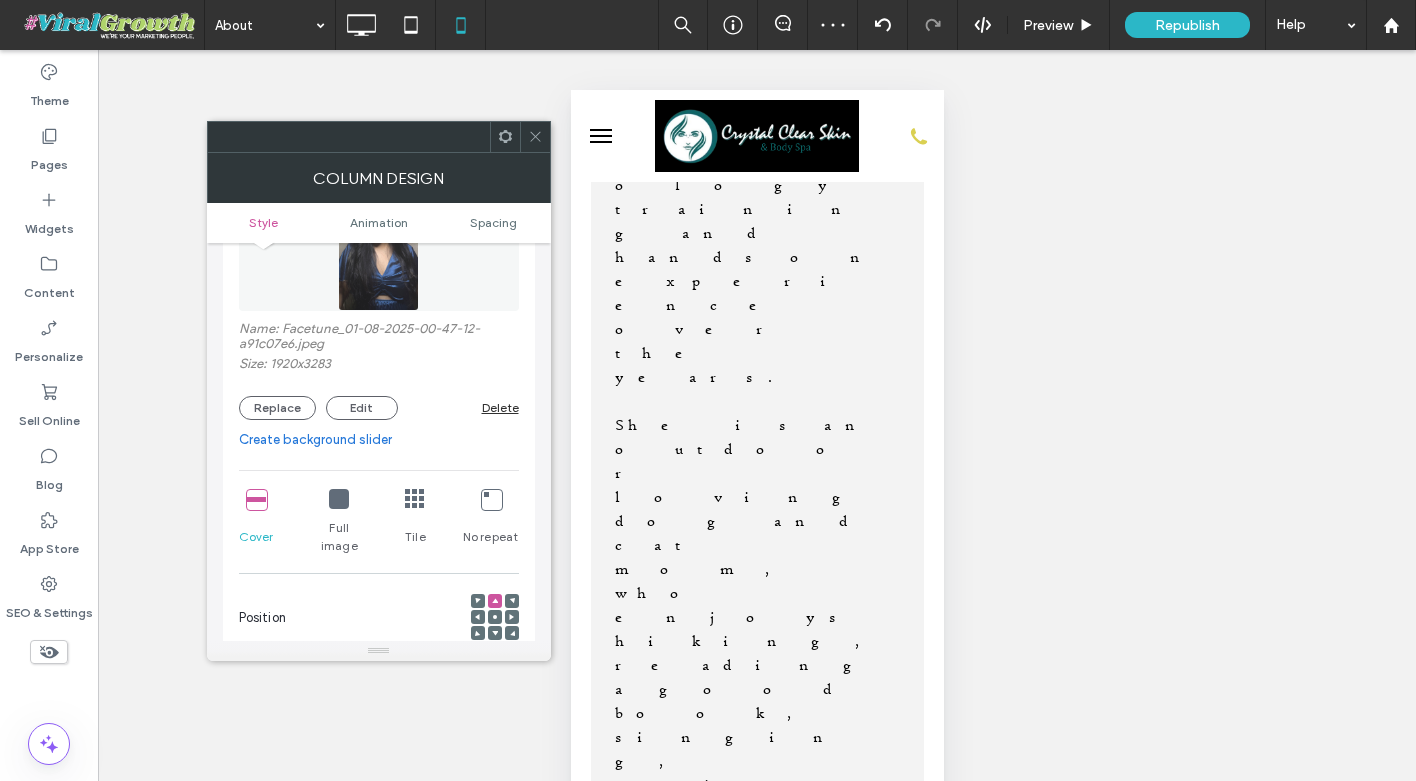 click at bounding box center [495, 617] 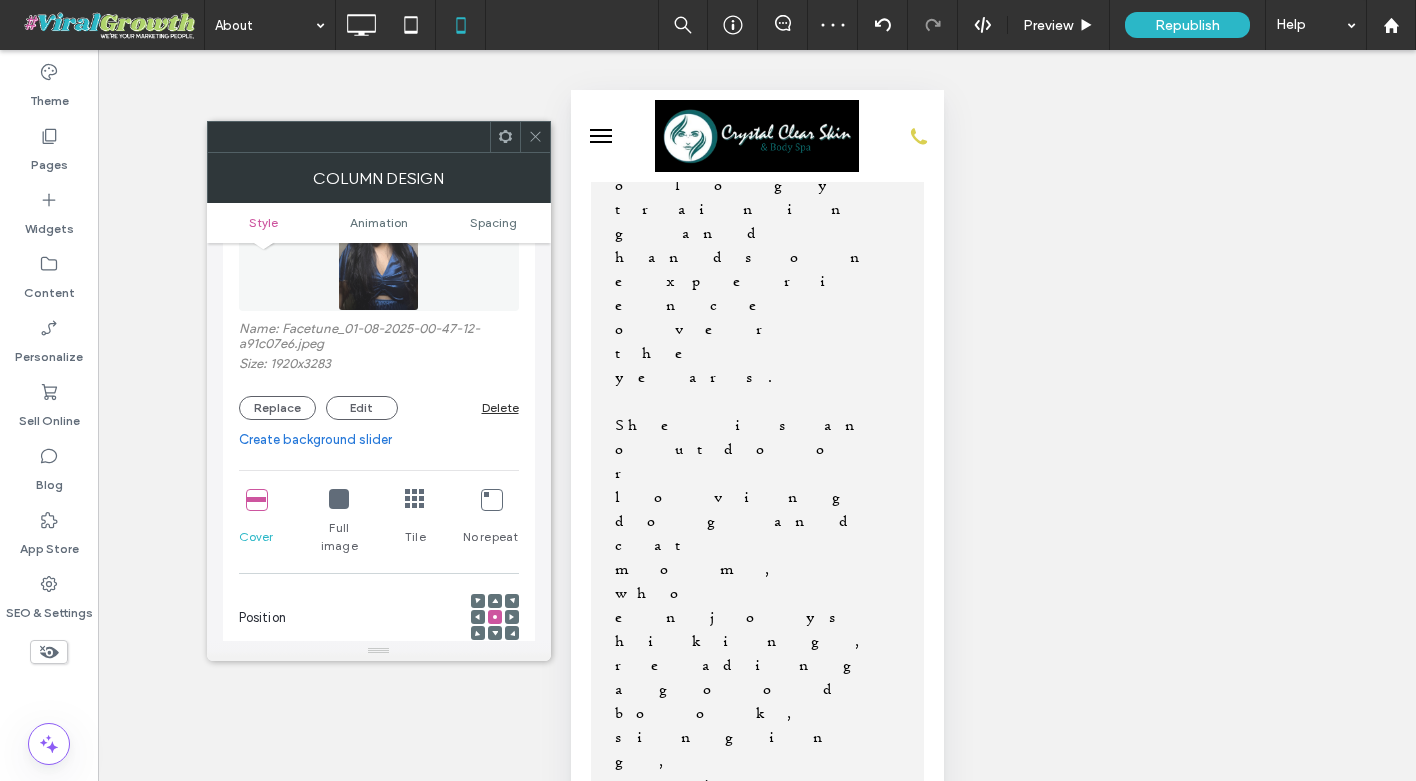 click 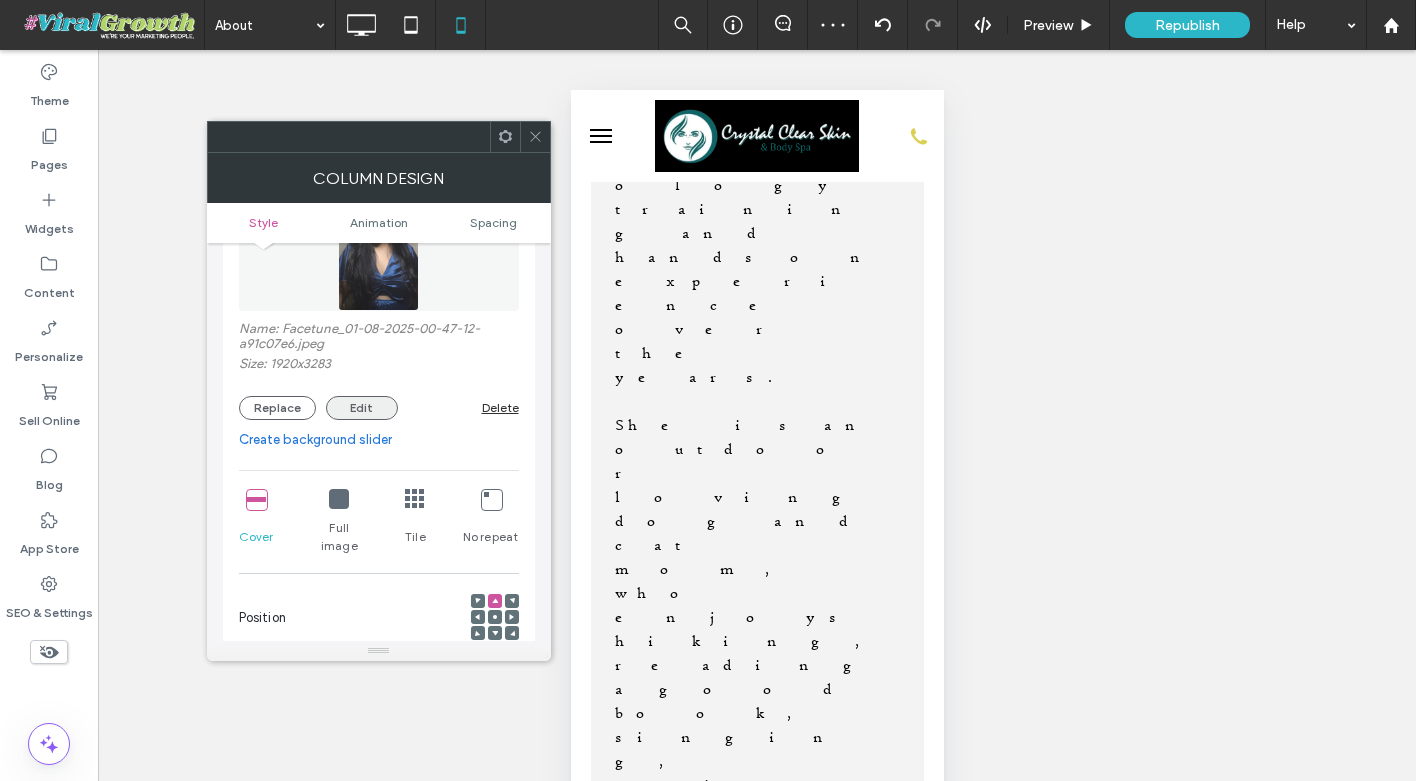 click on "Edit" at bounding box center (362, 408) 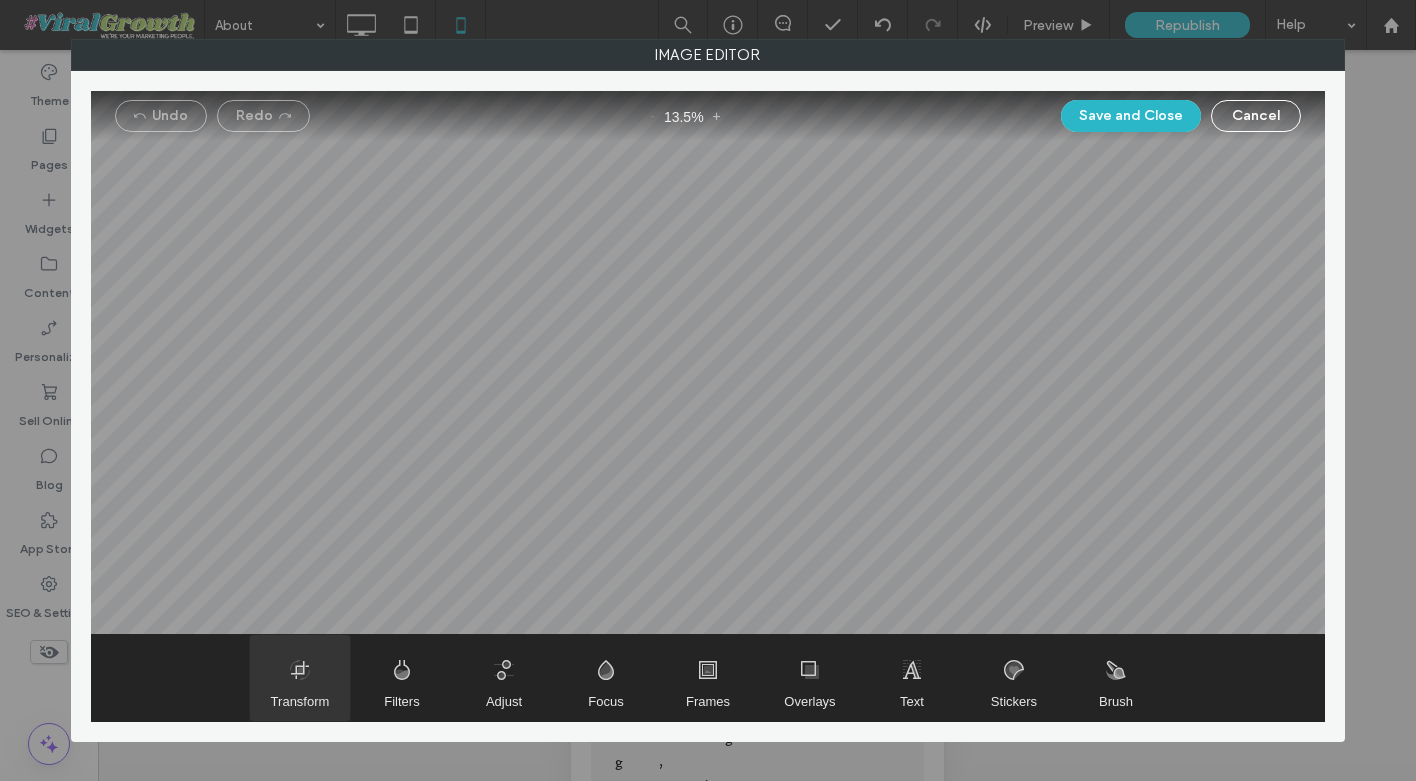 click at bounding box center [300, 678] 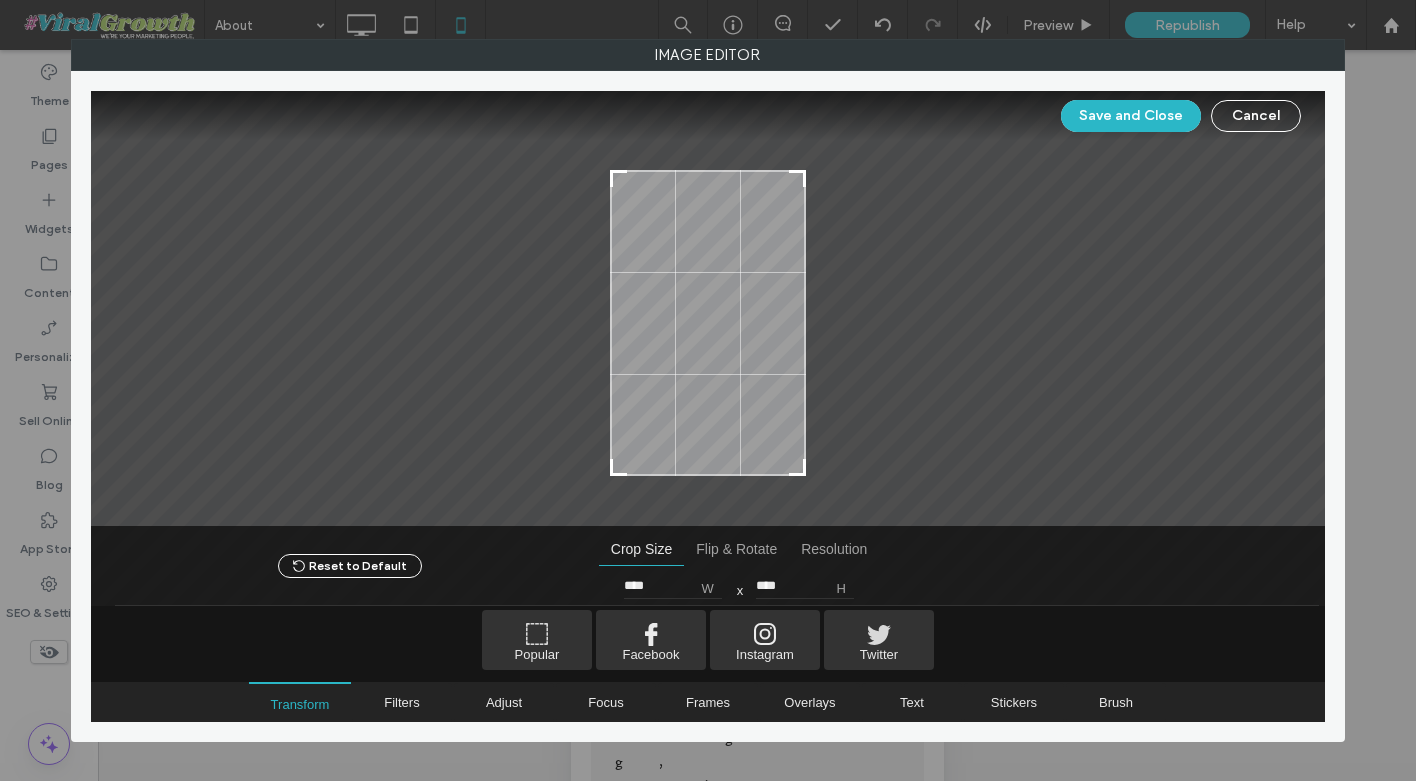 type on "****" 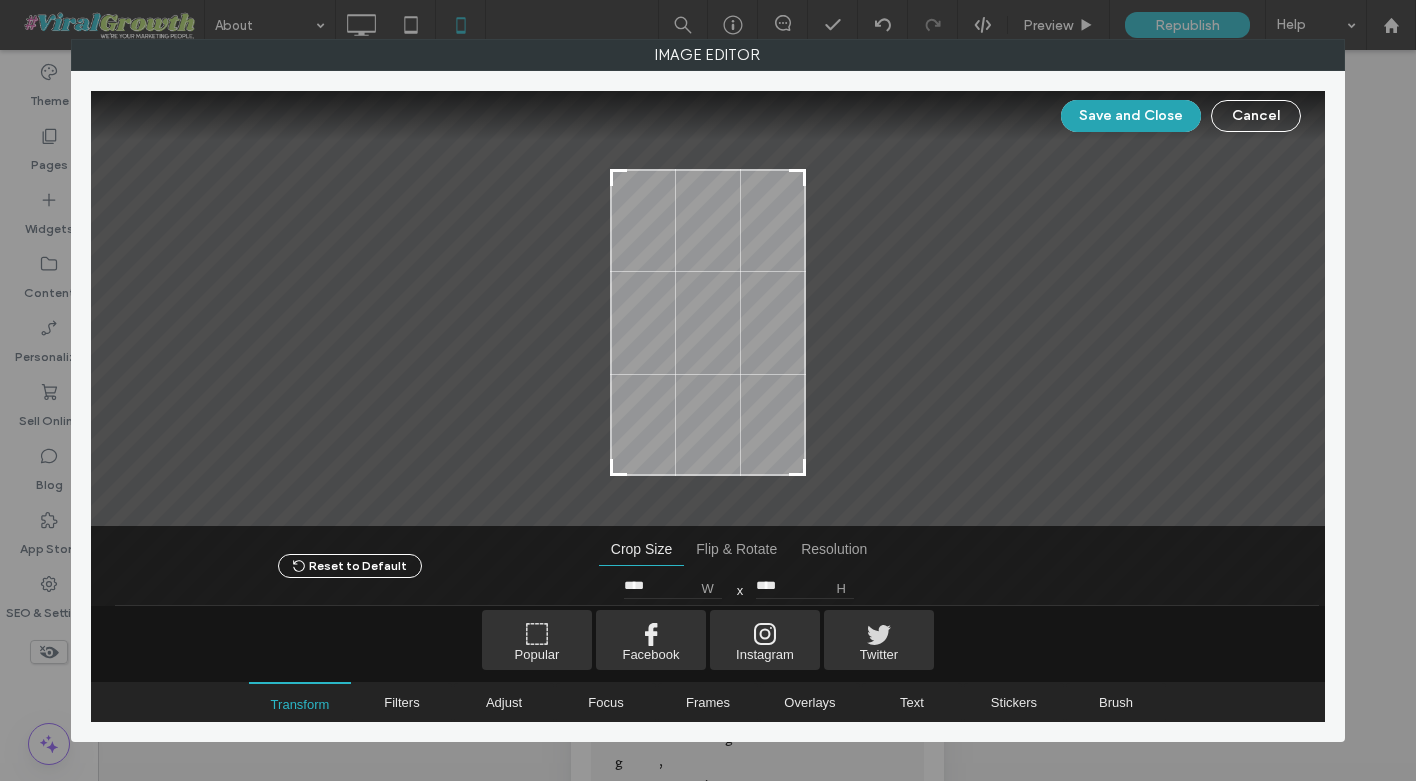 click on "Save and Close" at bounding box center (1131, 116) 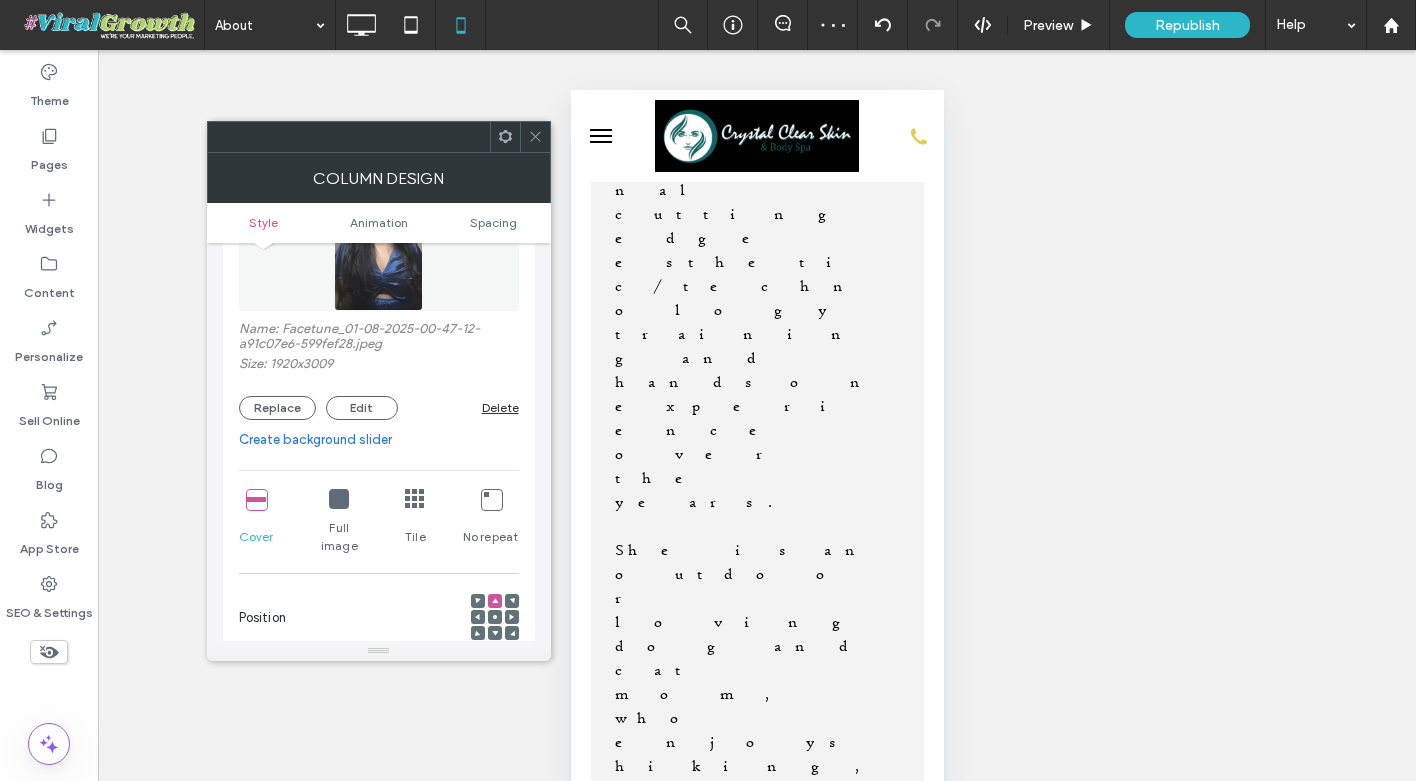scroll, scrollTop: 902, scrollLeft: 0, axis: vertical 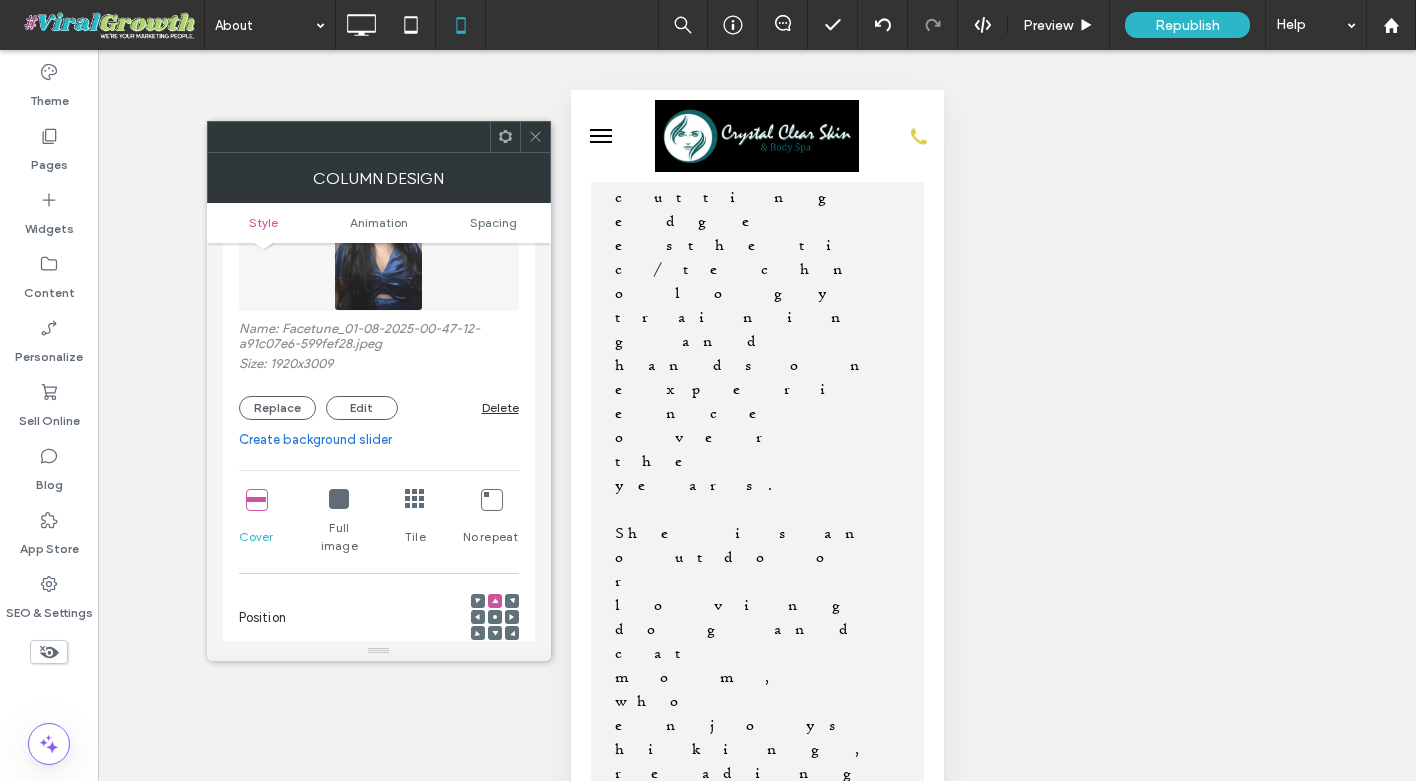 click 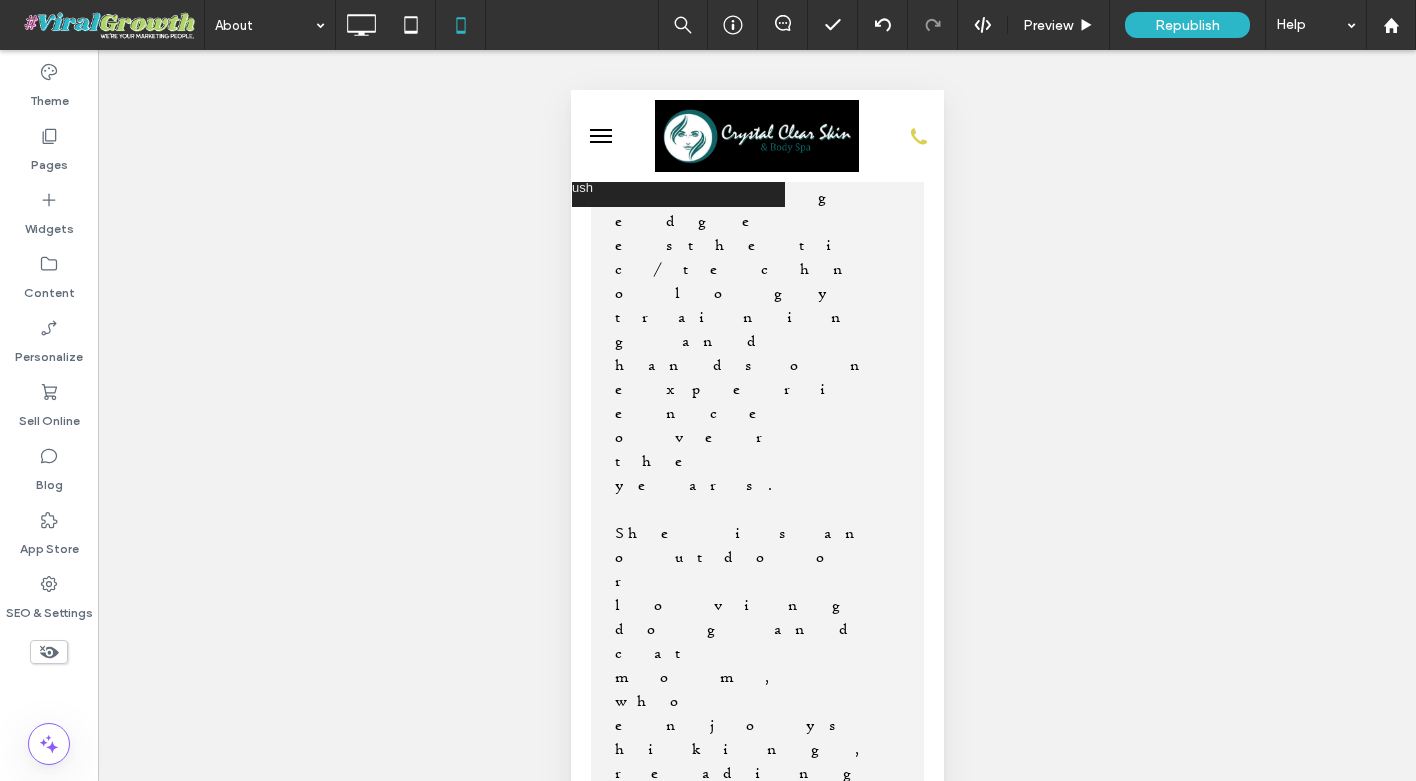 scroll, scrollTop: 46, scrollLeft: 0, axis: vertical 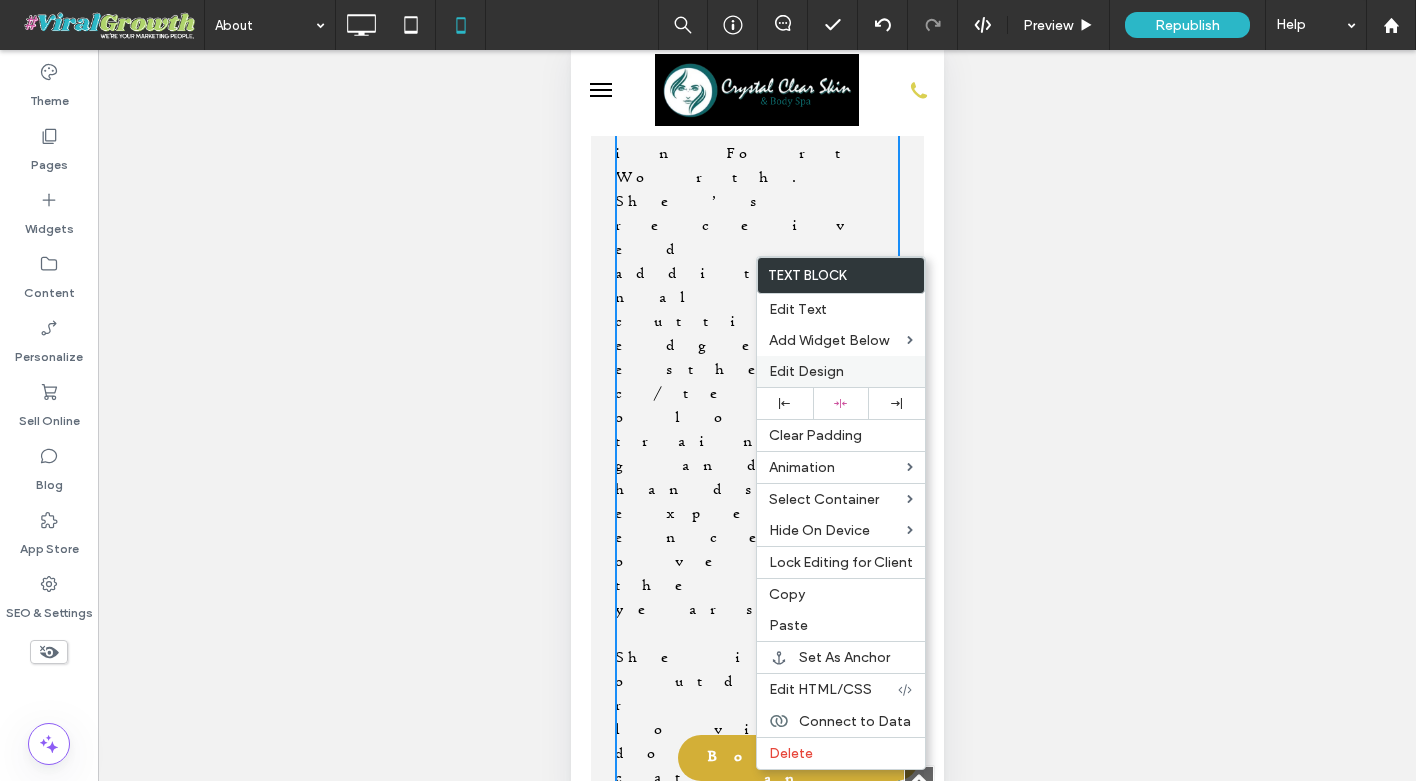 click on "Edit Design" at bounding box center [841, 371] 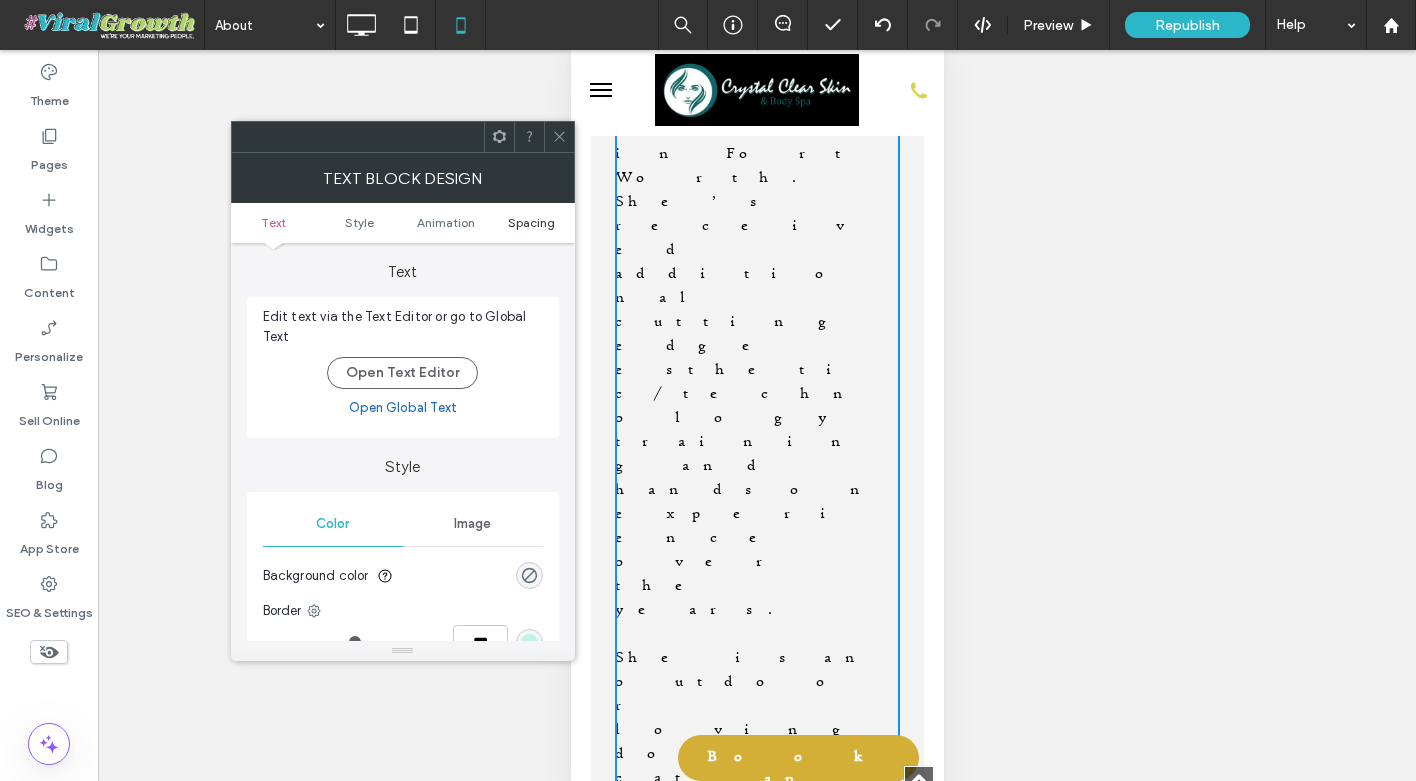 click on "Spacing" at bounding box center (531, 222) 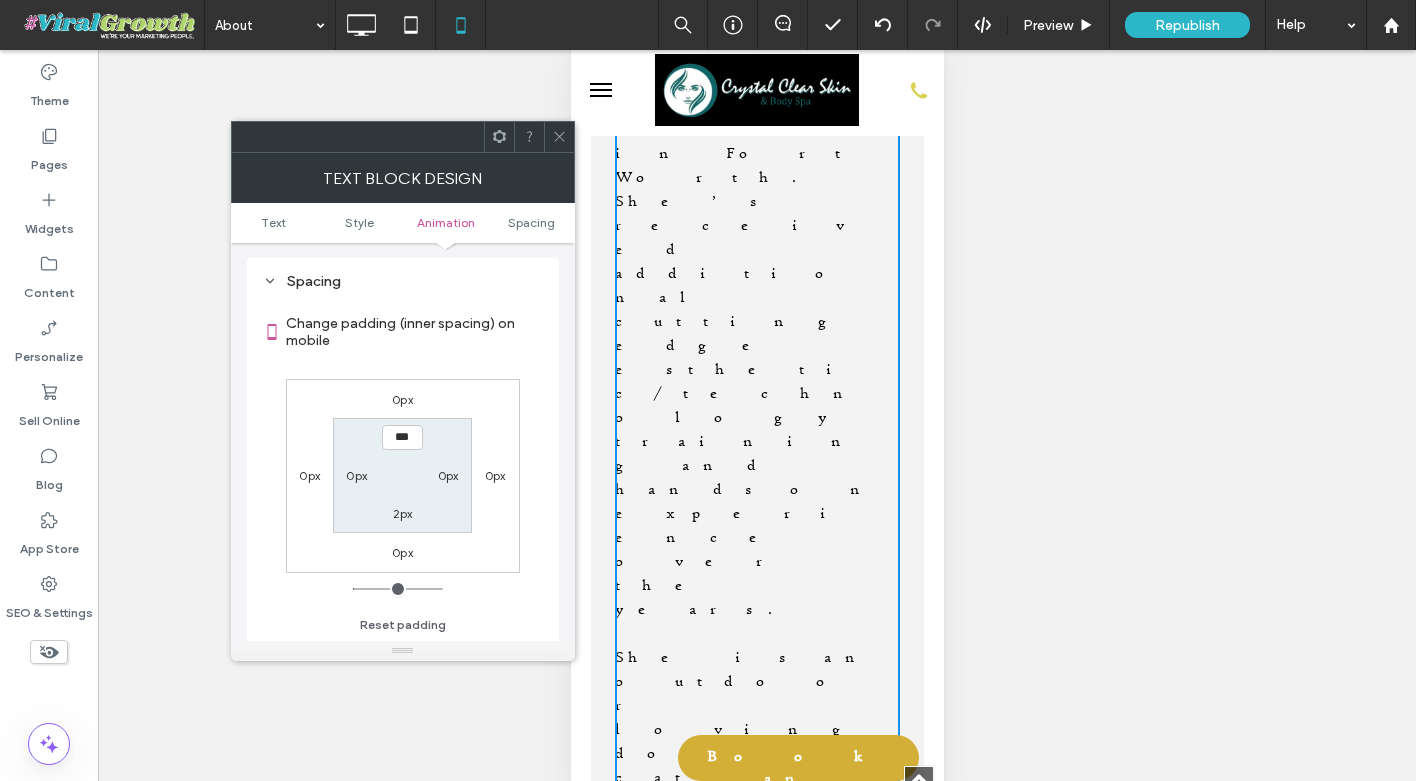 scroll, scrollTop: 574, scrollLeft: 0, axis: vertical 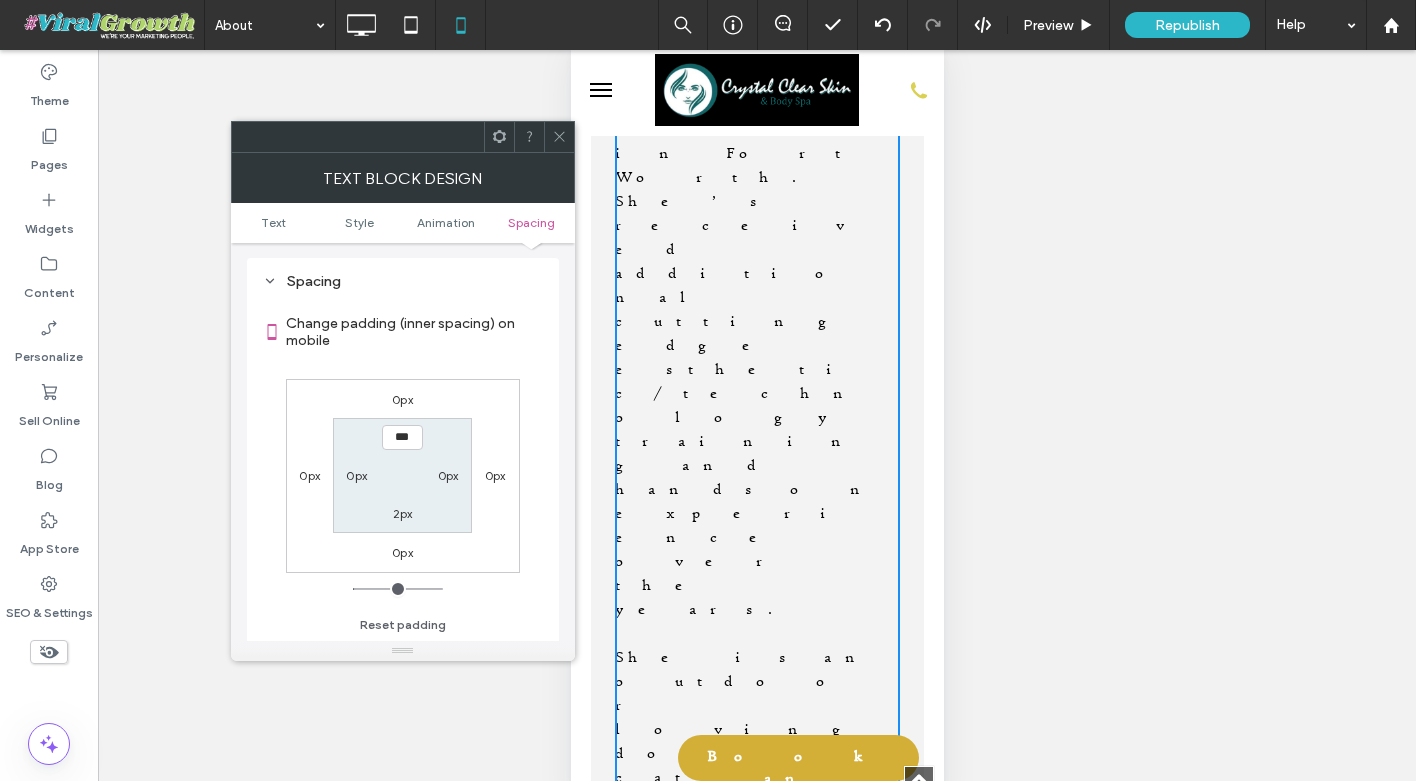 click 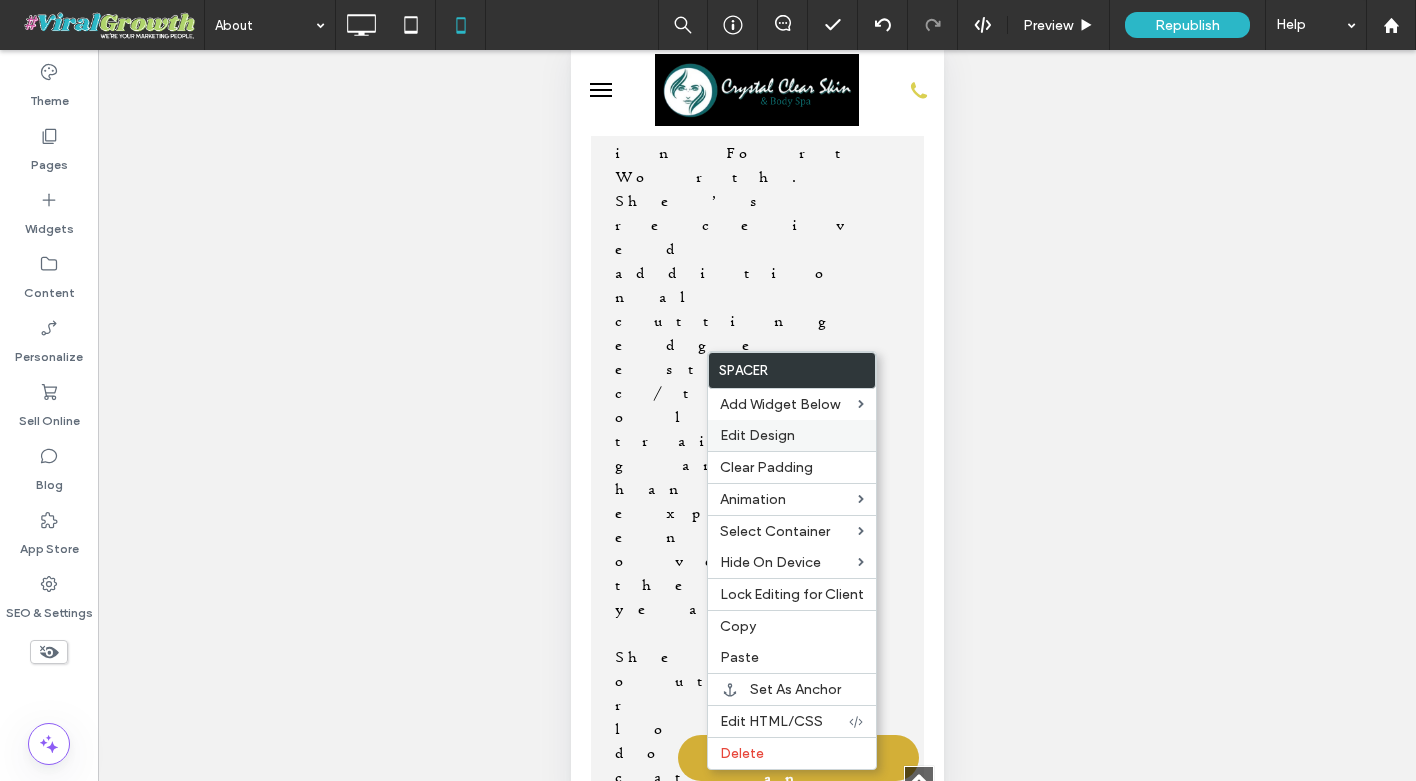 click on "Edit Design" at bounding box center [757, 435] 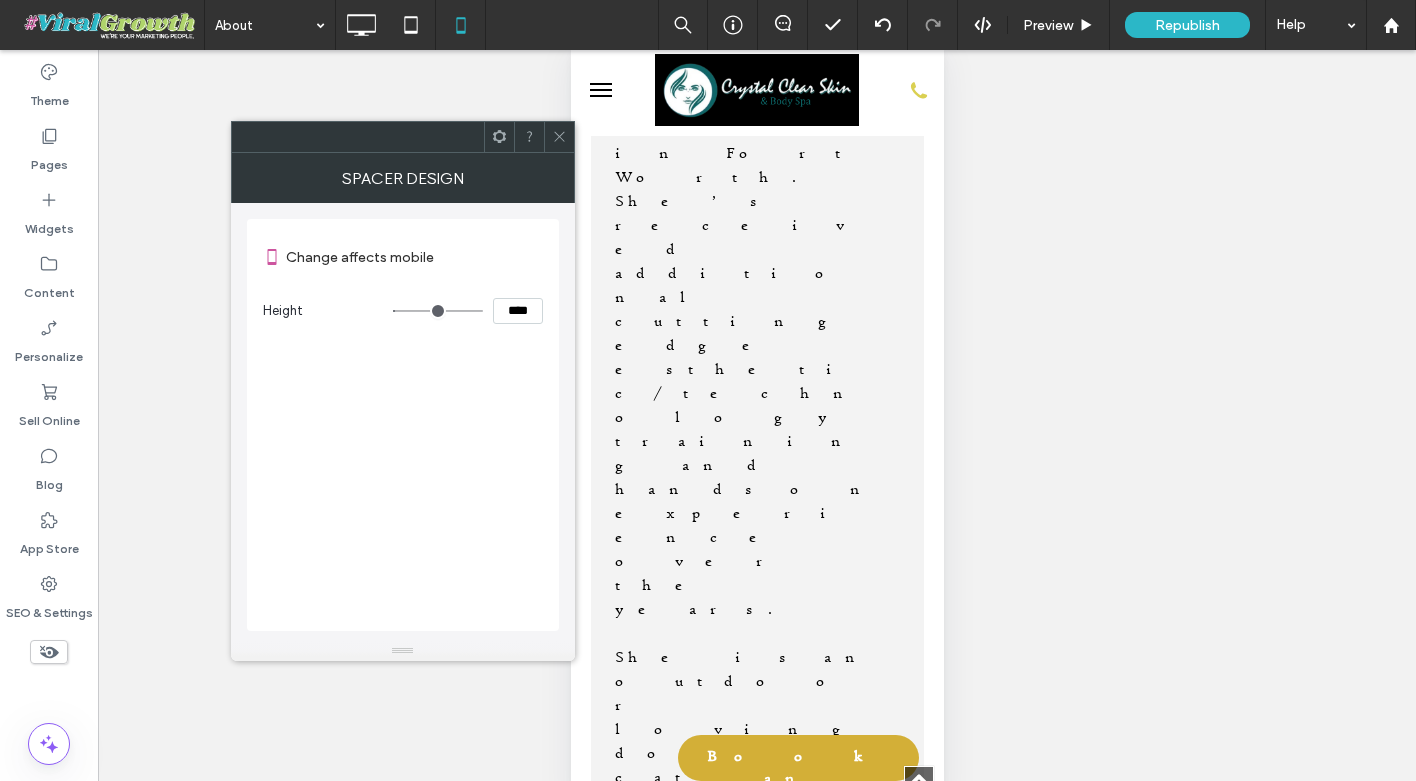 click 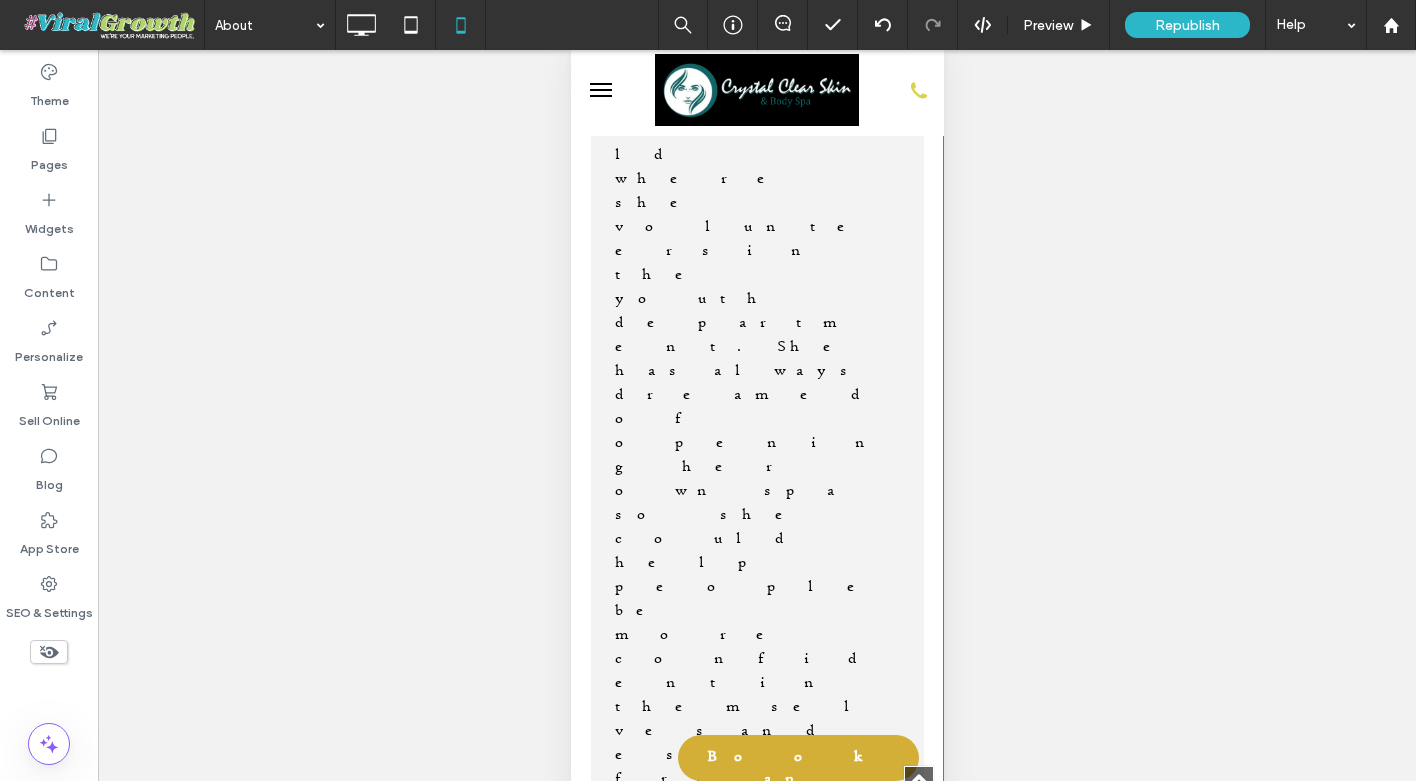 scroll, scrollTop: 1942, scrollLeft: 0, axis: vertical 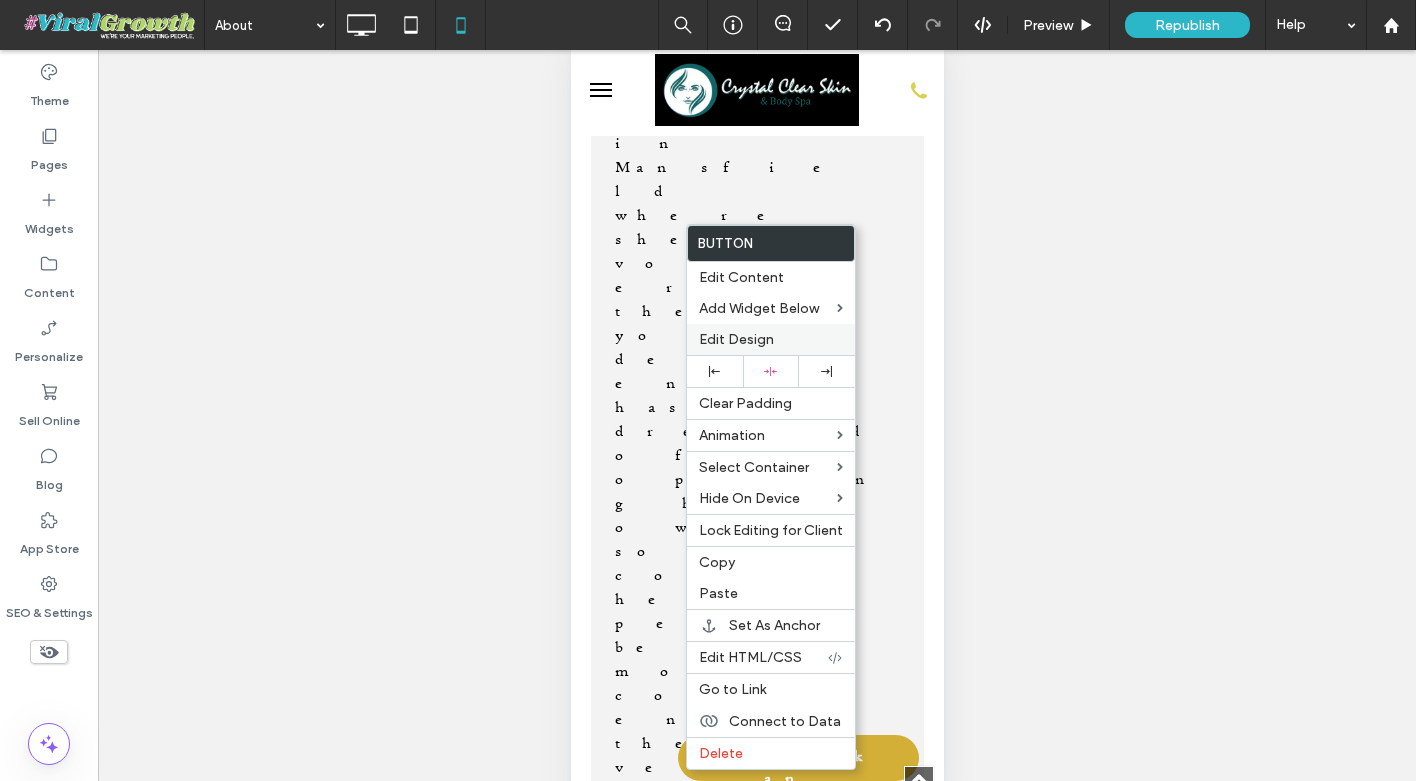 click on "Edit Design" at bounding box center (736, 339) 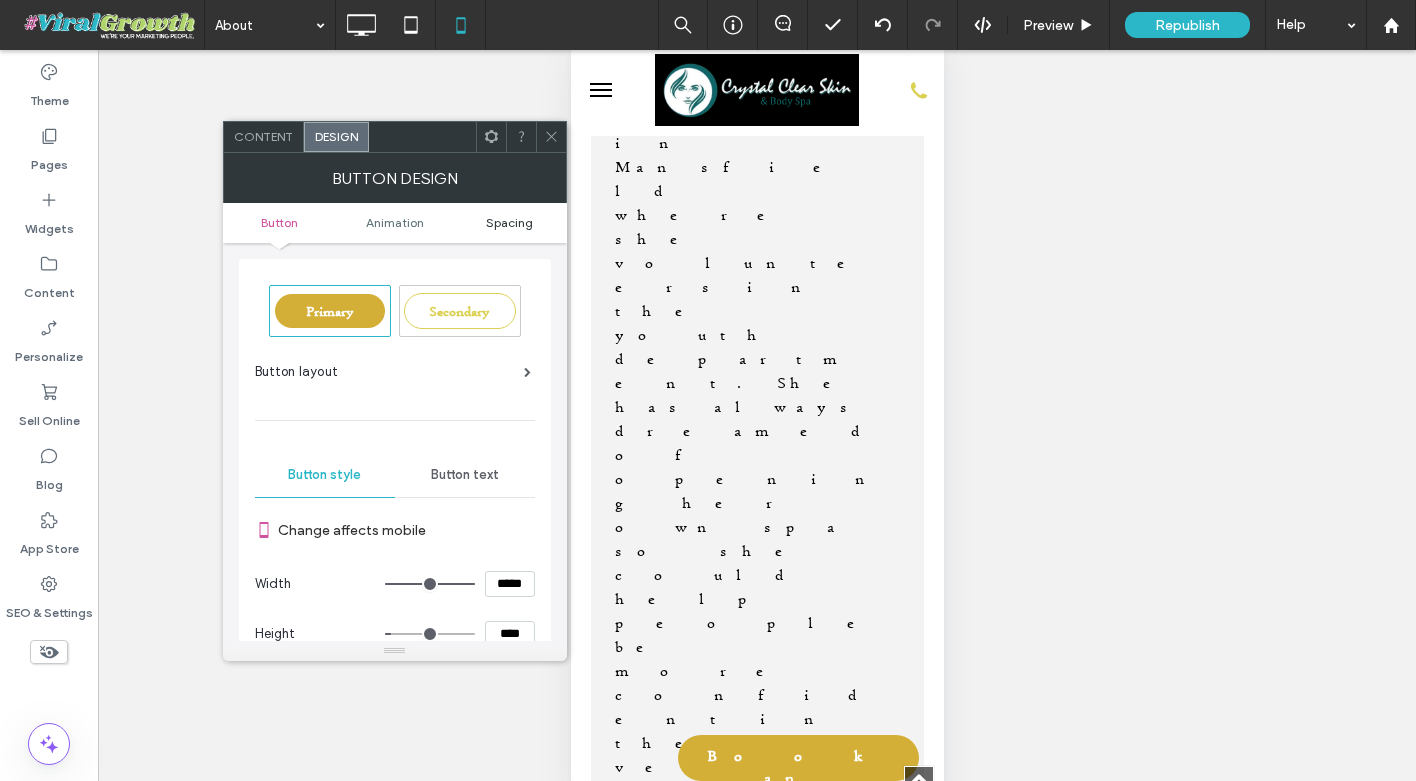 click on "Spacing" at bounding box center [509, 222] 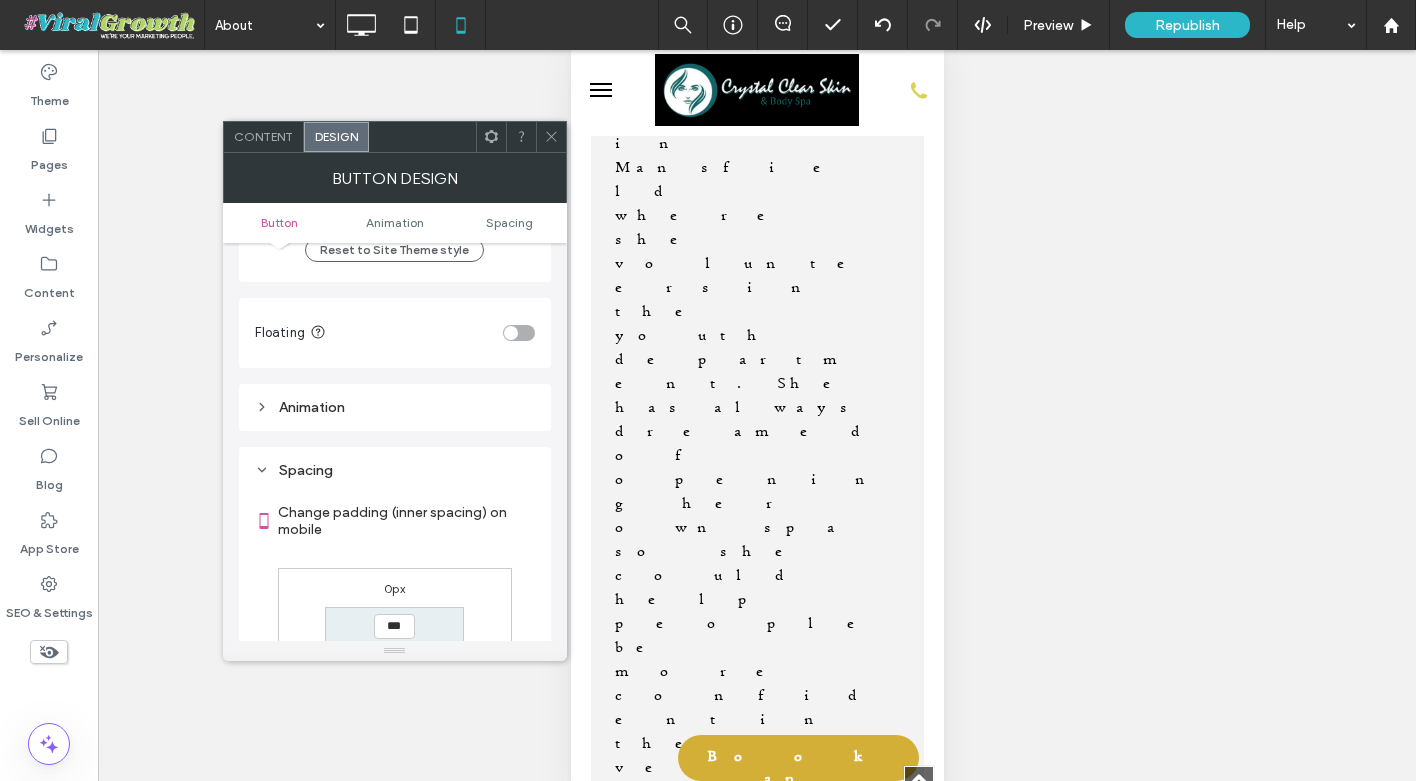 scroll, scrollTop: 939, scrollLeft: 0, axis: vertical 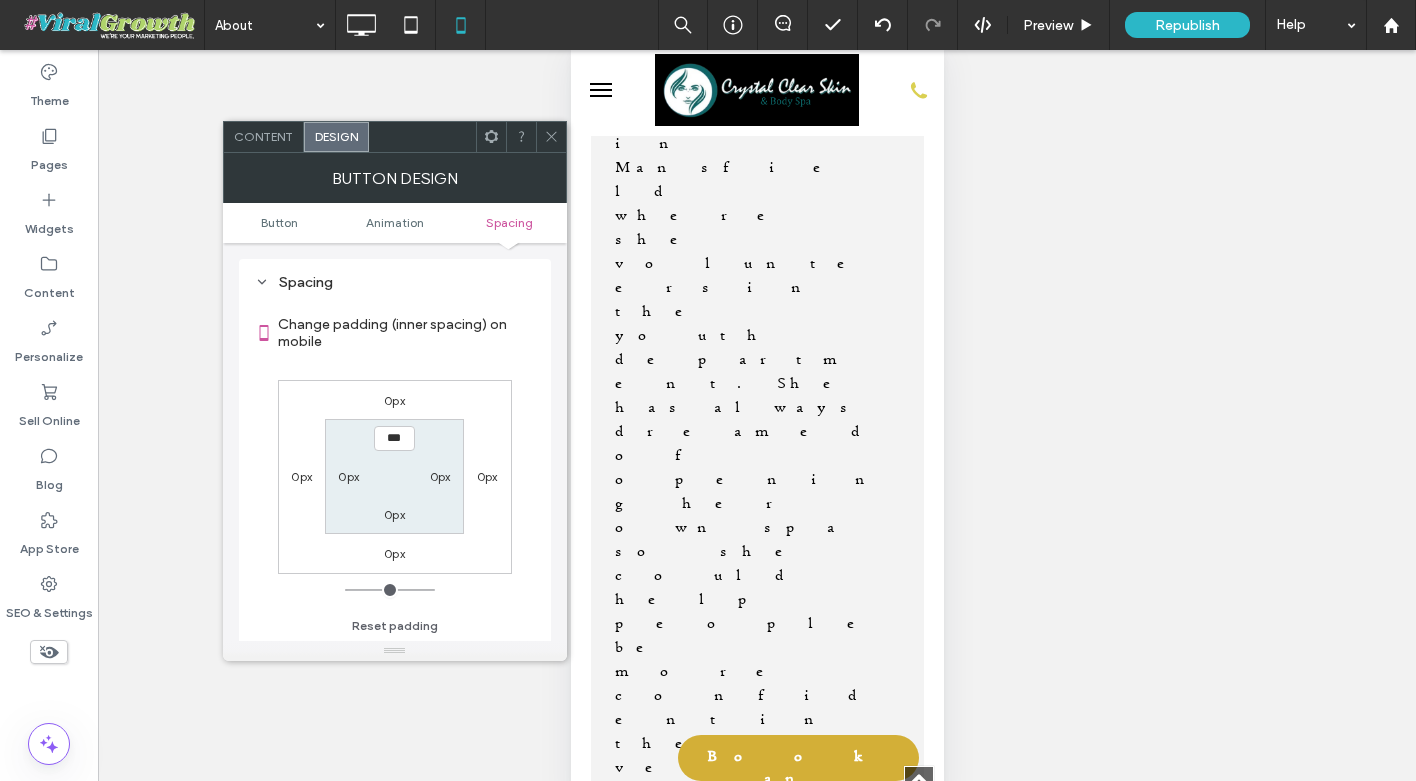 click on "0px" at bounding box center (394, 400) 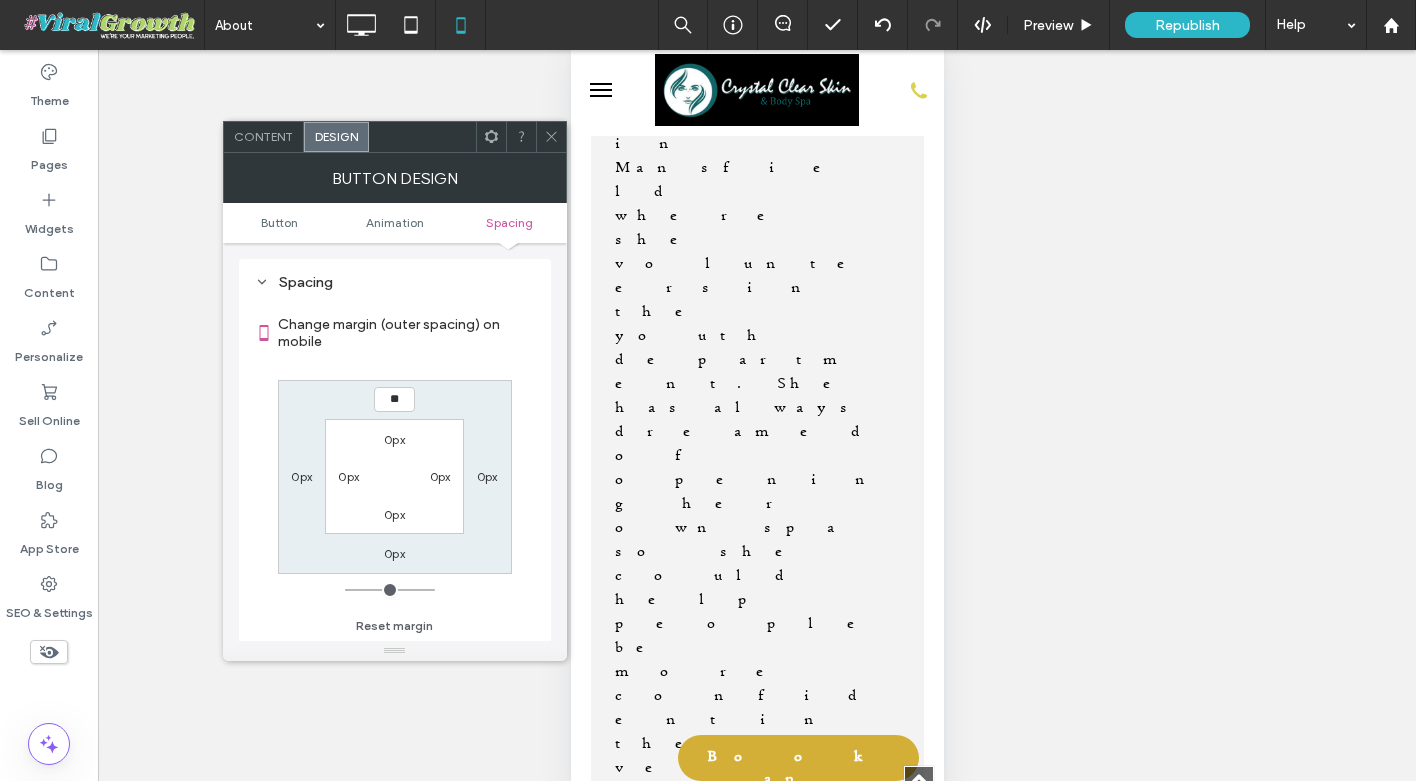 type on "**" 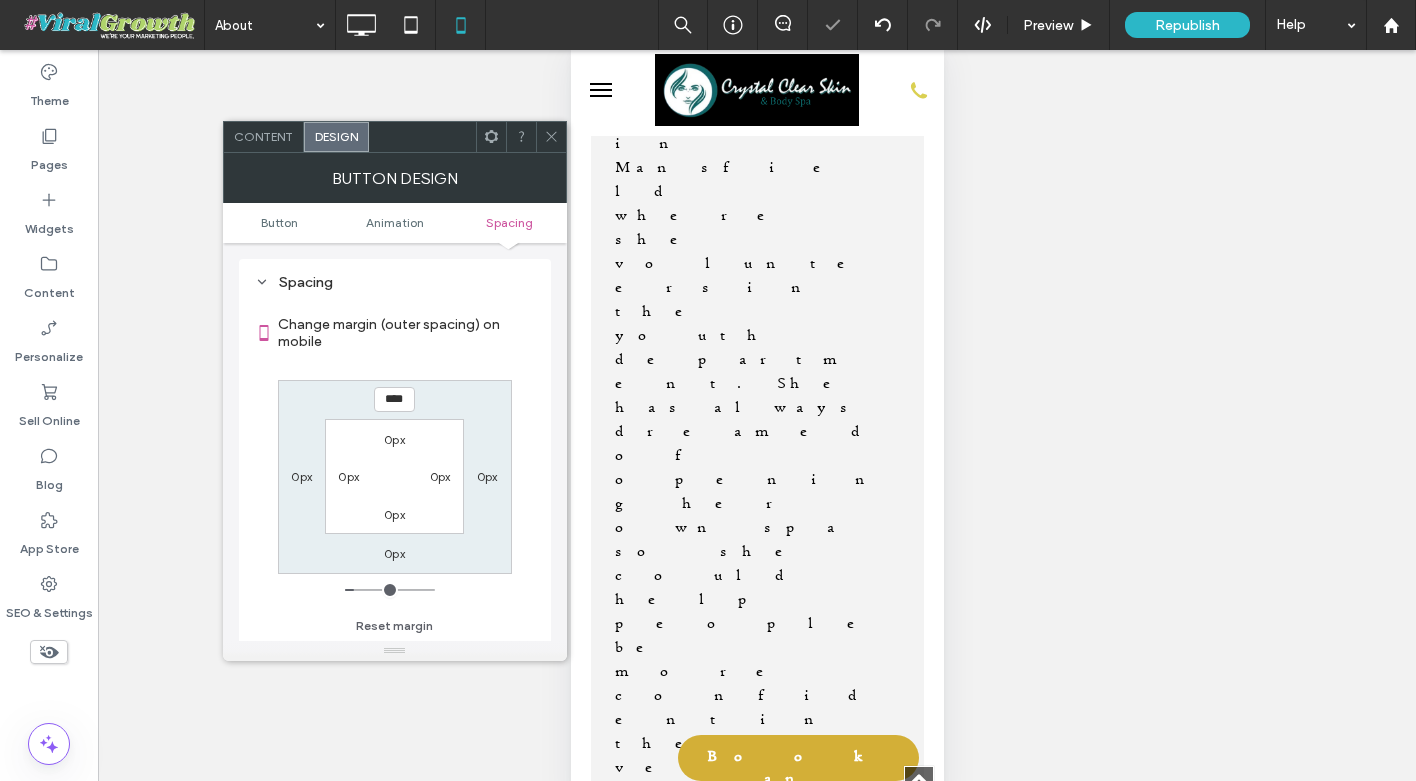 click 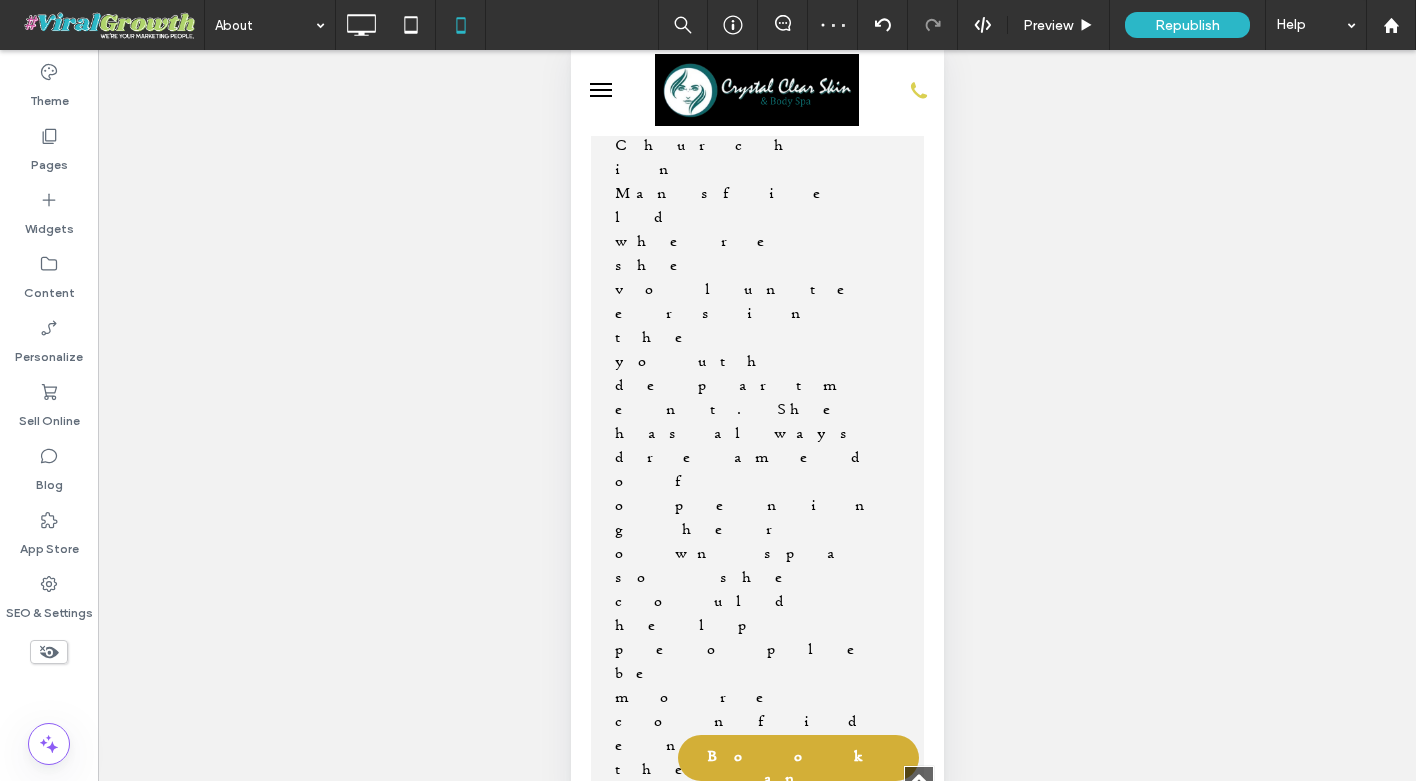 scroll, scrollTop: 1925, scrollLeft: 0, axis: vertical 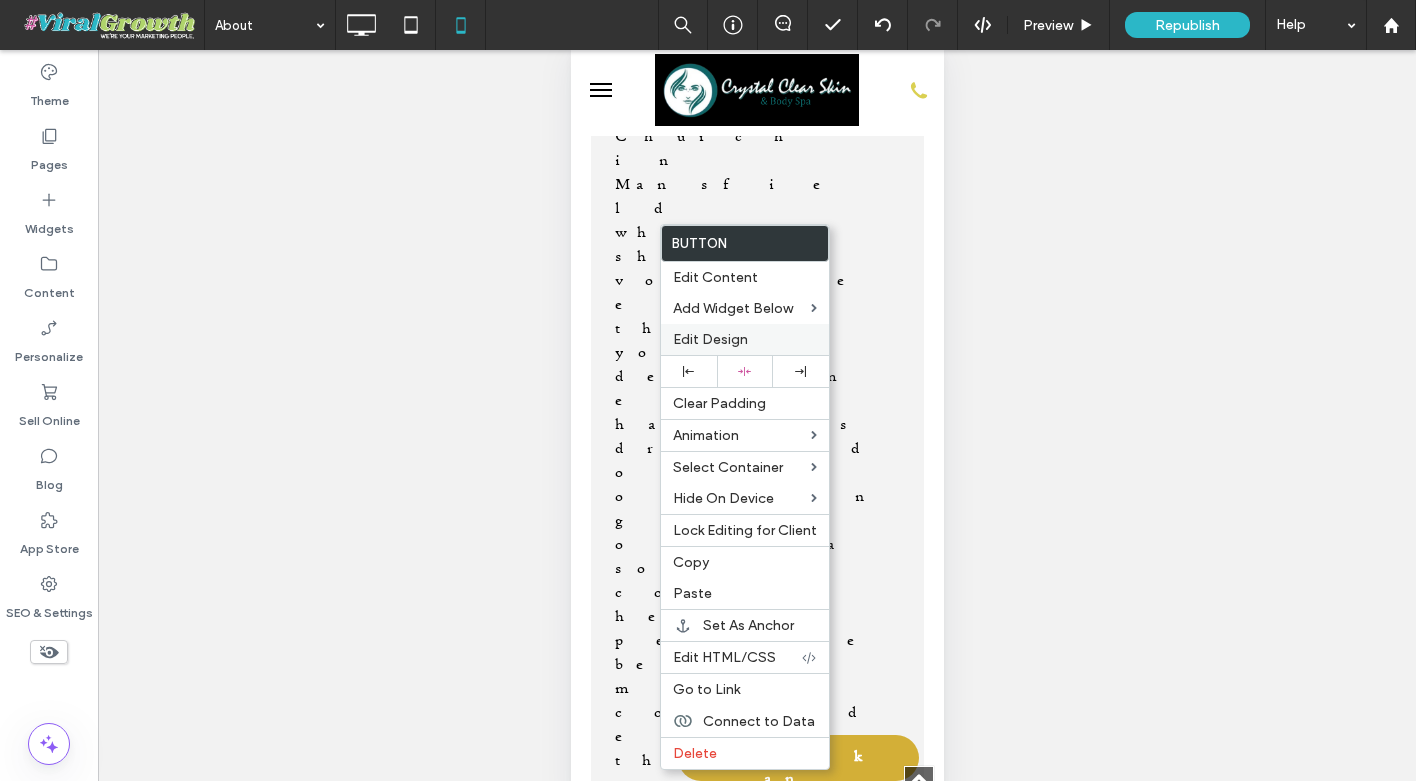 click on "Edit Design" at bounding box center (710, 339) 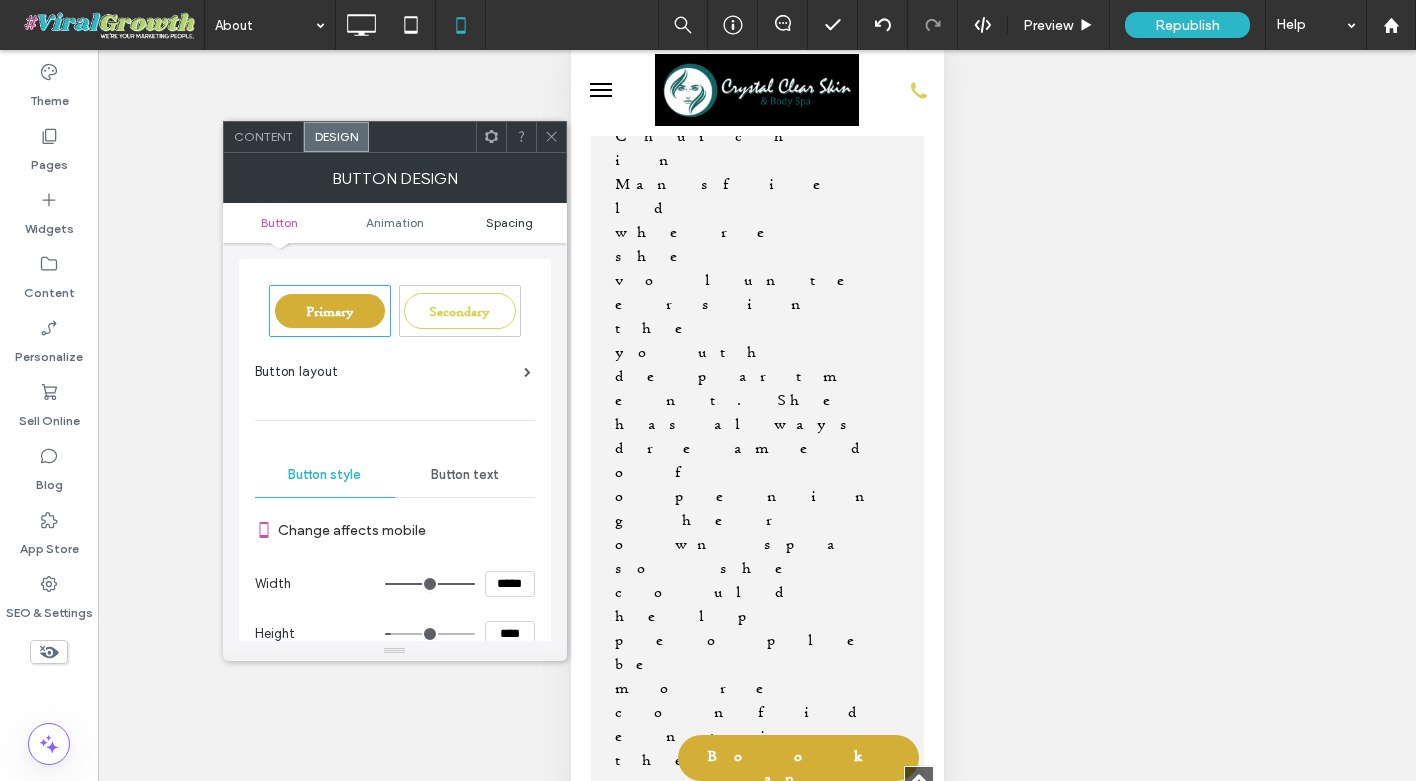 click on "Spacing" at bounding box center (509, 222) 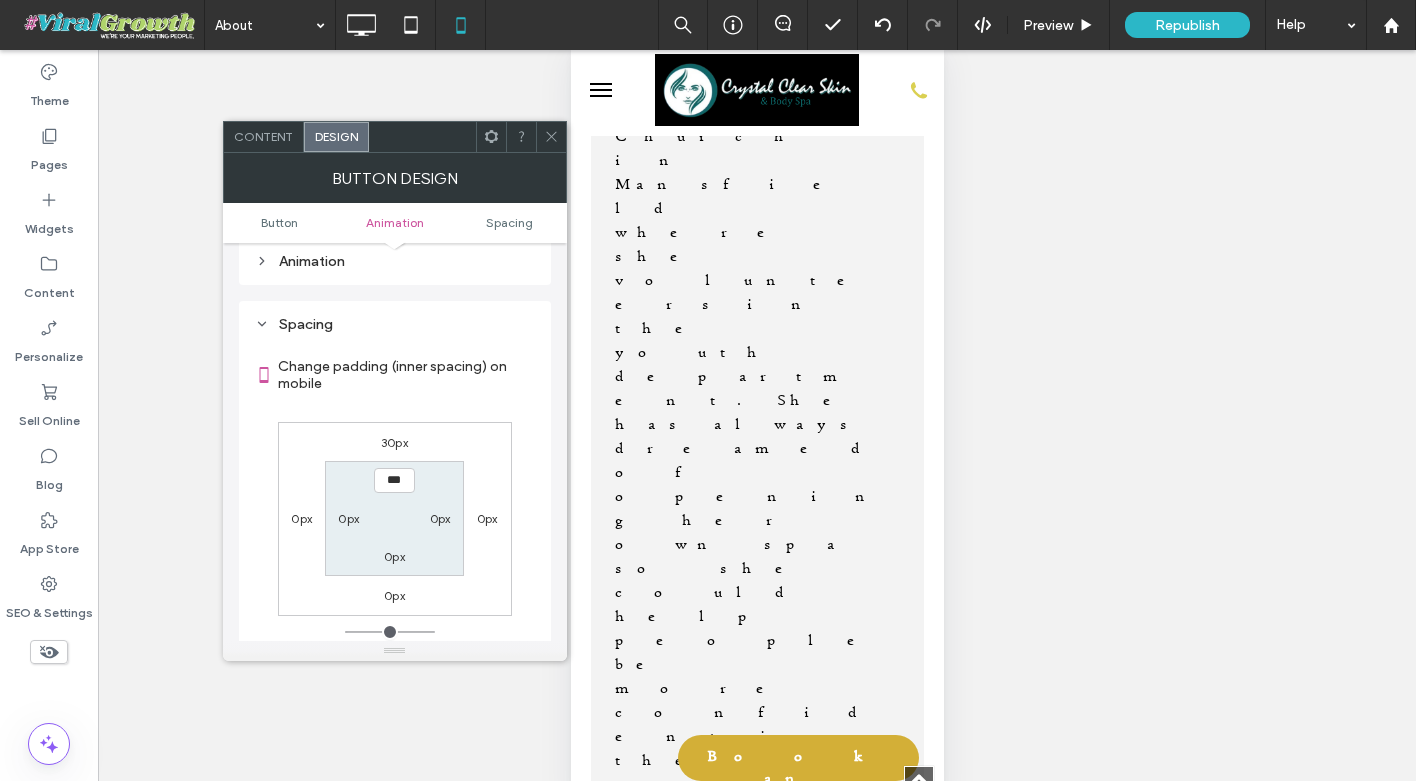 scroll, scrollTop: 939, scrollLeft: 0, axis: vertical 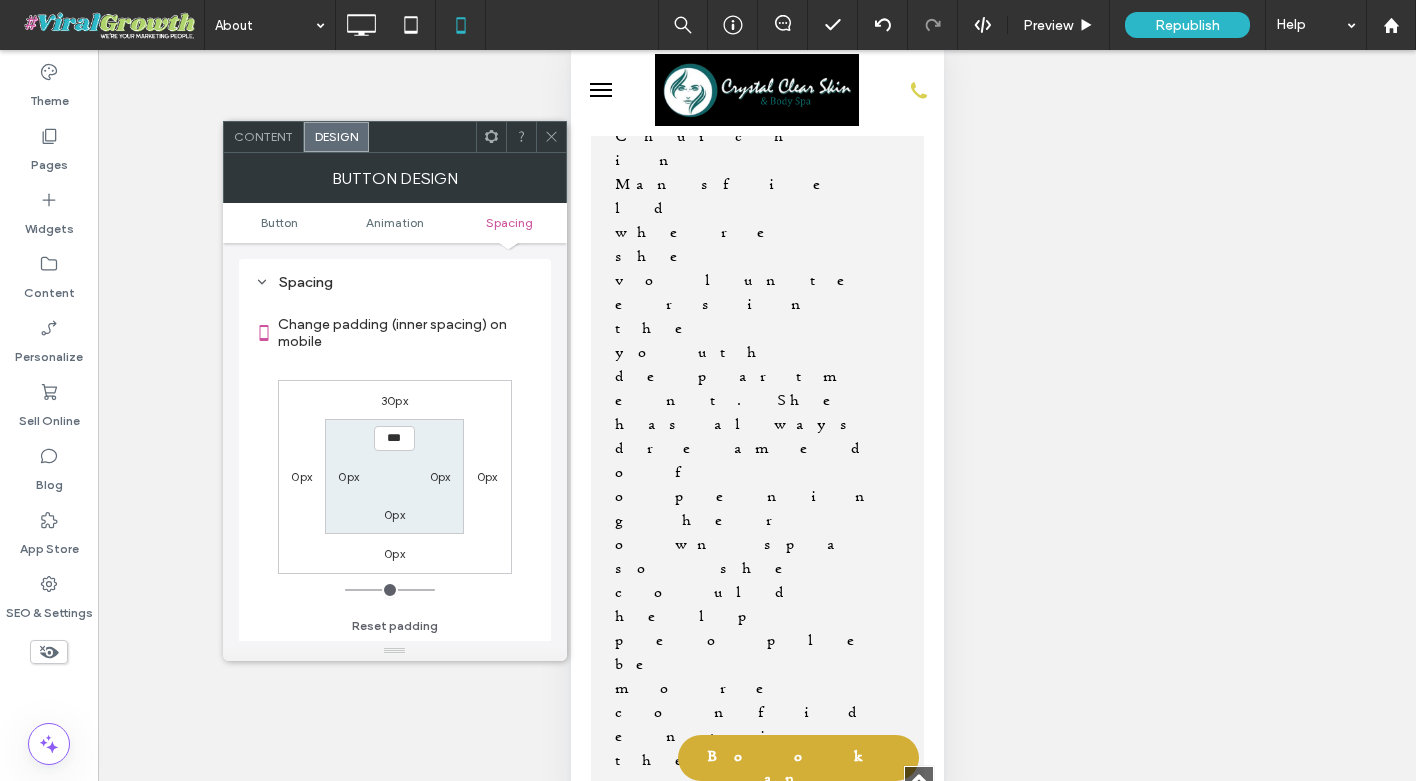 click on "0px" at bounding box center [394, 514] 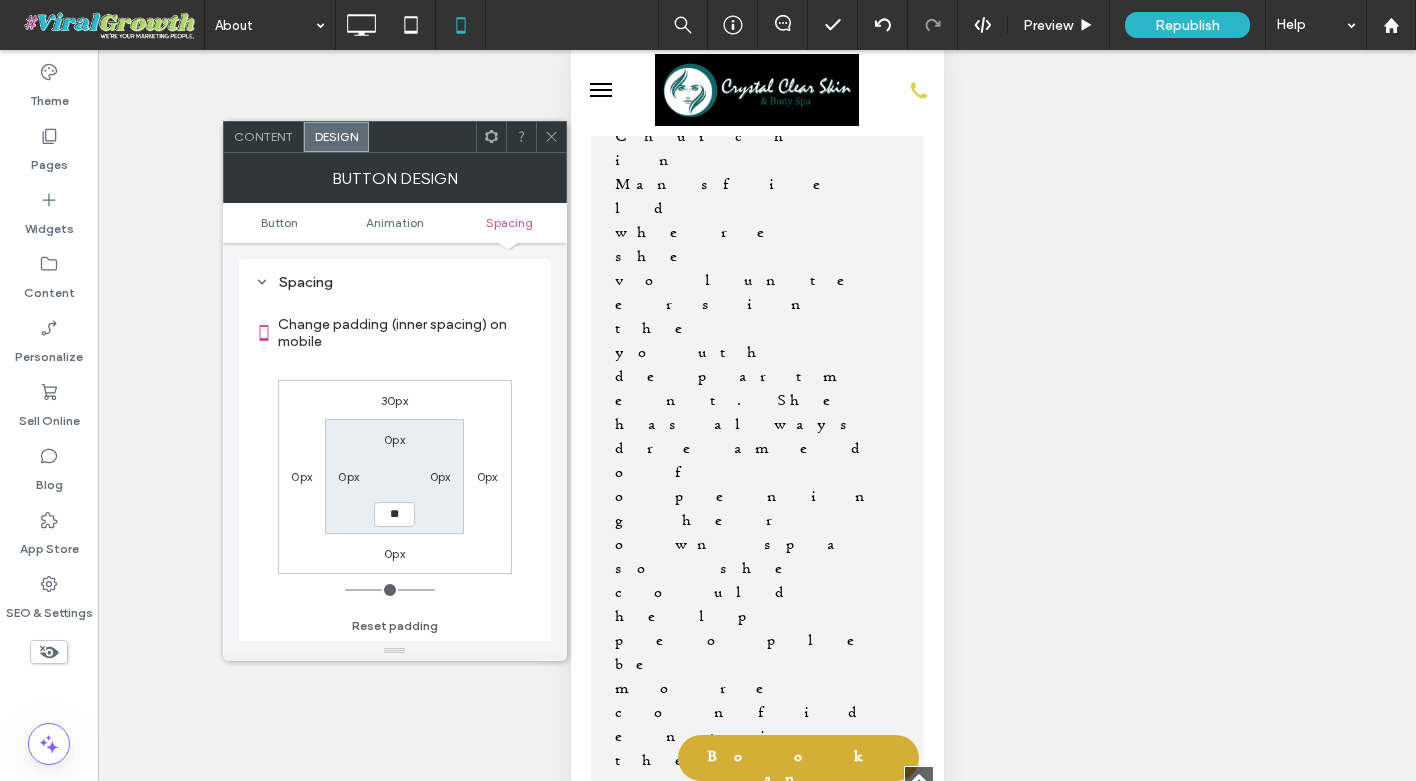 type on "**" 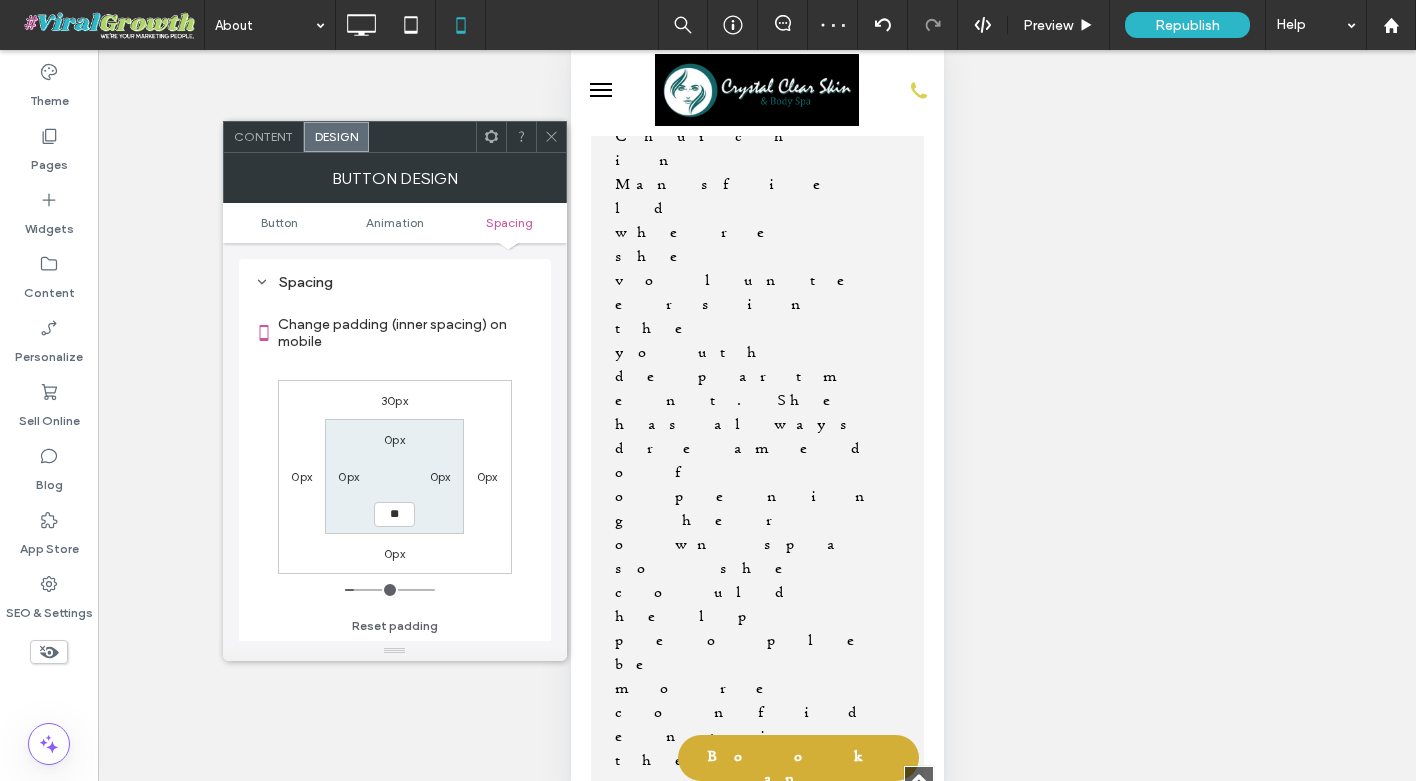 type on "*" 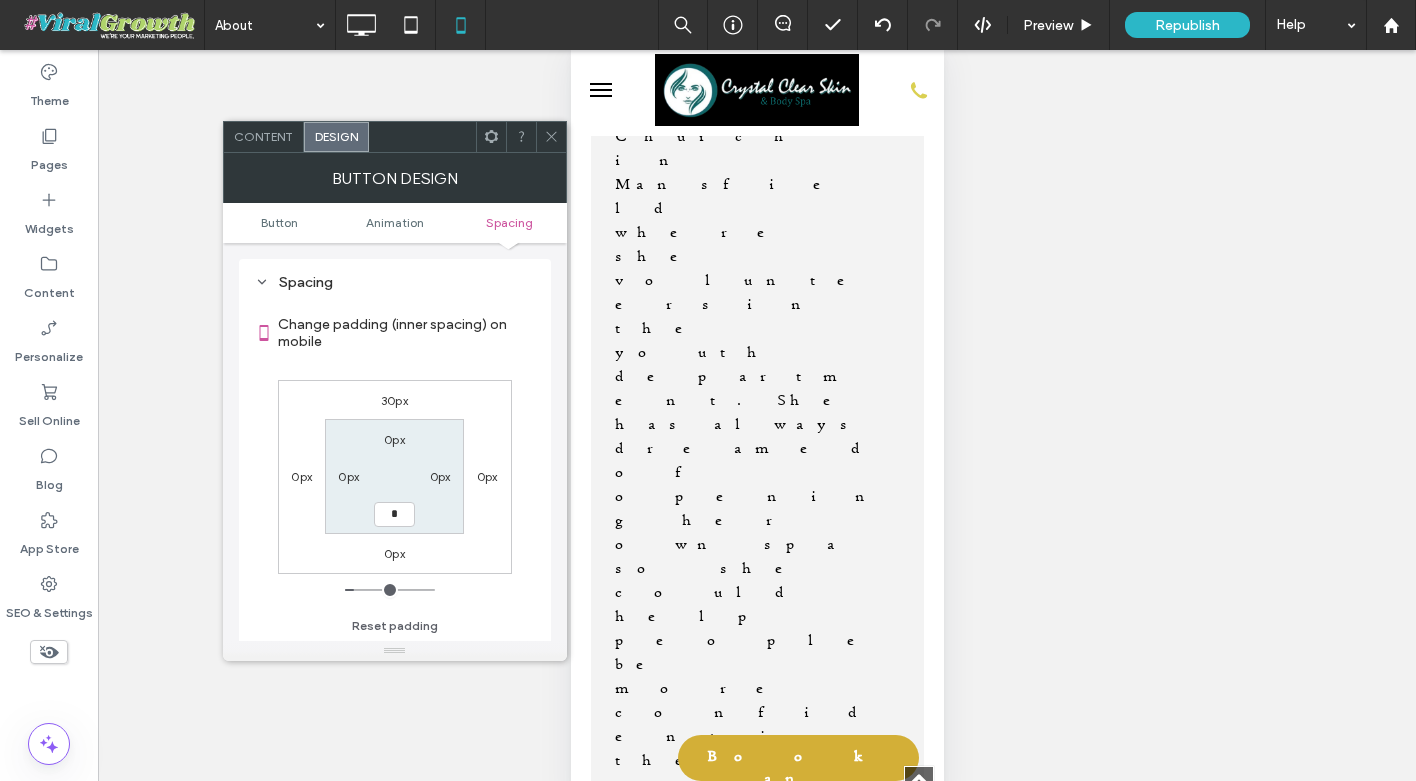 type on "*" 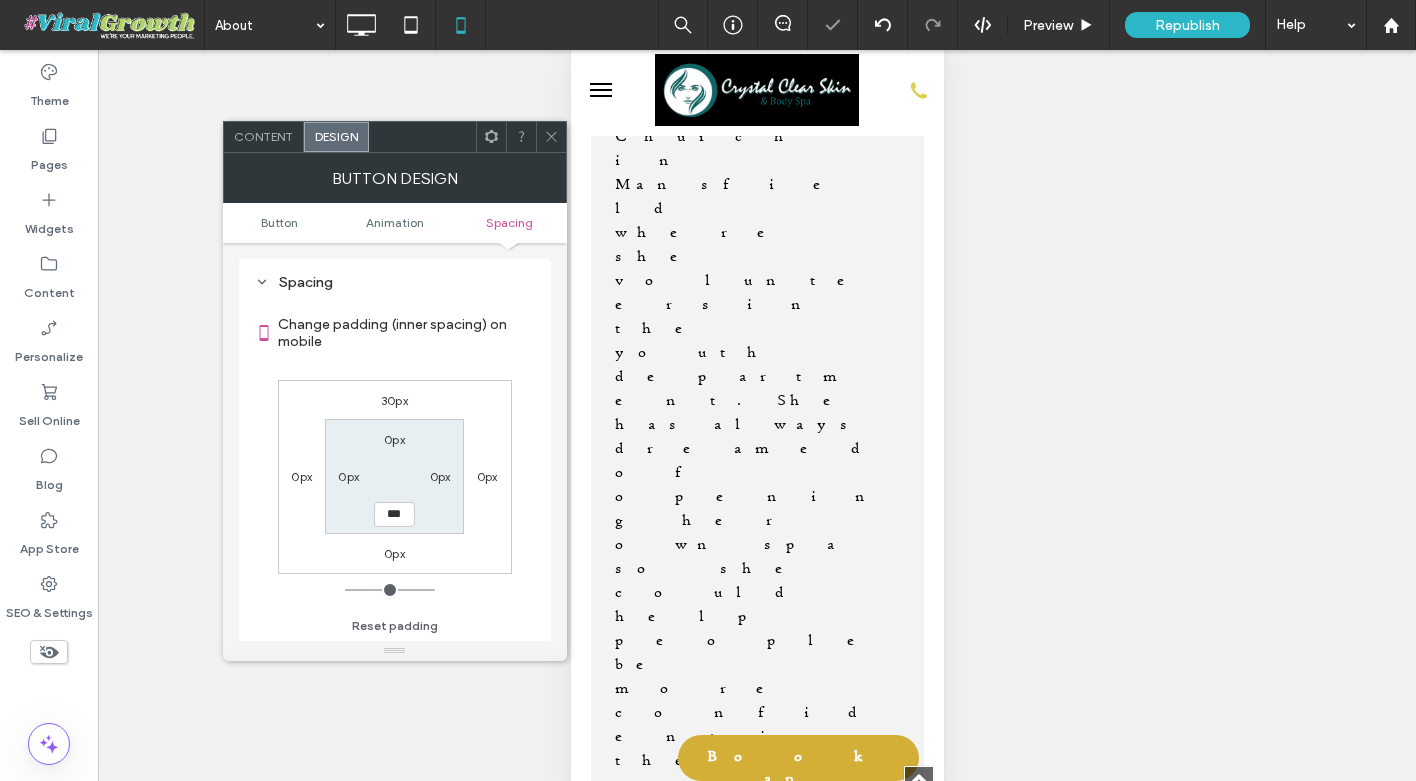 click on "0px" at bounding box center [394, 553] 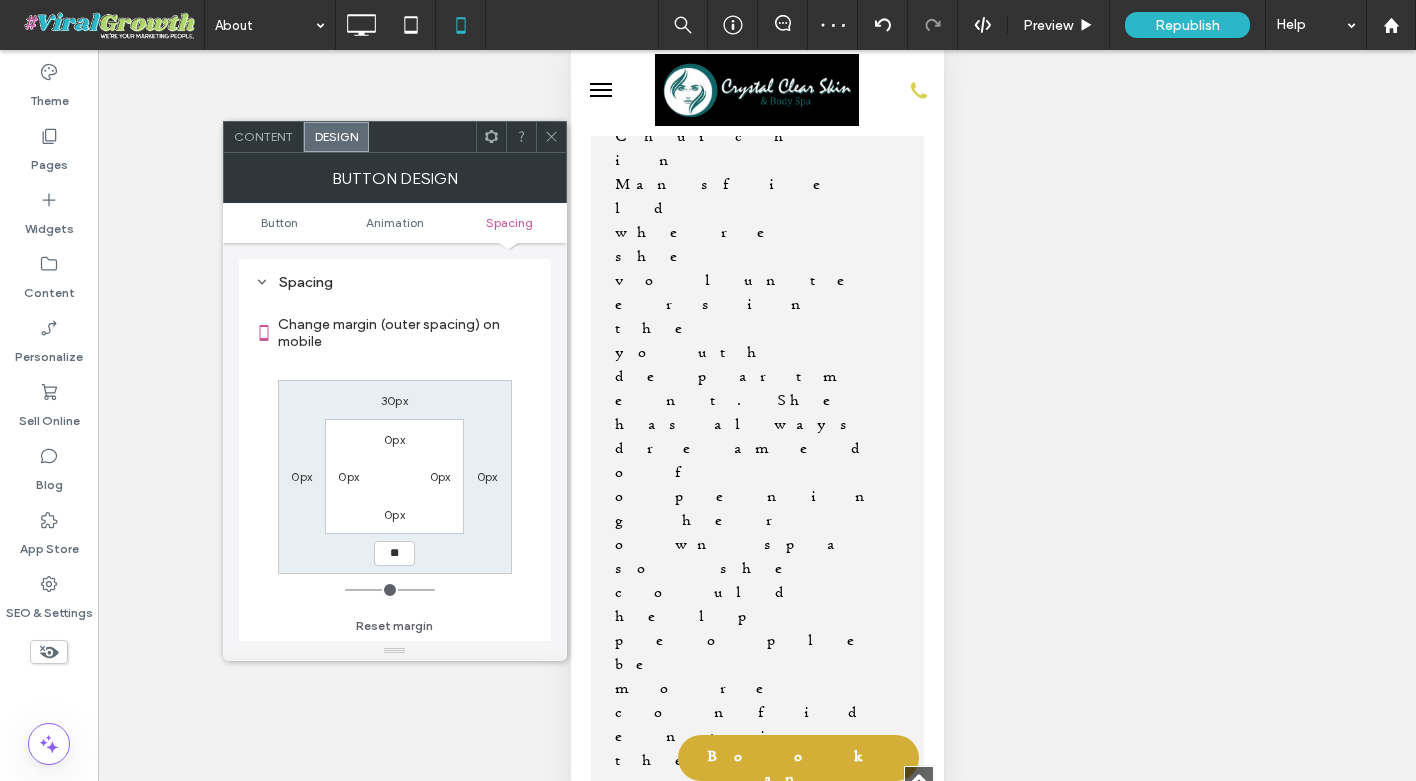 type on "**" 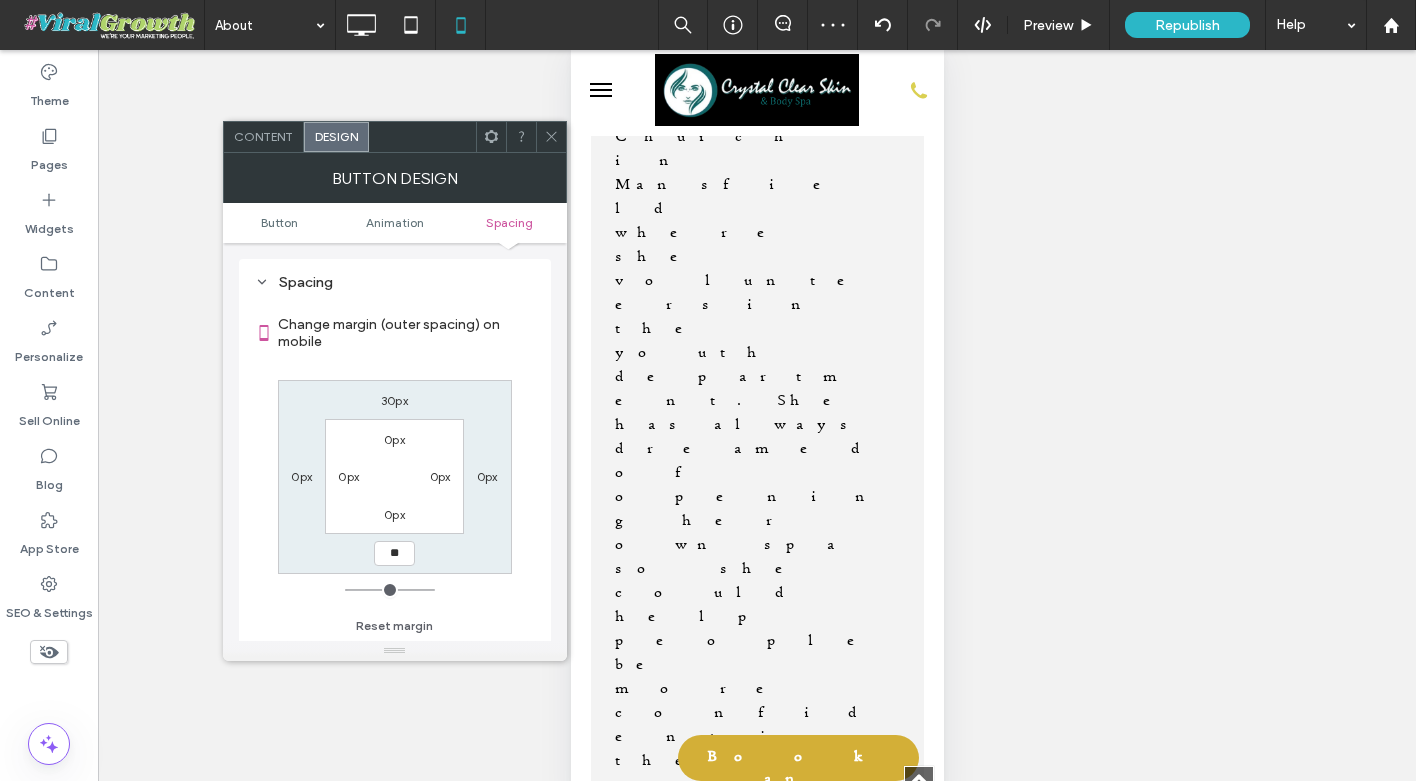 type on "**" 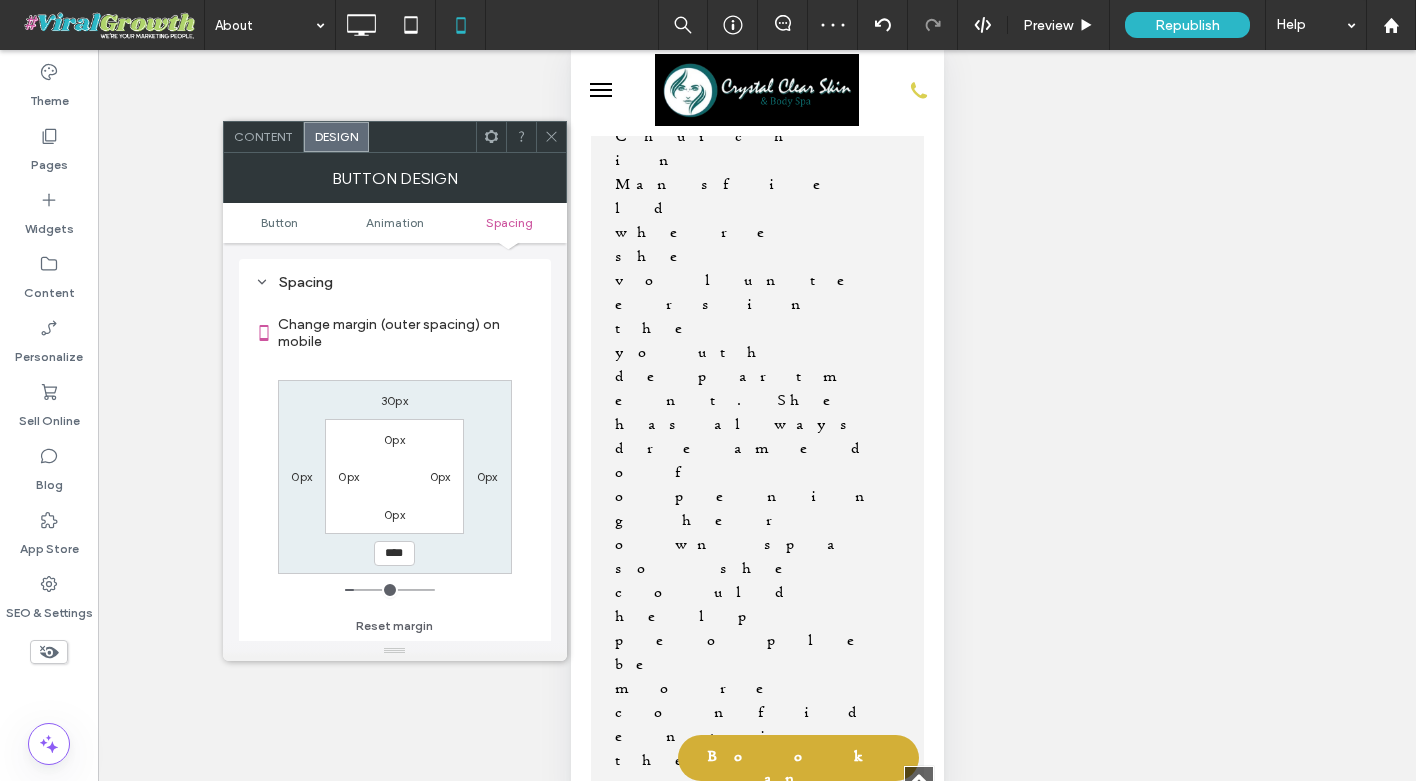 click on "****" at bounding box center [394, 553] 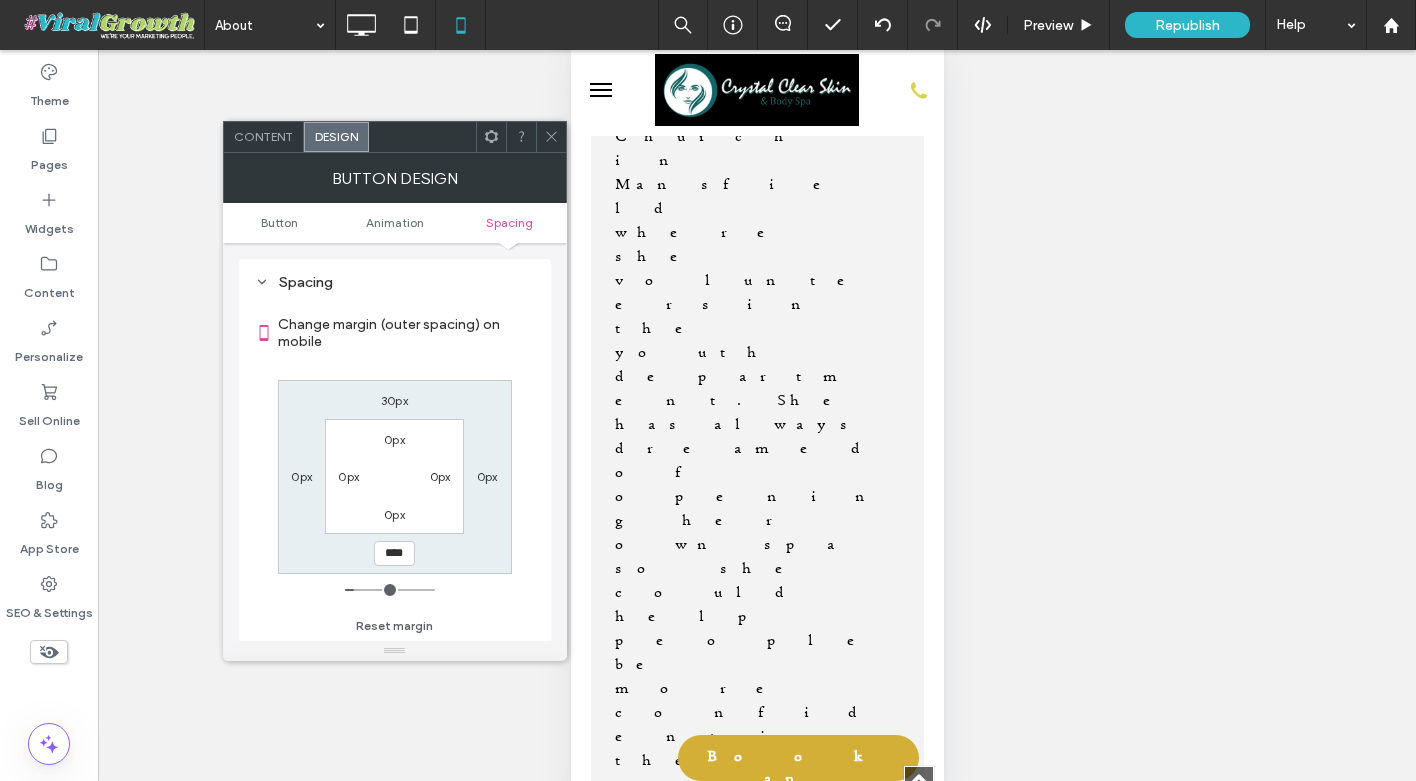 type on "****" 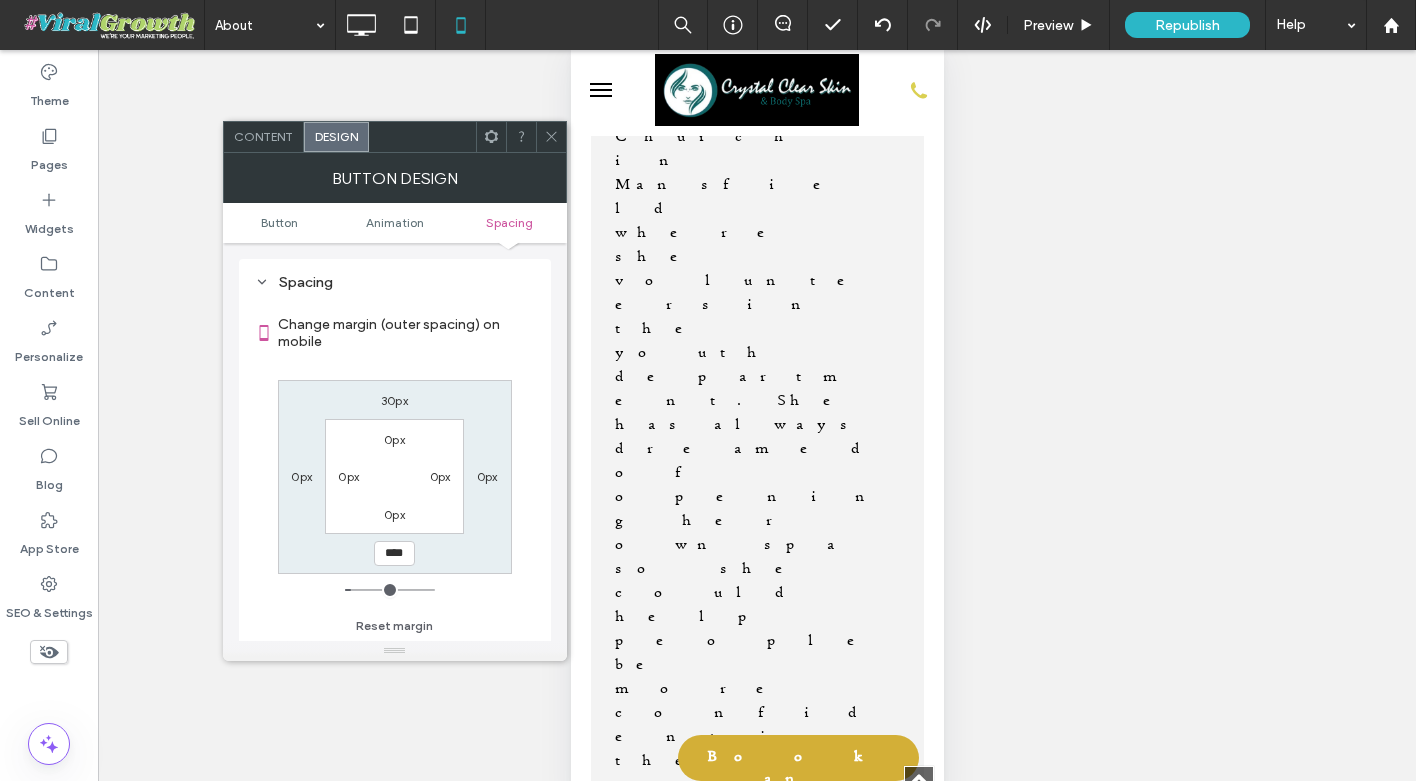 click on "Spacing" at bounding box center (395, 282) 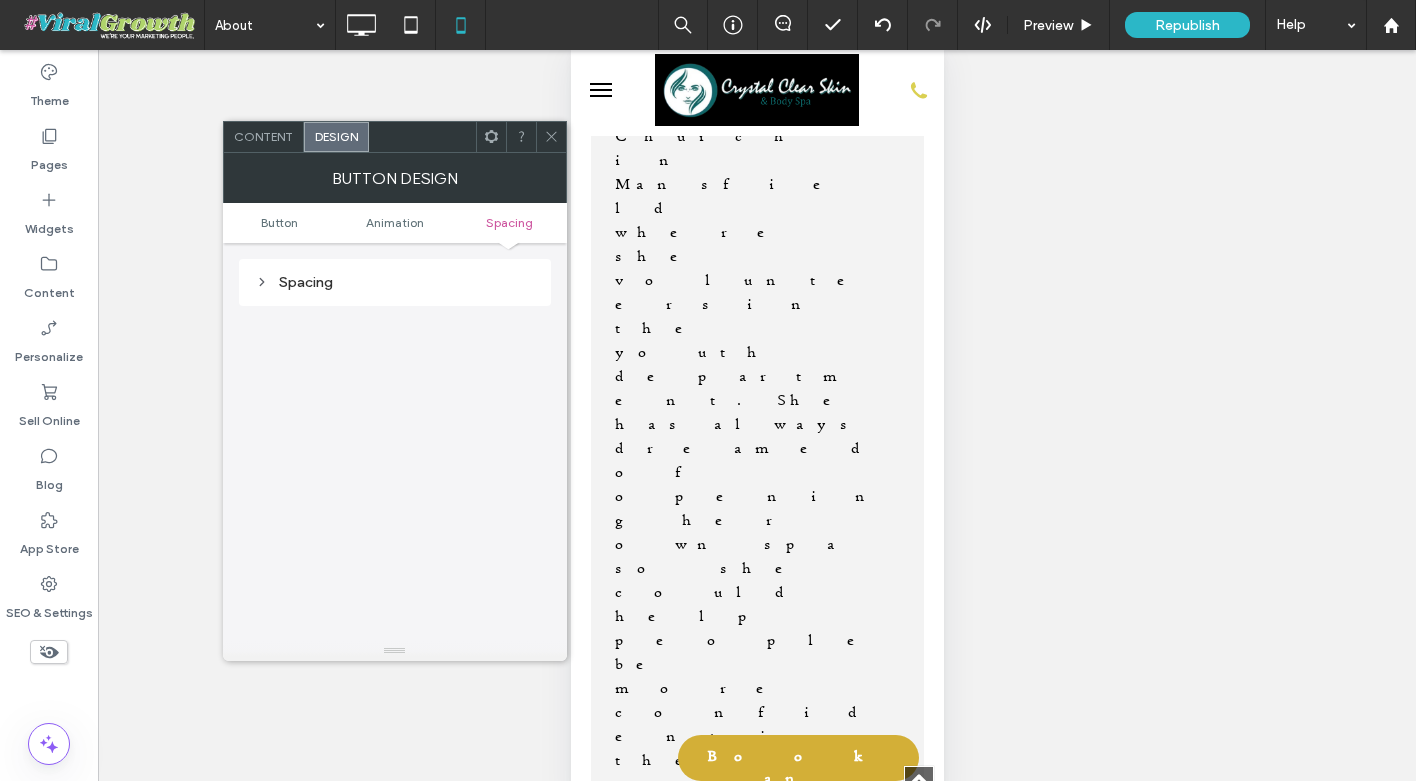 click at bounding box center (551, 137) 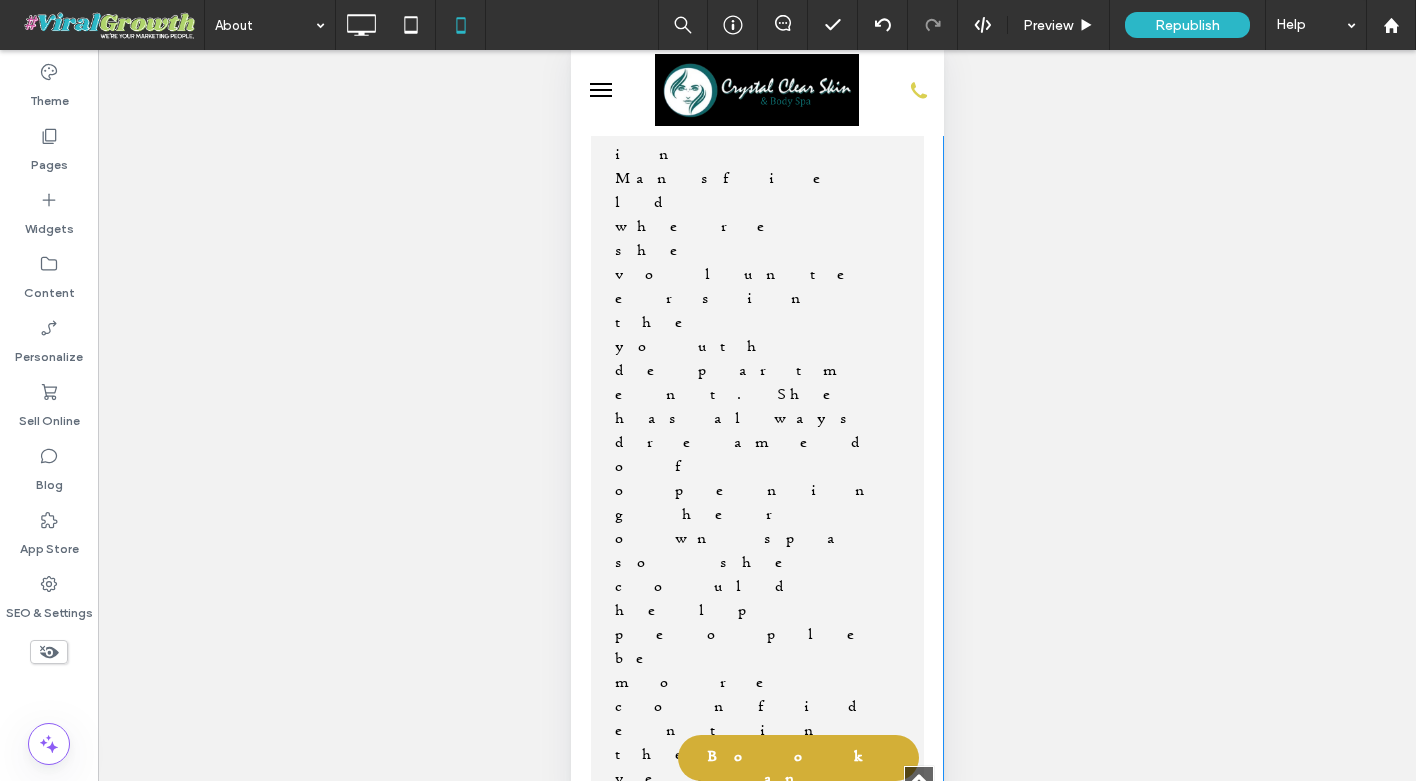 scroll, scrollTop: 1968, scrollLeft: 0, axis: vertical 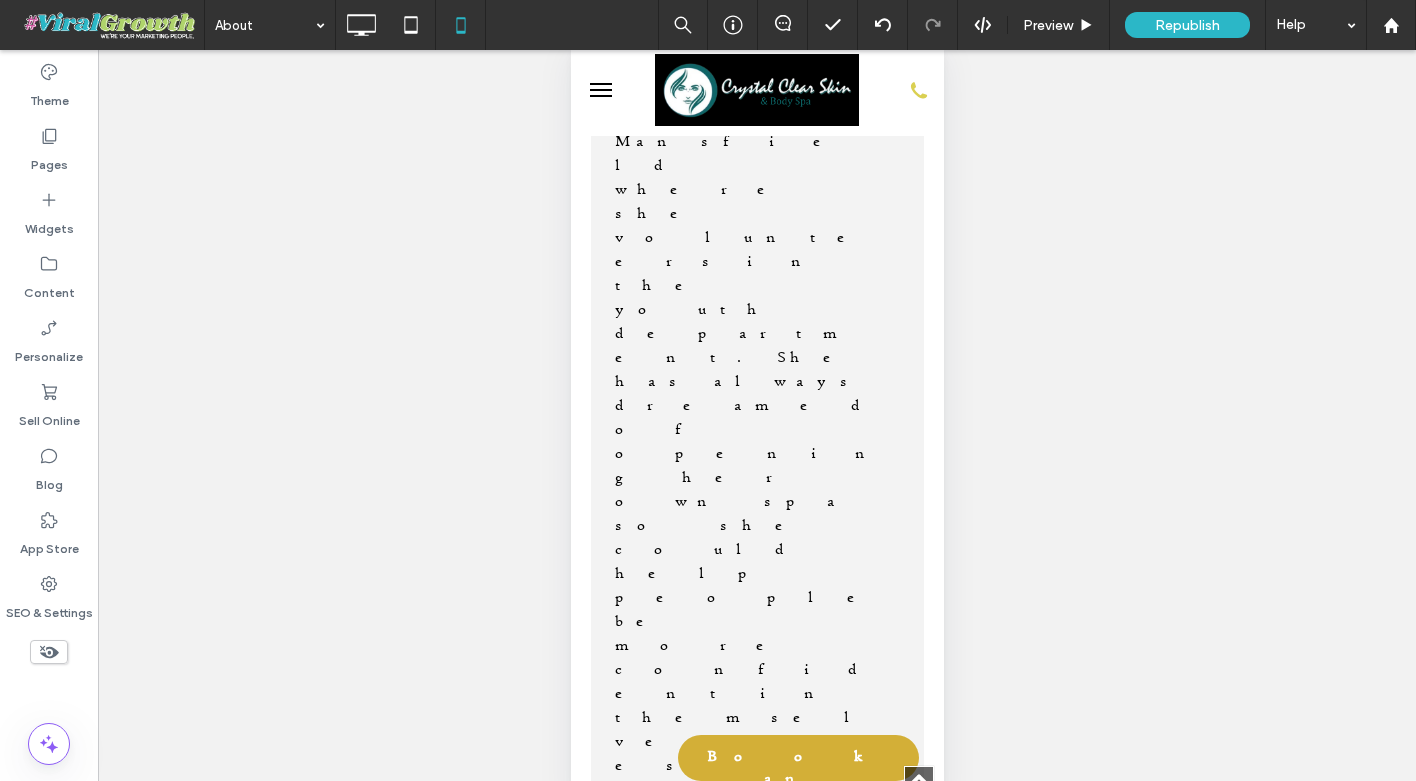 click on "About Alysia
Alysia Melchor, Owner of Asana Esthetics & Esthetician at Crystal Clear Skin & Body Spa
Hi! I'm Alysia Melchor, the proud owner of Asana Esthetics, where I specialize in full-body waxing and body sculpting.
Born and raised in Mansfield, Texas, I pursued my passion for esthetics at Ogle School in Arlington. As a mom of two and happily married, I cherish my family time, enjoy watching anime, and love hitting the gym. My journey into the beauty industry was inspired by my previous experience working in a salon, which fueled my dream of creating a space where people could feel truly at ease.
﻿ At Asana Esthetics, I want every client to feel cozy, comfortable, and confident in their own skin.  My goal is to create an environment where you not only look beautiful but feel empowered and at home every time you step through my door.
Book with Alysia
Click To Paste" at bounding box center (756, 3701) 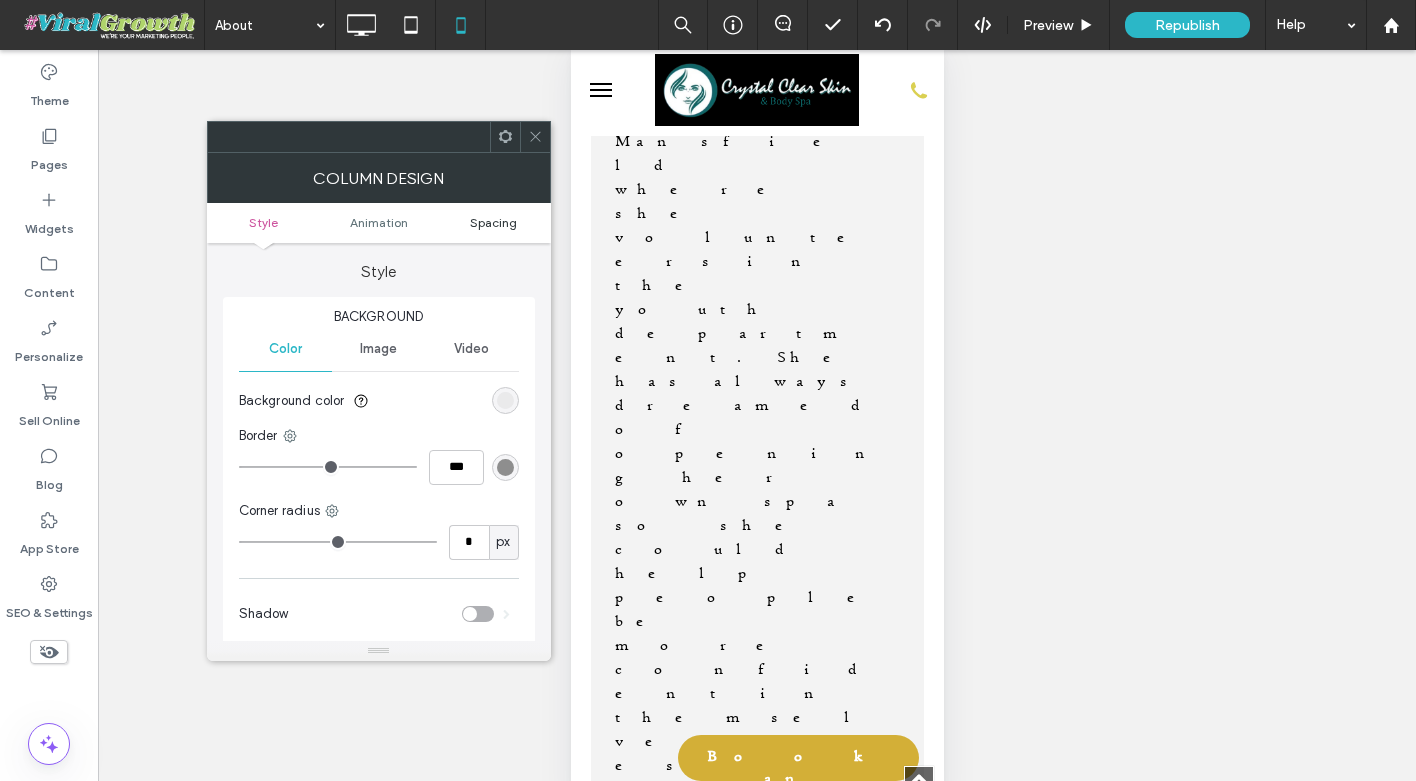 click on "Spacing" at bounding box center (493, 222) 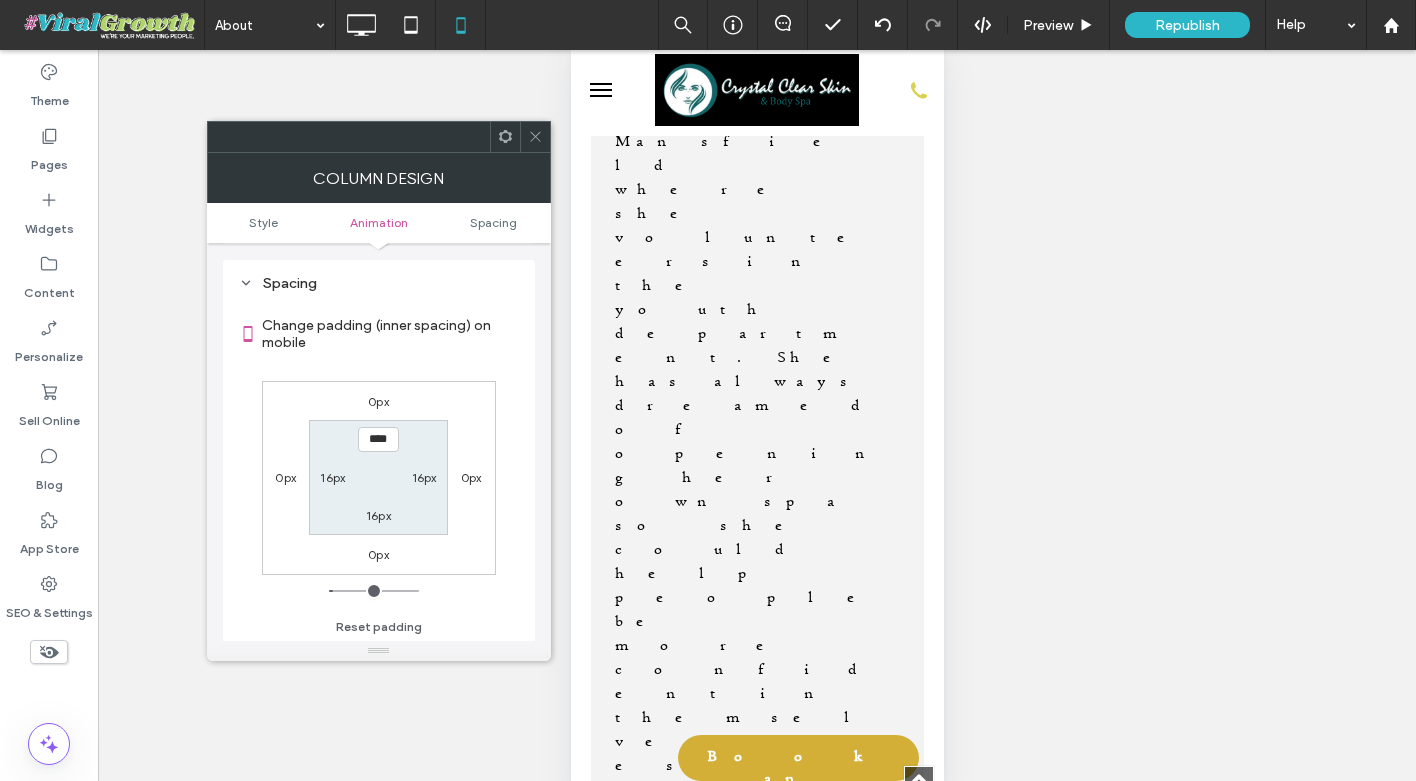 scroll, scrollTop: 470, scrollLeft: 0, axis: vertical 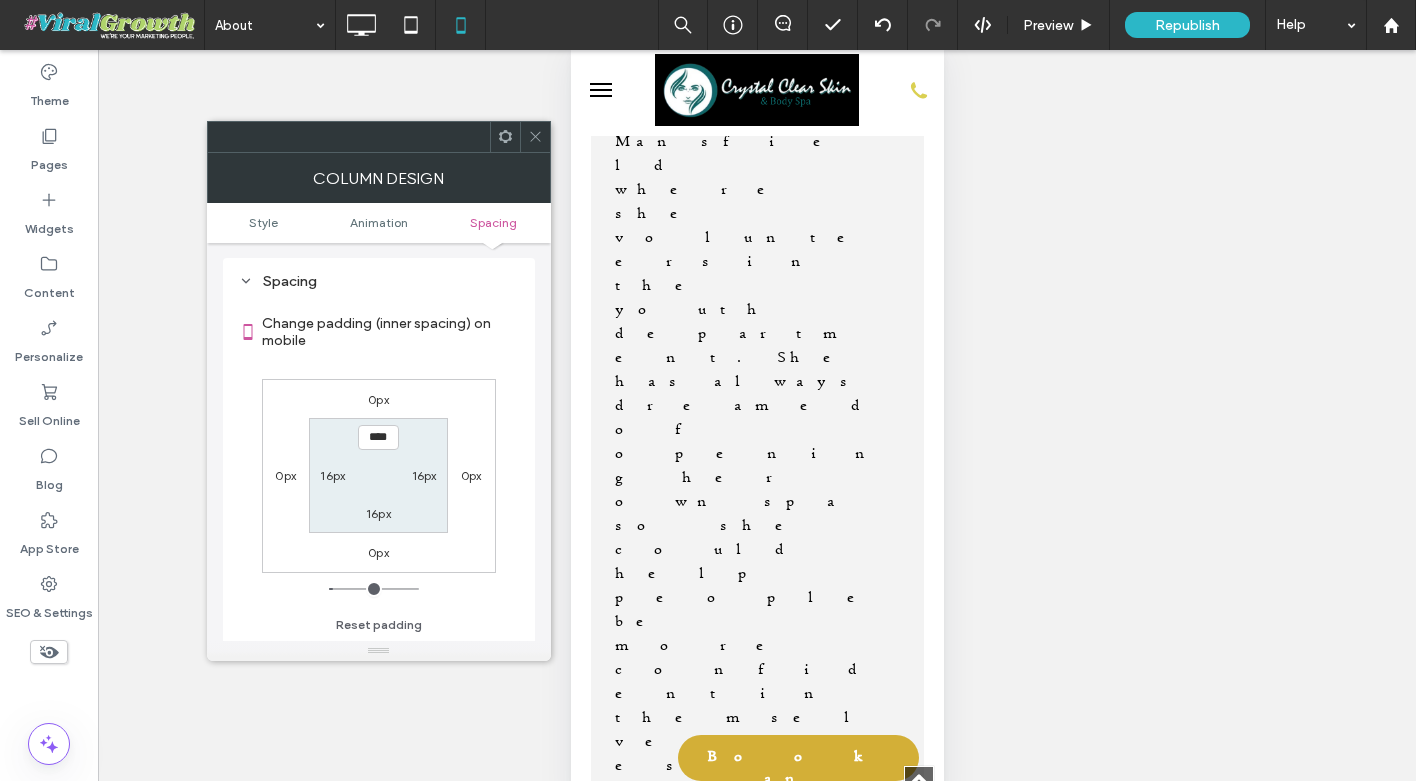 click at bounding box center (535, 137) 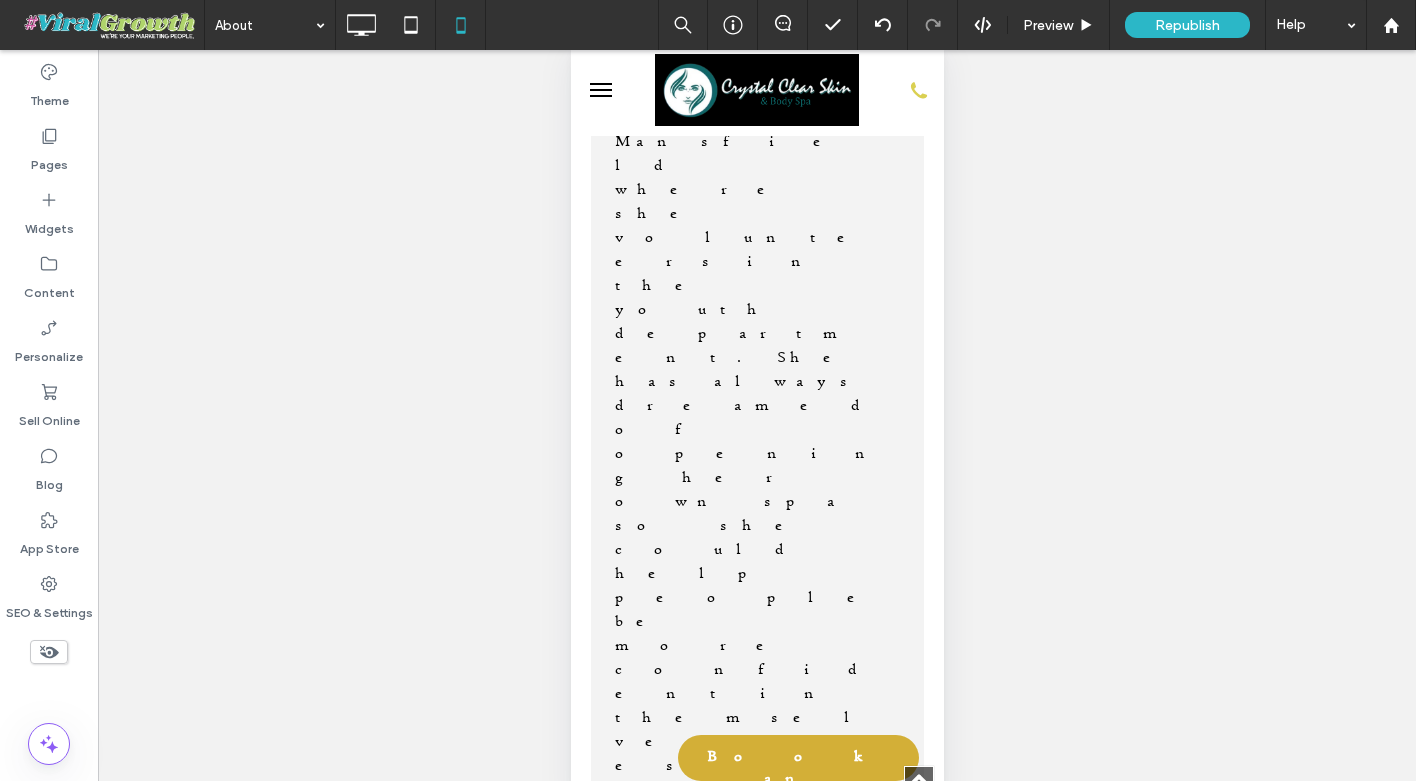 click on "Book with Alysia" at bounding box center (756, 5133) 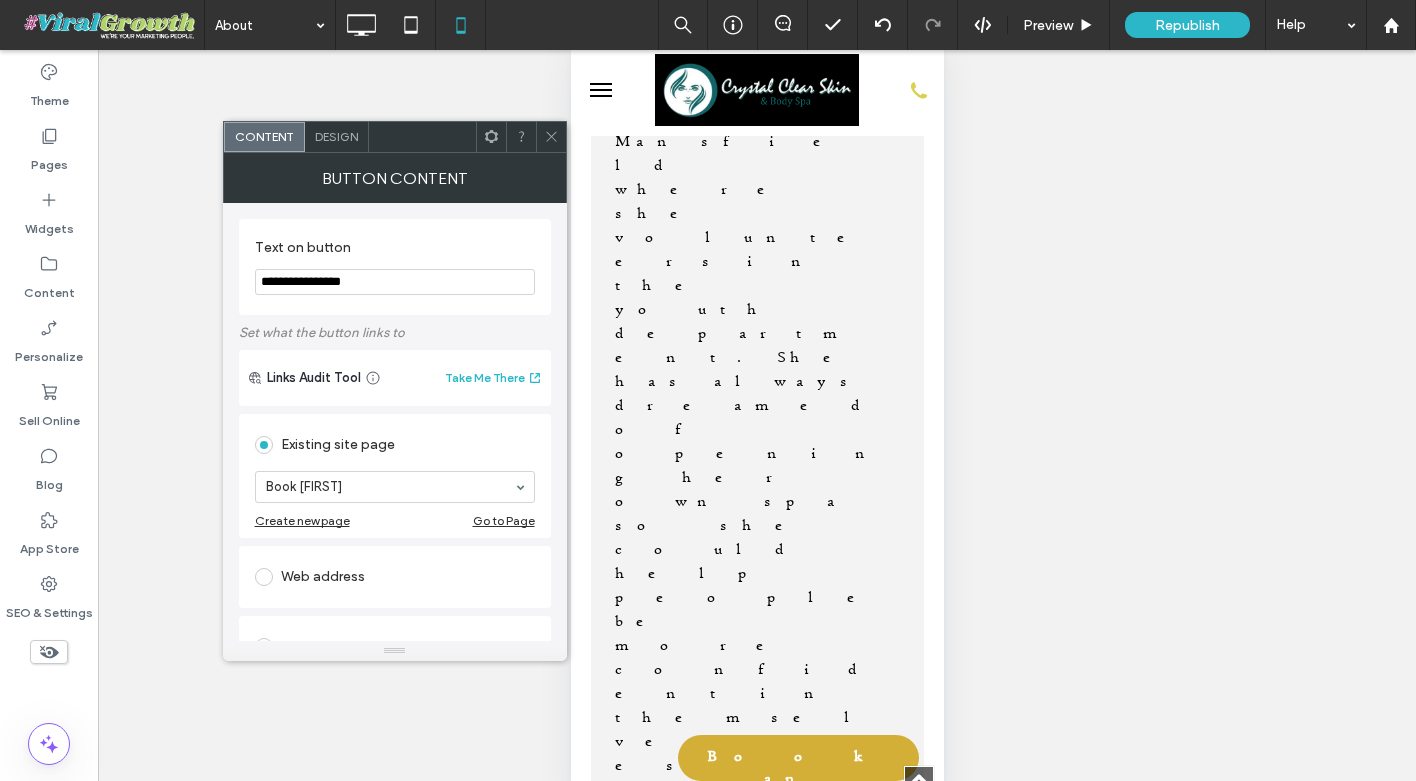click on "Design" at bounding box center [336, 136] 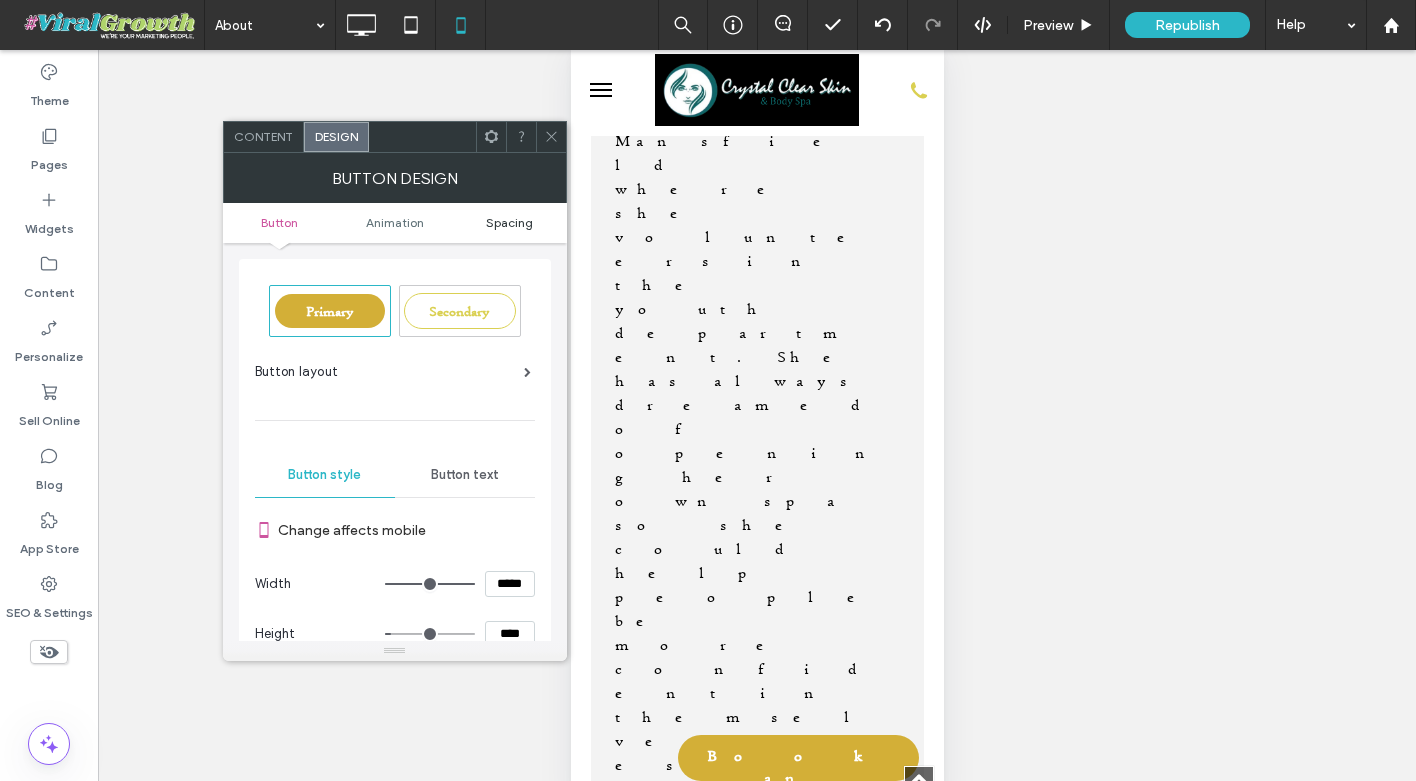 click on "Spacing" at bounding box center (509, 222) 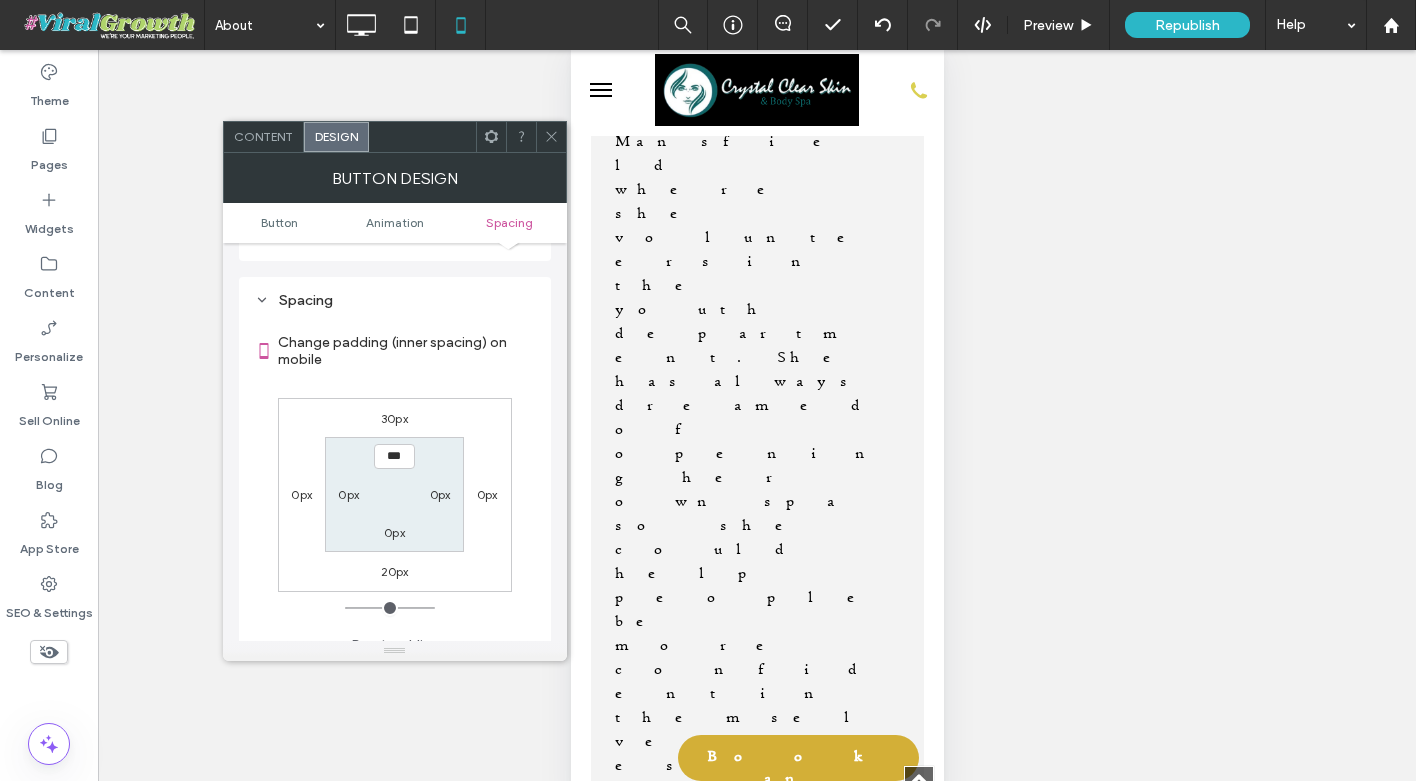 scroll, scrollTop: 939, scrollLeft: 0, axis: vertical 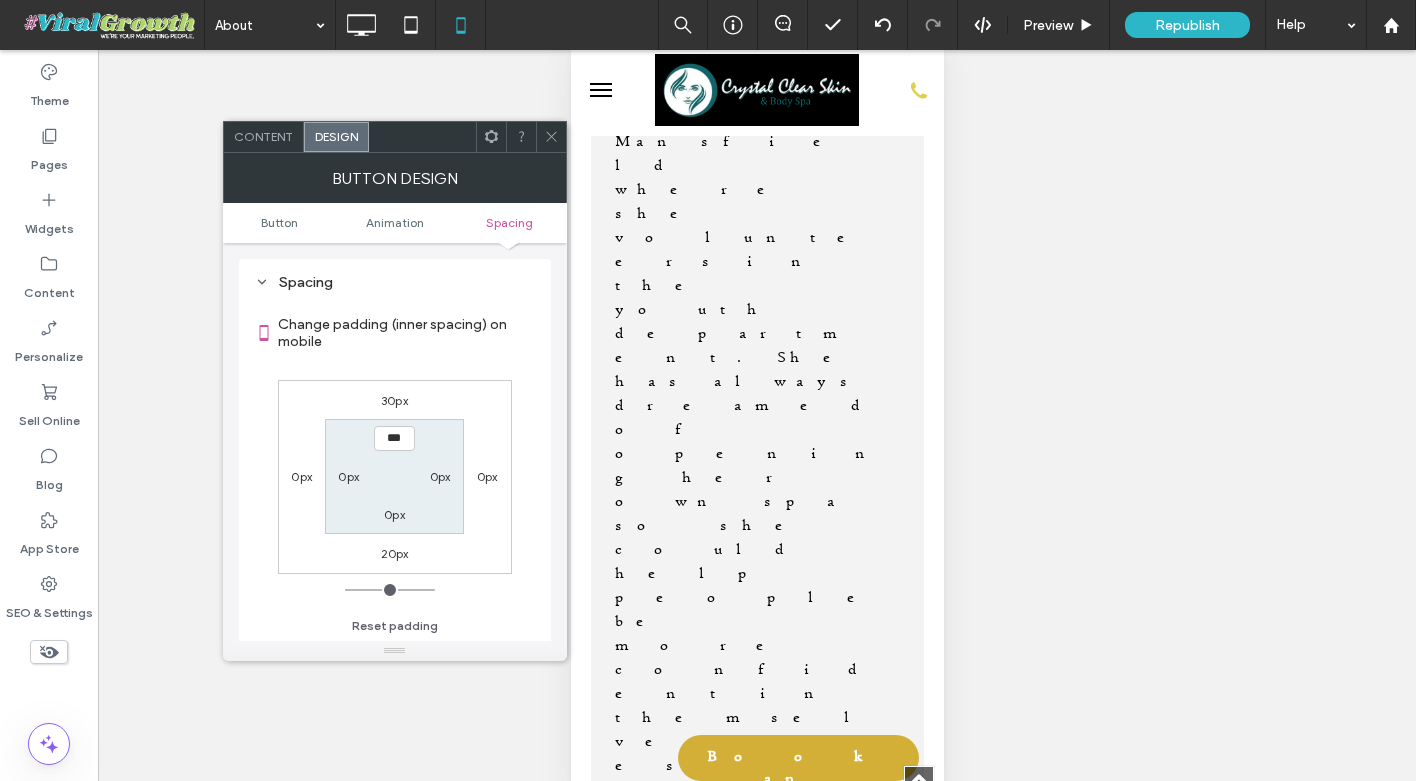 click on "20px" at bounding box center (395, 553) 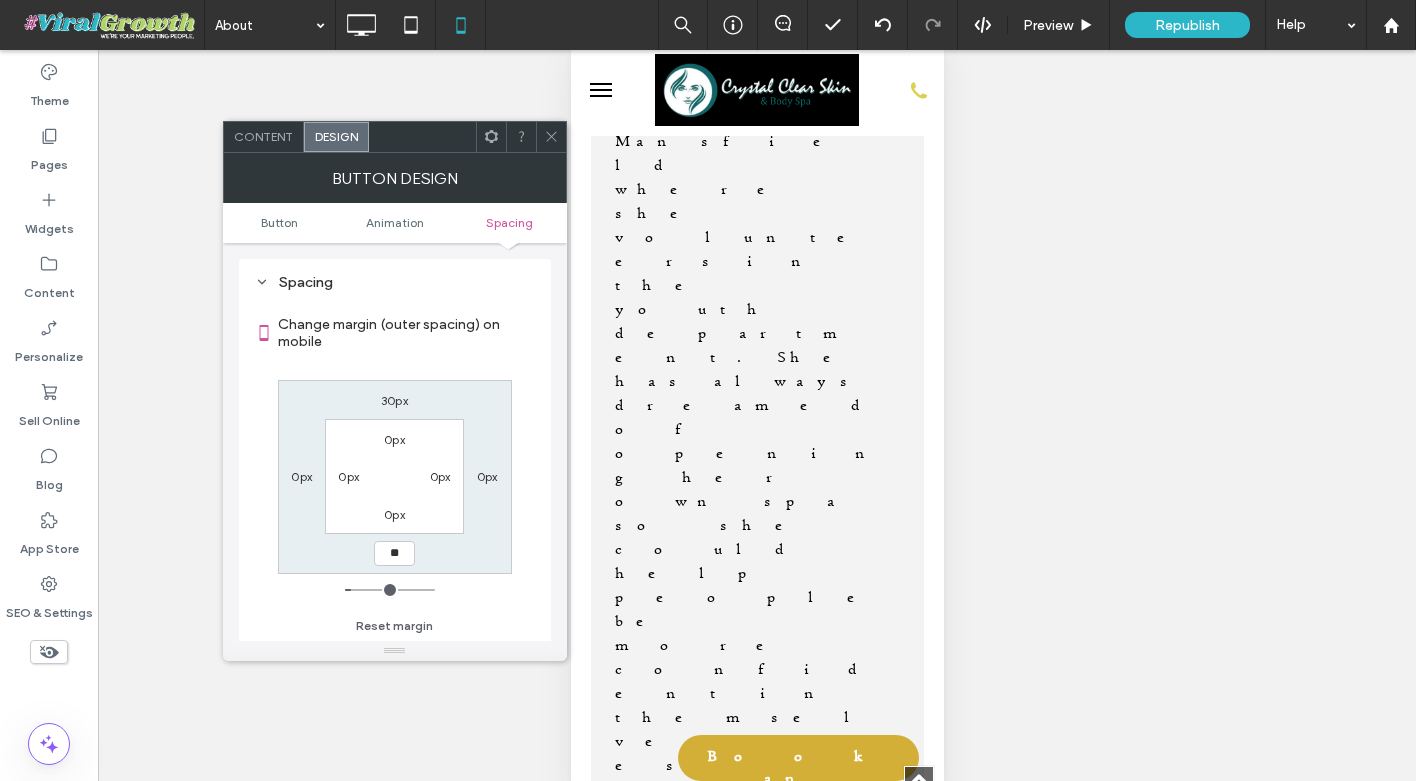 type on "**" 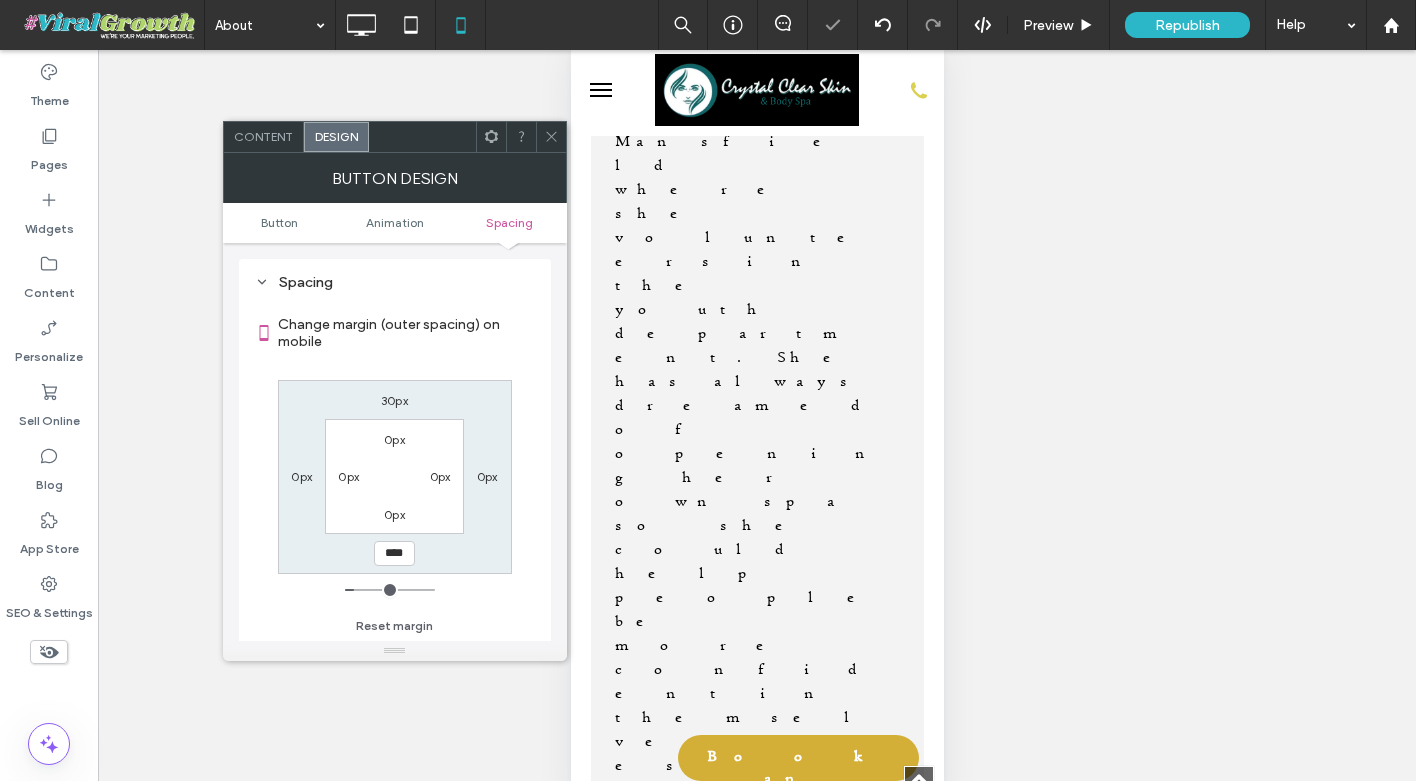 click 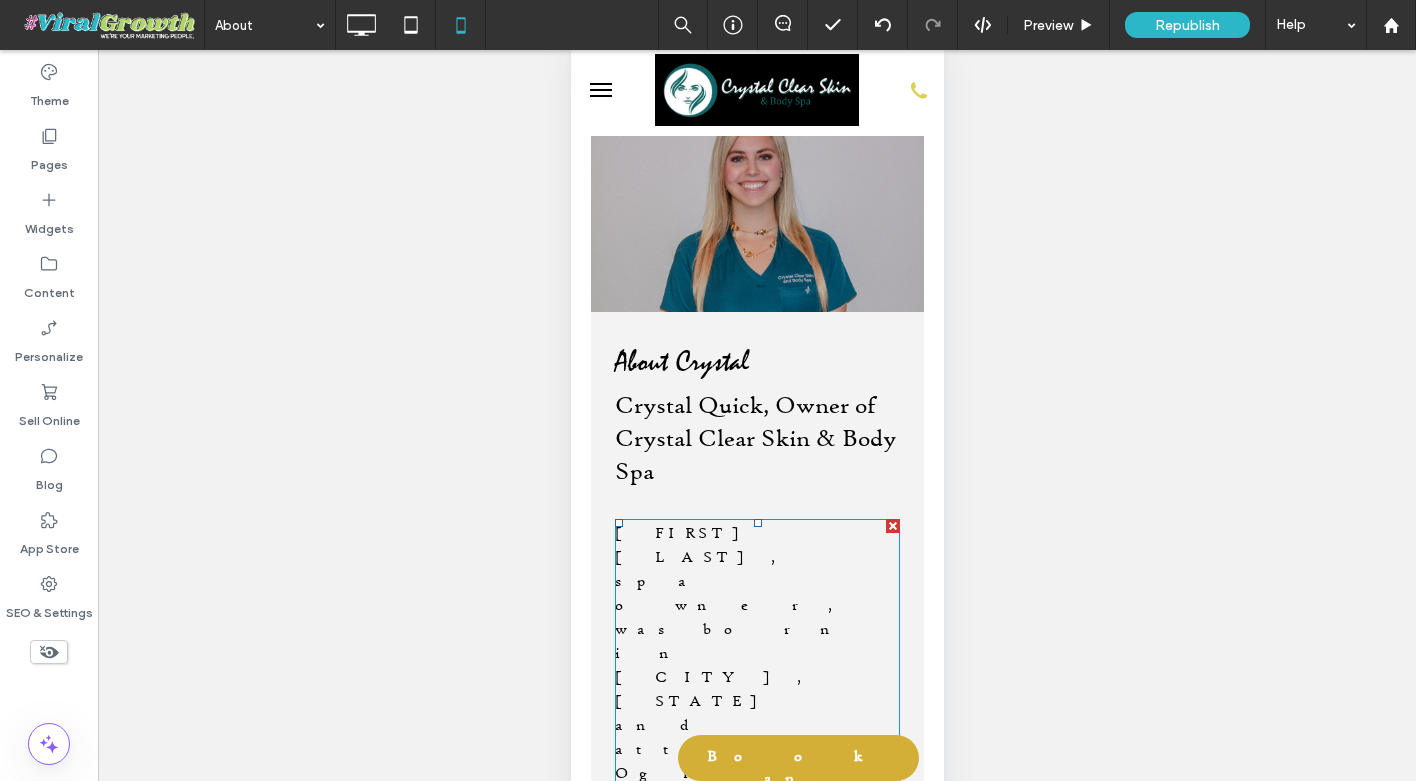 scroll, scrollTop: 0, scrollLeft: 0, axis: both 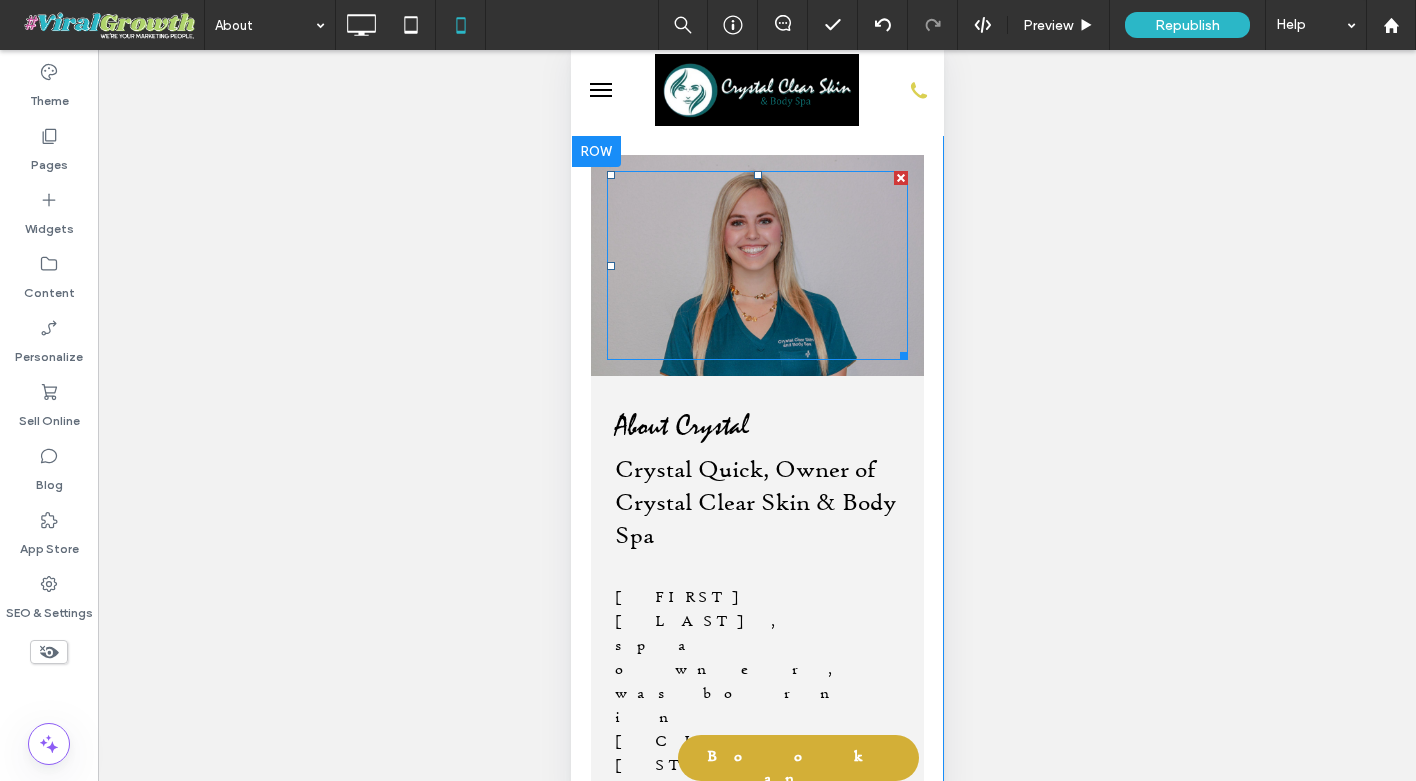 click at bounding box center (756, 265) 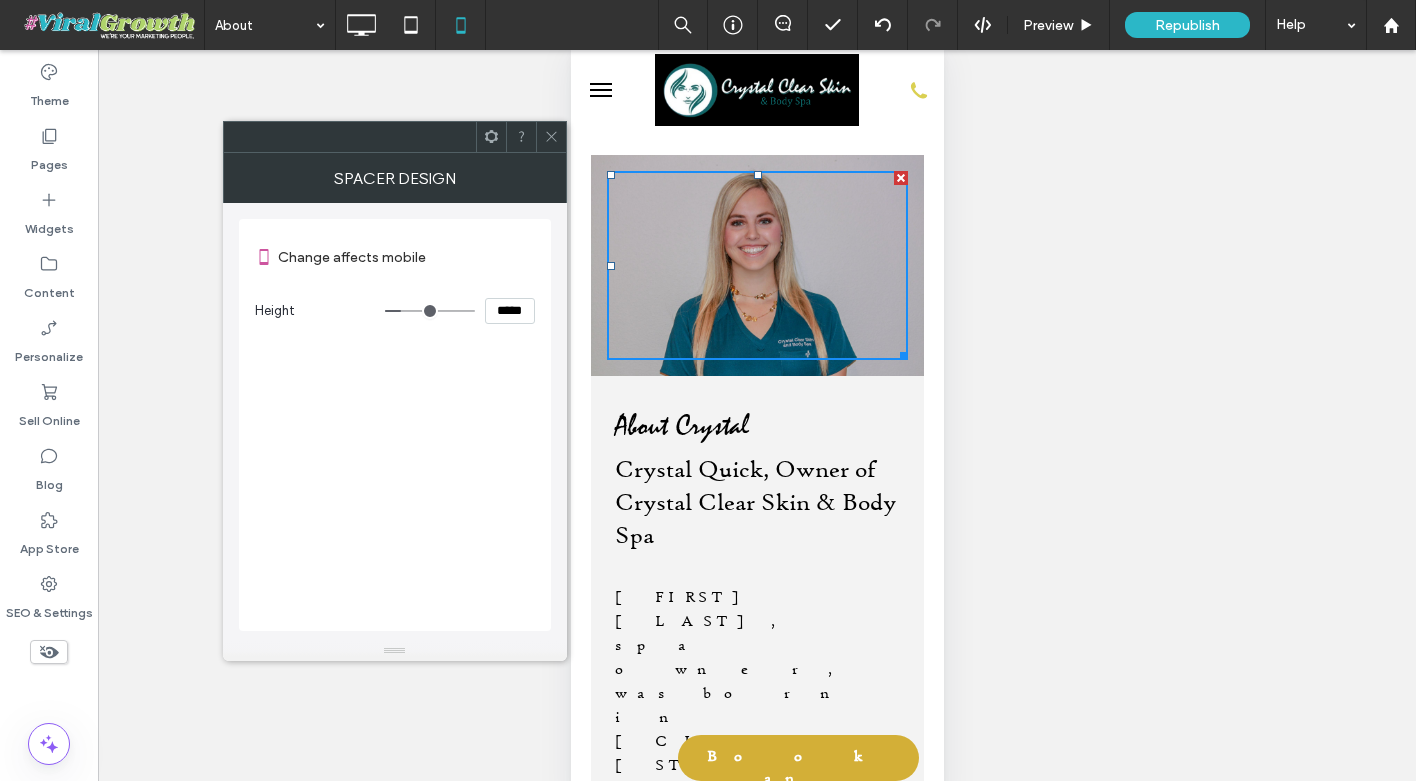 click 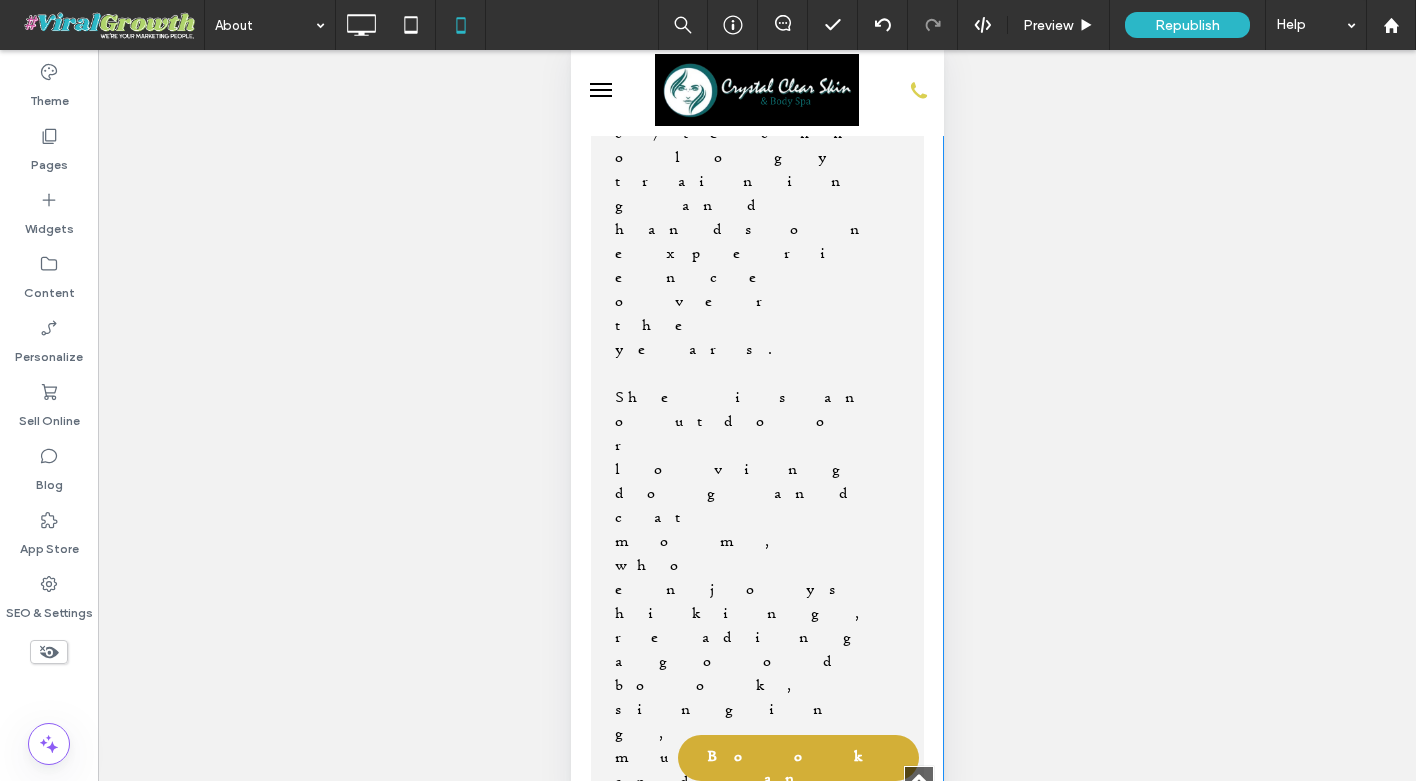 scroll, scrollTop: 1007, scrollLeft: 0, axis: vertical 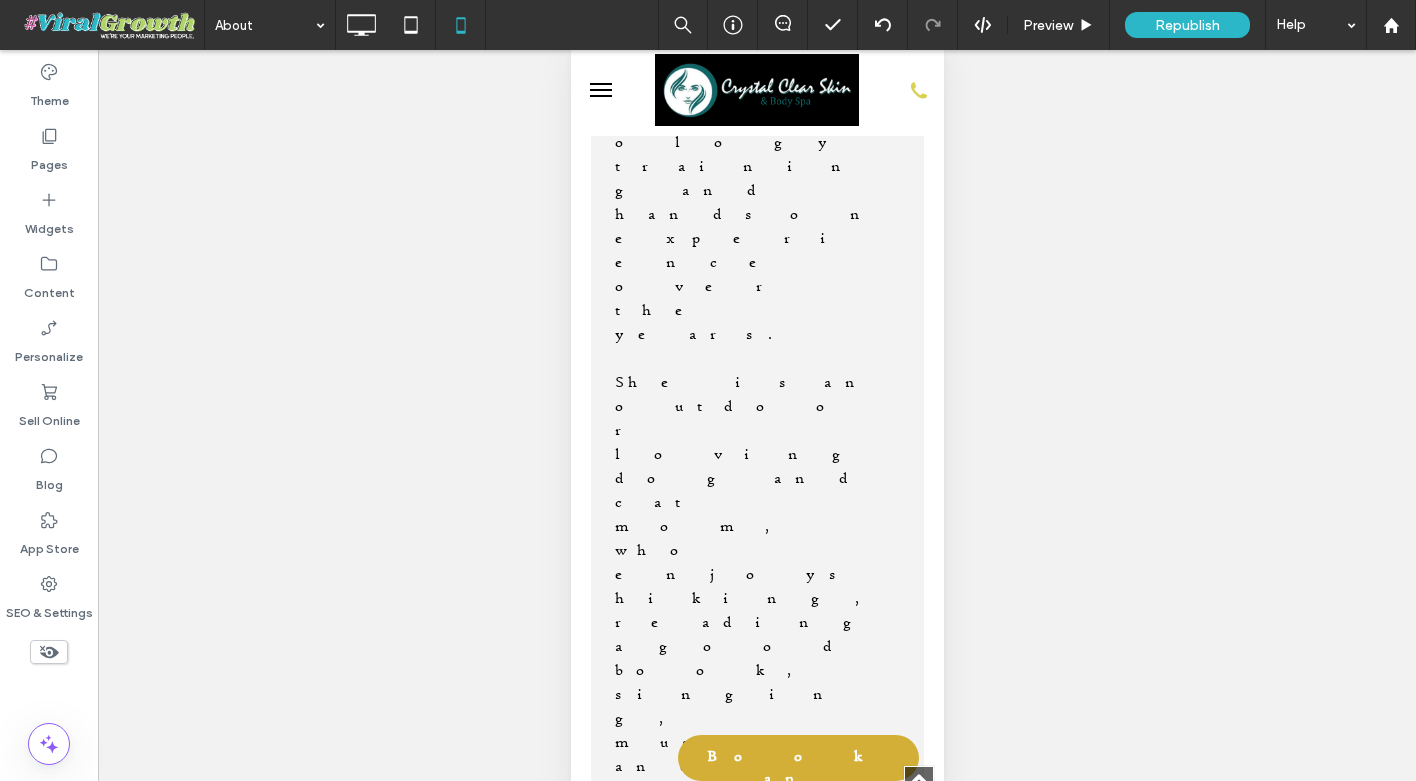 click at bounding box center (756, 3138) 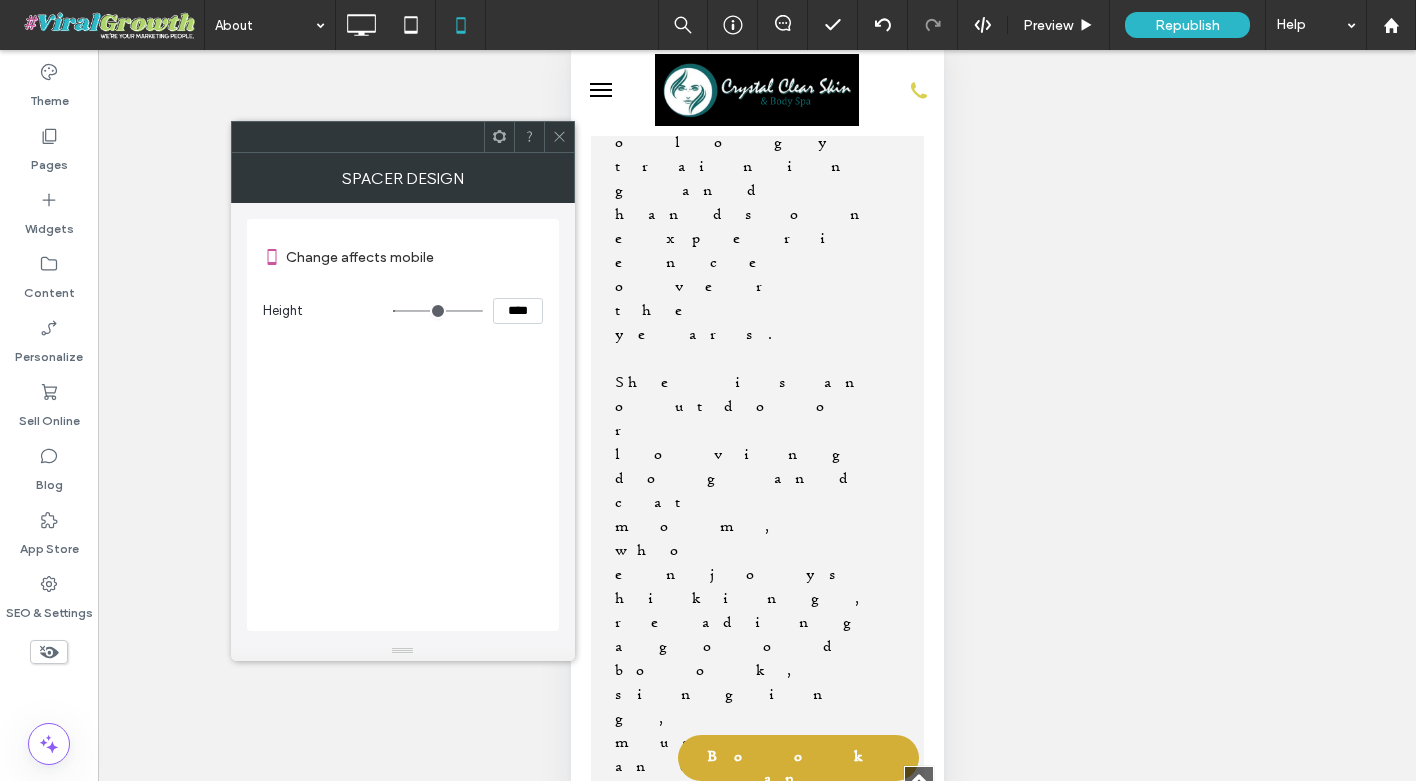 click at bounding box center [559, 137] 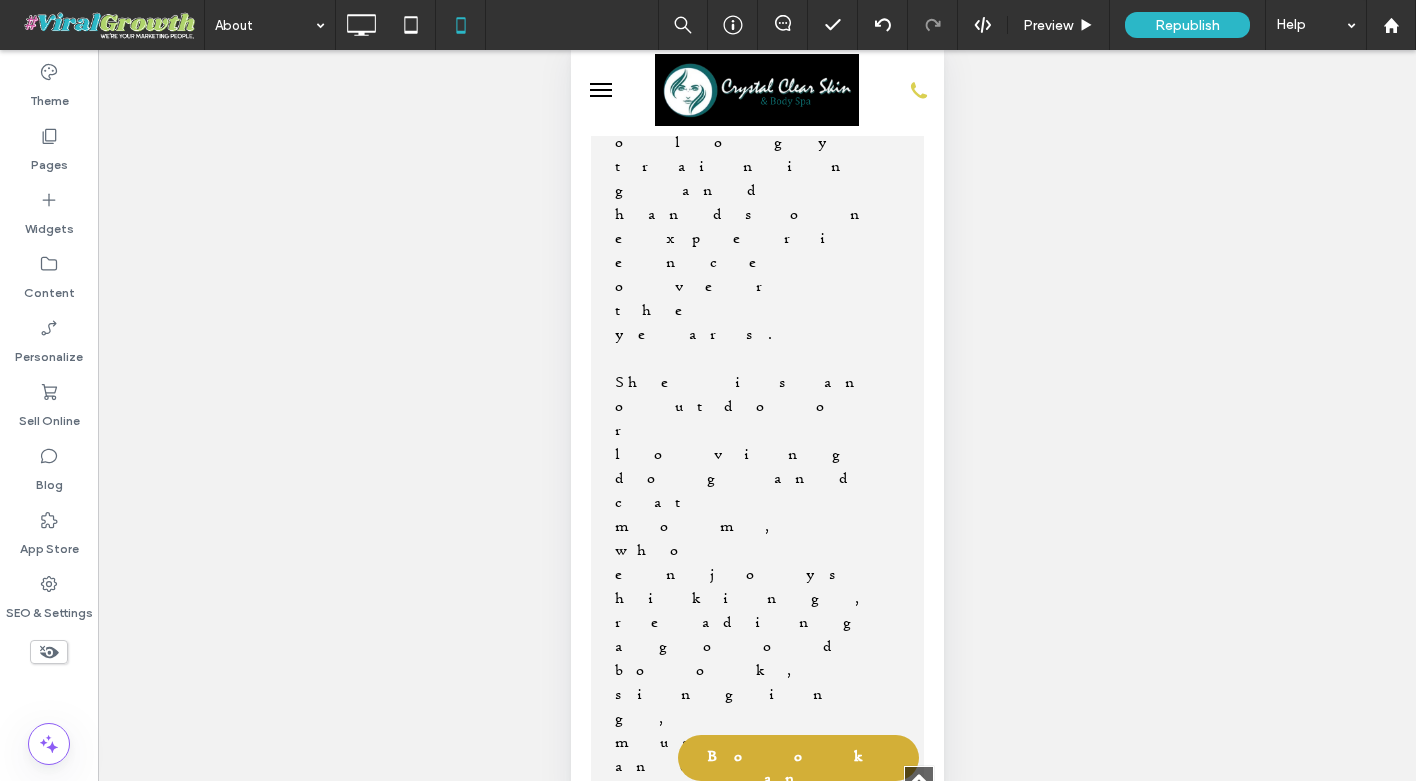 click at bounding box center (892, 3130) 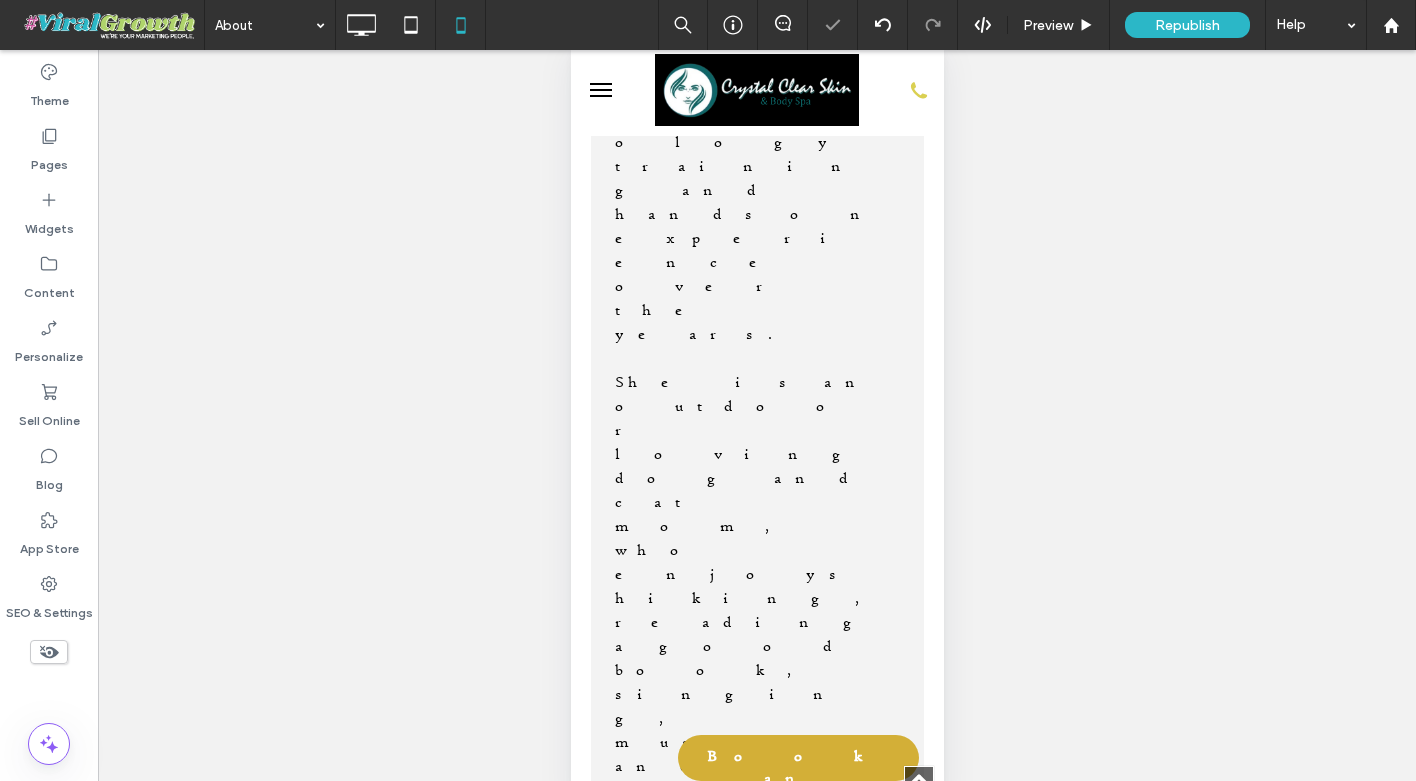 click at bounding box center [756, 3028] 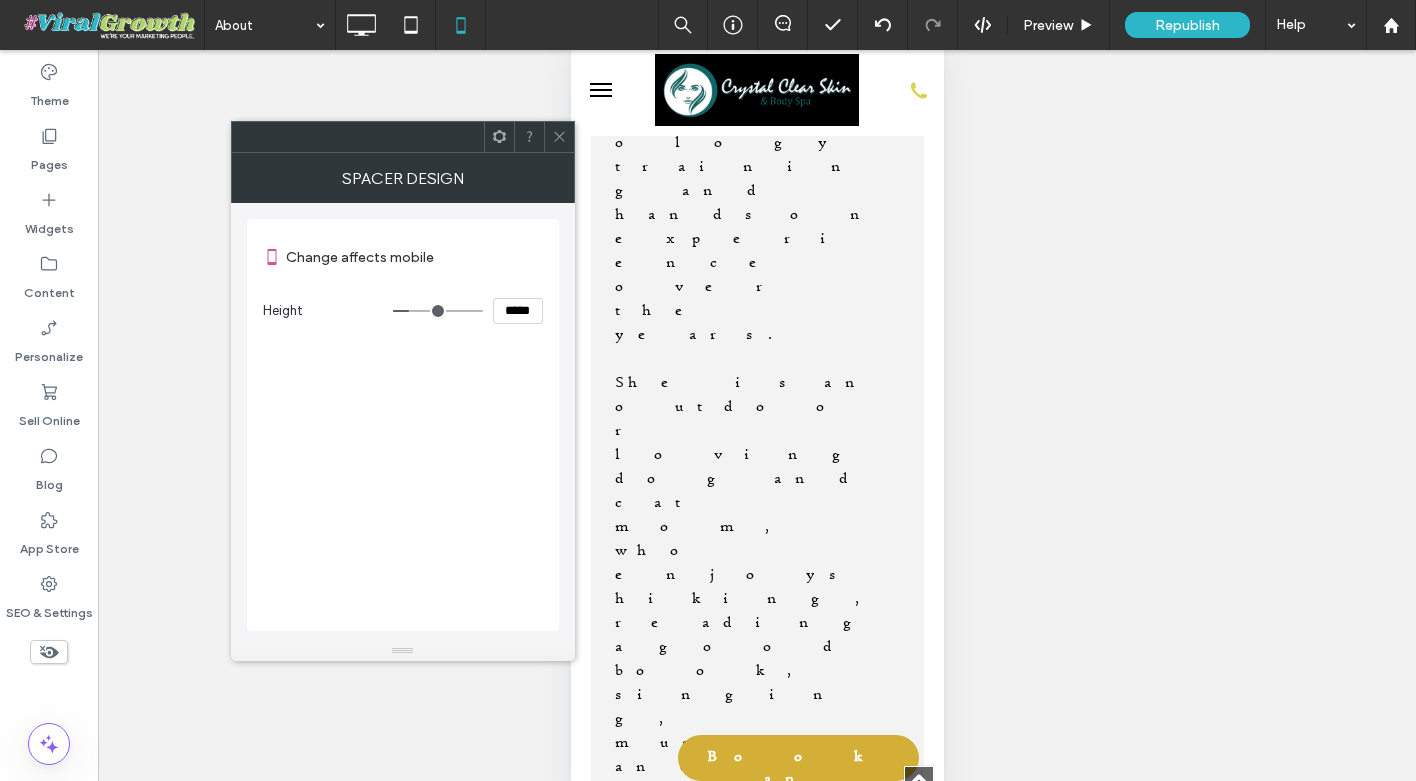 click 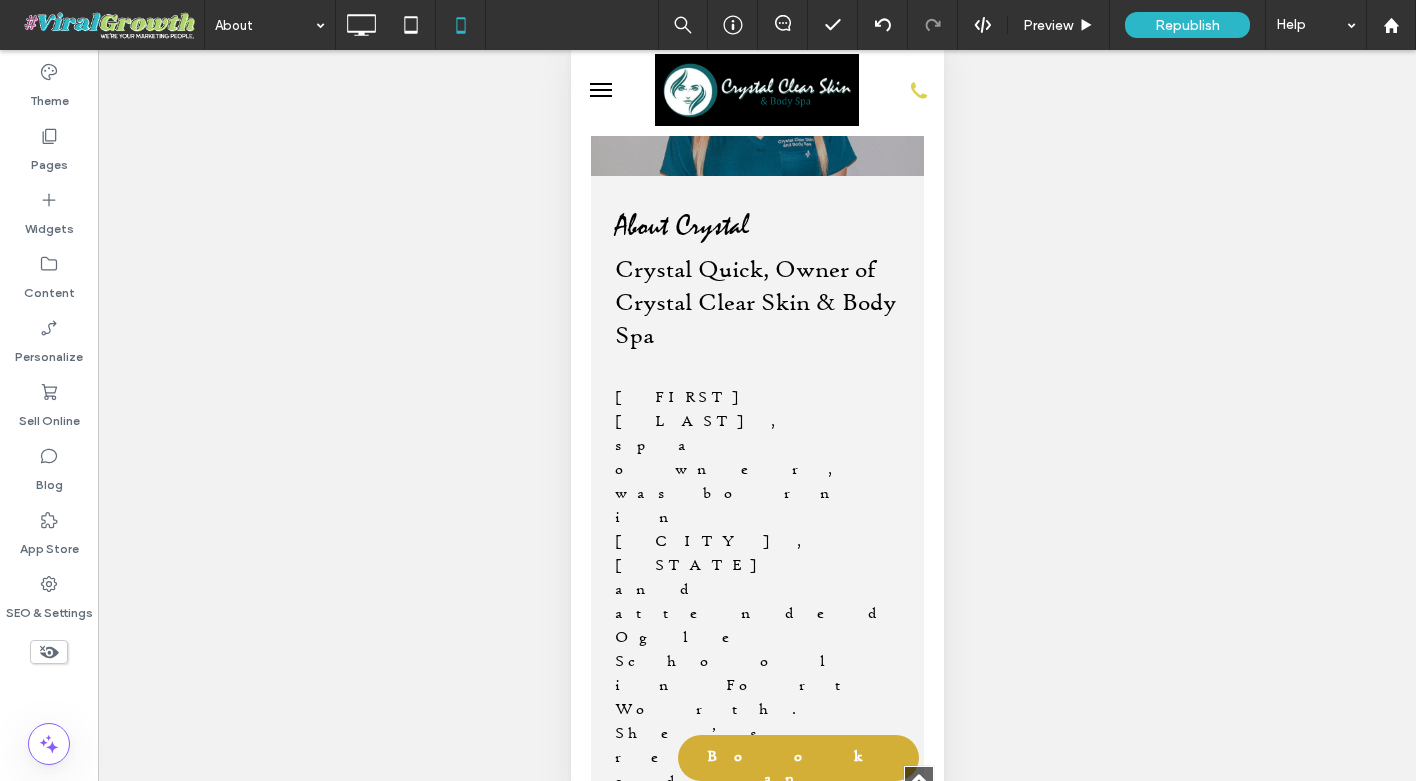 scroll, scrollTop: 0, scrollLeft: 0, axis: both 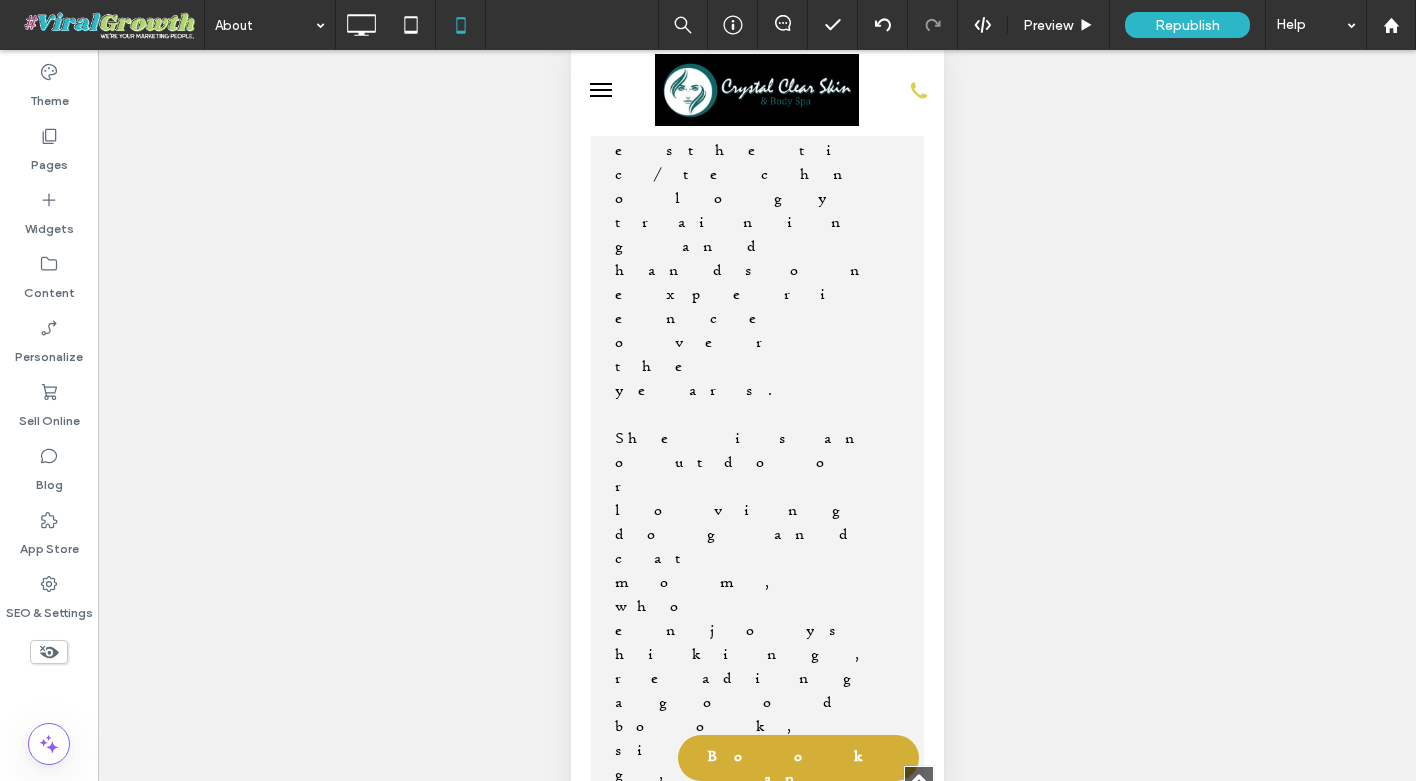 click on "Click To Paste" at bounding box center [756, 3084] 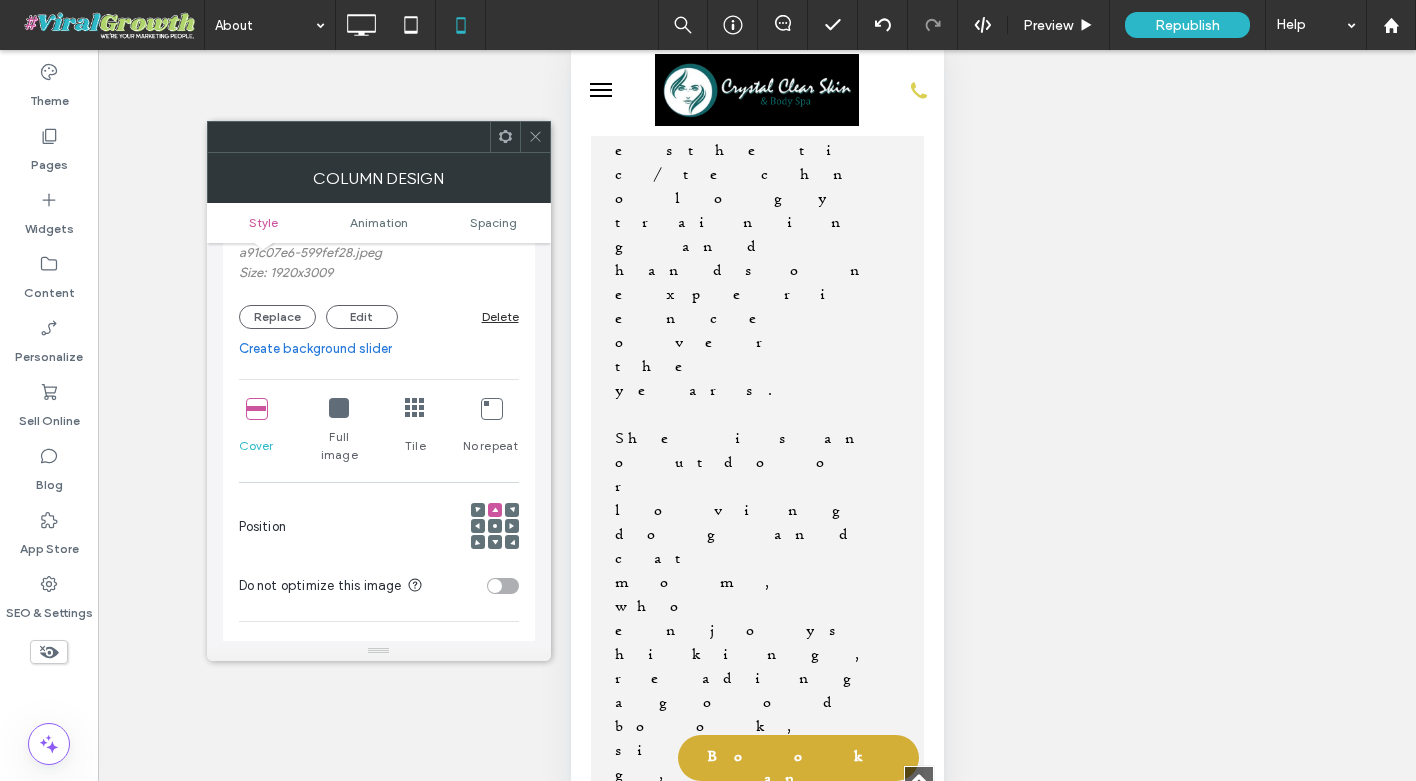 scroll, scrollTop: 323, scrollLeft: 0, axis: vertical 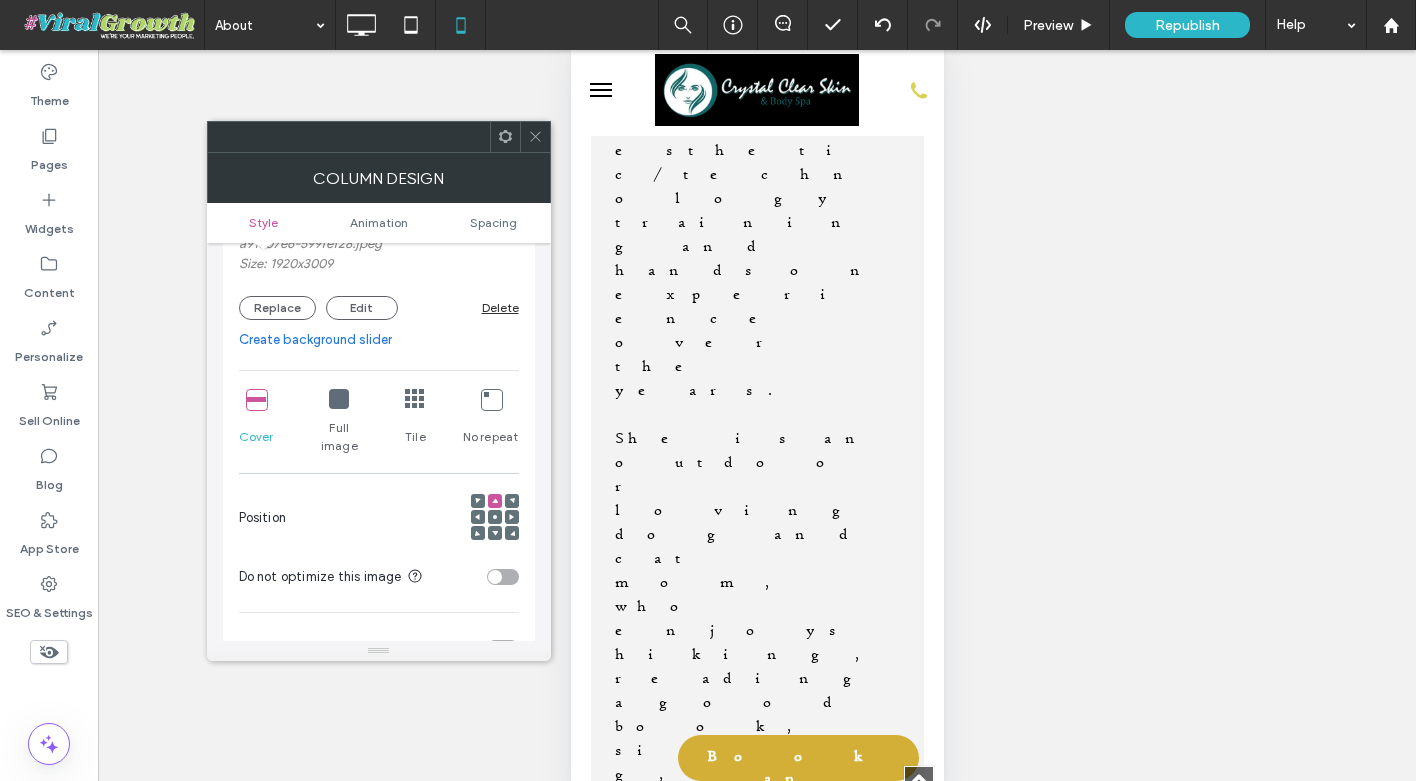 click 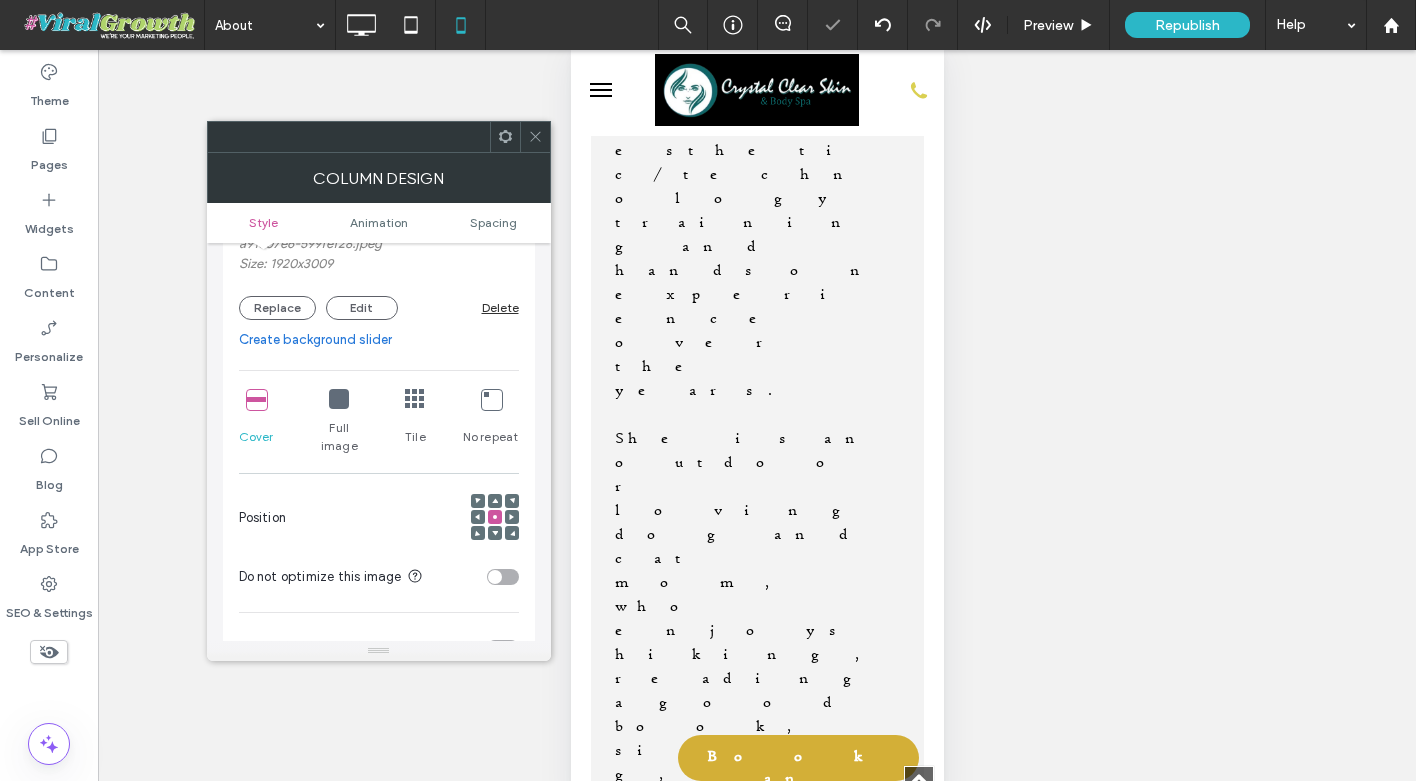 click 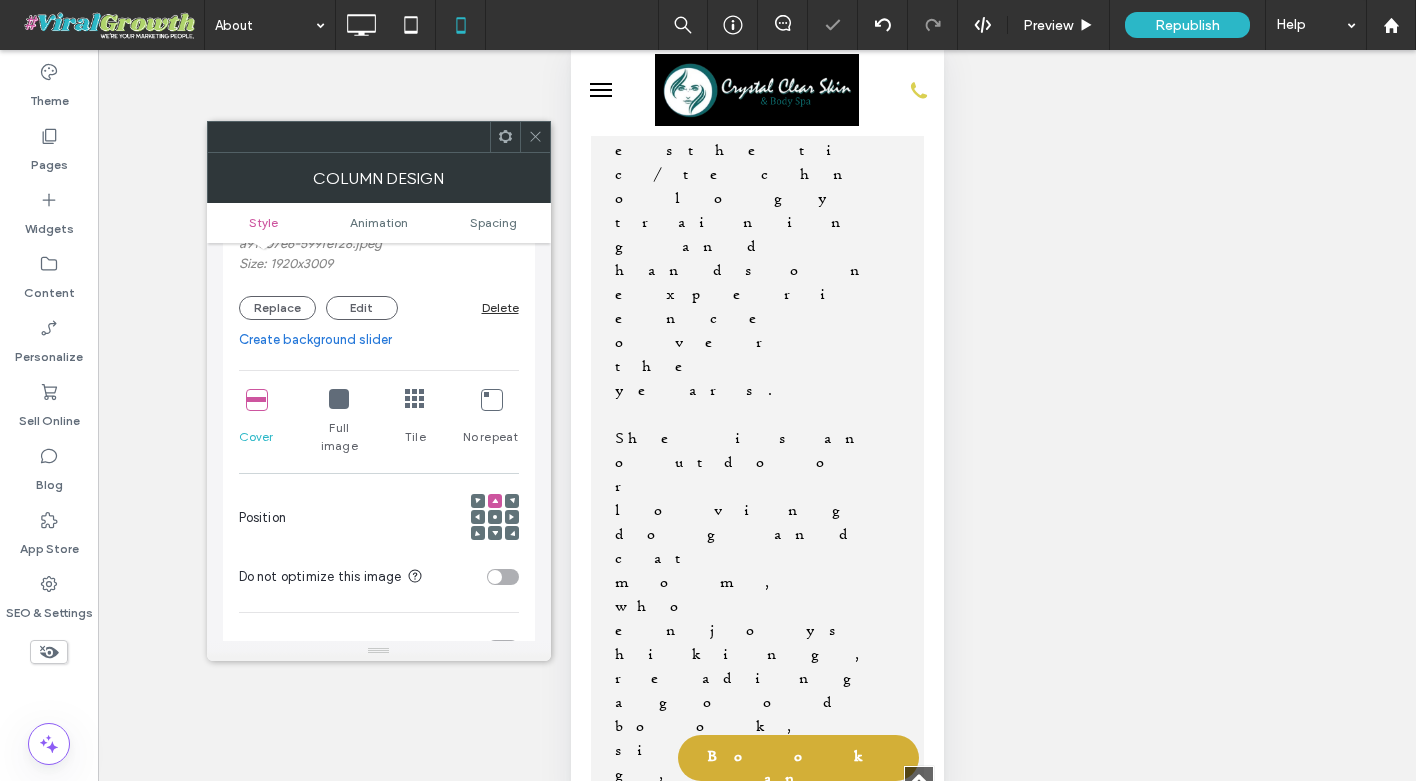 click 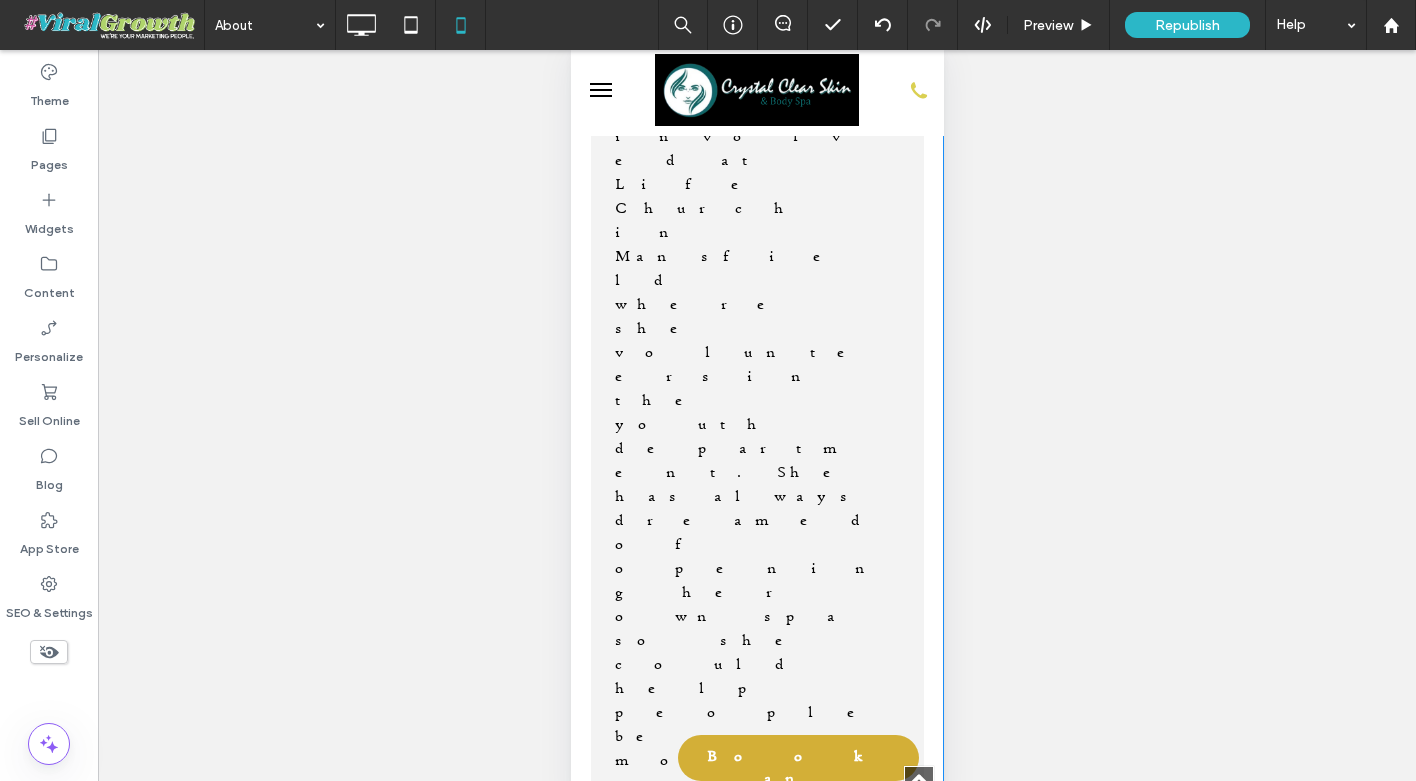 scroll, scrollTop: 1979, scrollLeft: 0, axis: vertical 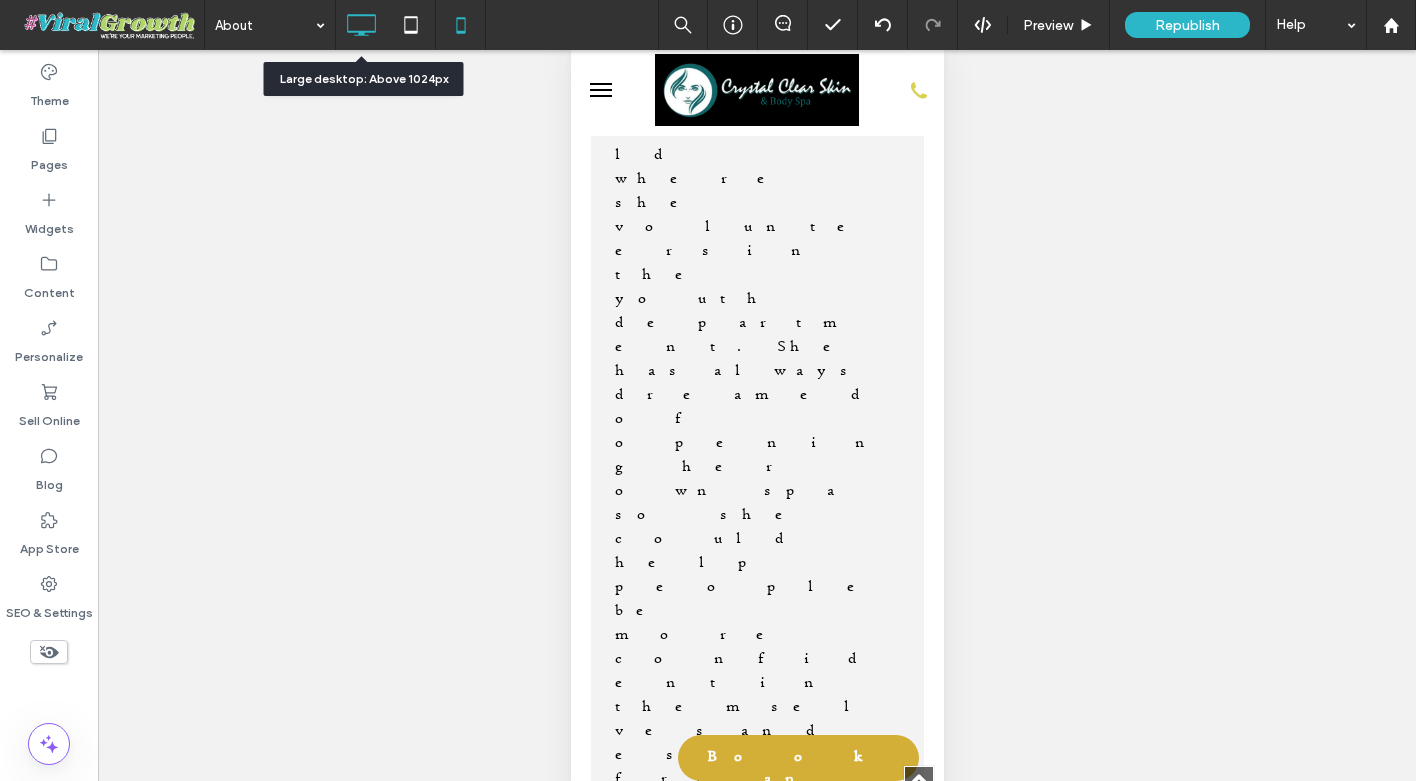 click 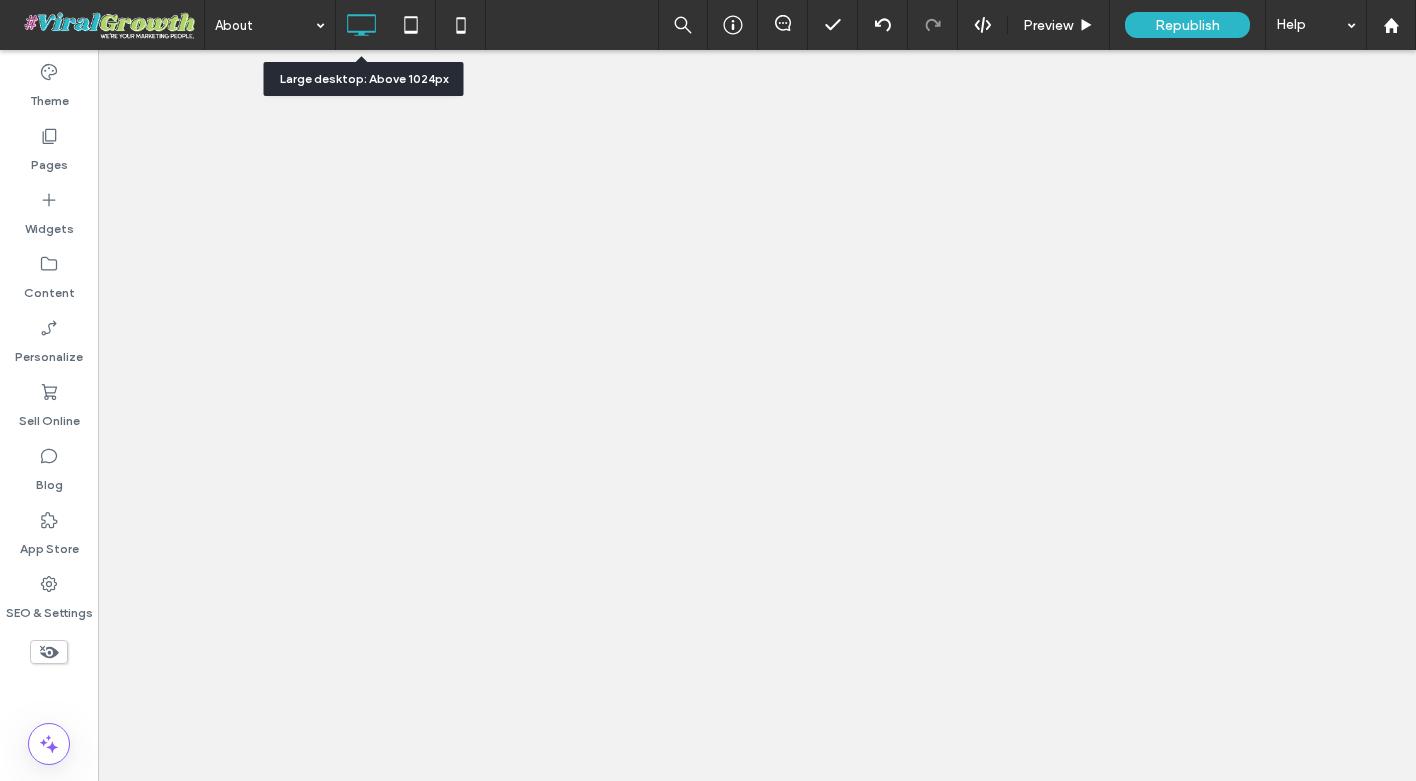 scroll, scrollTop: 0, scrollLeft: 0, axis: both 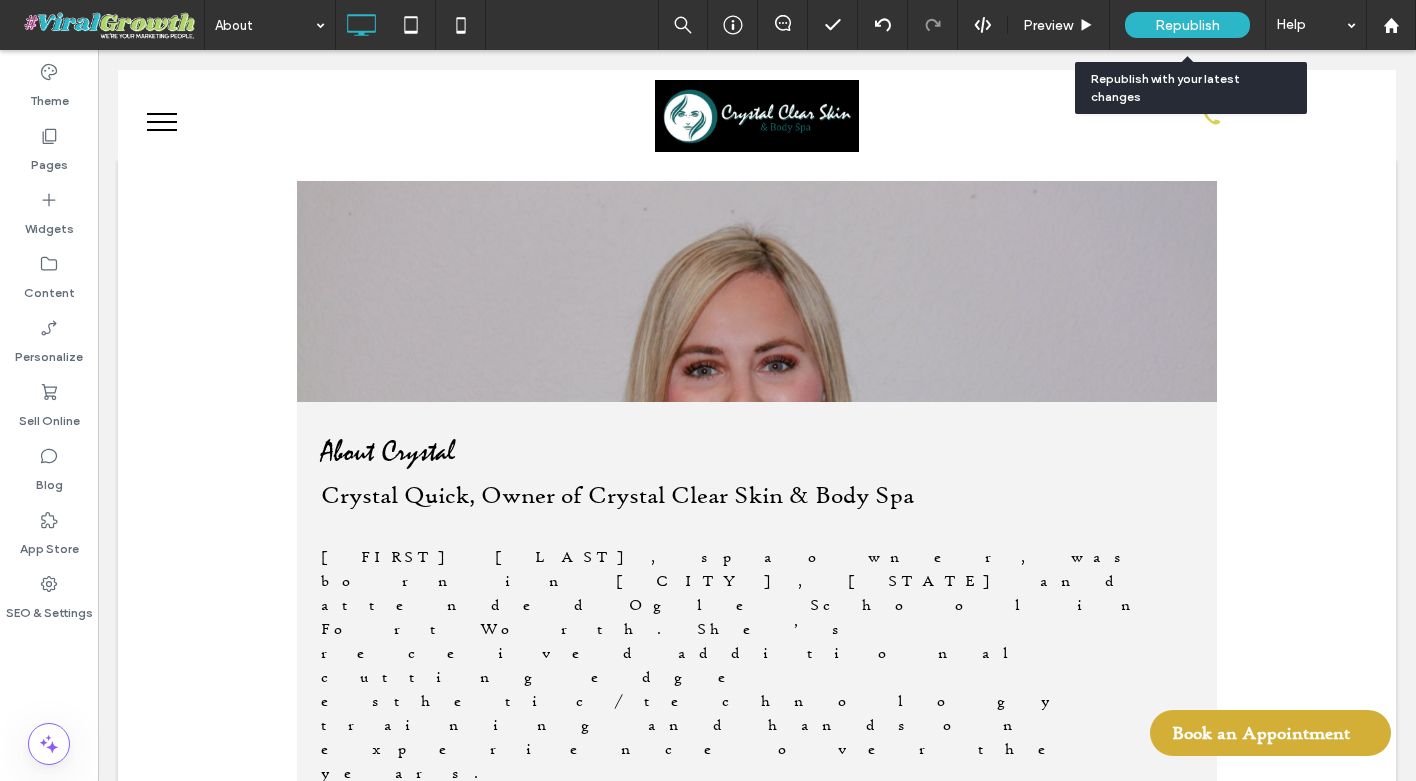 click on "Republish" at bounding box center [1187, 25] 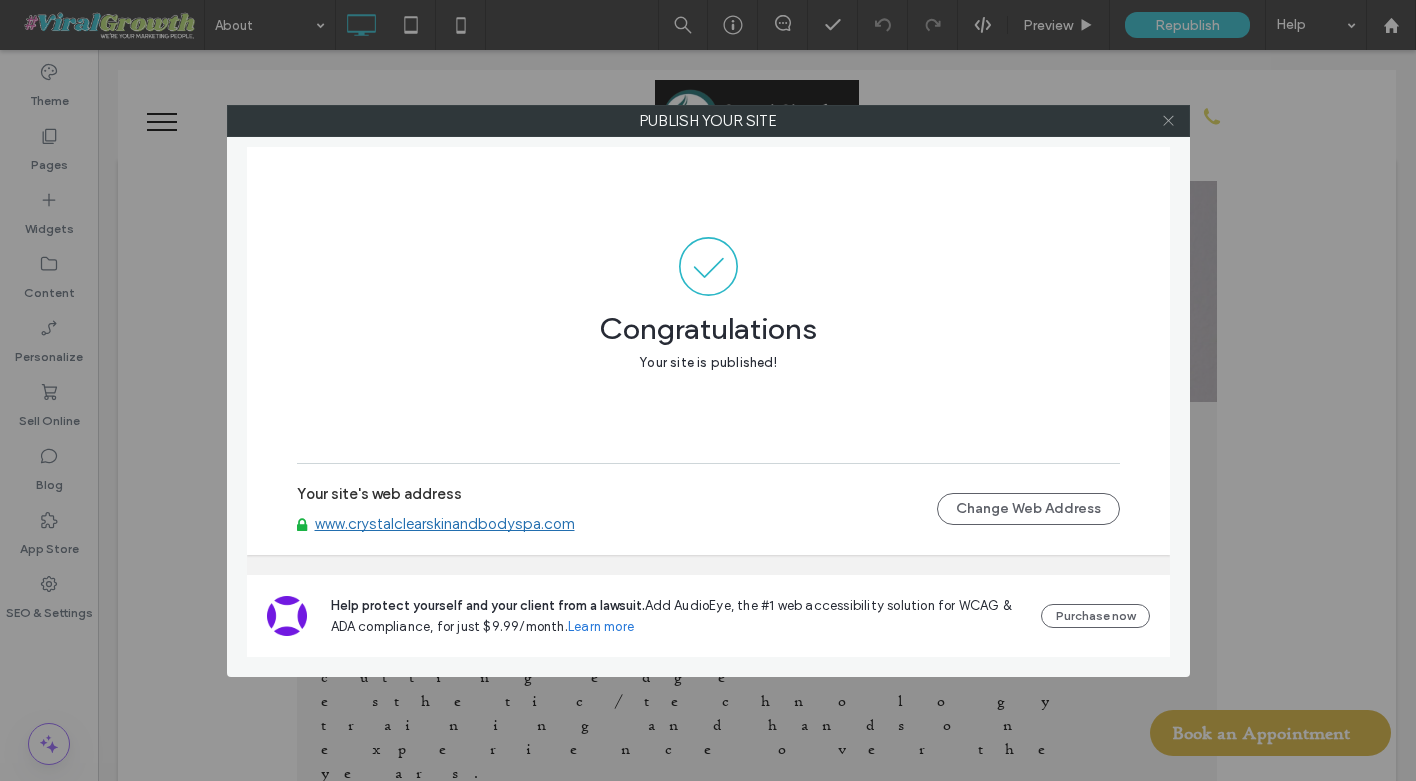 click 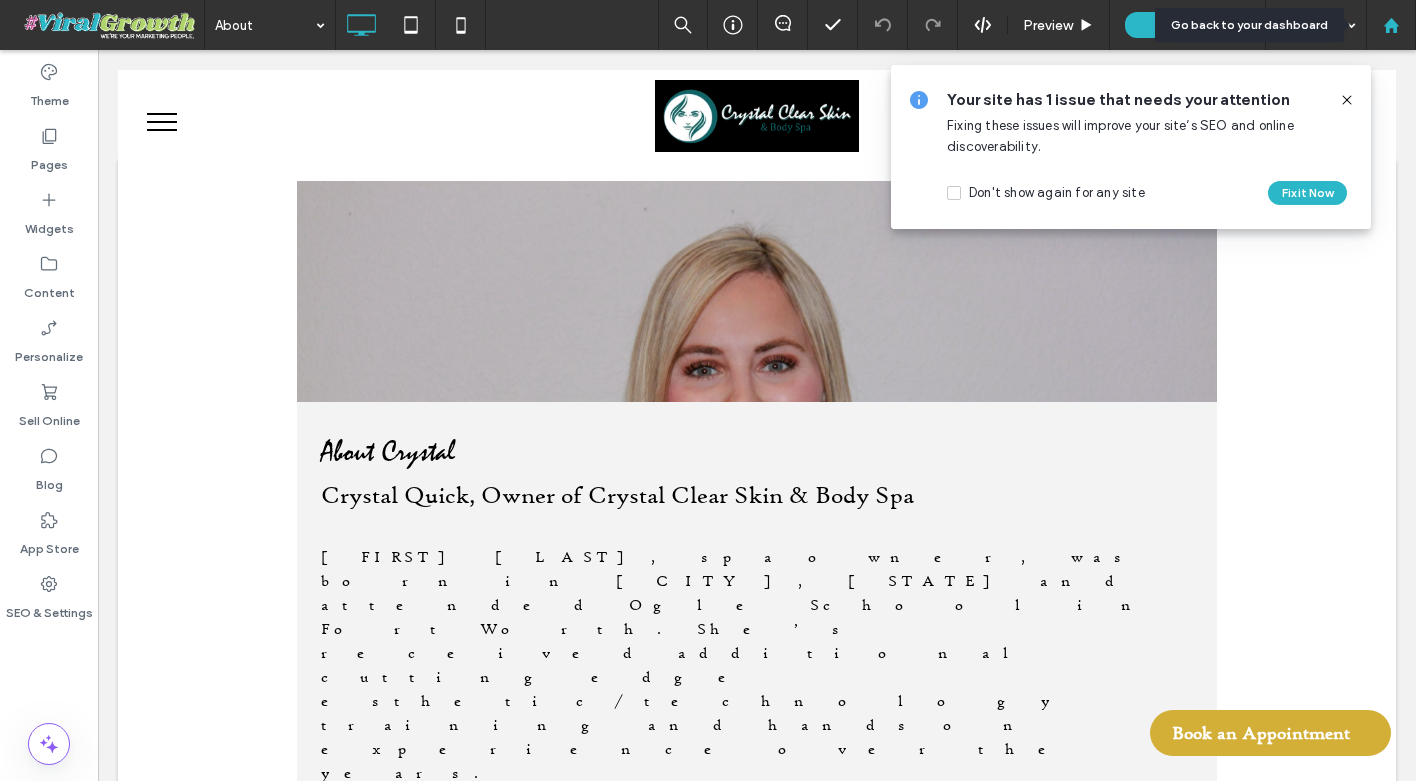 click 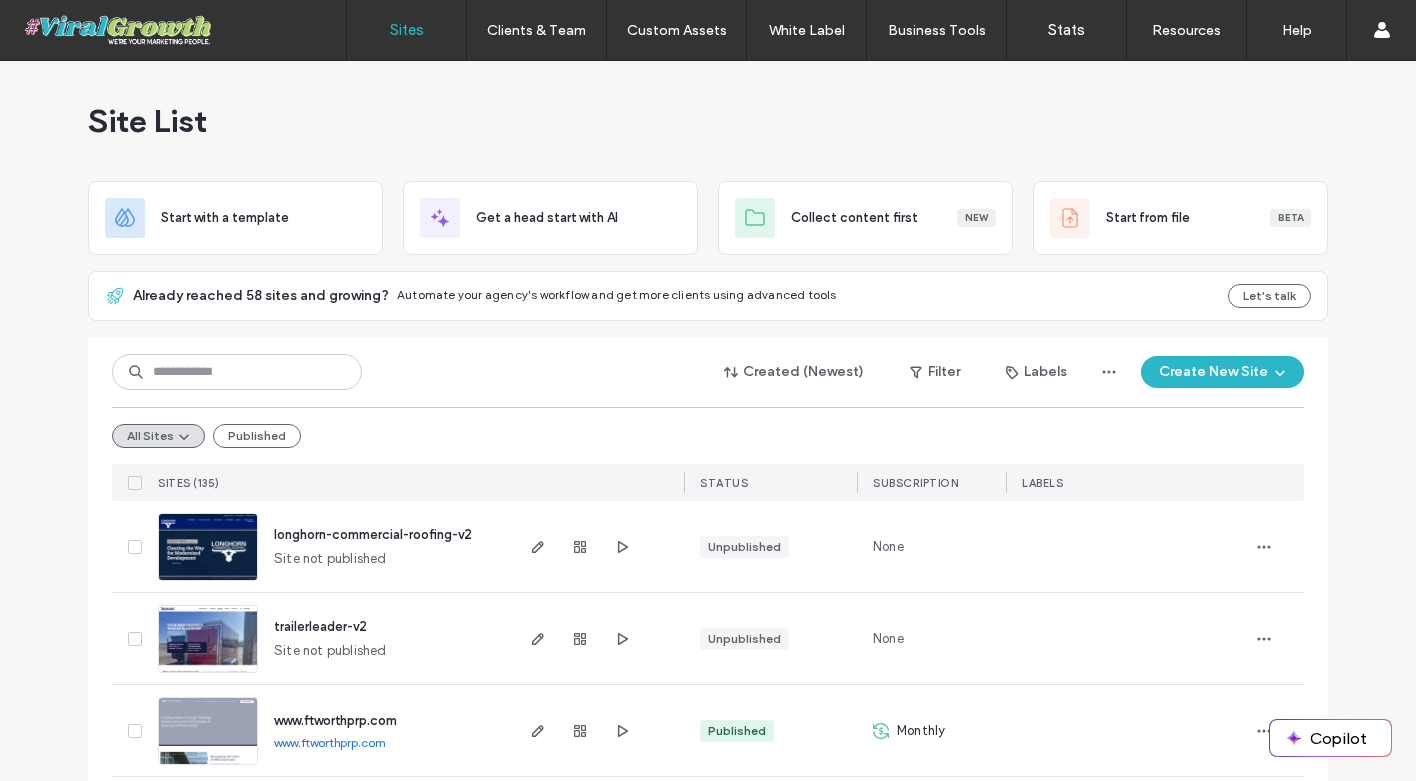 scroll, scrollTop: 0, scrollLeft: 0, axis: both 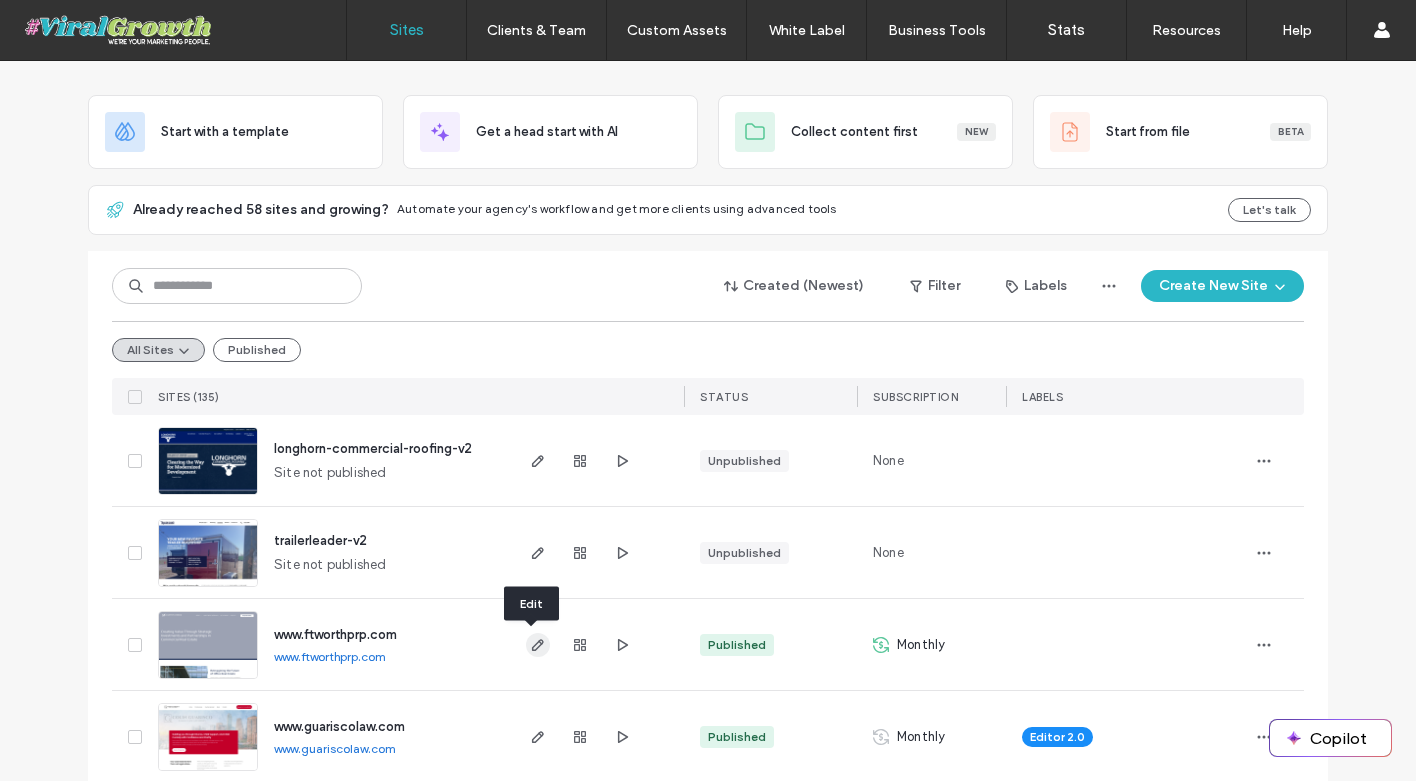 click 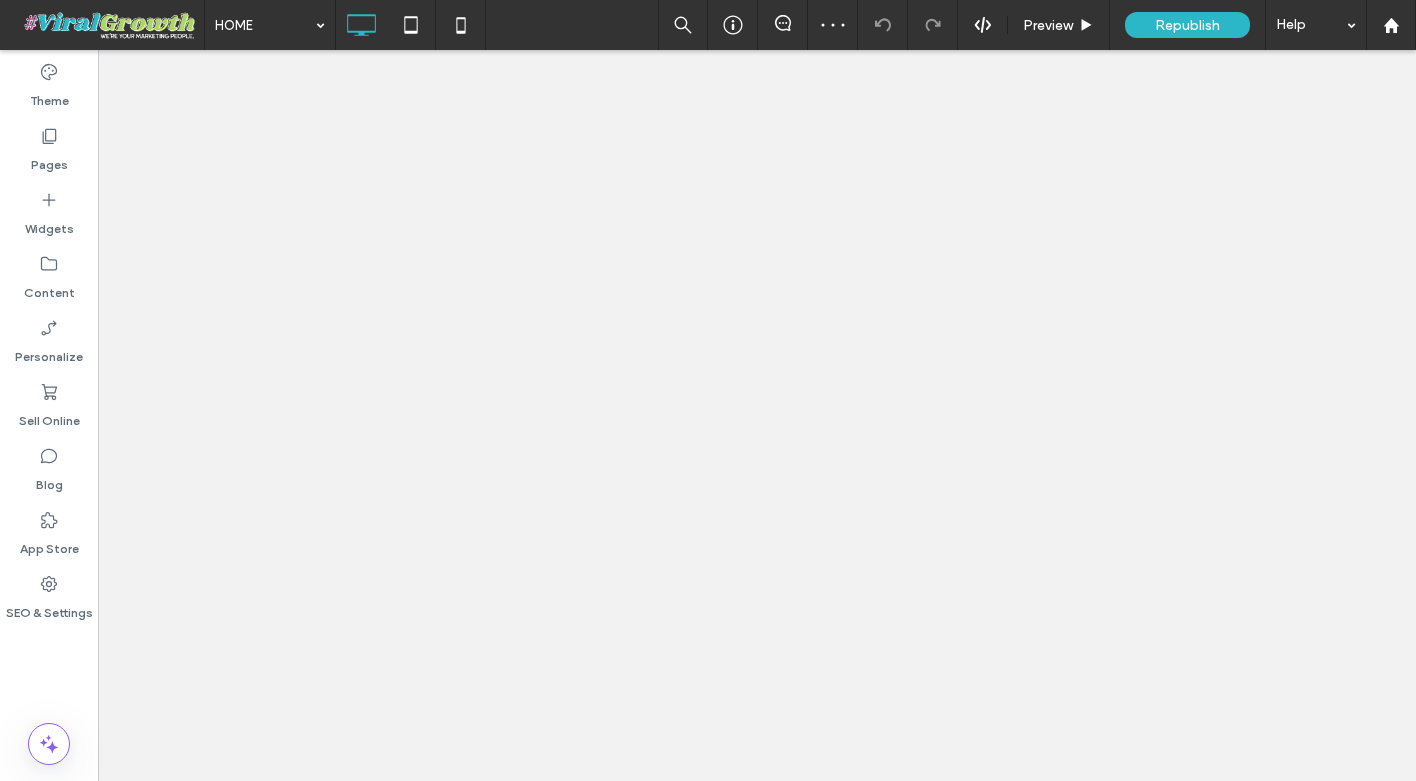 scroll, scrollTop: 0, scrollLeft: 0, axis: both 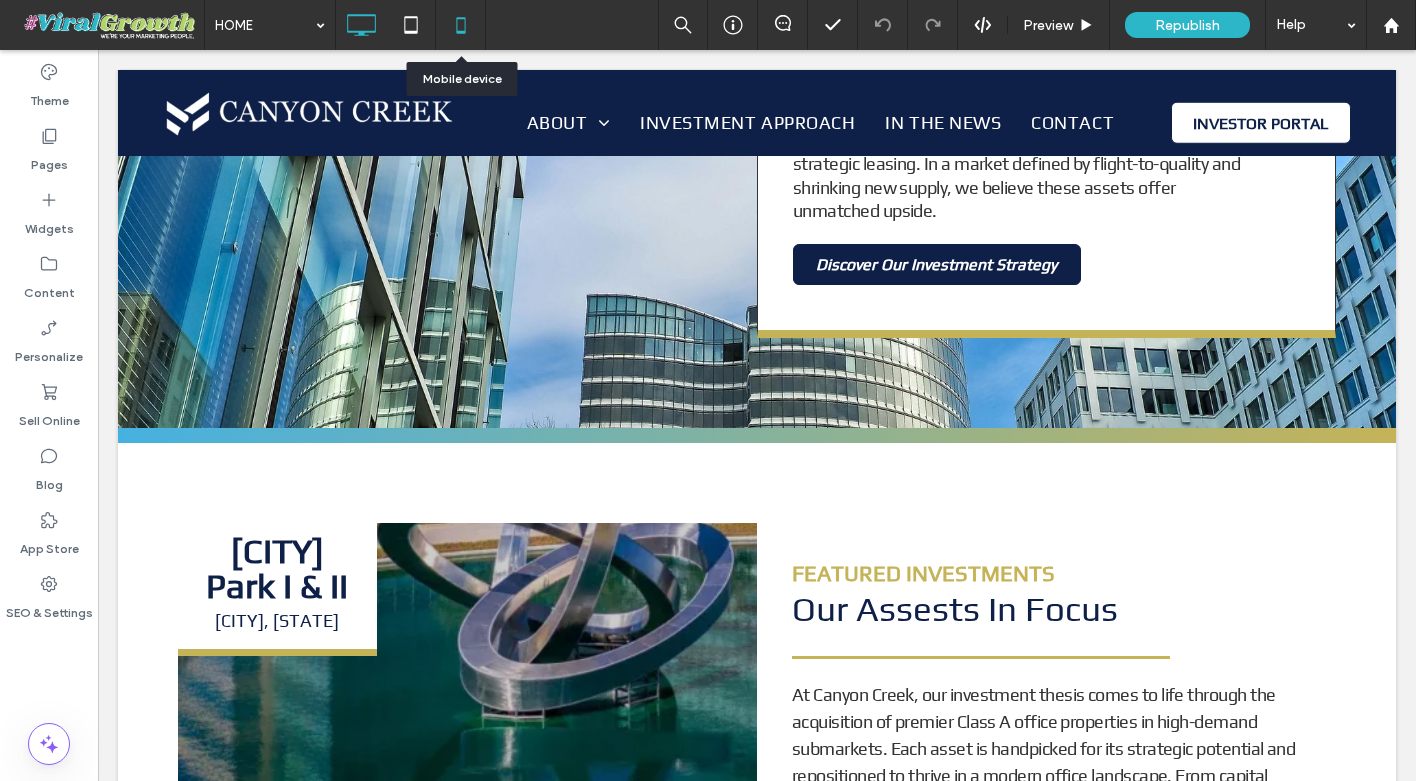 click 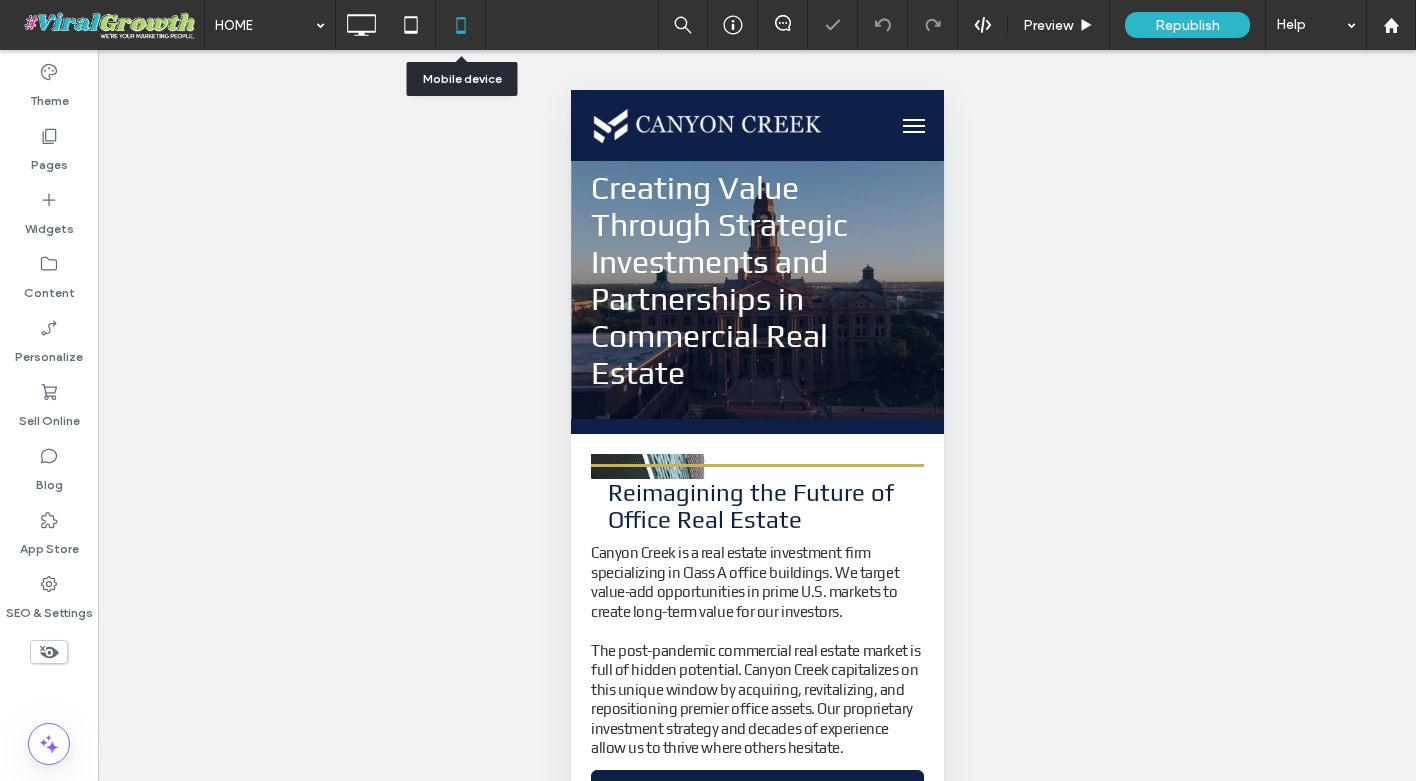 scroll, scrollTop: 0, scrollLeft: 0, axis: both 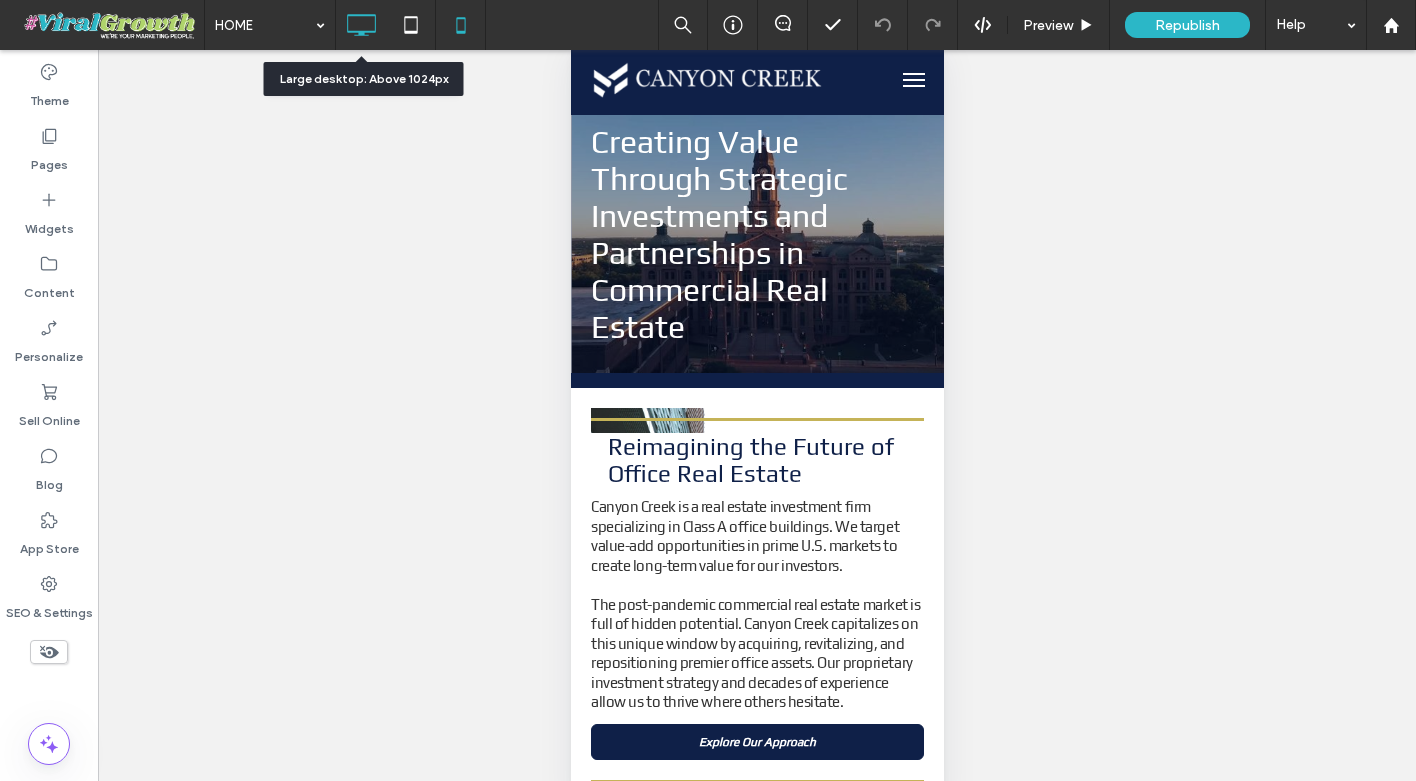 click 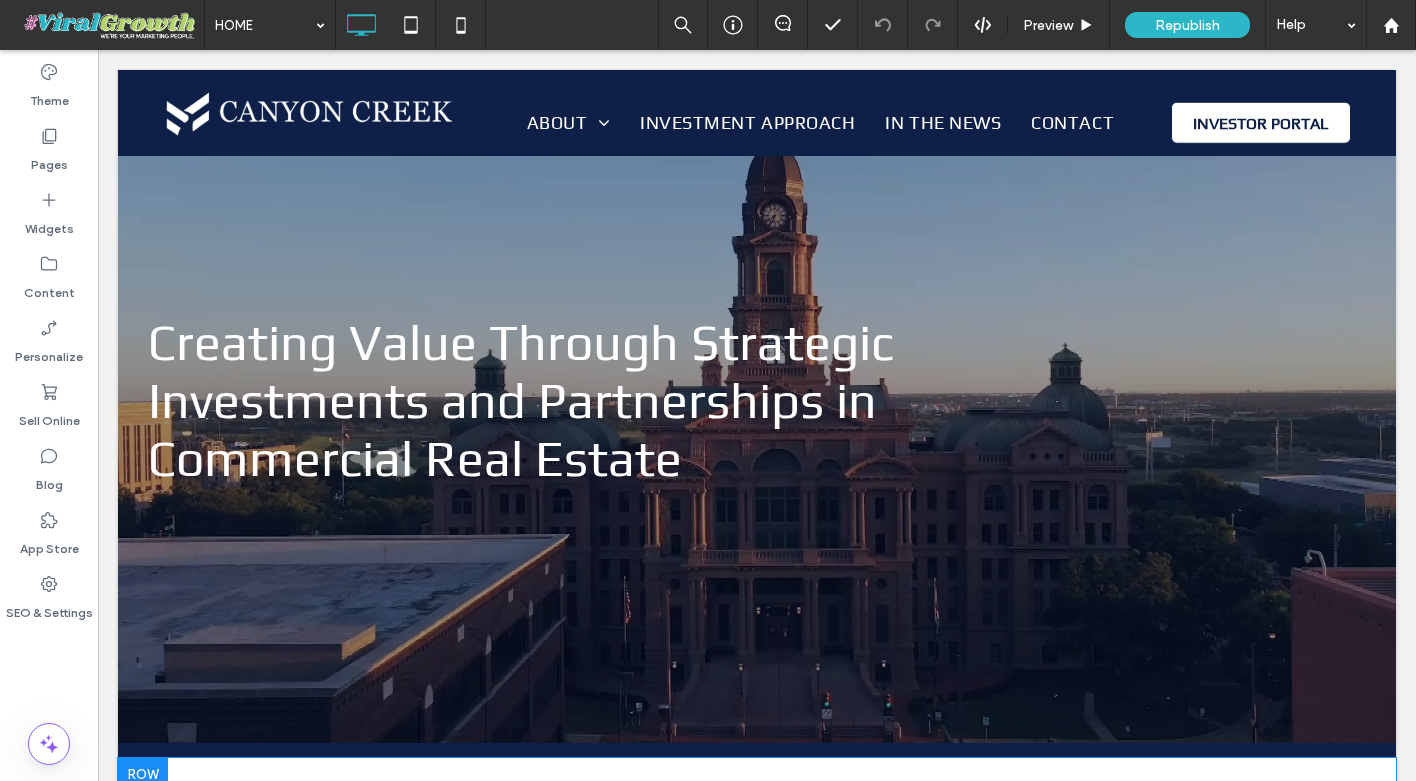 scroll, scrollTop: 0, scrollLeft: 0, axis: both 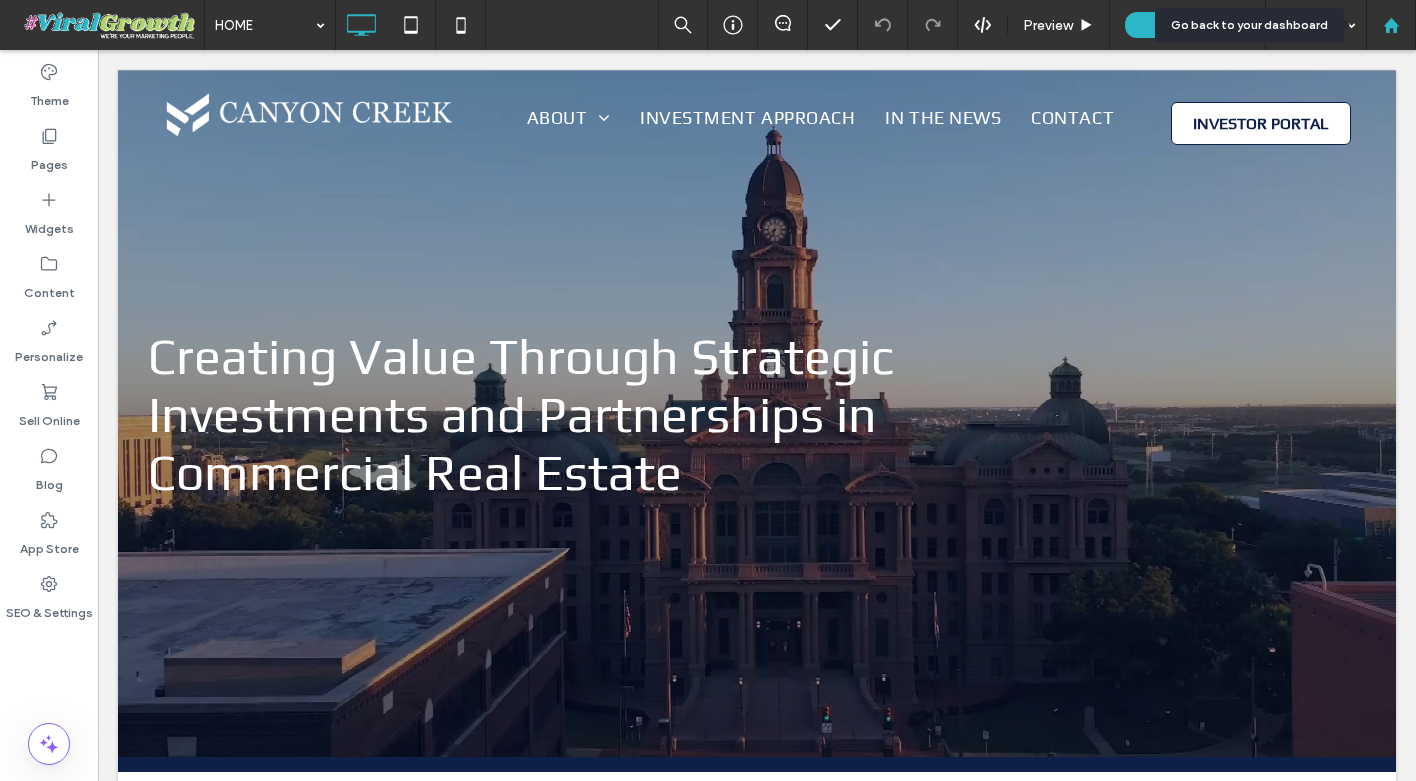 click 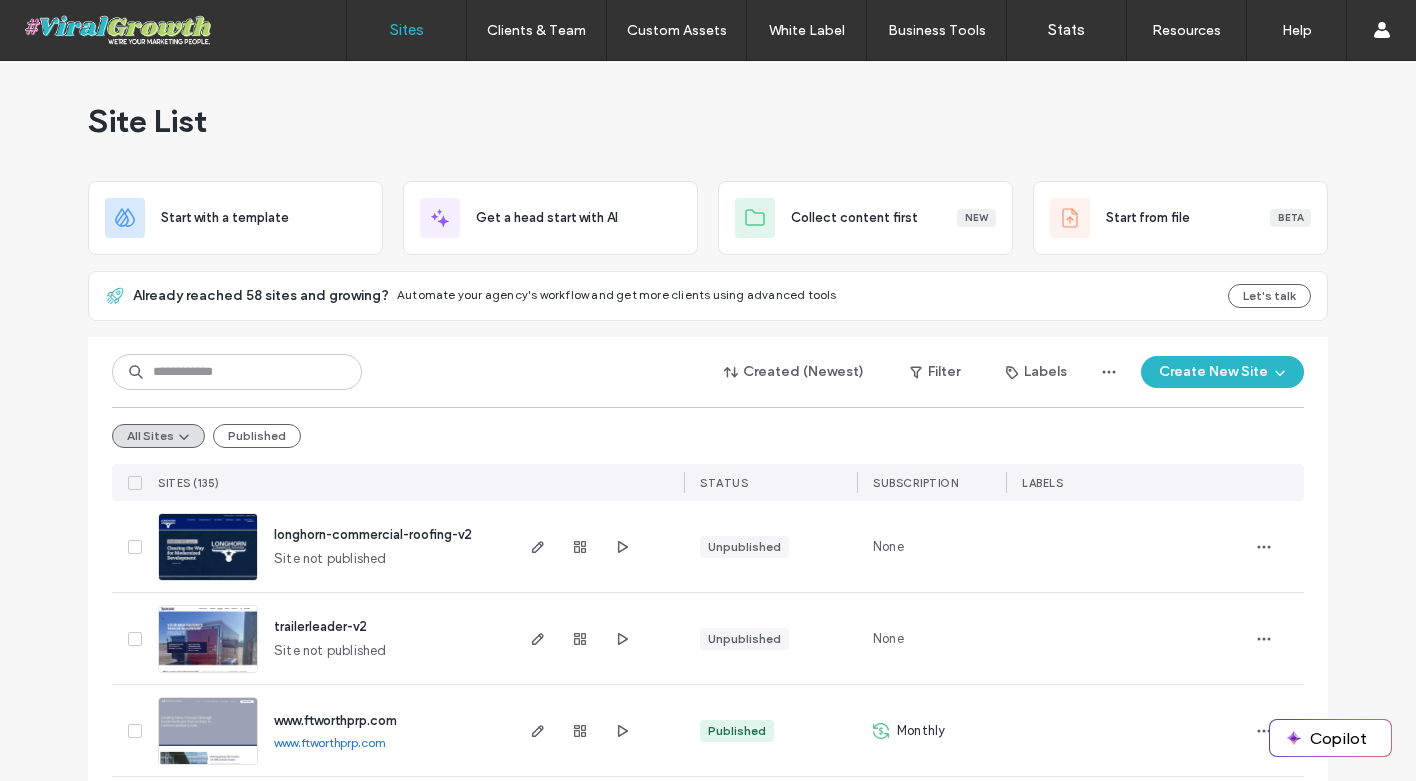 scroll, scrollTop: 0, scrollLeft: 0, axis: both 